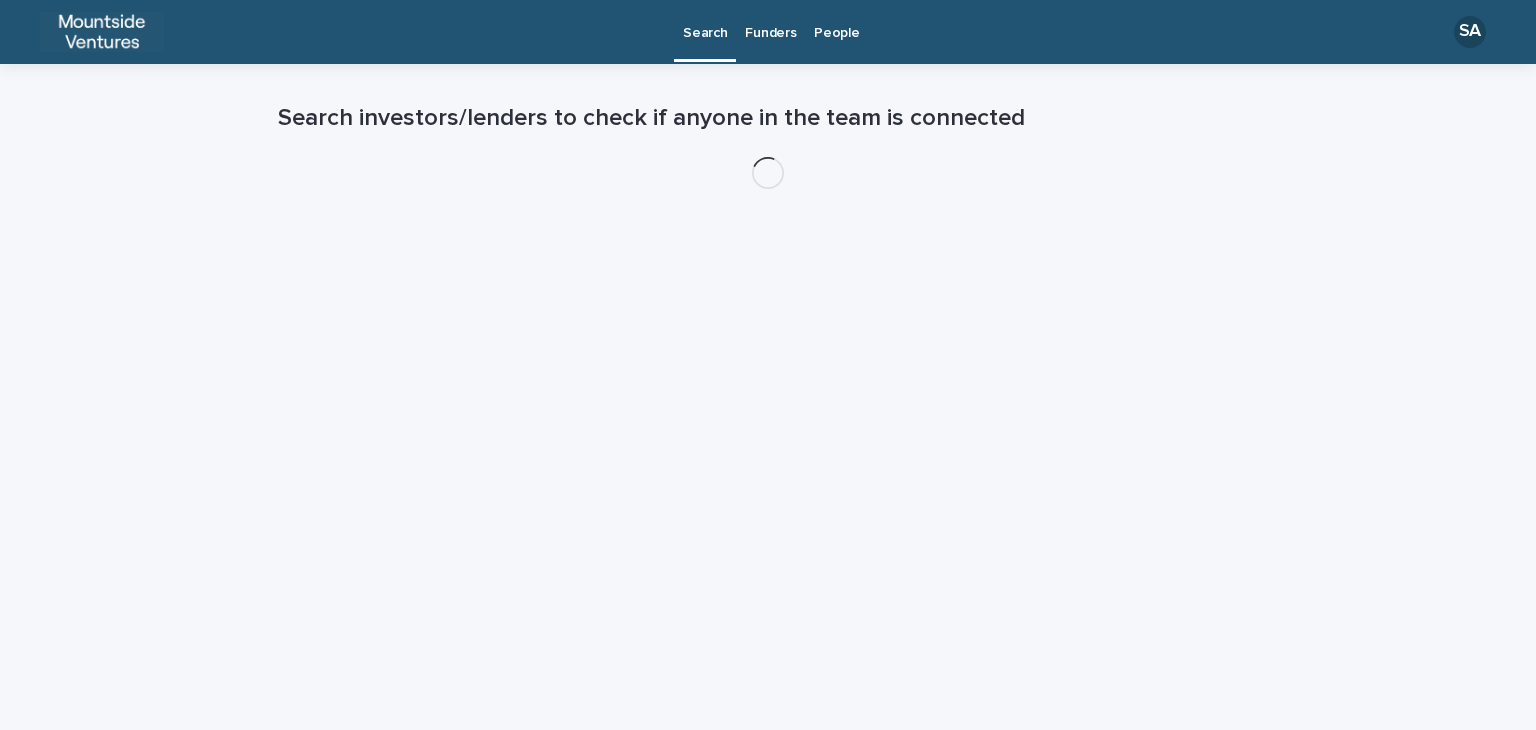 scroll, scrollTop: 0, scrollLeft: 0, axis: both 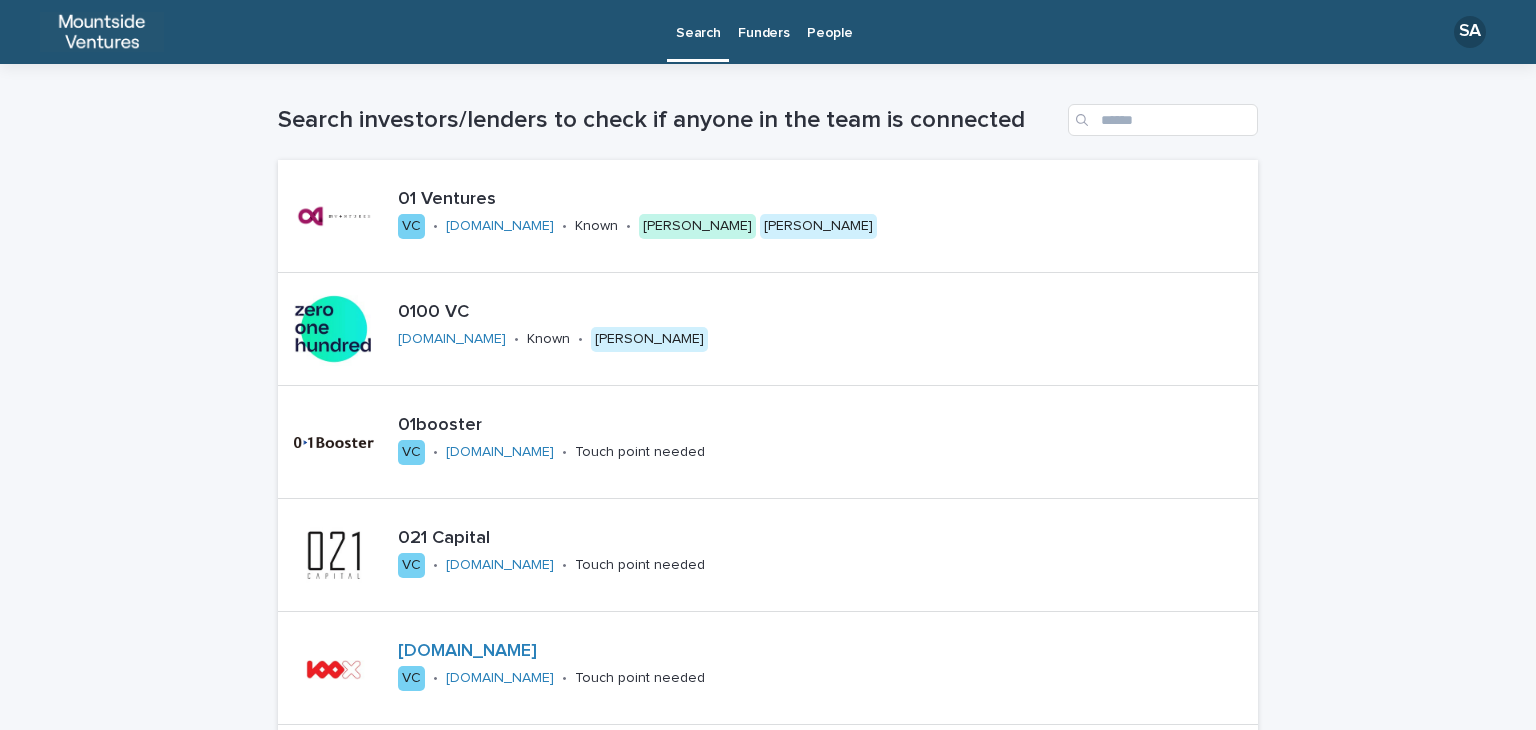 click on "People" at bounding box center [829, 21] 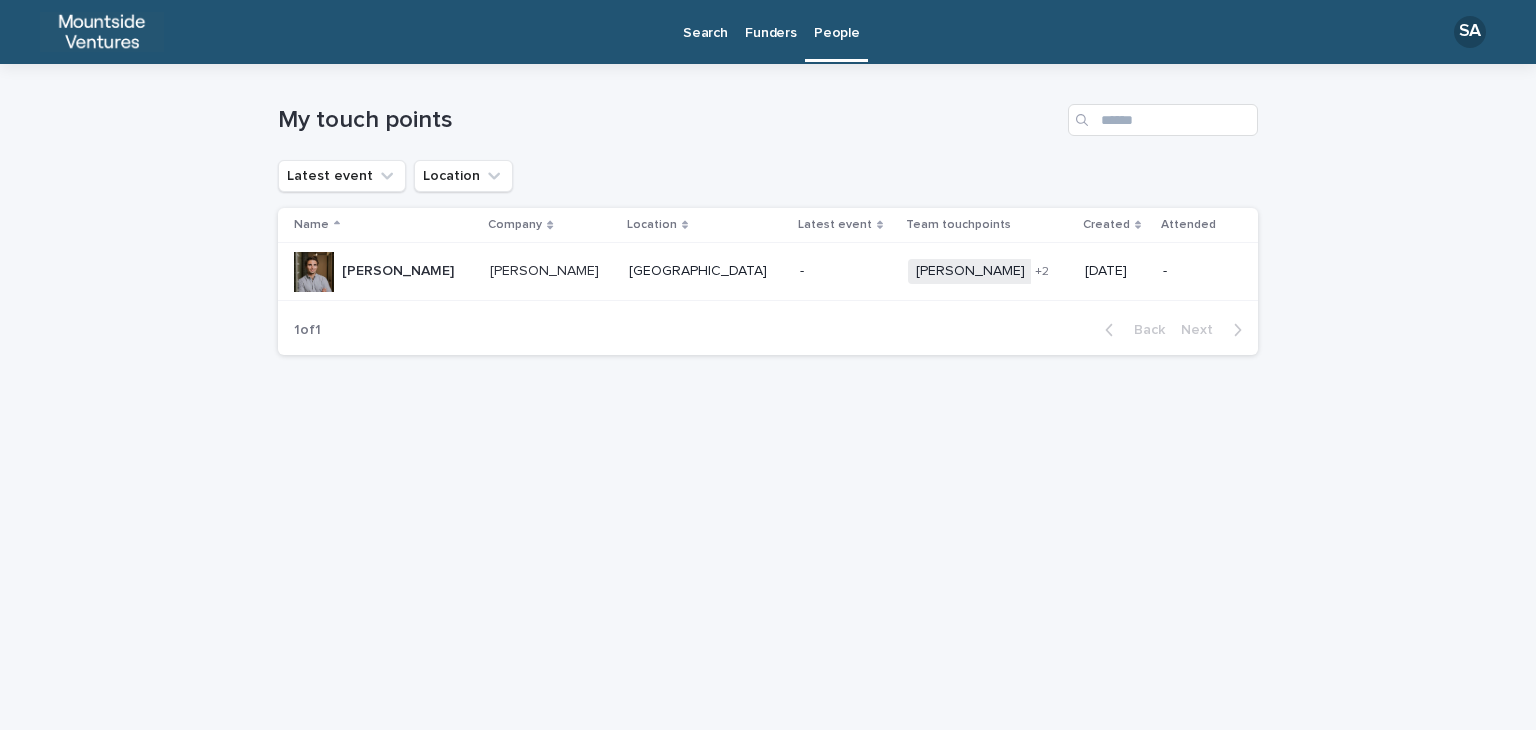 click on "Funders" at bounding box center (770, 21) 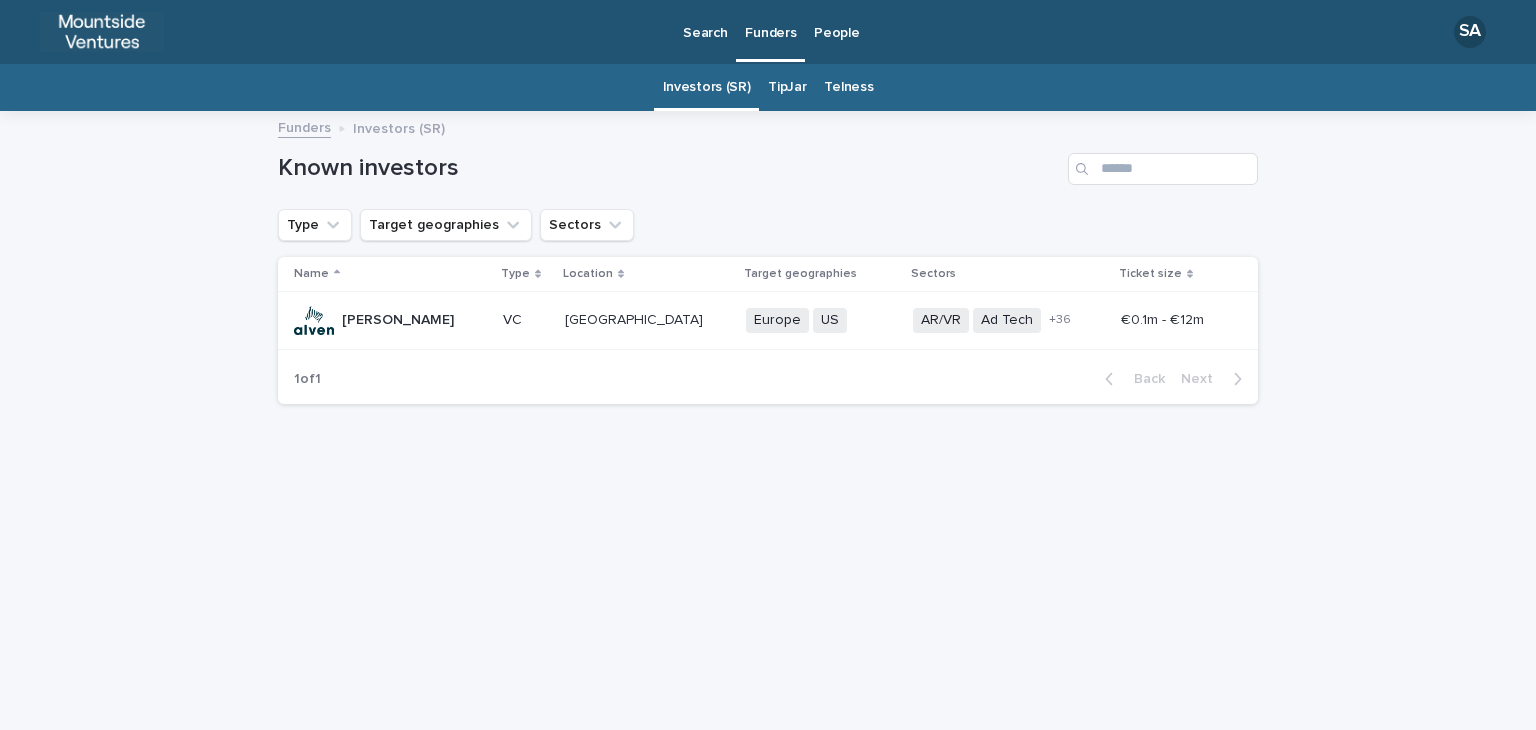 click on "Telness" at bounding box center (848, 87) 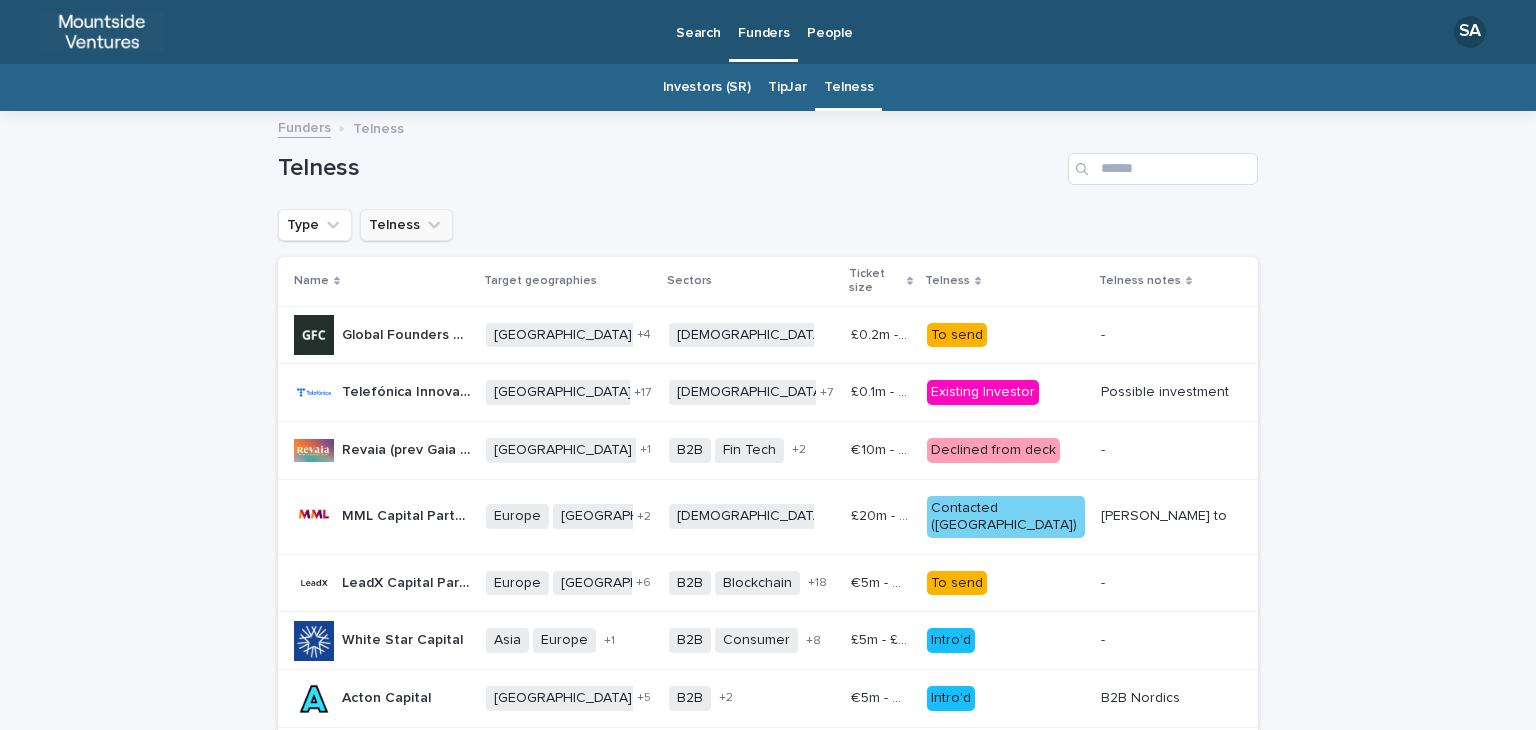 click on "Telness" at bounding box center [406, 225] 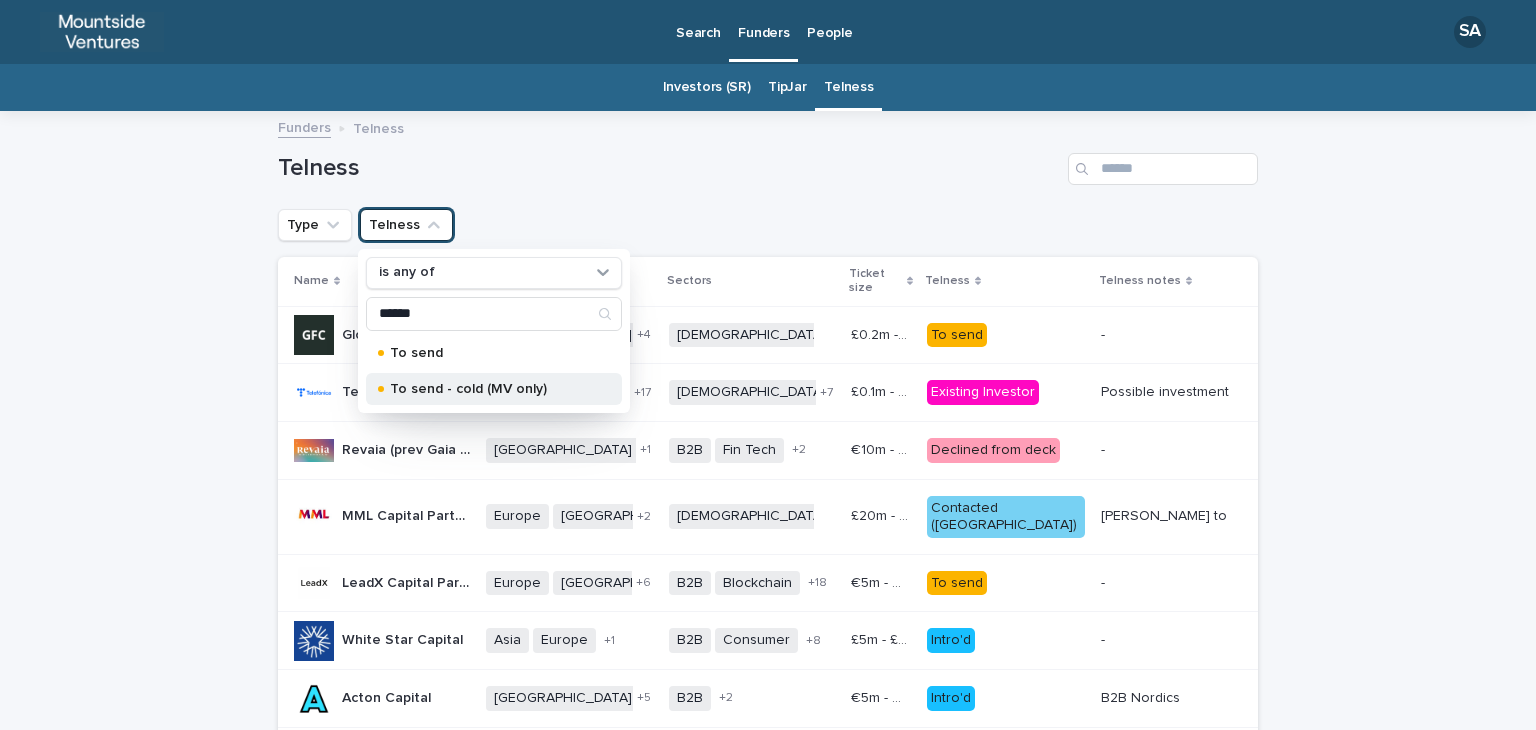 type on "******" 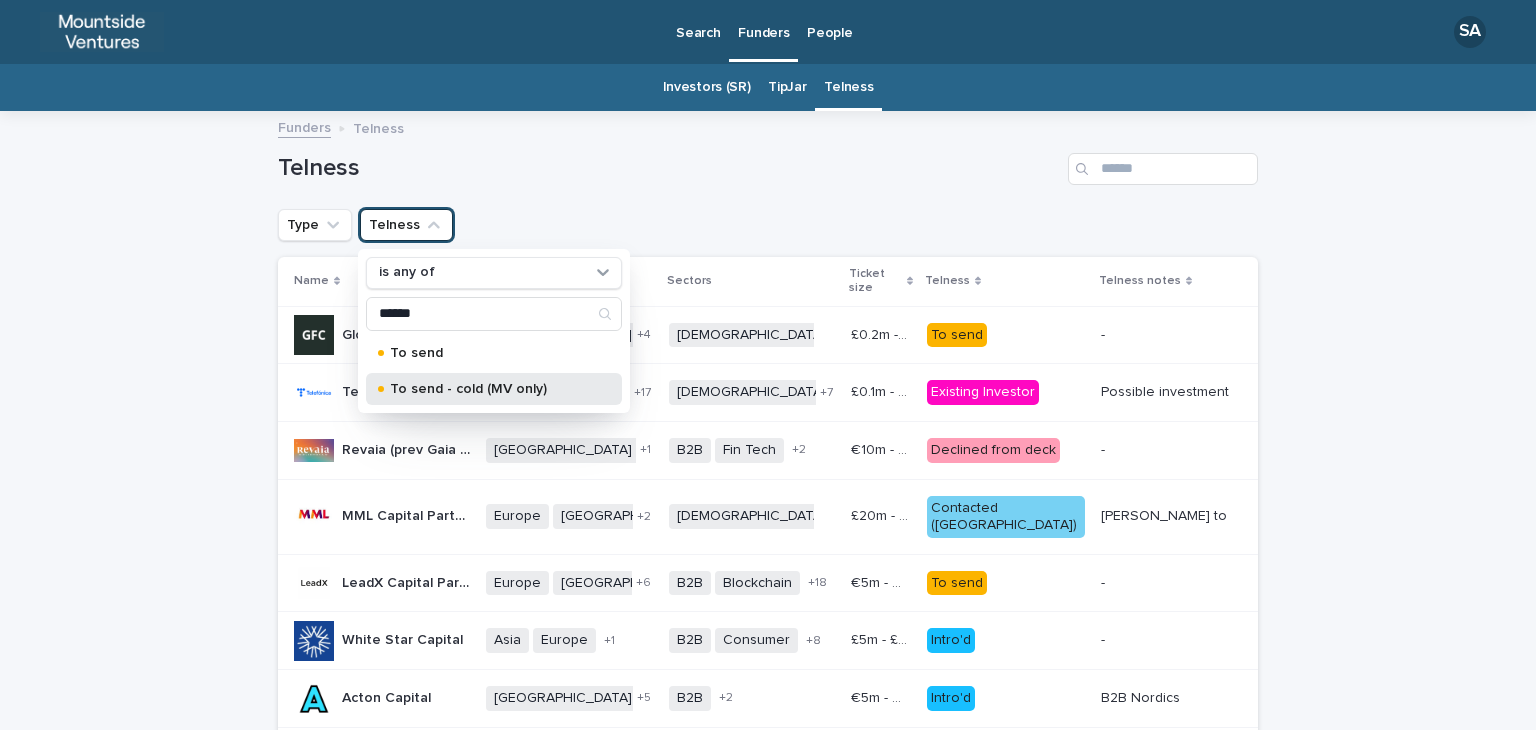 click on "To send - cold (MV only)" at bounding box center [490, 389] 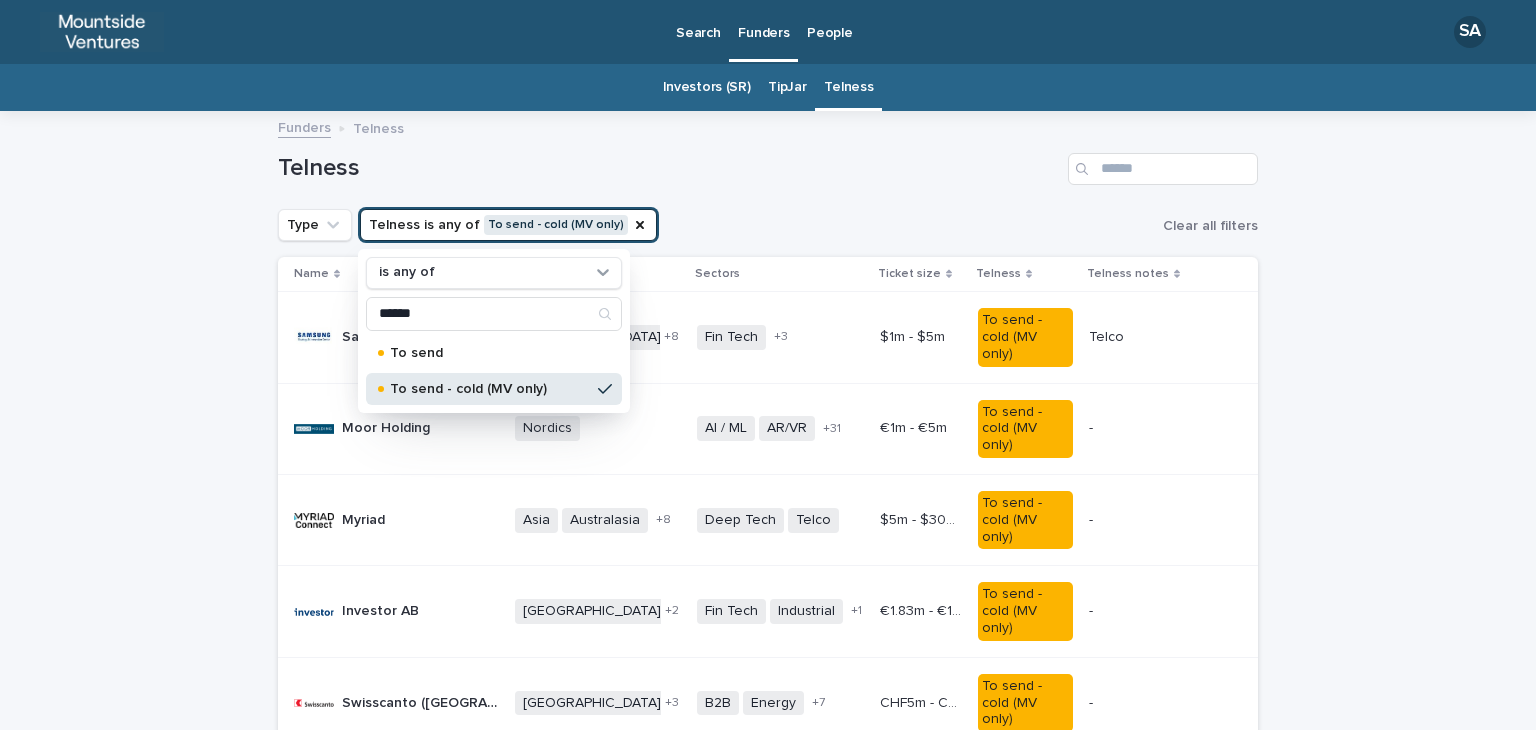 click on "Telness" at bounding box center (768, 161) 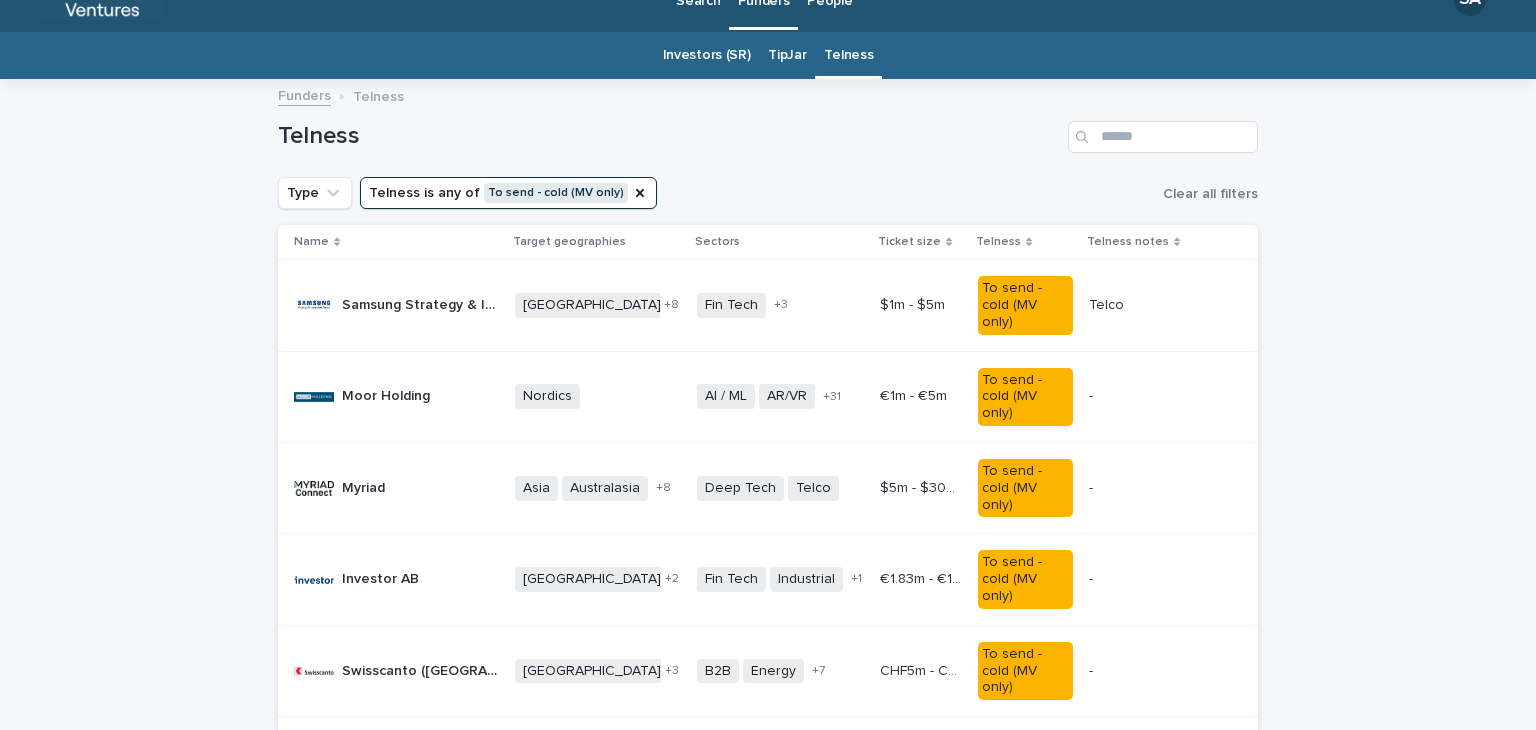 scroll, scrollTop: 20, scrollLeft: 0, axis: vertical 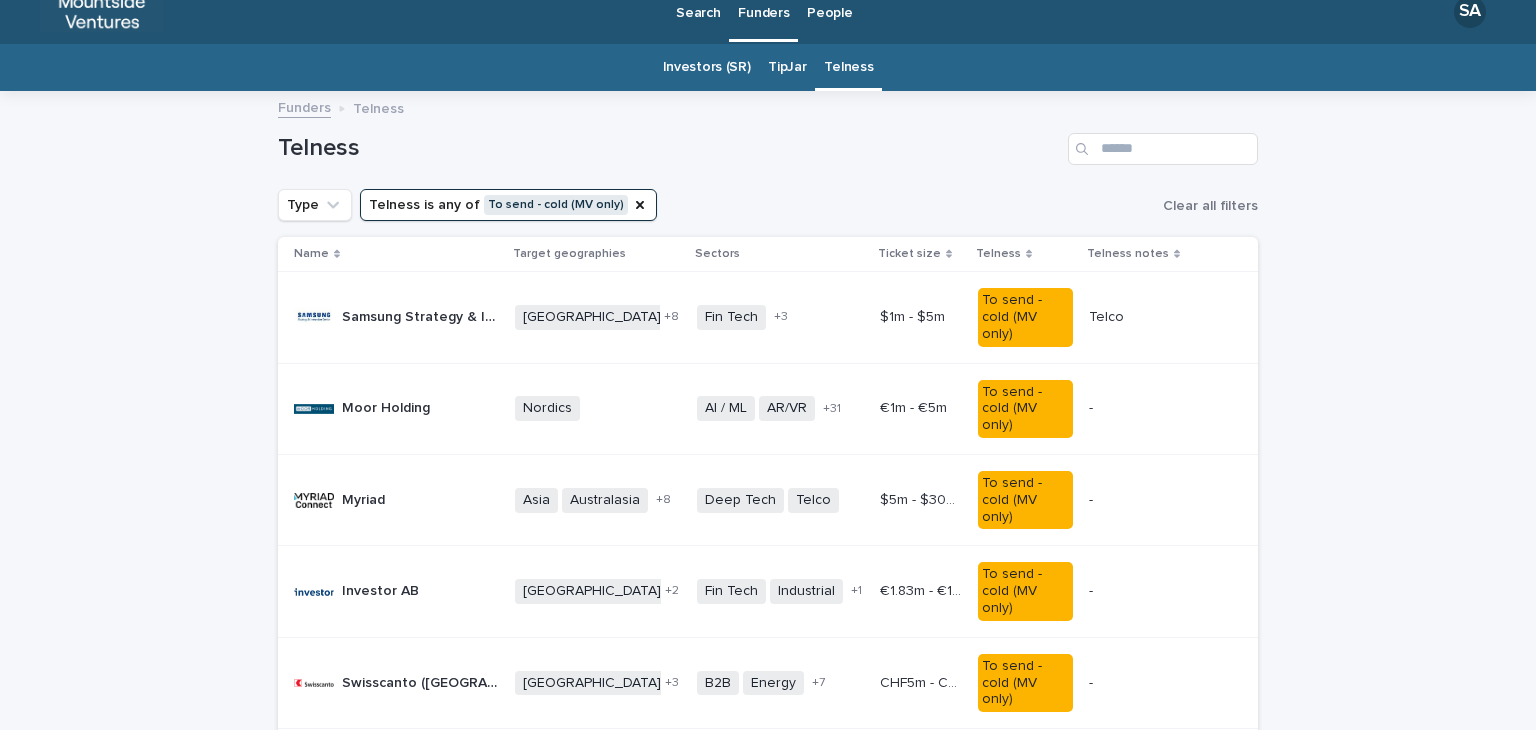 click on "Samsung Strategy & Innovation Center" at bounding box center (422, 315) 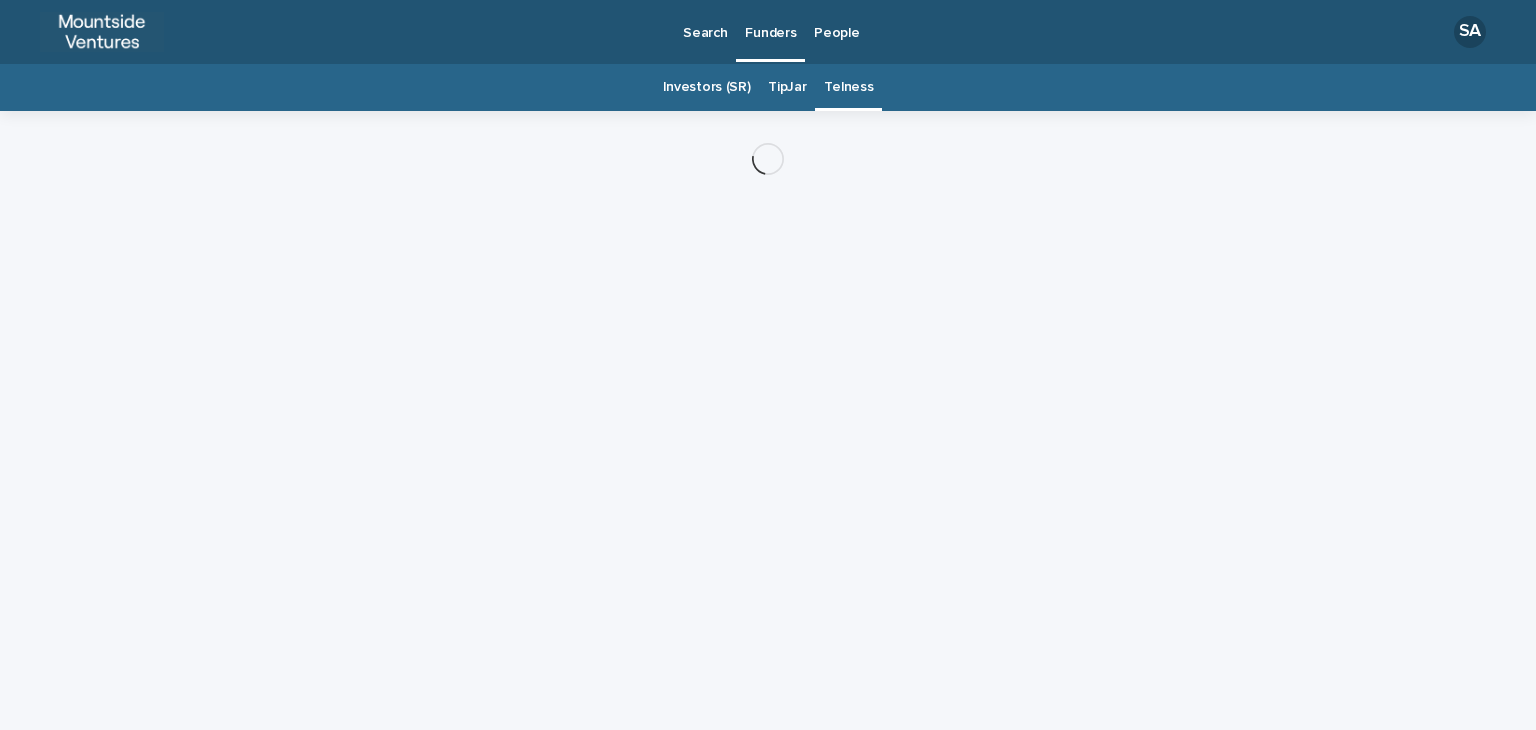 scroll, scrollTop: 0, scrollLeft: 0, axis: both 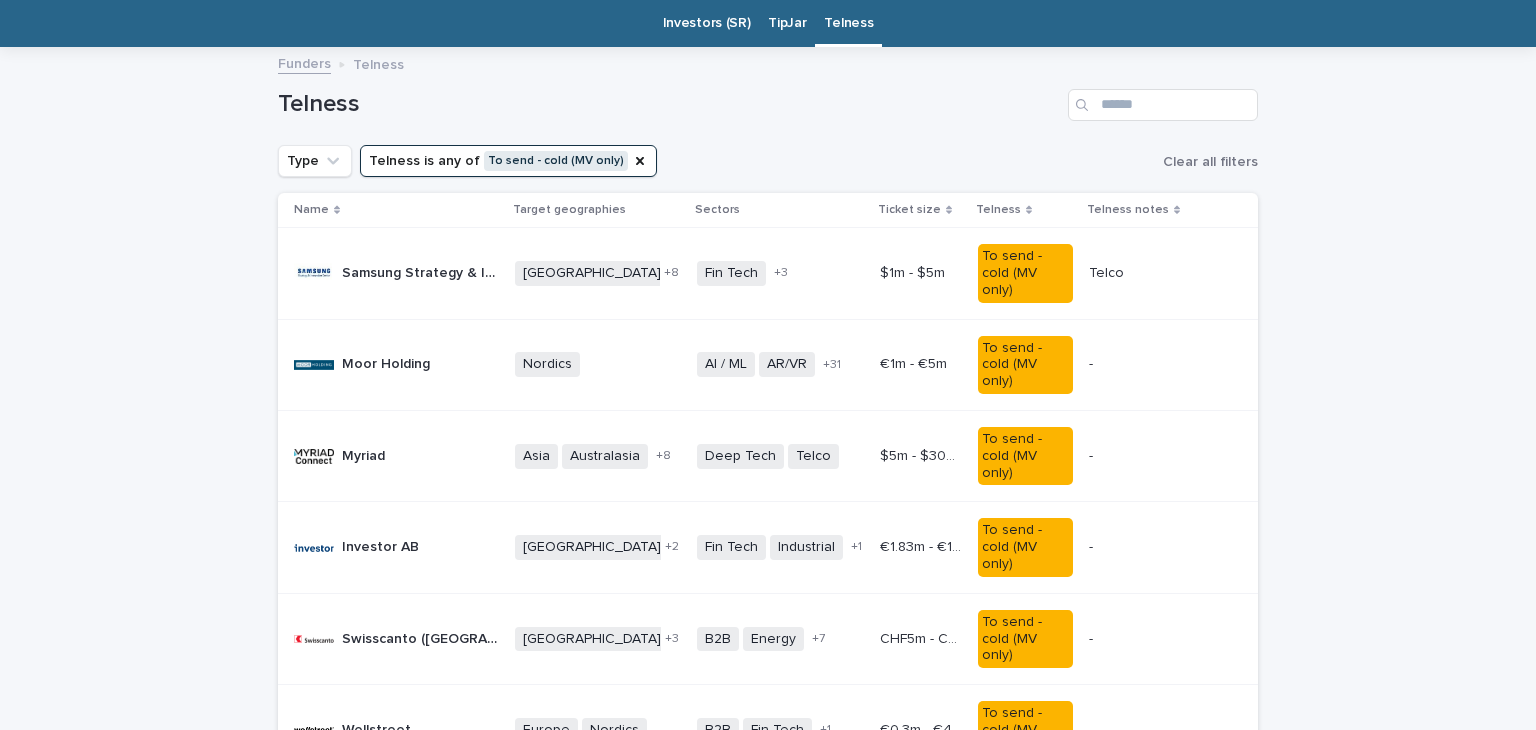 click on "Moor Holding Moor Holding" at bounding box center [396, 365] 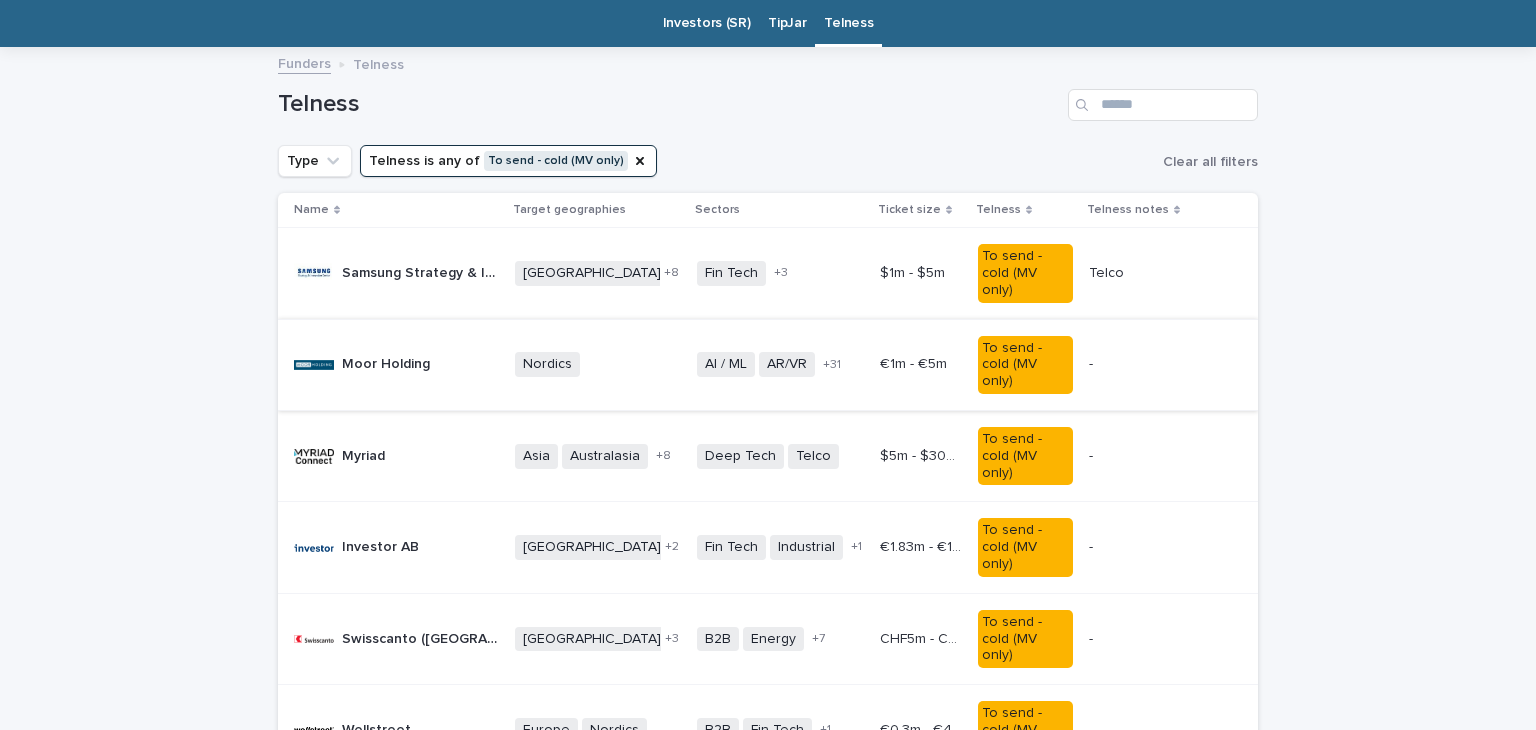 scroll, scrollTop: 0, scrollLeft: 0, axis: both 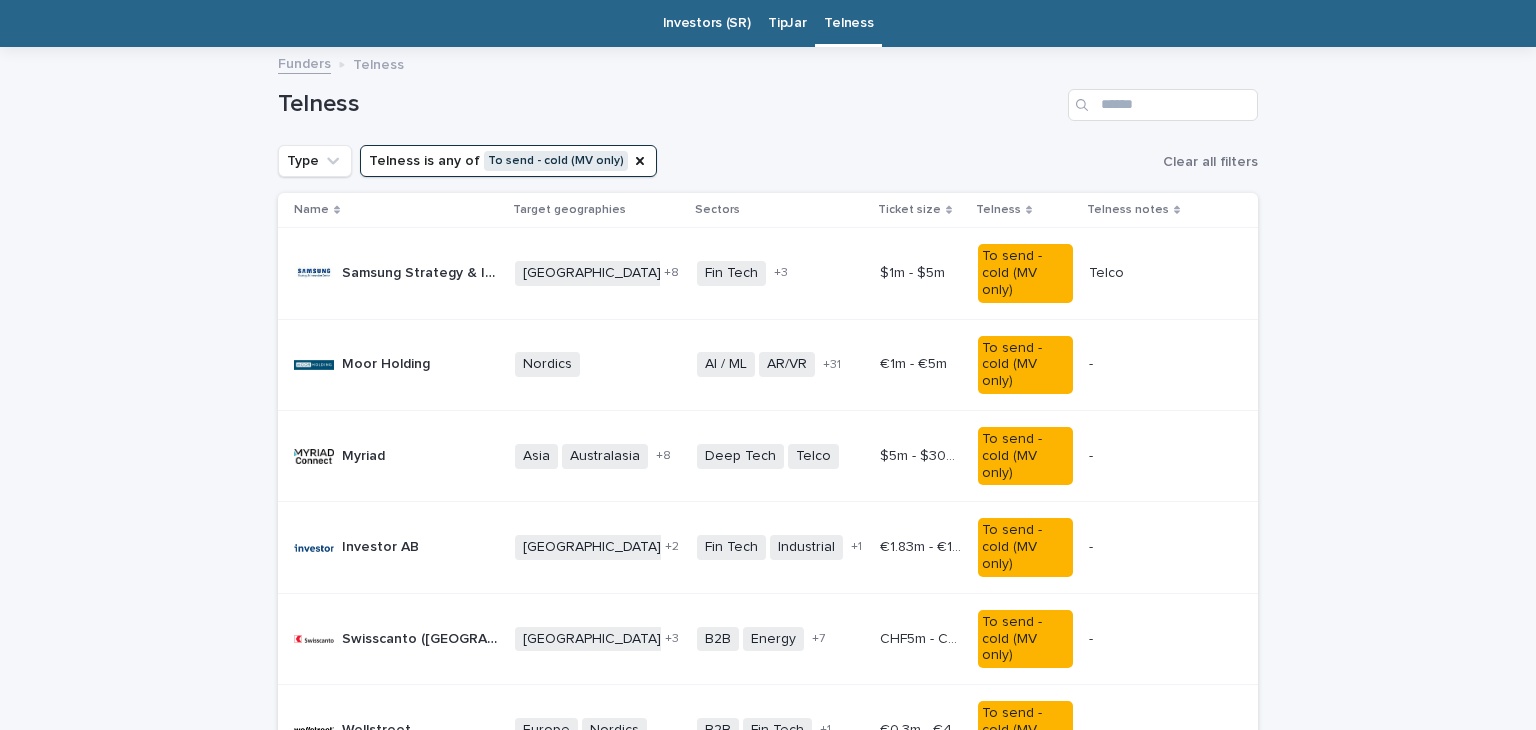 click on "Myriad" at bounding box center (365, 454) 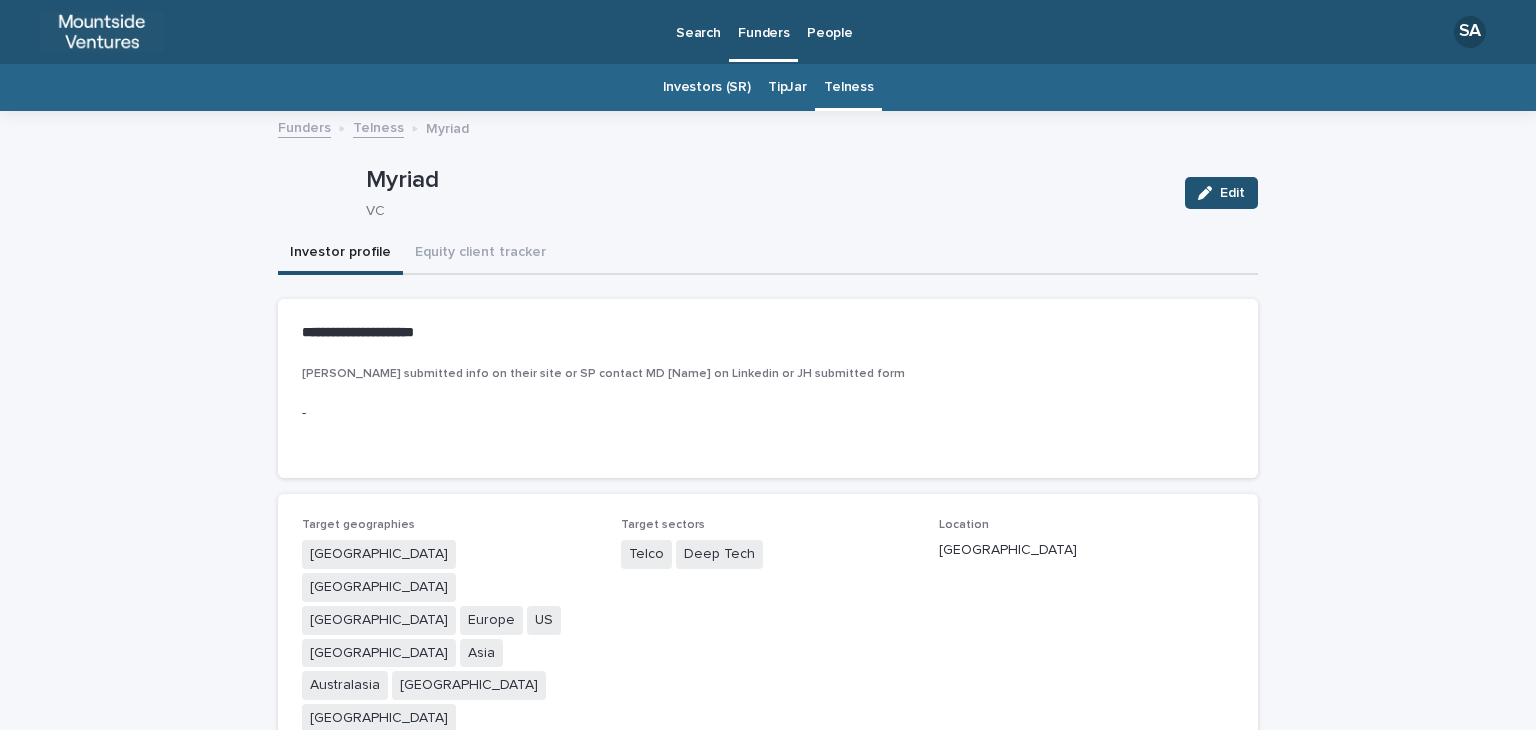 scroll, scrollTop: 365, scrollLeft: 0, axis: vertical 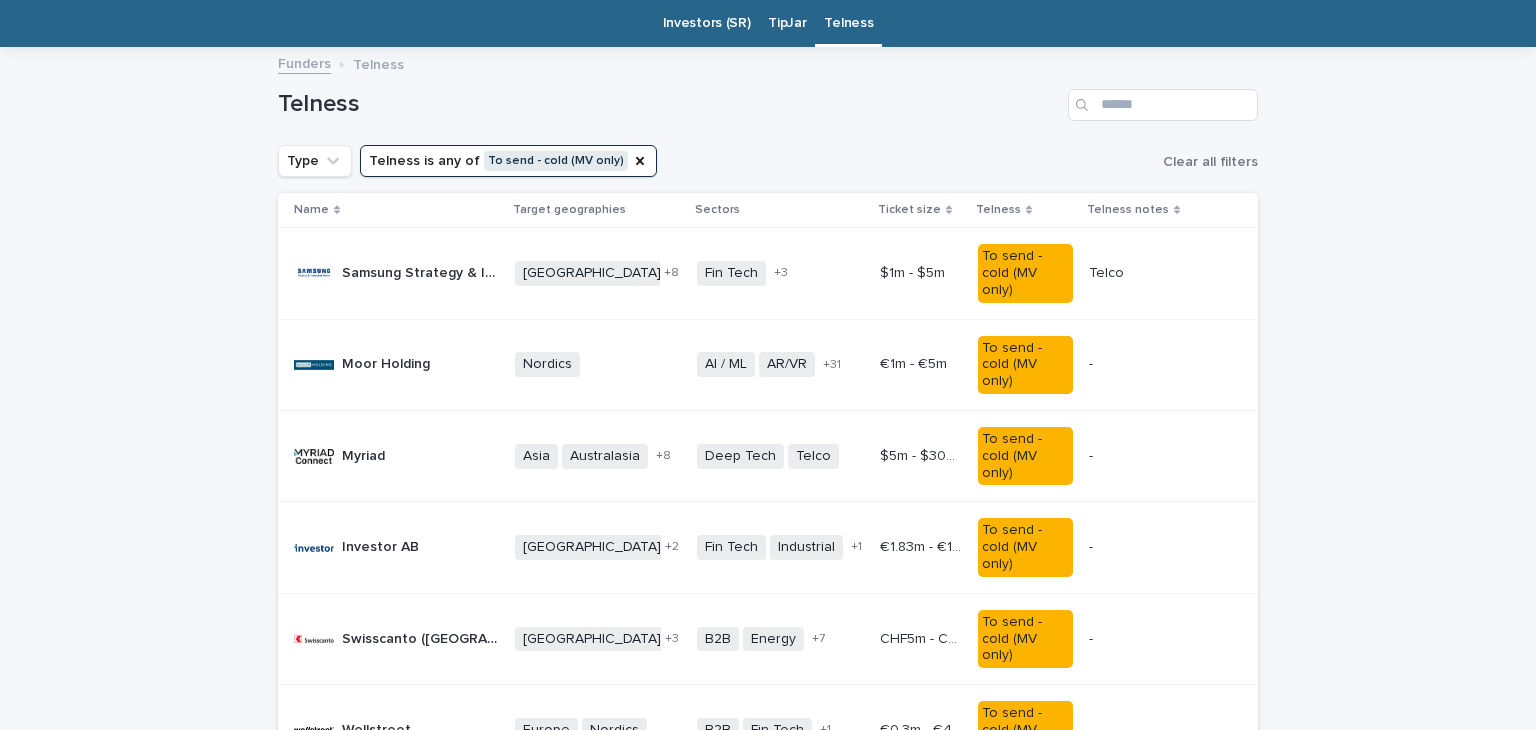 click on "Investor AB Investor AB" at bounding box center [392, 547] 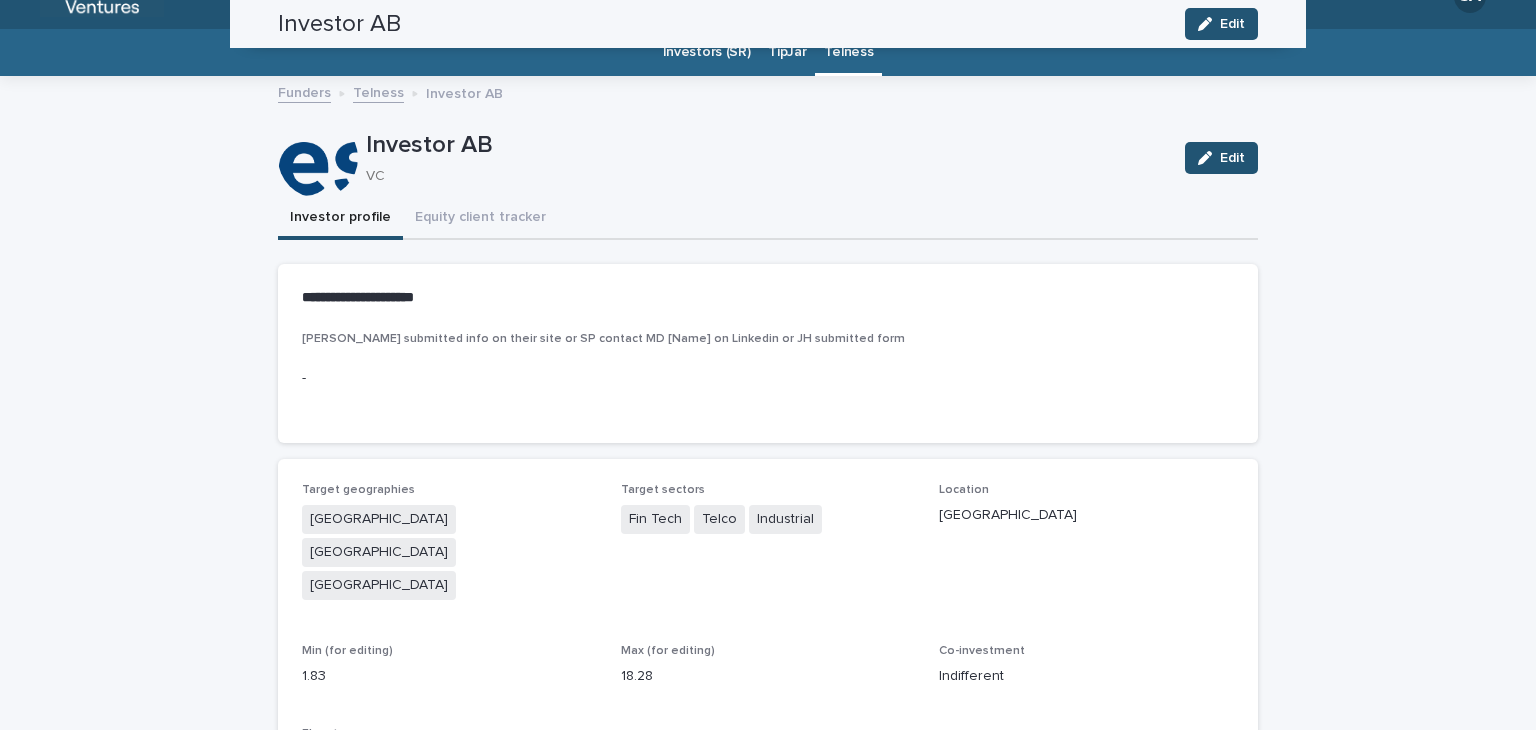 scroll, scrollTop: 32, scrollLeft: 0, axis: vertical 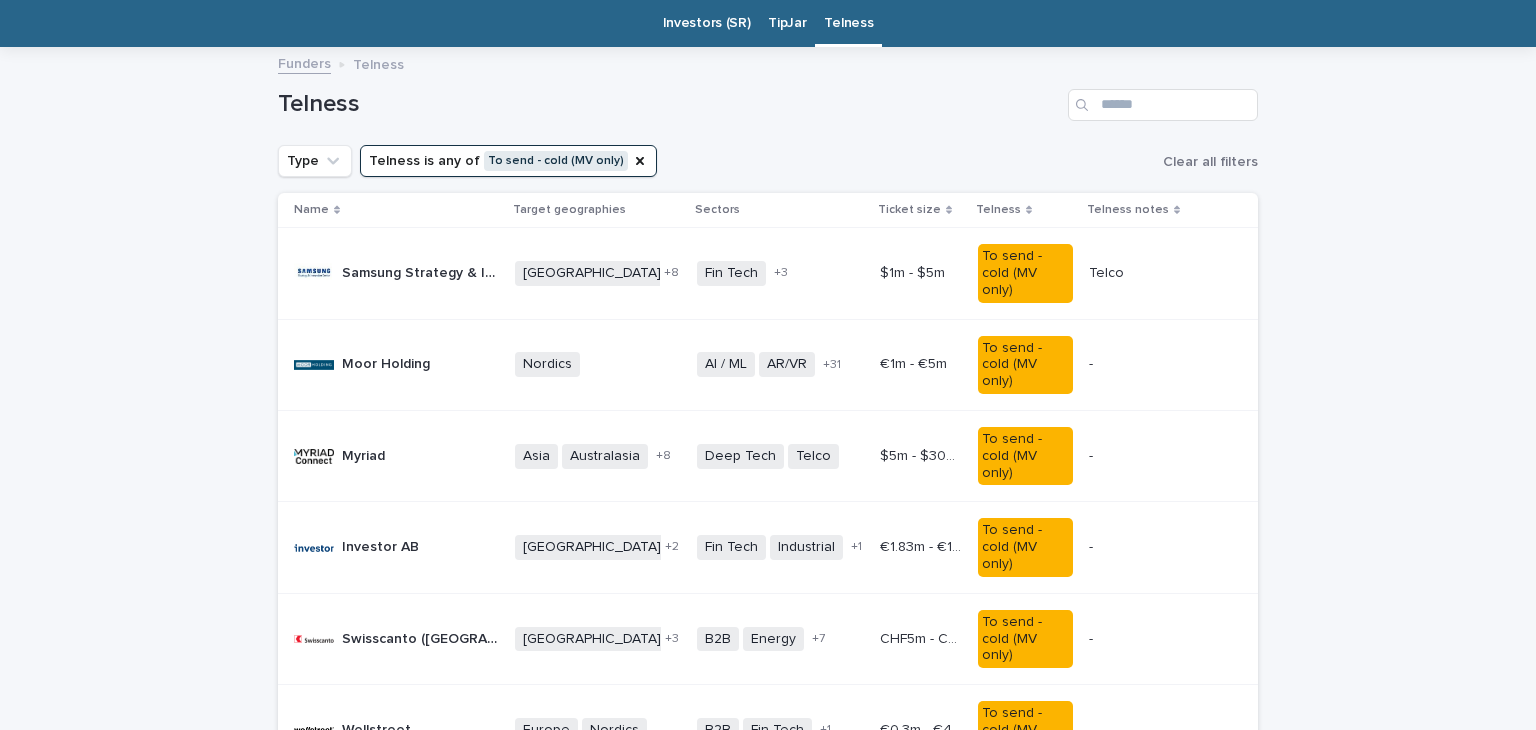 click on "Myriad Myriad" at bounding box center (396, 456) 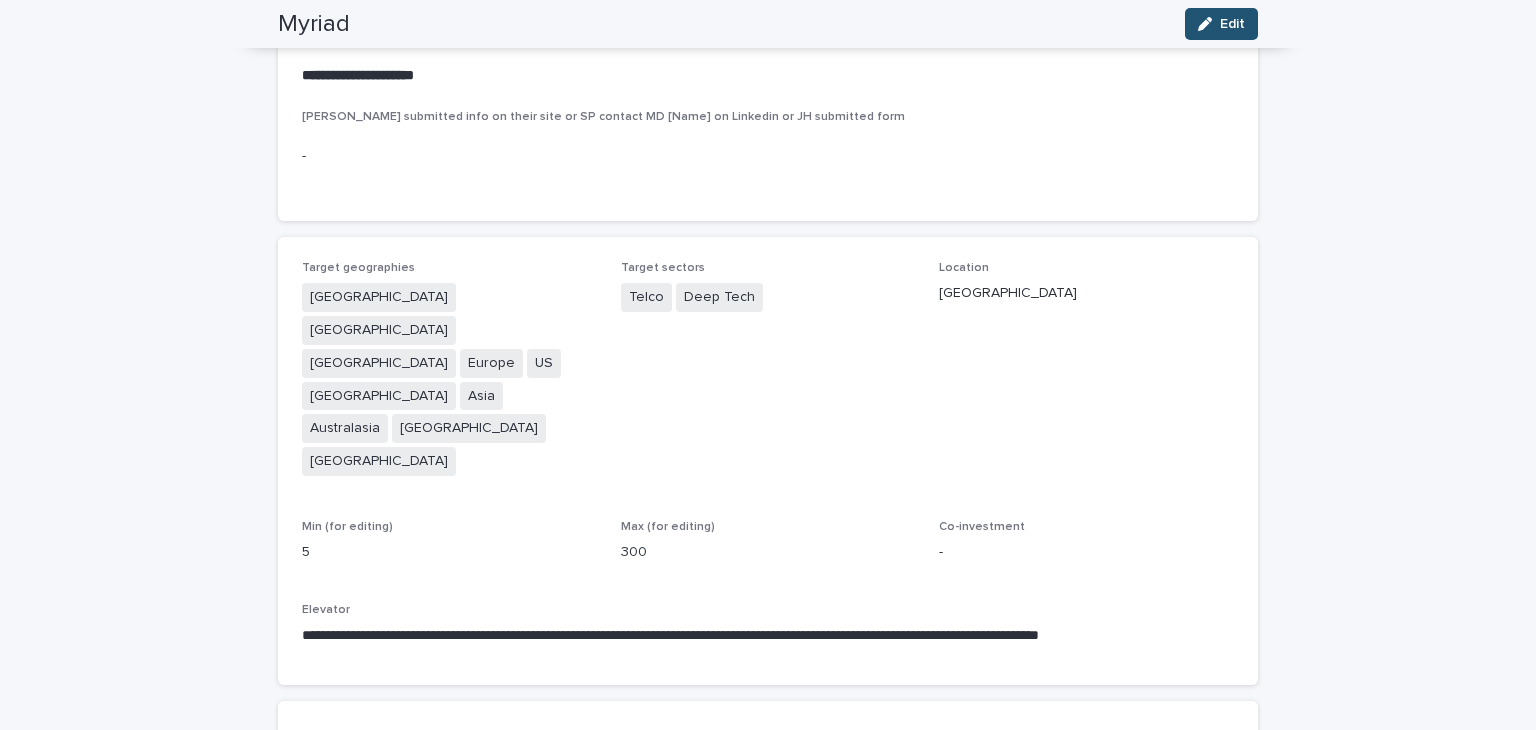 scroll, scrollTop: 259, scrollLeft: 0, axis: vertical 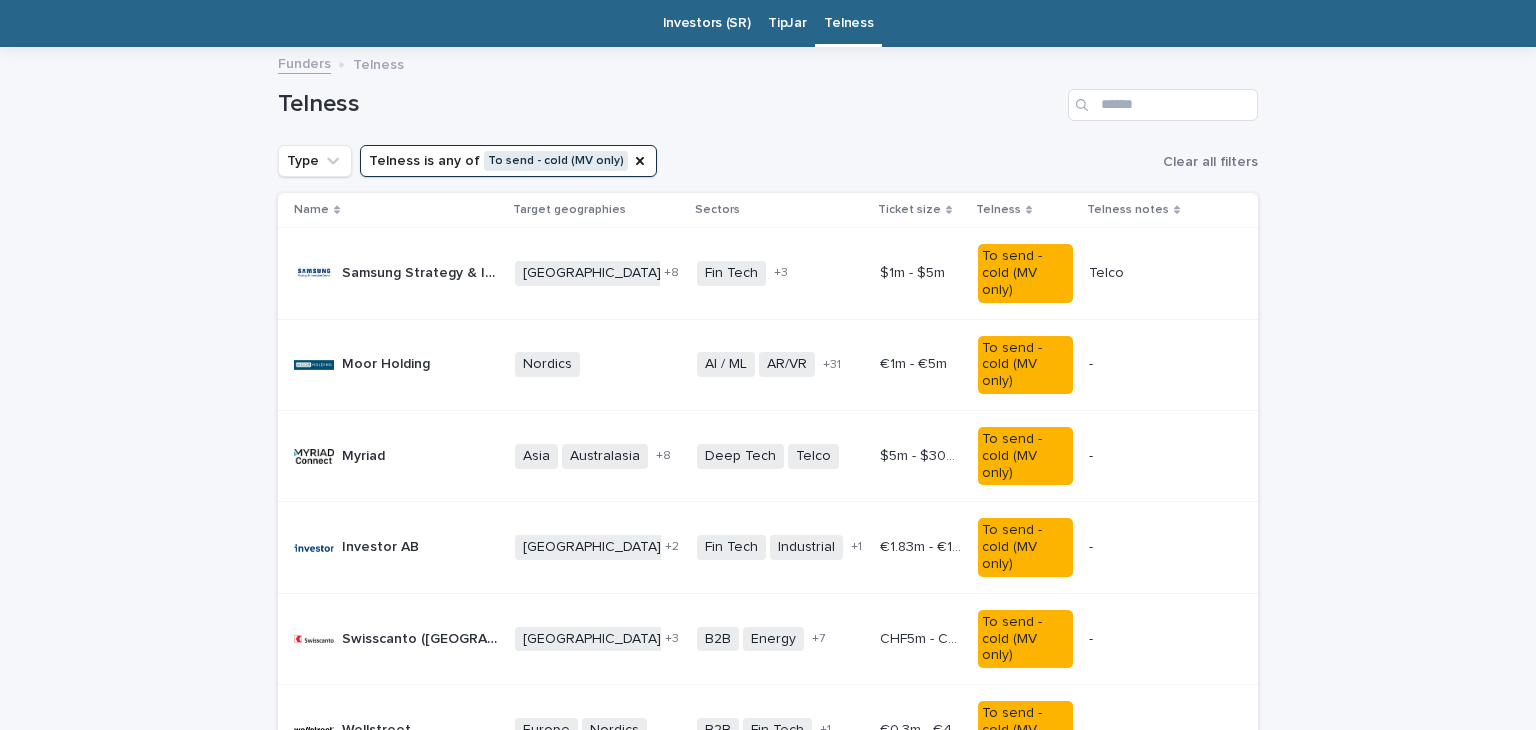 click on "Investor AB" at bounding box center (382, 545) 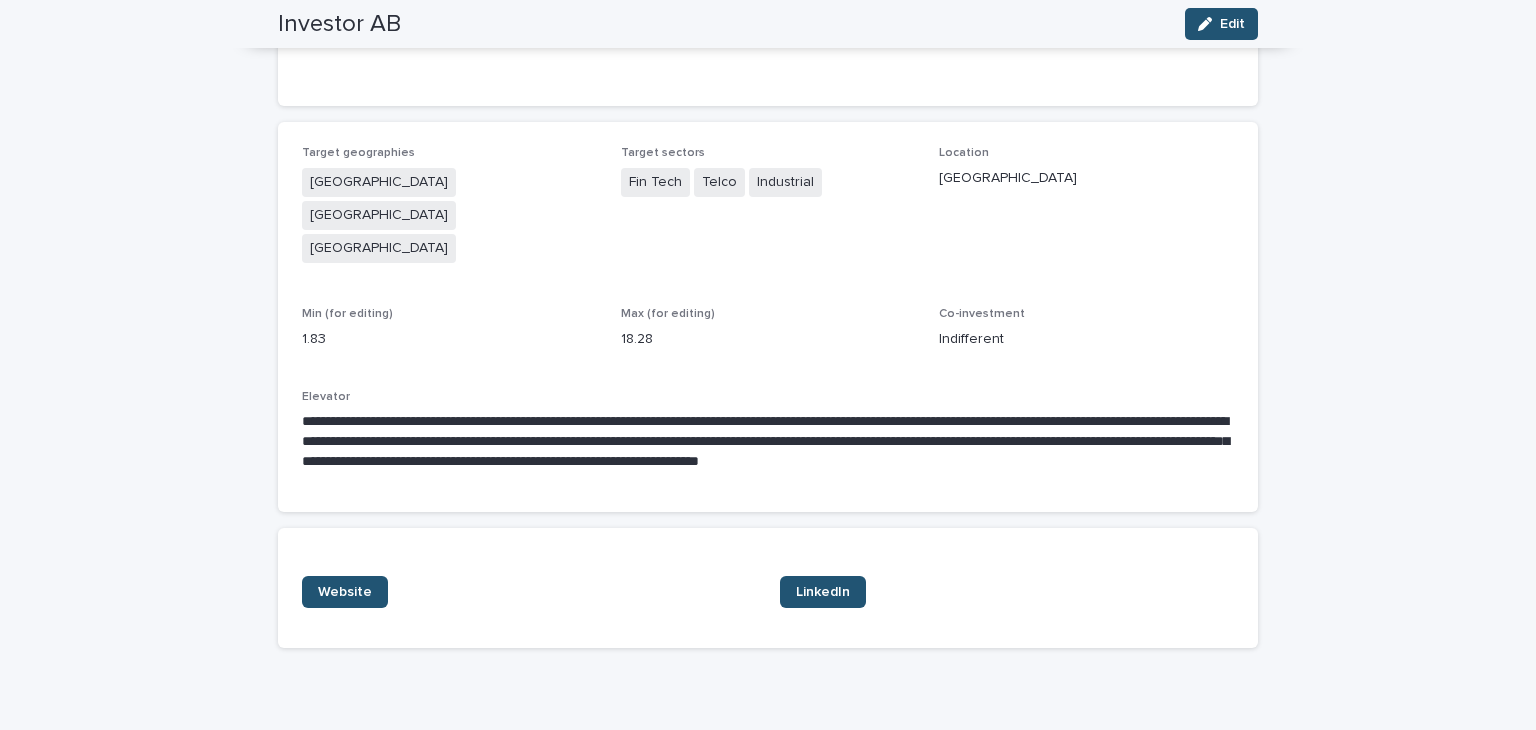 scroll, scrollTop: 64, scrollLeft: 0, axis: vertical 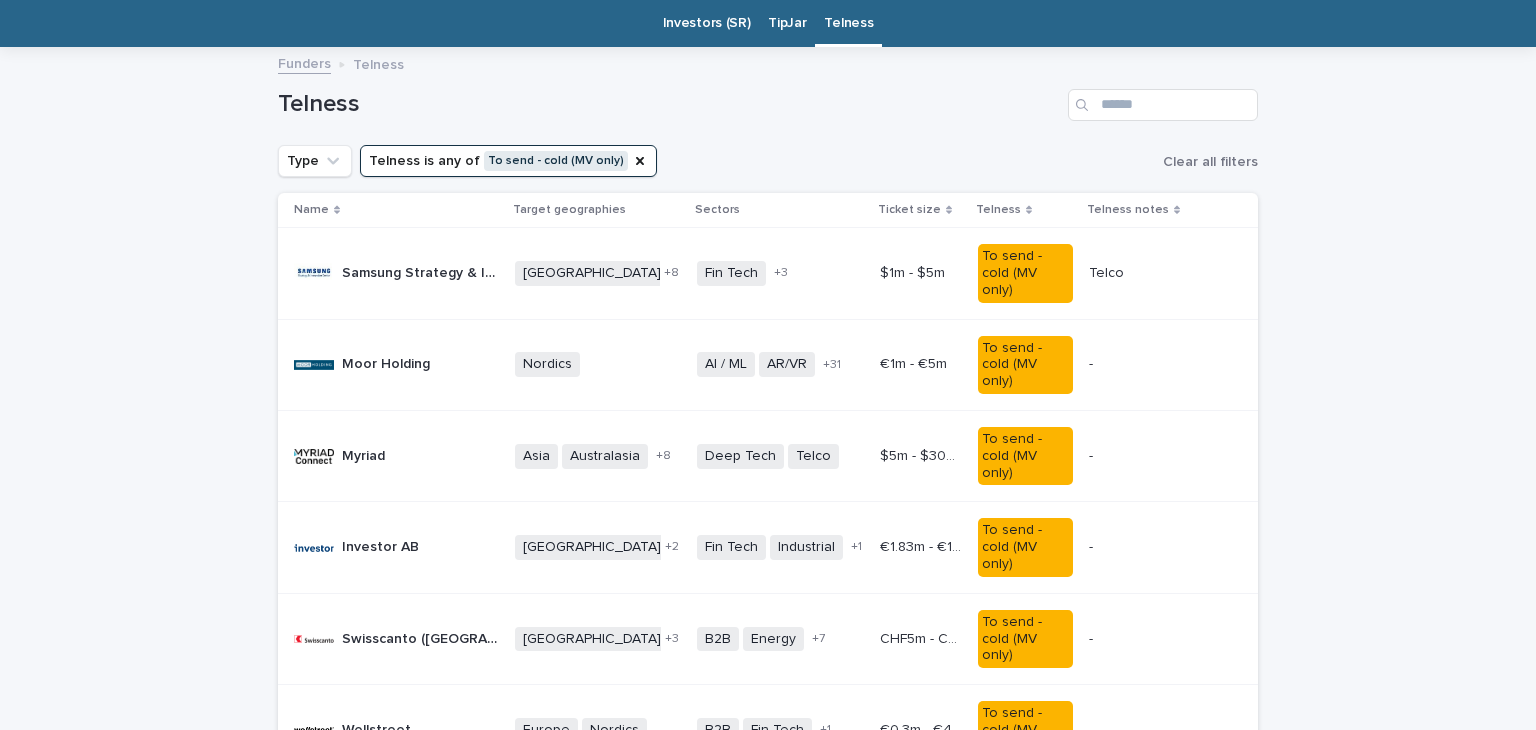click on "Swisscanto ([GEOGRAPHIC_DATA]) Private Equity Growth I" at bounding box center [422, 637] 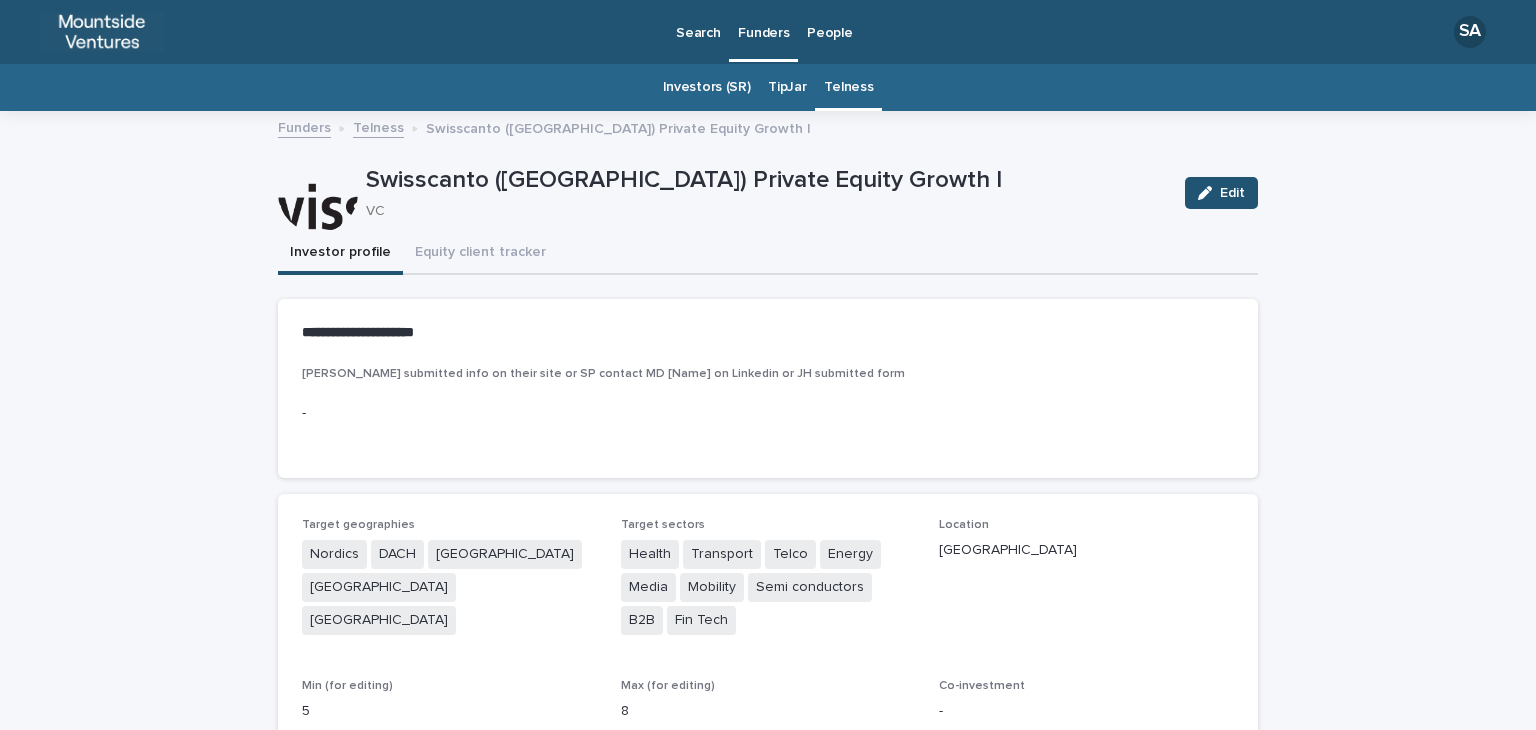scroll, scrollTop: 385, scrollLeft: 0, axis: vertical 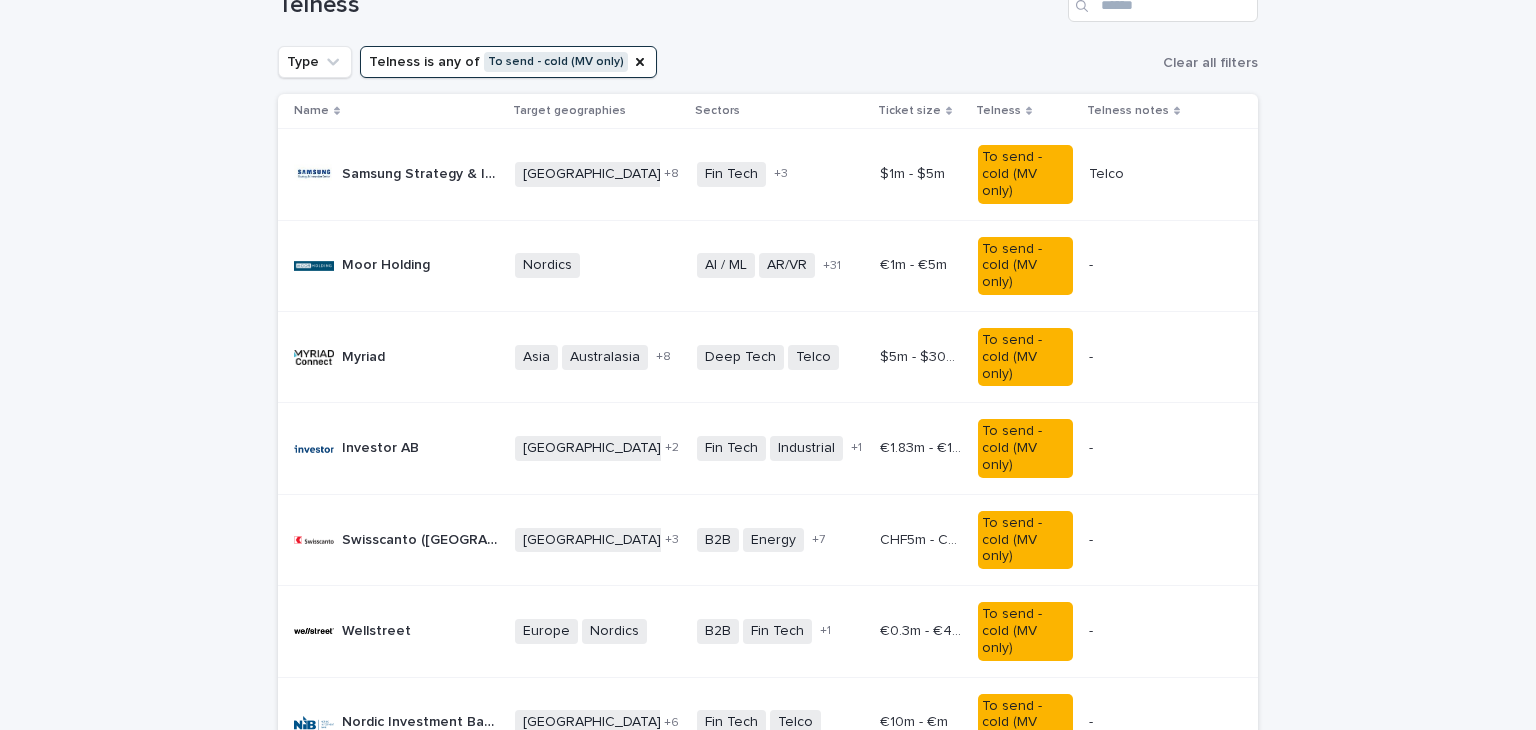 click on "Wellstreet" at bounding box center [378, 629] 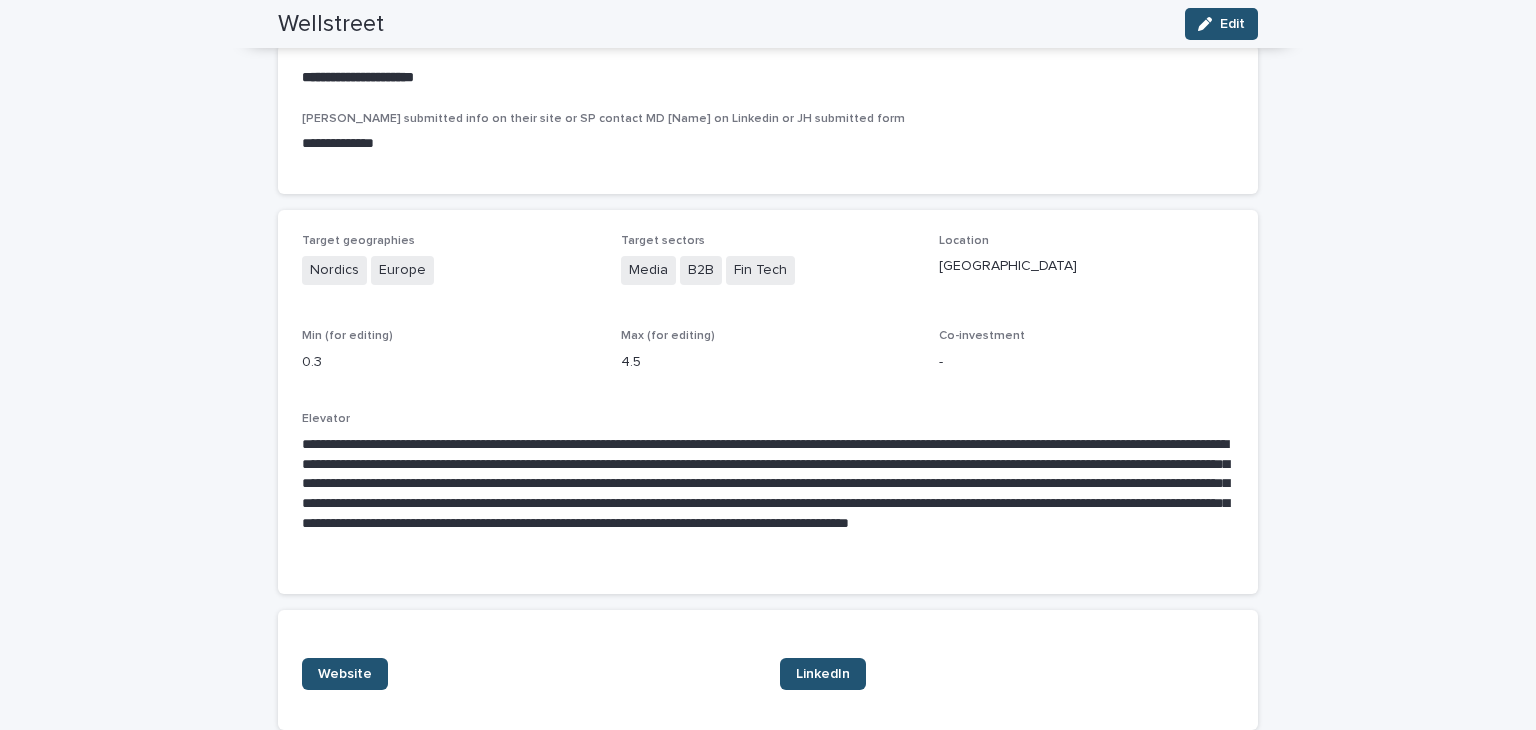 scroll, scrollTop: 256, scrollLeft: 0, axis: vertical 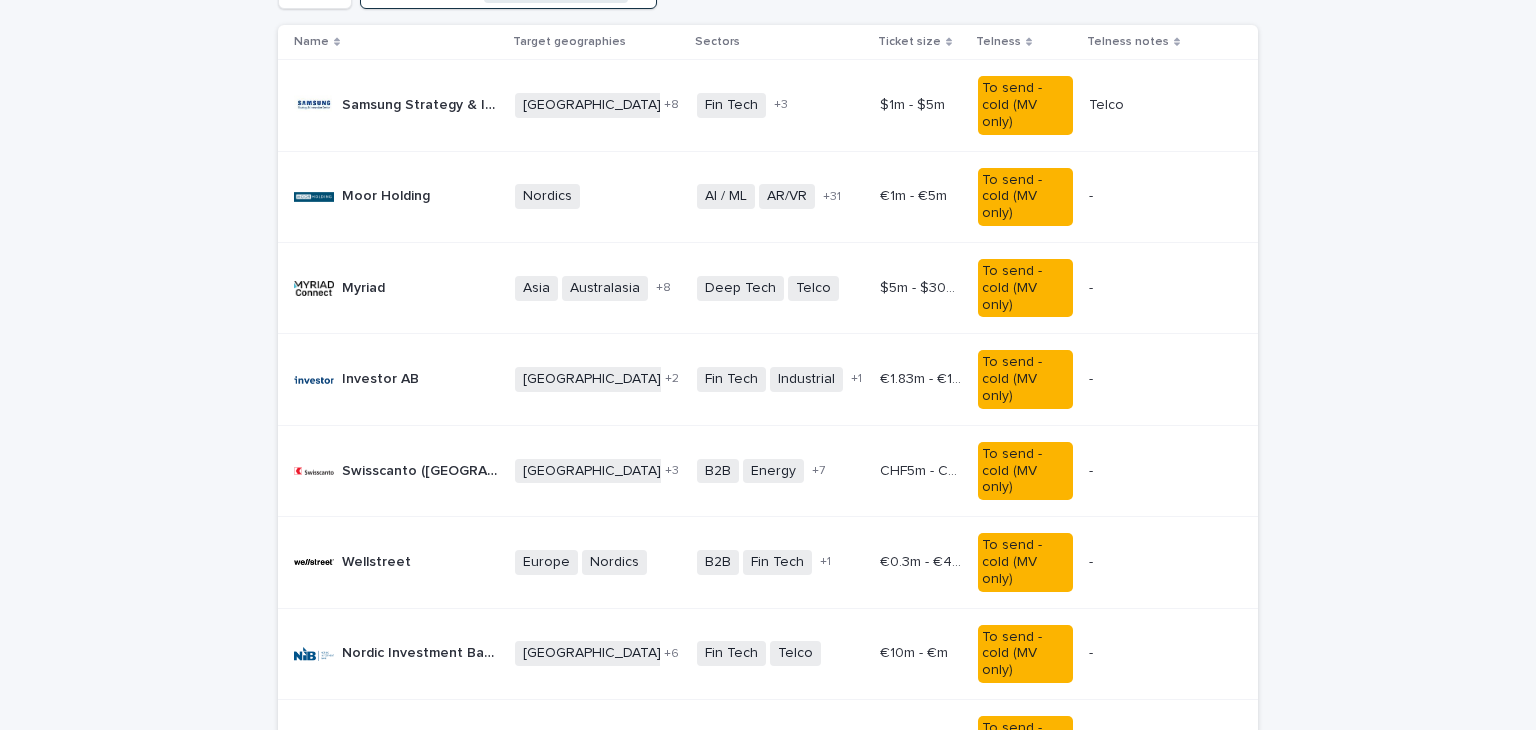 click on "Nordic Investment Bank" at bounding box center [422, 651] 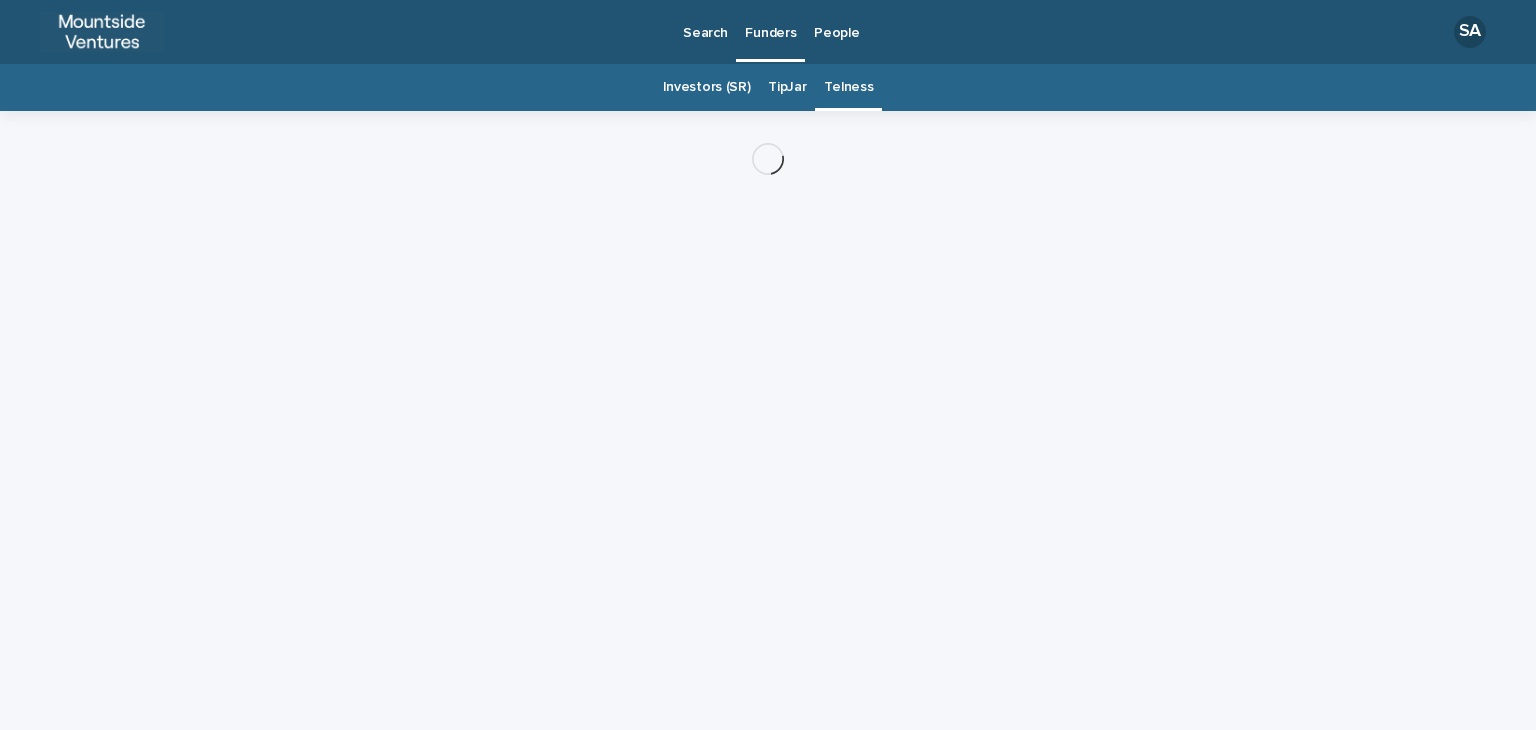 scroll, scrollTop: 0, scrollLeft: 0, axis: both 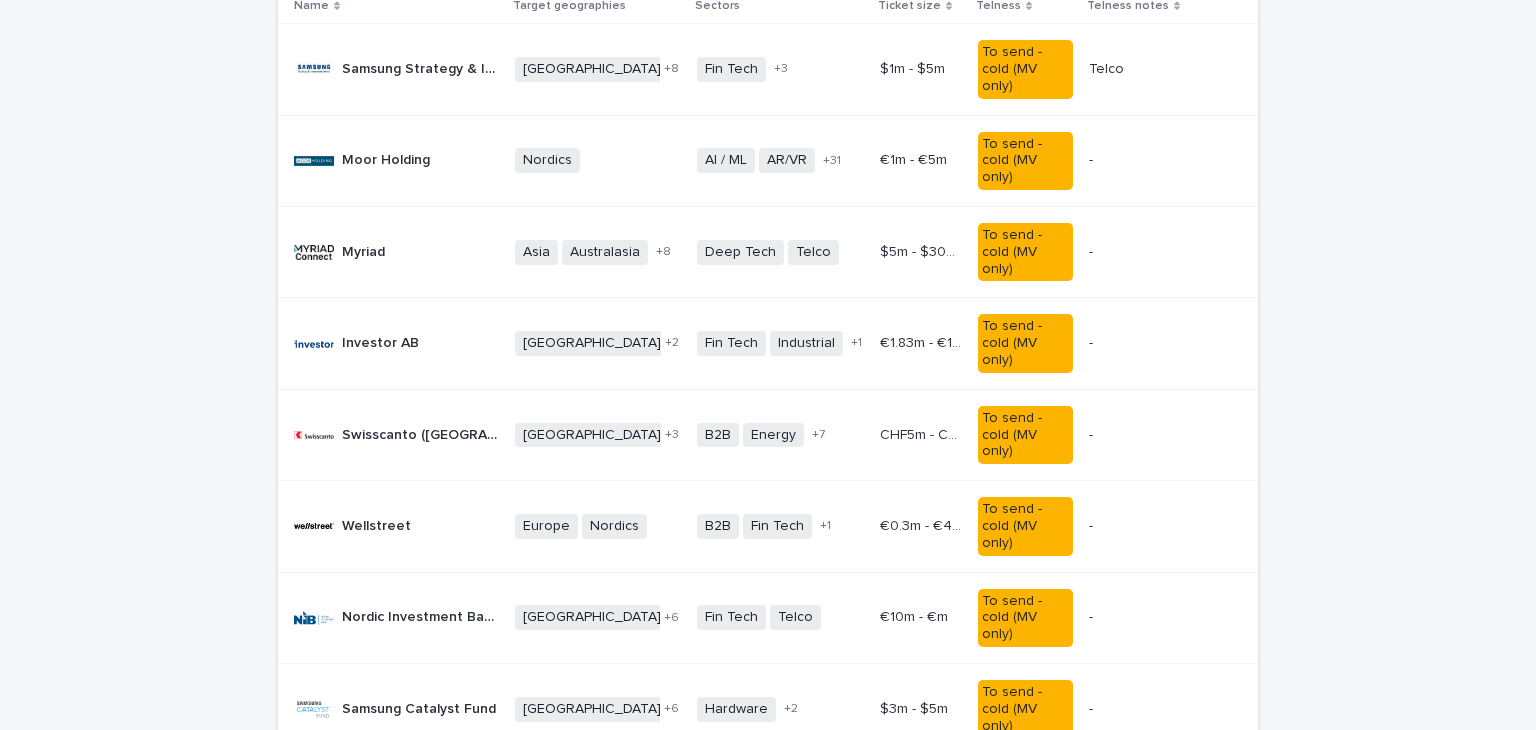 click on "Samsung Catalyst Fund" at bounding box center (421, 707) 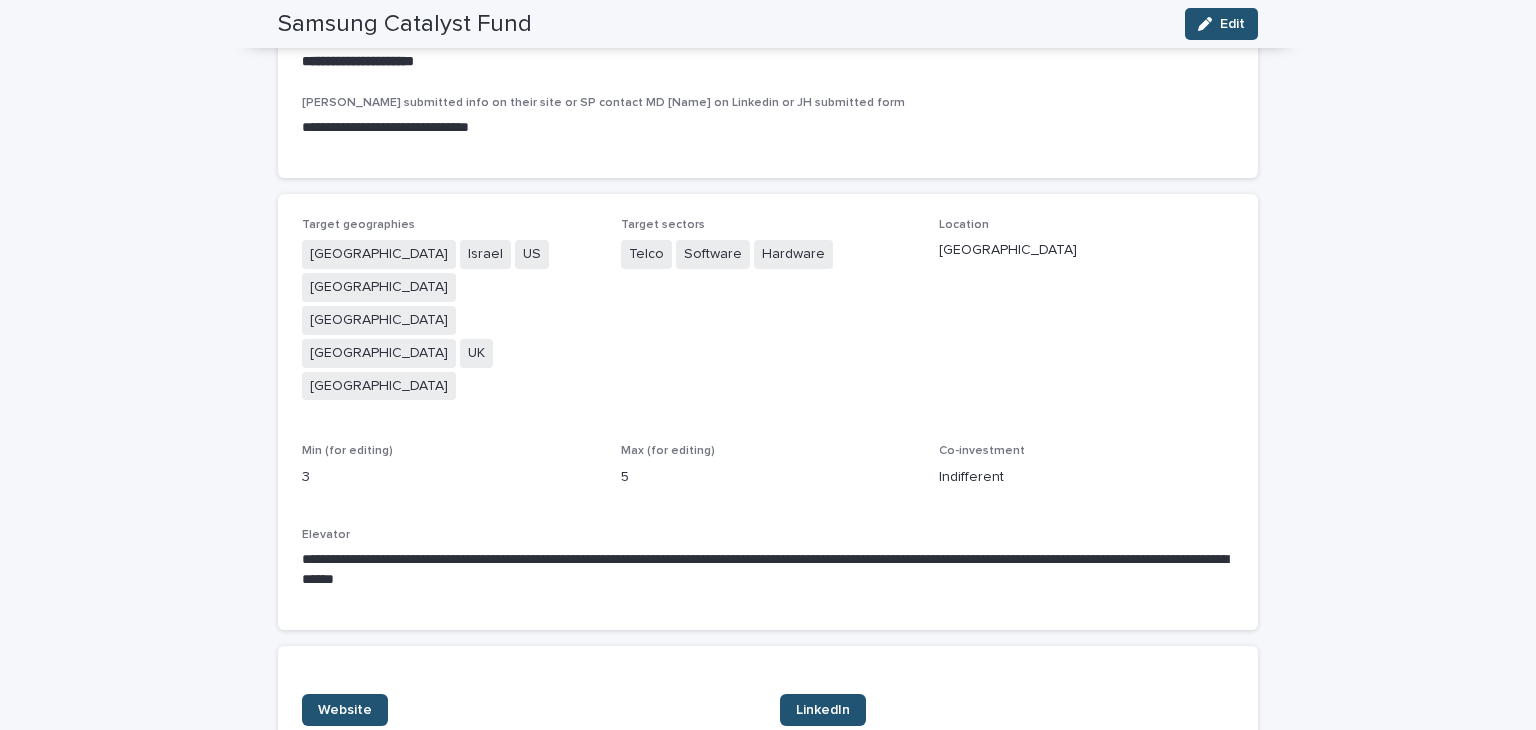scroll, scrollTop: 272, scrollLeft: 0, axis: vertical 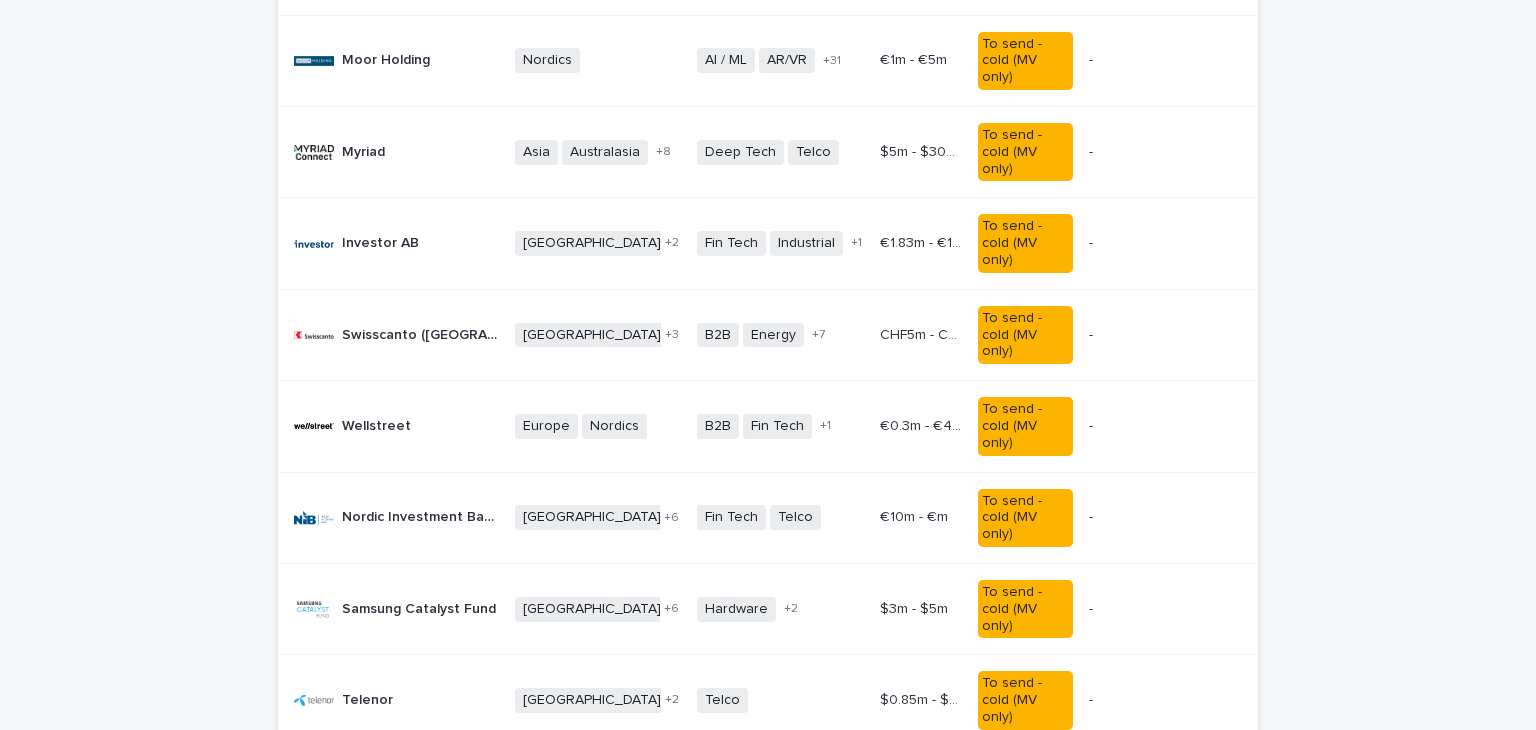 click on "Telenor" at bounding box center [369, 698] 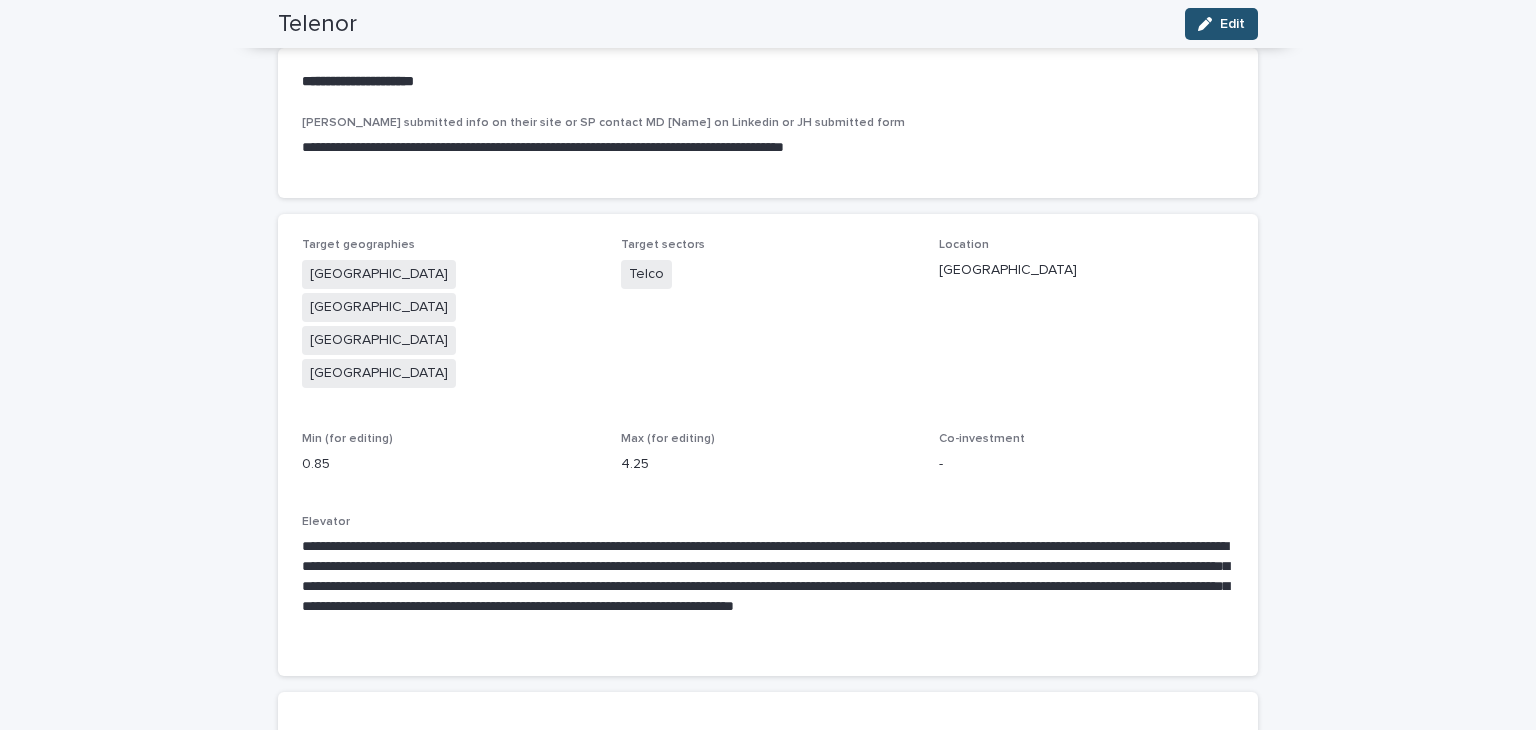 scroll, scrollTop: 252, scrollLeft: 0, axis: vertical 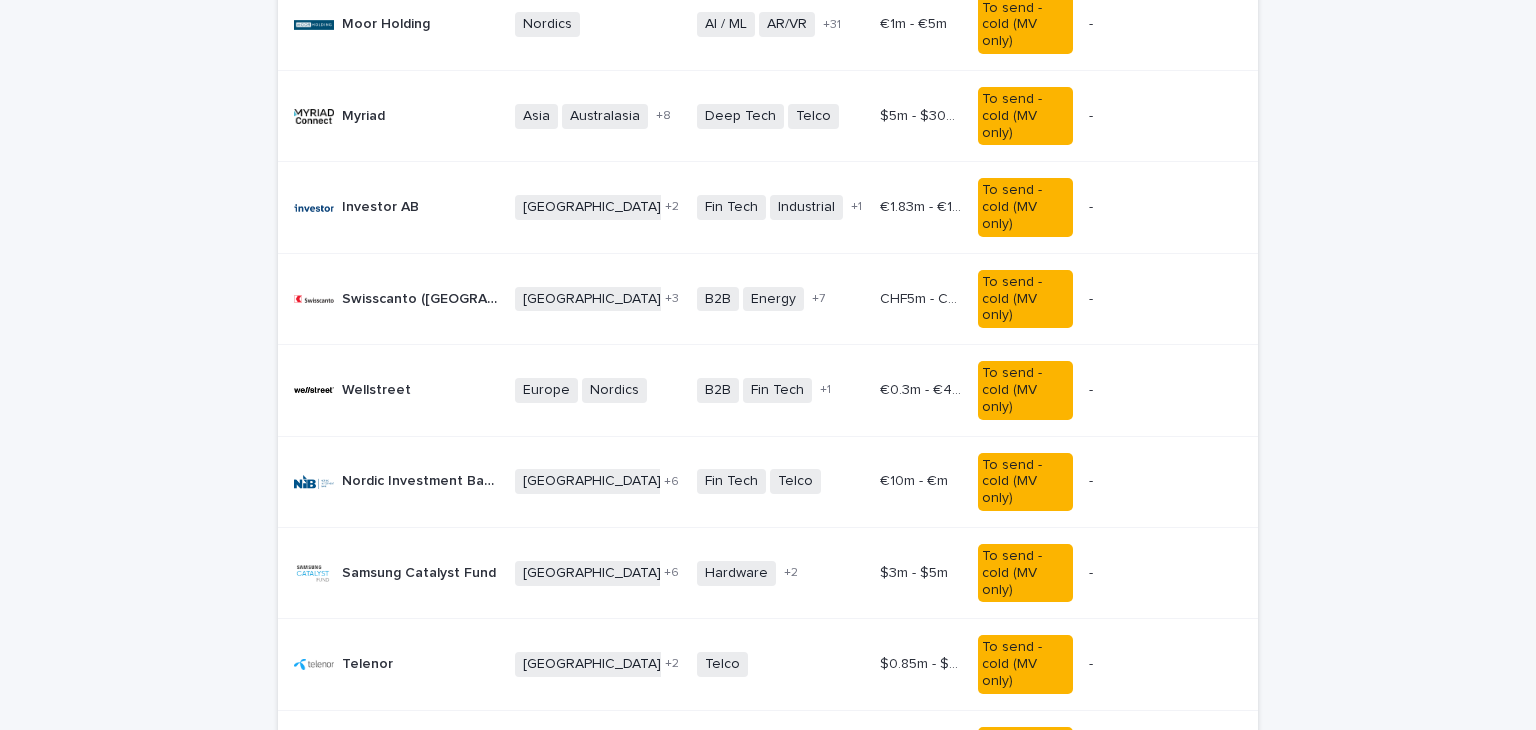 click on "Standout Capital" at bounding box center [400, 753] 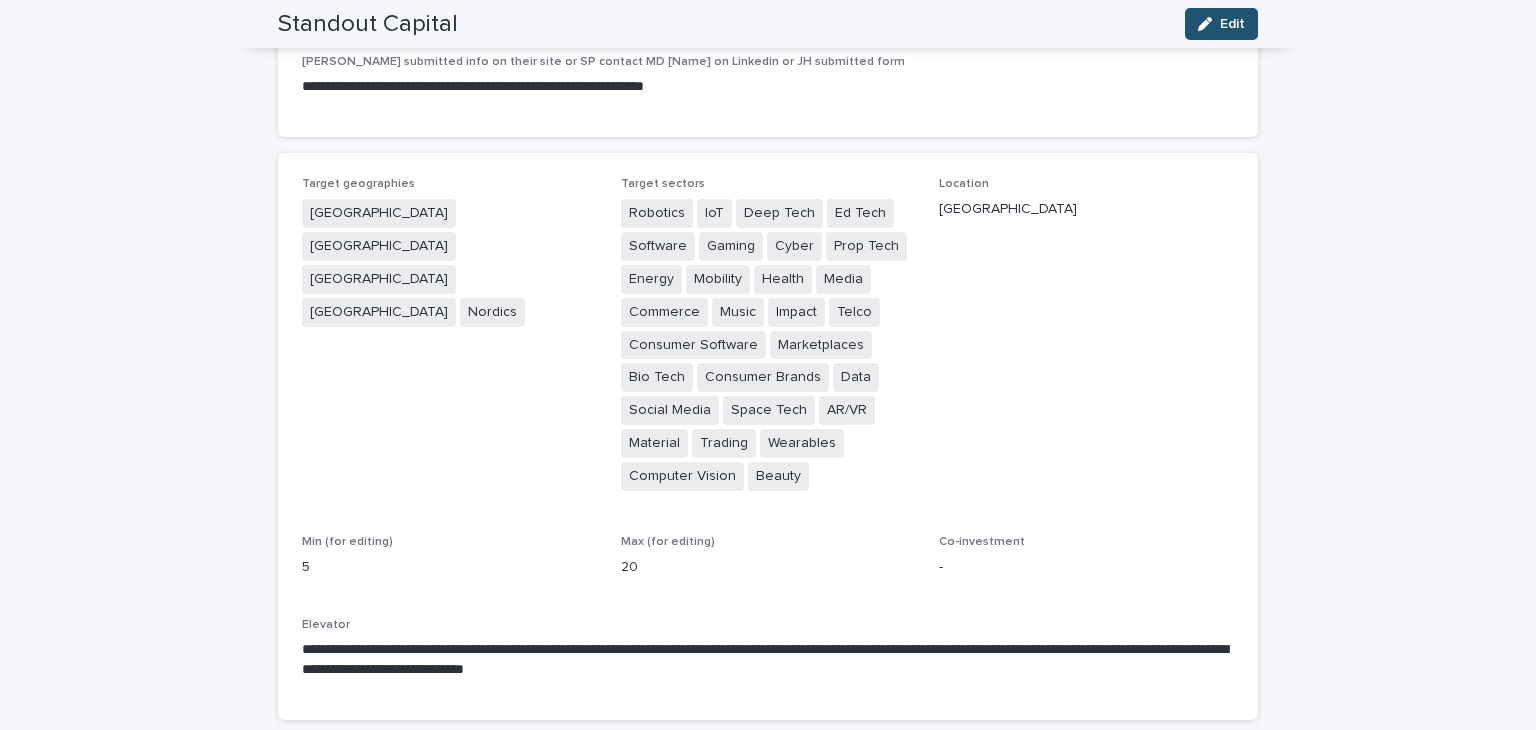 scroll, scrollTop: 427, scrollLeft: 0, axis: vertical 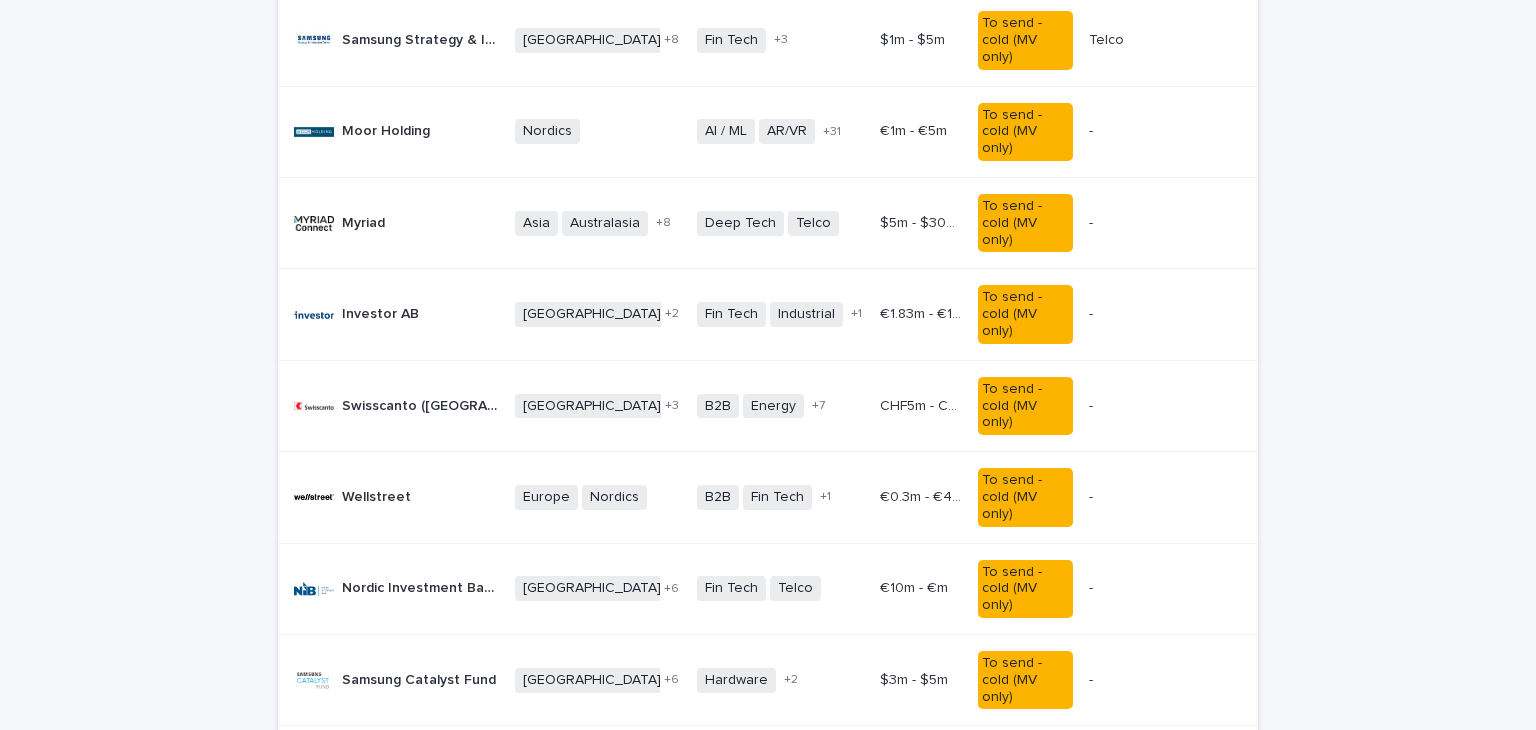 click on "Standout Capital" at bounding box center (400, 860) 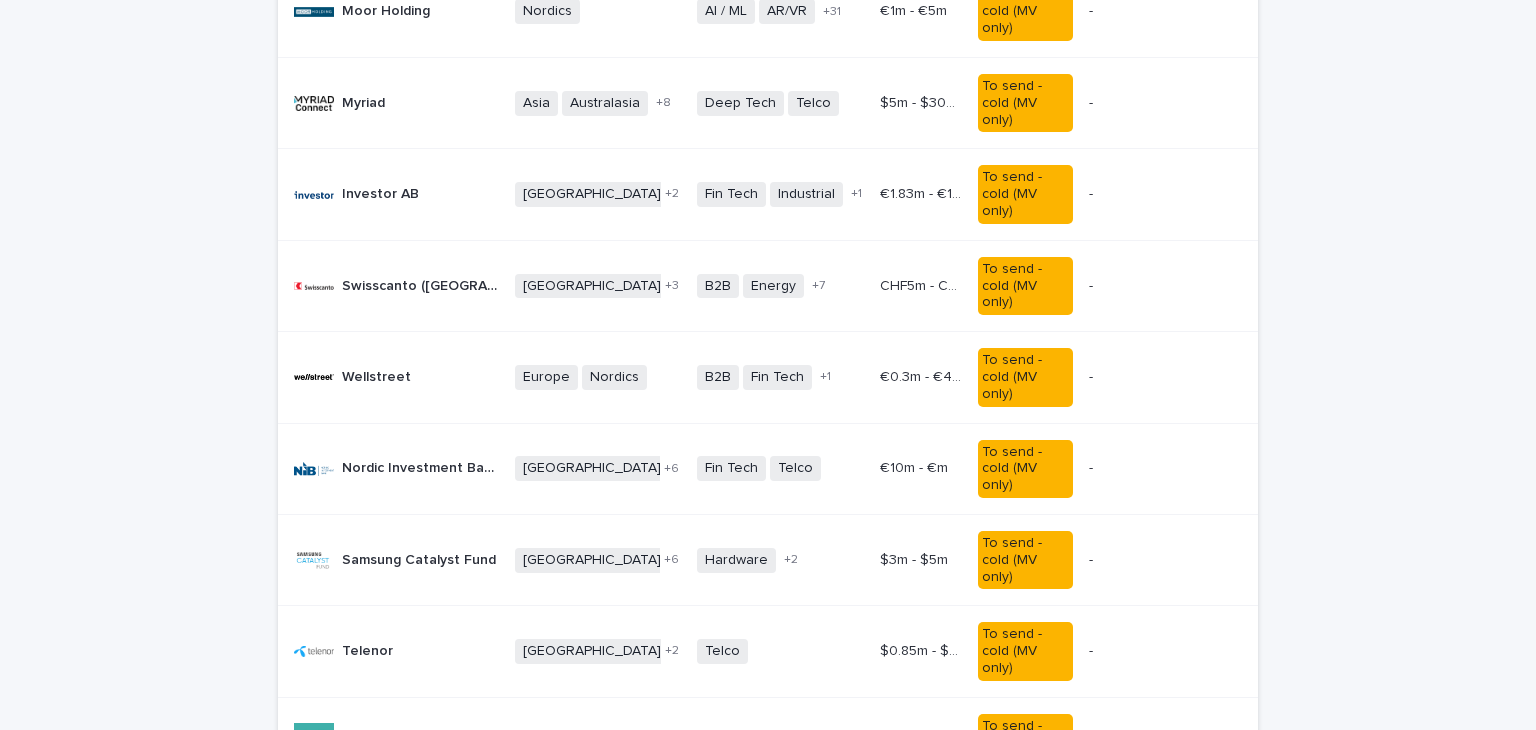 scroll, scrollTop: 432, scrollLeft: 0, axis: vertical 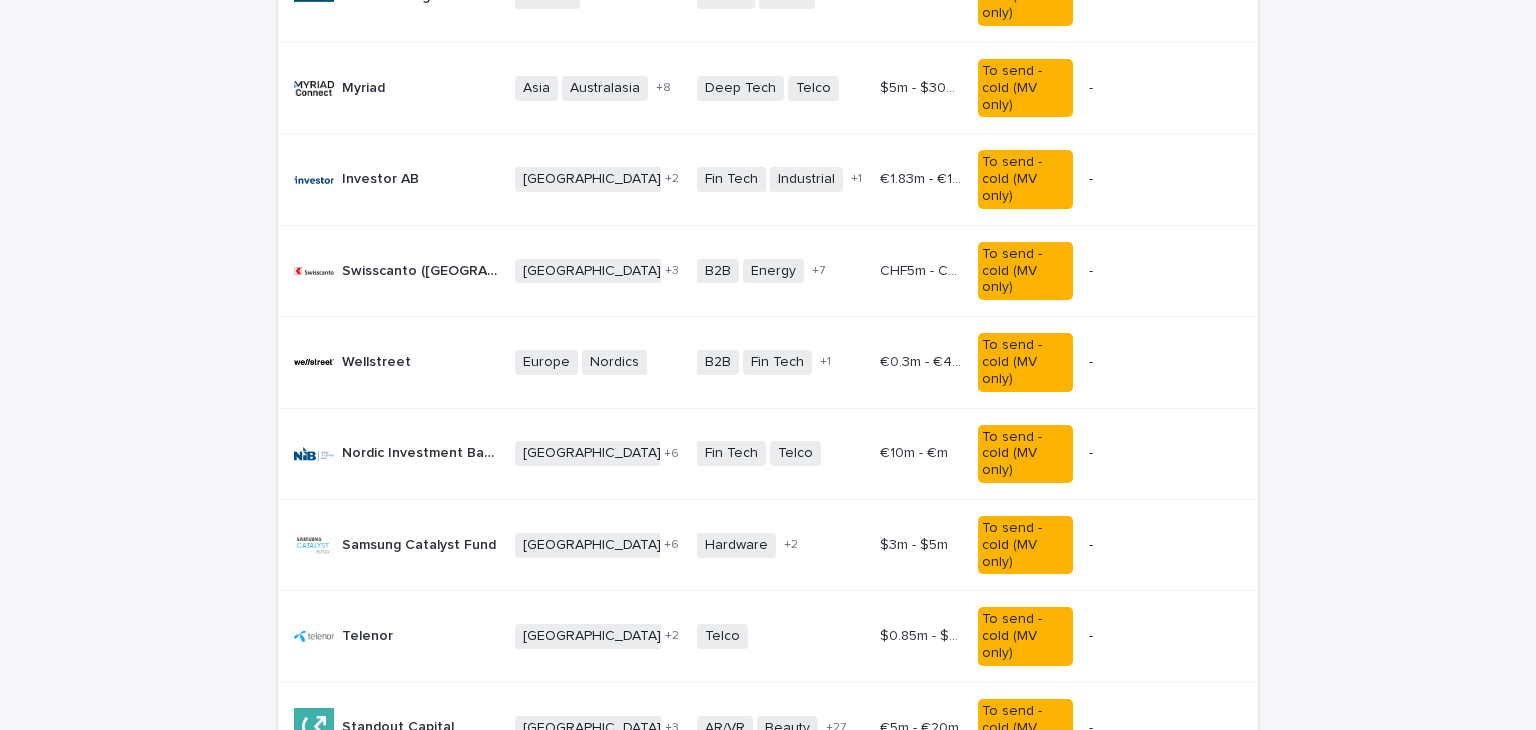 click on "Kinnevik" at bounding box center (371, 817) 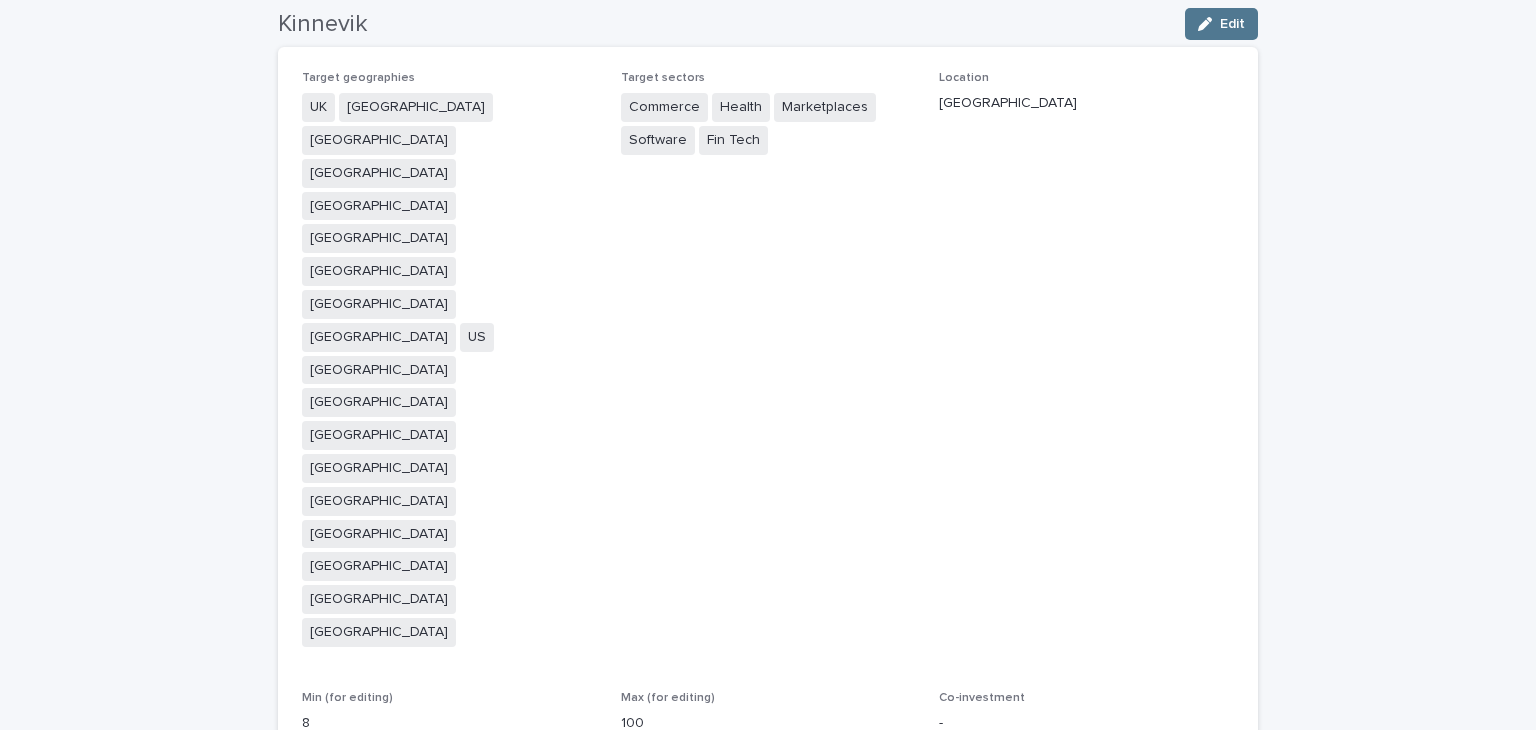 scroll, scrollTop: 451, scrollLeft: 0, axis: vertical 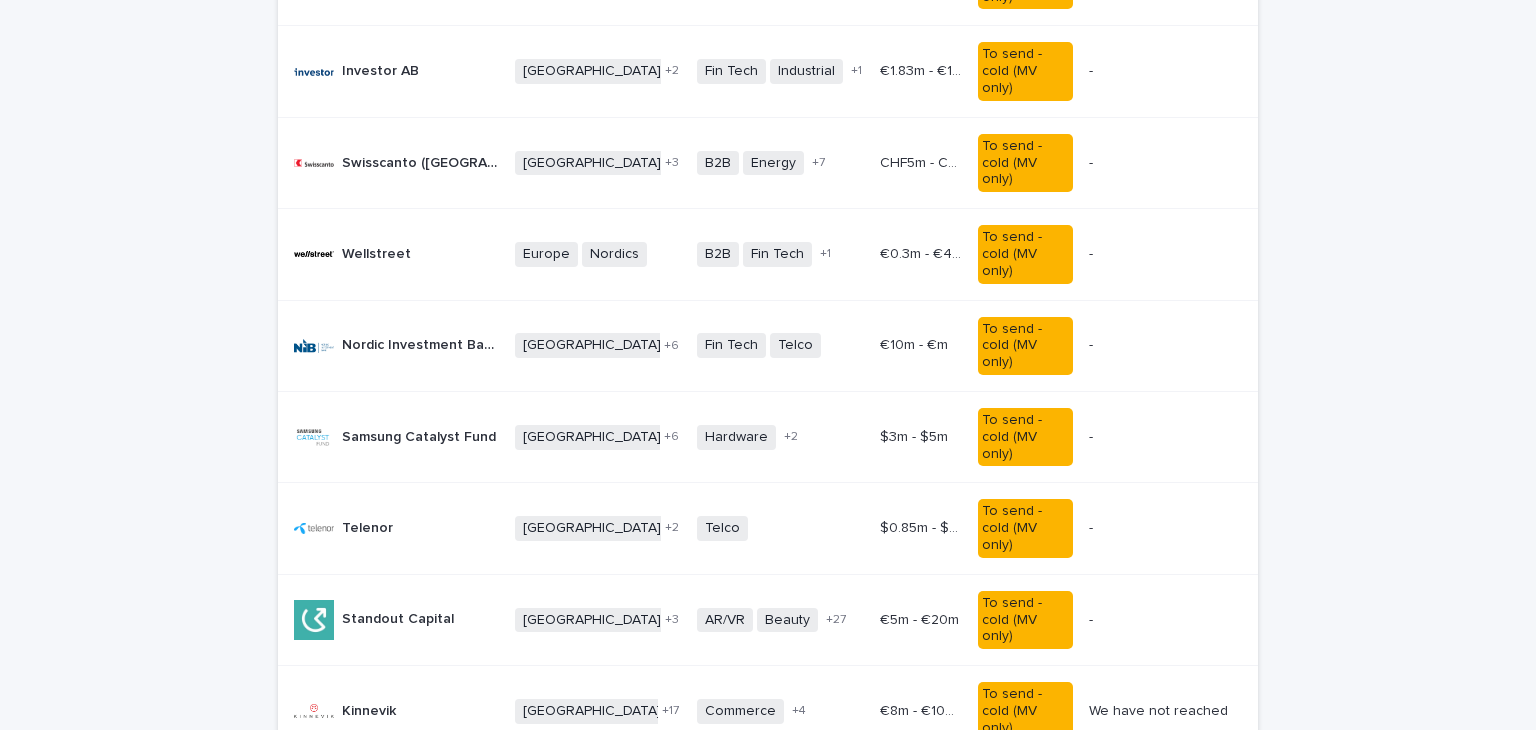 click on "Rite Ventures" at bounding box center (389, 800) 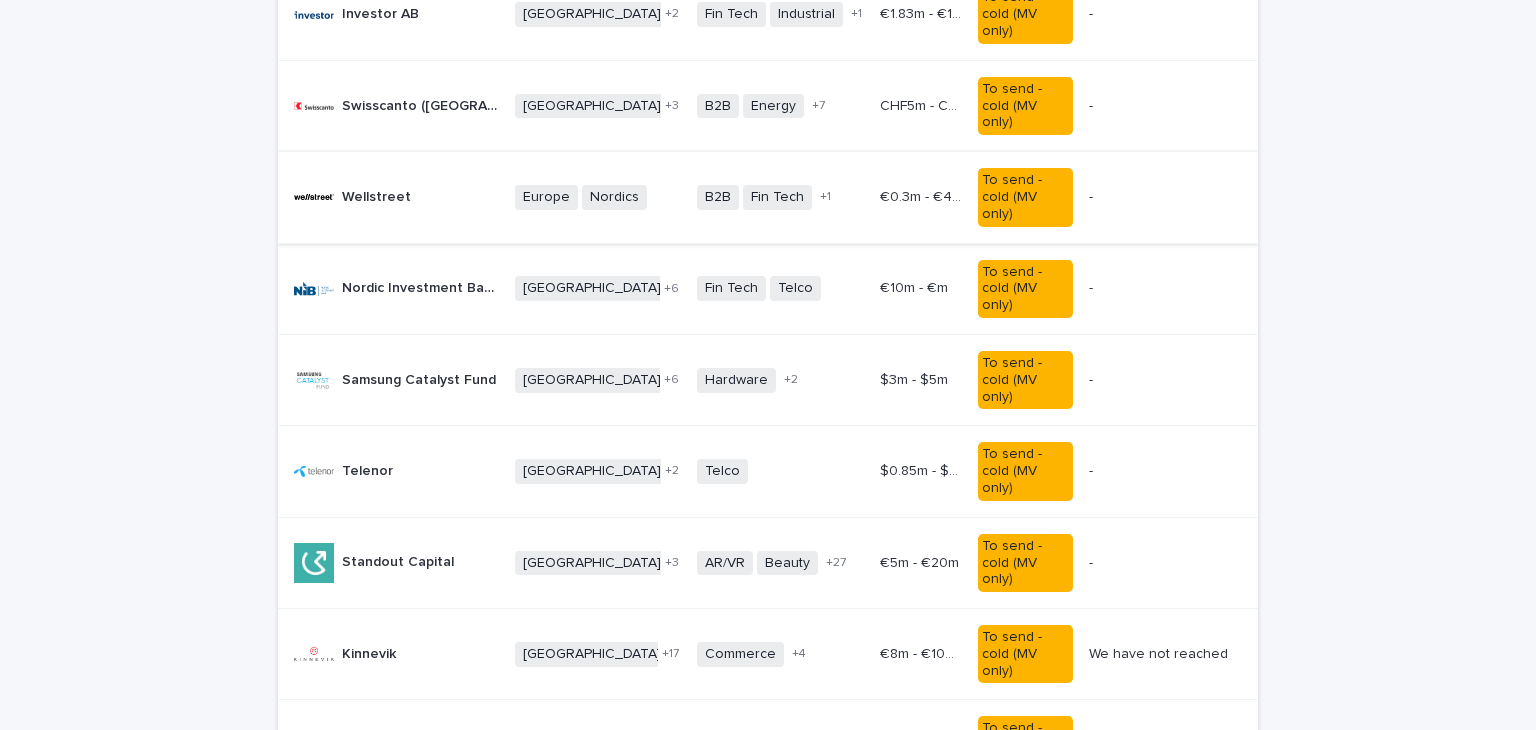 scroll, scrollTop: 684, scrollLeft: 0, axis: vertical 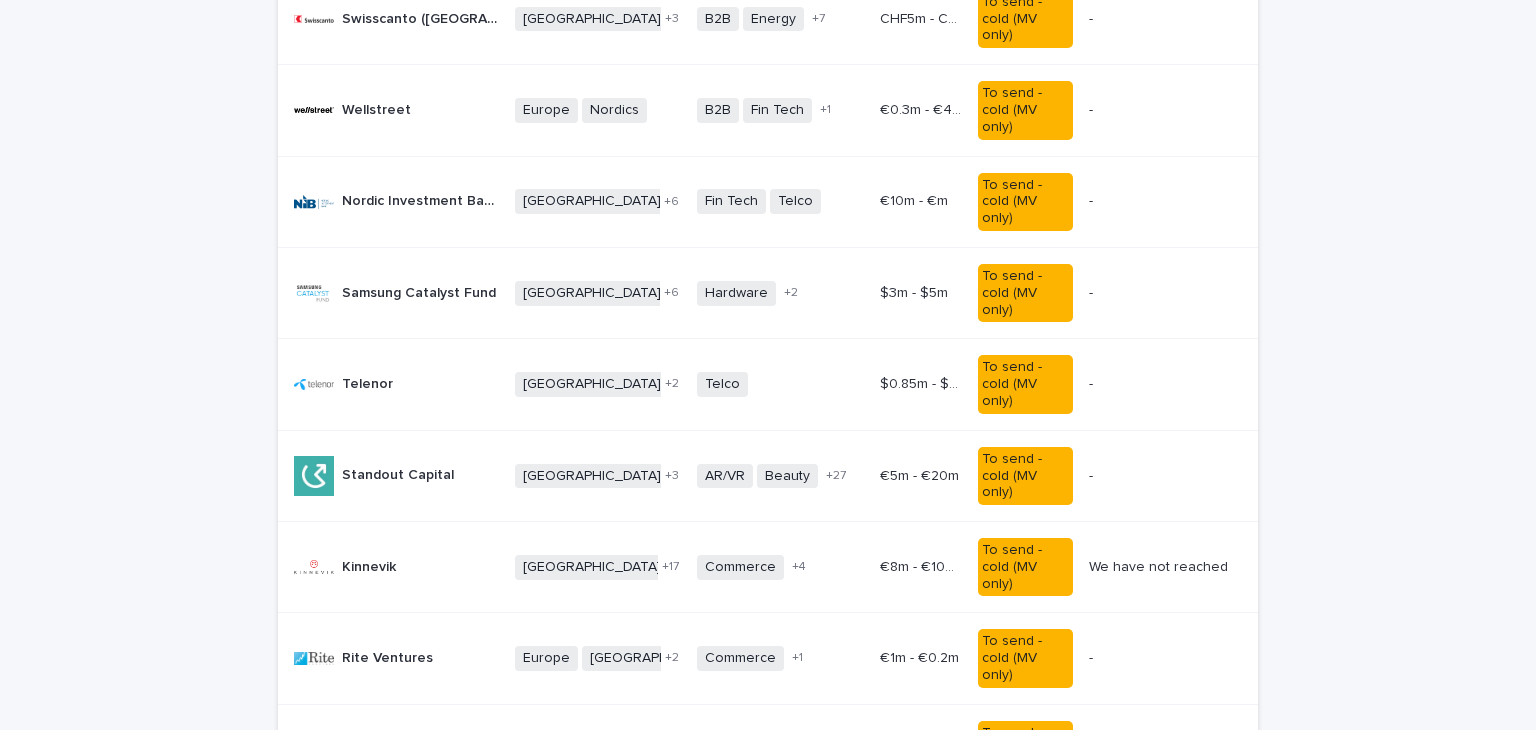 click on "Vinnova" at bounding box center [370, 748] 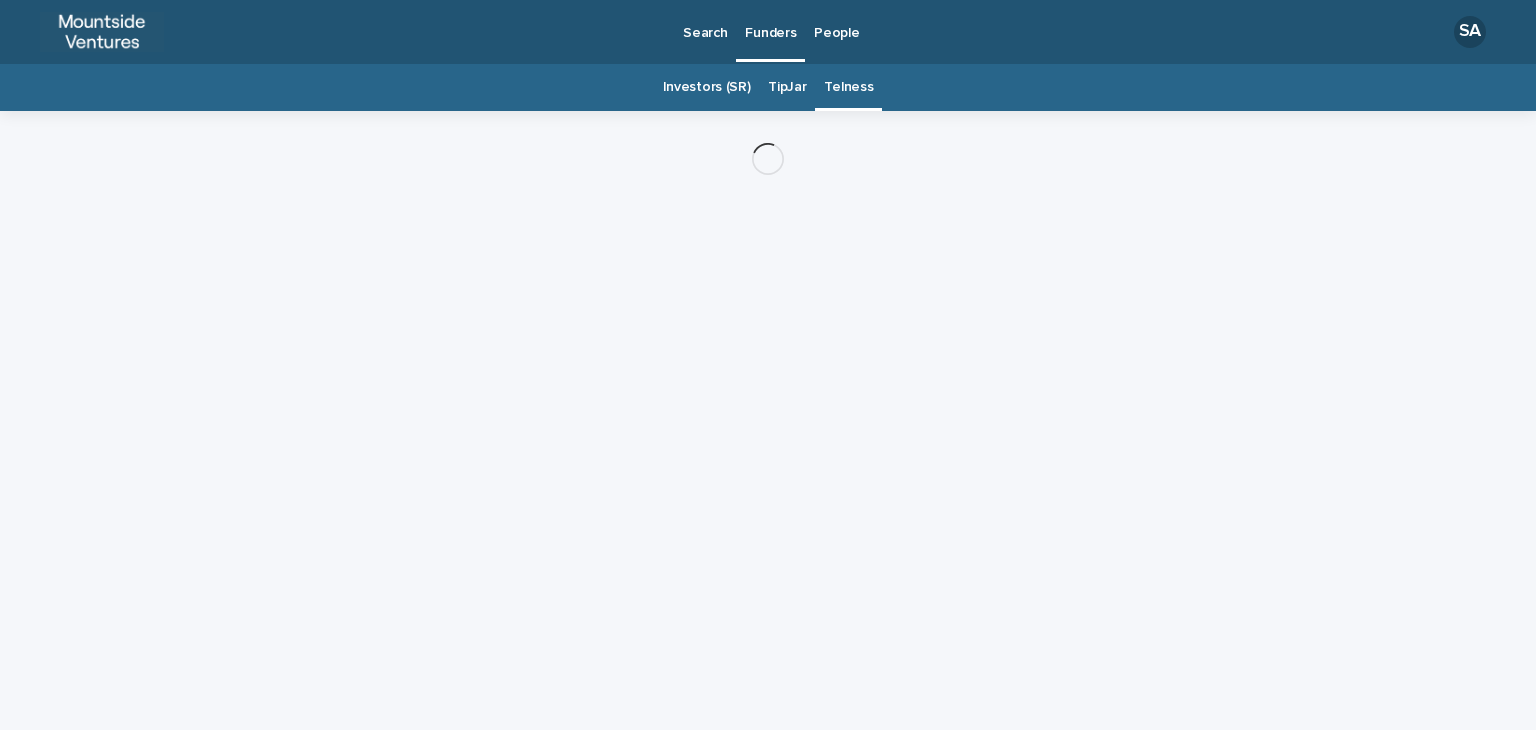 scroll, scrollTop: 0, scrollLeft: 0, axis: both 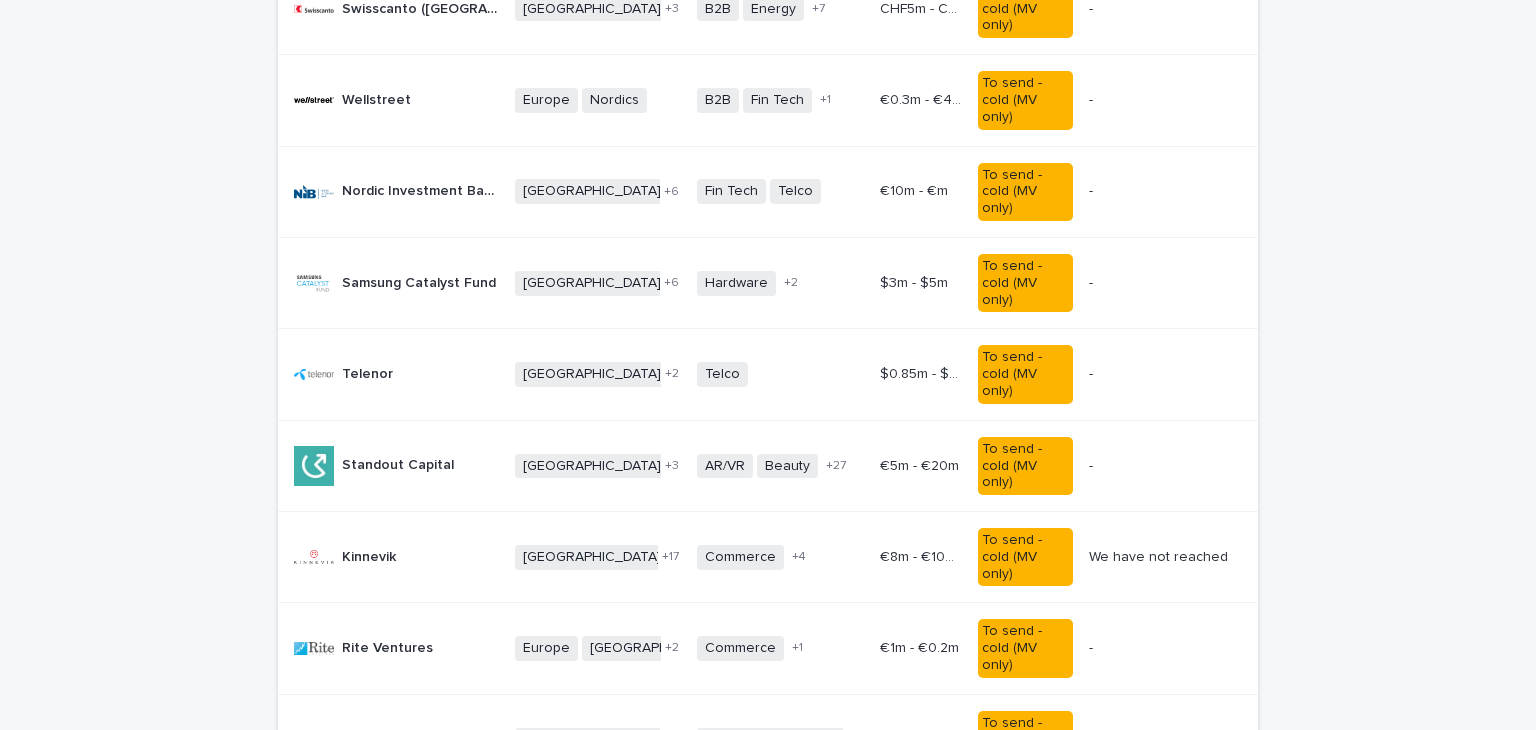click on "Alfvén & [PERSON_NAME]" at bounding box center [422, 829] 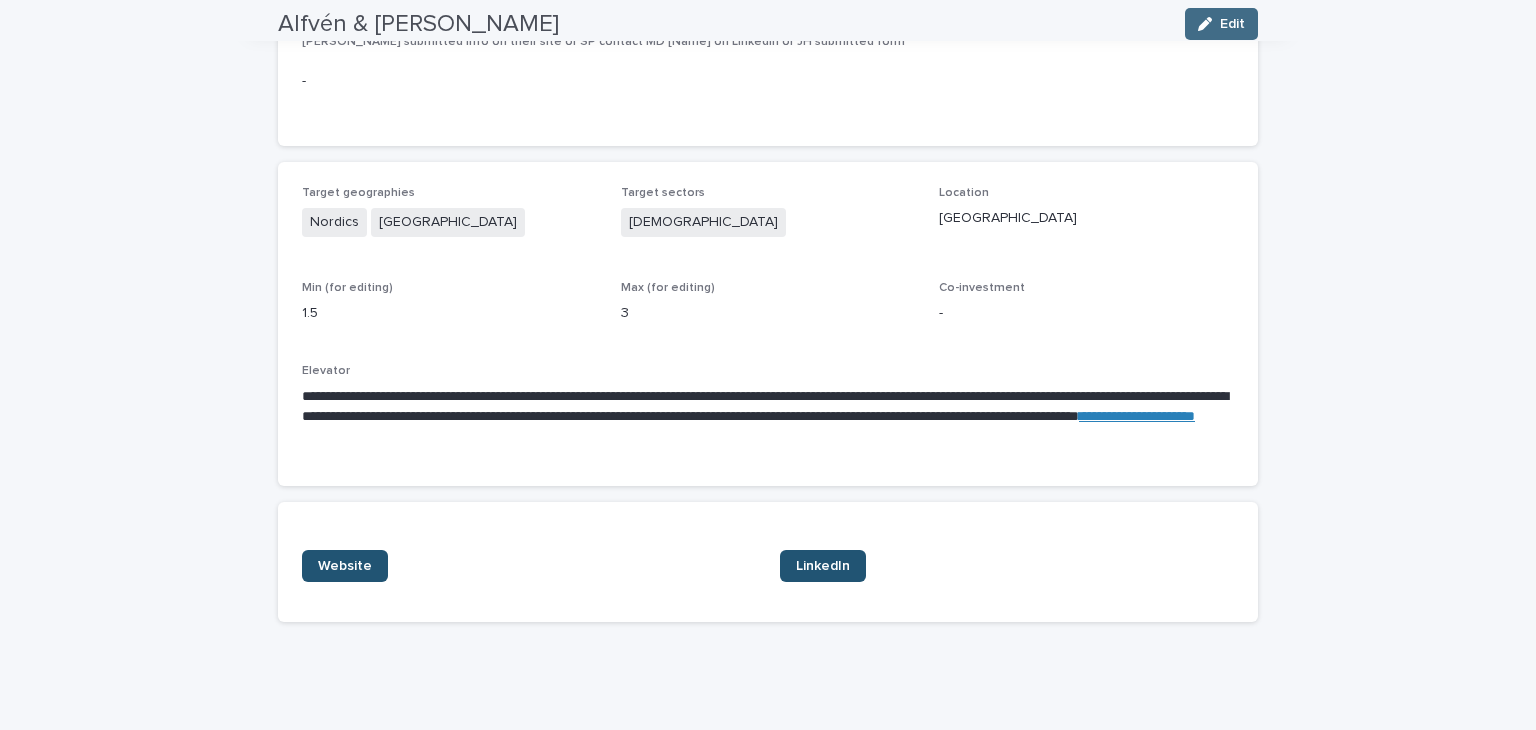 scroll, scrollTop: 335, scrollLeft: 0, axis: vertical 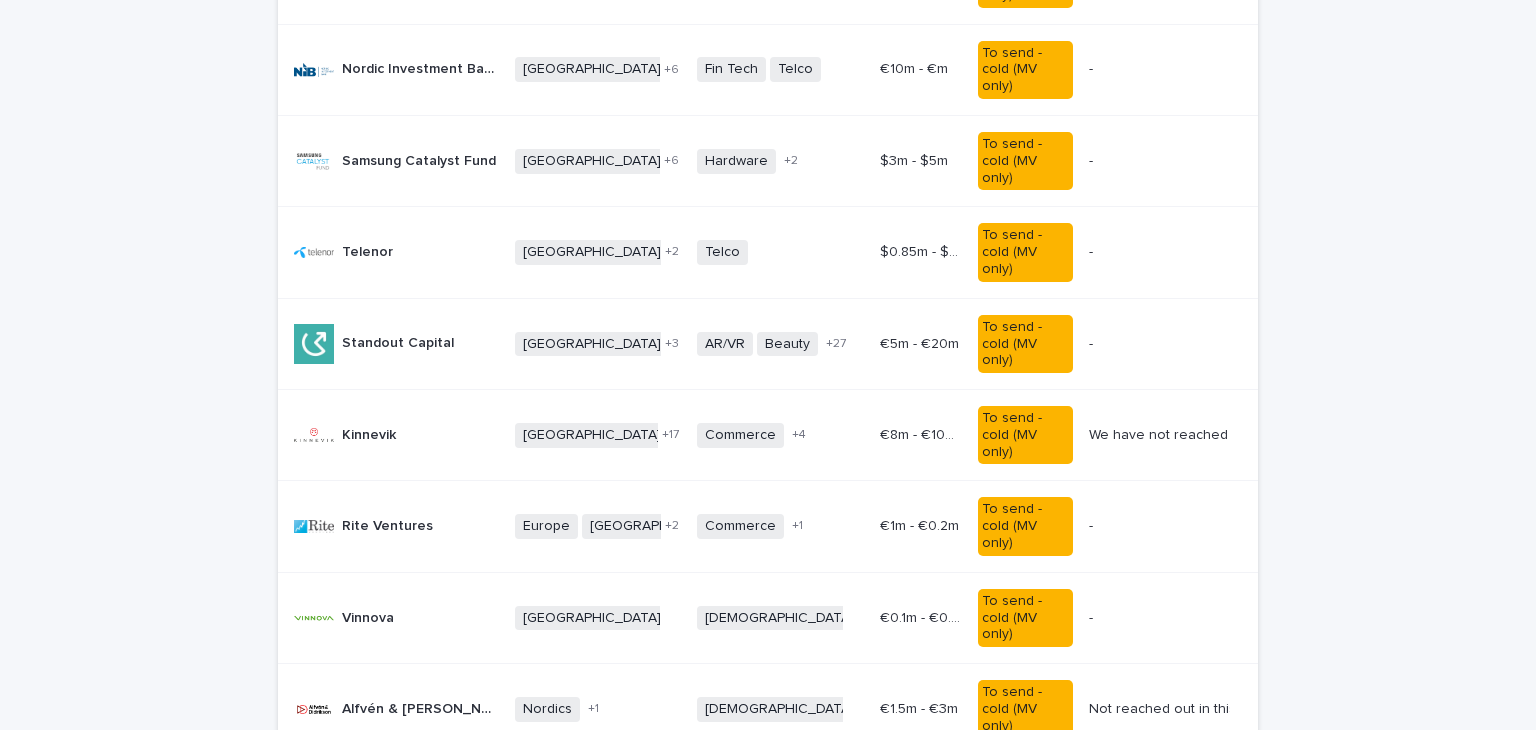 click on "Neqst" at bounding box center [364, 798] 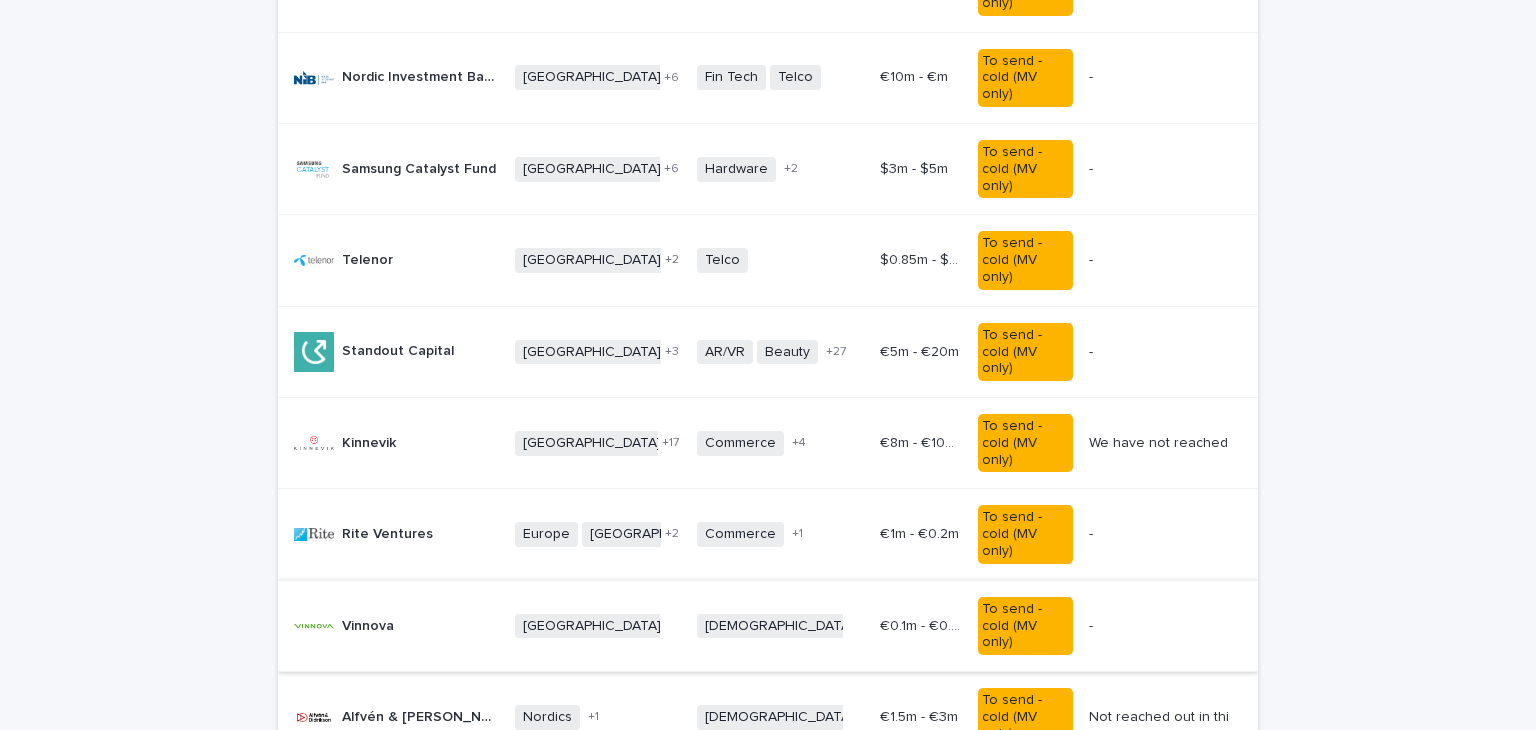 scroll, scrollTop: 815, scrollLeft: 0, axis: vertical 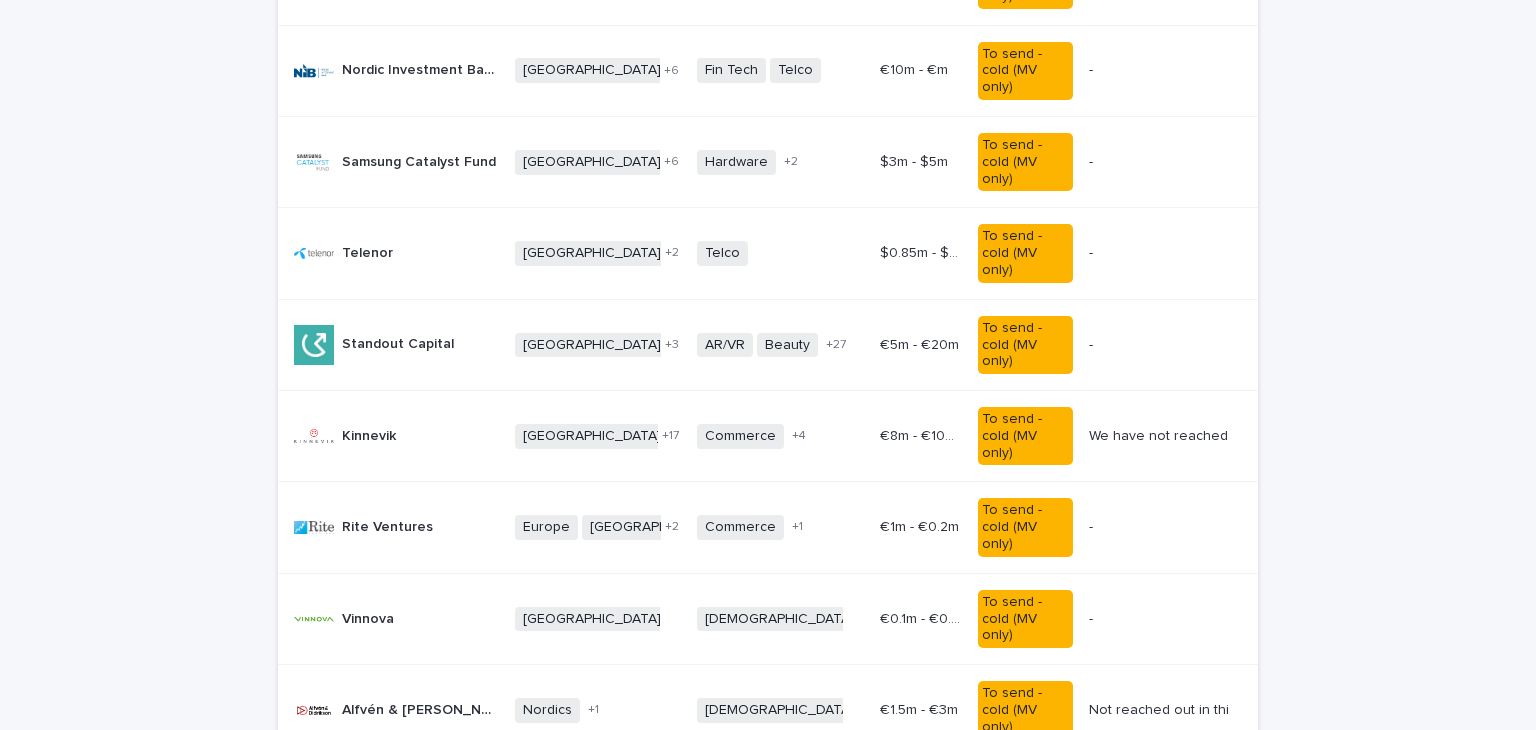 click on "StartGreen Capital" at bounding box center [406, 891] 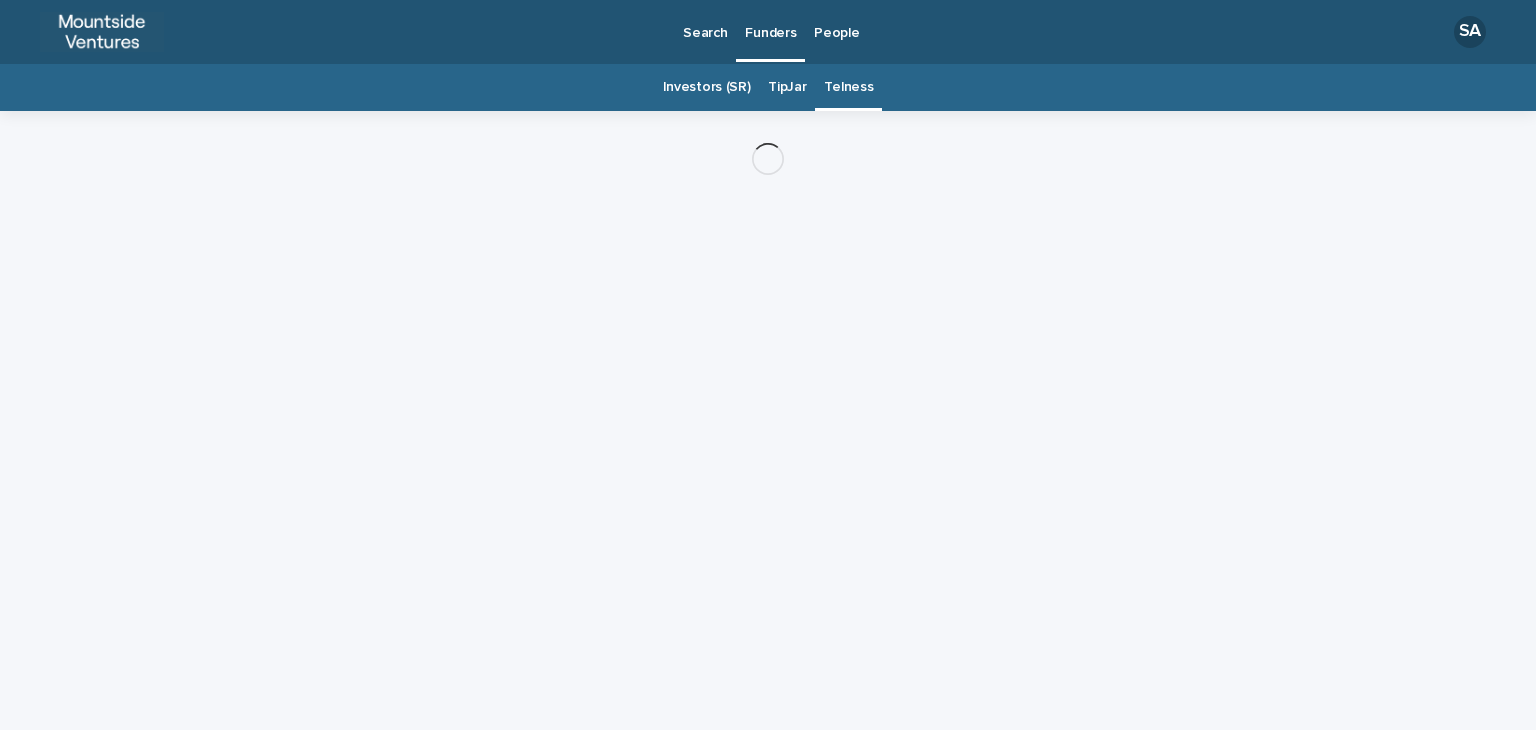 scroll, scrollTop: 0, scrollLeft: 0, axis: both 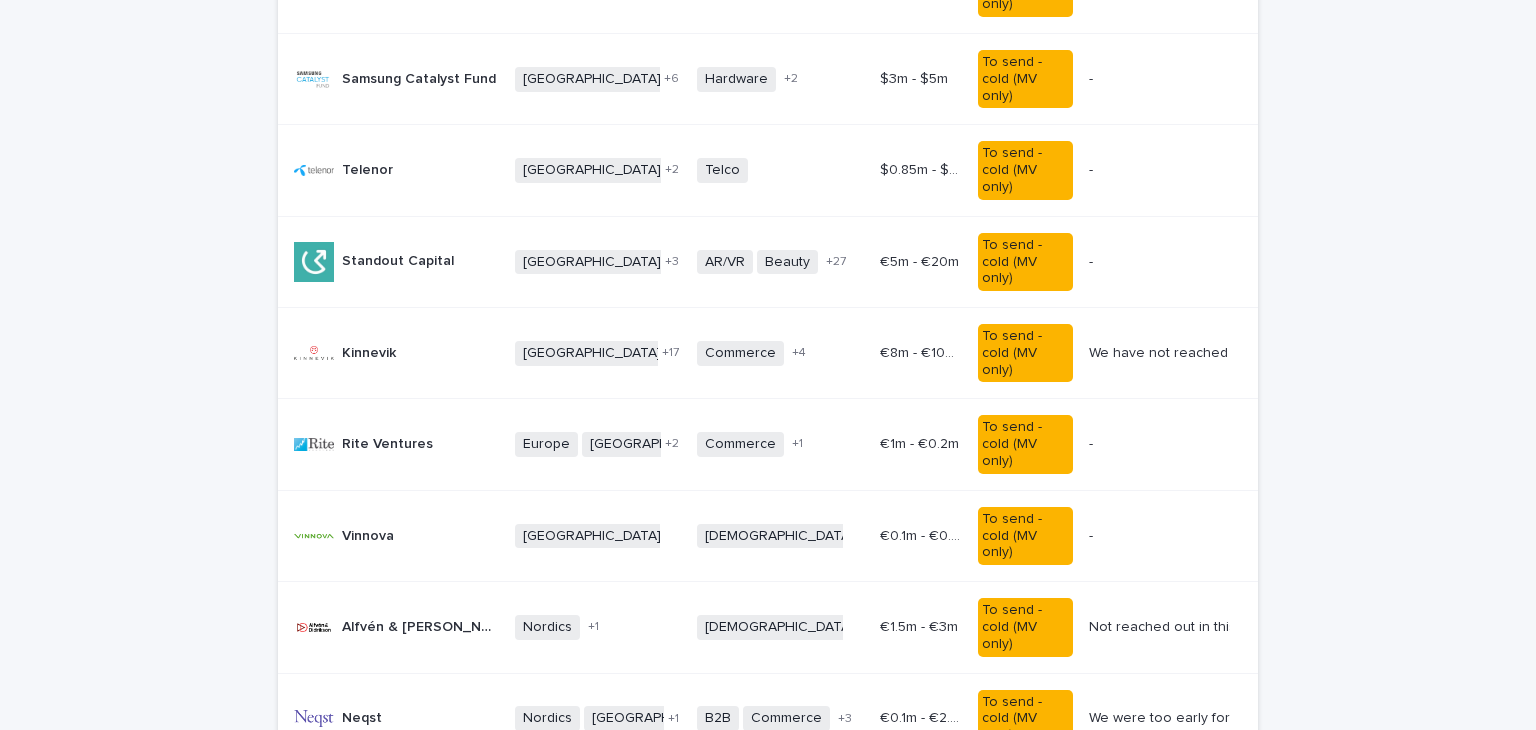 click on "StartGreen Capital StartGreen Capital" at bounding box center [404, 810] 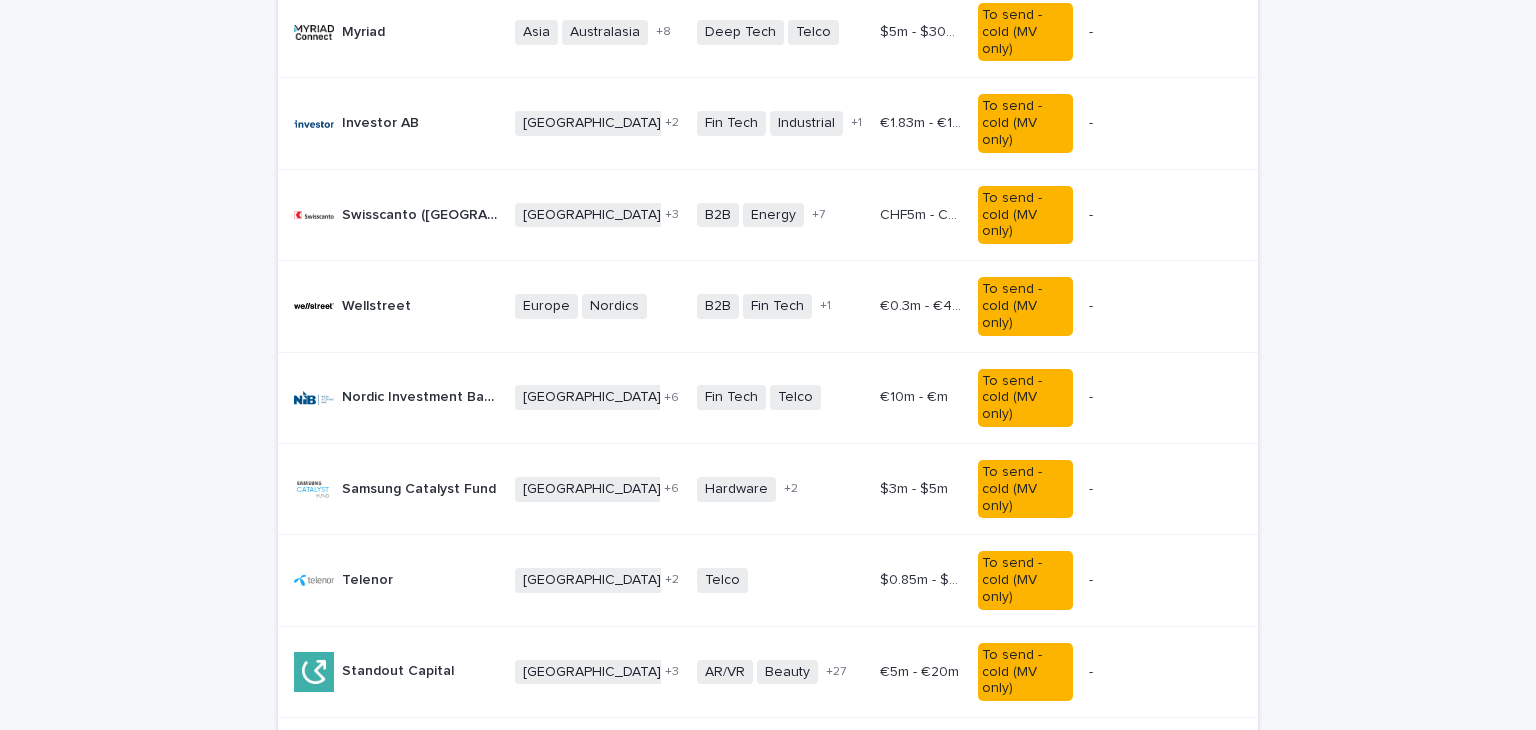 scroll, scrollTop: 601, scrollLeft: 0, axis: vertical 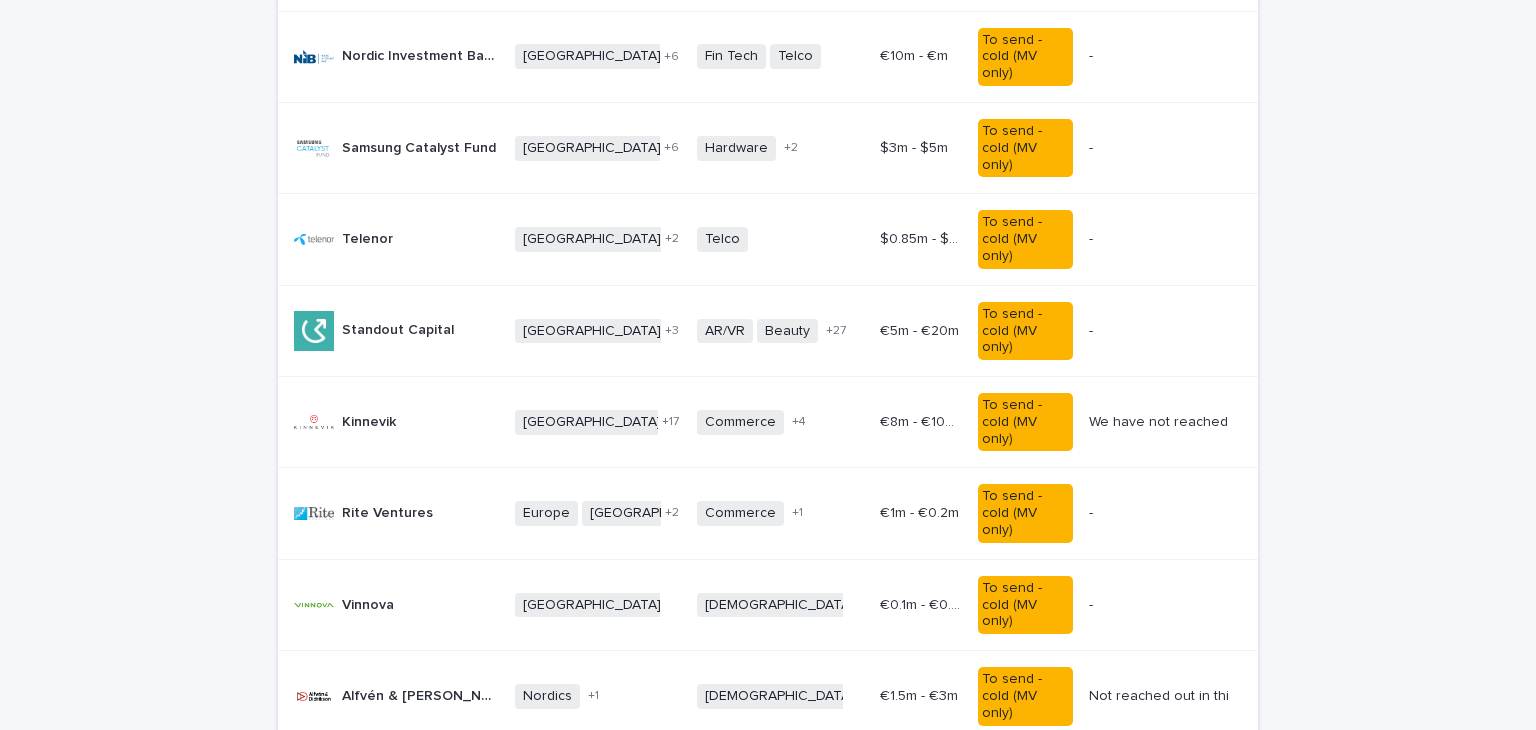 click on "StartGreen Capital" at bounding box center [406, 877] 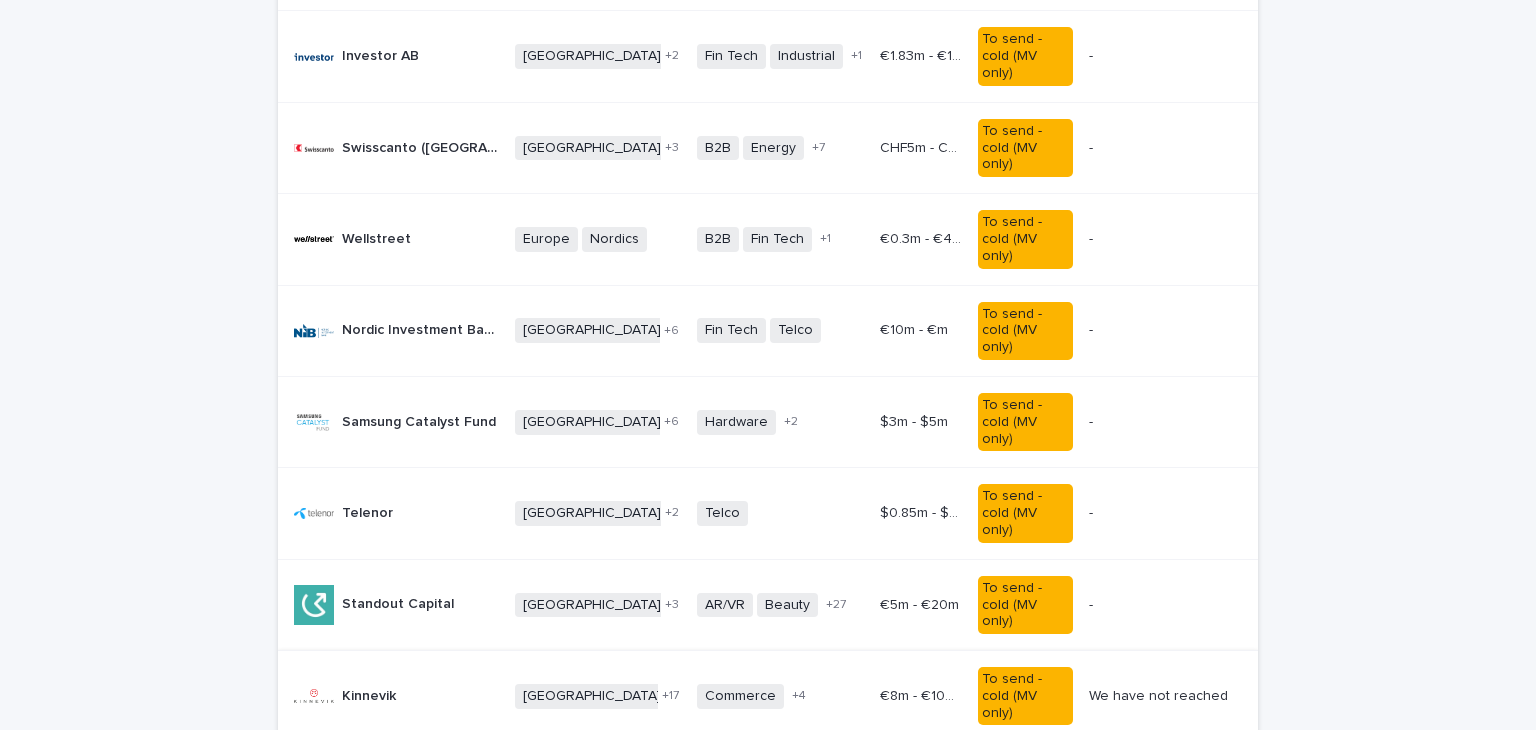scroll, scrollTop: 556, scrollLeft: 0, axis: vertical 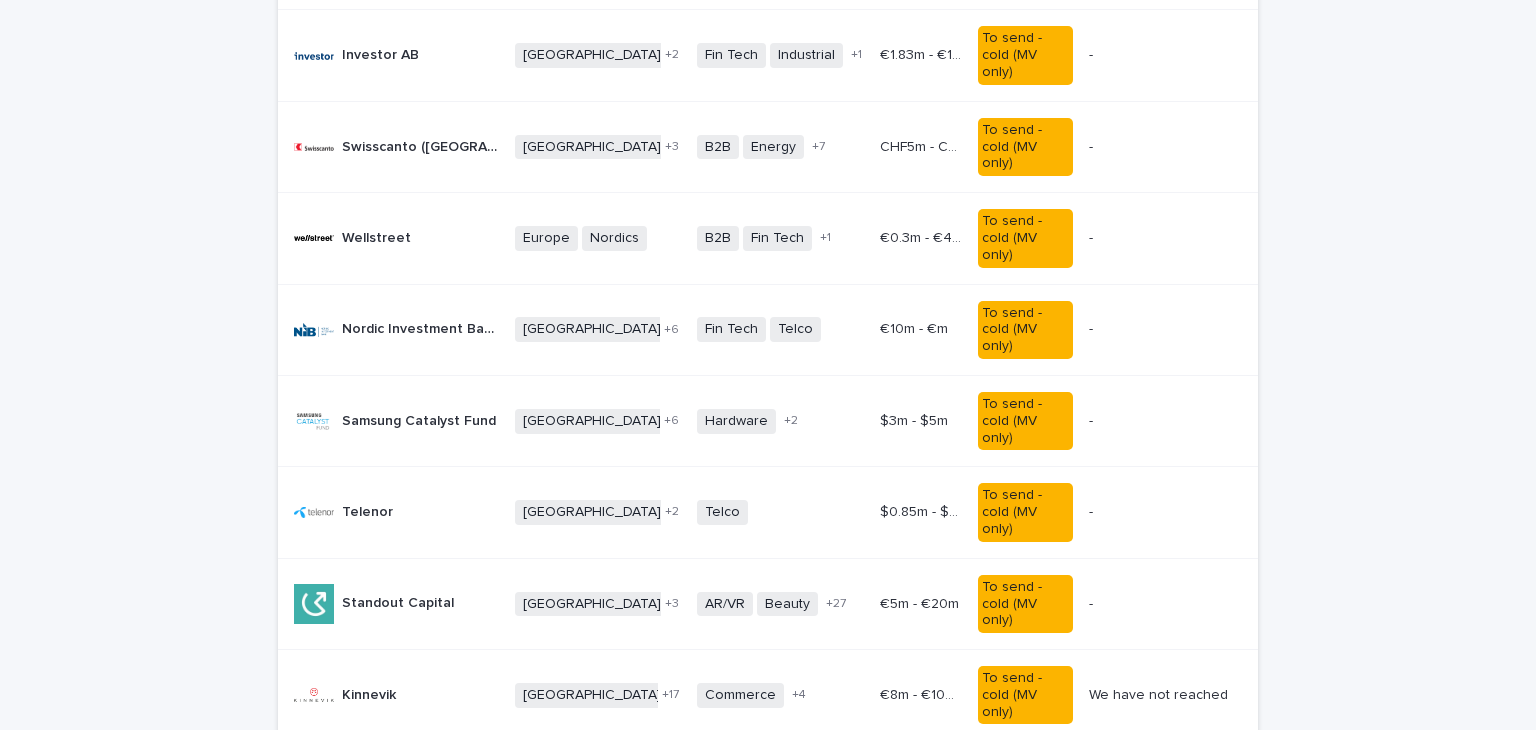 click on "Rite Ventures" at bounding box center (389, 784) 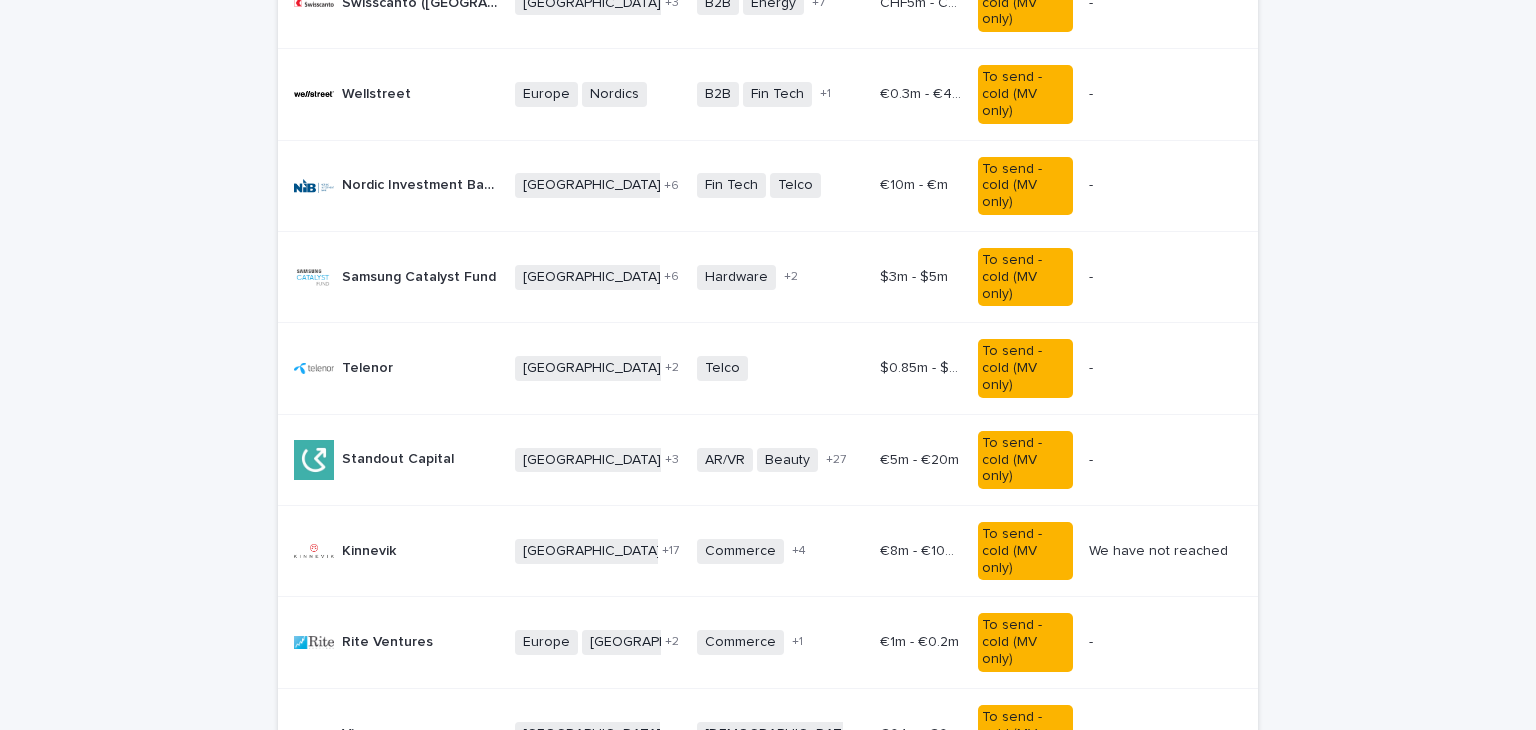 click on "Vinnova" at bounding box center [370, 732] 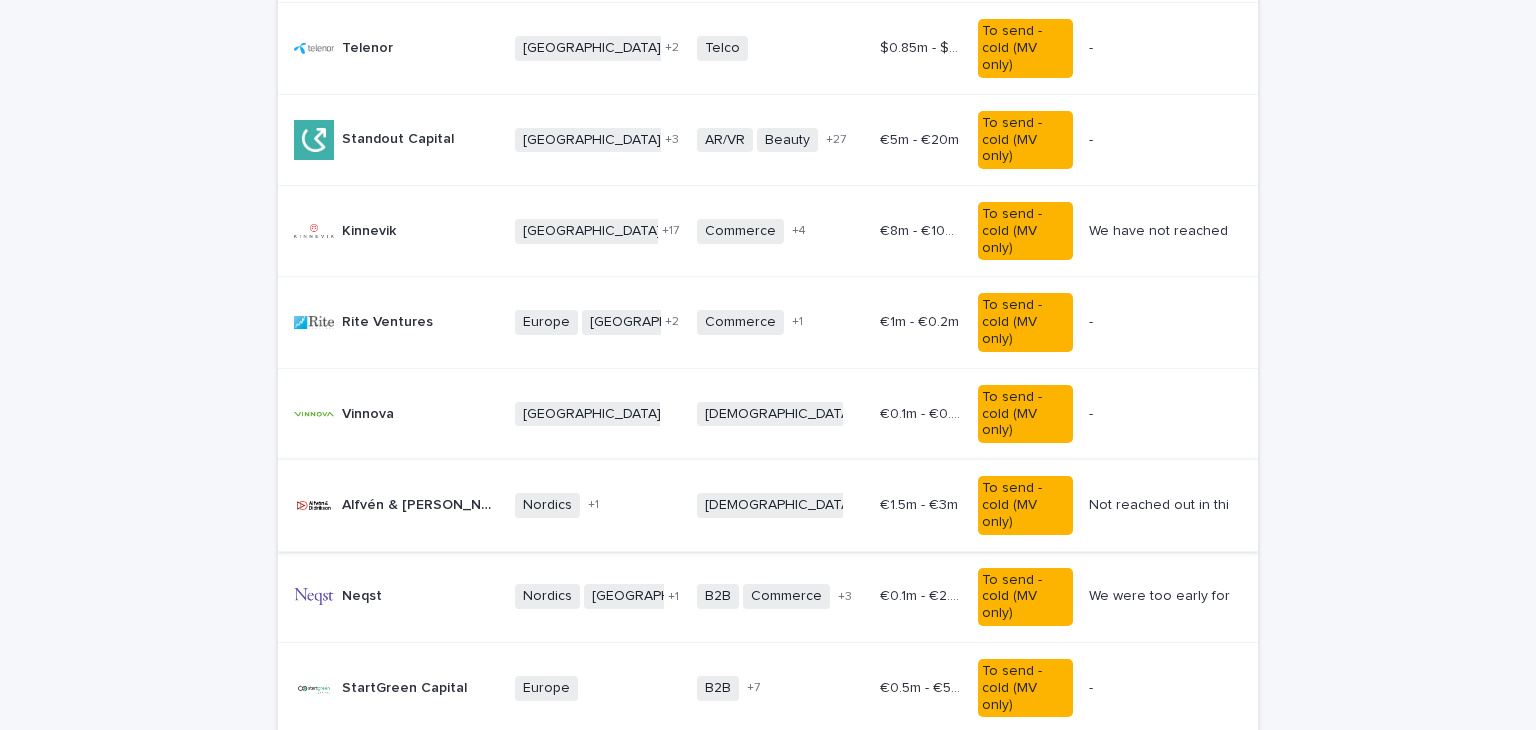 scroll, scrollTop: 1024, scrollLeft: 0, axis: vertical 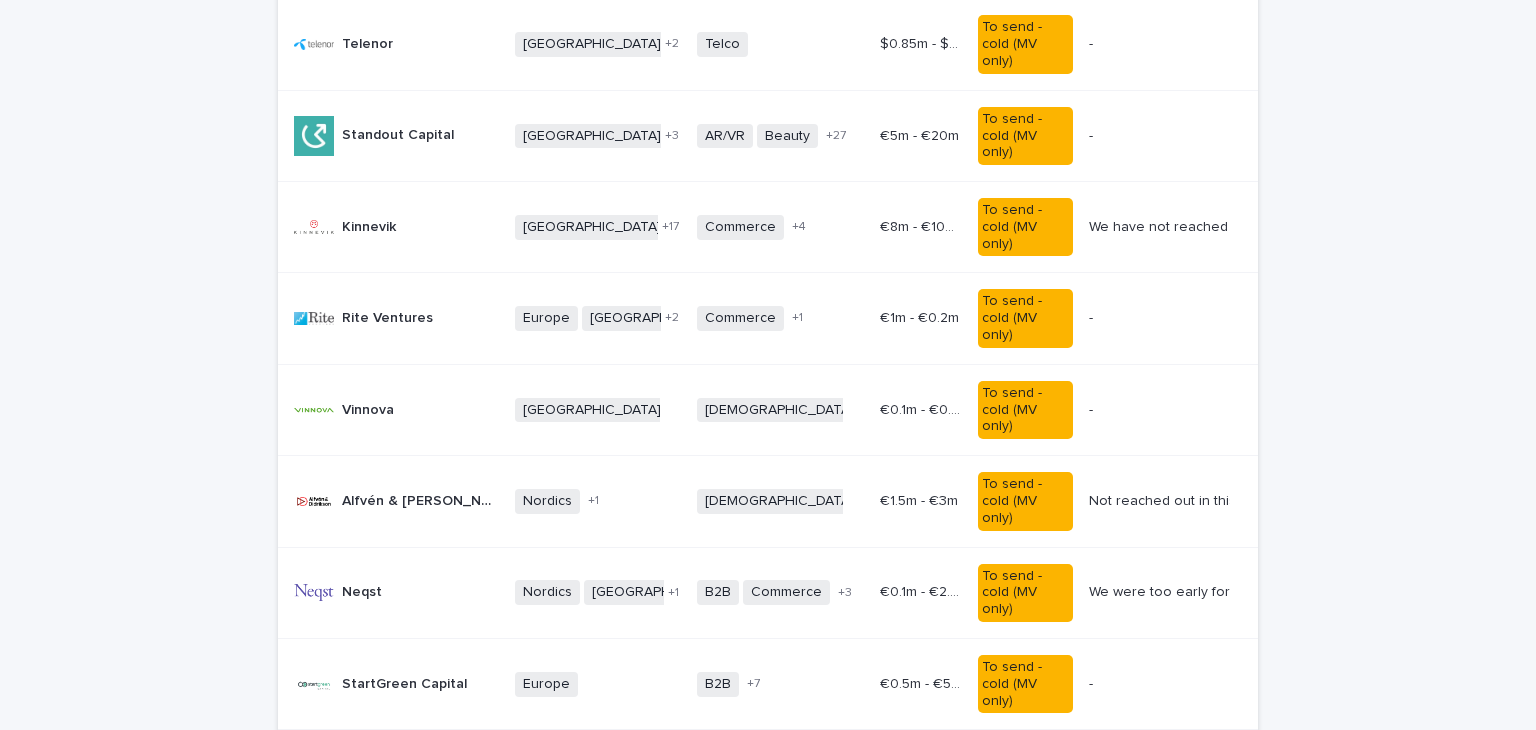 click on "Monterro" at bounding box center [375, 773] 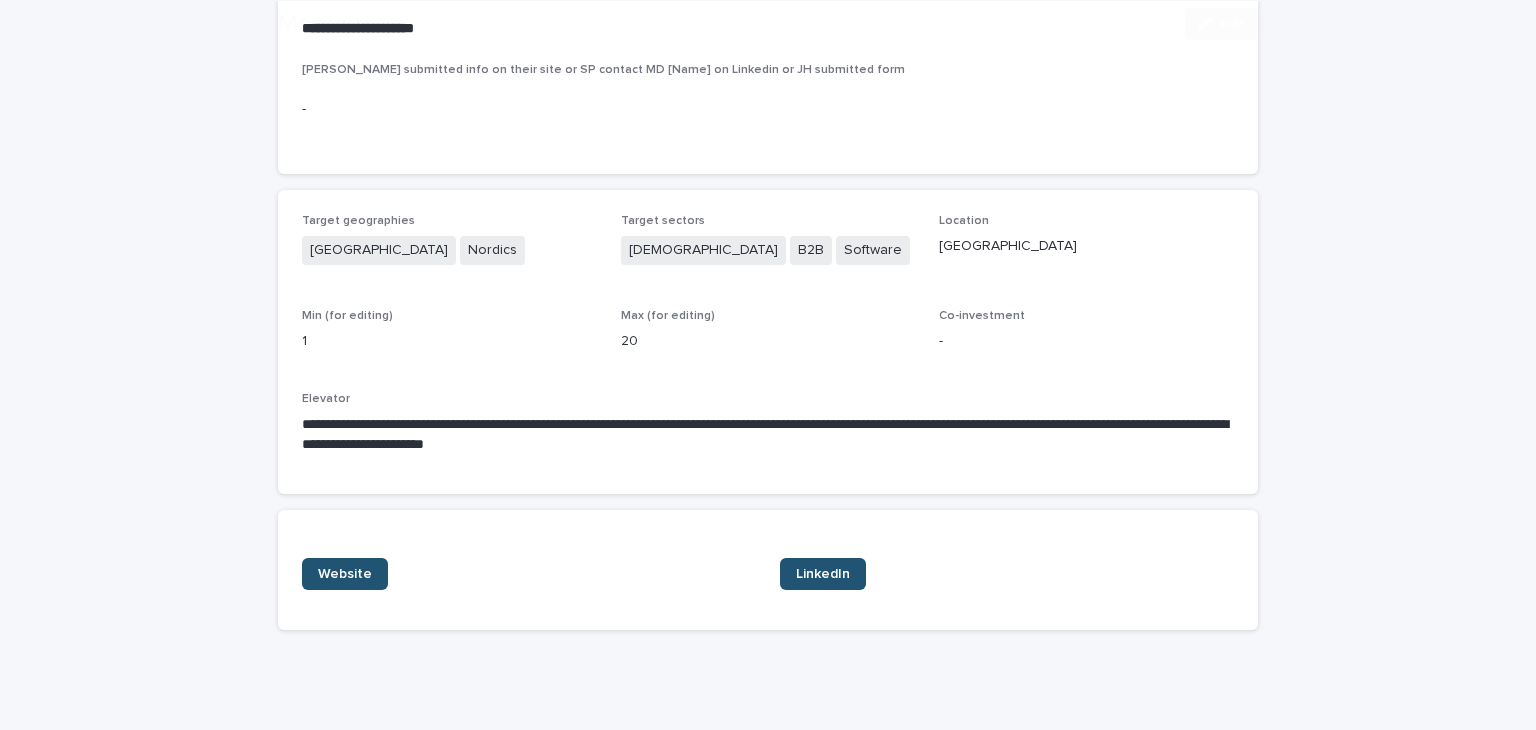 scroll, scrollTop: 320, scrollLeft: 0, axis: vertical 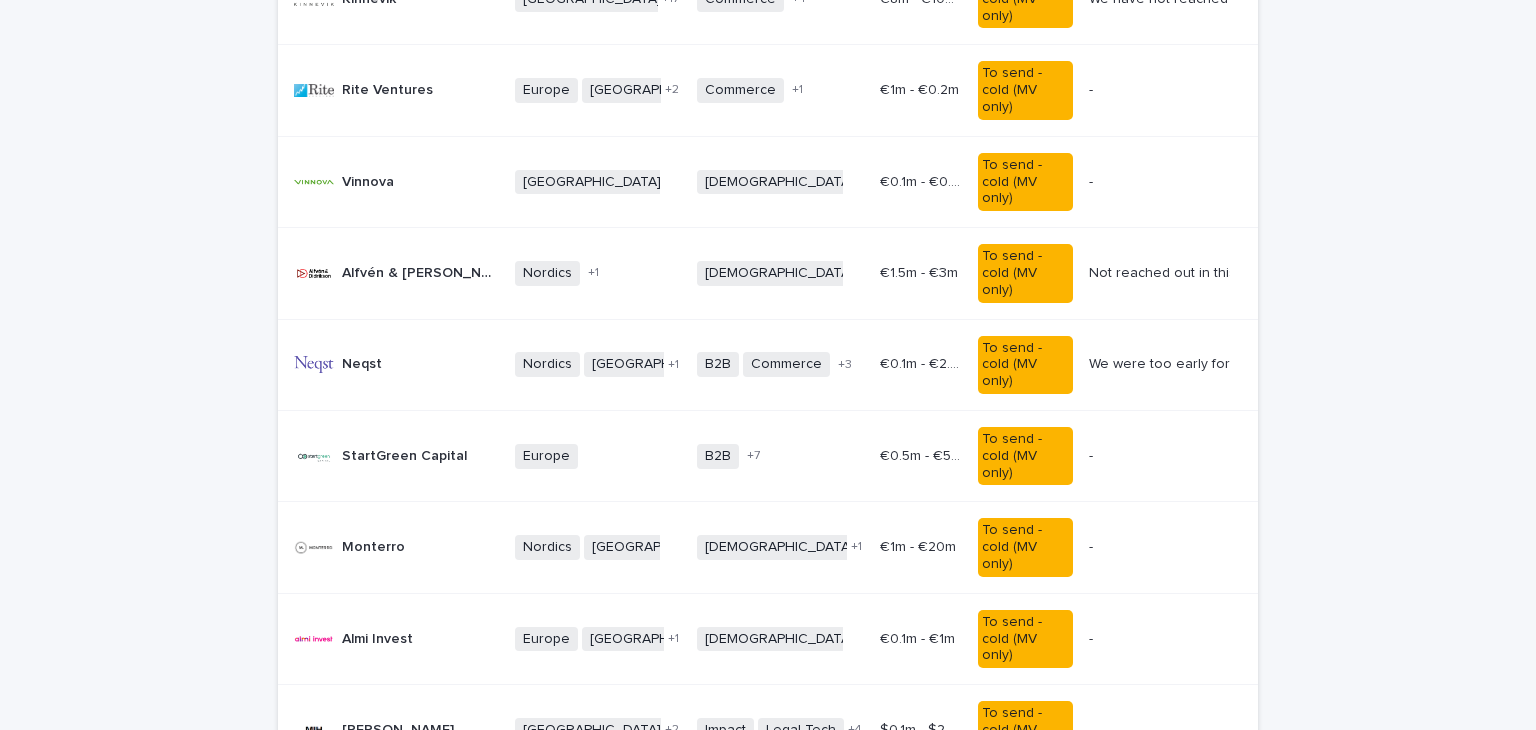 click on "Almi Invest" at bounding box center (379, 637) 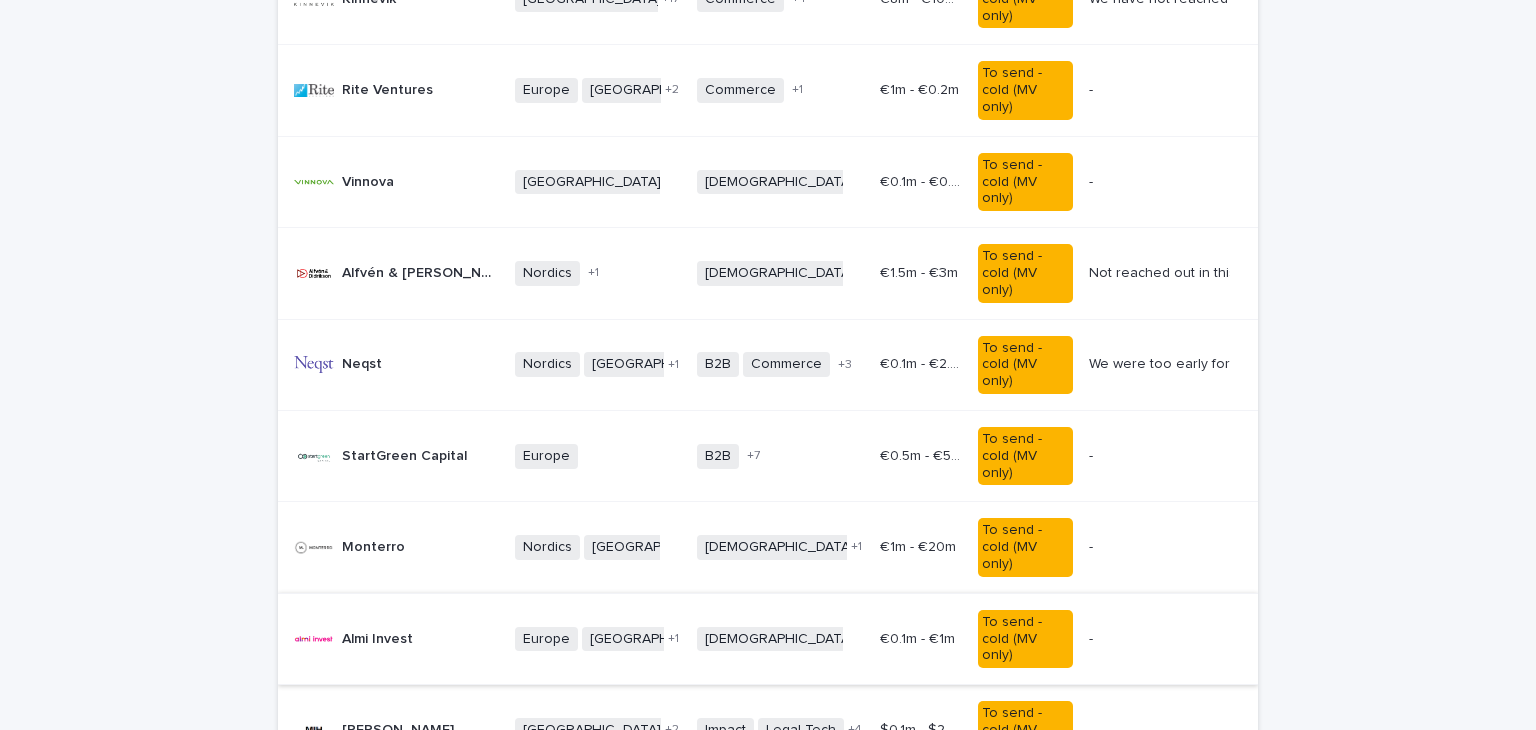 scroll, scrollTop: 0, scrollLeft: 0, axis: both 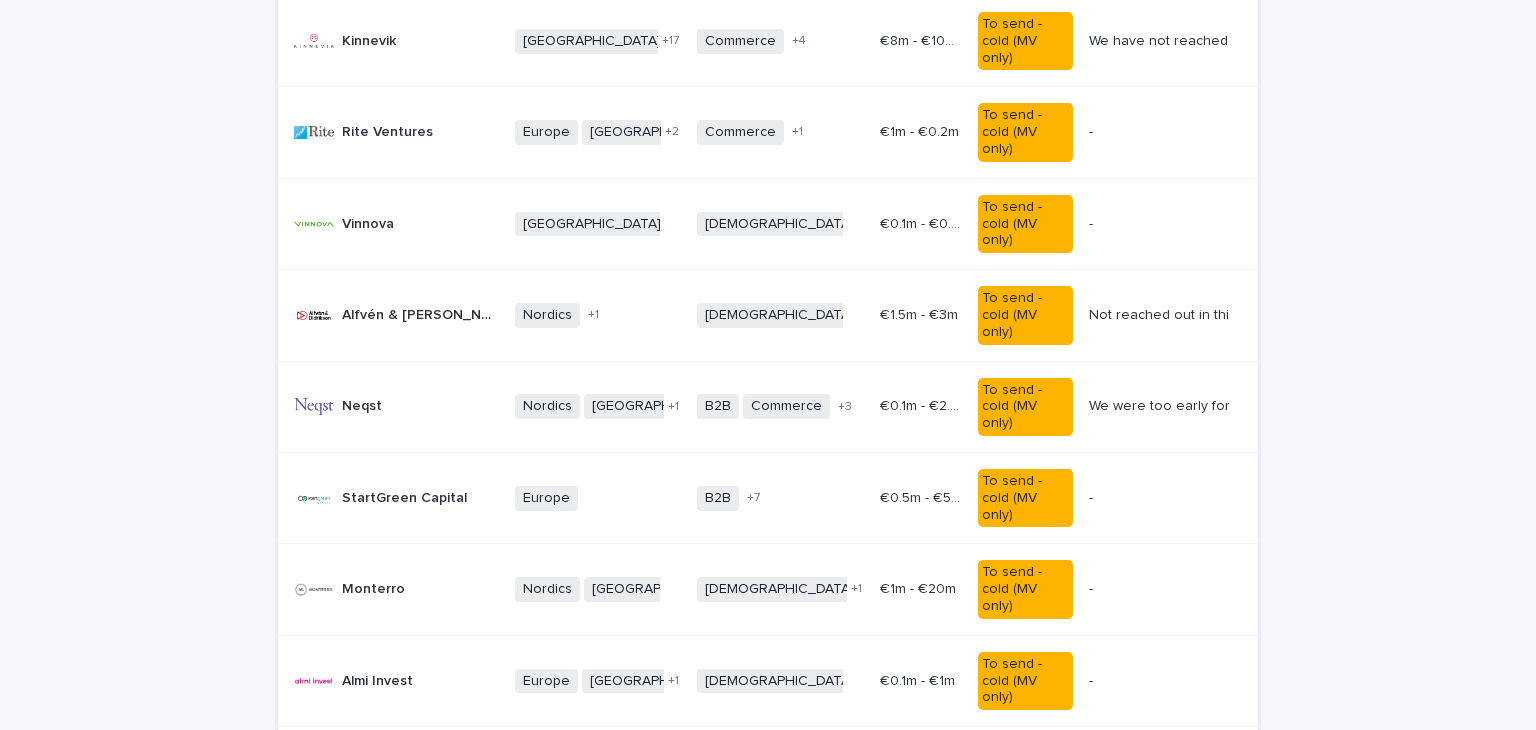 click on "[PERSON_NAME]" at bounding box center [400, 770] 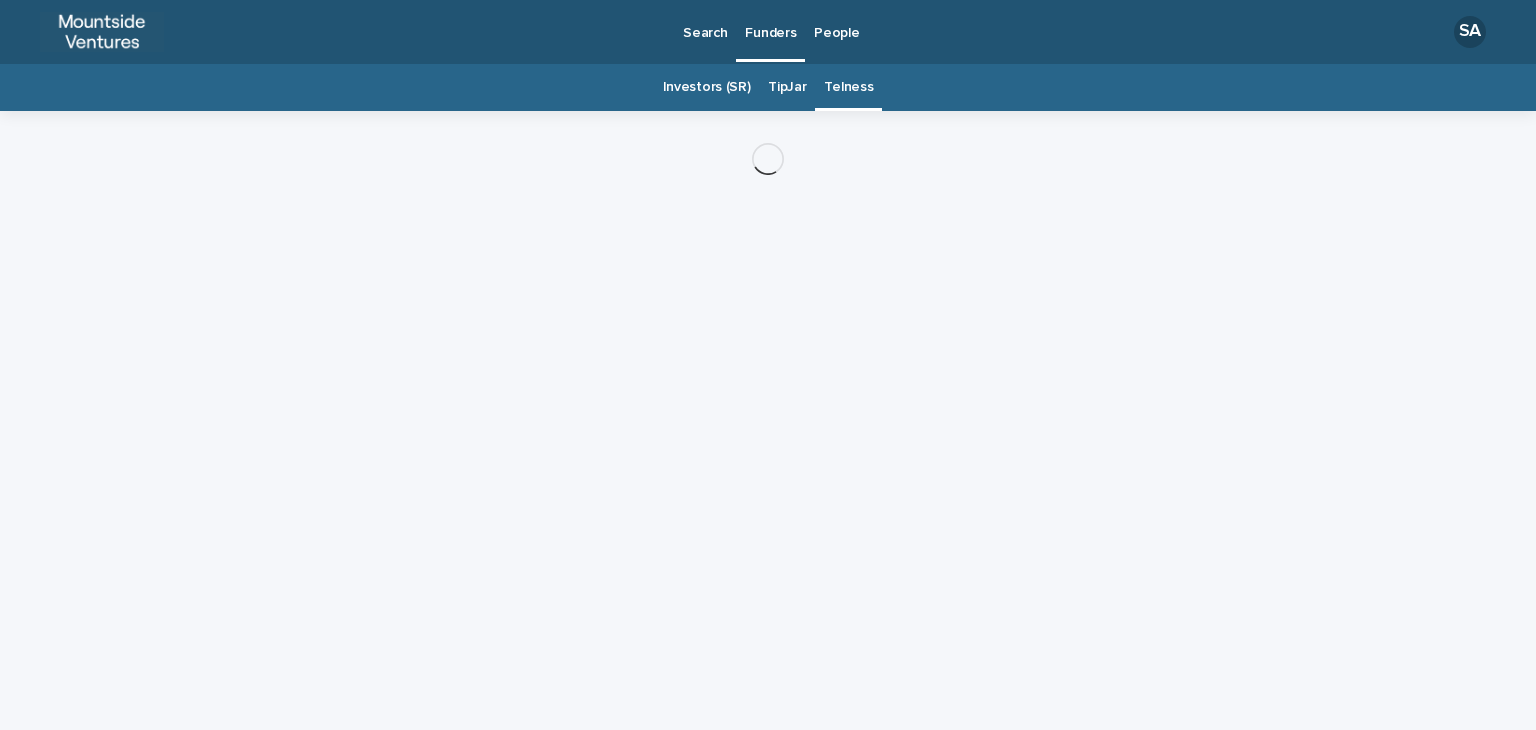 scroll, scrollTop: 0, scrollLeft: 0, axis: both 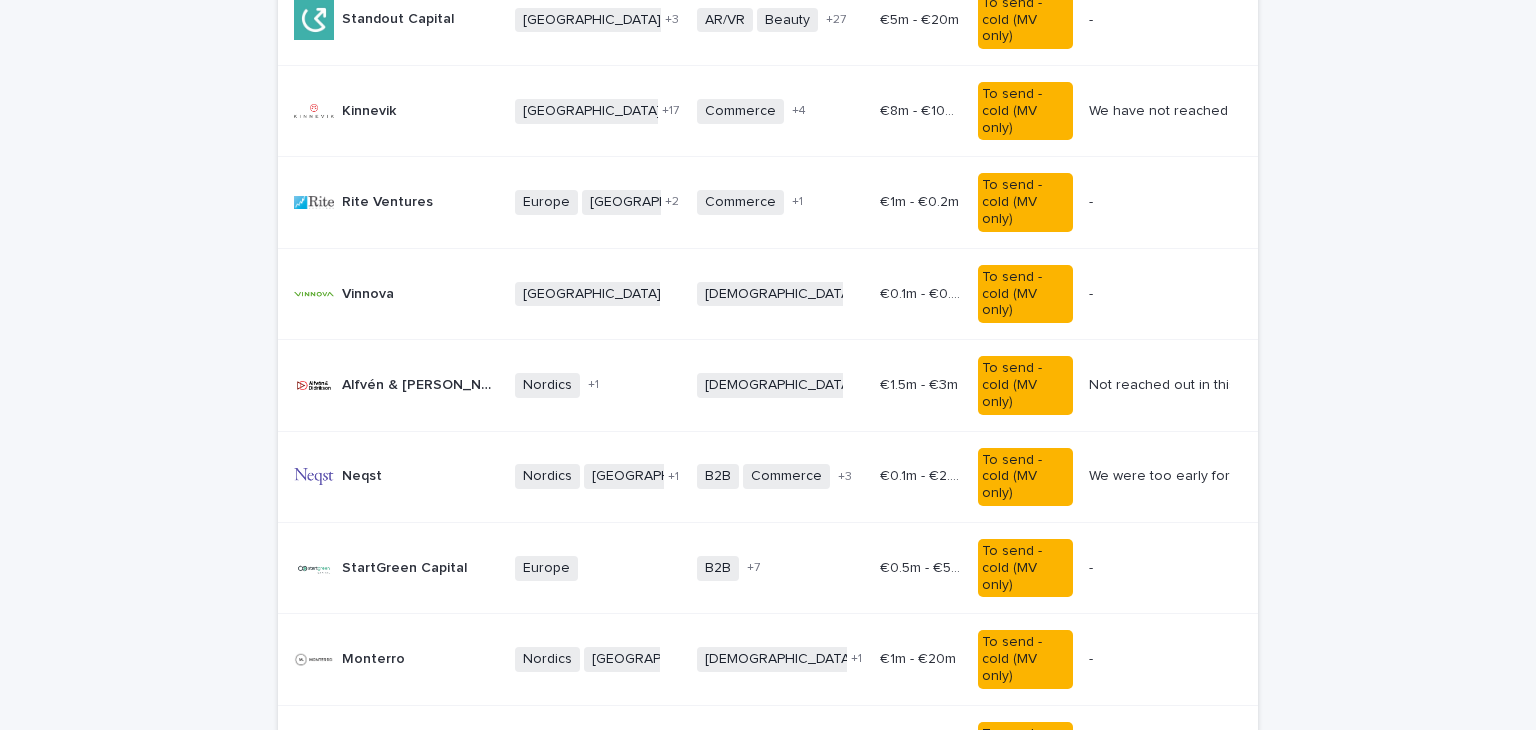 click on "[PERSON_NAME]" at bounding box center (400, 840) 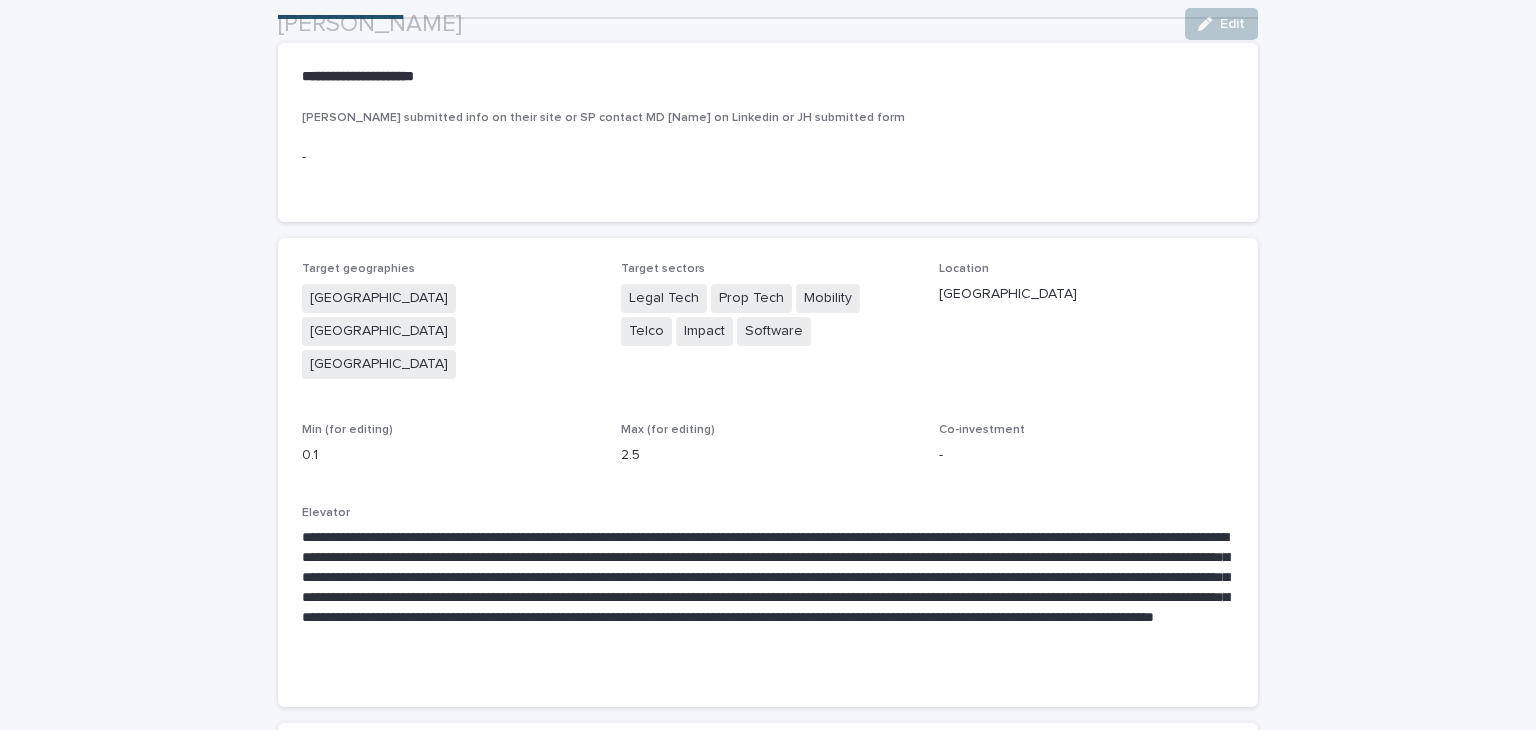 scroll, scrollTop: 278, scrollLeft: 0, axis: vertical 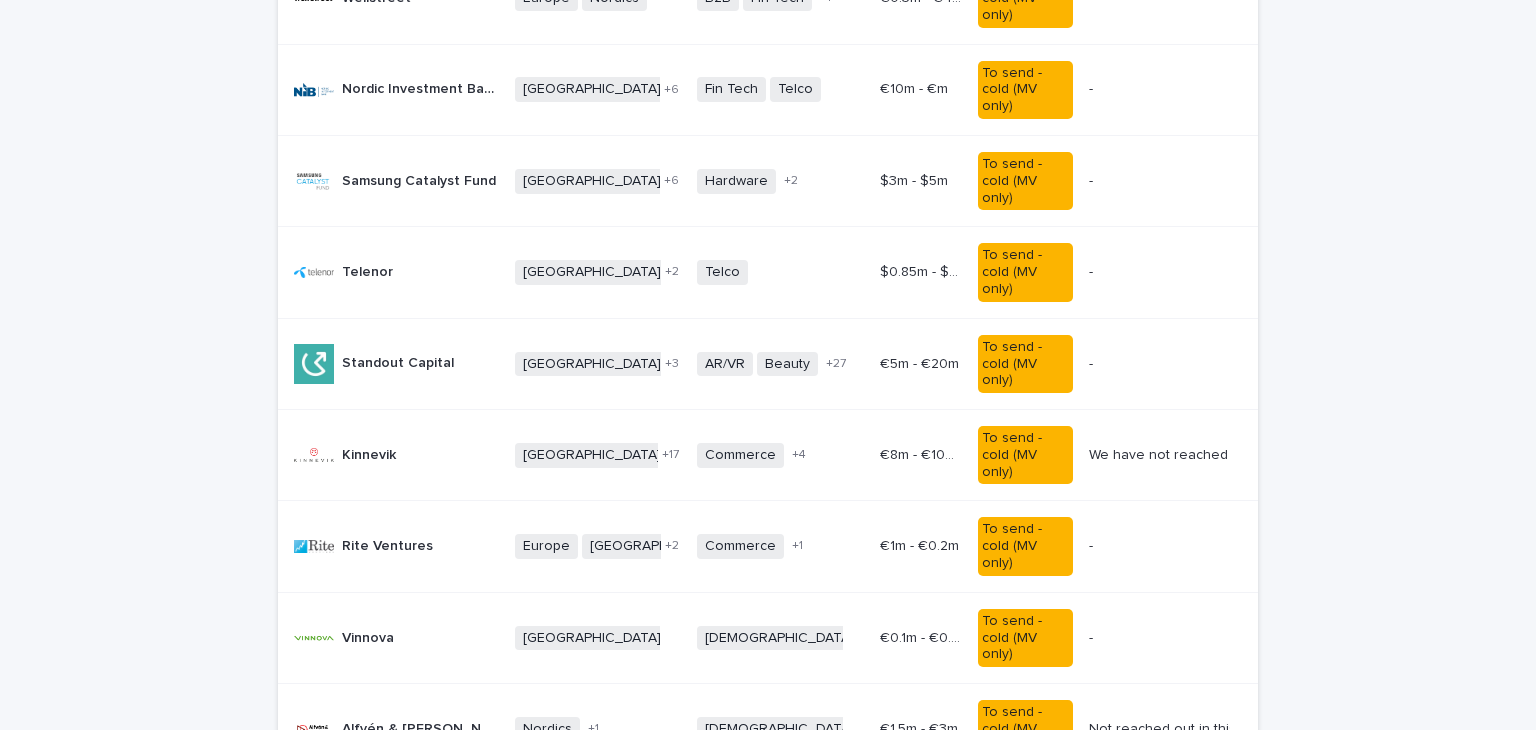 click on "Alfvén & [PERSON_NAME]" at bounding box center [422, 727] 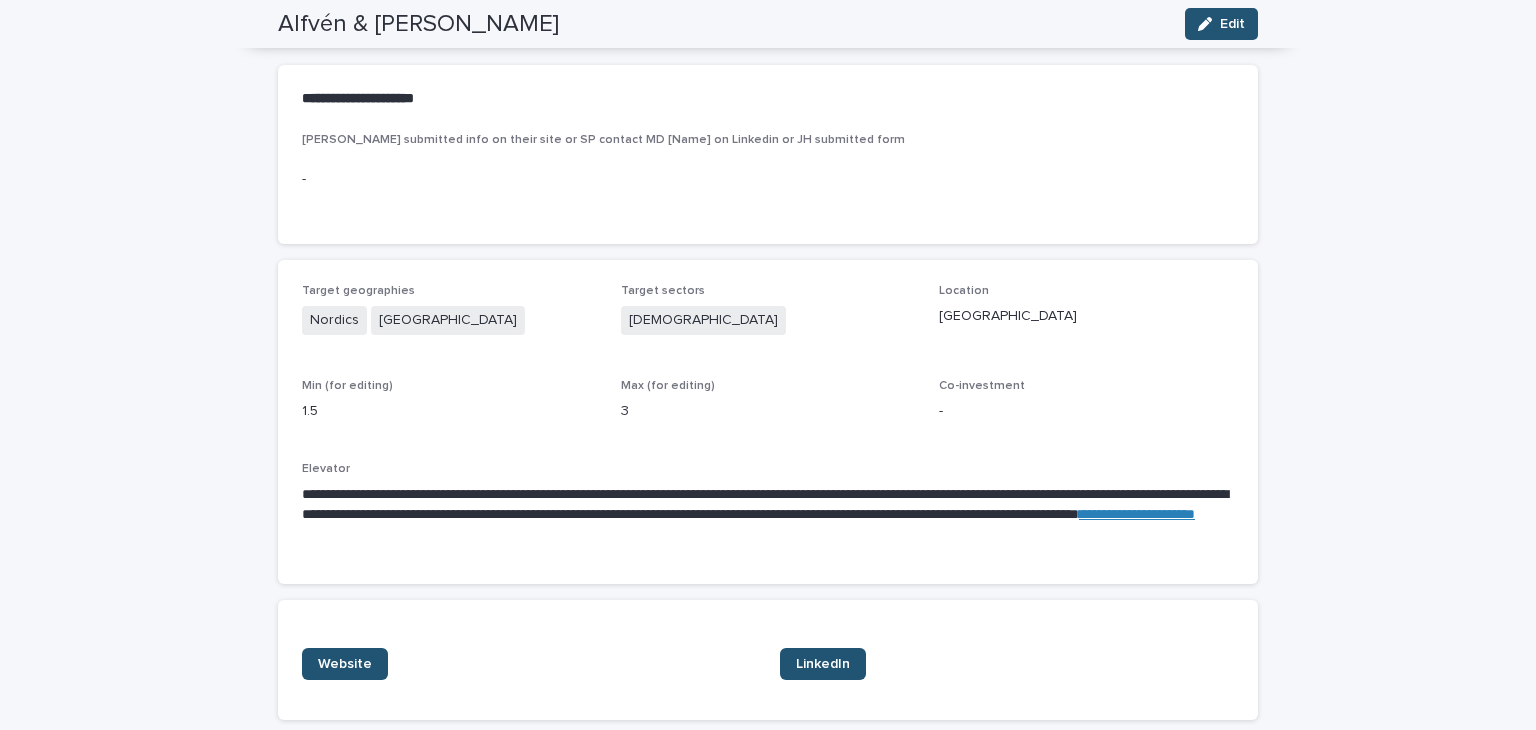 scroll, scrollTop: 64, scrollLeft: 0, axis: vertical 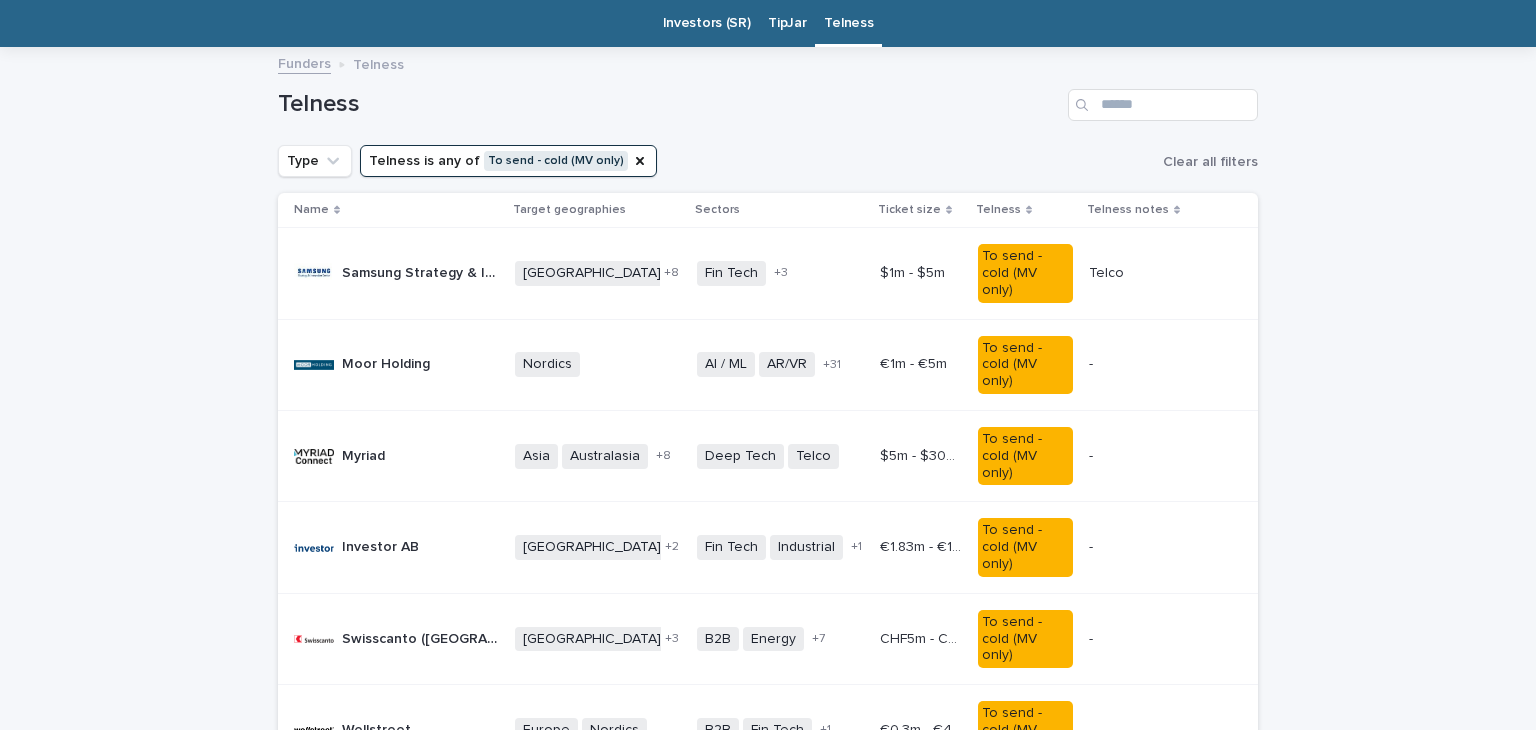 click on "Investor AB Investor AB" at bounding box center [392, 547] 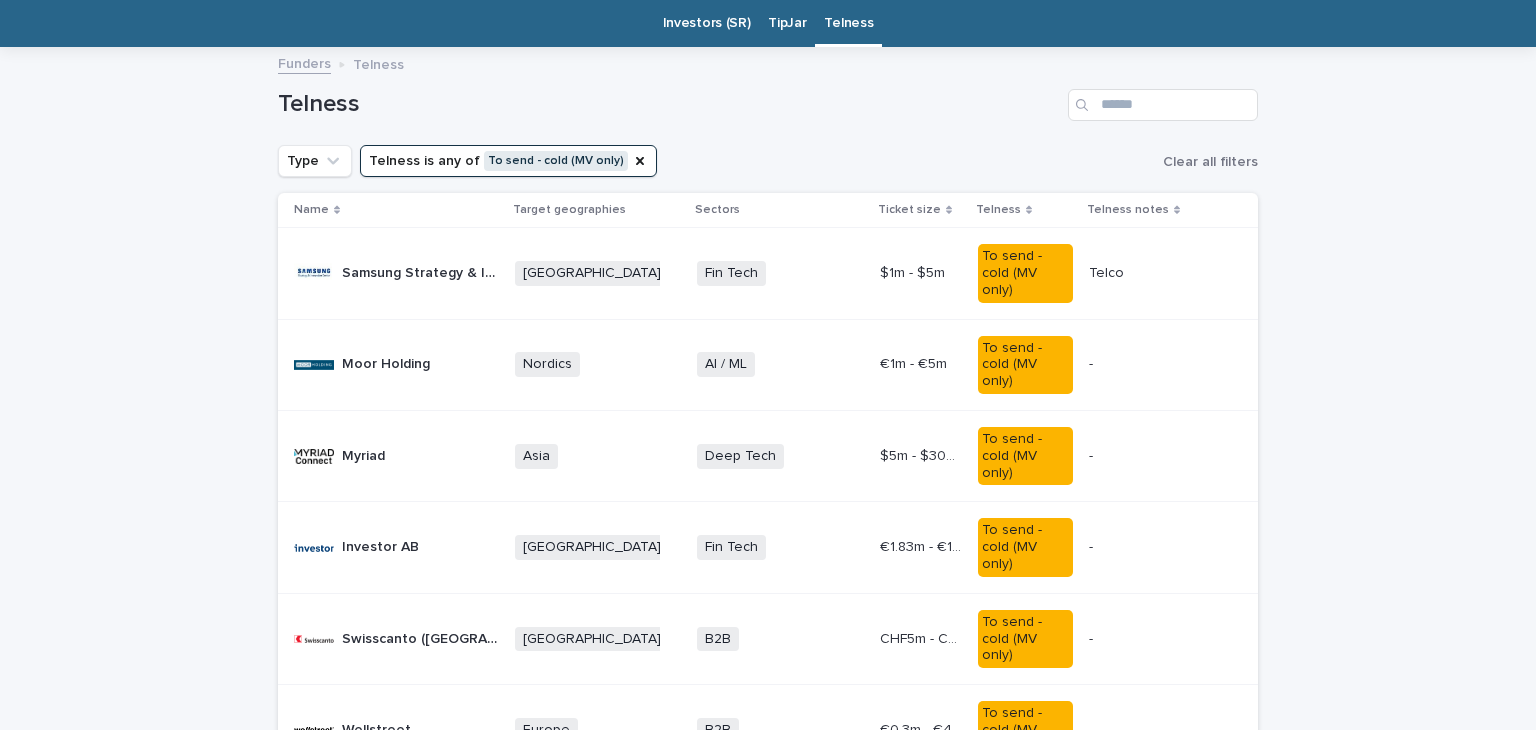 scroll, scrollTop: 64, scrollLeft: 0, axis: vertical 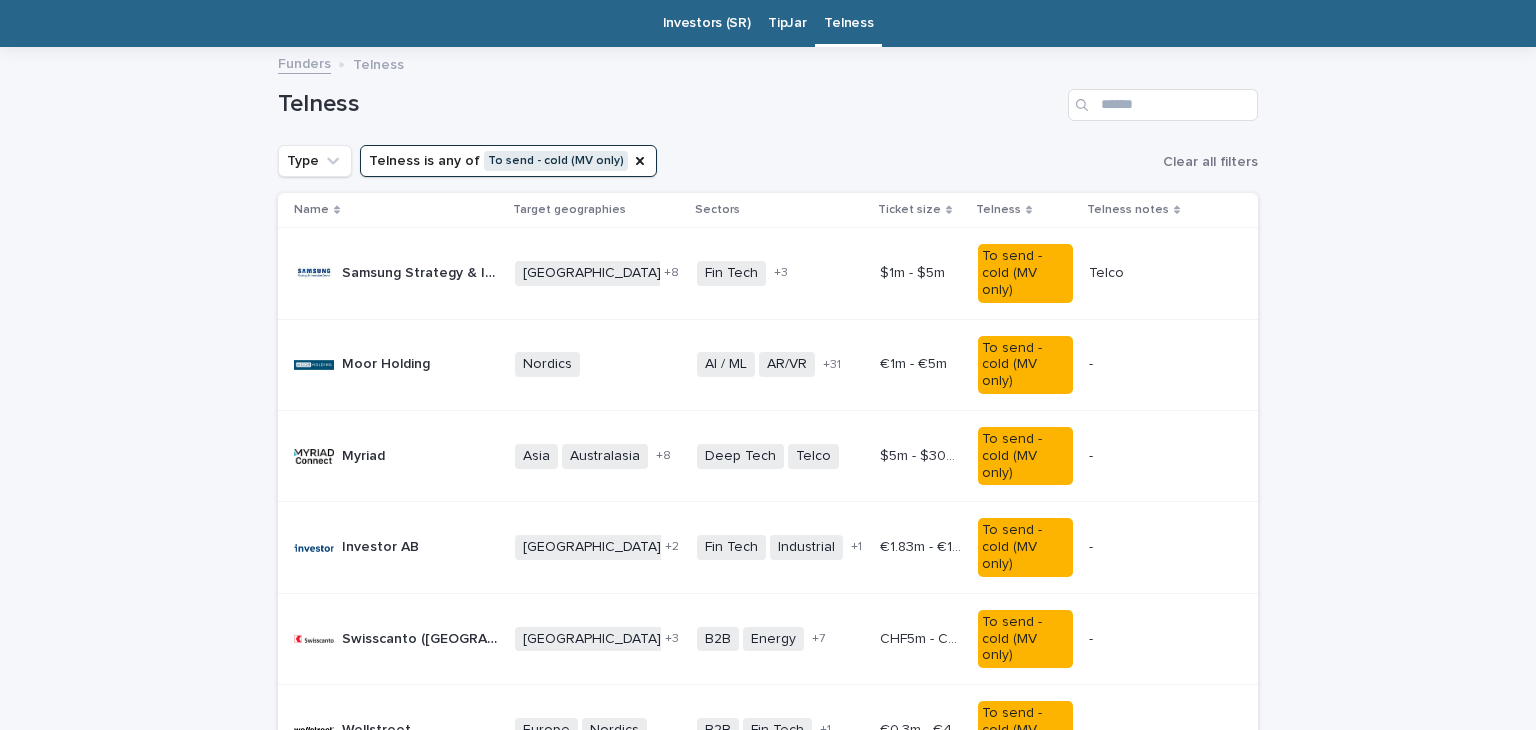 click on "Samsung Strategy & Innovation Center Samsung Strategy & Innovation Center" at bounding box center (396, 273) 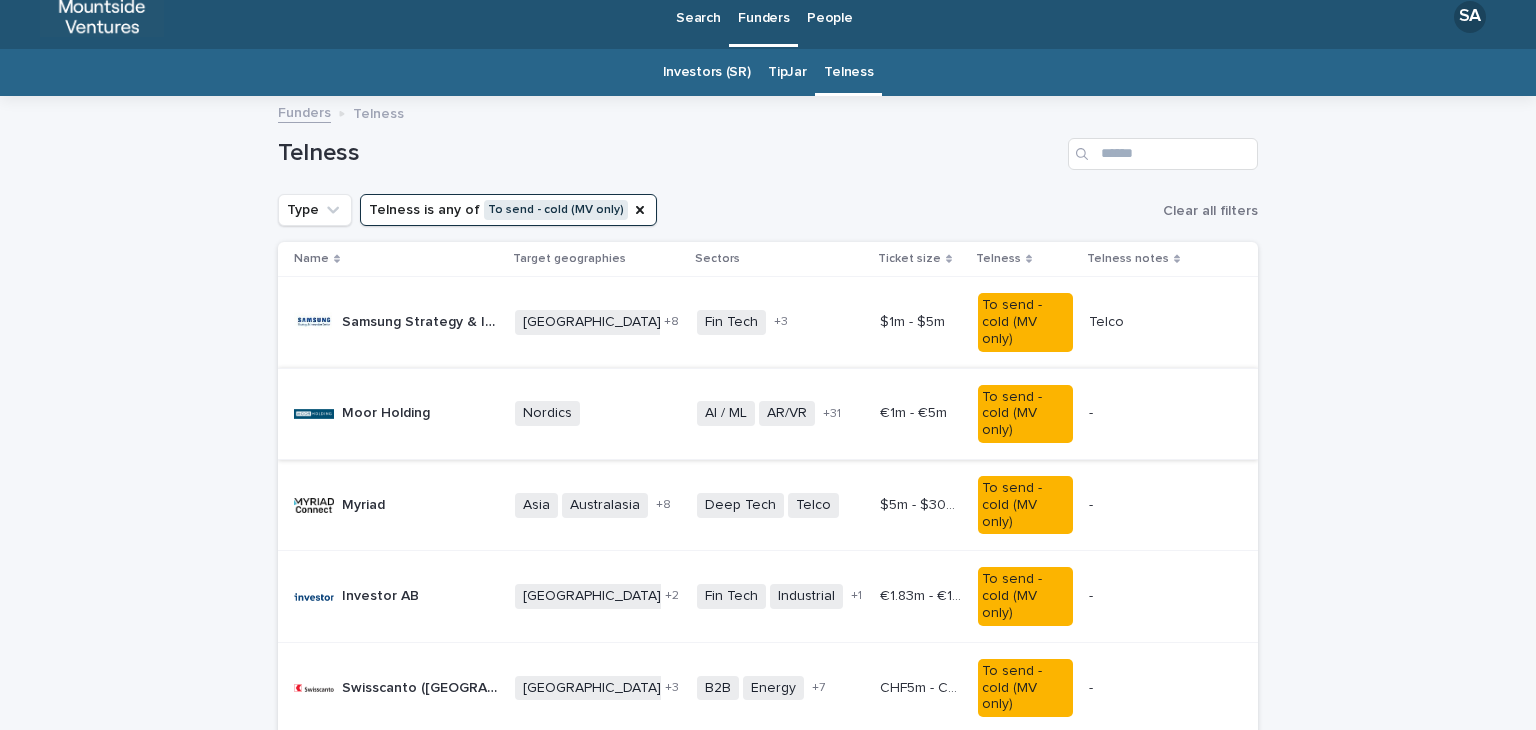 scroll, scrollTop: 64, scrollLeft: 0, axis: vertical 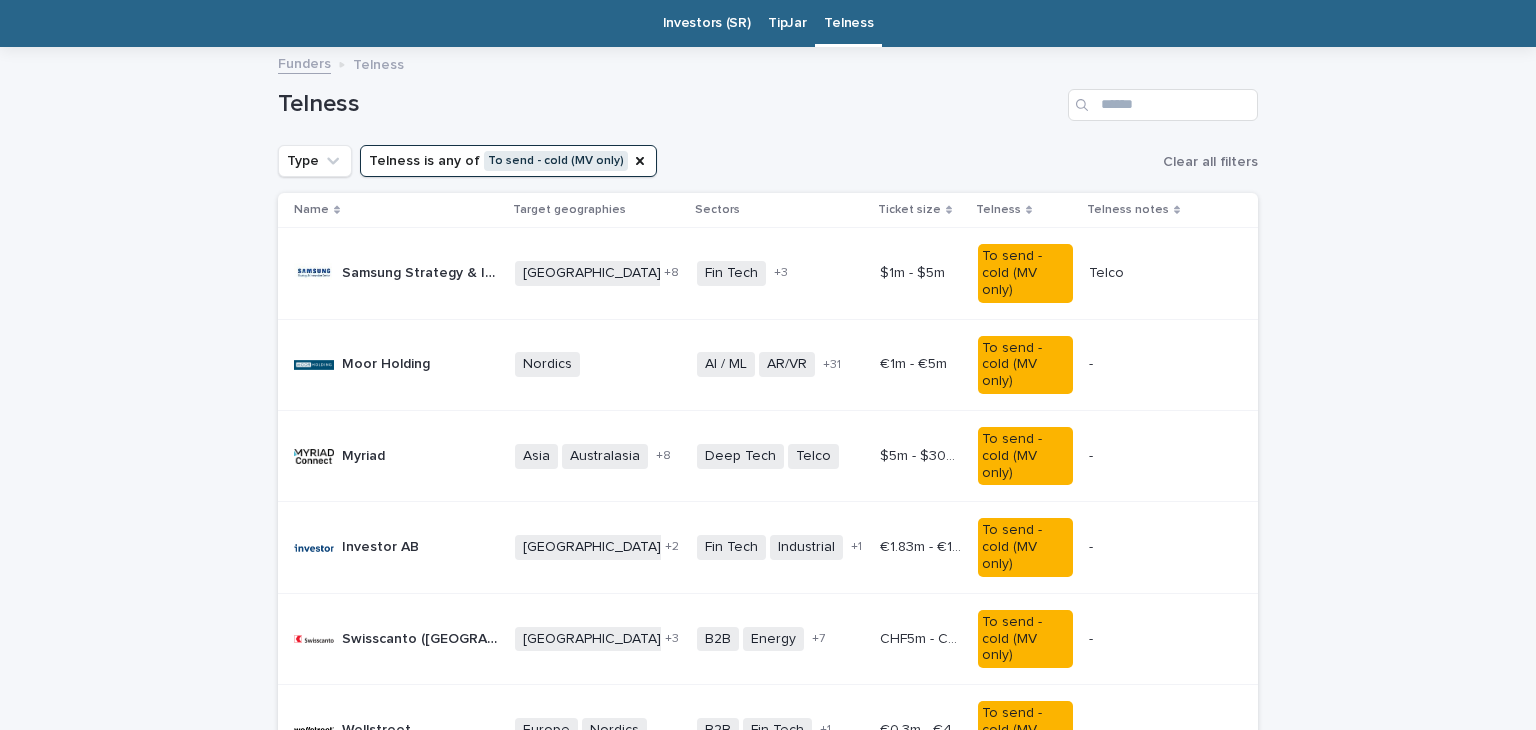 click on "Moor Holding" at bounding box center [388, 362] 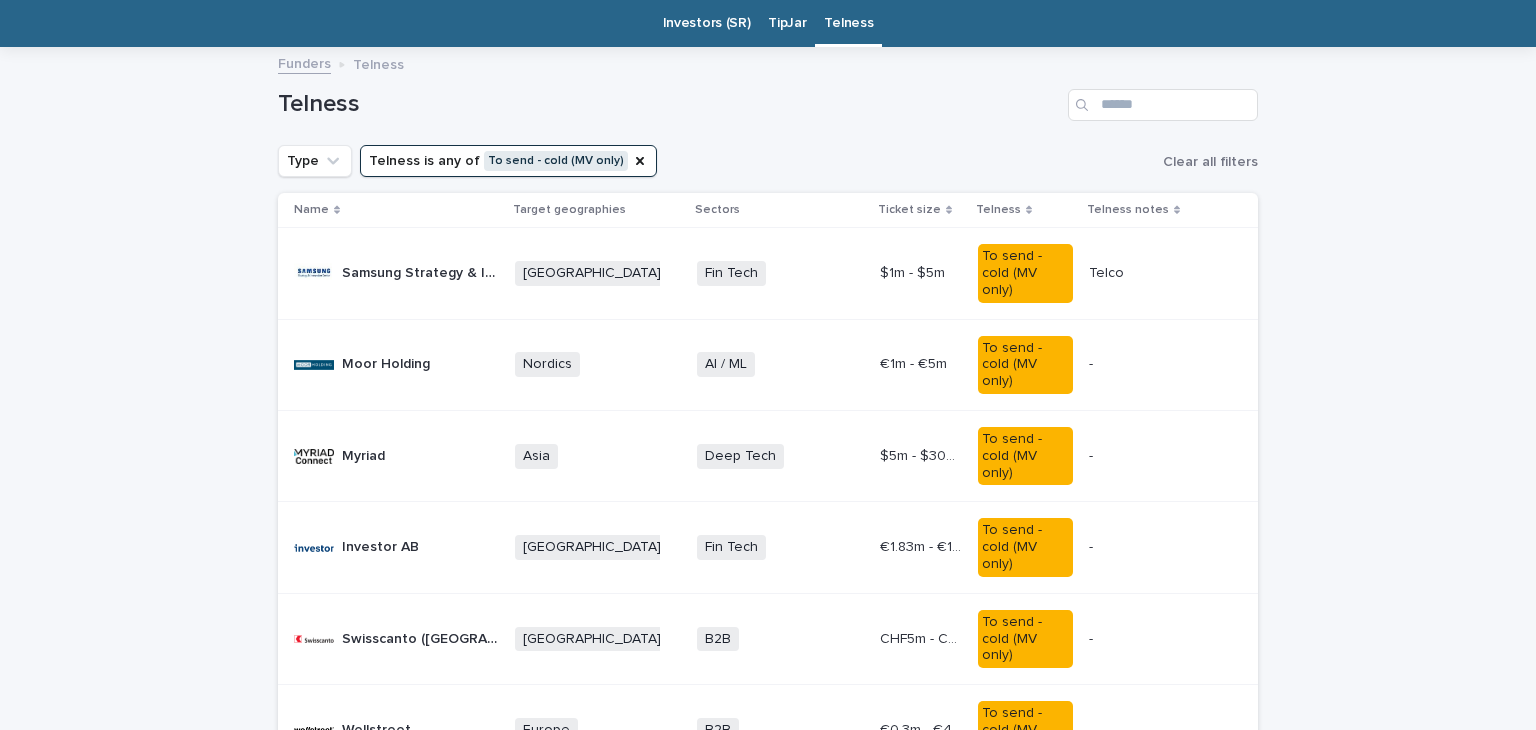 scroll, scrollTop: 64, scrollLeft: 0, axis: vertical 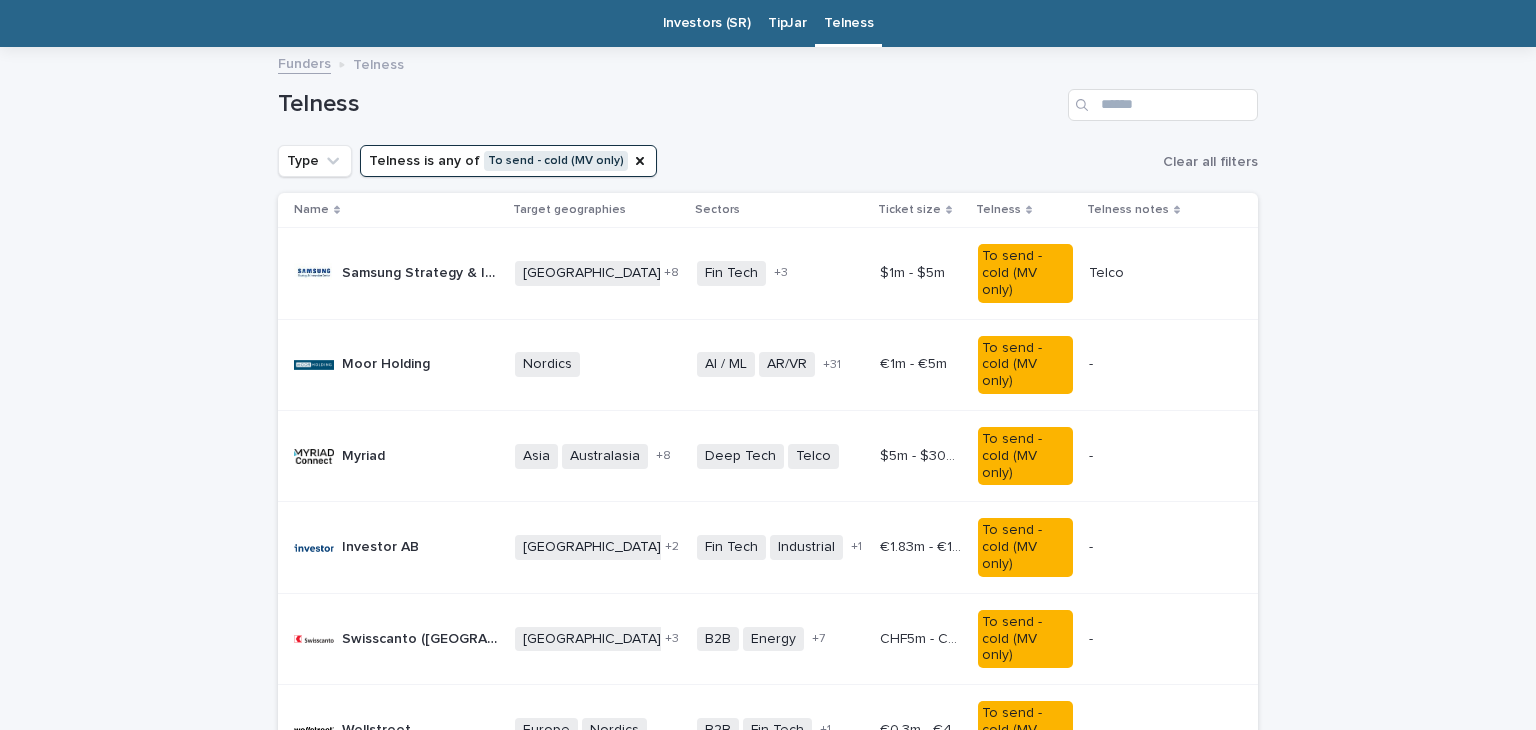 click on "Moor Holding" at bounding box center [388, 362] 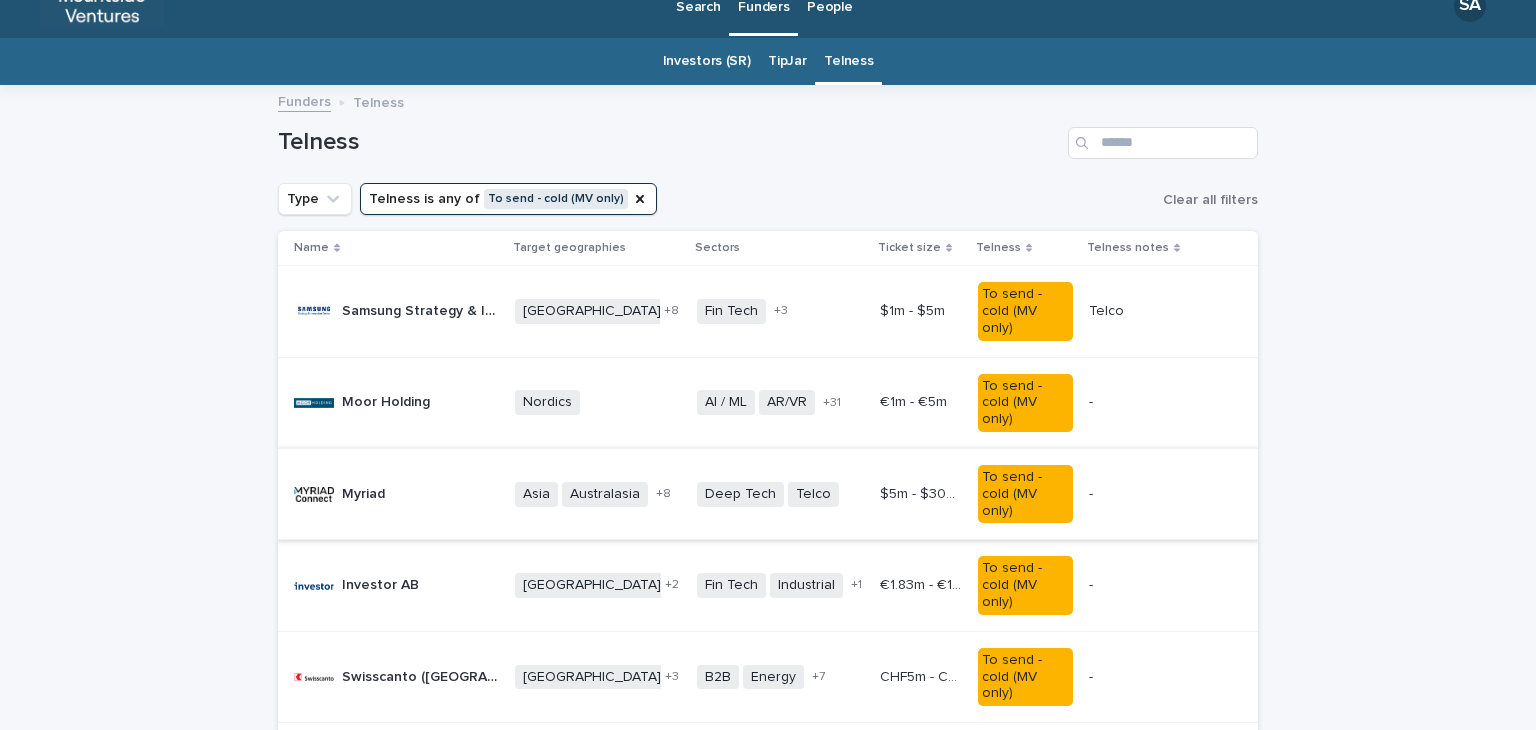 scroll, scrollTop: 64, scrollLeft: 0, axis: vertical 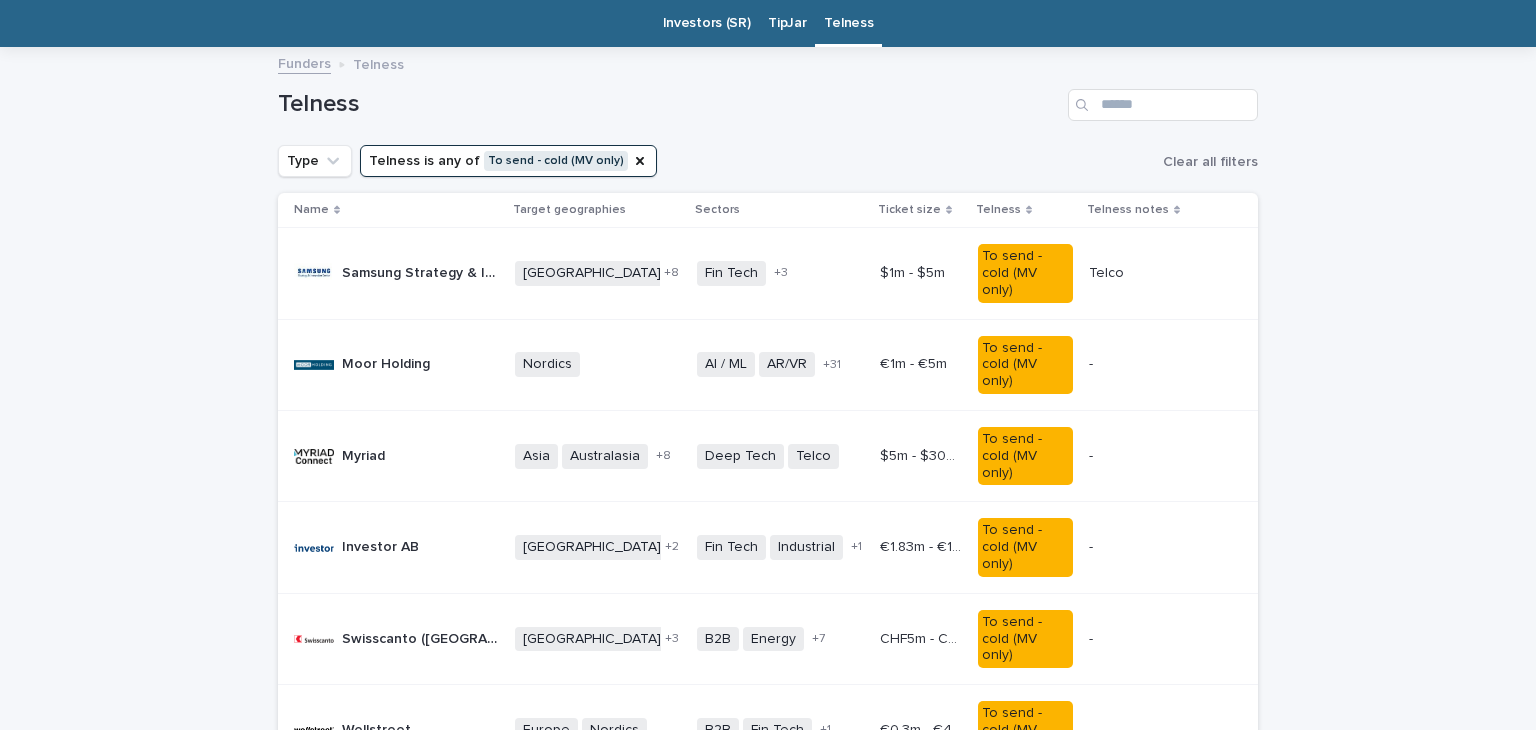 click on "Myriad Myriad" at bounding box center [396, 456] 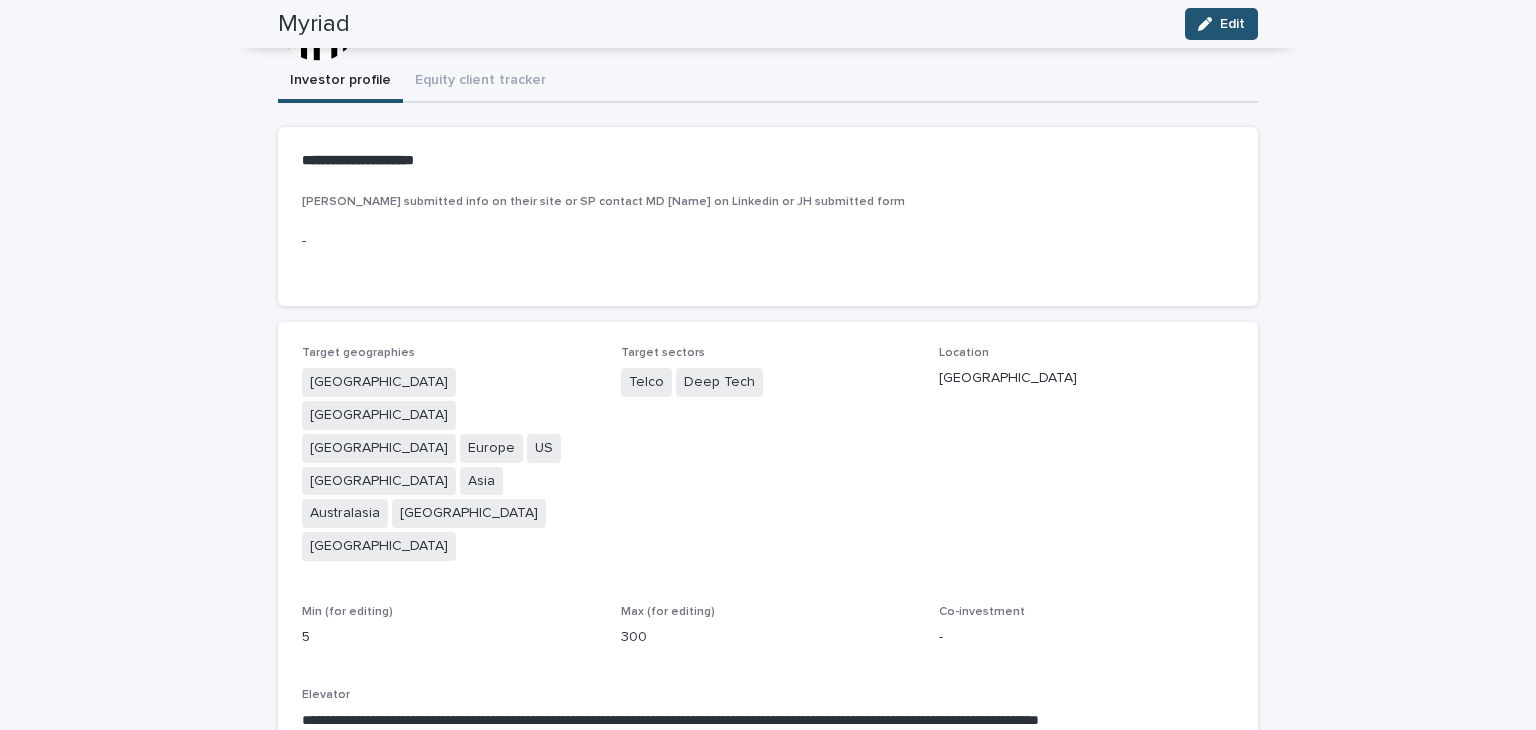 scroll, scrollTop: 164, scrollLeft: 0, axis: vertical 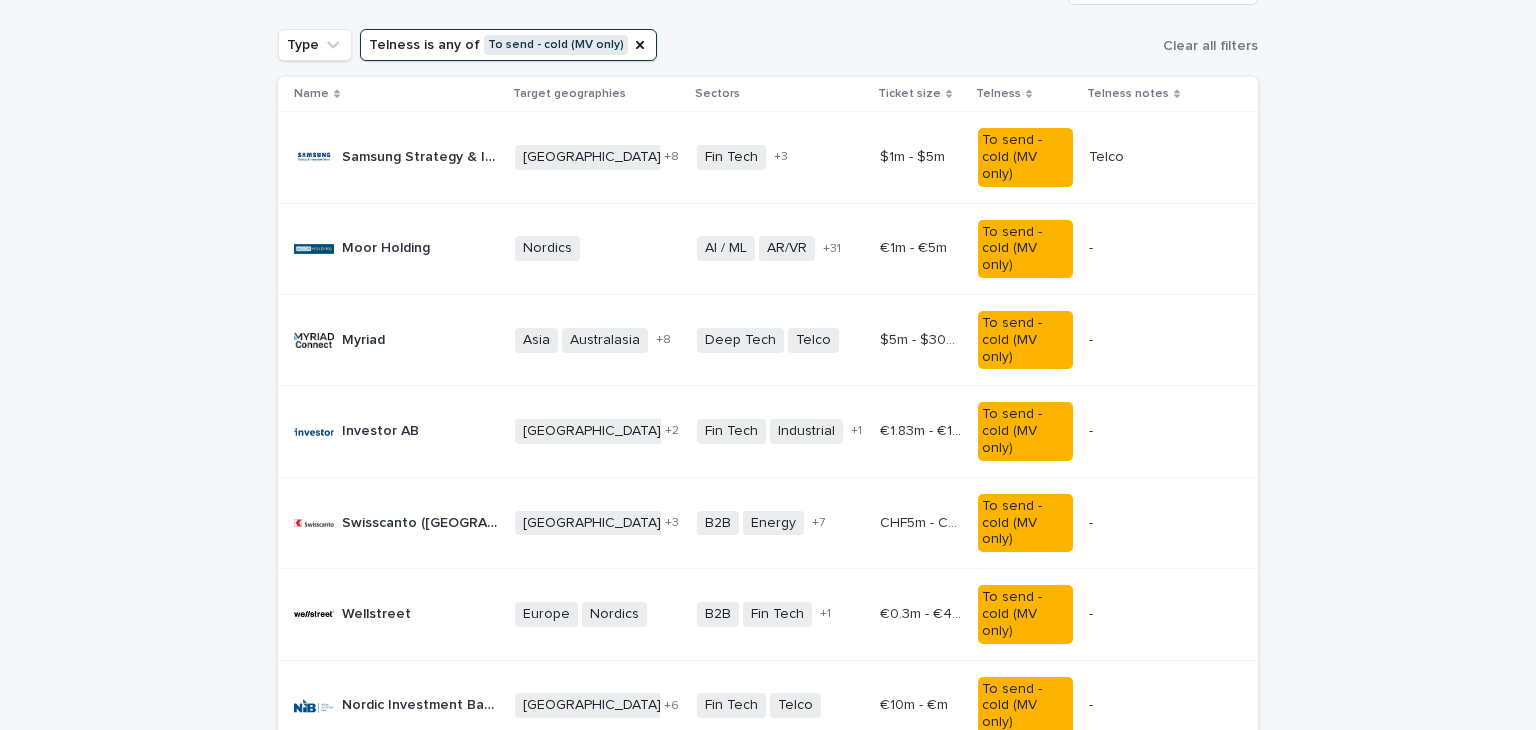 click on "Investor AB" at bounding box center (382, 429) 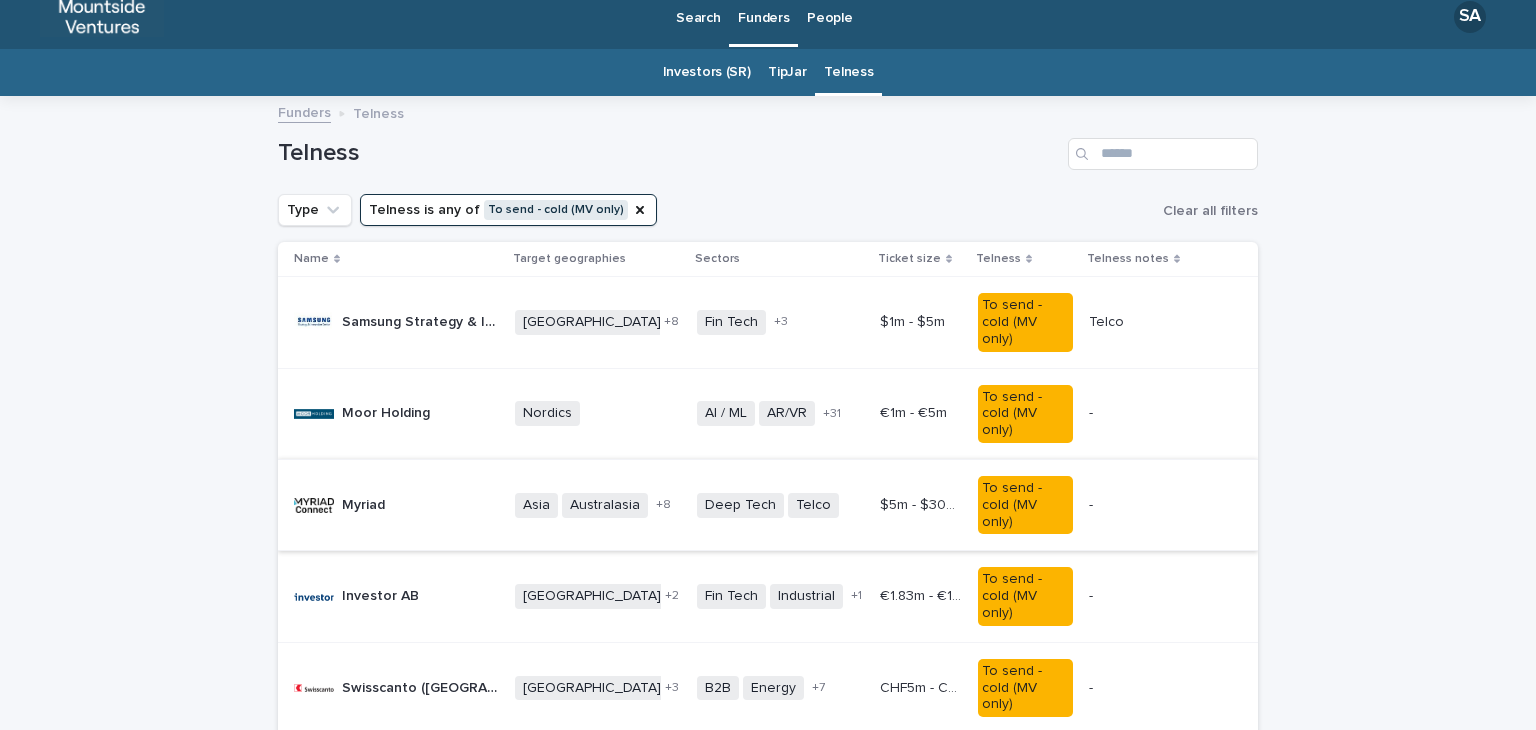 scroll, scrollTop: 64, scrollLeft: 0, axis: vertical 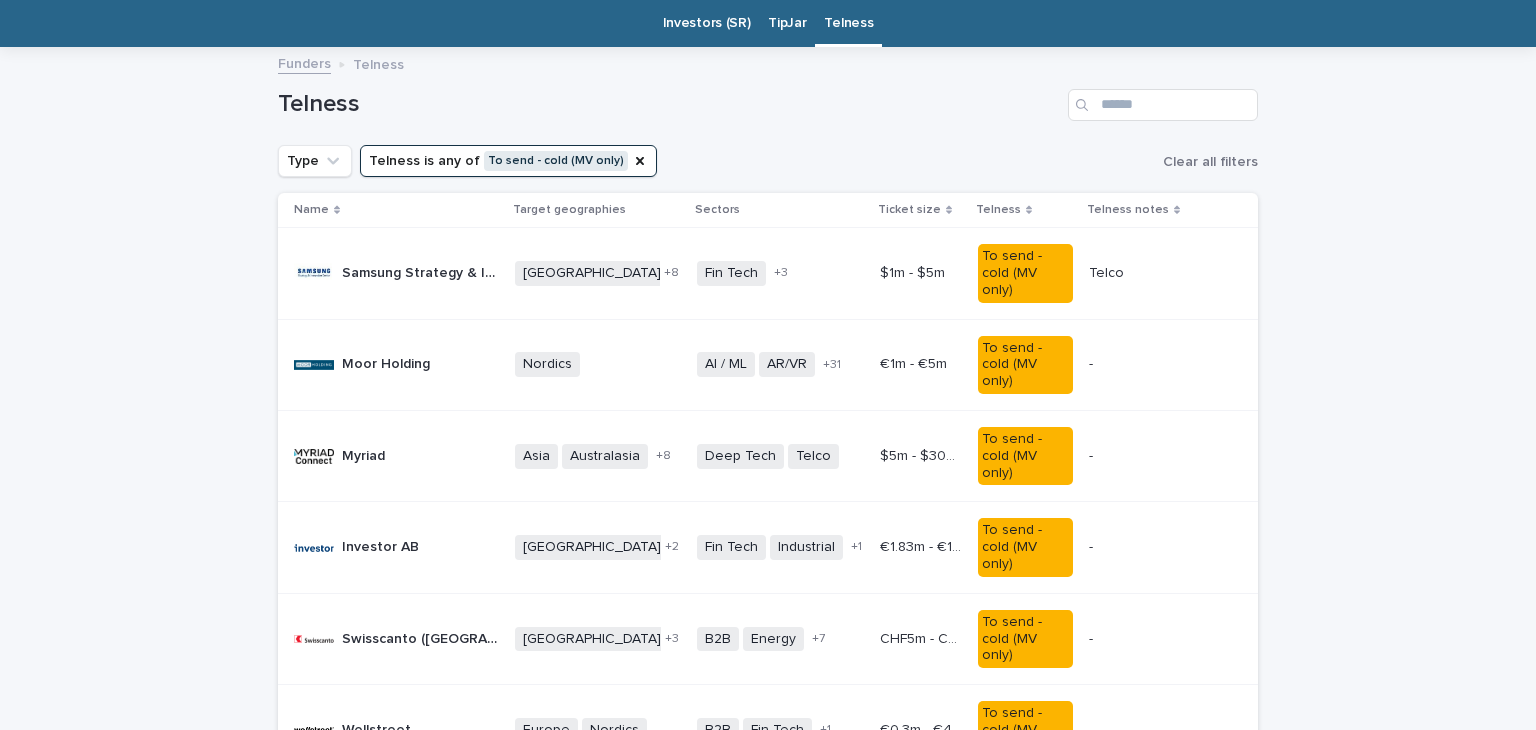 click on "Samsung Strategy & Innovation Center" at bounding box center (422, 271) 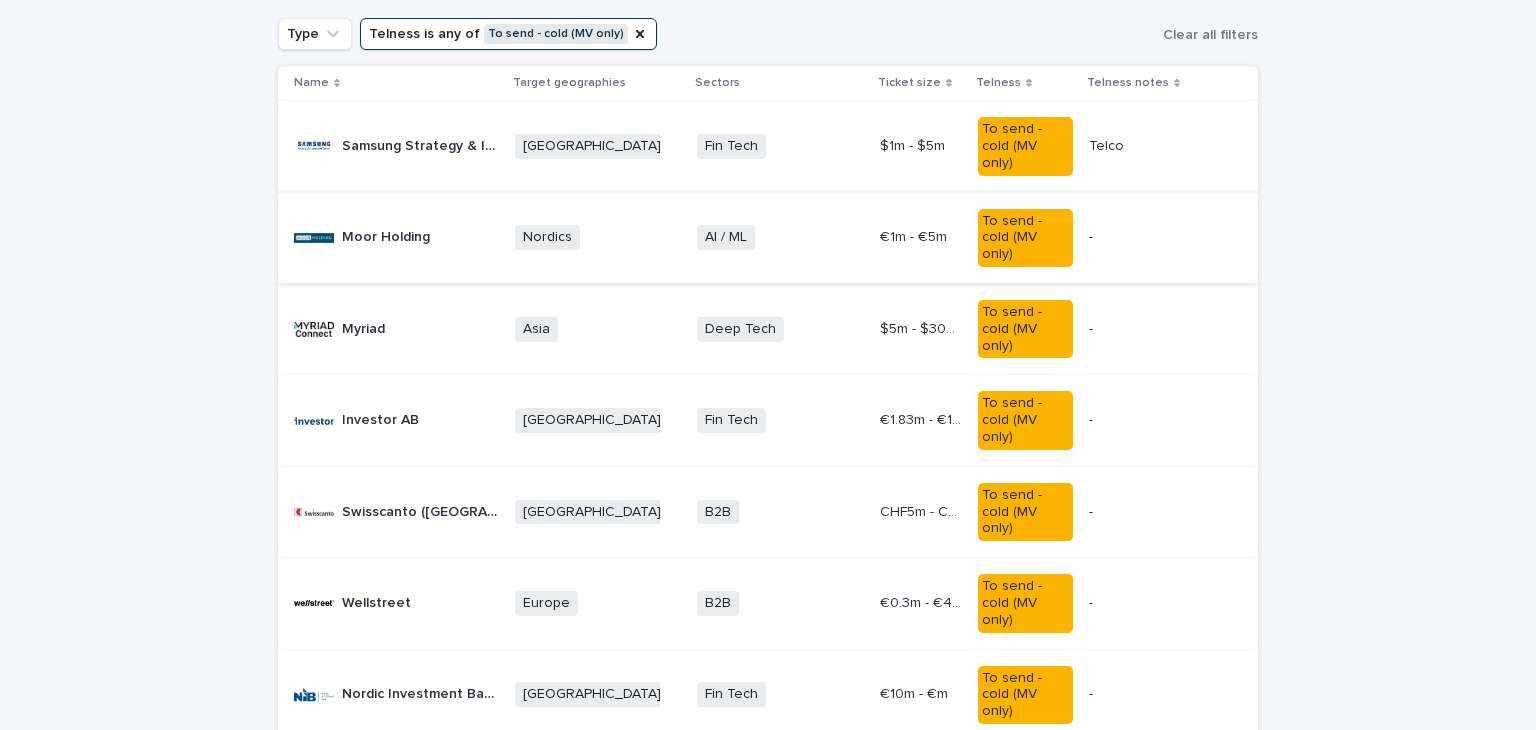scroll, scrollTop: 64, scrollLeft: 0, axis: vertical 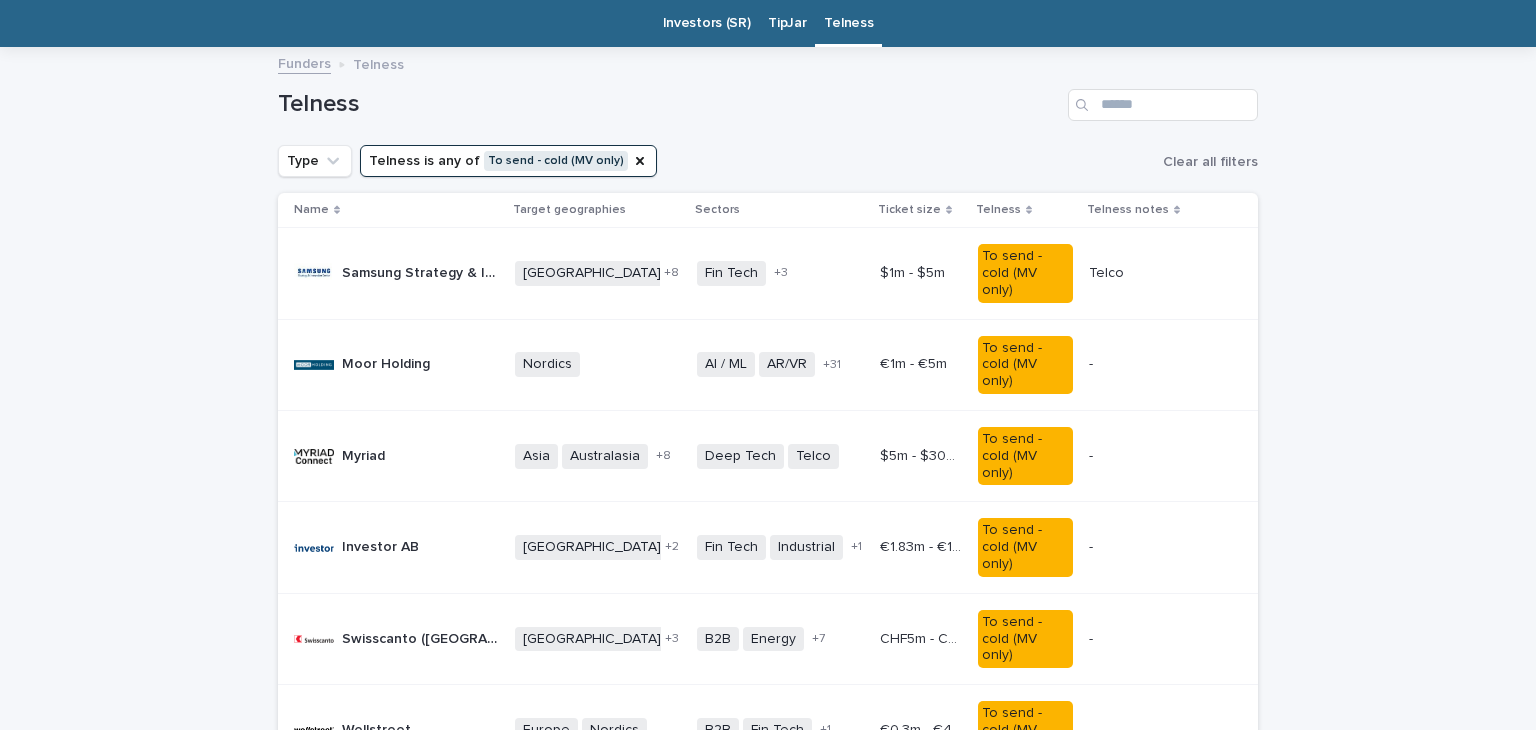 click on "Moor Holding" at bounding box center (388, 362) 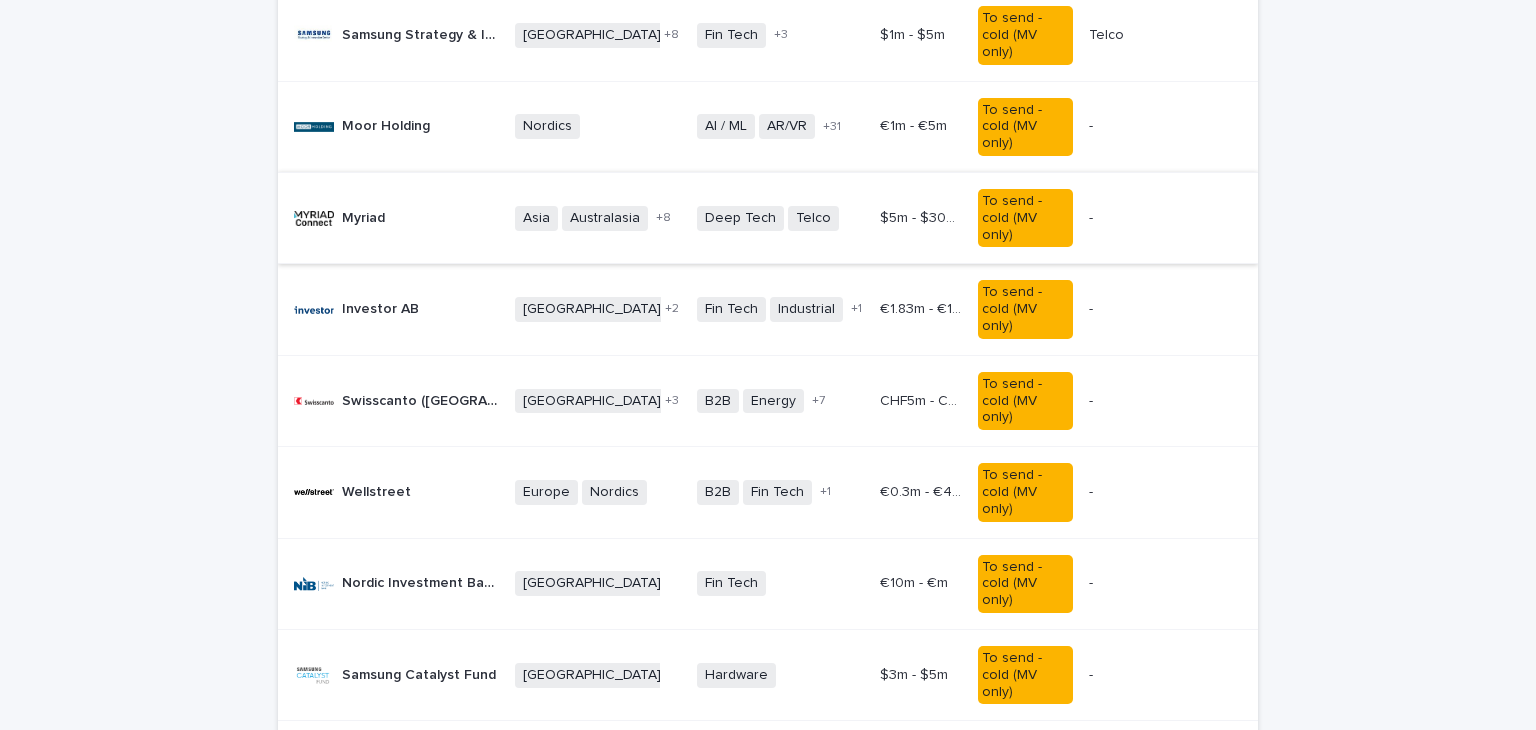 scroll, scrollTop: 64, scrollLeft: 0, axis: vertical 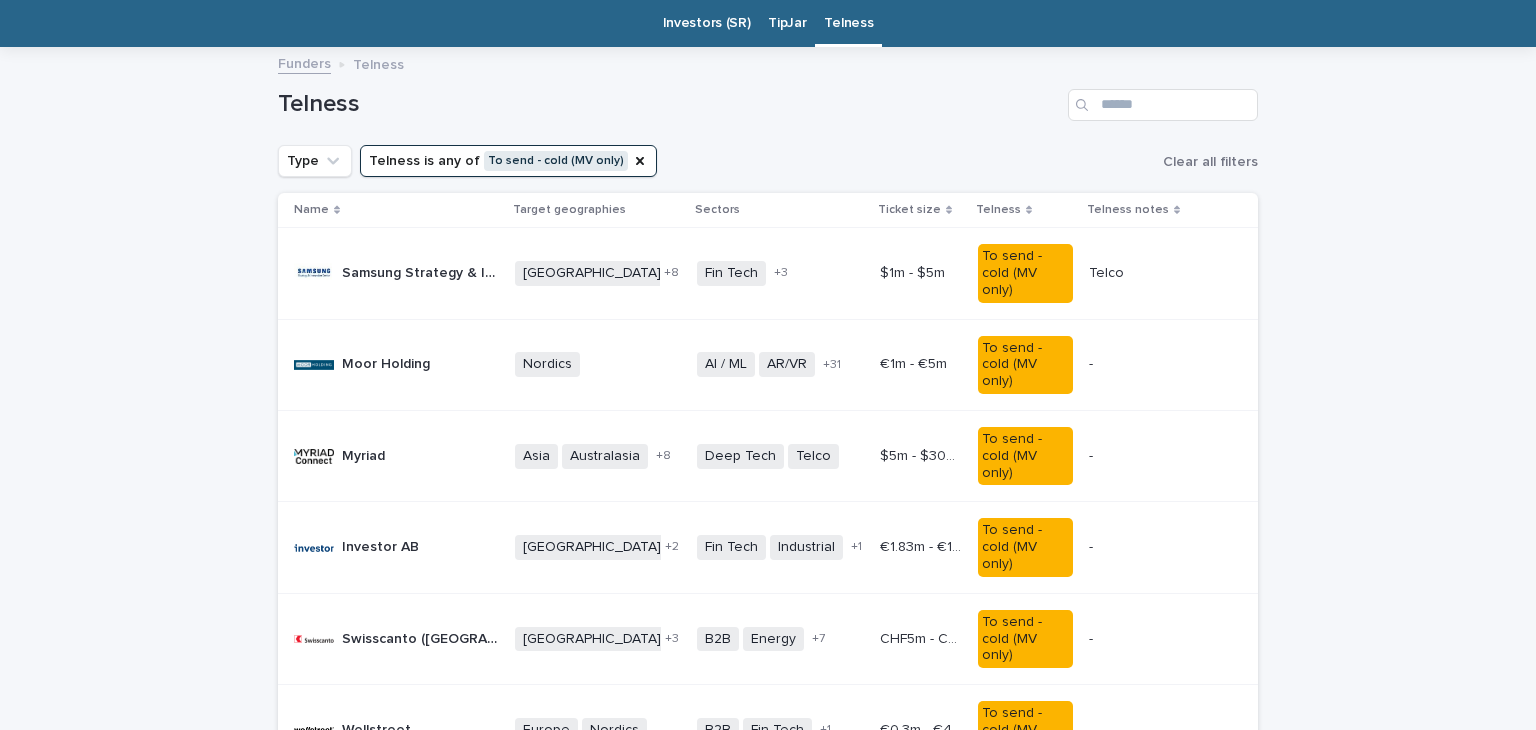 click on "Myriad" at bounding box center [365, 454] 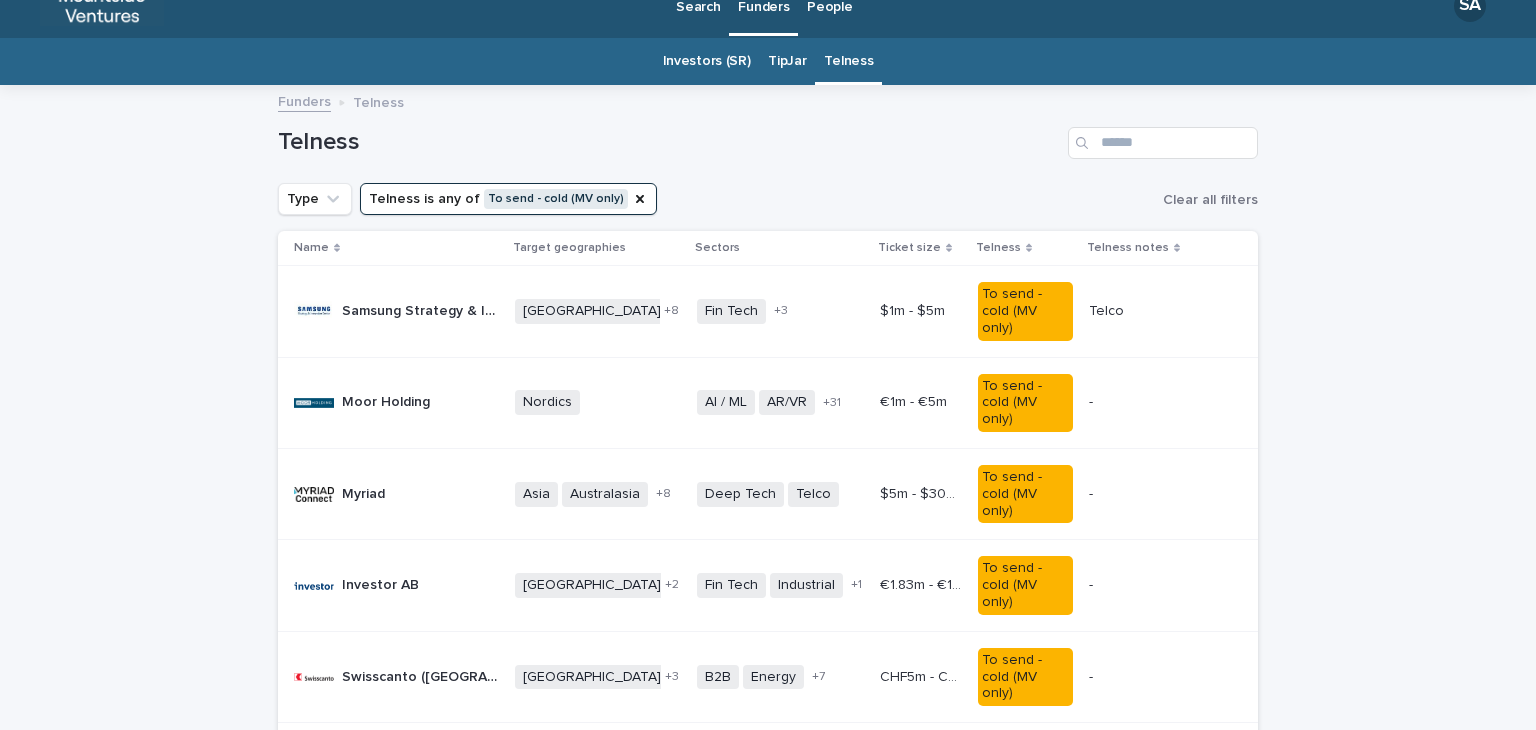scroll, scrollTop: 64, scrollLeft: 0, axis: vertical 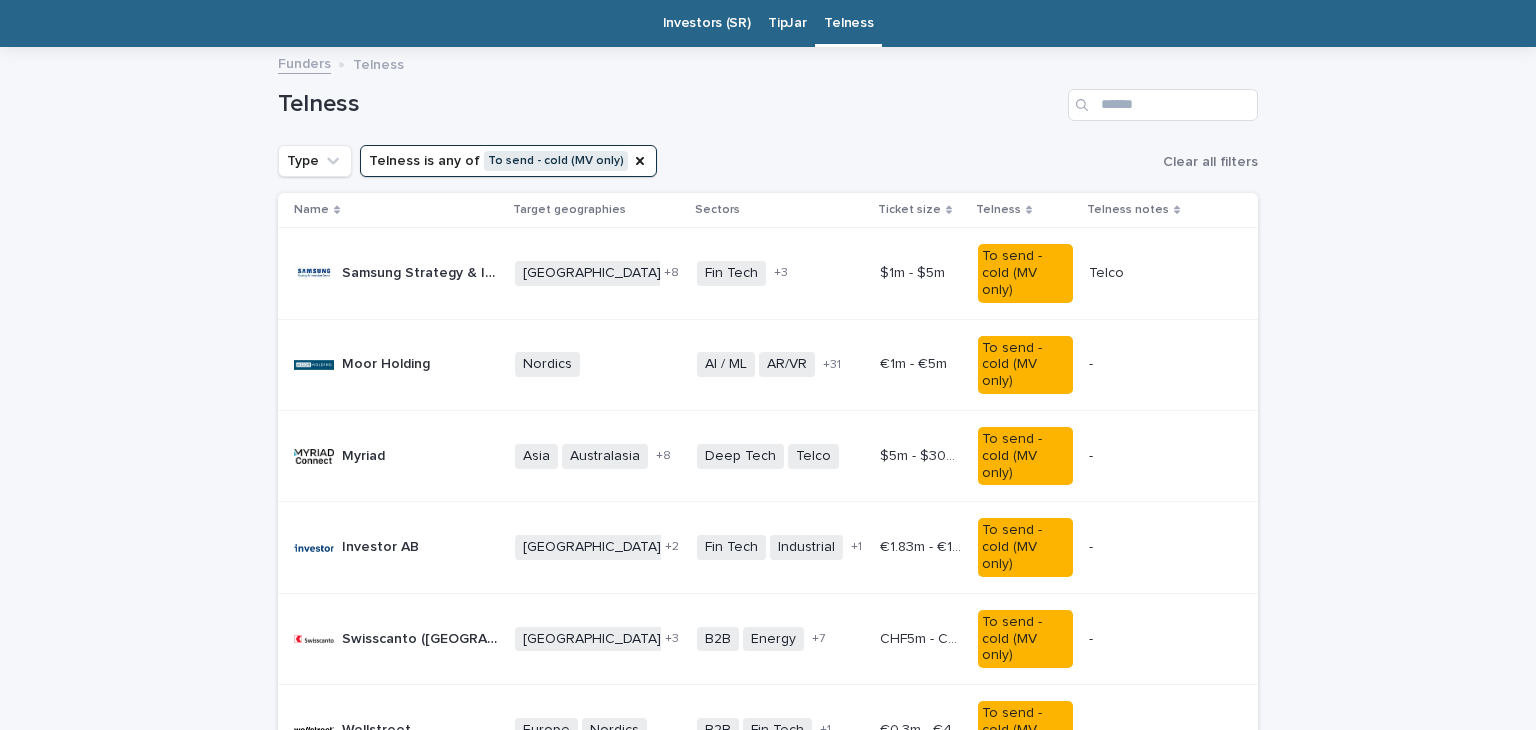 click on "Investor AB" at bounding box center [382, 545] 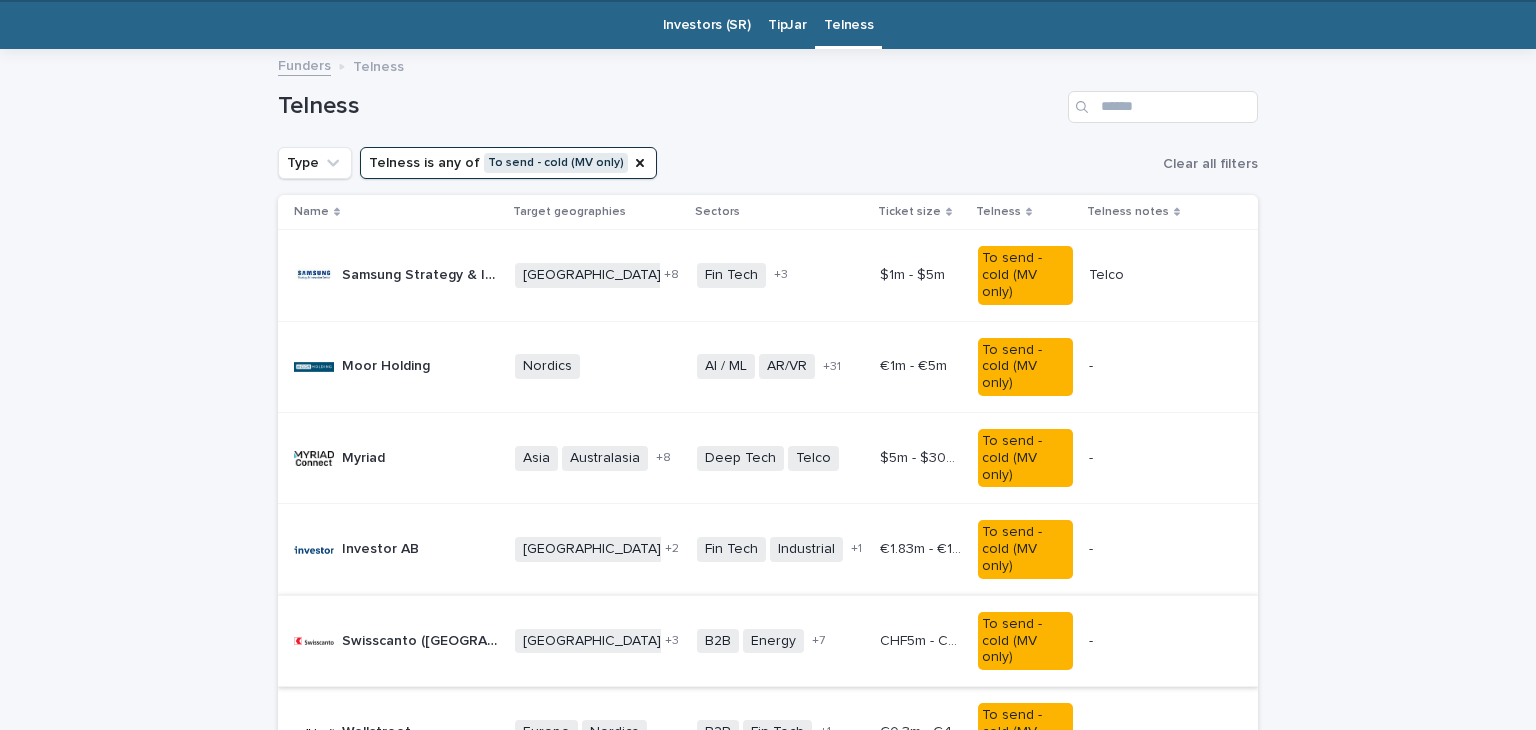 scroll, scrollTop: 64, scrollLeft: 0, axis: vertical 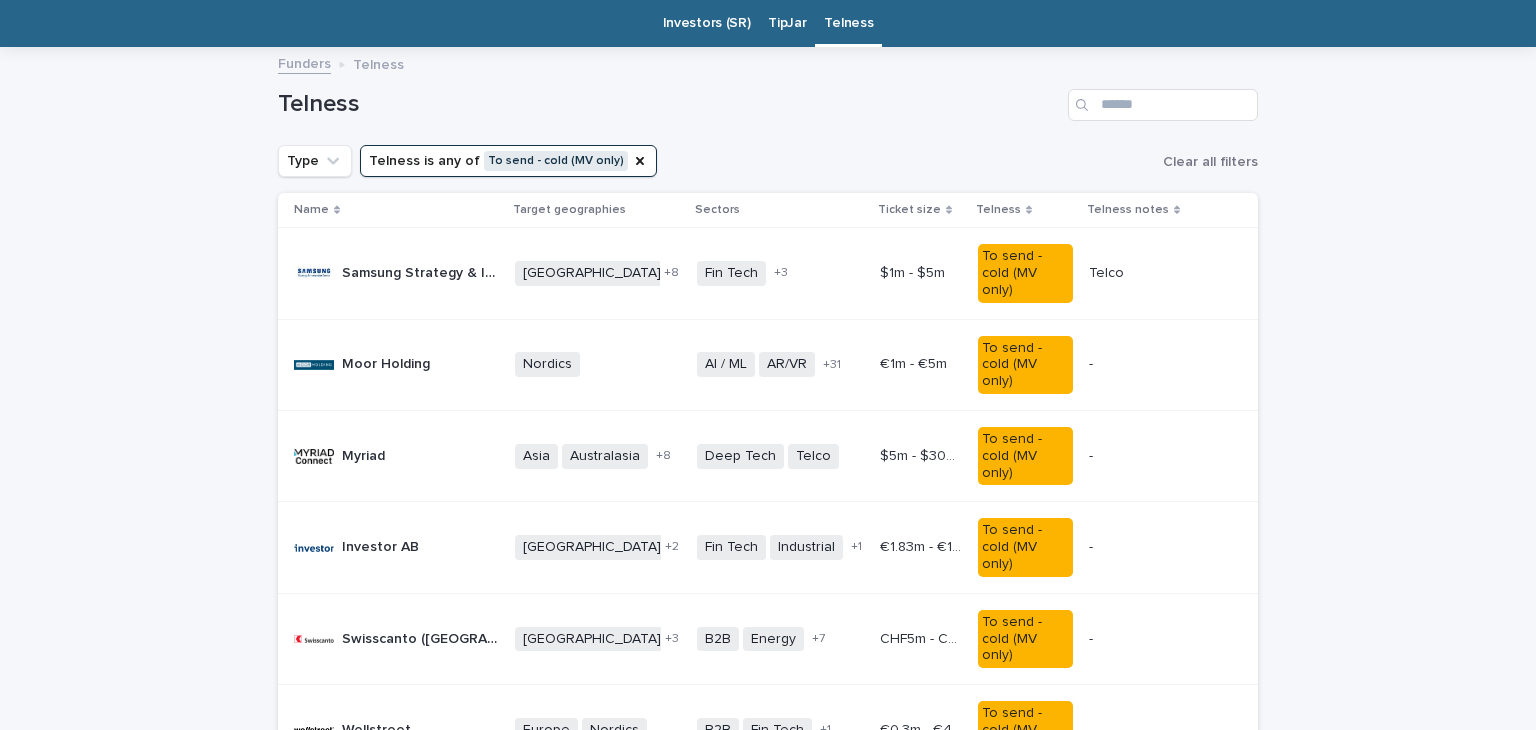 click on "Swisscanto ([GEOGRAPHIC_DATA]) Private Equity Growth I" at bounding box center (422, 637) 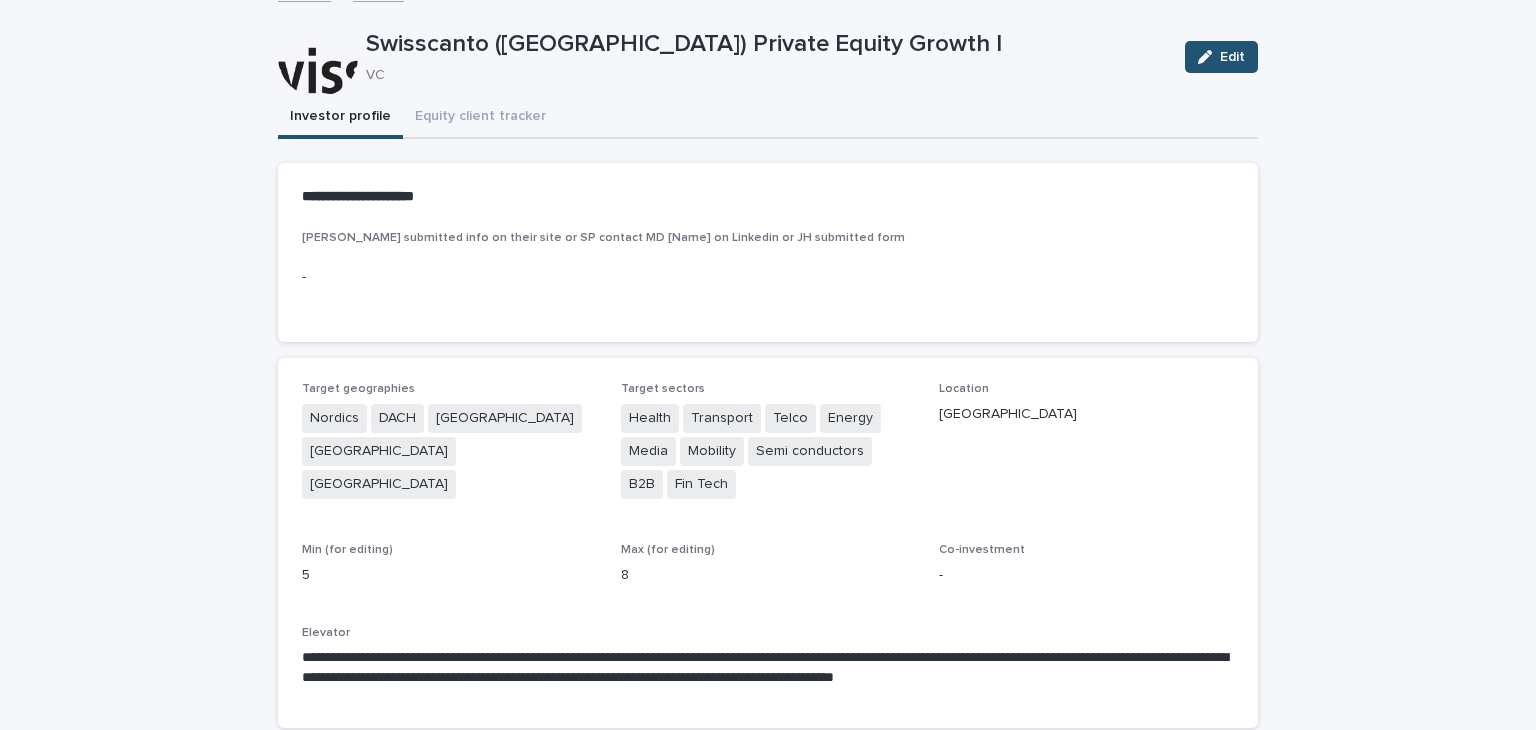 scroll, scrollTop: 33, scrollLeft: 0, axis: vertical 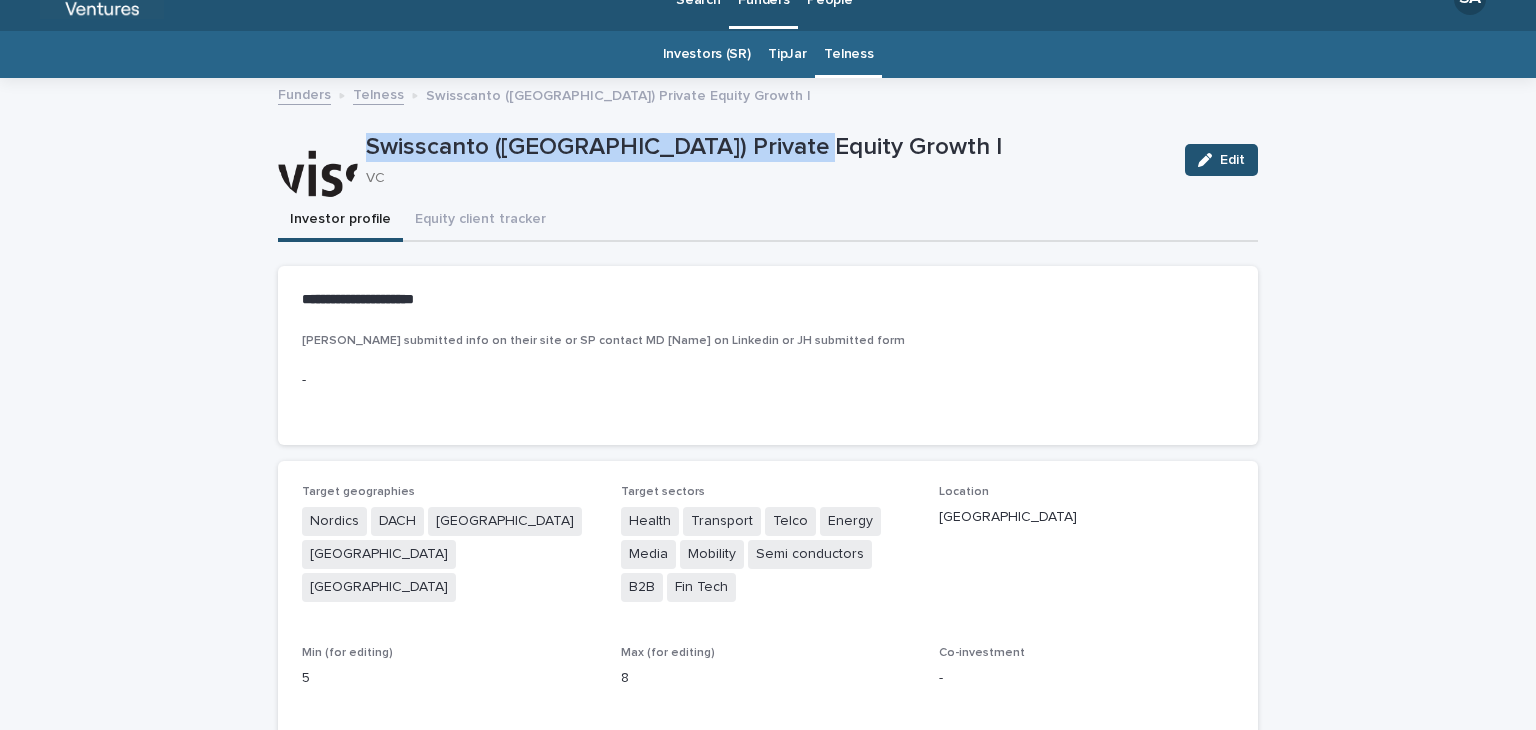 drag, startPoint x: 795, startPoint y: 140, endPoint x: 356, endPoint y: 141, distance: 439.00113 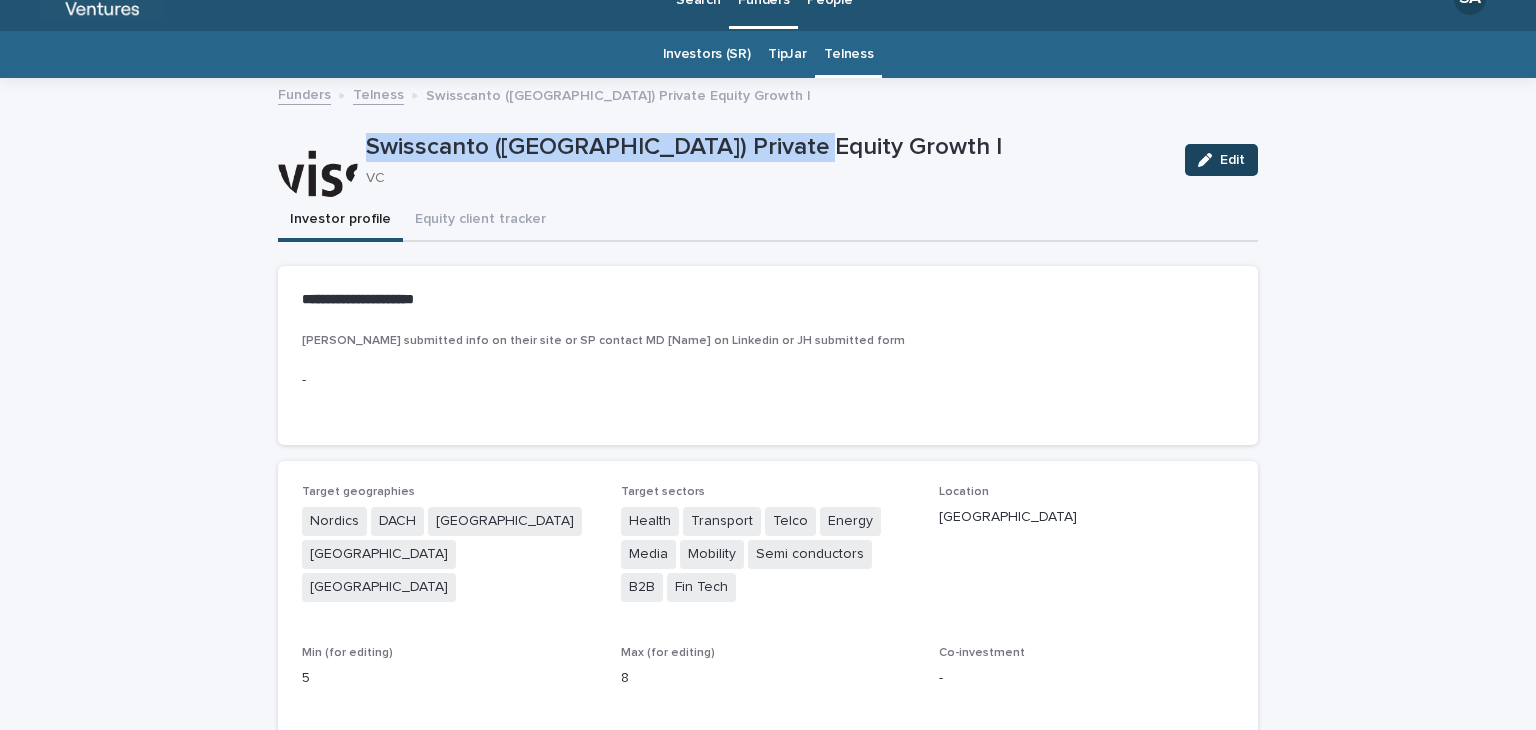 click on "Edit" at bounding box center [1221, 160] 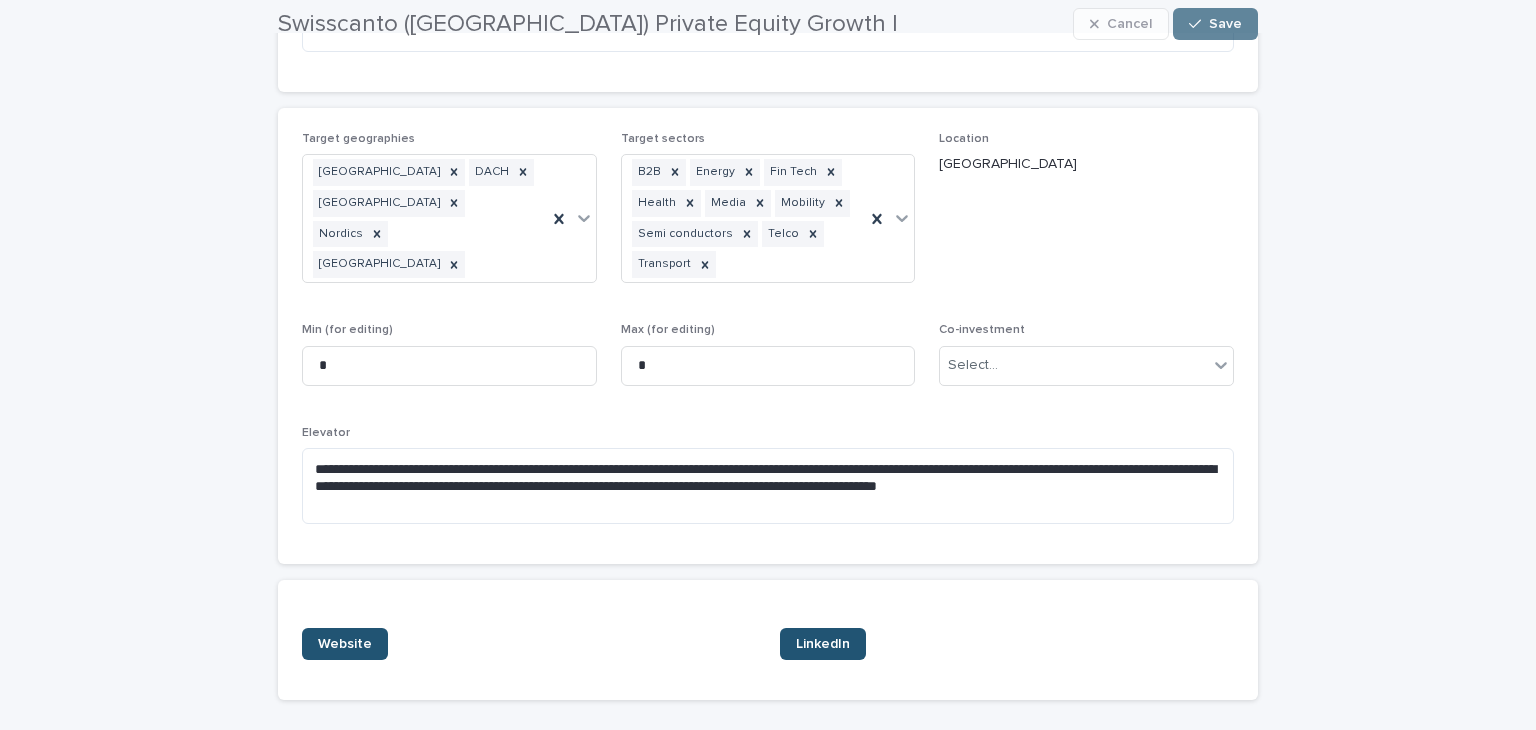 scroll, scrollTop: 388, scrollLeft: 0, axis: vertical 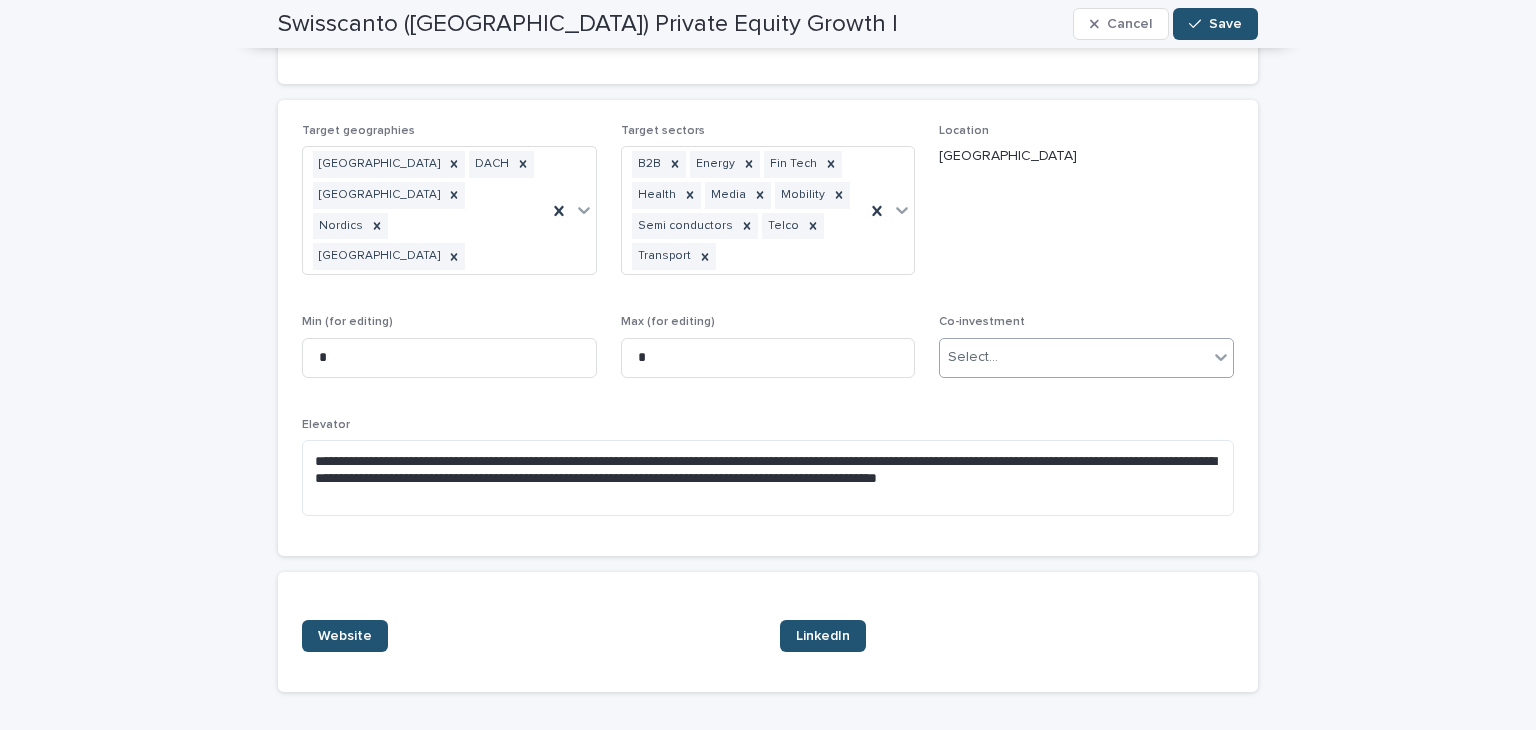 click on "Select..." at bounding box center [973, 357] 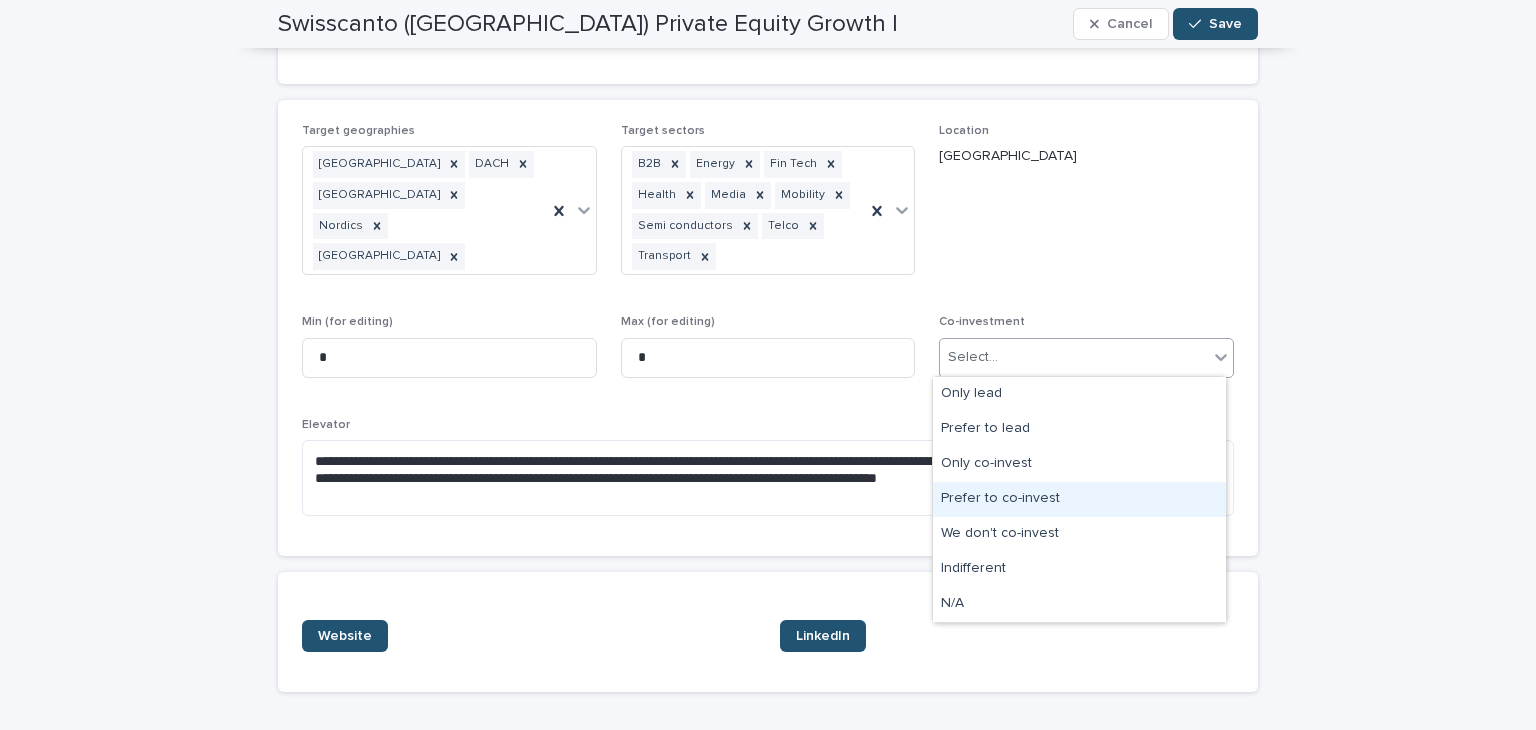 click on "Prefer to co-invest" at bounding box center (1079, 499) 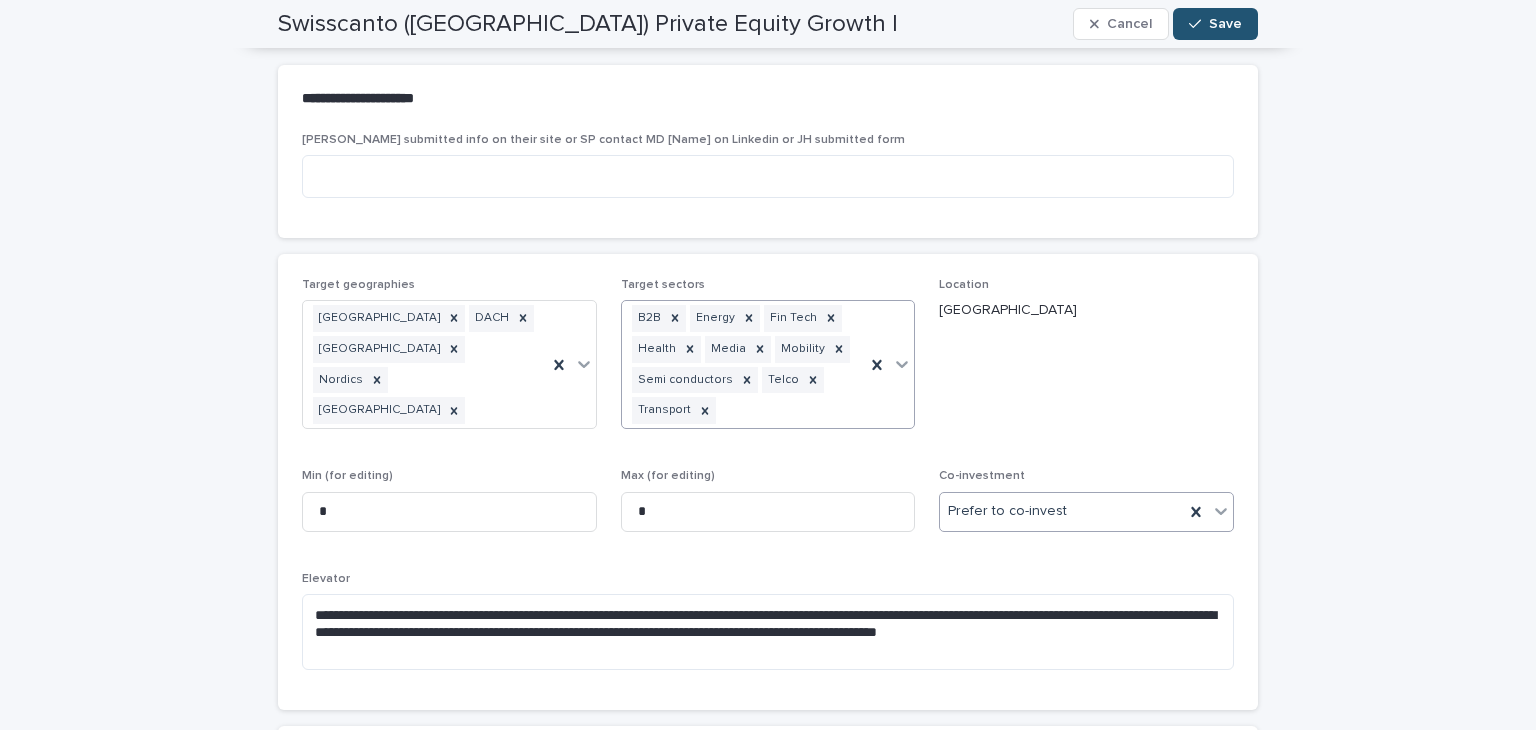 scroll, scrollTop: 233, scrollLeft: 0, axis: vertical 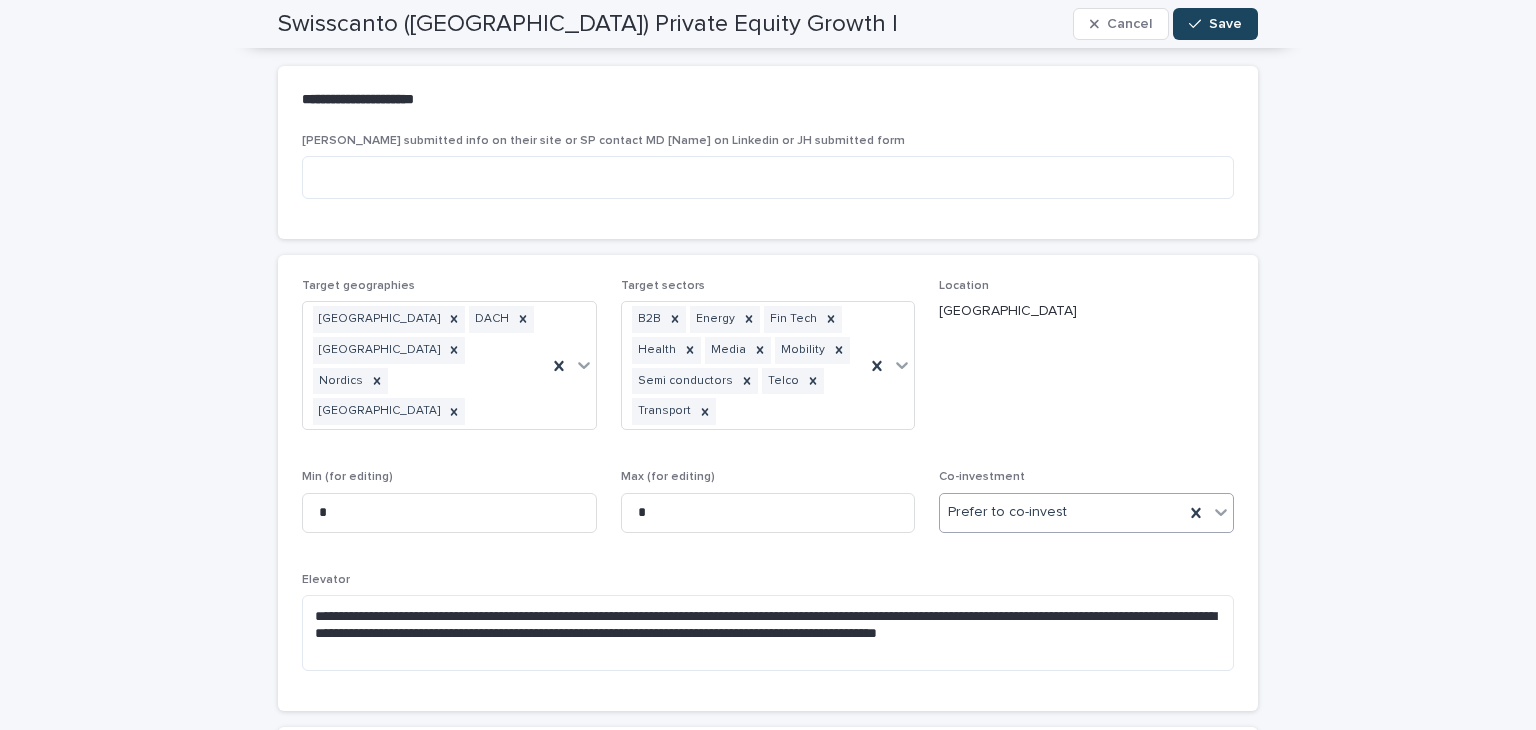 click on "Save" at bounding box center (1225, 24) 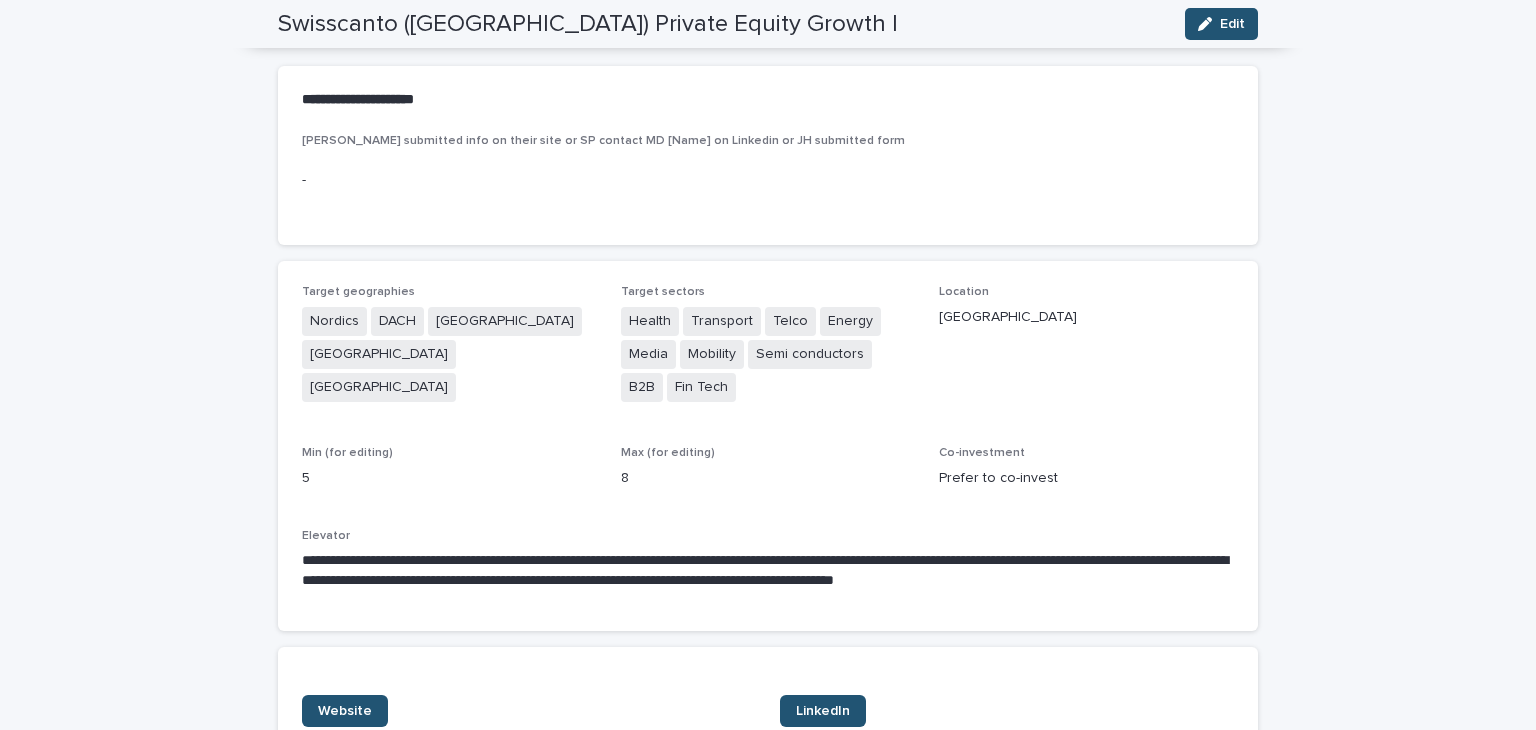 scroll, scrollTop: 194, scrollLeft: 0, axis: vertical 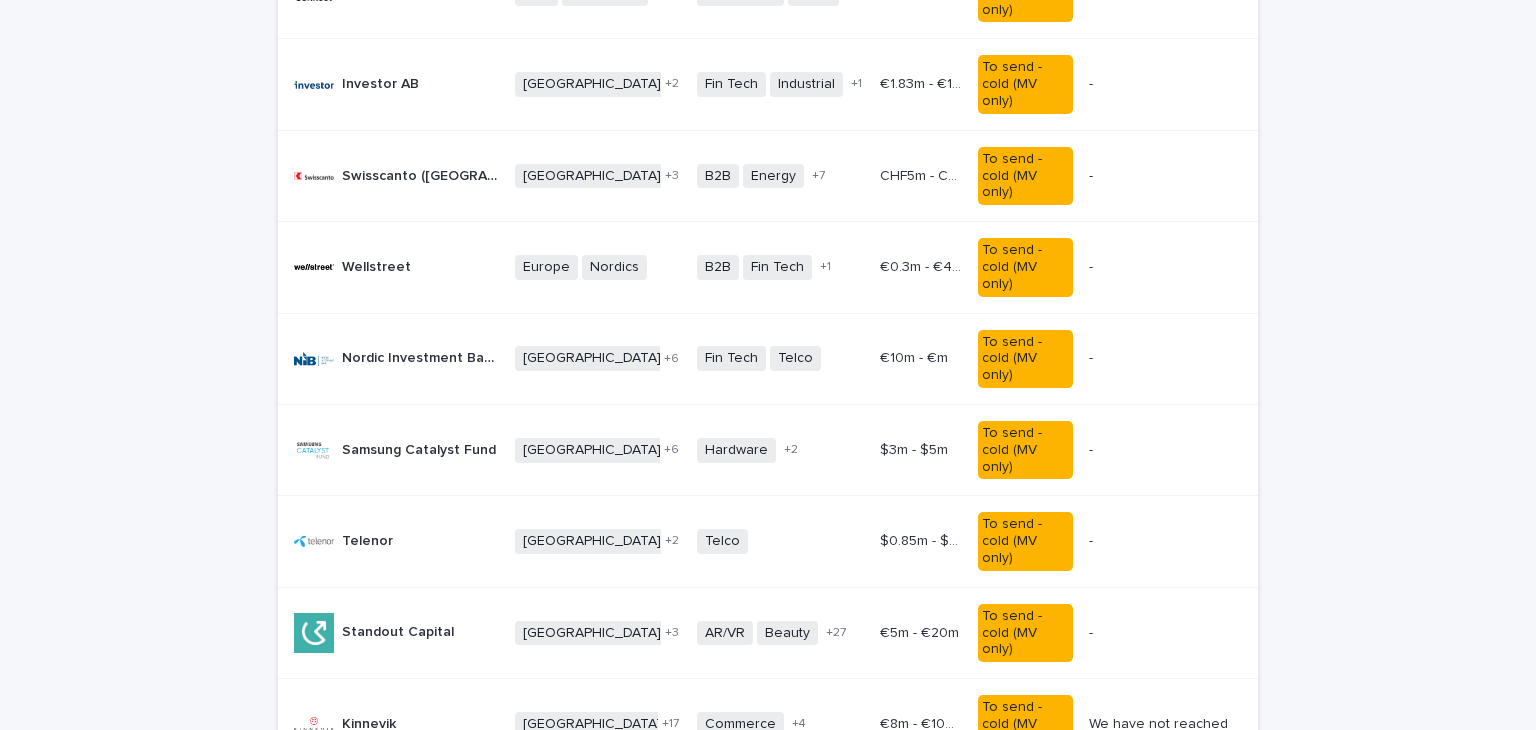 click on "Wellstreet Wellstreet" at bounding box center [392, 267] 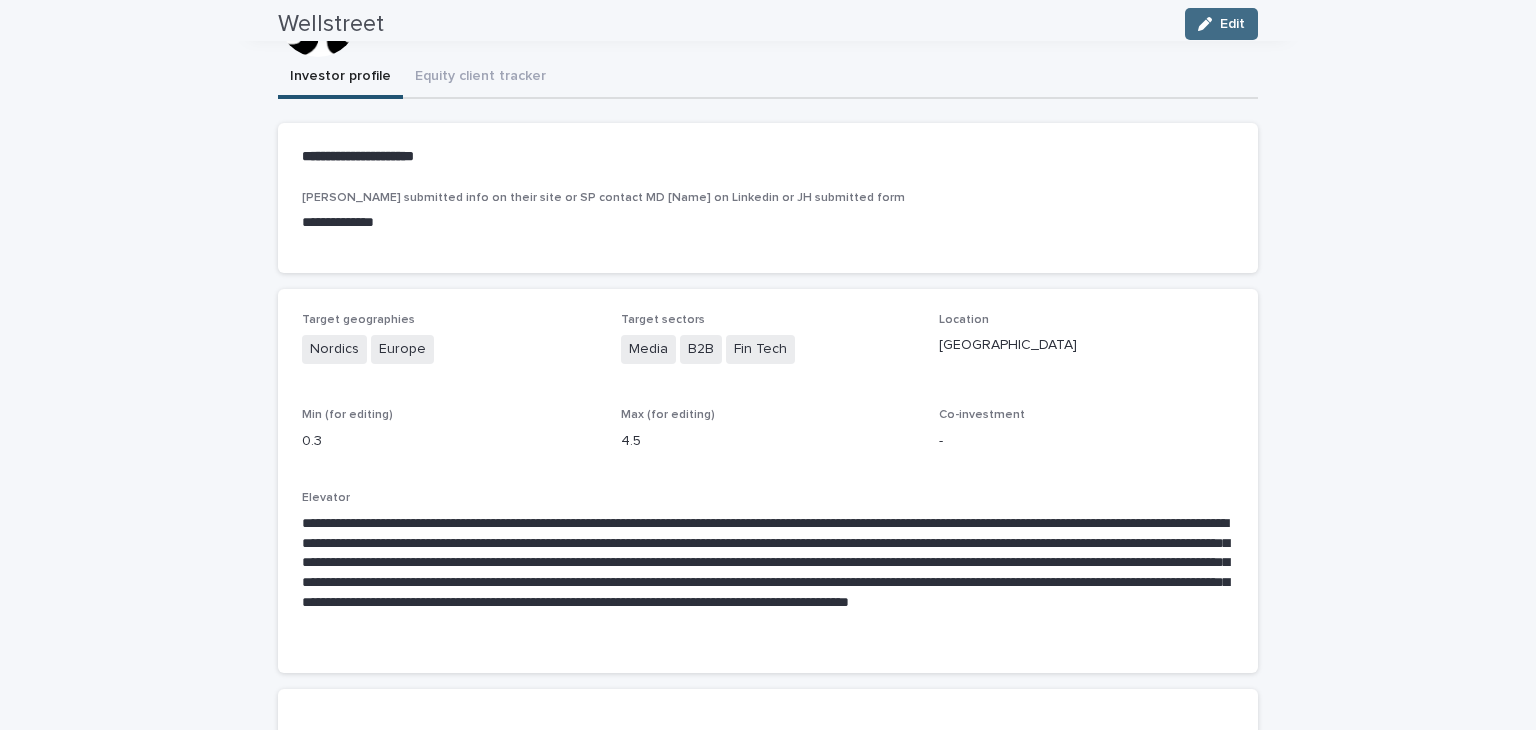 scroll, scrollTop: 64, scrollLeft: 0, axis: vertical 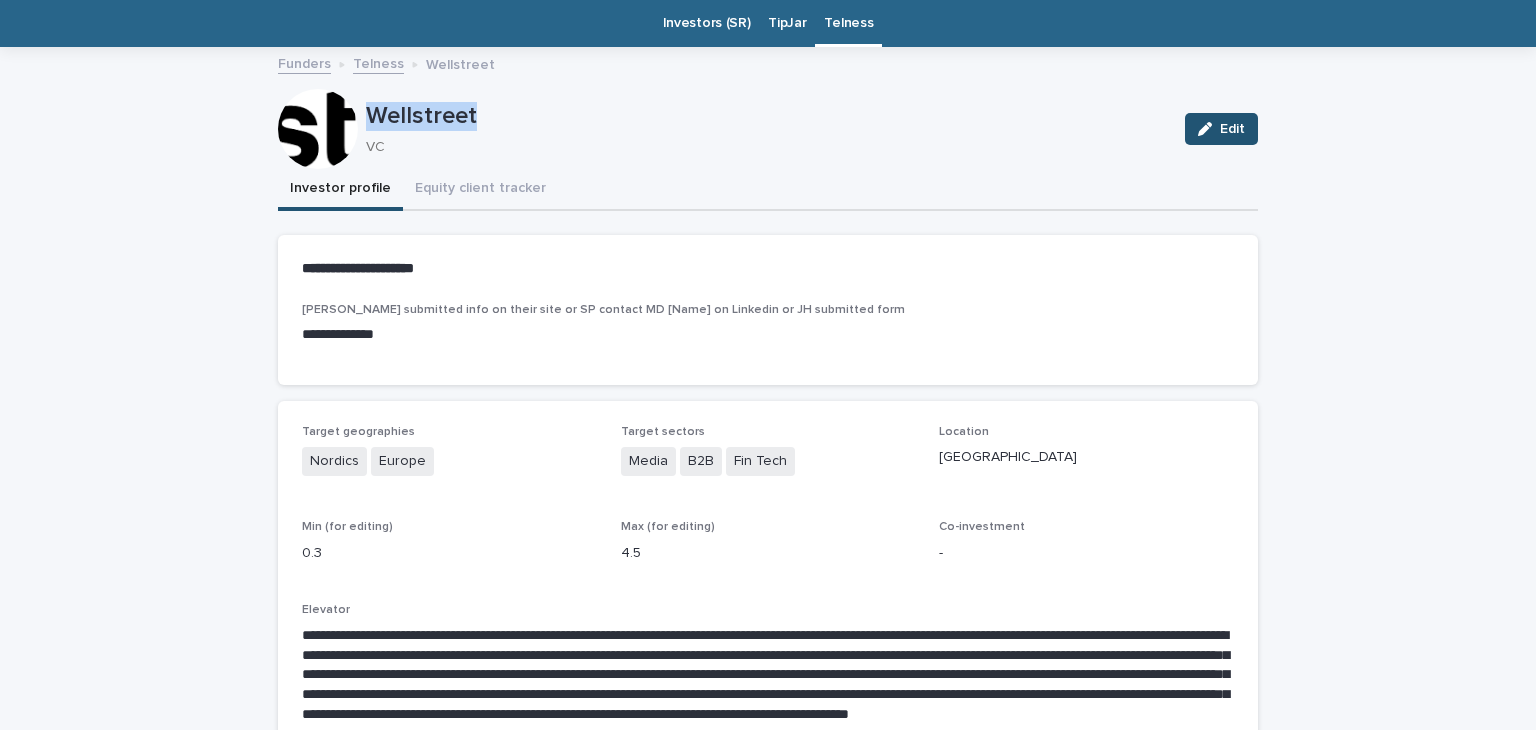 drag, startPoint x: 489, startPoint y: 121, endPoint x: 354, endPoint y: 109, distance: 135.53229 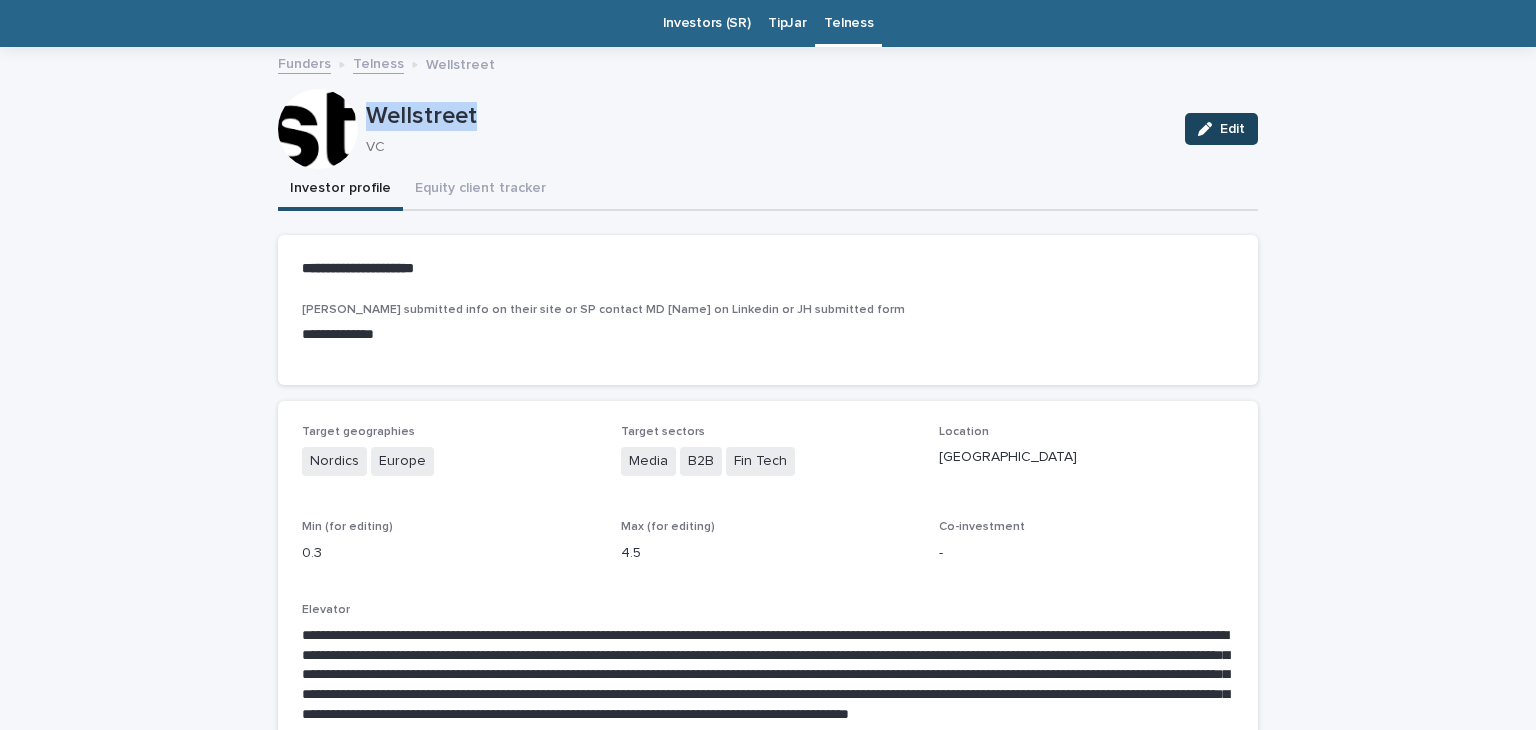 click on "Edit" at bounding box center [1221, 129] 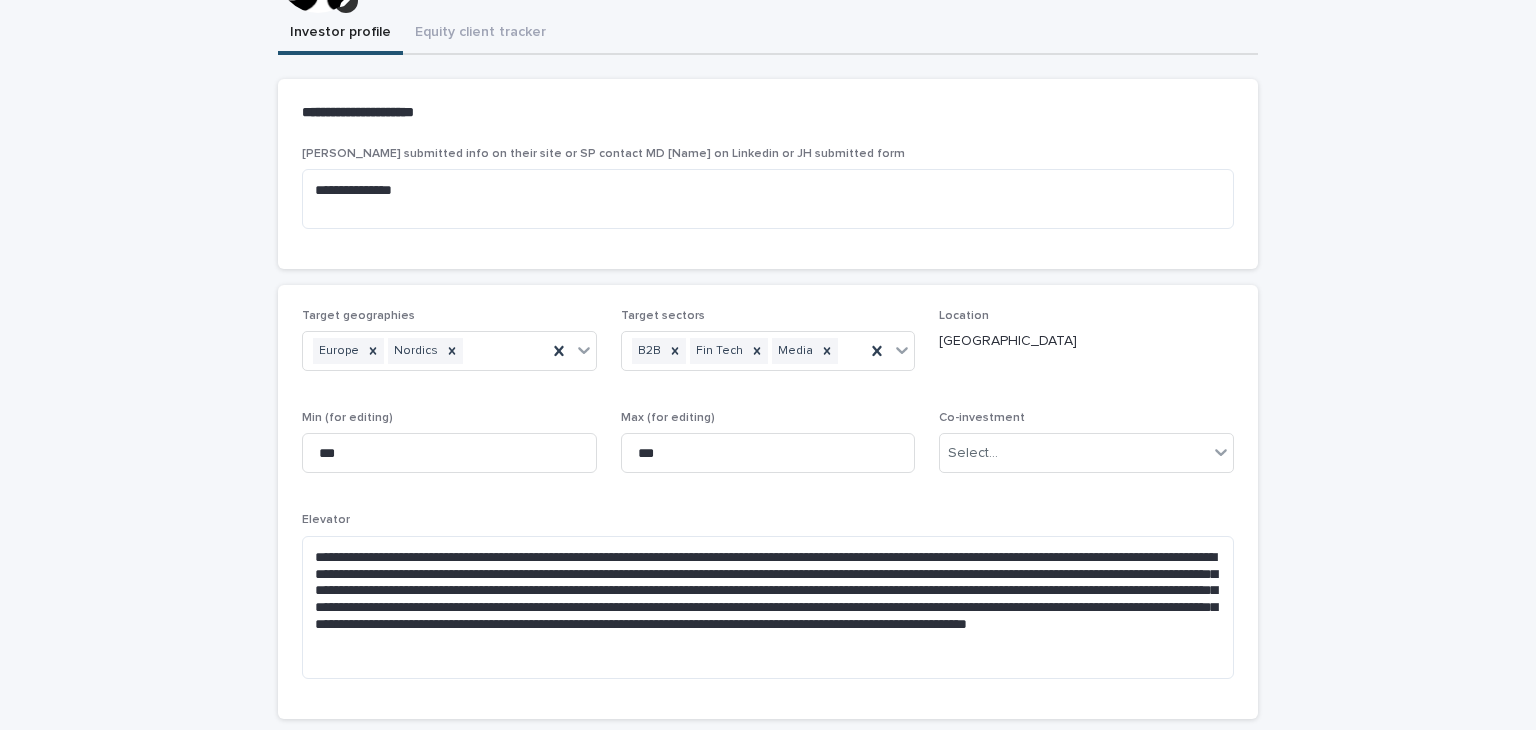 scroll, scrollTop: 224, scrollLeft: 0, axis: vertical 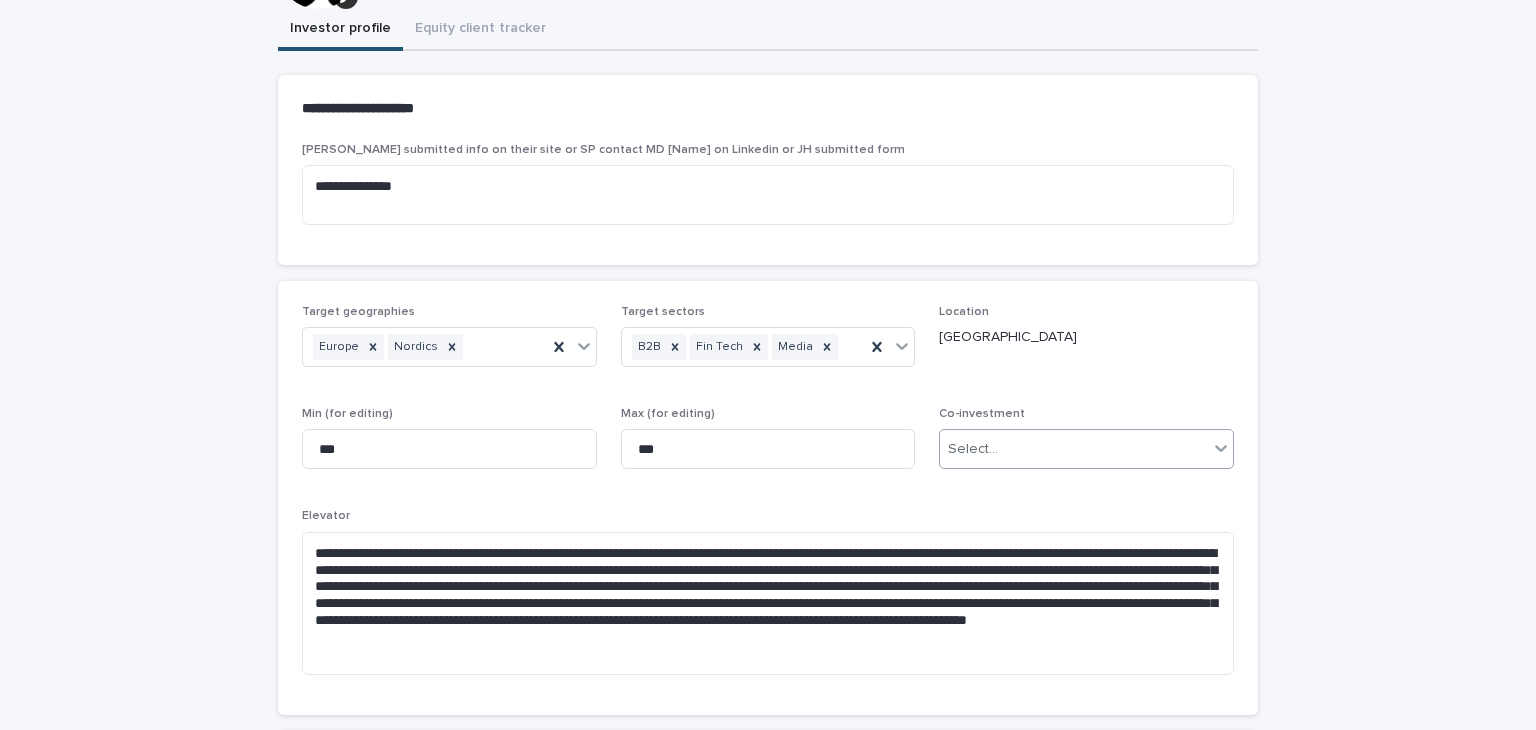 click on "Select..." at bounding box center [973, 449] 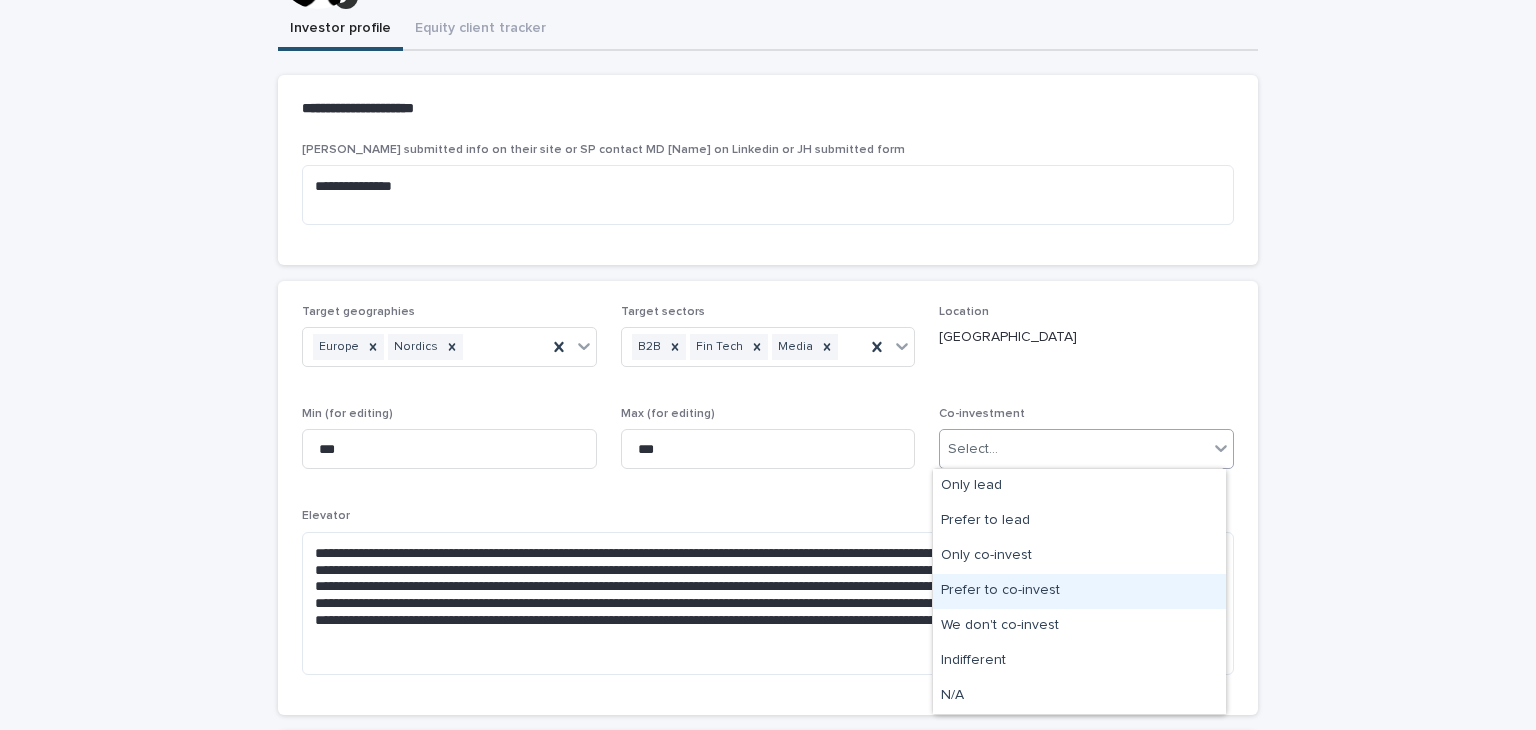 click on "Prefer to co-invest" at bounding box center [1079, 591] 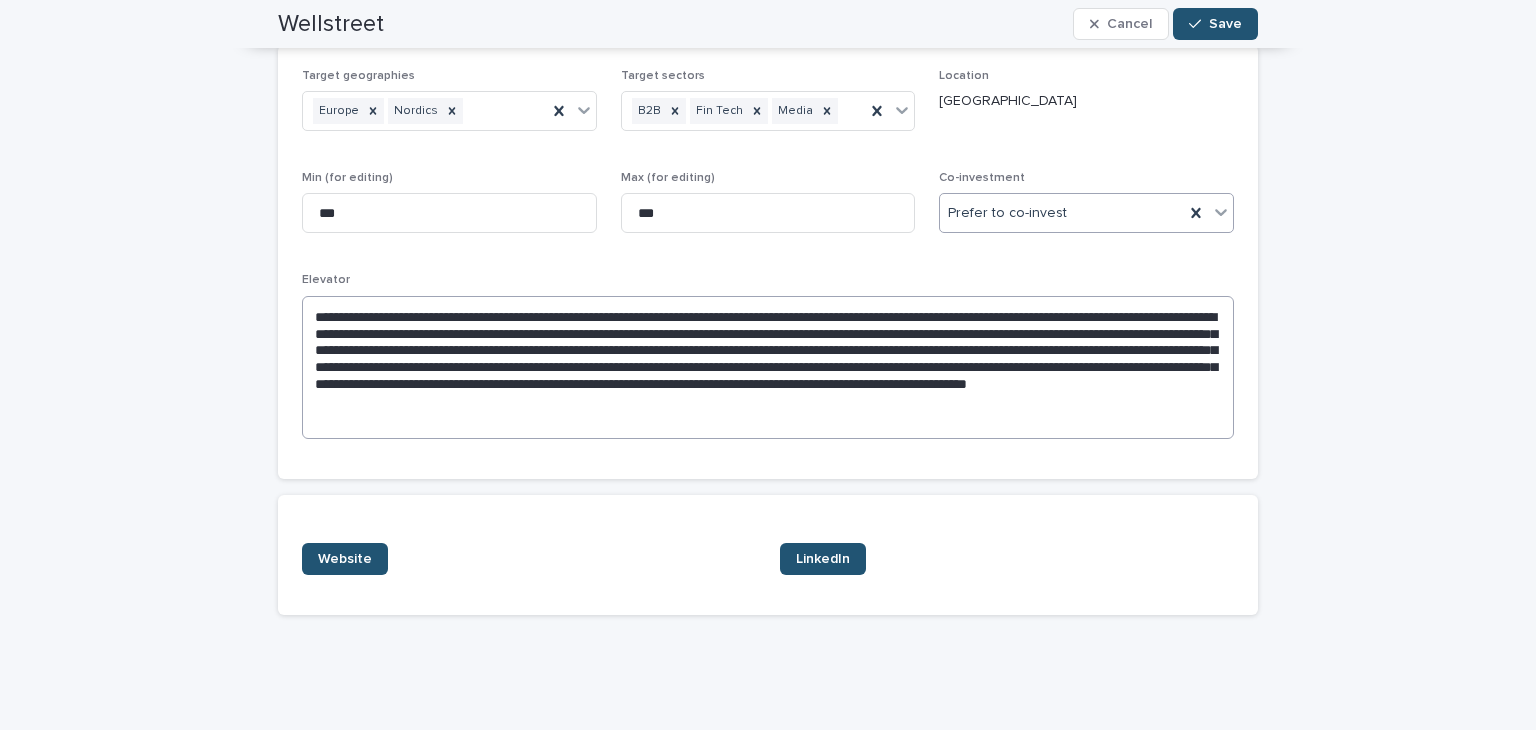 scroll, scrollTop: 0, scrollLeft: 0, axis: both 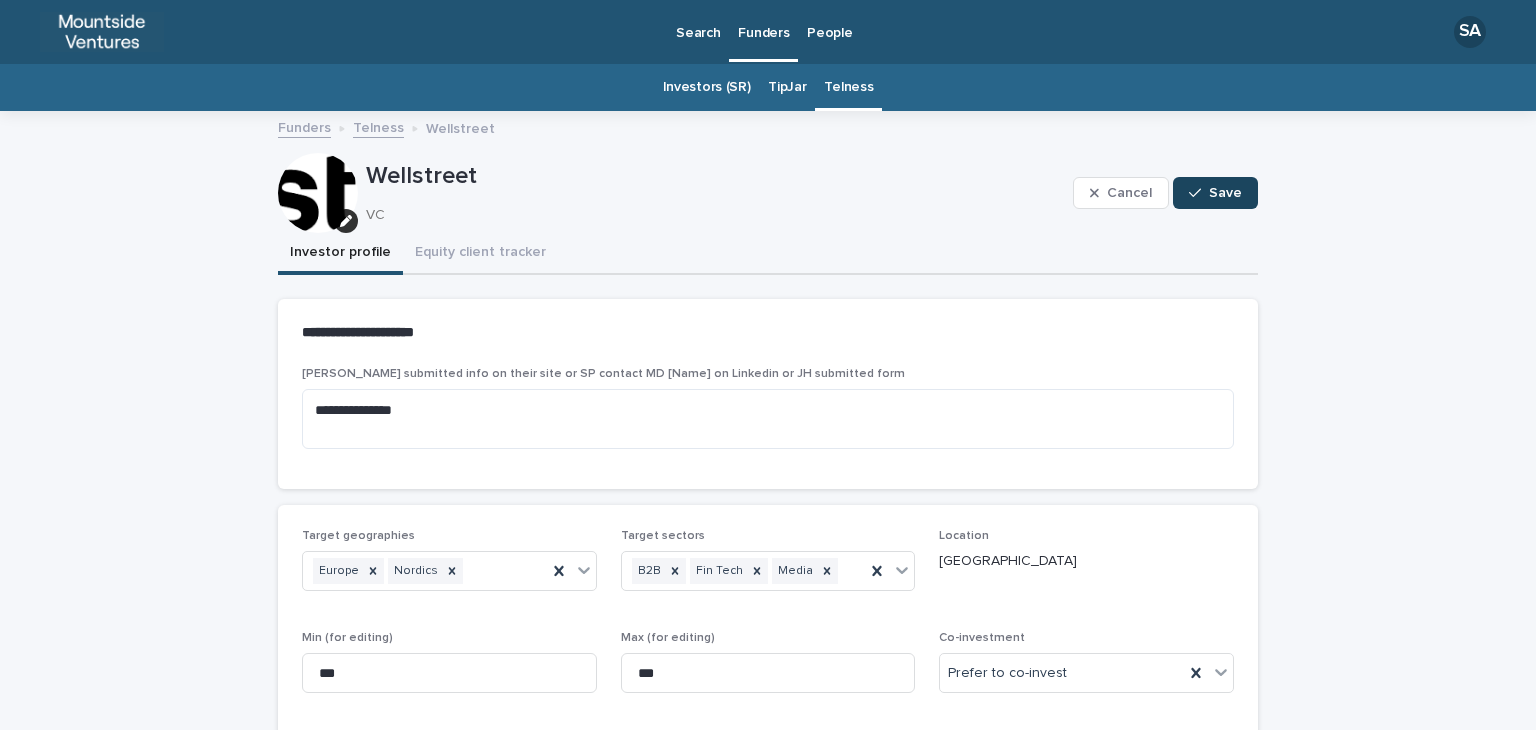click at bounding box center (1199, 193) 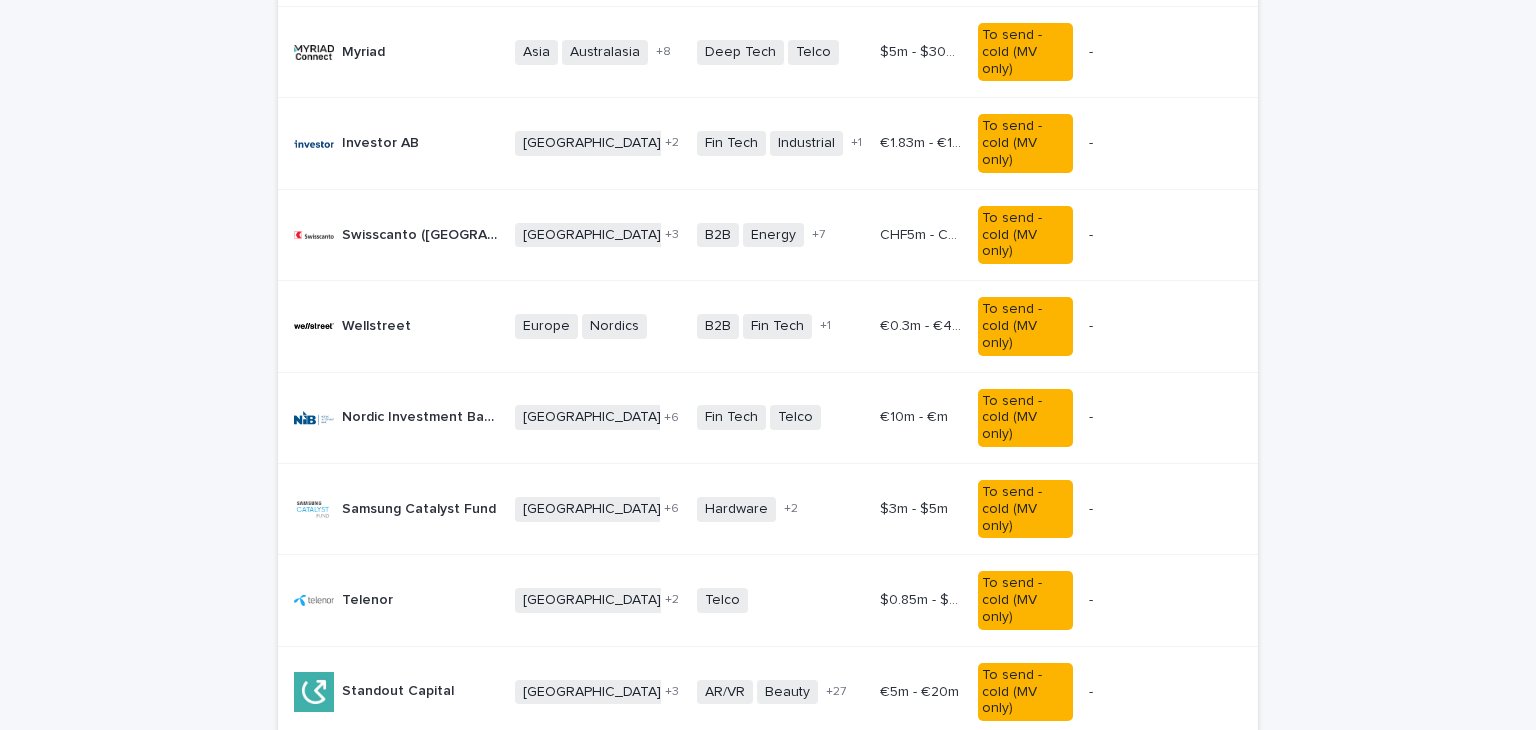 scroll, scrollTop: 468, scrollLeft: 0, axis: vertical 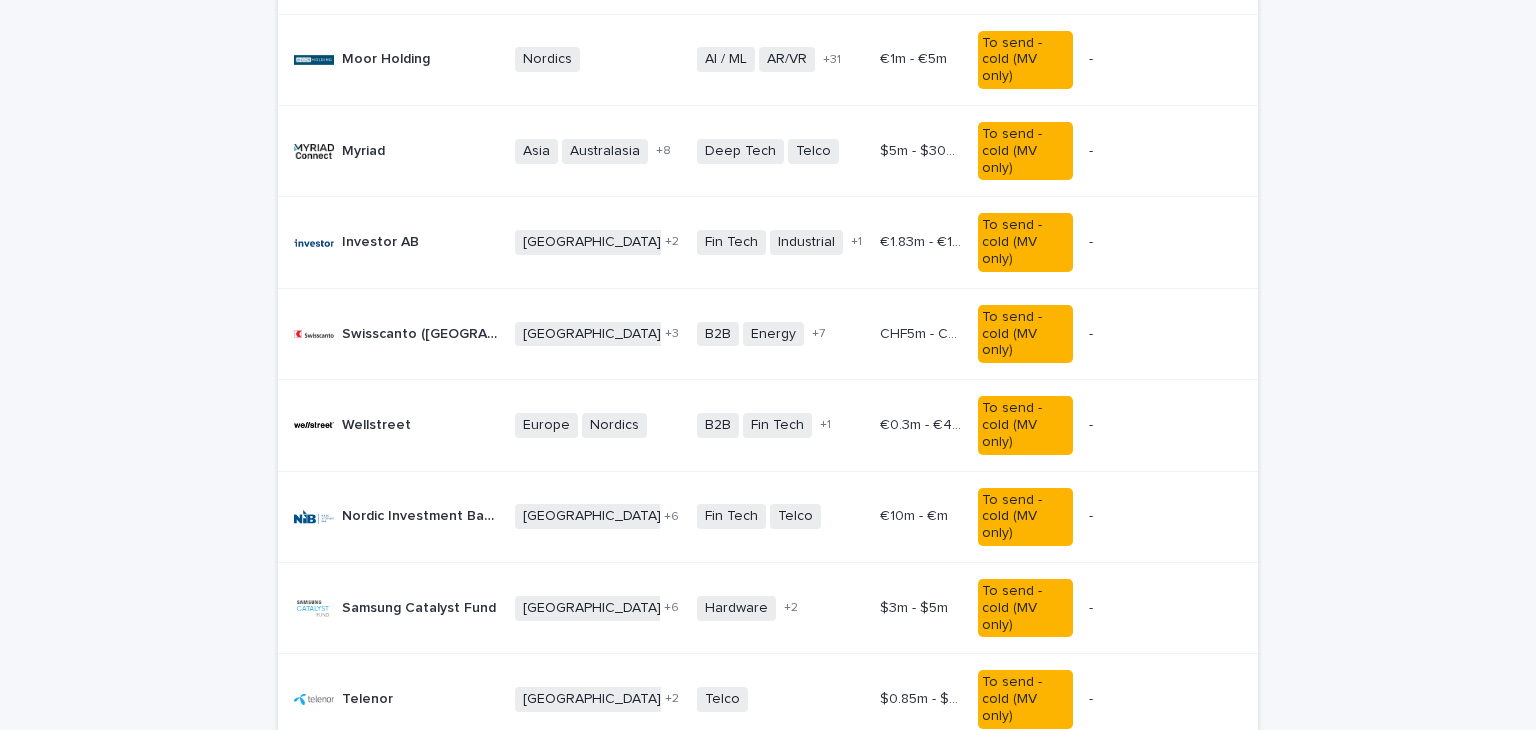 click at bounding box center (314, 425) 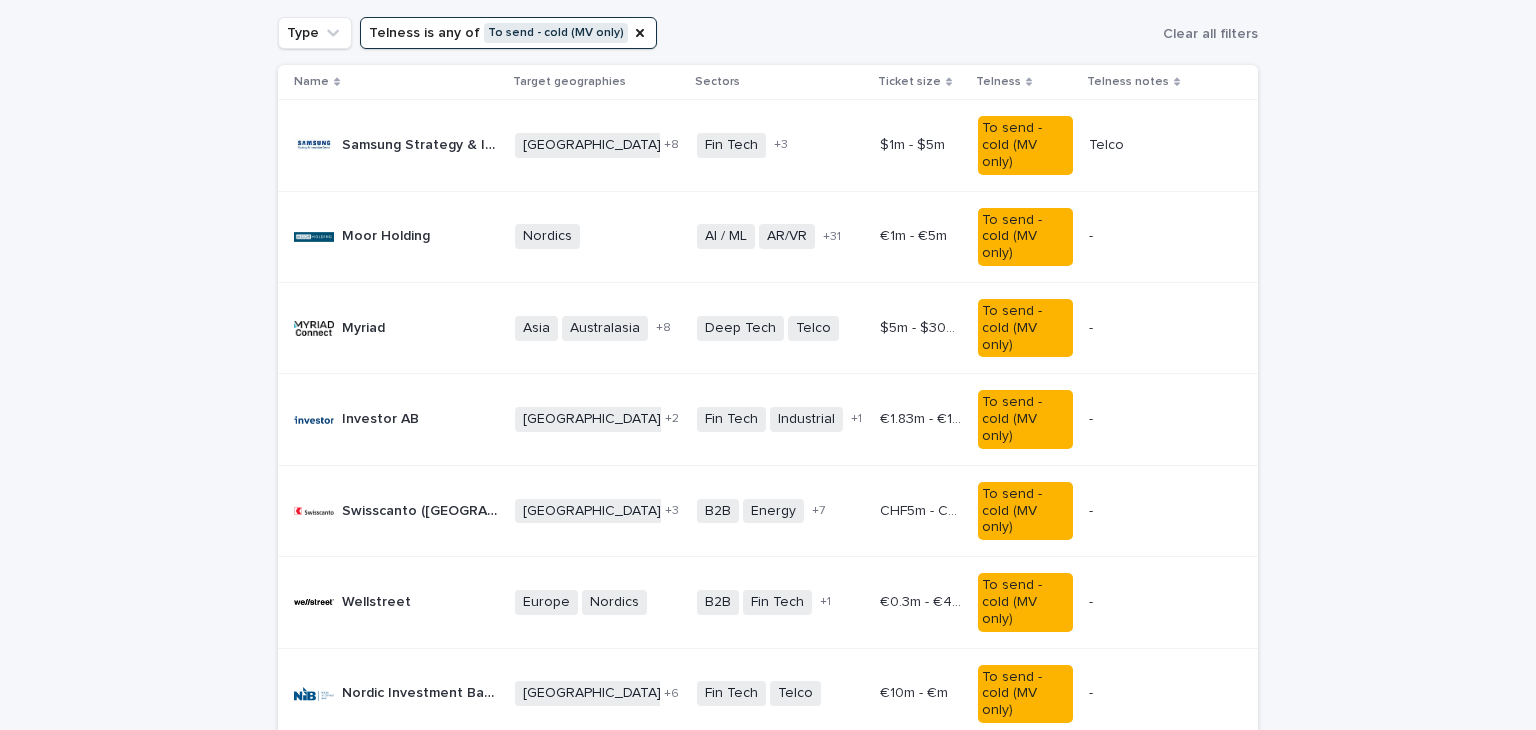 click on "Nordic Investment Bank Nordic Investment Bank" at bounding box center [396, 694] 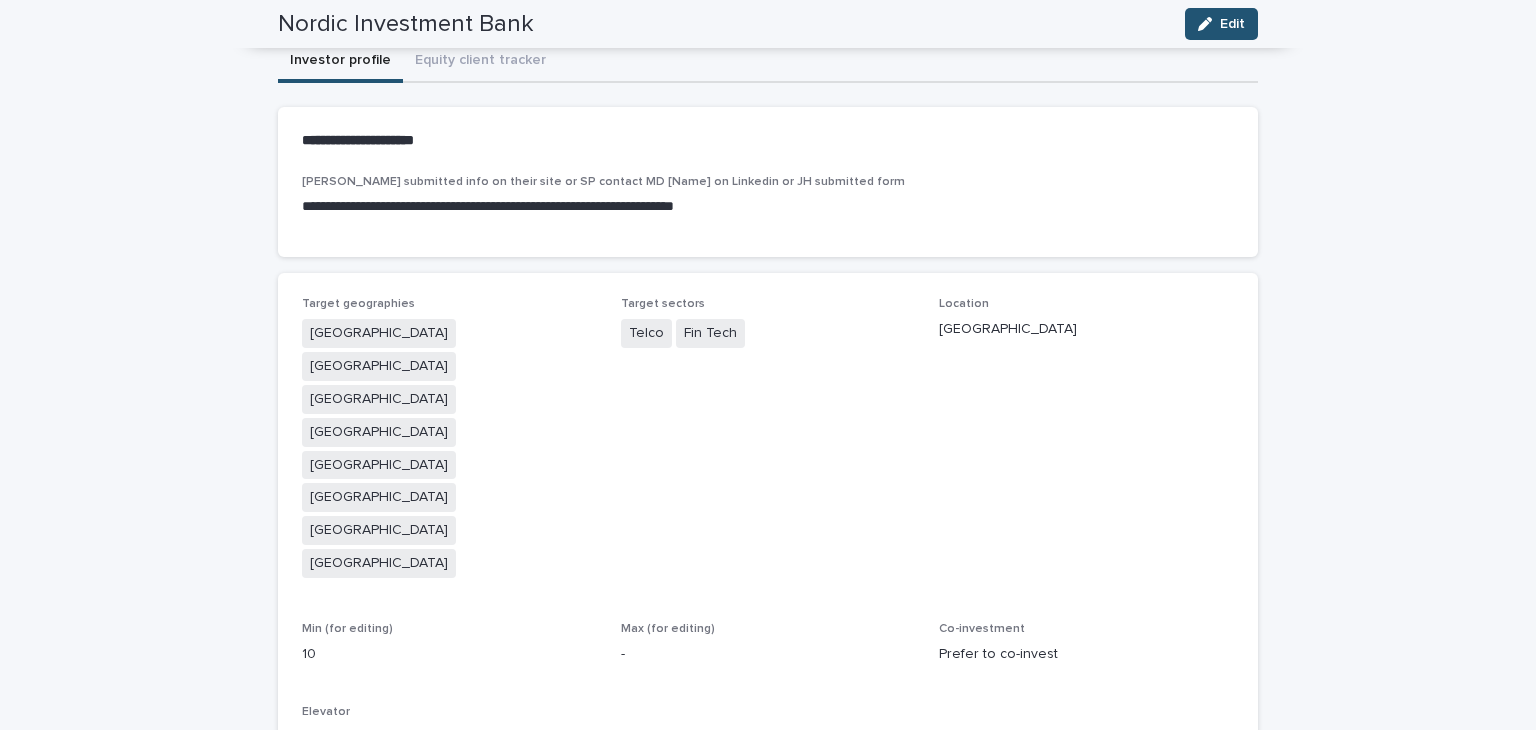 scroll, scrollTop: 64, scrollLeft: 0, axis: vertical 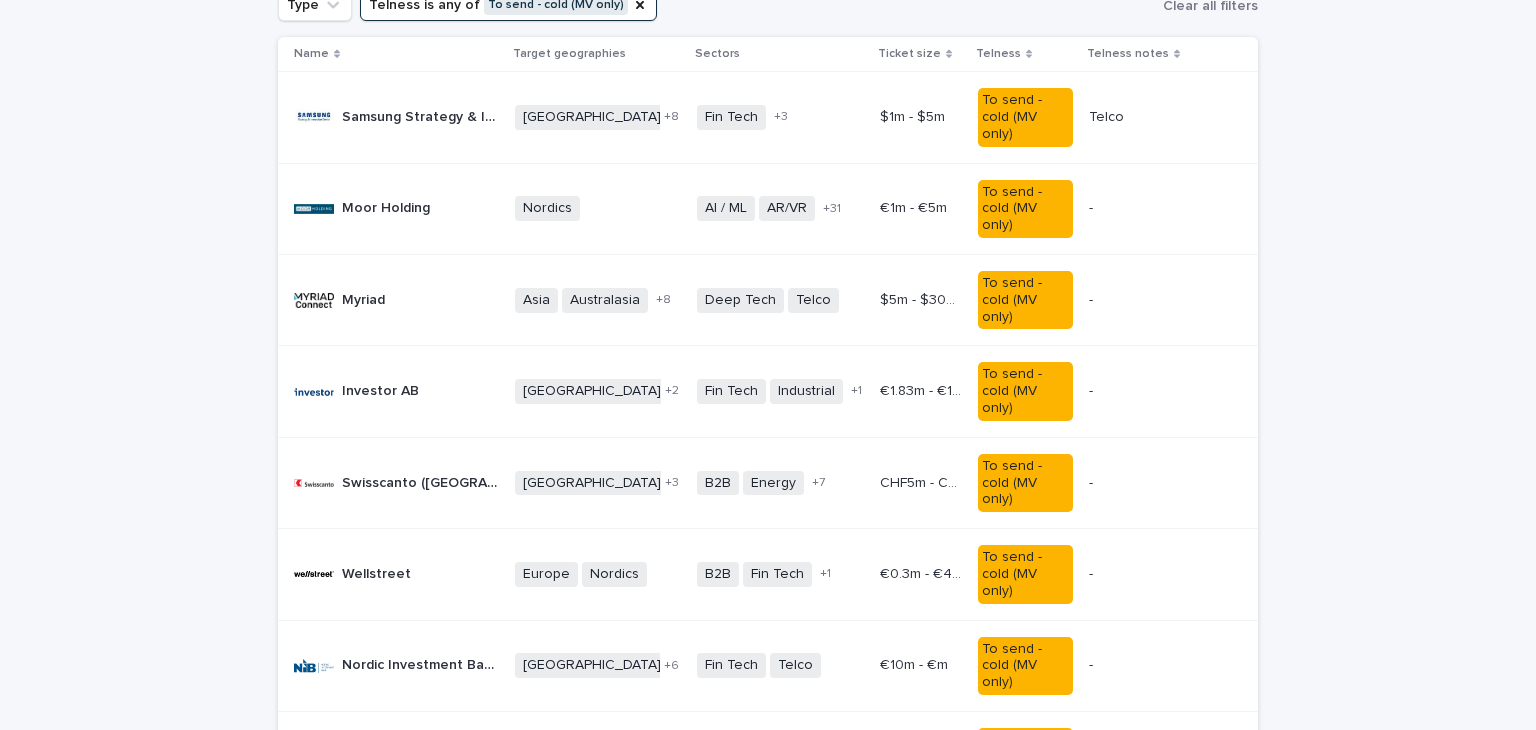 click on "Samsung Catalyst Fund" at bounding box center (421, 755) 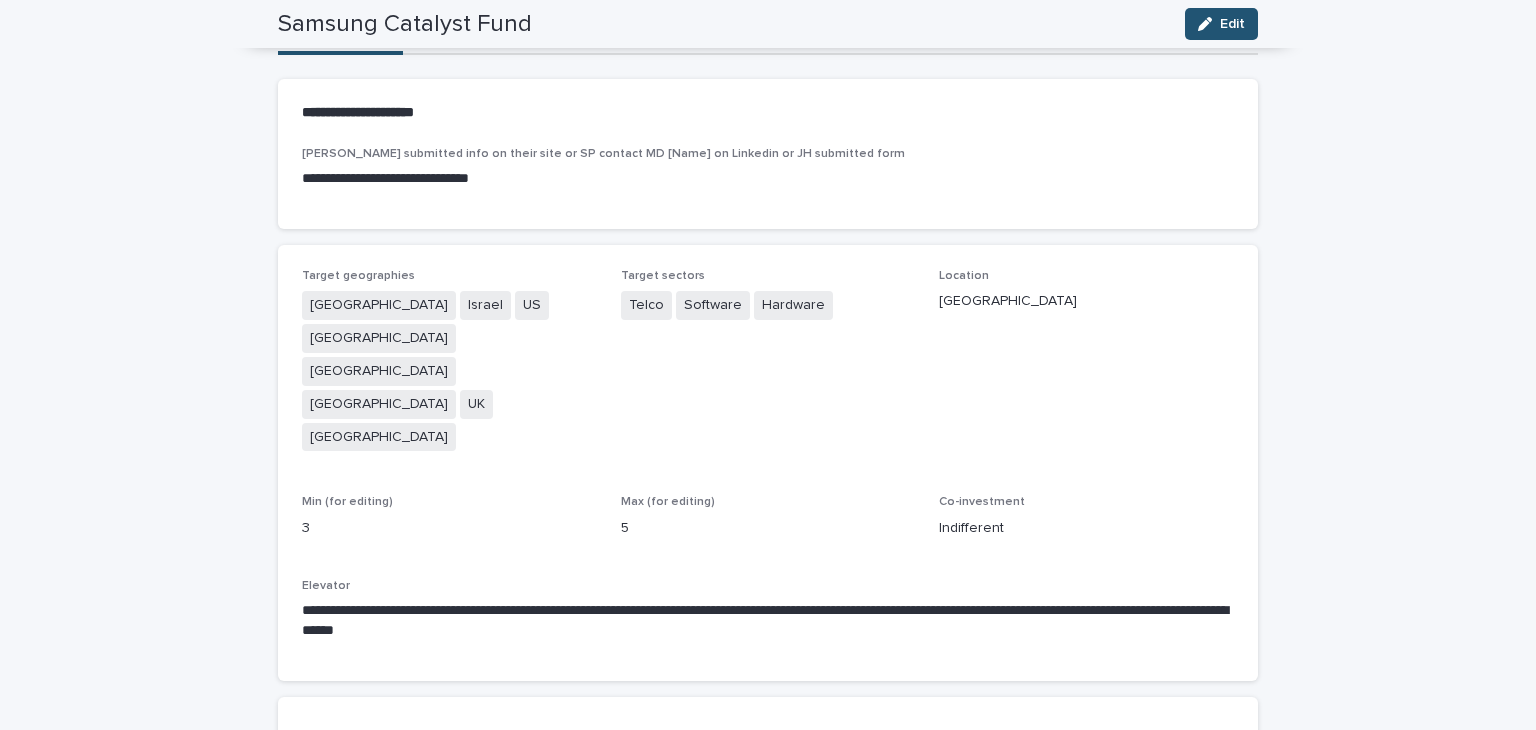 scroll, scrollTop: 64, scrollLeft: 0, axis: vertical 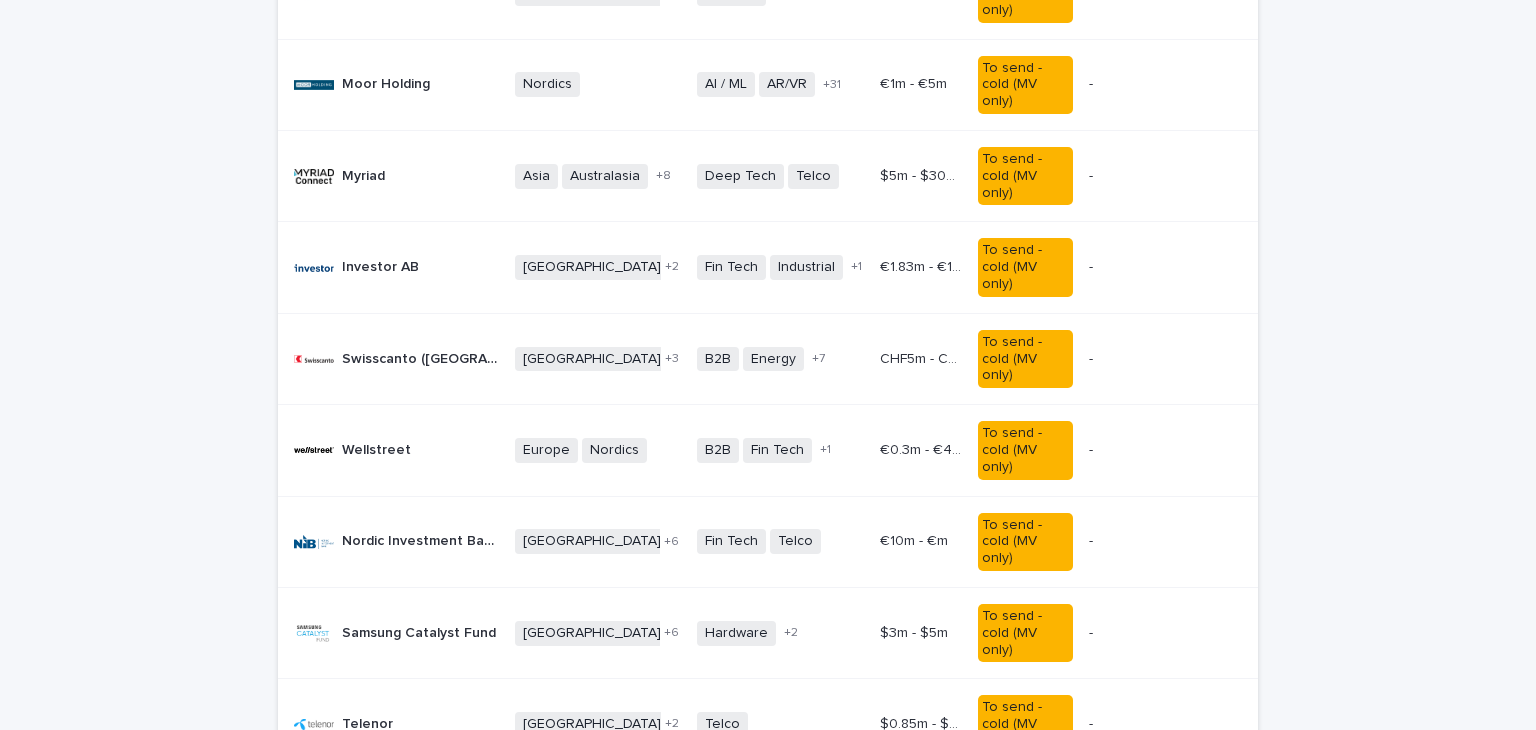 click on "Telenor Telenor" at bounding box center [392, 724] 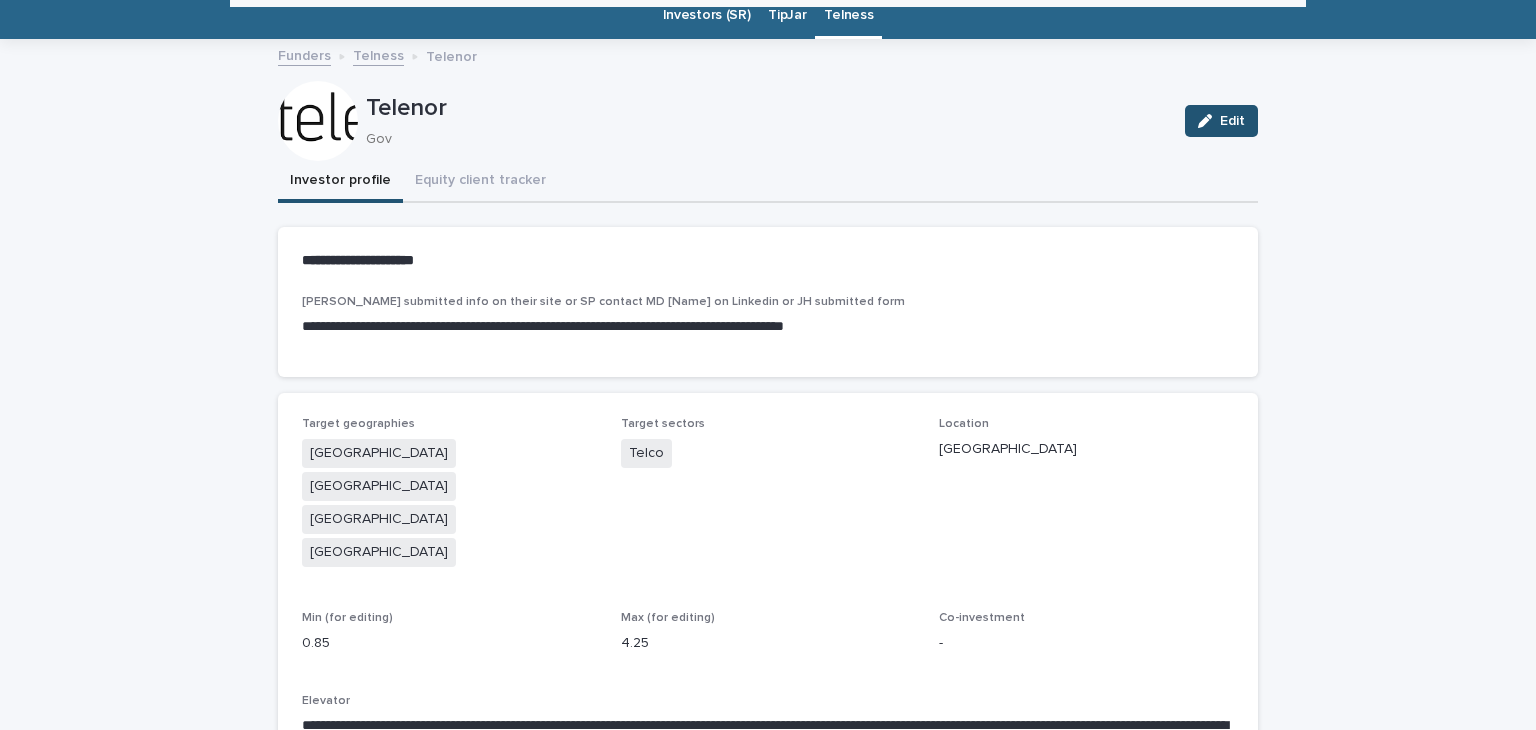 scroll, scrollTop: 64, scrollLeft: 0, axis: vertical 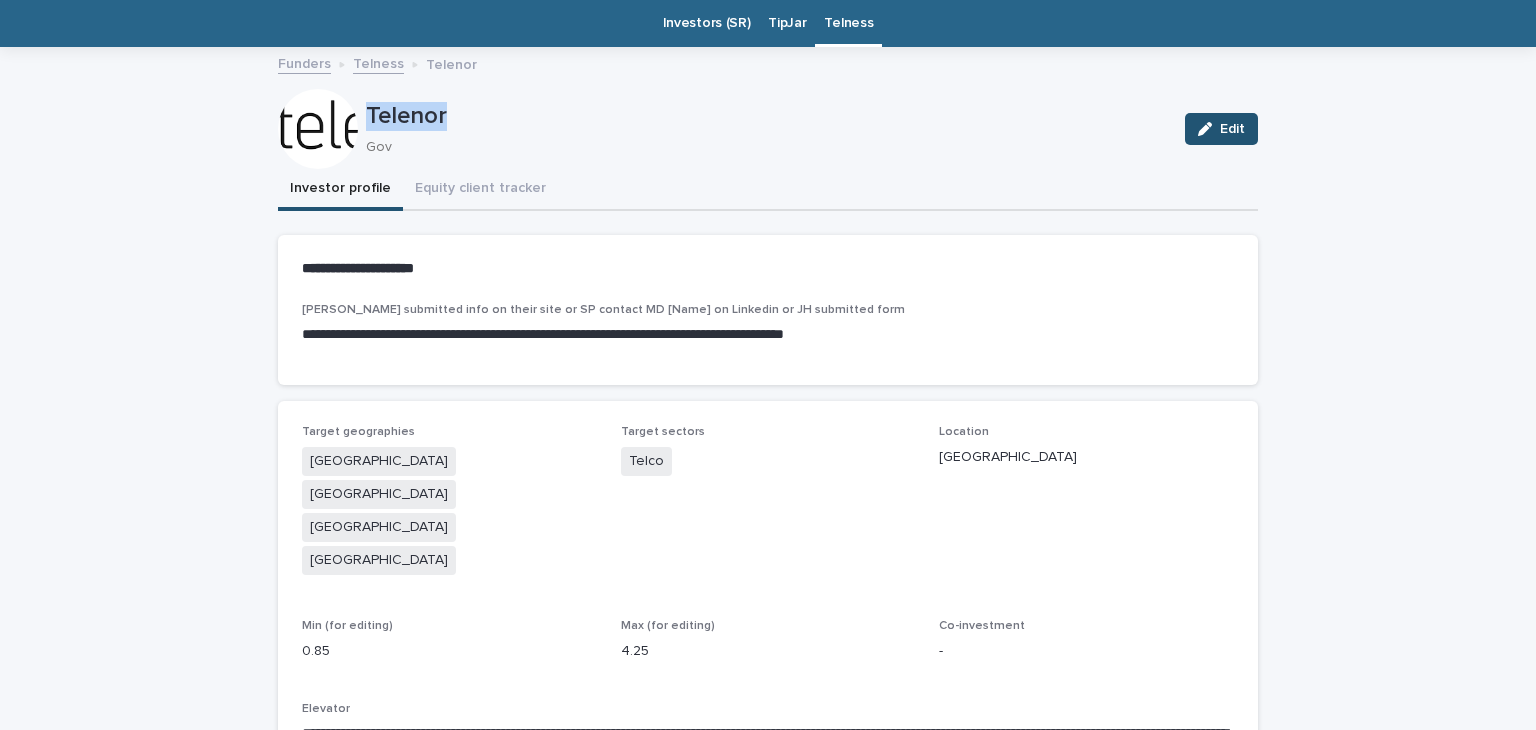 drag, startPoint x: 442, startPoint y: 113, endPoint x: 355, endPoint y: 116, distance: 87.05171 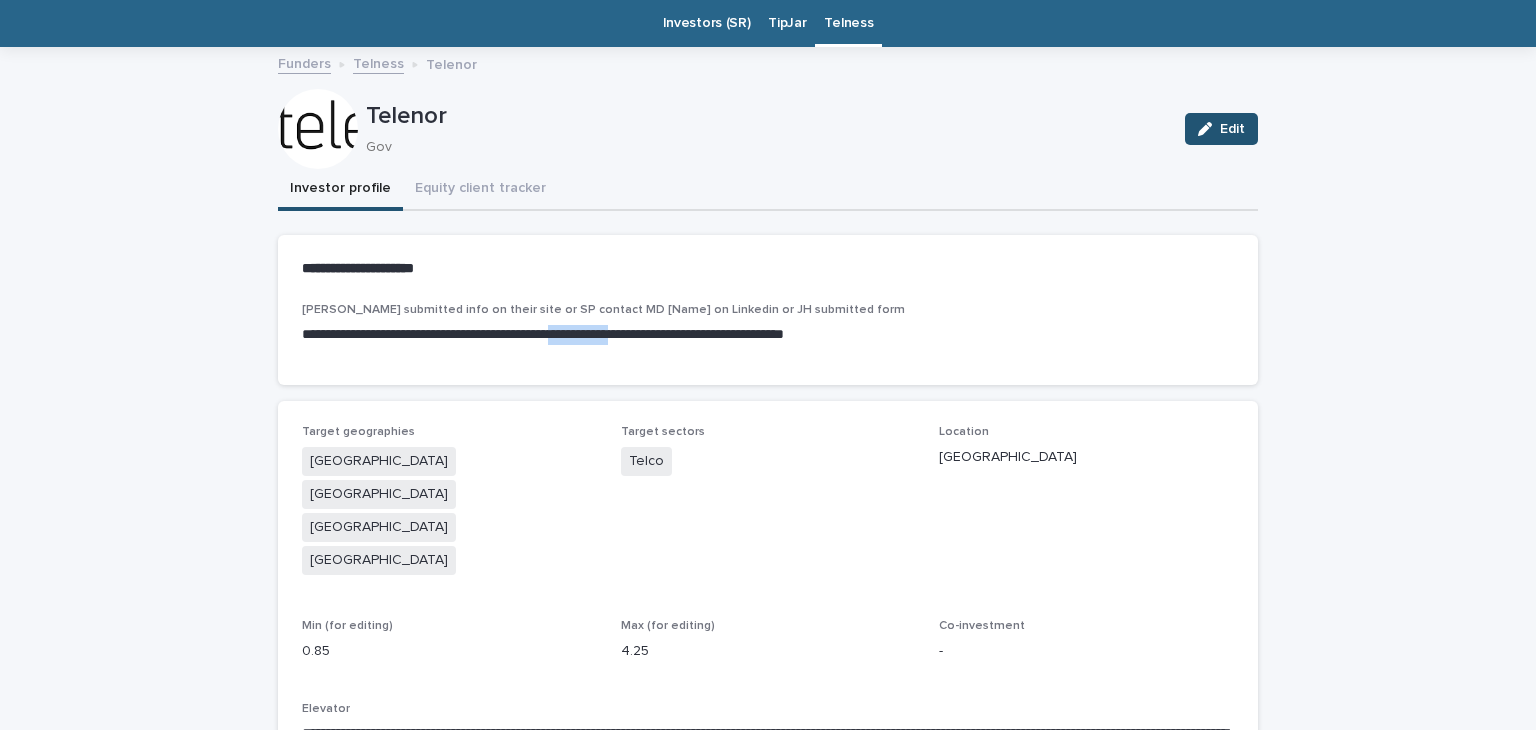 drag, startPoint x: 672, startPoint y: 335, endPoint x: 593, endPoint y: 331, distance: 79.101204 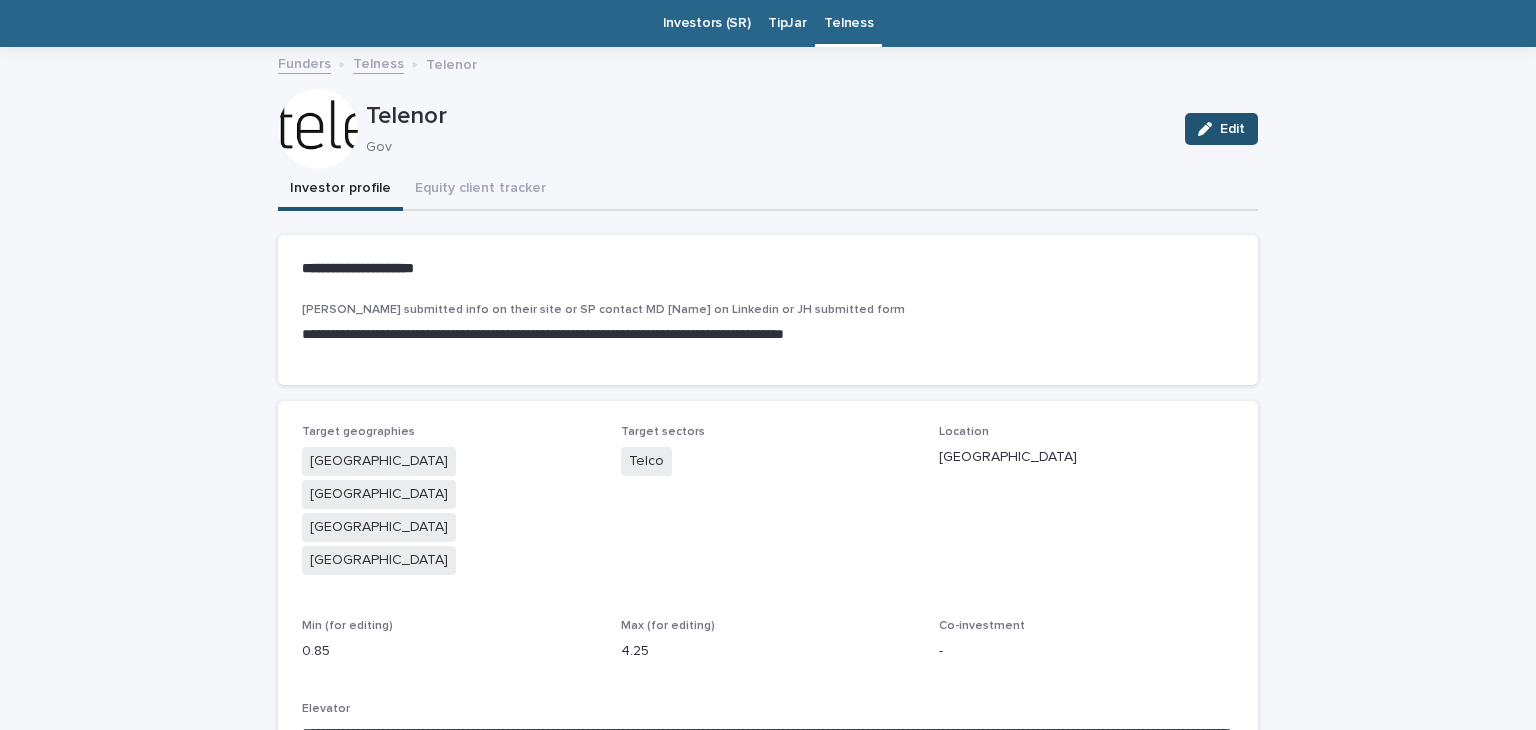 click on "Edit" at bounding box center (1217, 129) 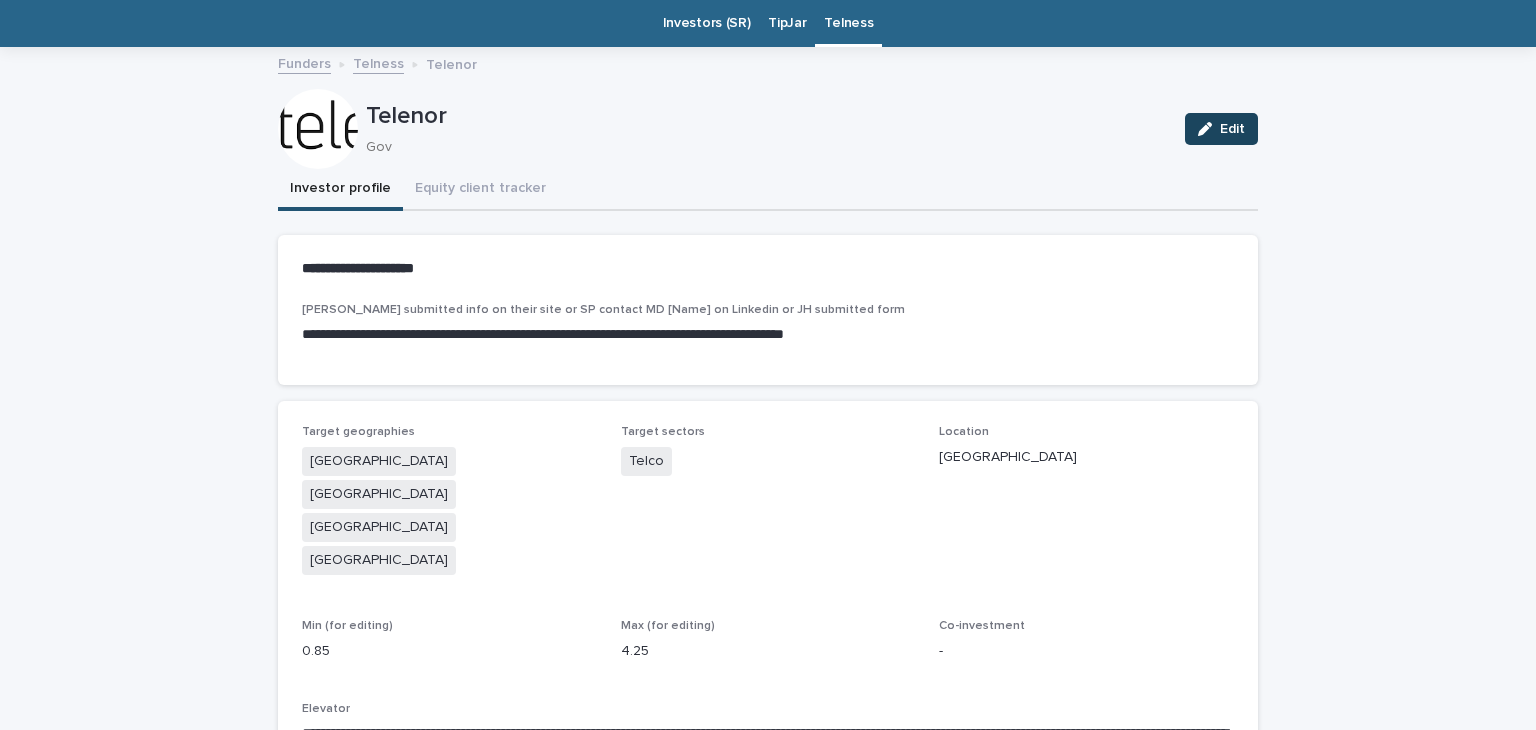 click on "Edit" at bounding box center [1232, 129] 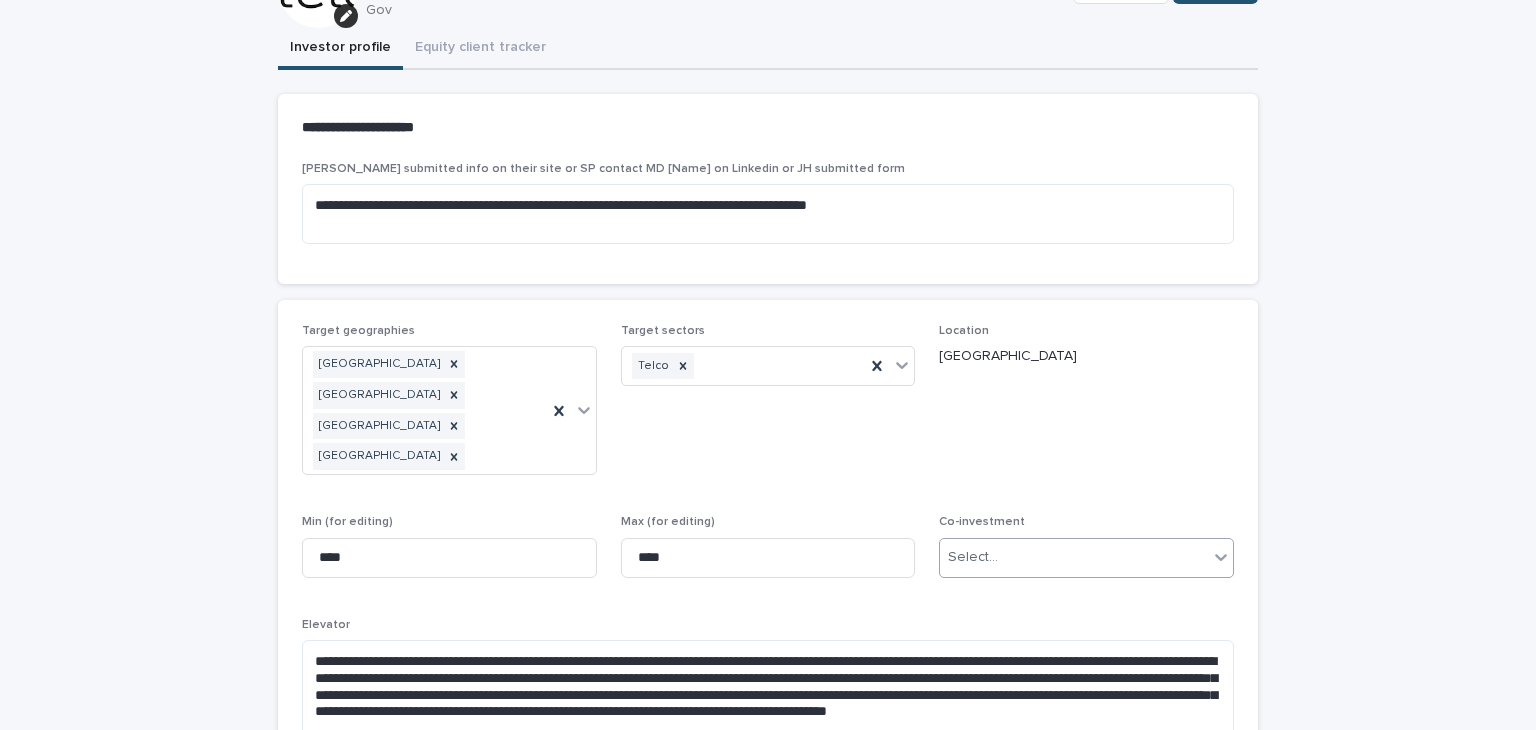 click on "Select..." at bounding box center (1074, 557) 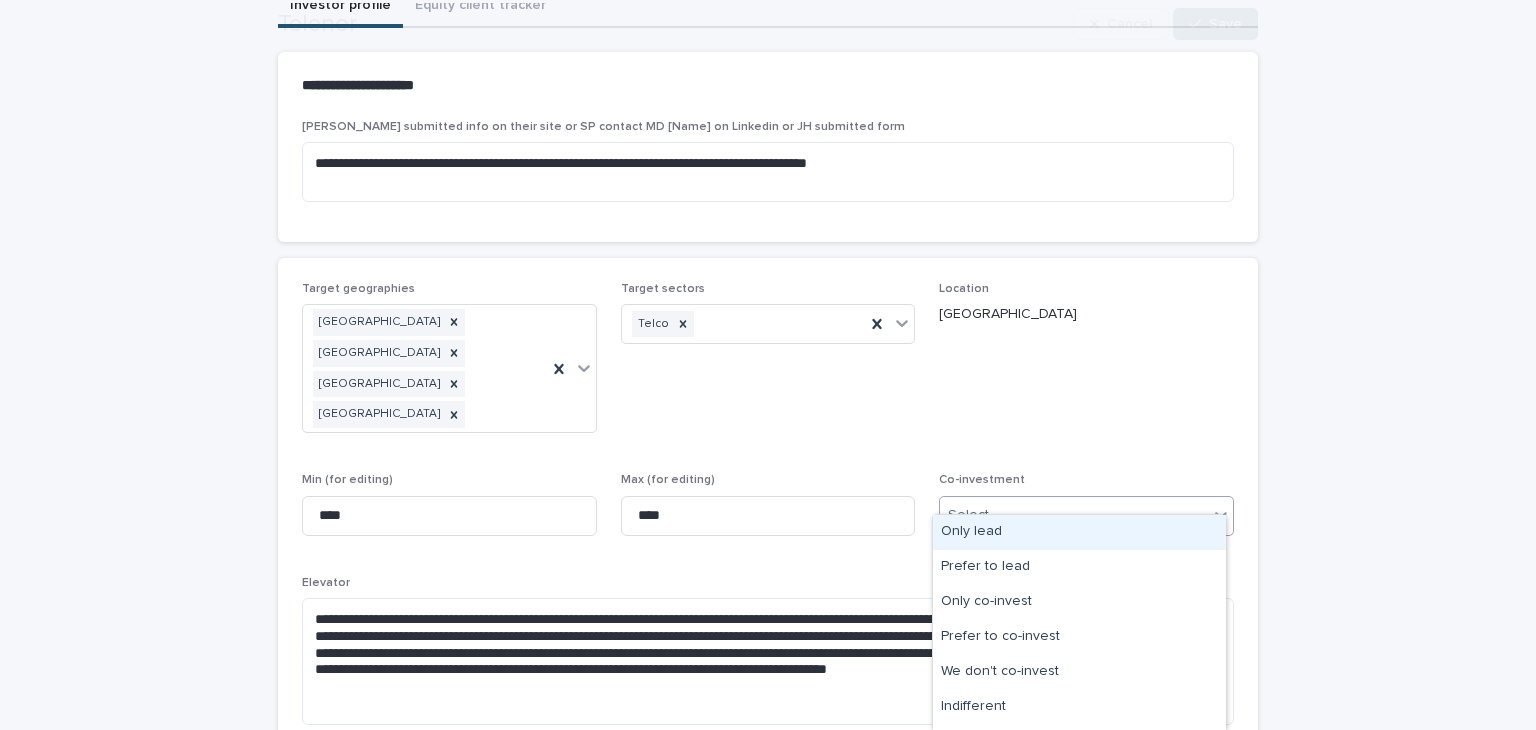 scroll, scrollTop: 249, scrollLeft: 0, axis: vertical 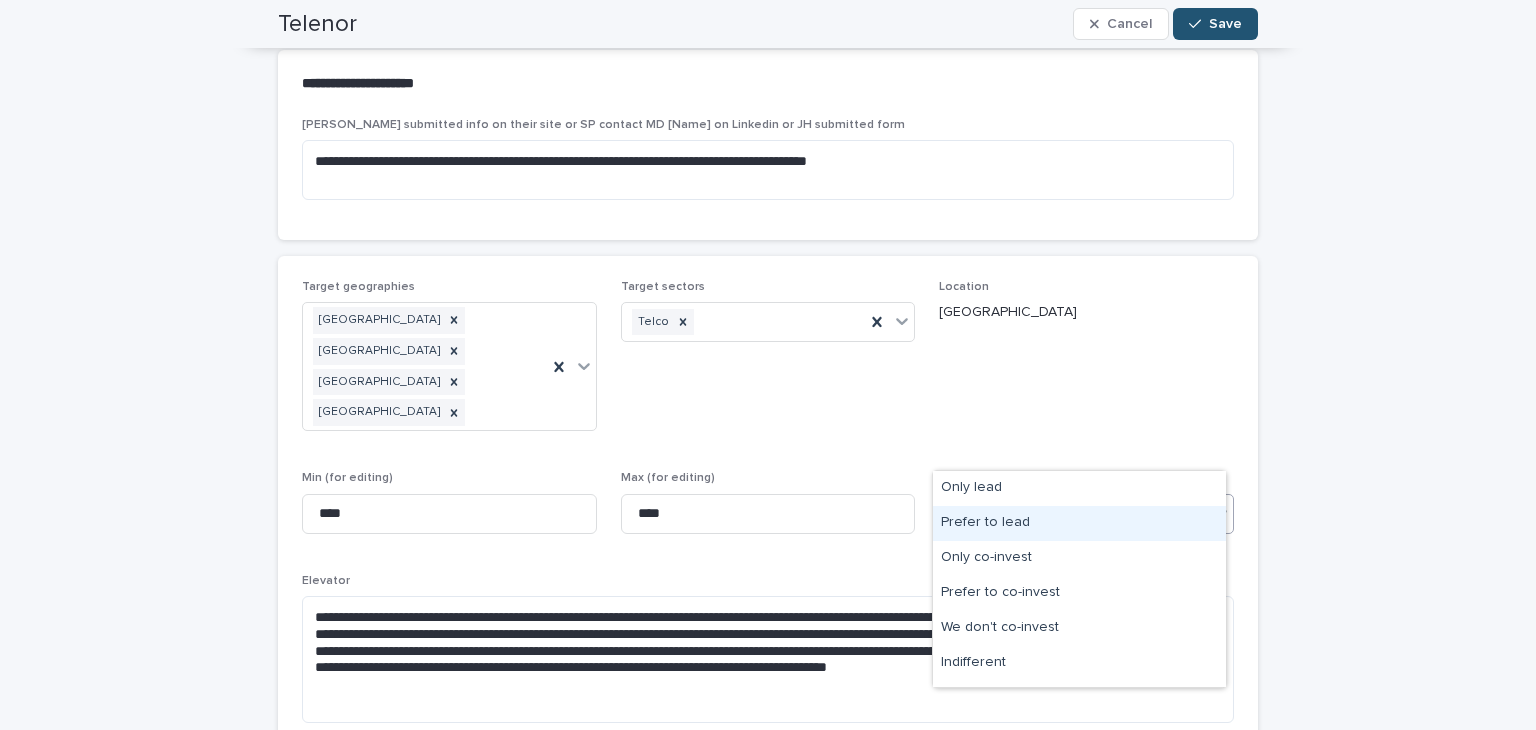 click on "Prefer to lead" at bounding box center [1079, 523] 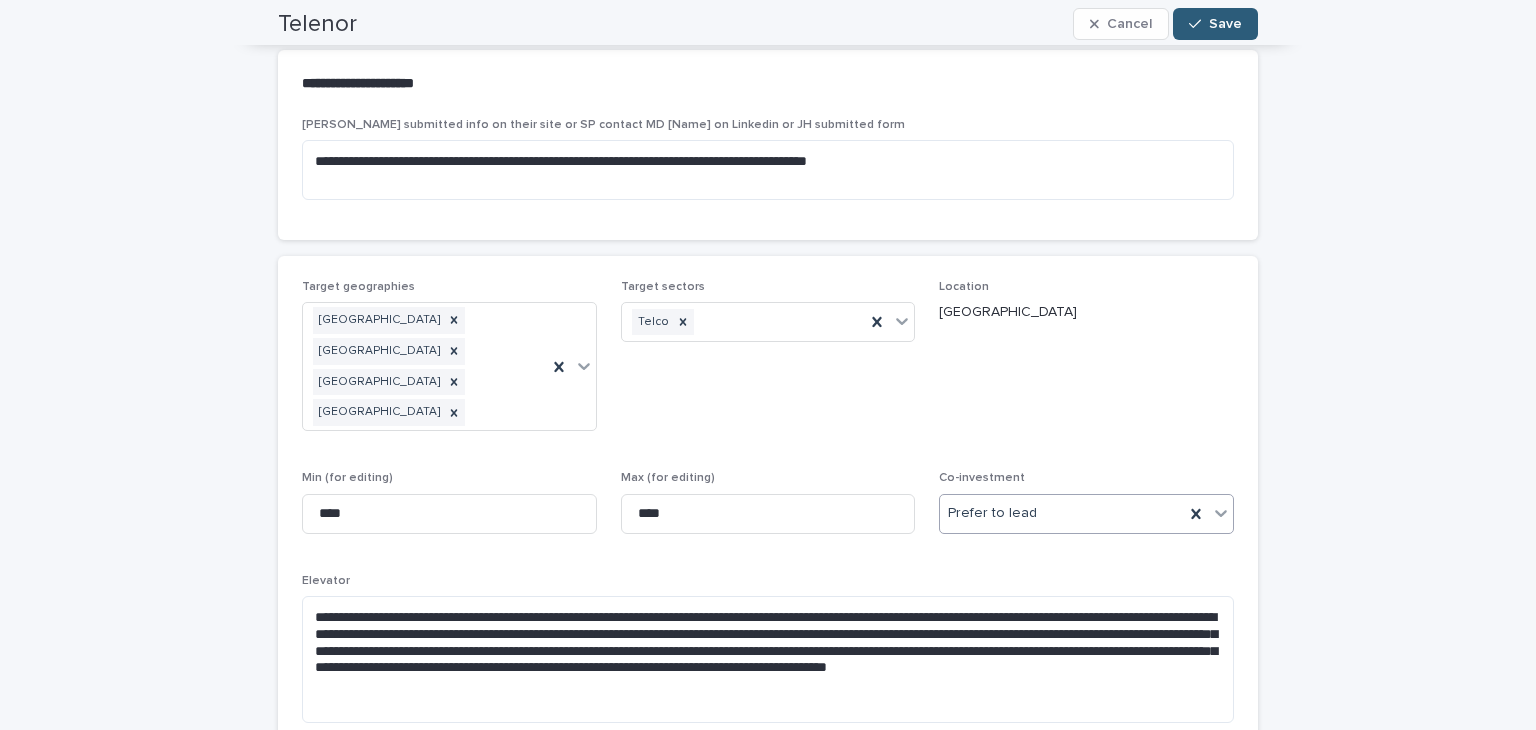 scroll, scrollTop: 158, scrollLeft: 0, axis: vertical 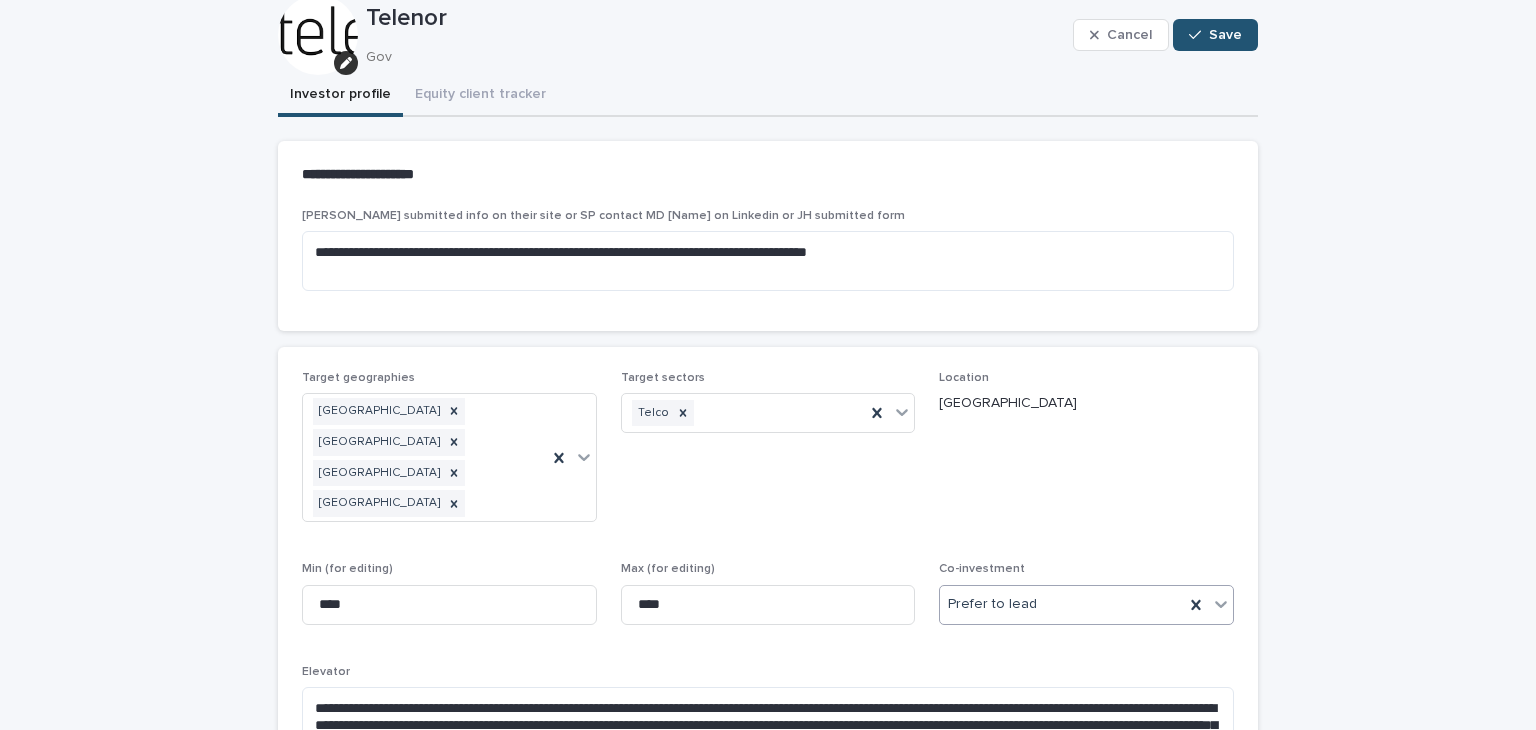 click on "Cancel Save" at bounding box center [1165, 35] 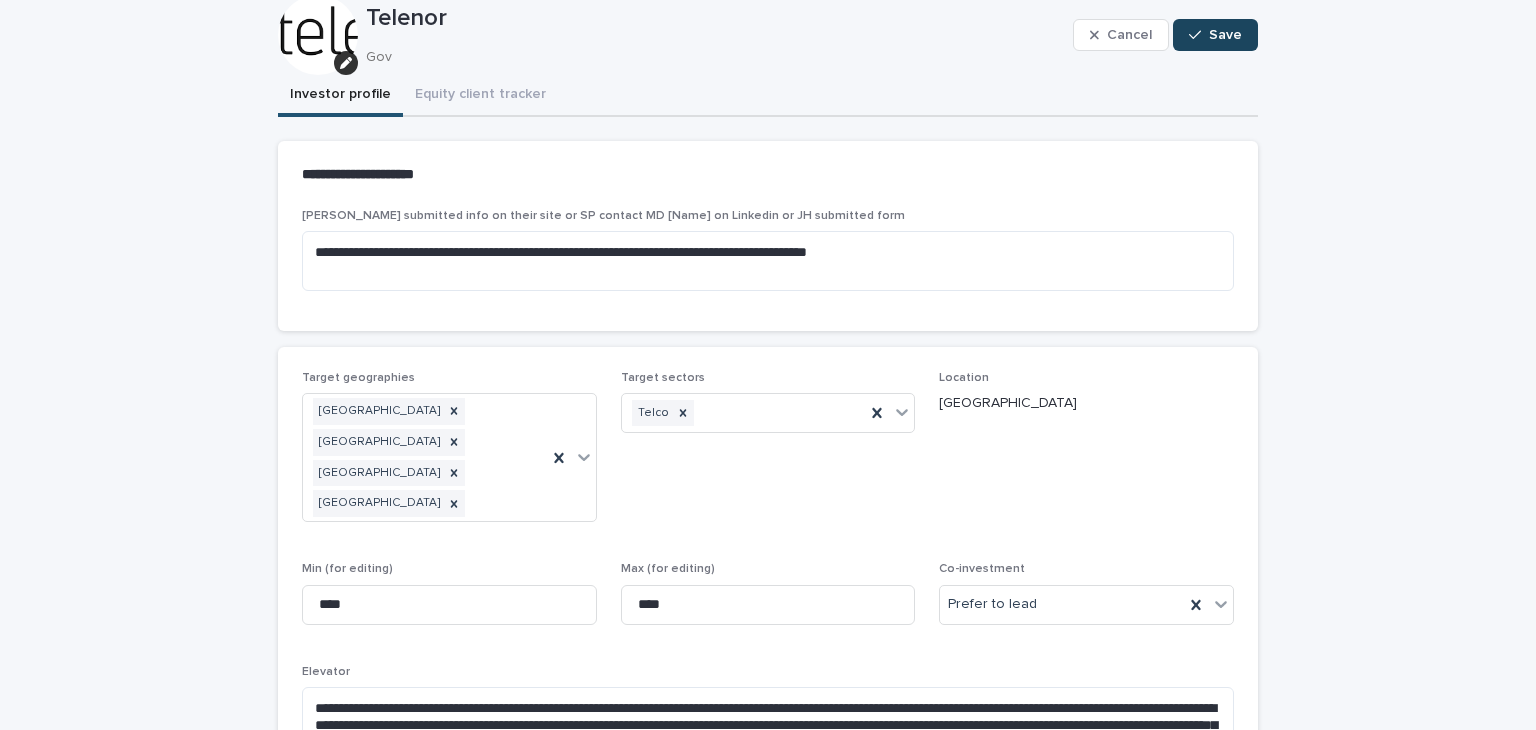 click on "Save" at bounding box center (1225, 35) 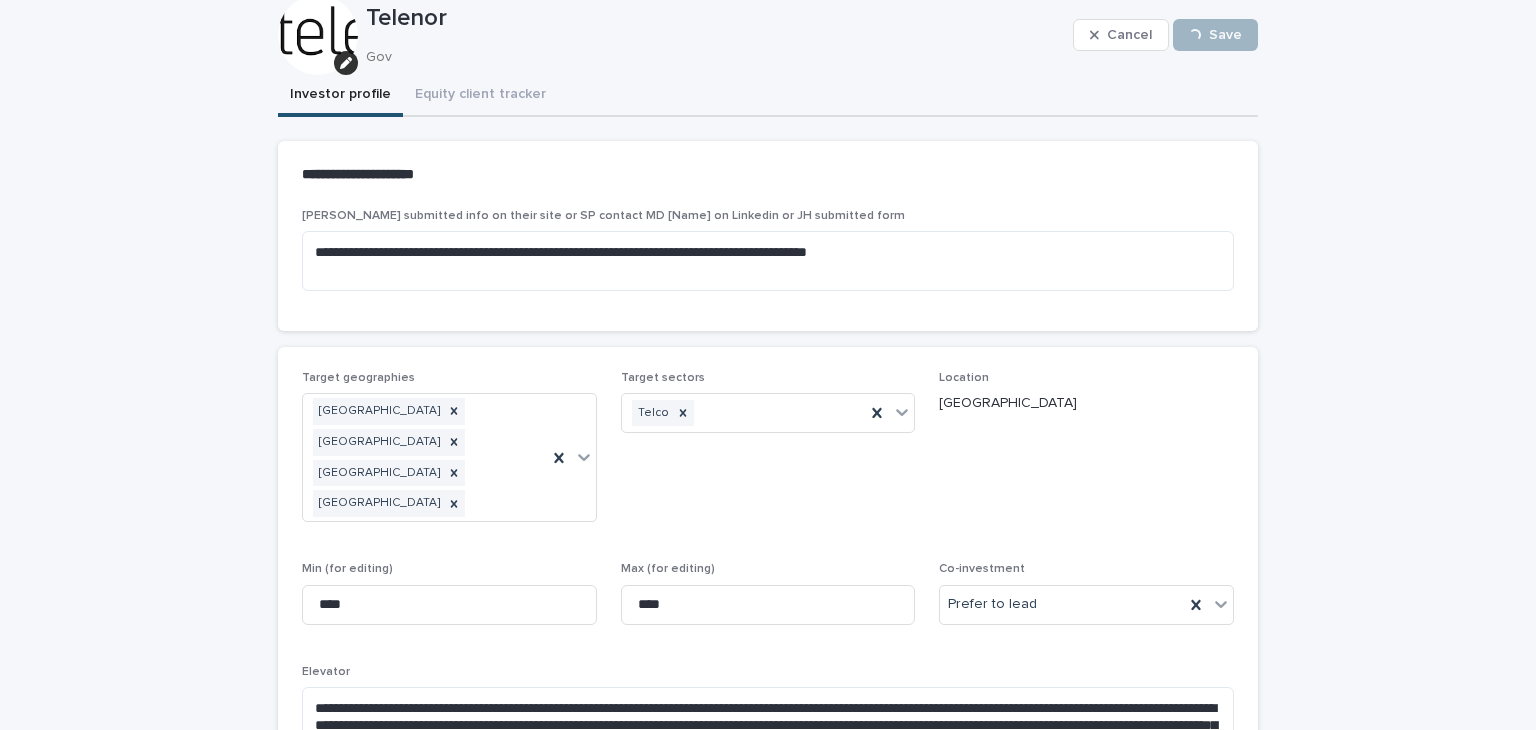 scroll, scrollTop: 98, scrollLeft: 0, axis: vertical 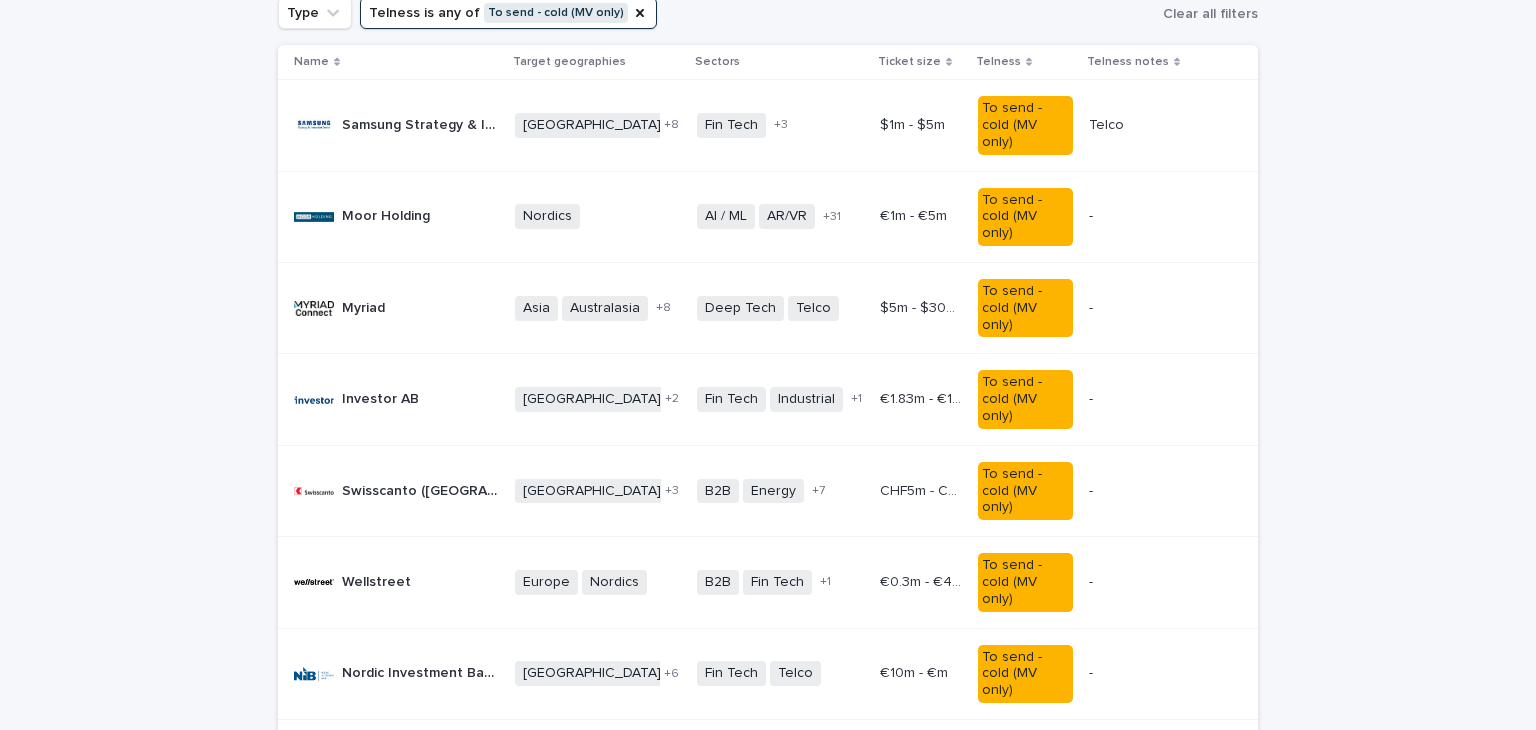 click on "Nordic Investment Bank" at bounding box center [422, 671] 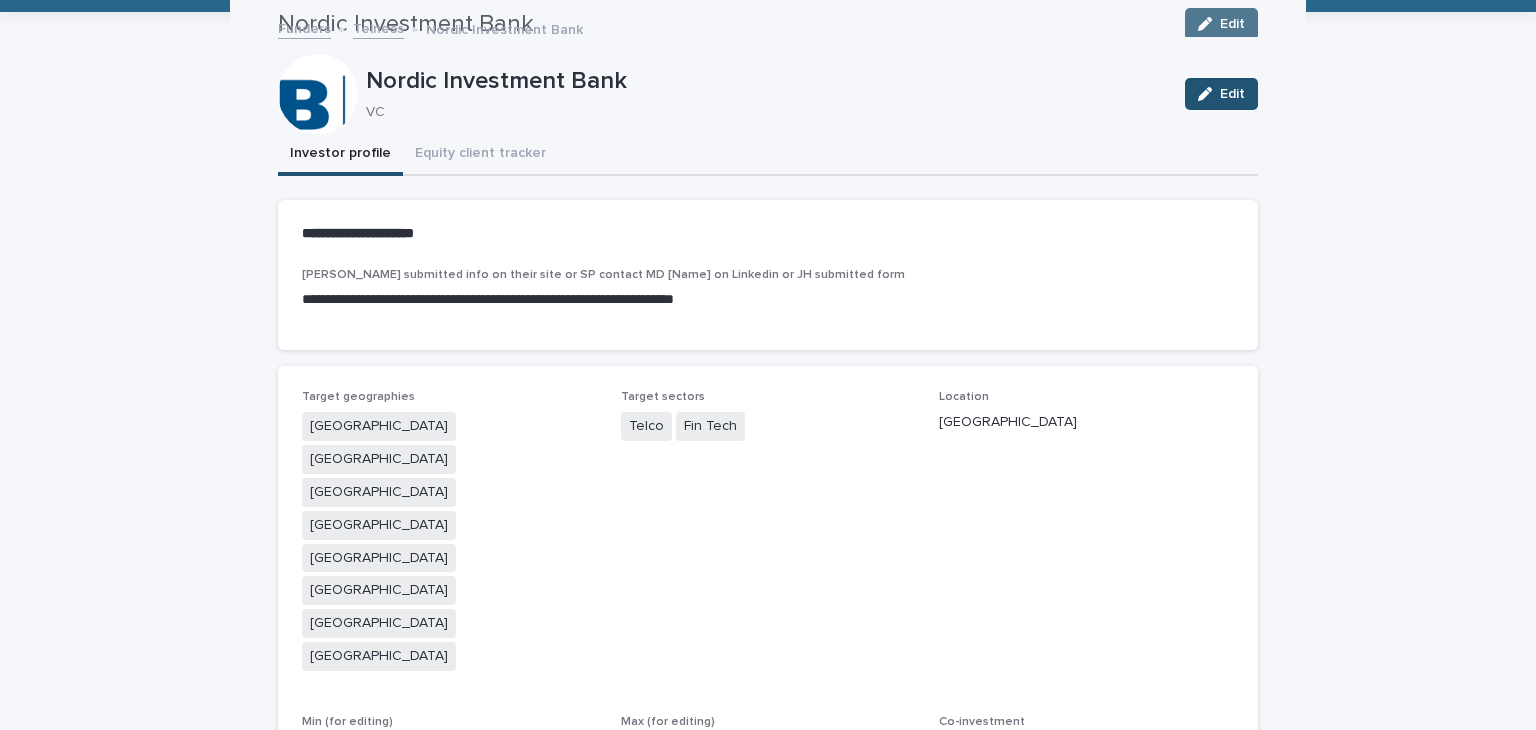 scroll, scrollTop: 64, scrollLeft: 0, axis: vertical 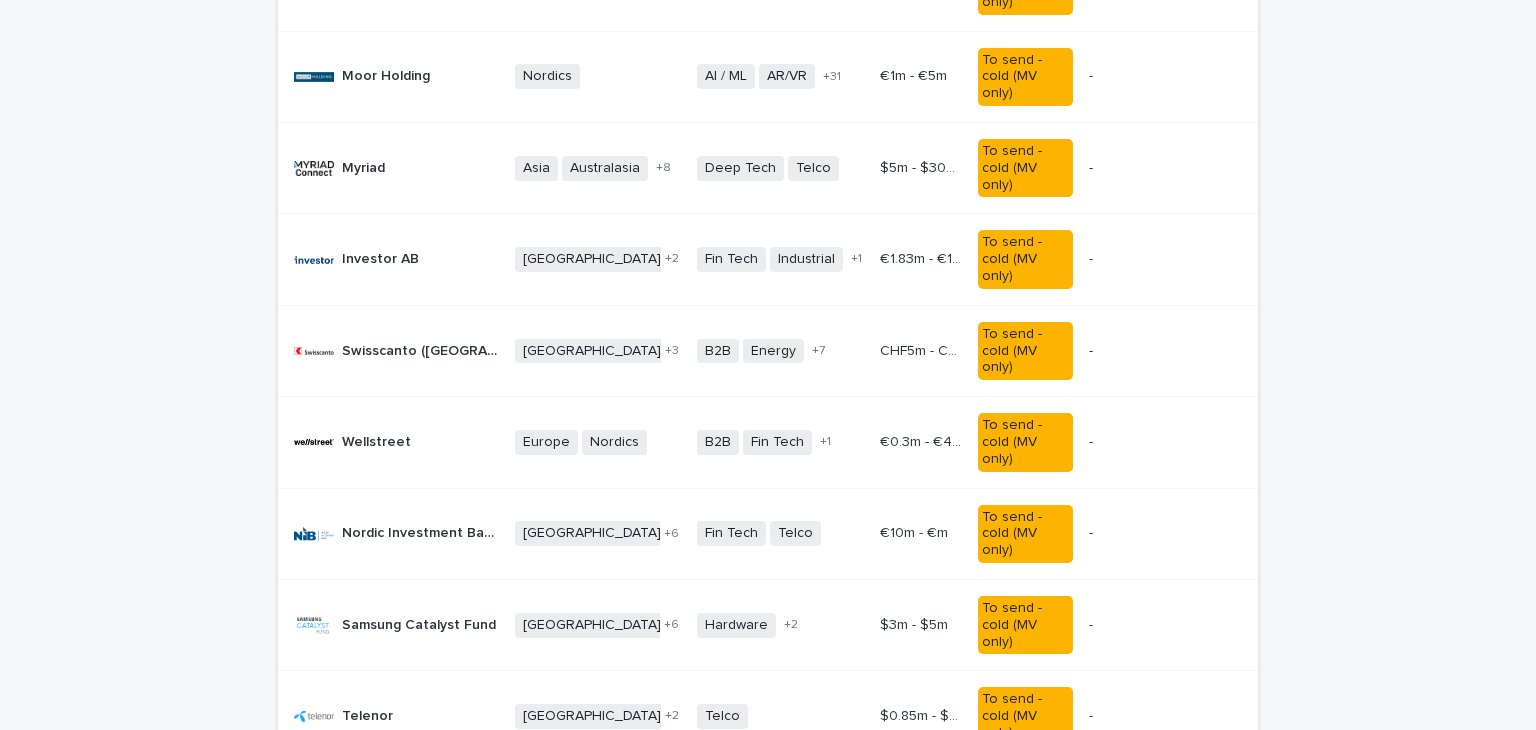 click on "Samsung Catalyst Fund Samsung Catalyst Fund" at bounding box center (419, 625) 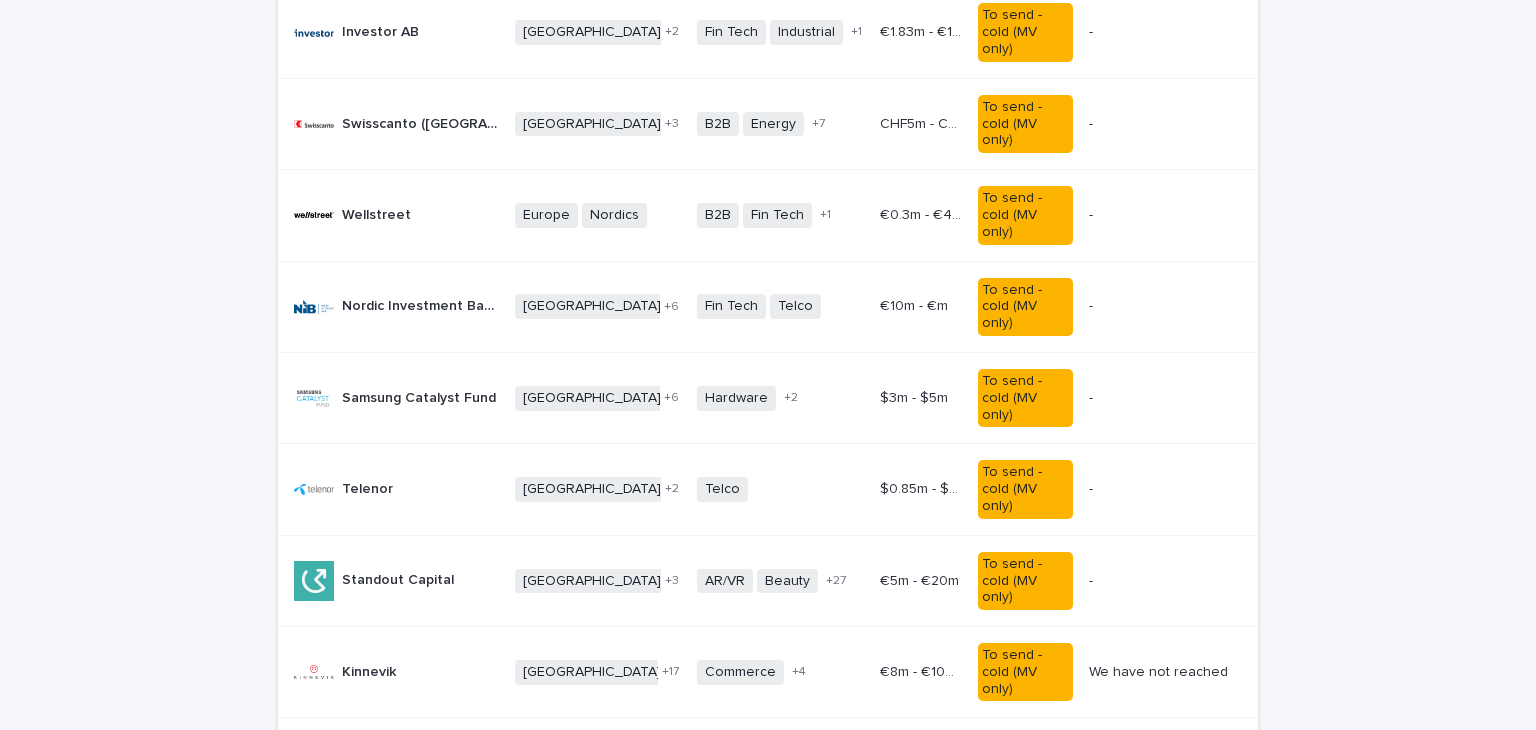 scroll, scrollTop: 579, scrollLeft: 0, axis: vertical 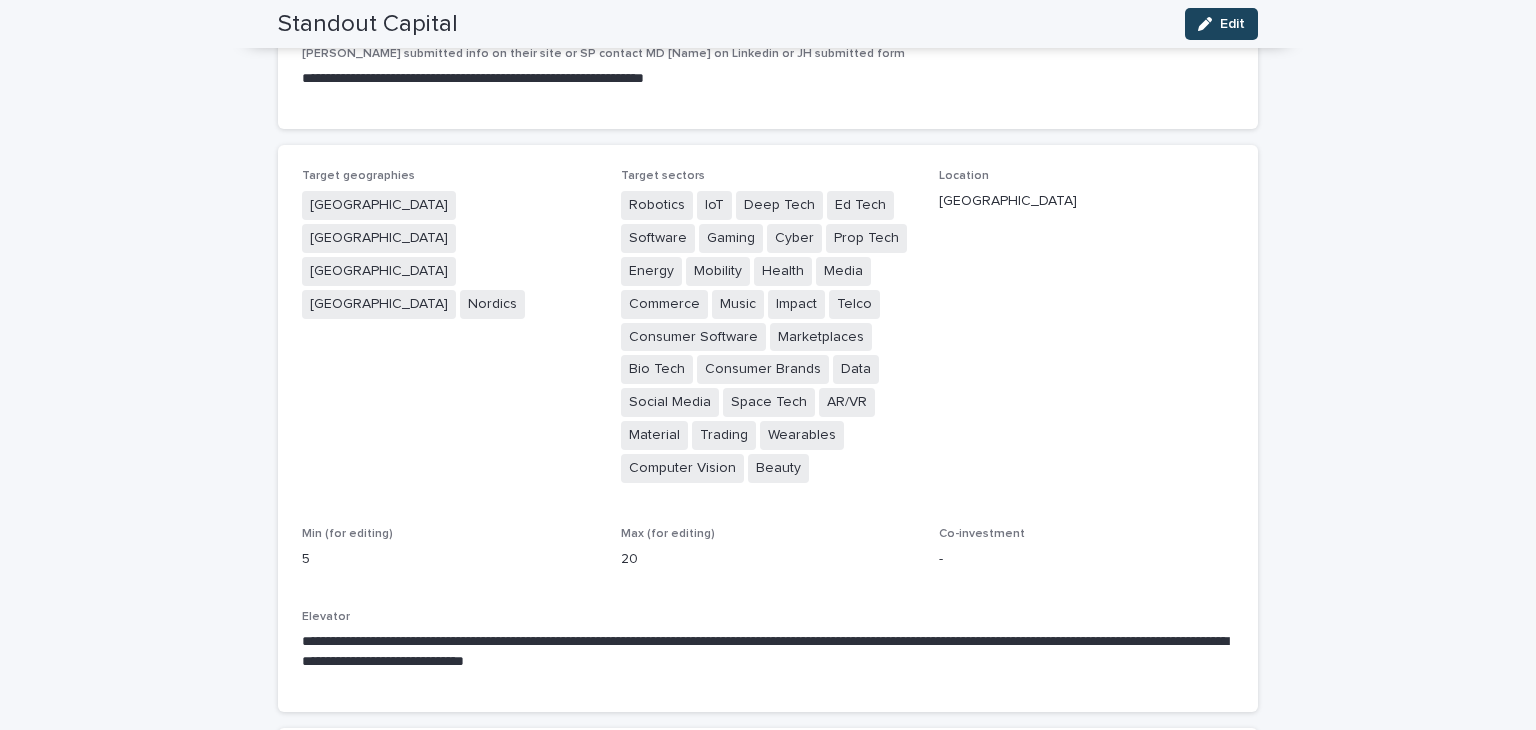 click on "Edit" at bounding box center [1232, 24] 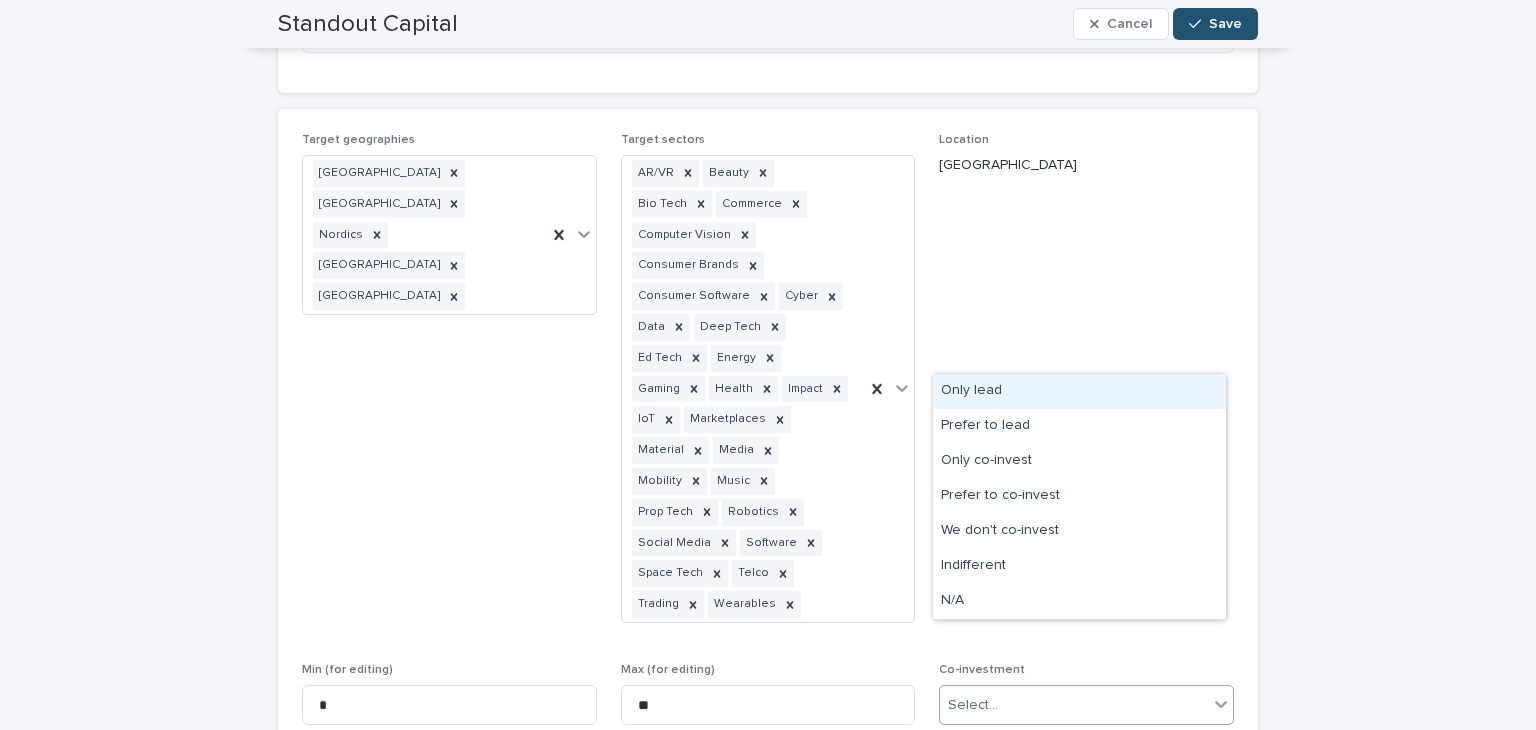 click on "Select..." at bounding box center [1074, 705] 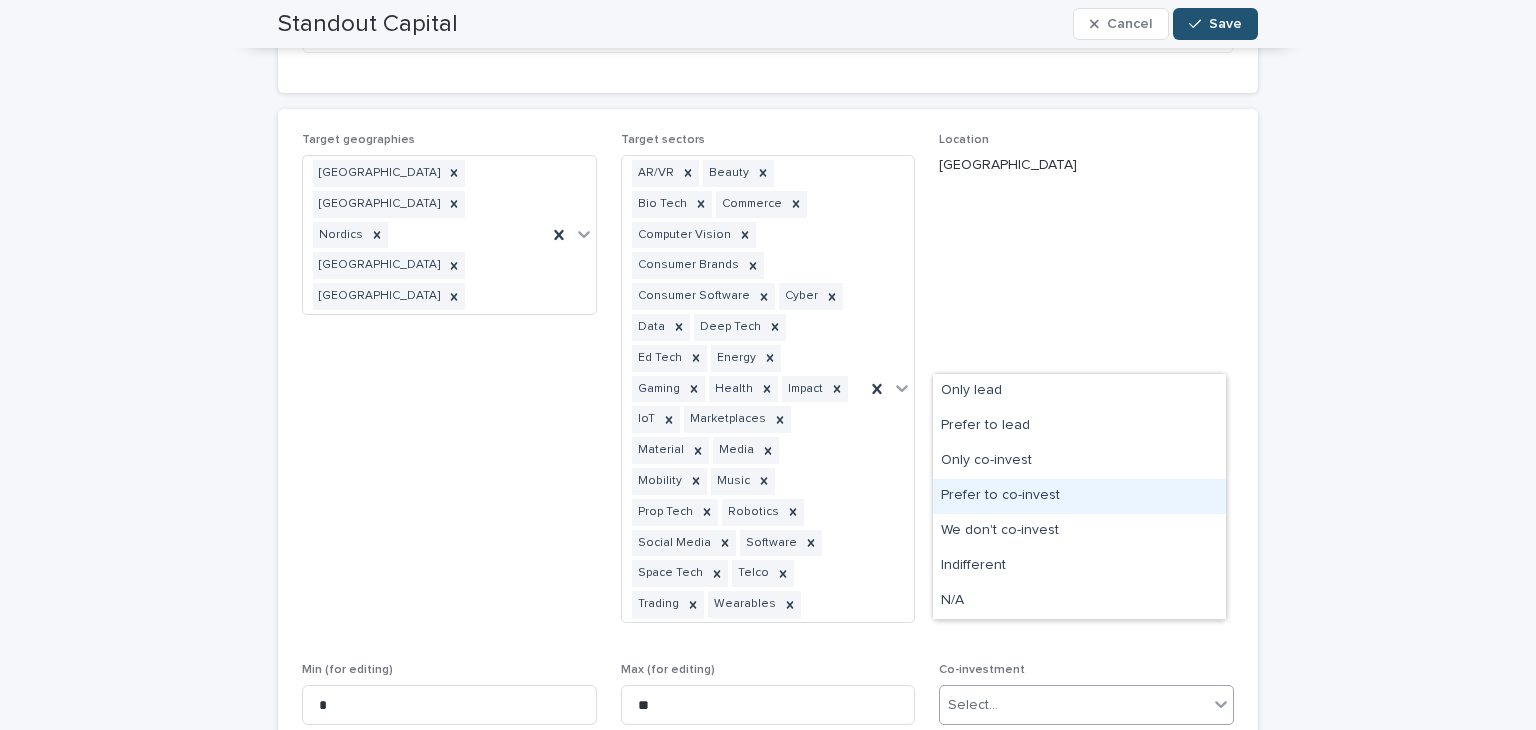 click on "Prefer to co-invest" at bounding box center [1079, 496] 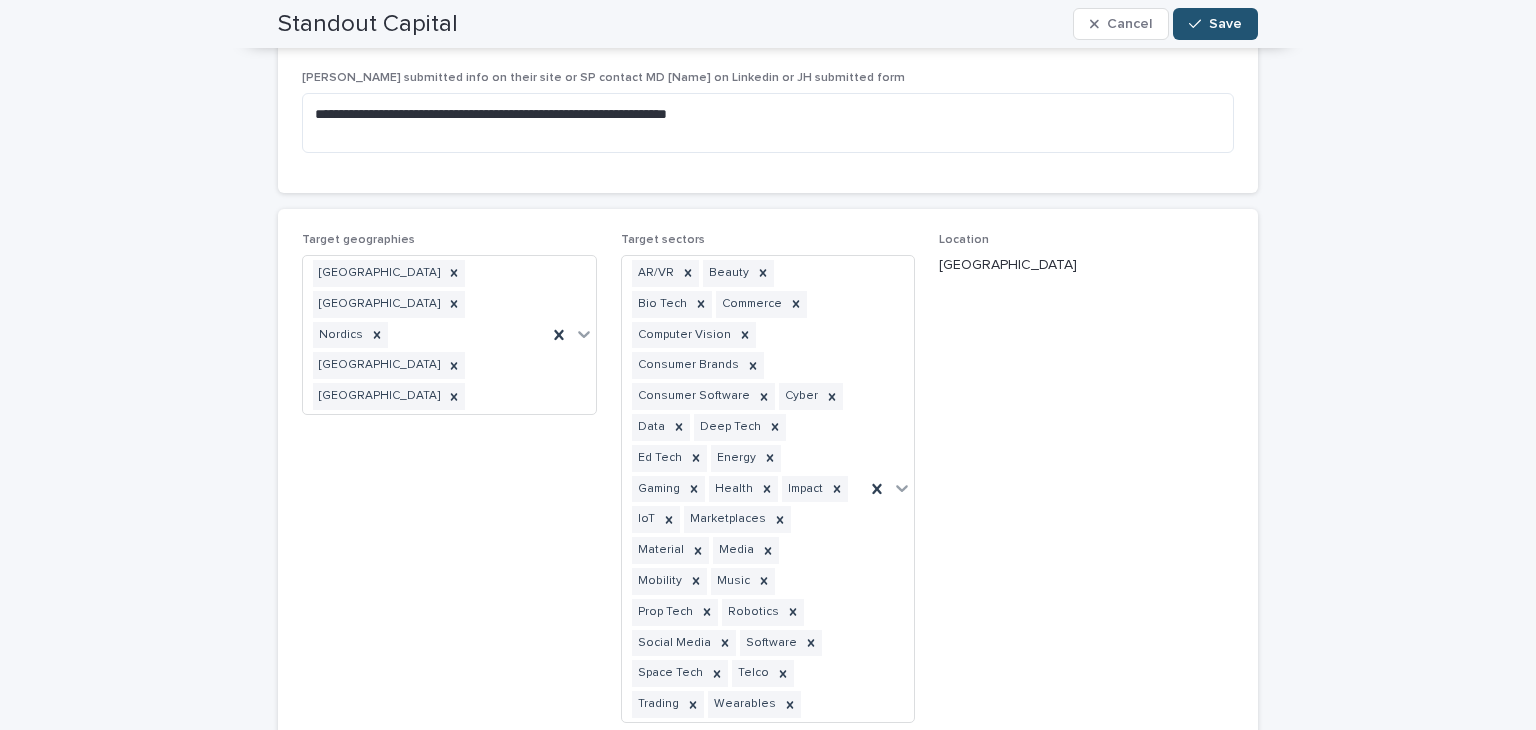 scroll, scrollTop: 294, scrollLeft: 0, axis: vertical 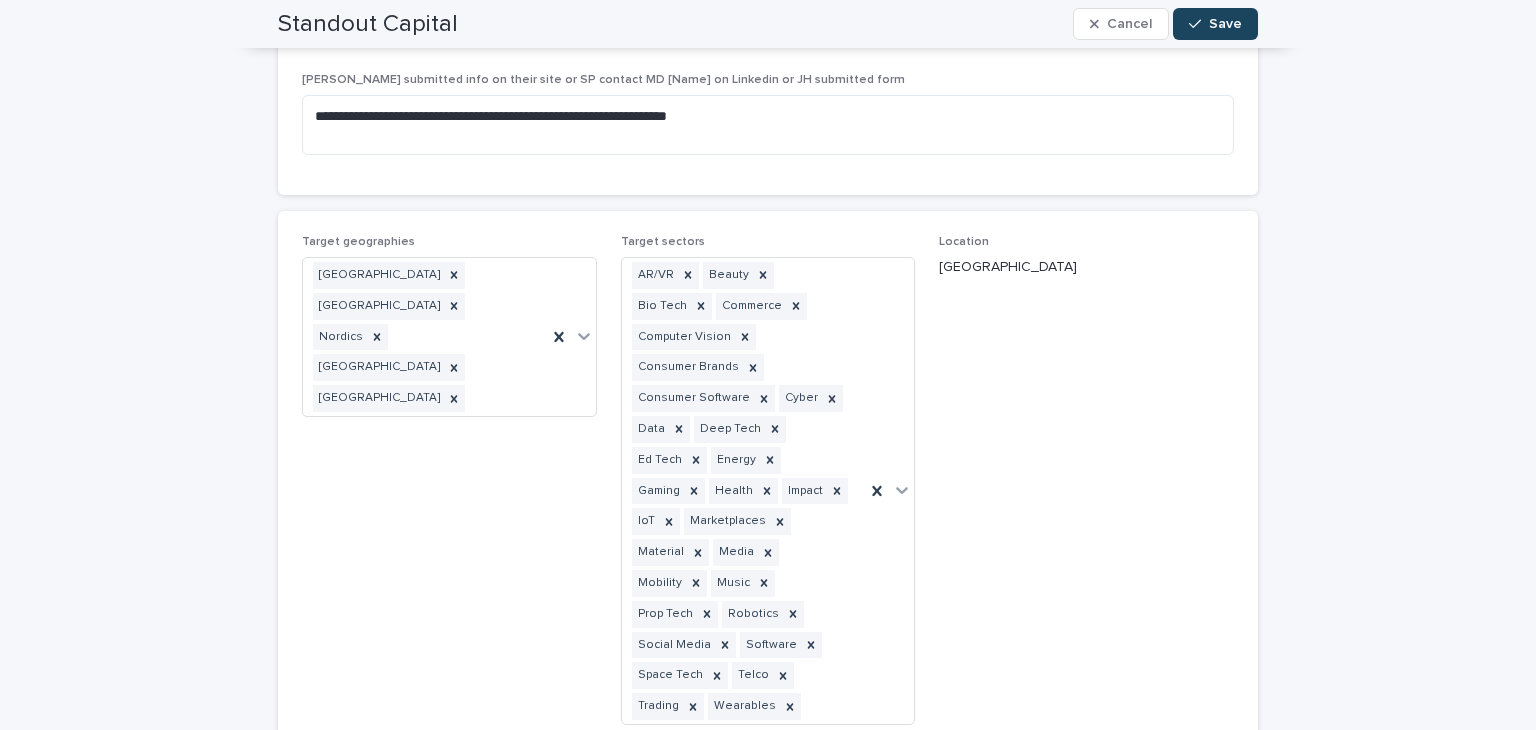 click 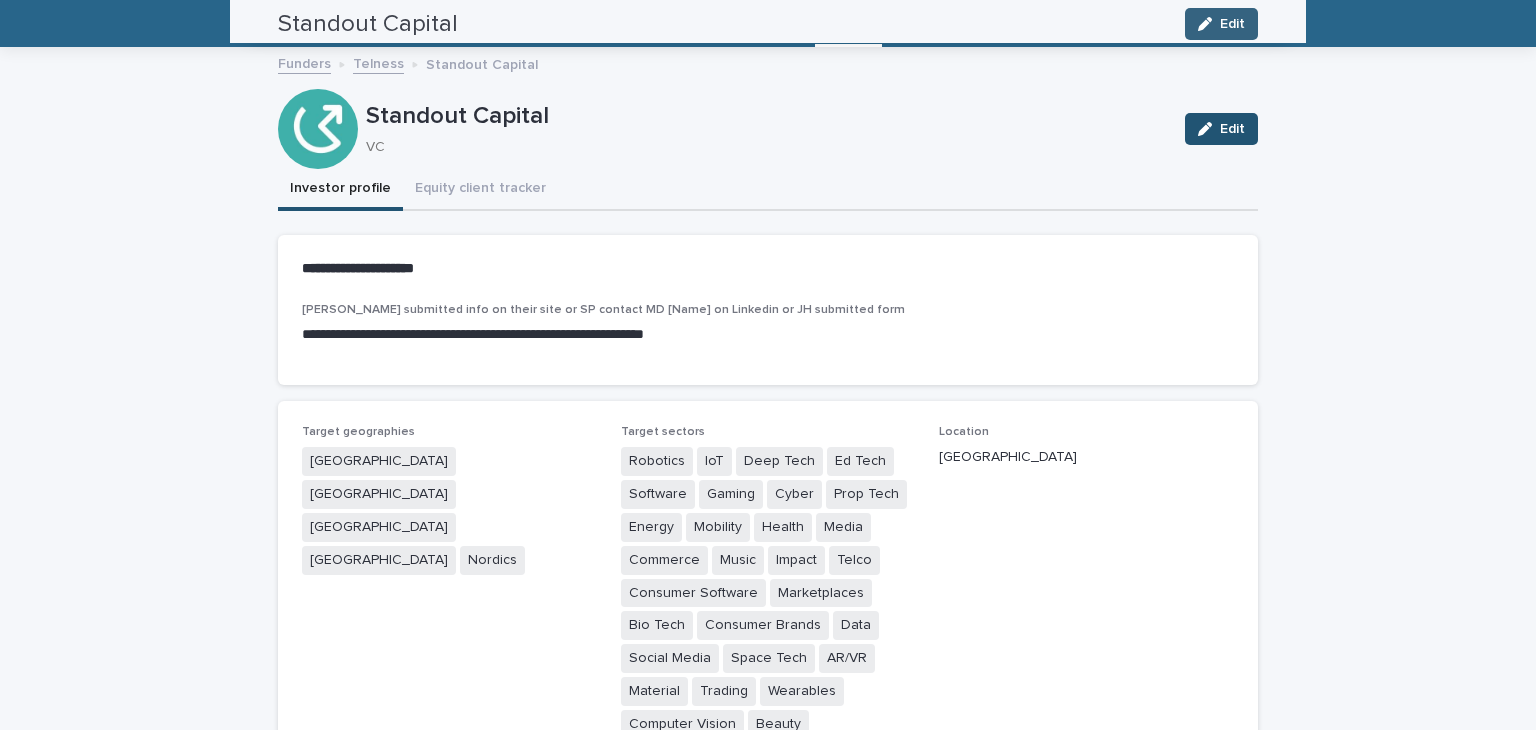 scroll, scrollTop: 0, scrollLeft: 0, axis: both 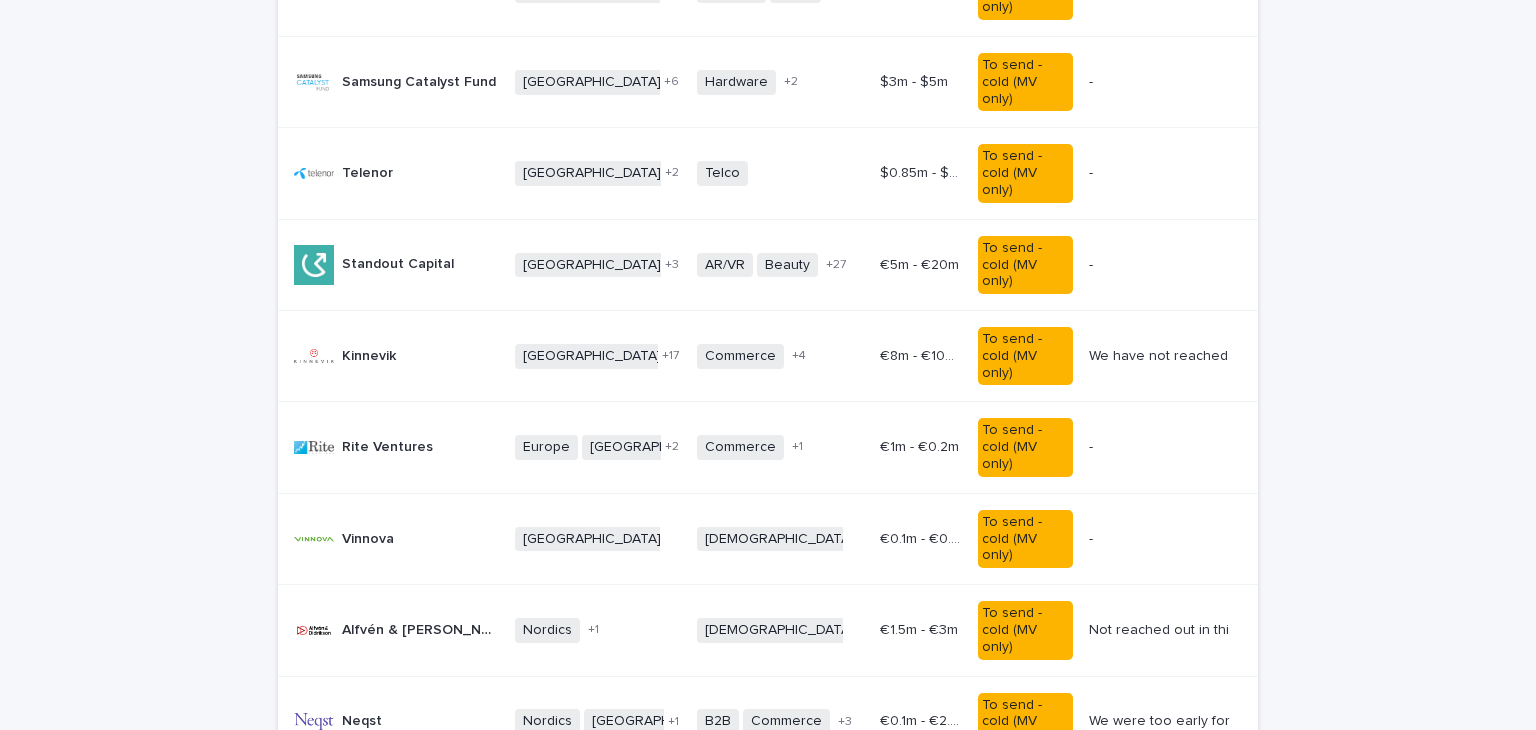 click on "Rite Ventures Rite Ventures" at bounding box center (392, 447) 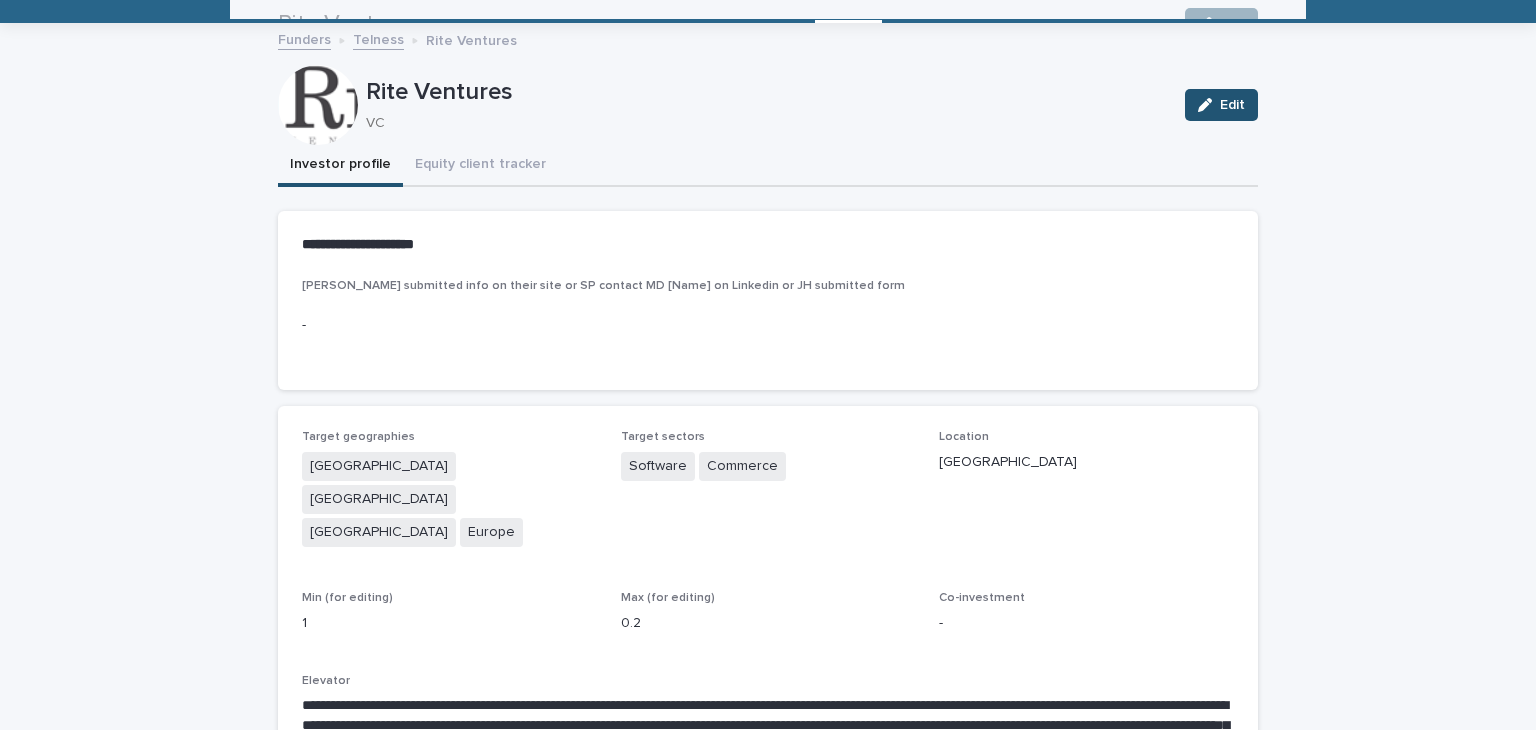 scroll, scrollTop: 64, scrollLeft: 0, axis: vertical 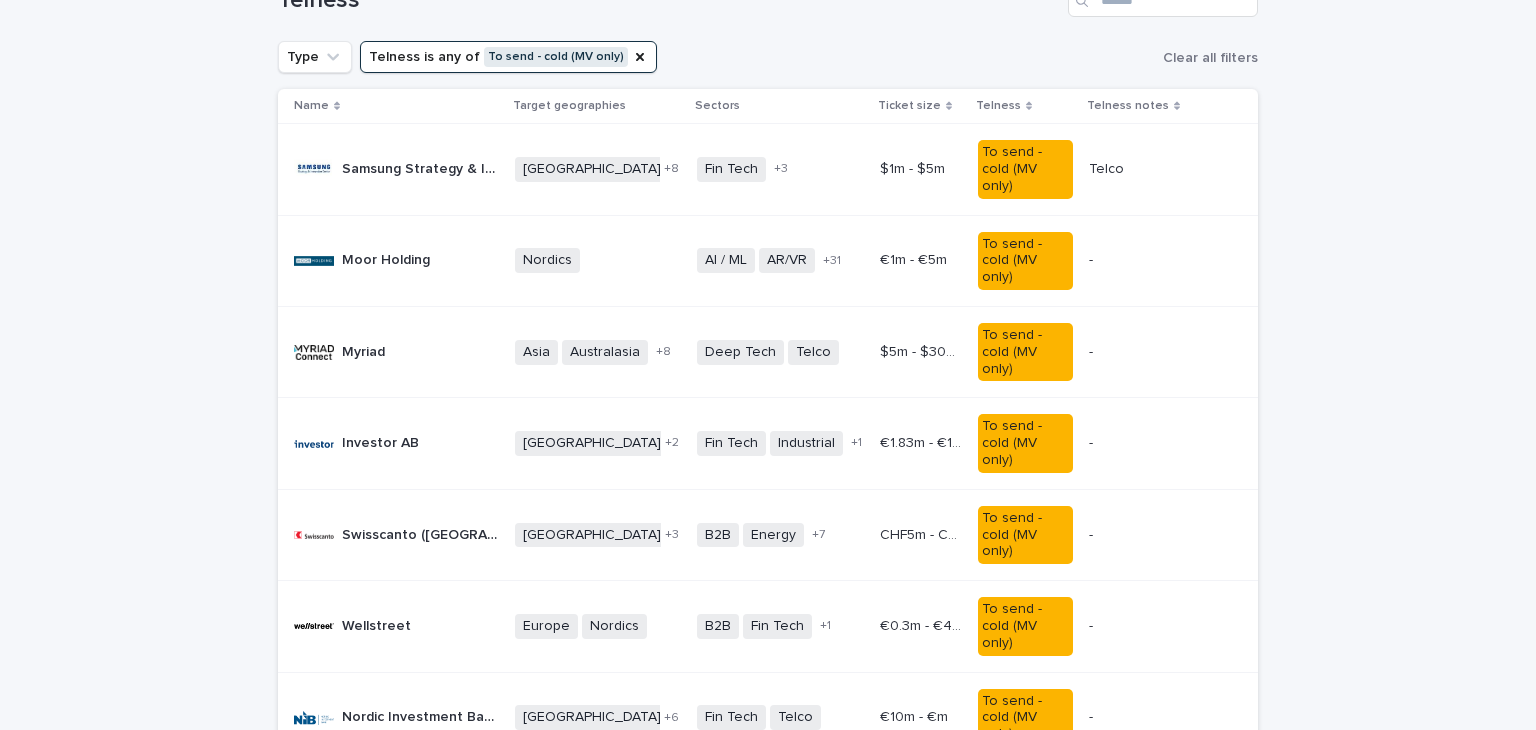 click on "Wellstreet" at bounding box center (378, 624) 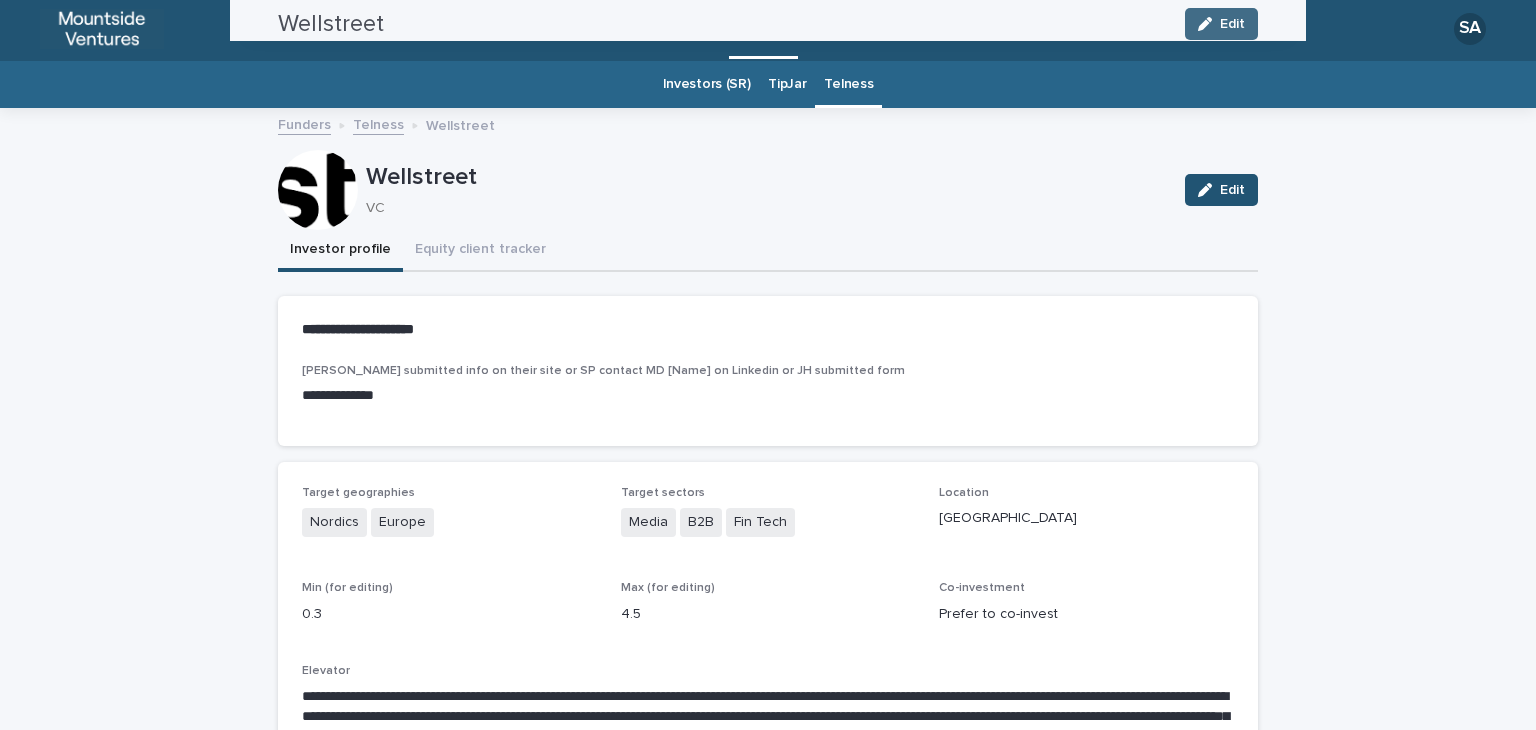 scroll, scrollTop: 64, scrollLeft: 0, axis: vertical 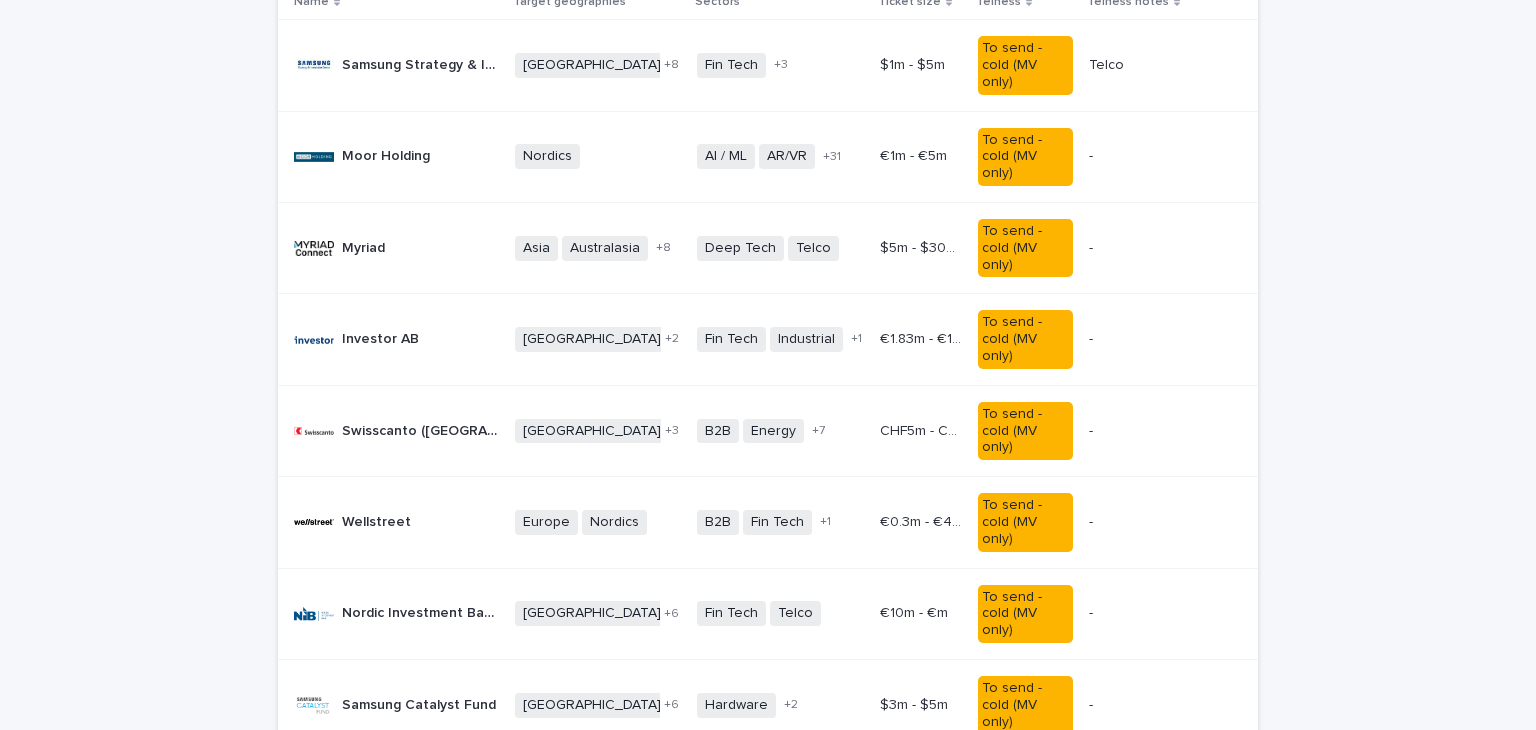 click on "Samsung Catalyst Fund Samsung Catalyst Fund" at bounding box center [419, 705] 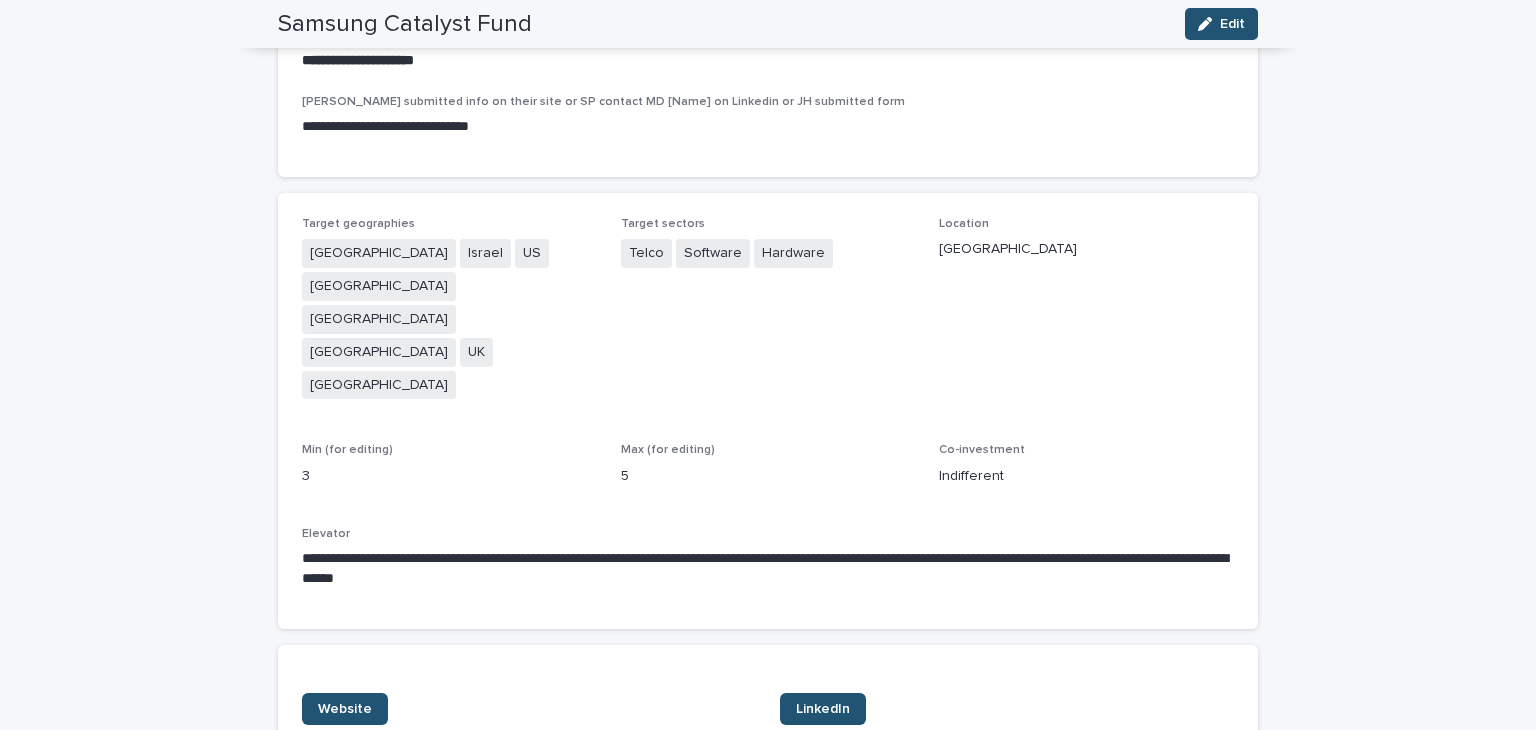 scroll, scrollTop: 64, scrollLeft: 0, axis: vertical 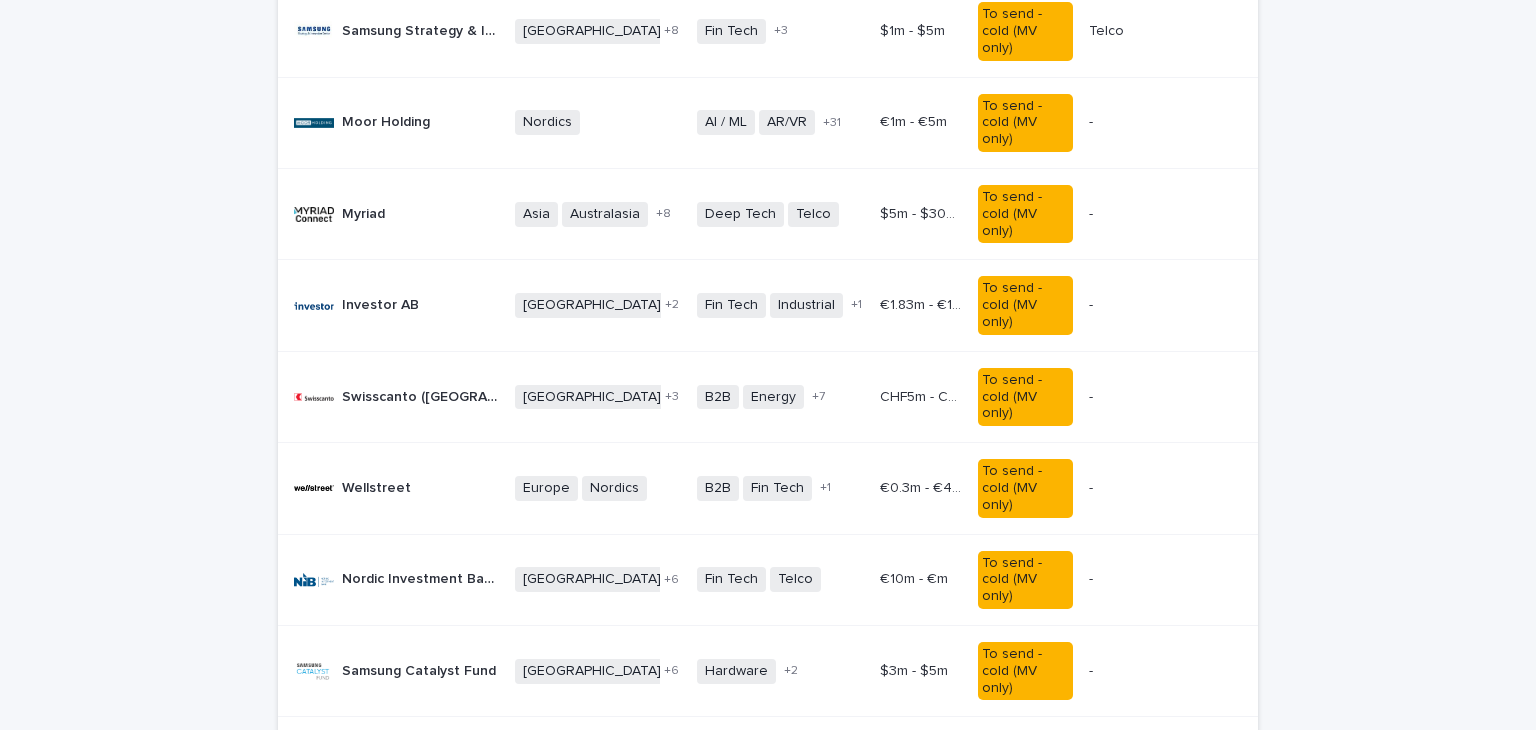 click on "Telenor Telenor" at bounding box center (392, 762) 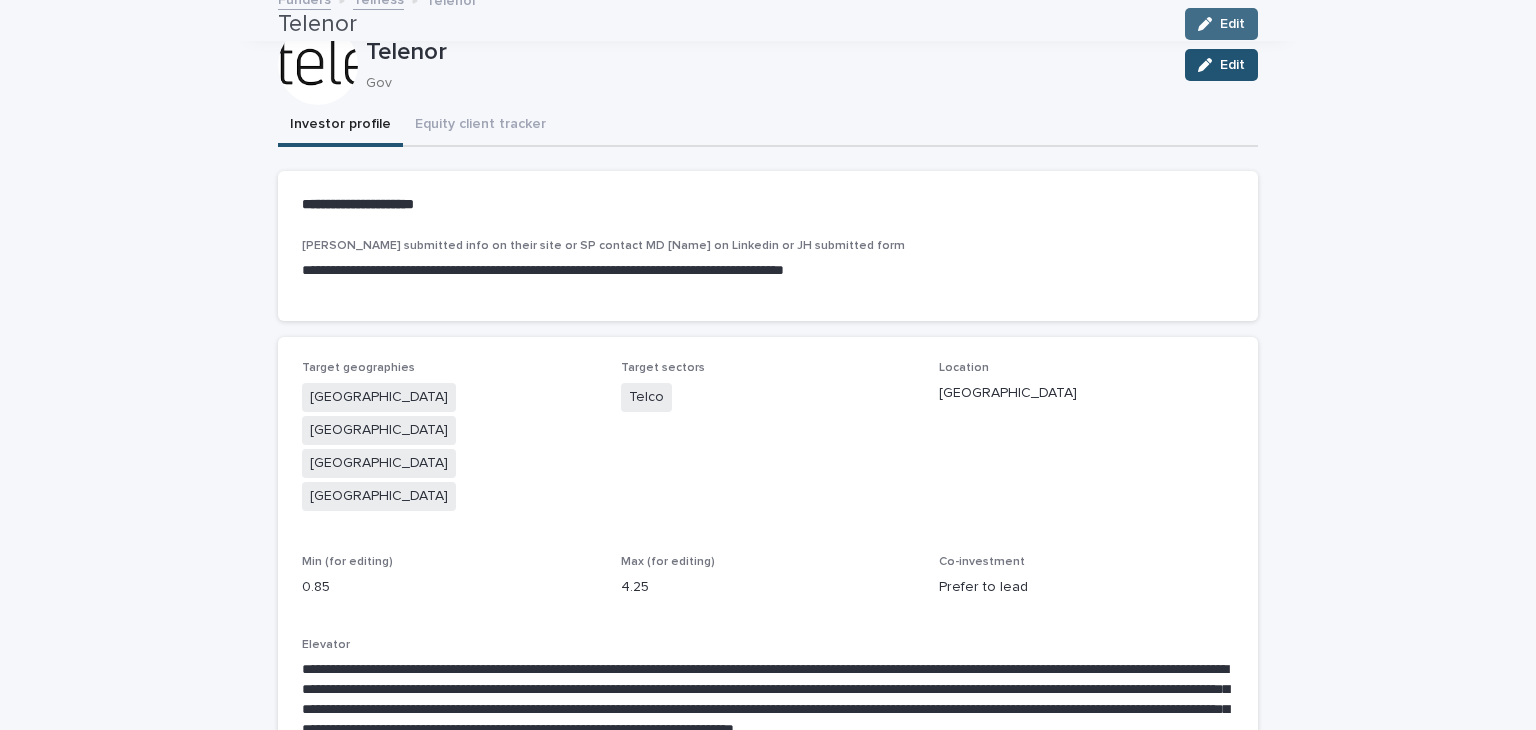 scroll, scrollTop: 64, scrollLeft: 0, axis: vertical 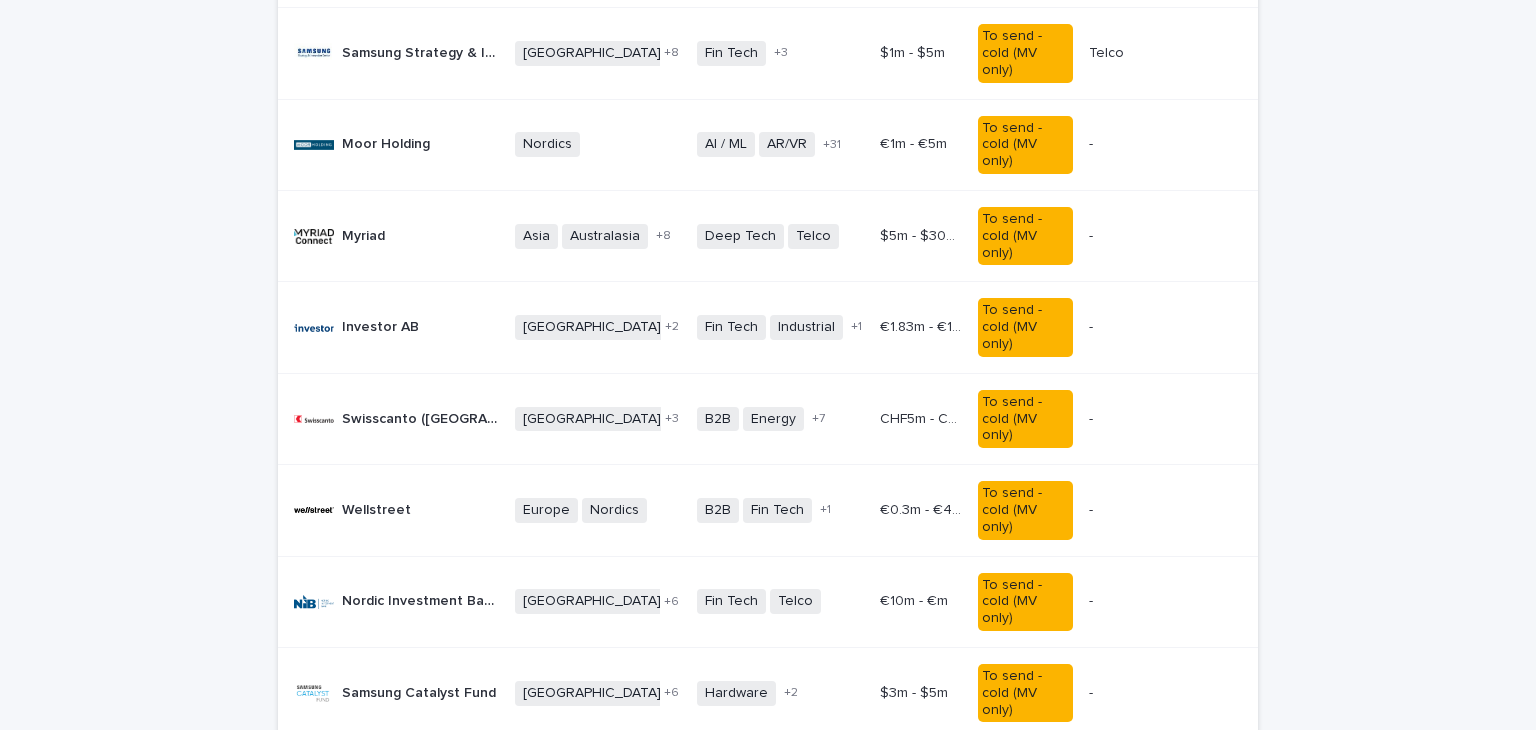click on "Samsung Catalyst Fund Samsung Catalyst Fund" at bounding box center (419, 693) 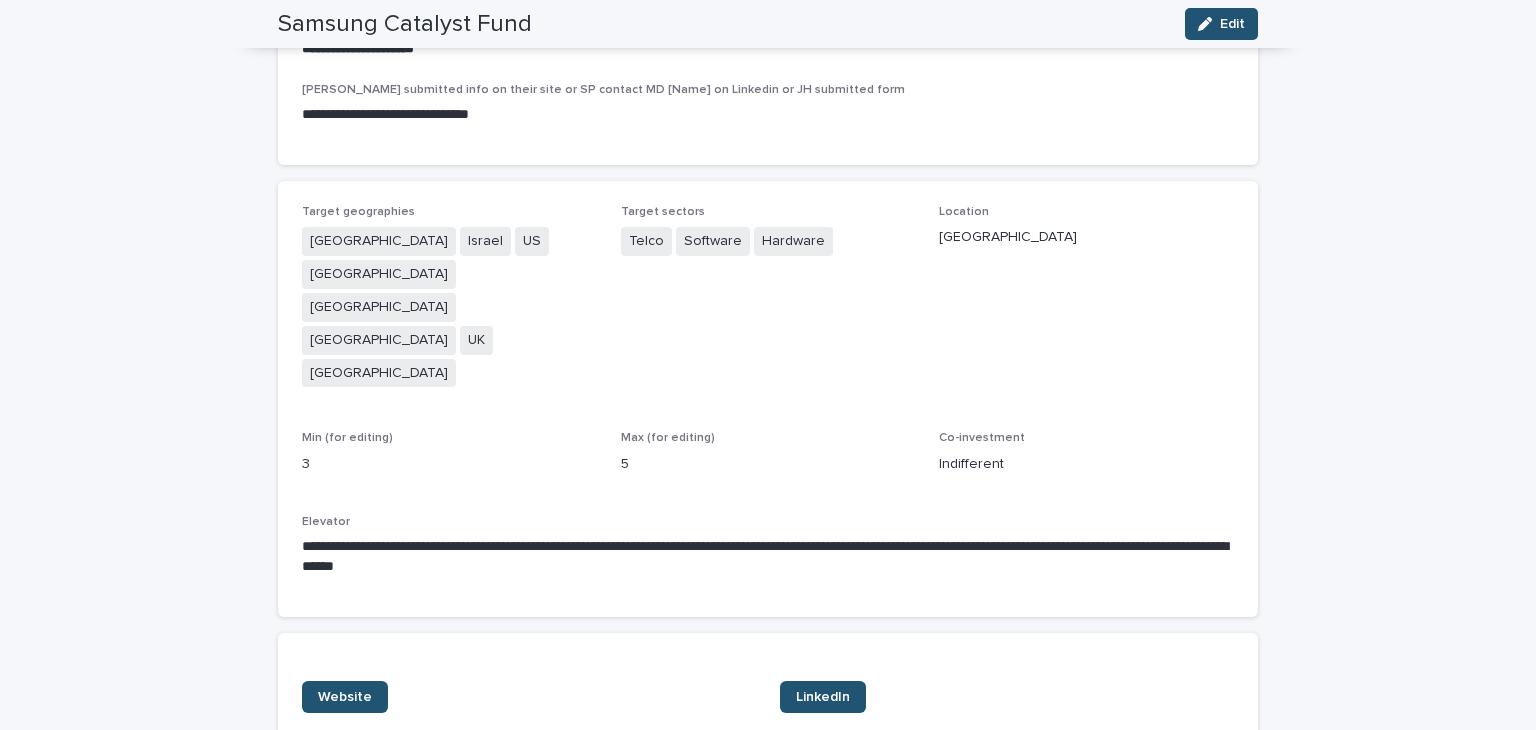 scroll, scrollTop: 64, scrollLeft: 0, axis: vertical 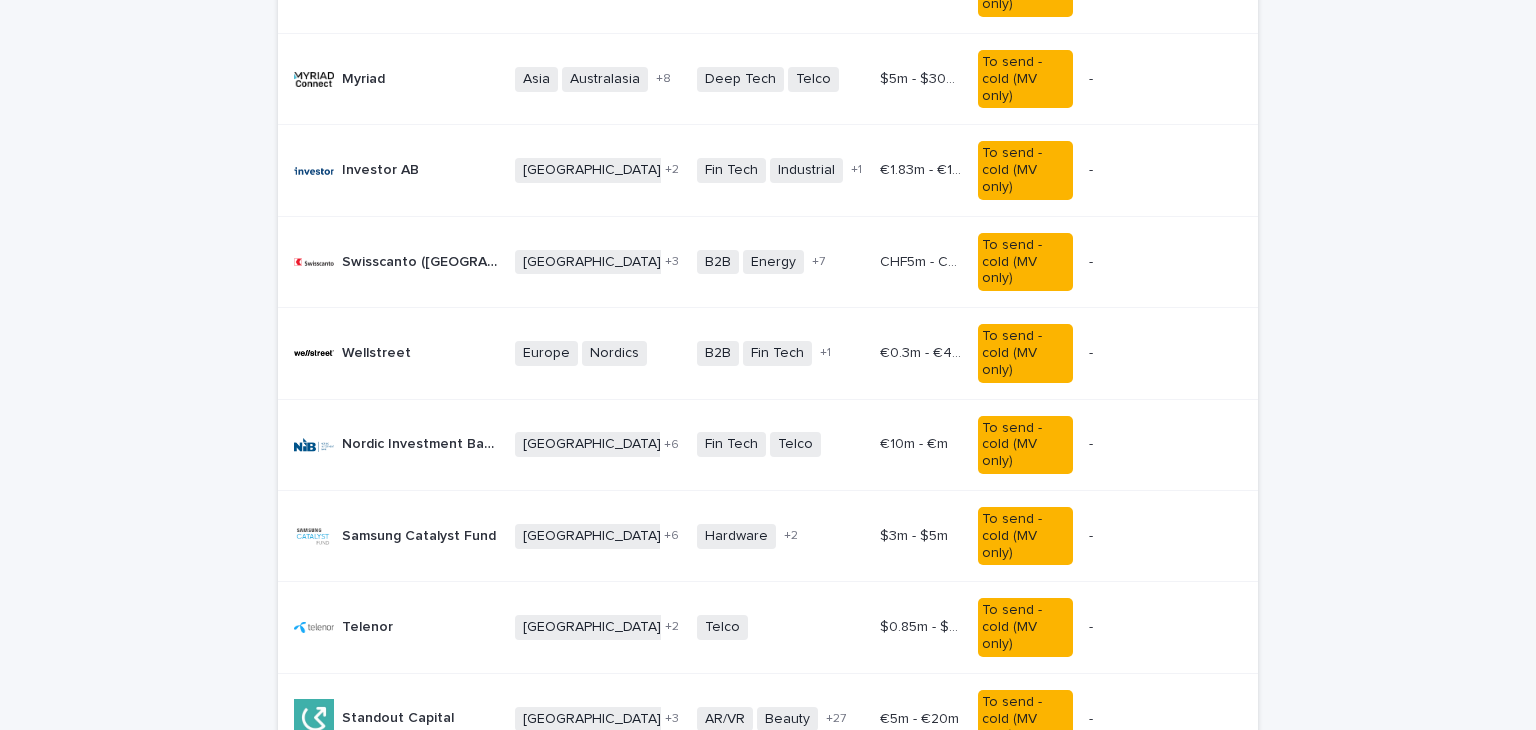 click on "Standout Capital" at bounding box center [400, 716] 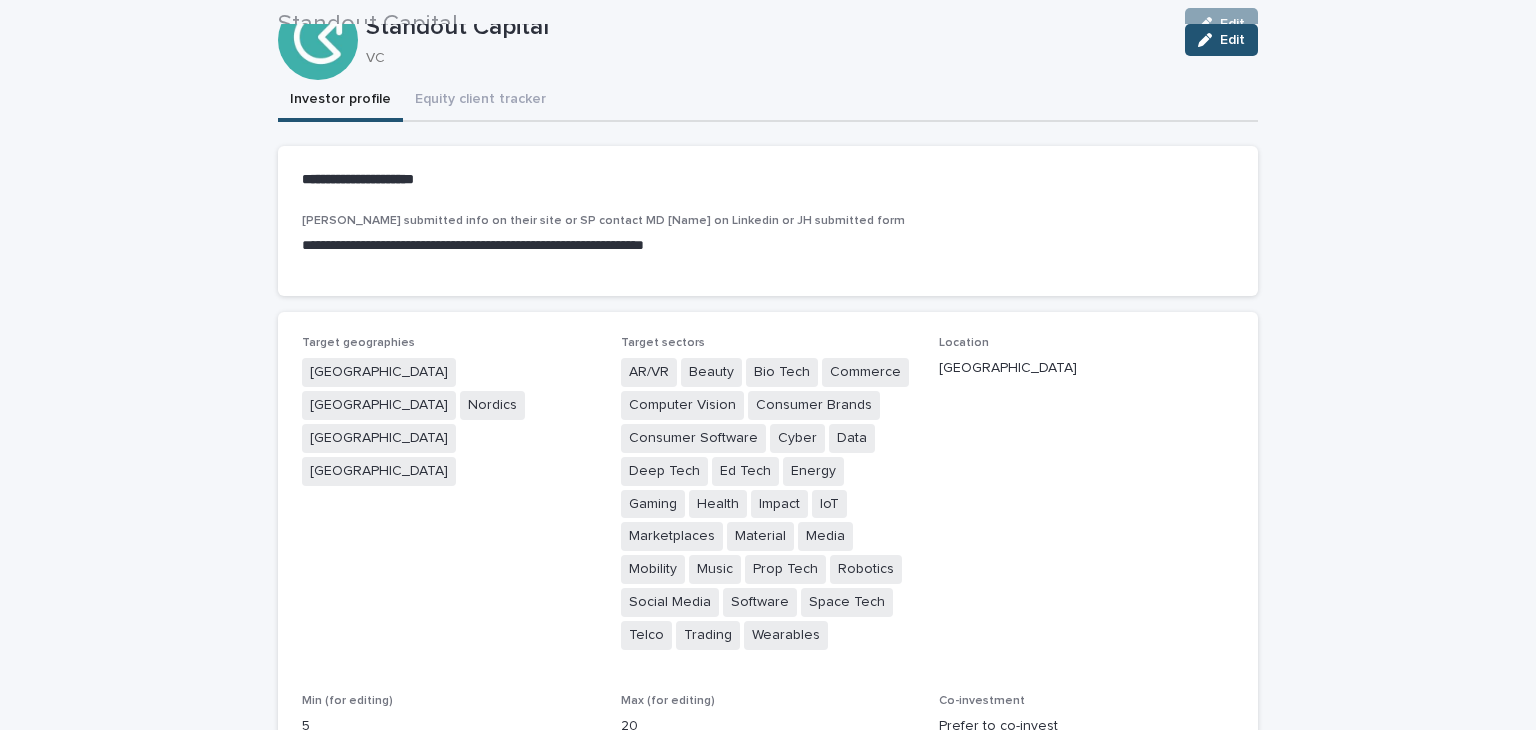 scroll, scrollTop: 64, scrollLeft: 0, axis: vertical 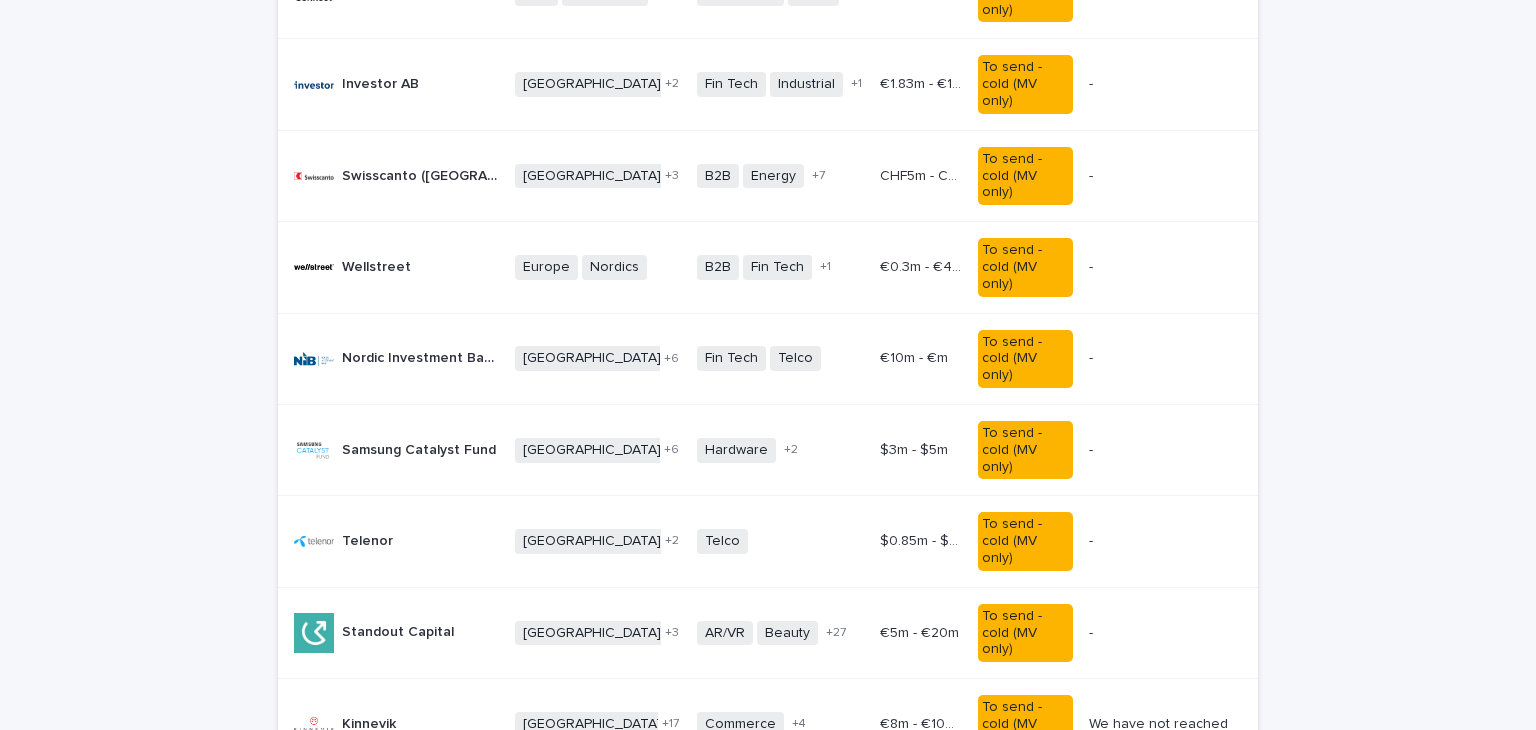 click on "Kinnevik" at bounding box center (371, 722) 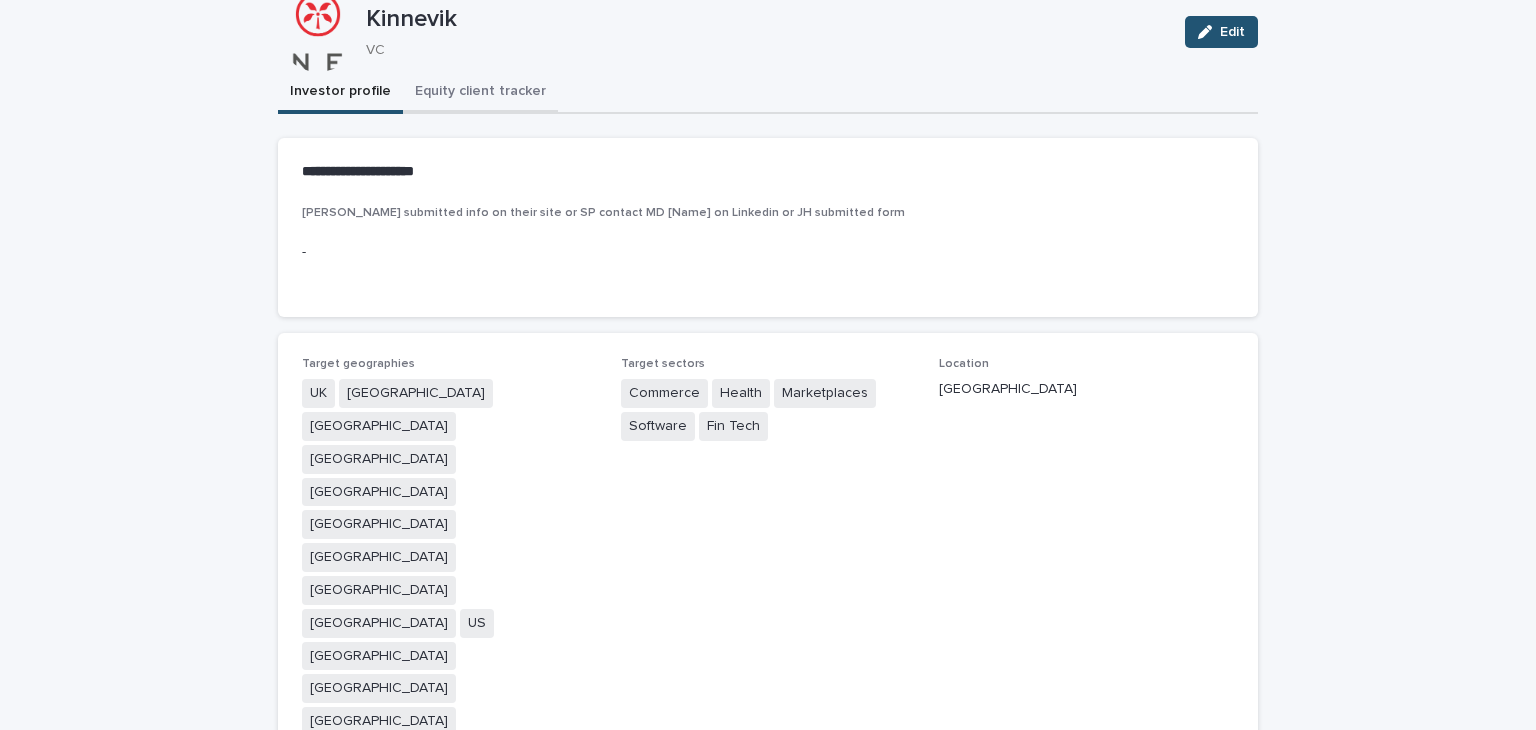scroll, scrollTop: 92, scrollLeft: 0, axis: vertical 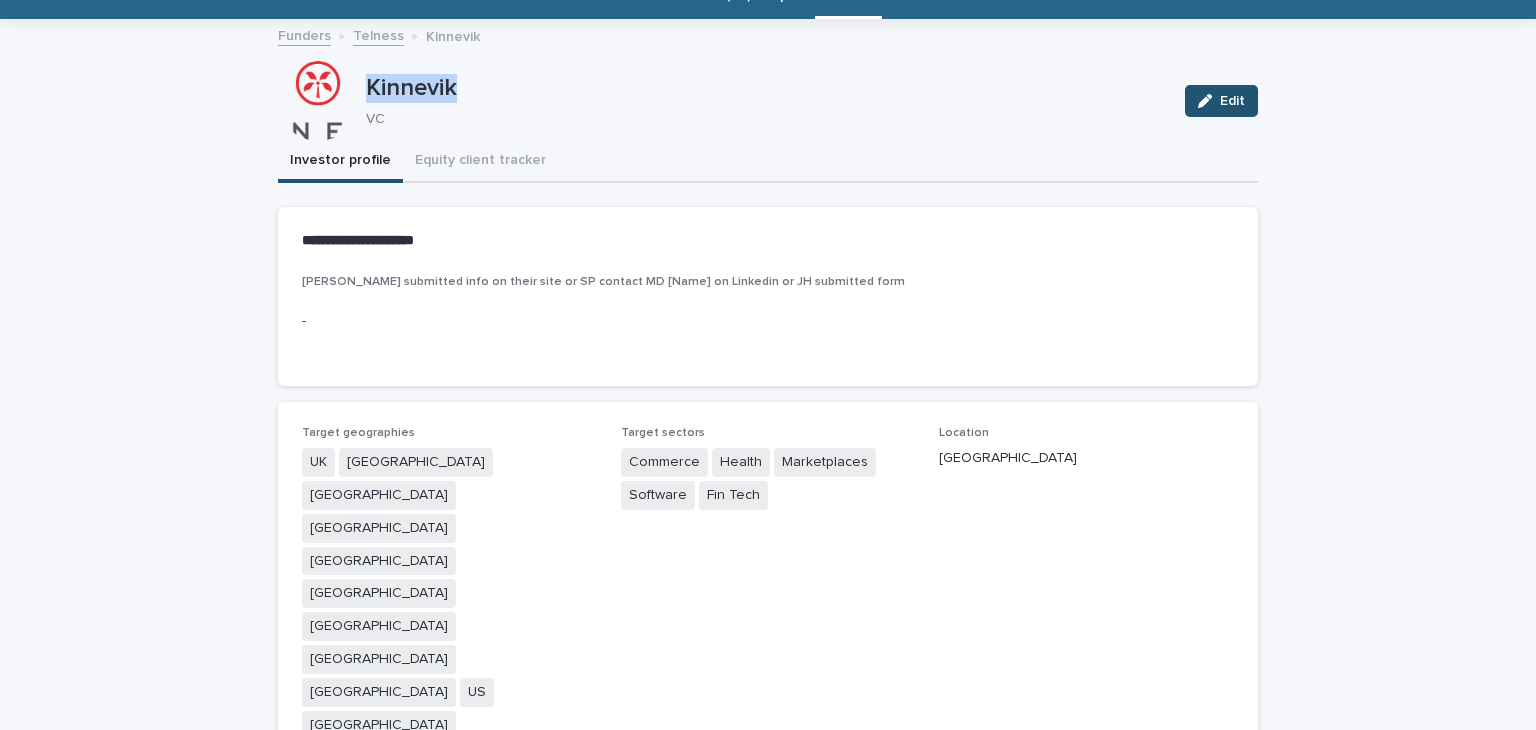 drag, startPoint x: 476, startPoint y: 82, endPoint x: 360, endPoint y: 81, distance: 116.00431 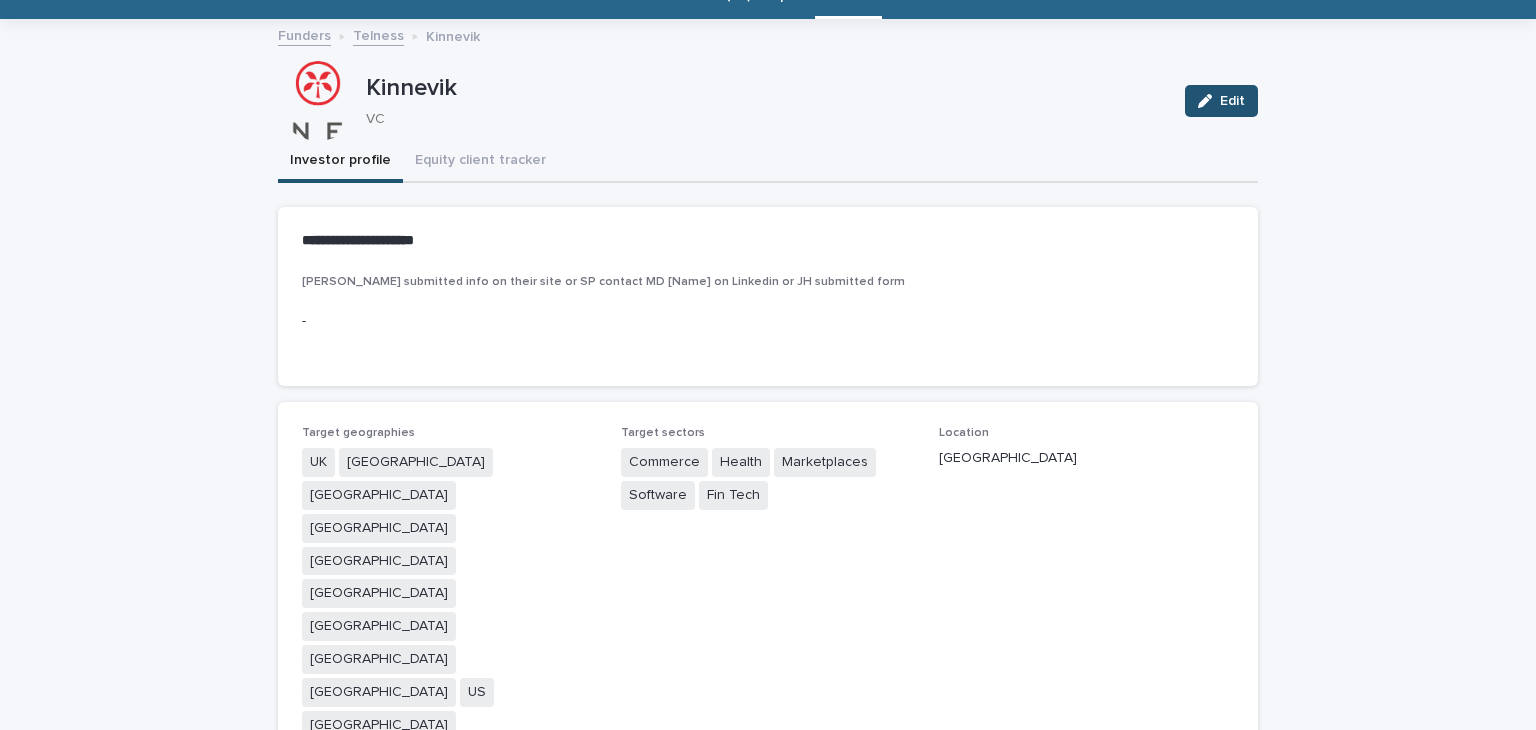 click on "Edit" at bounding box center (1217, 101) 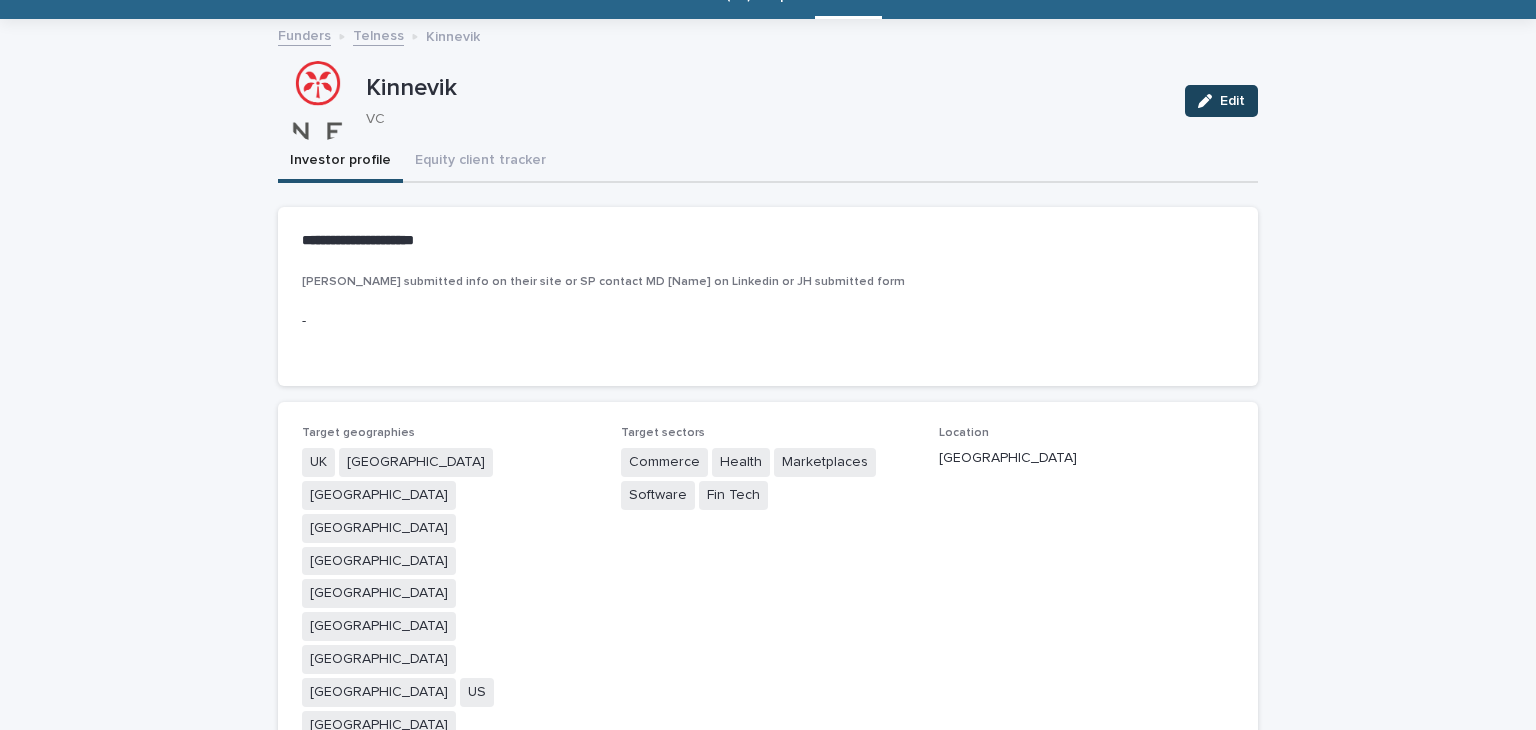 click 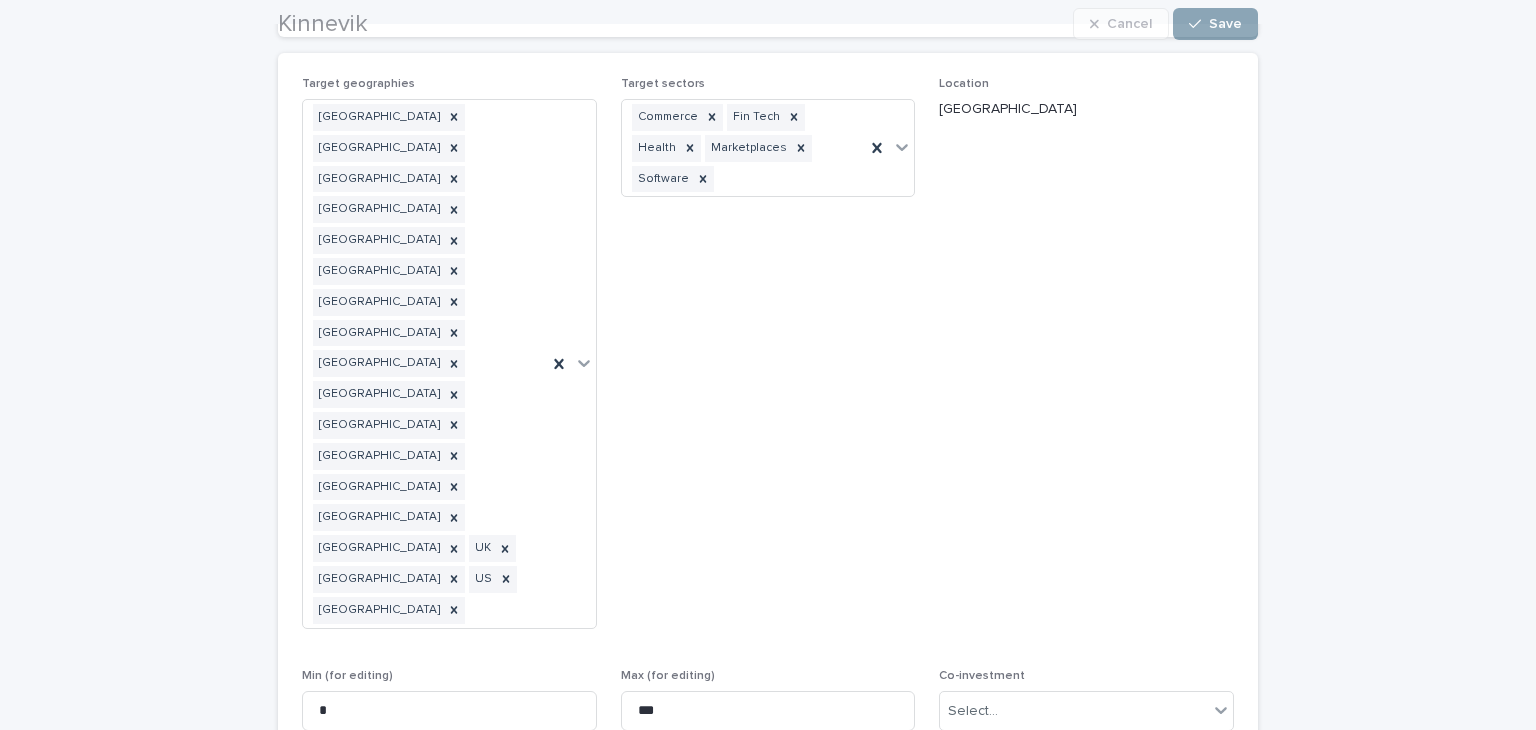 scroll, scrollTop: 452, scrollLeft: 0, axis: vertical 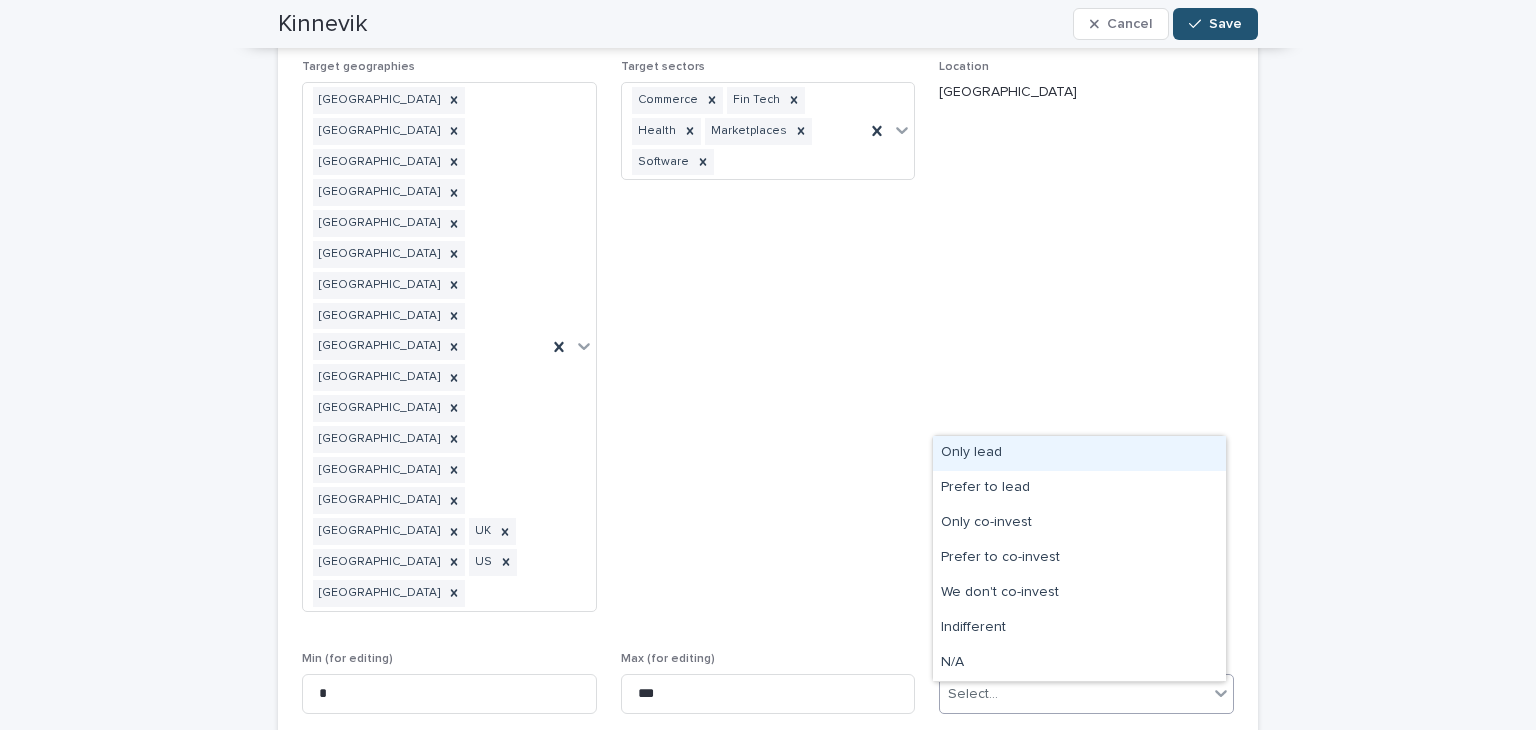 click on "Select..." at bounding box center [1074, 694] 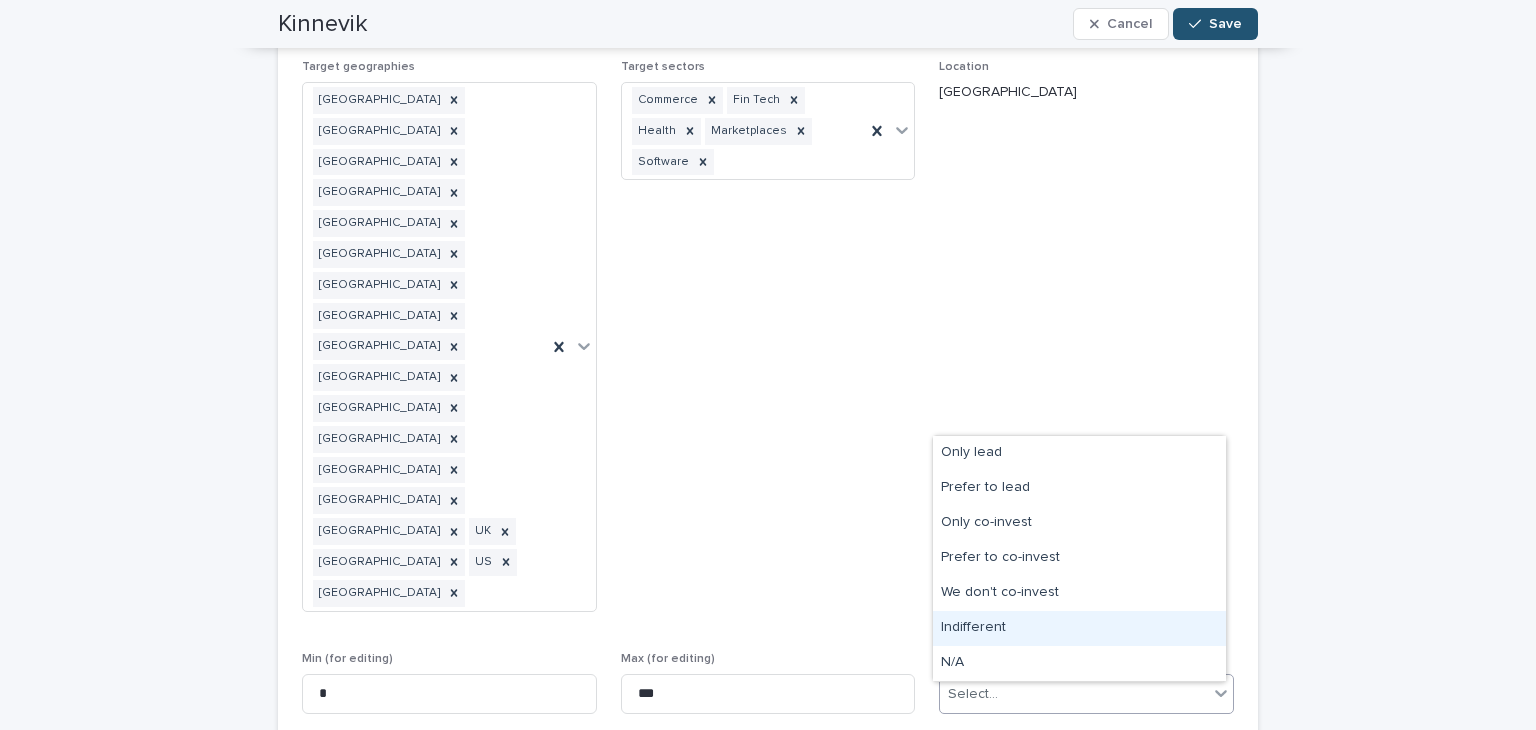 click on "Indifferent" at bounding box center (1079, 628) 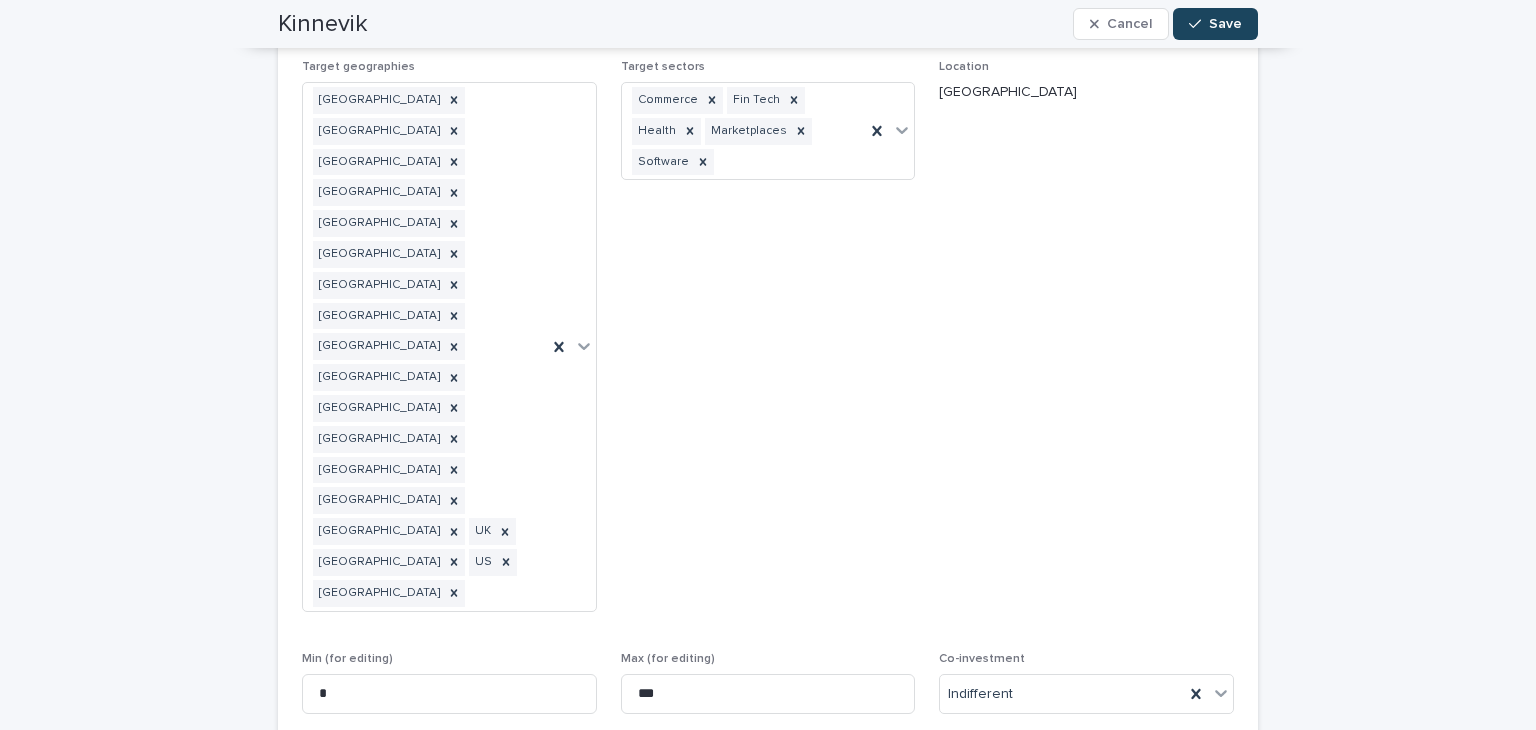 click 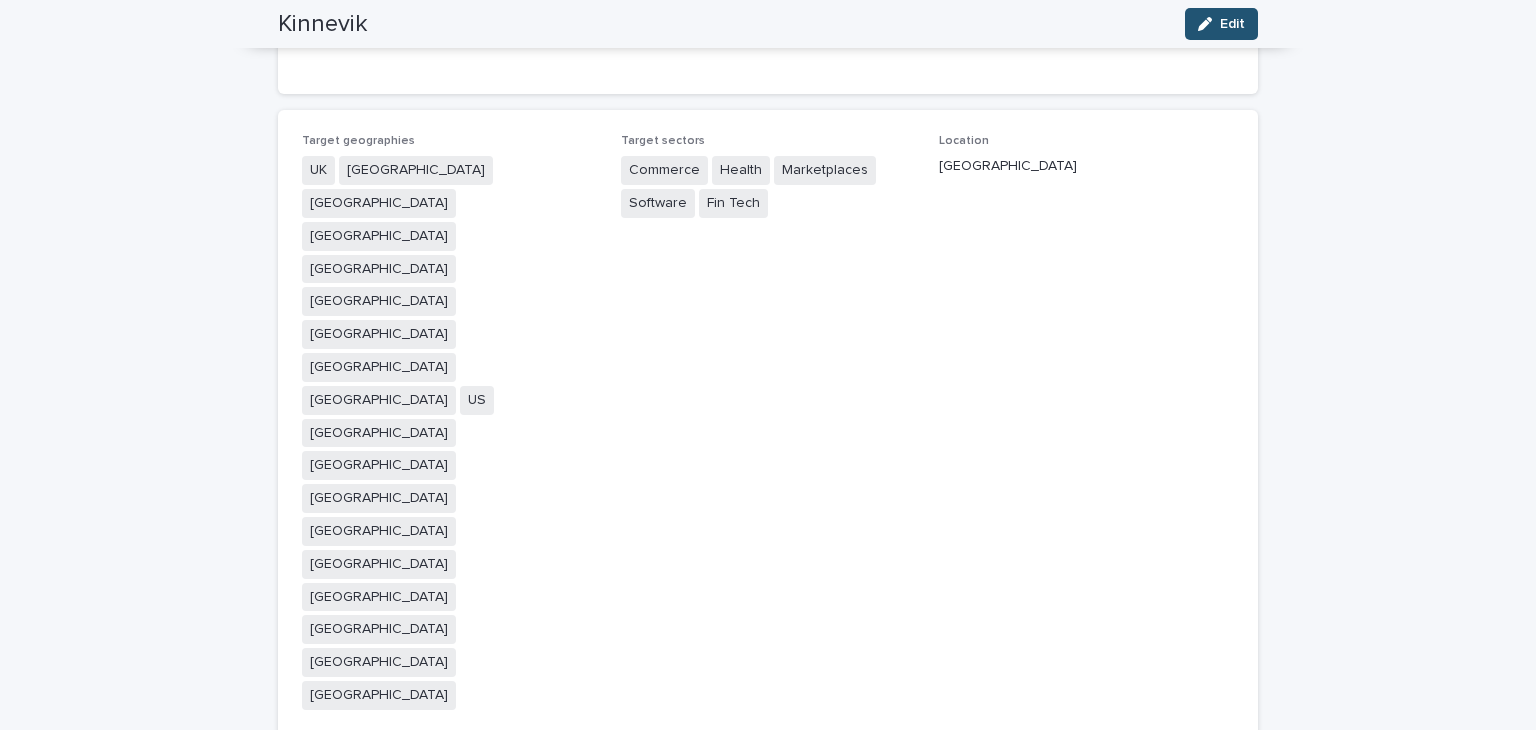 scroll, scrollTop: 0, scrollLeft: 0, axis: both 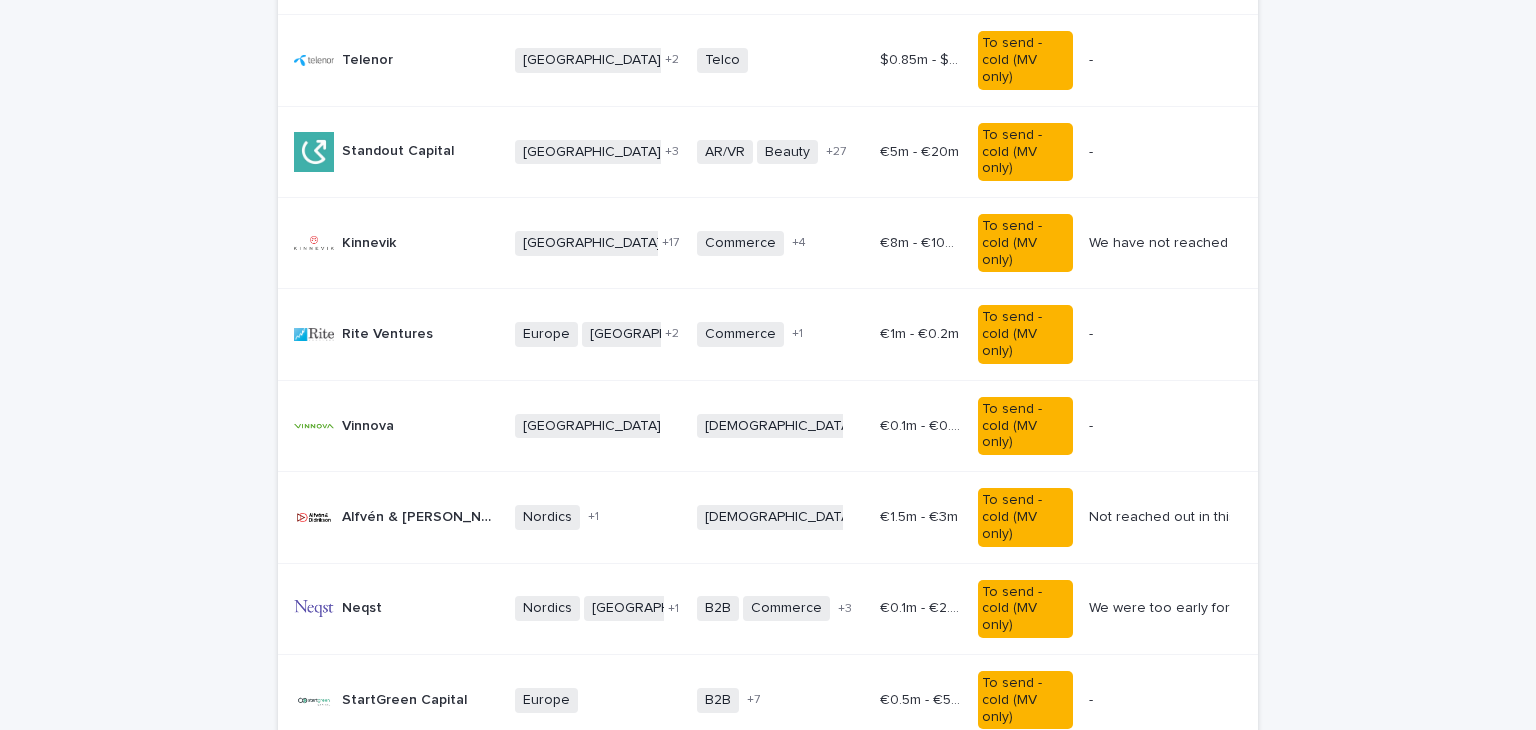 click on "Rite Ventures" at bounding box center [389, 332] 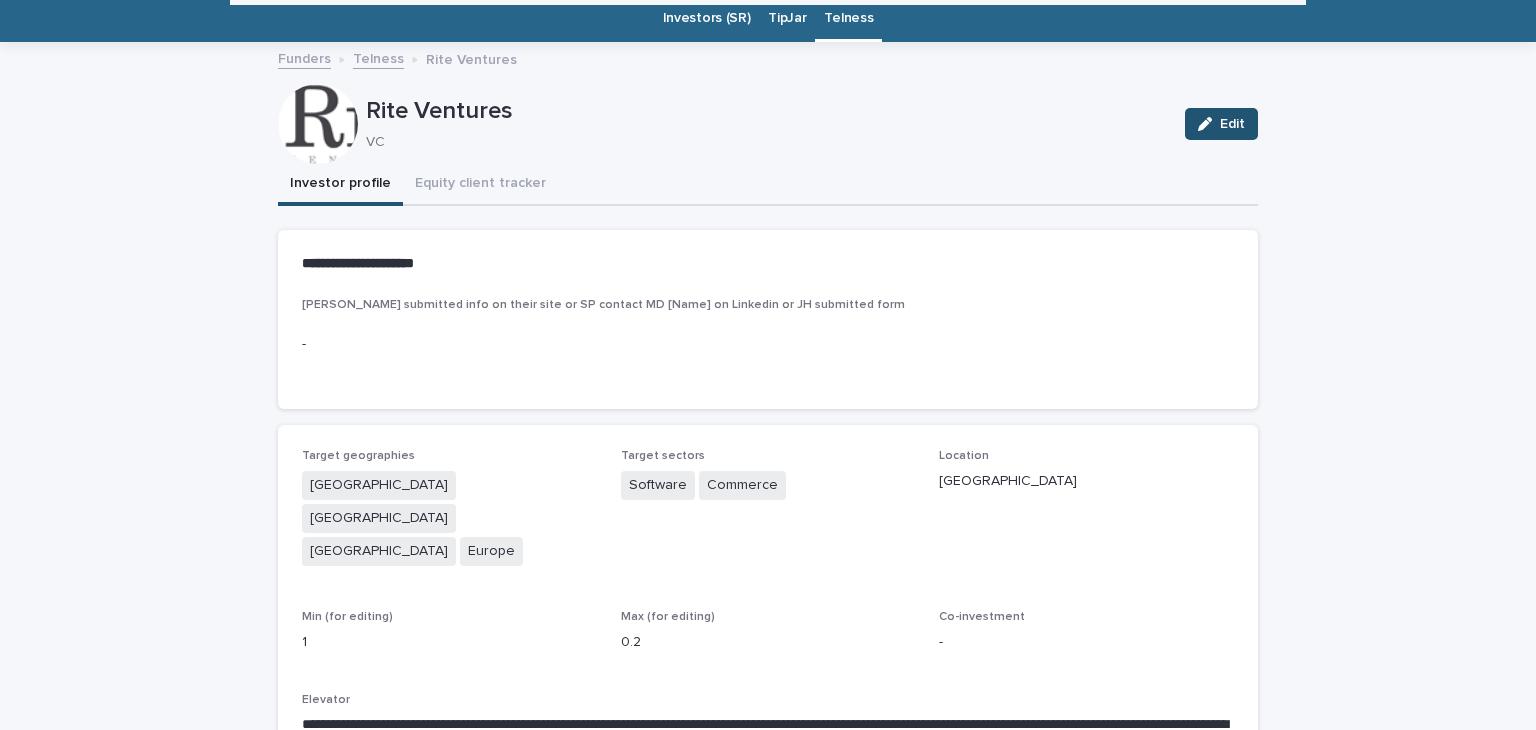 scroll, scrollTop: 64, scrollLeft: 0, axis: vertical 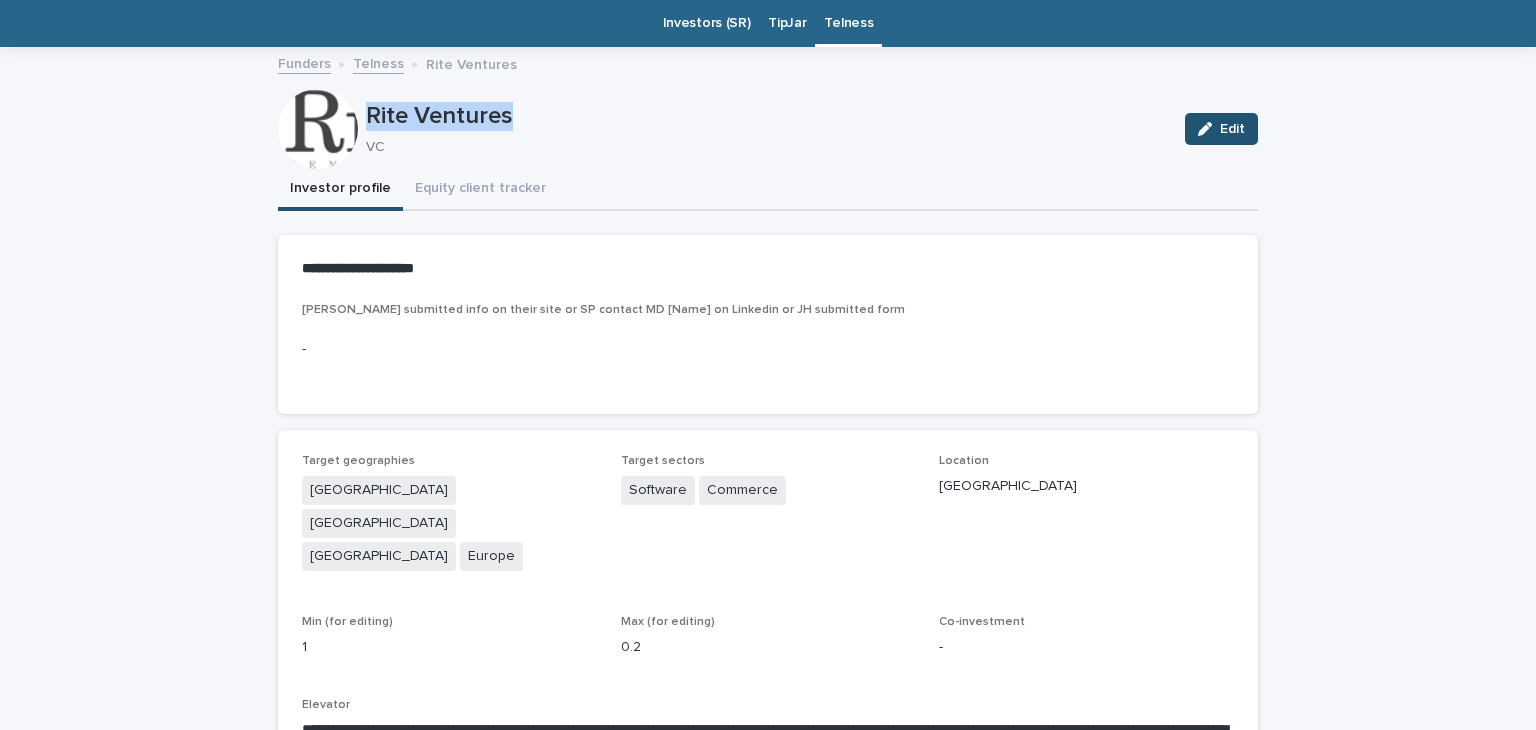 drag, startPoint x: 520, startPoint y: 113, endPoint x: 347, endPoint y: 122, distance: 173.23395 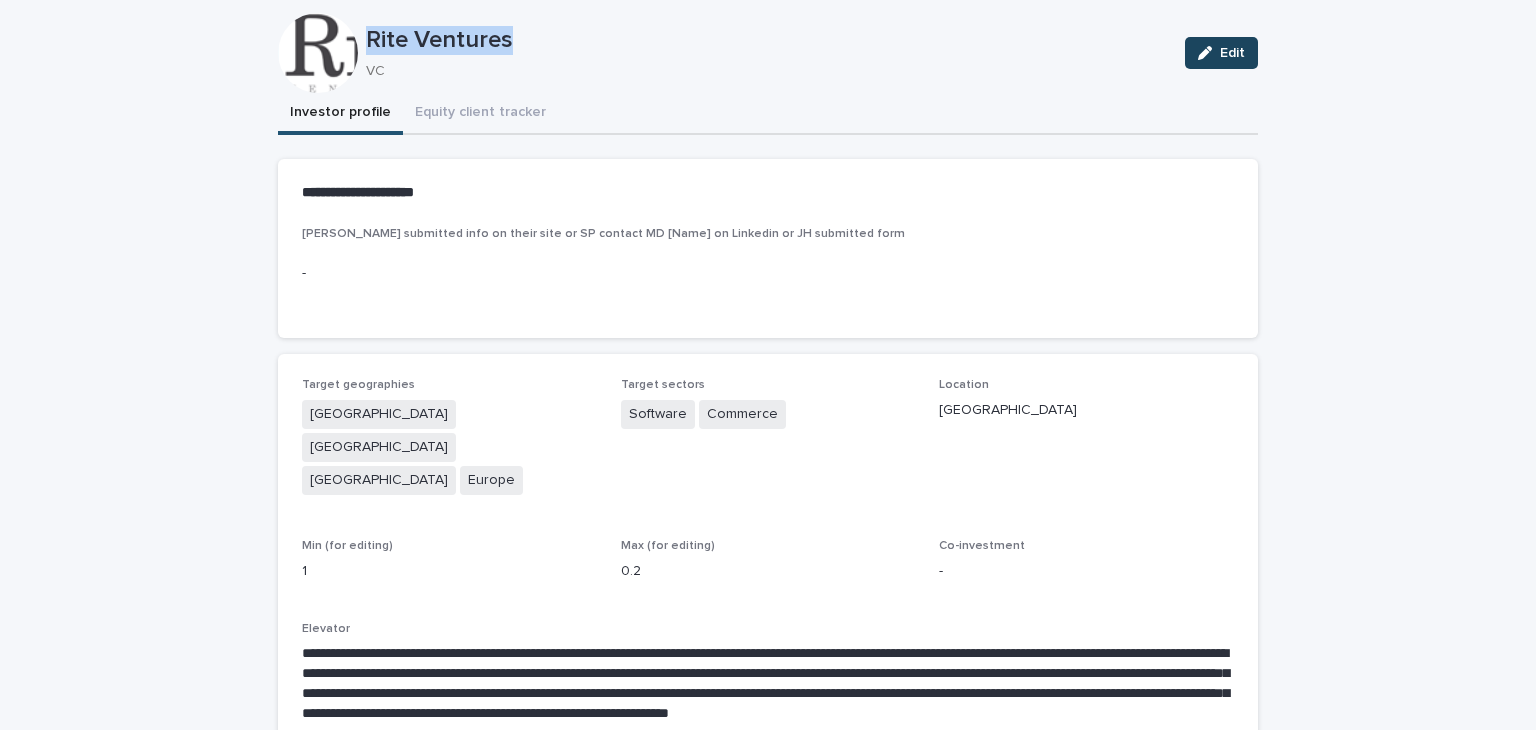click 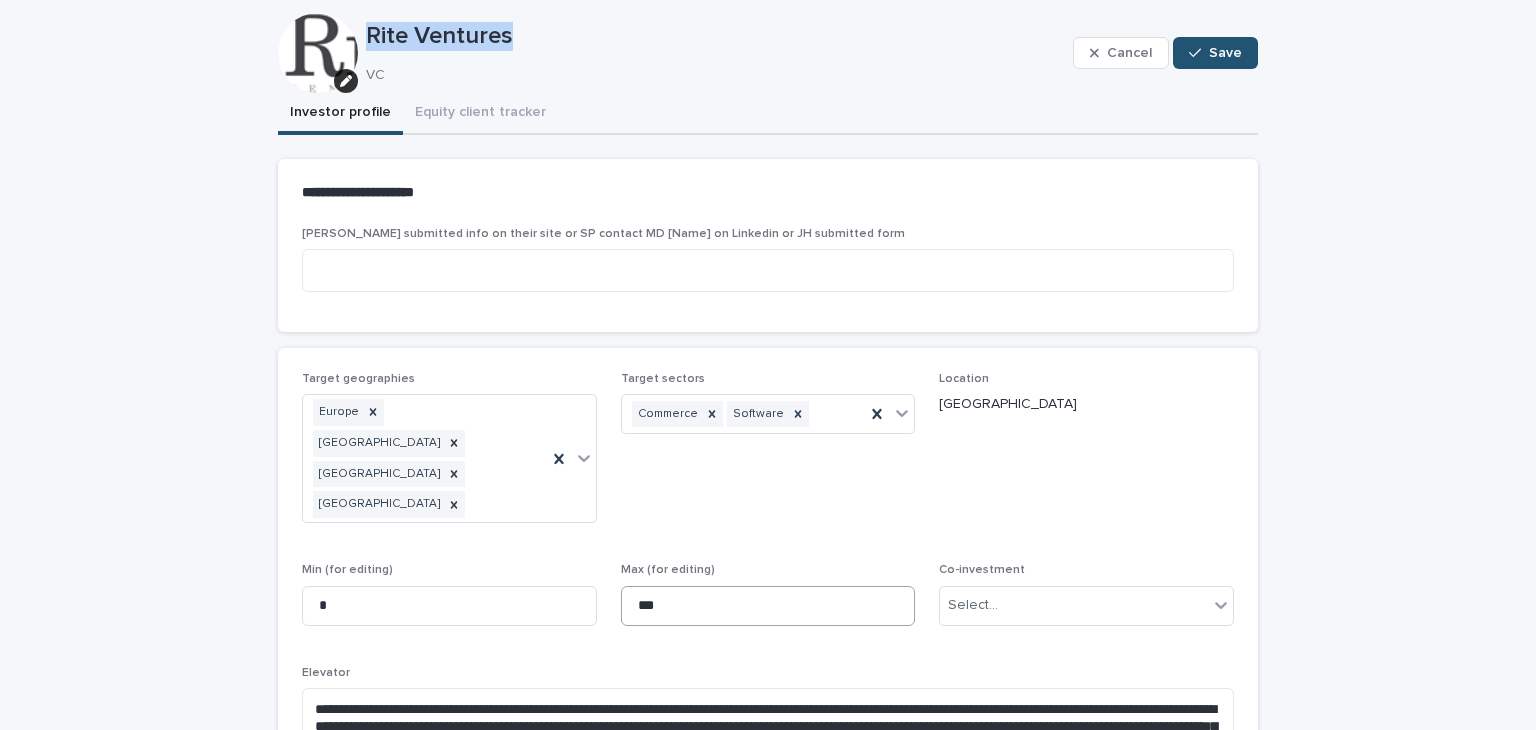 scroll, scrollTop: 374, scrollLeft: 0, axis: vertical 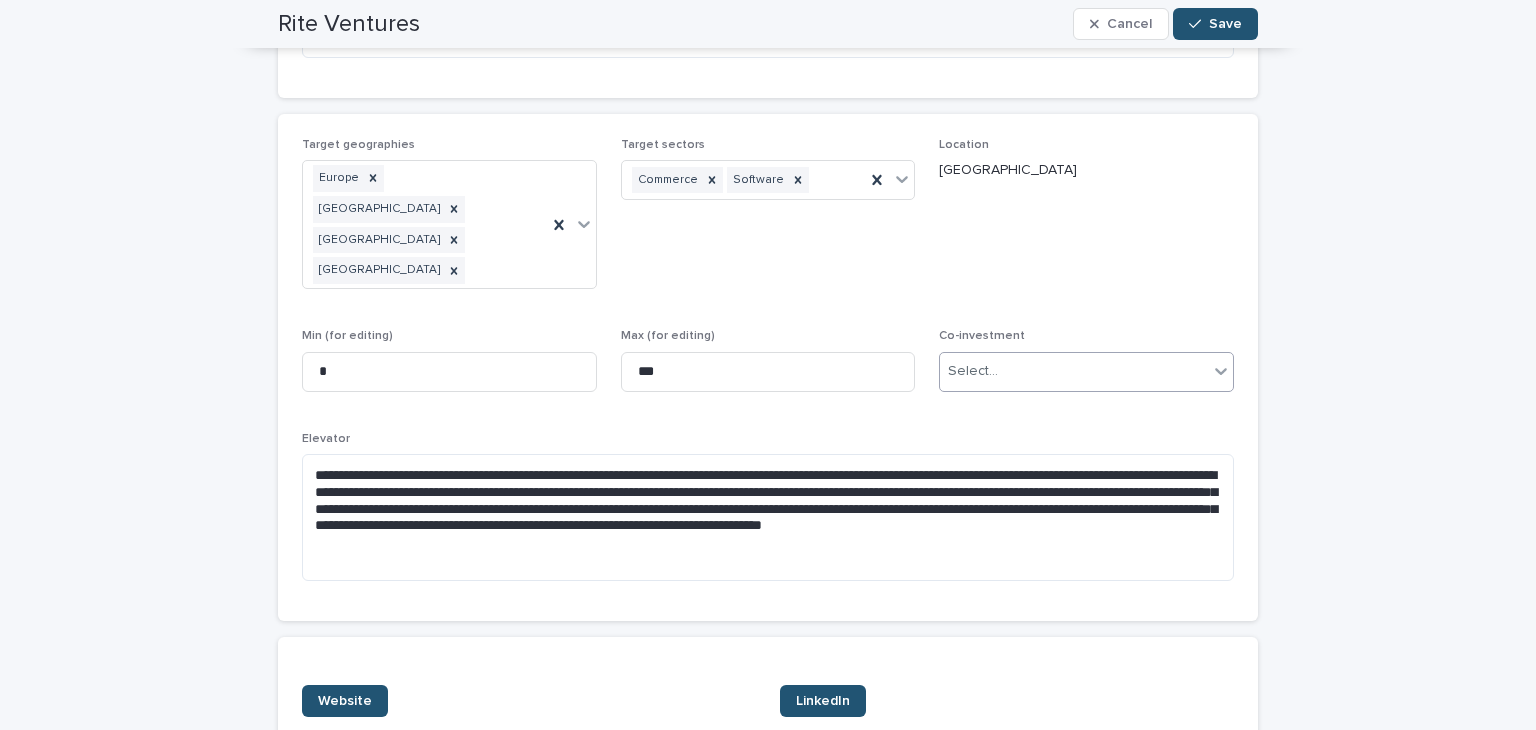 click on "Select..." at bounding box center [1074, 371] 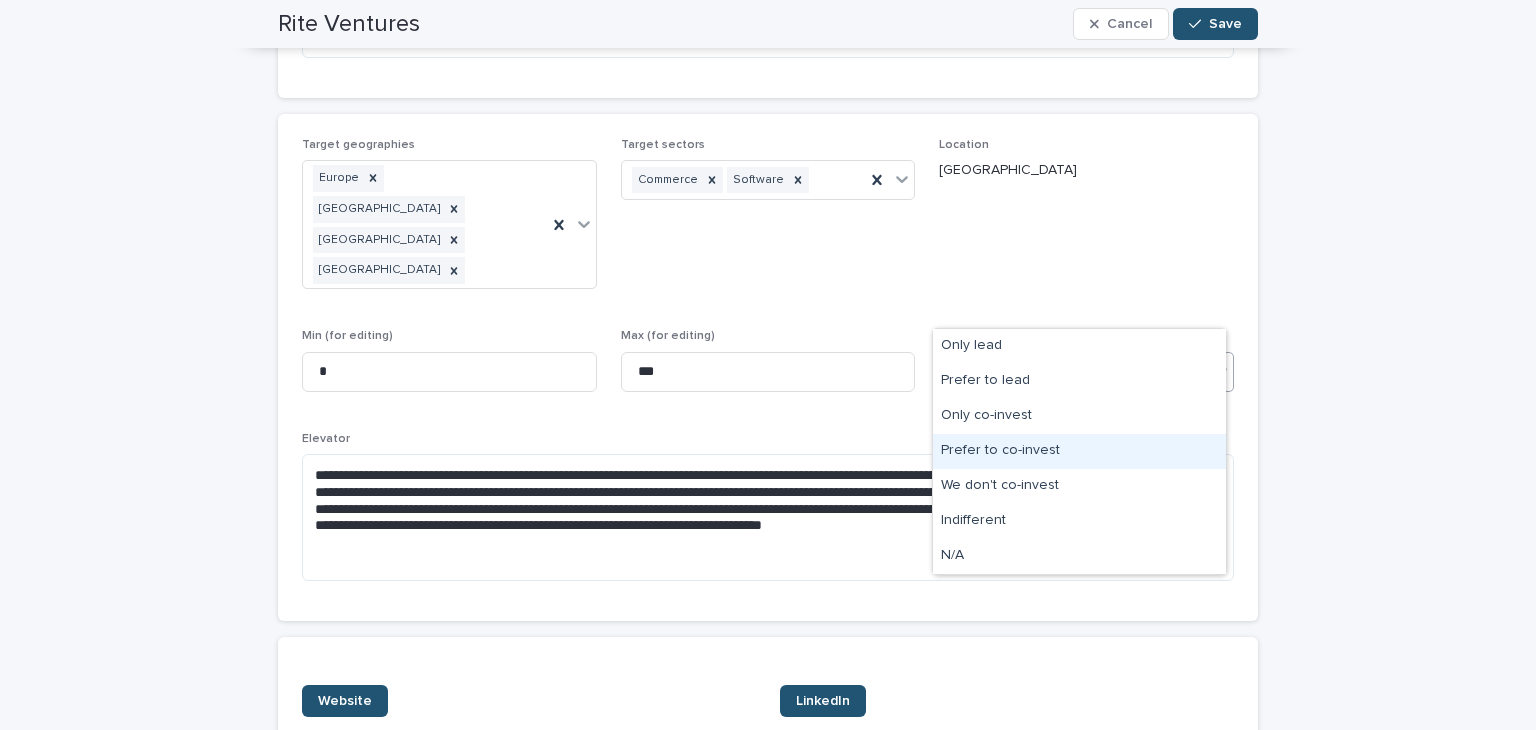click on "Prefer to co-invest" at bounding box center [1079, 451] 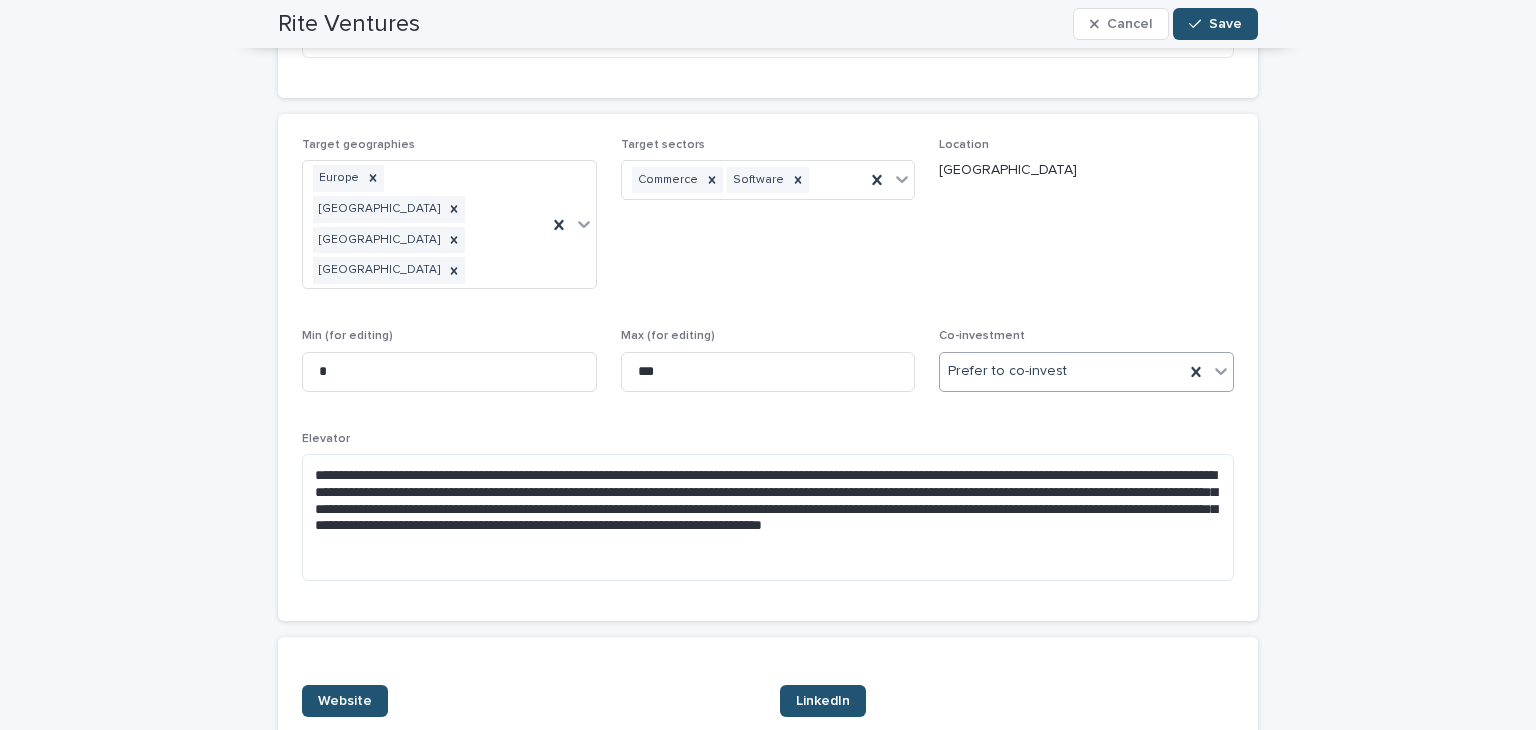scroll, scrollTop: 244, scrollLeft: 0, axis: vertical 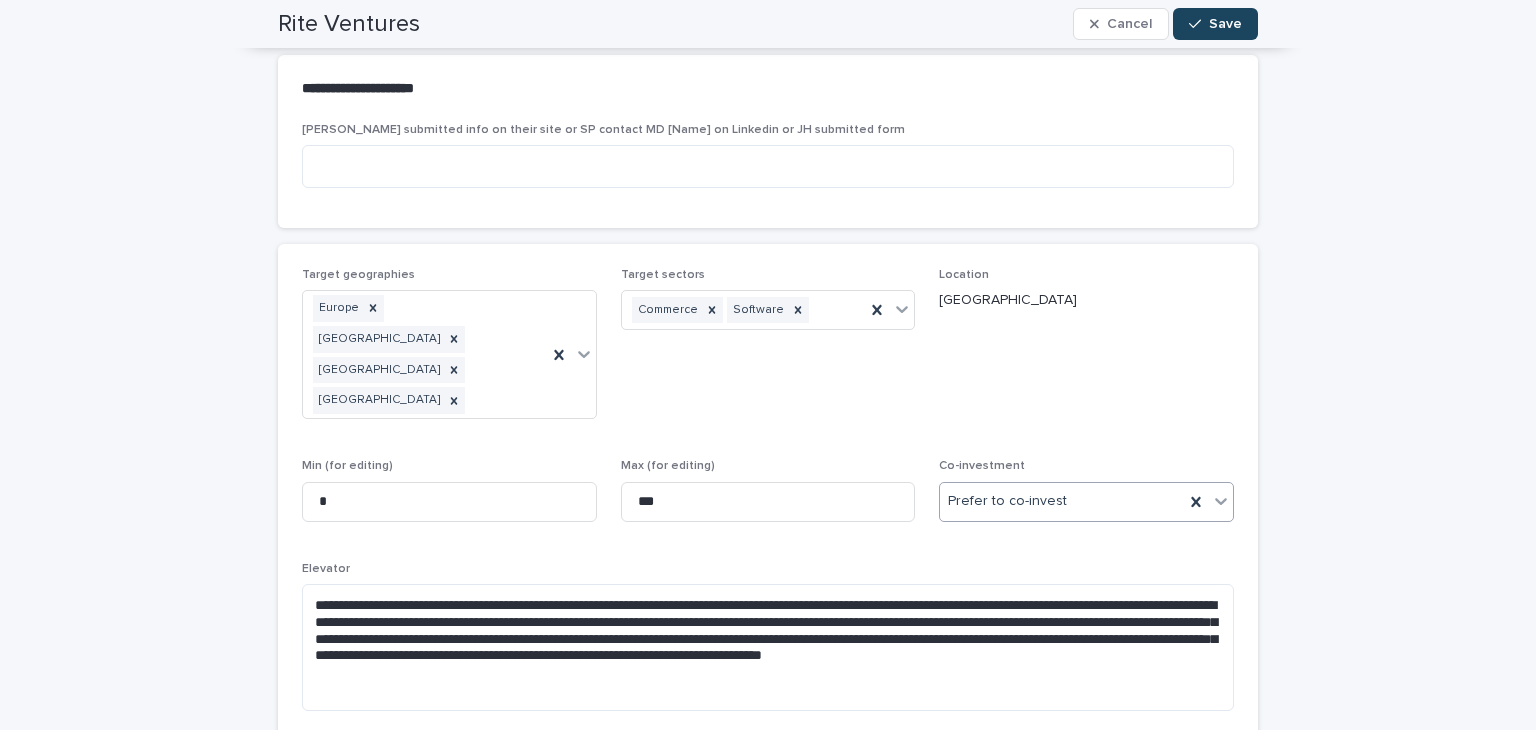 click at bounding box center [1199, 24] 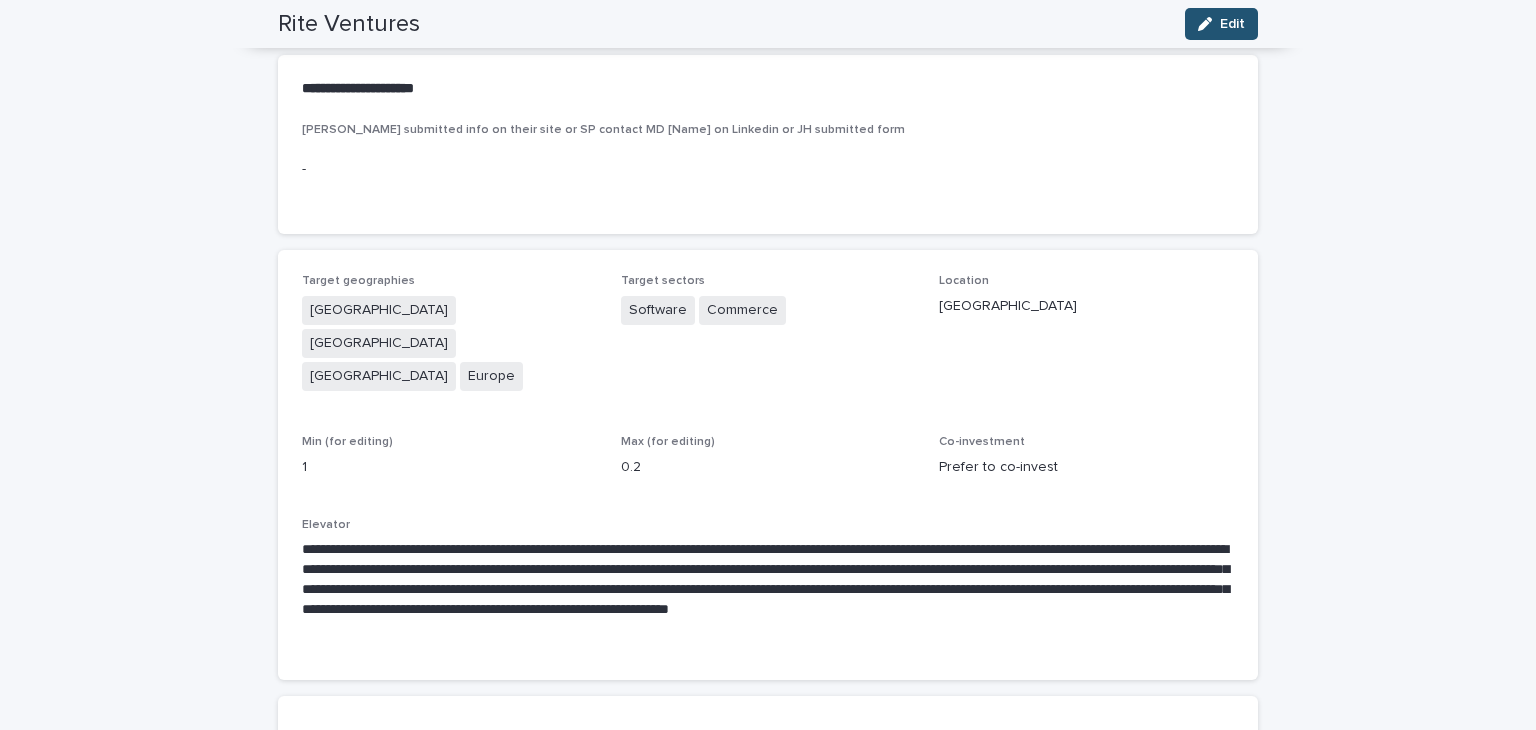 scroll, scrollTop: 207, scrollLeft: 0, axis: vertical 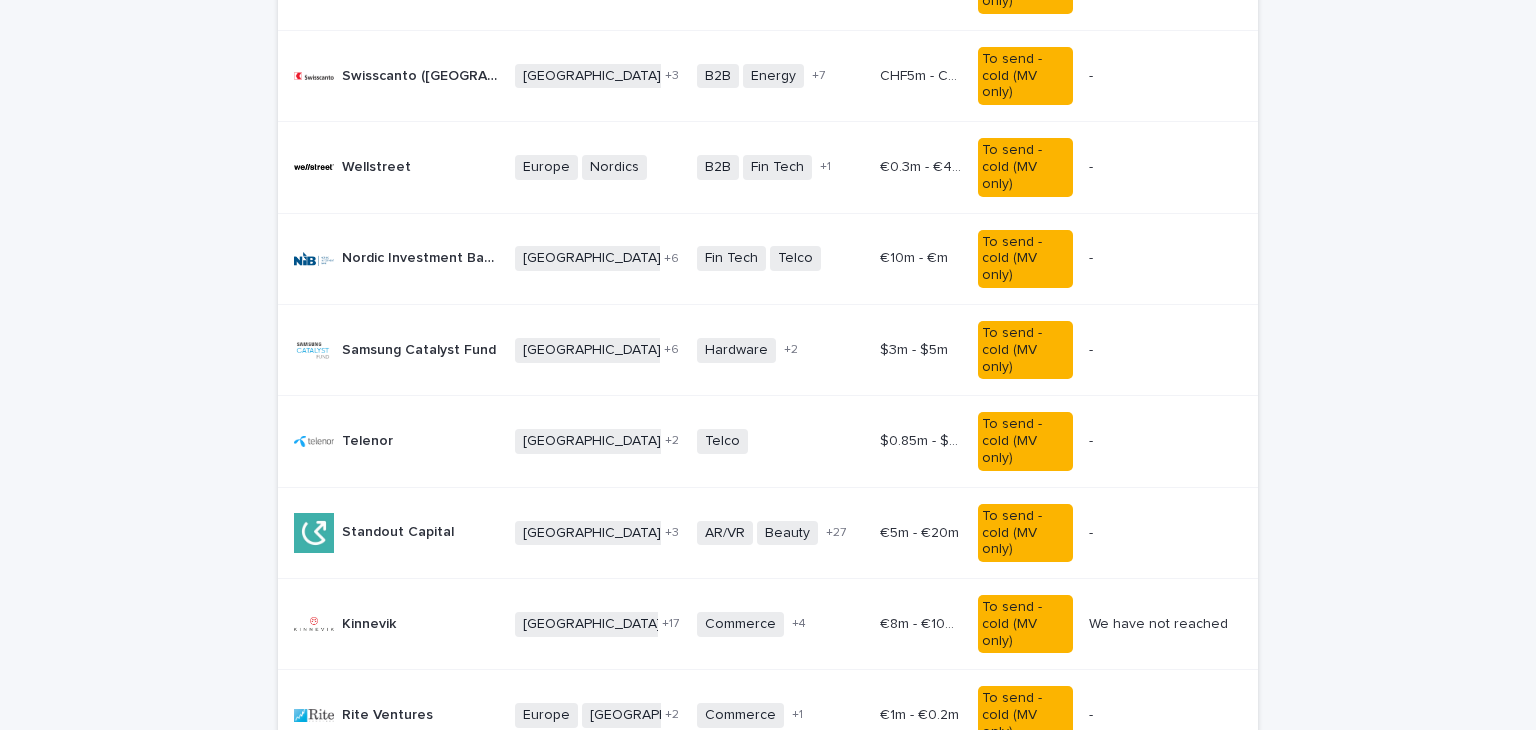 click on "Rite Ventures" at bounding box center (389, 713) 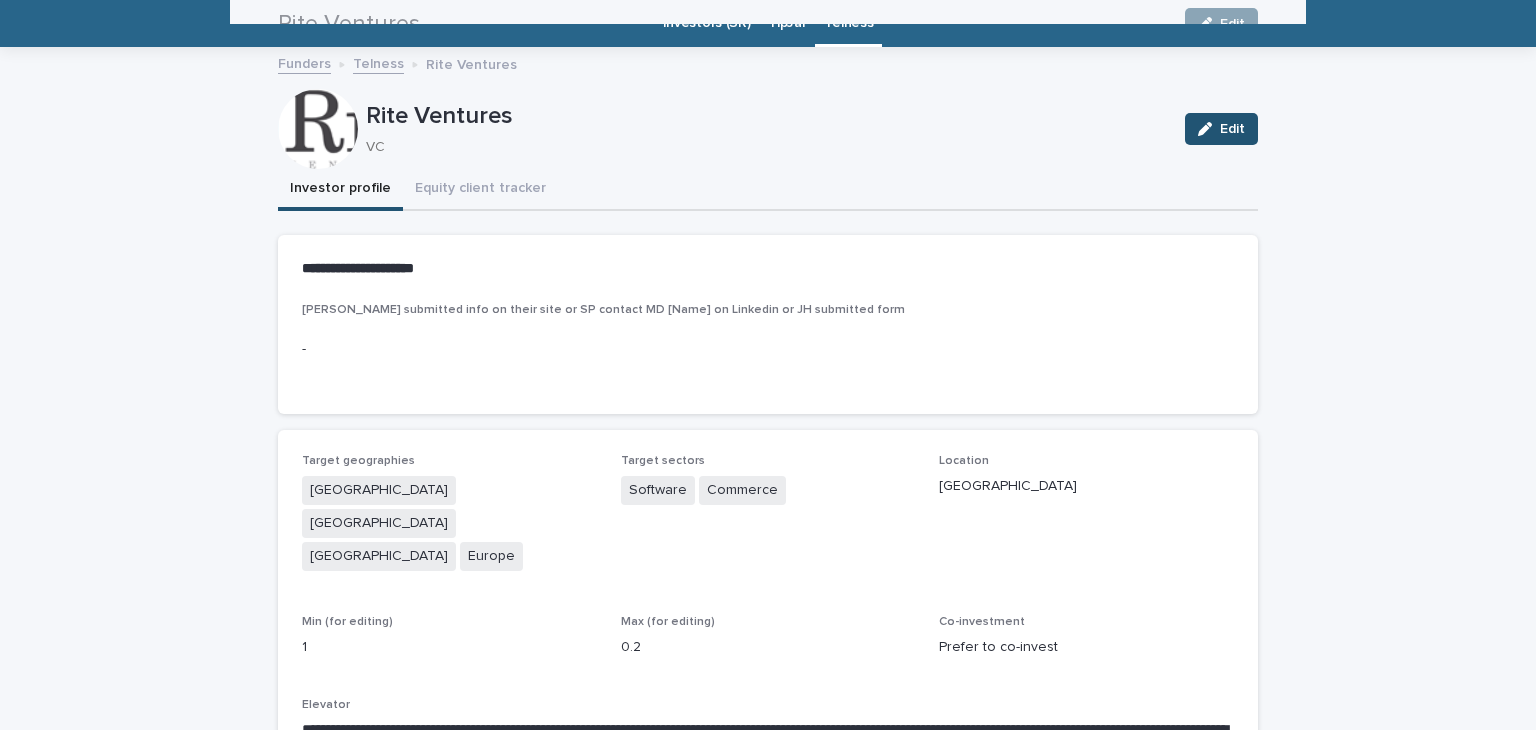 scroll, scrollTop: 64, scrollLeft: 0, axis: vertical 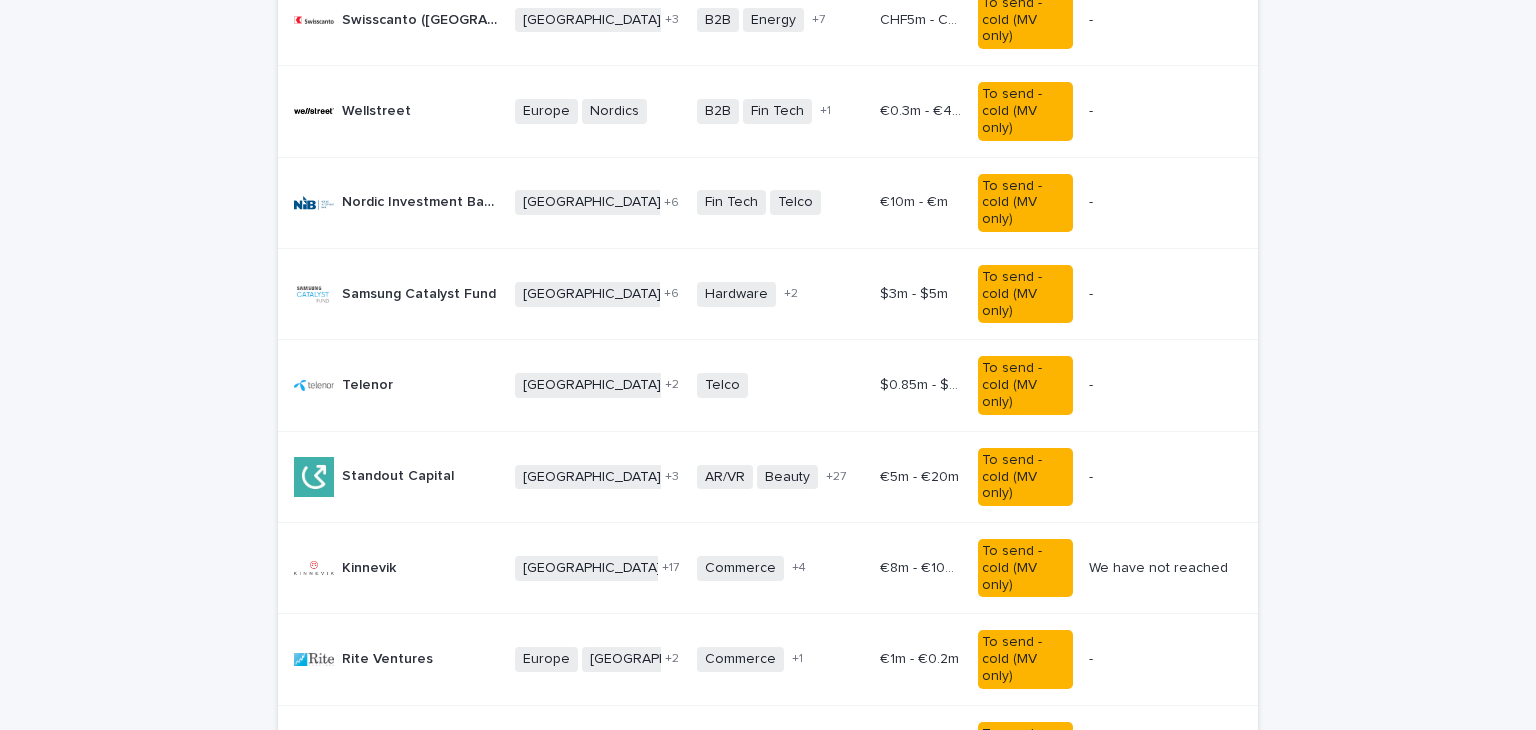 click on "Vinnova Vinnova" at bounding box center [396, 751] 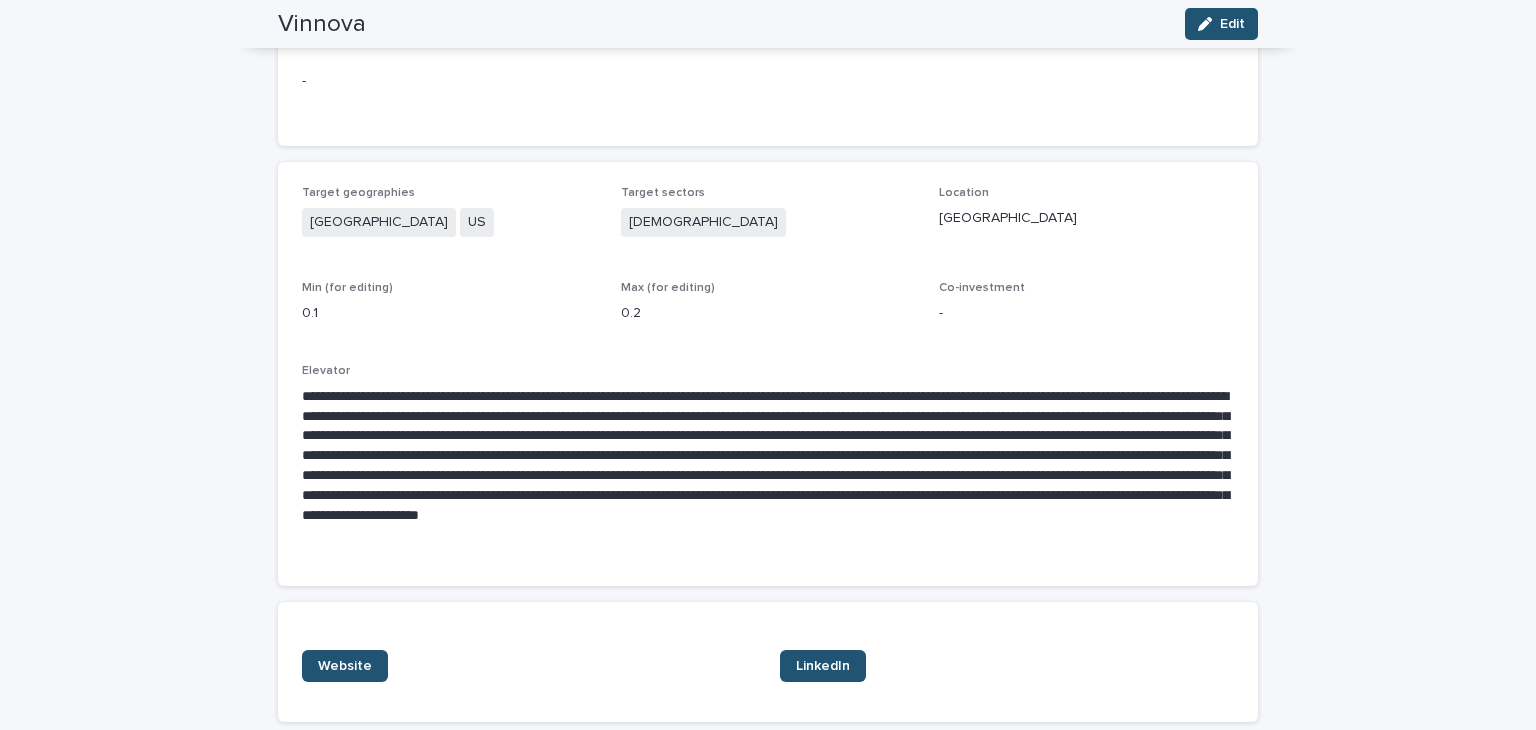 scroll, scrollTop: 64, scrollLeft: 0, axis: vertical 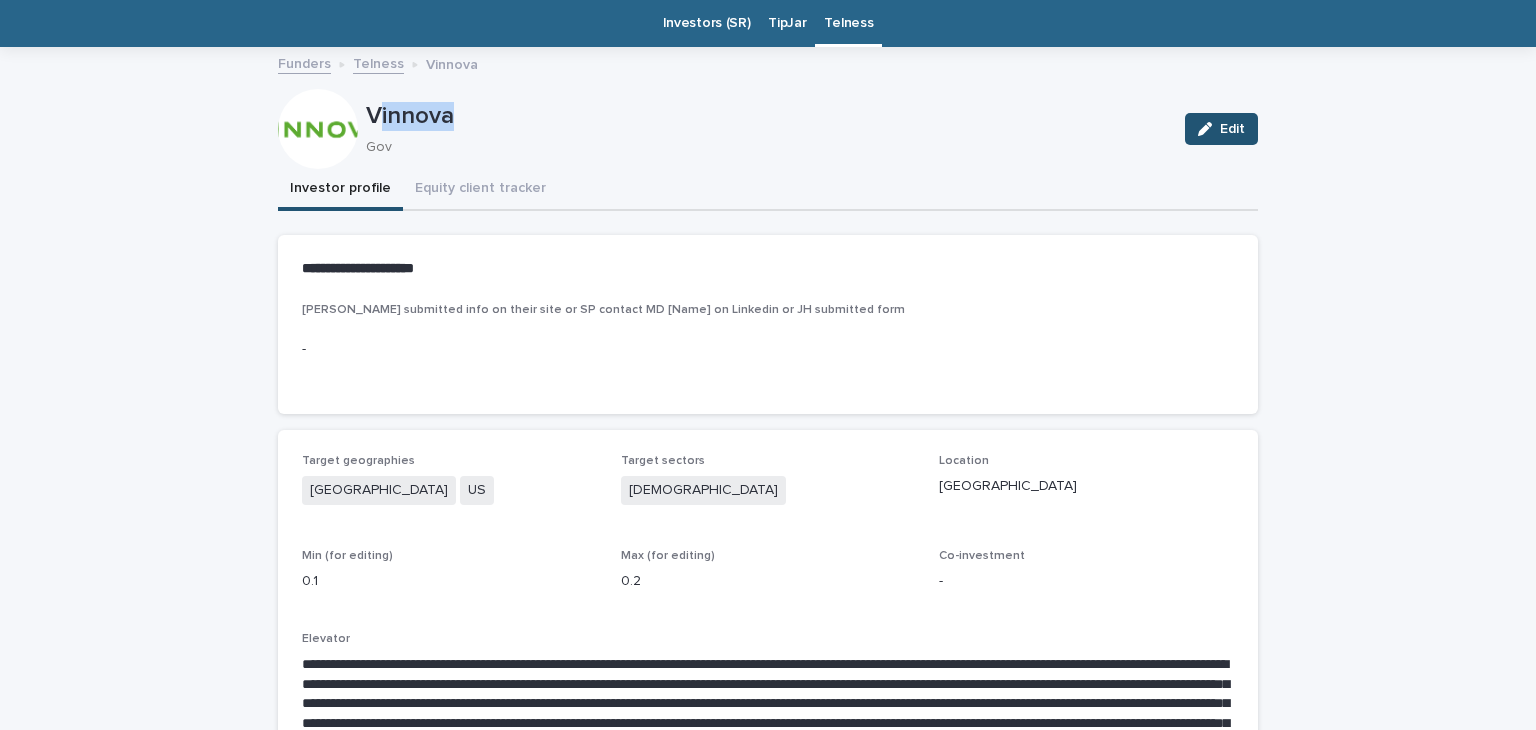 drag, startPoint x: 464, startPoint y: 129, endPoint x: 372, endPoint y: 119, distance: 92.541885 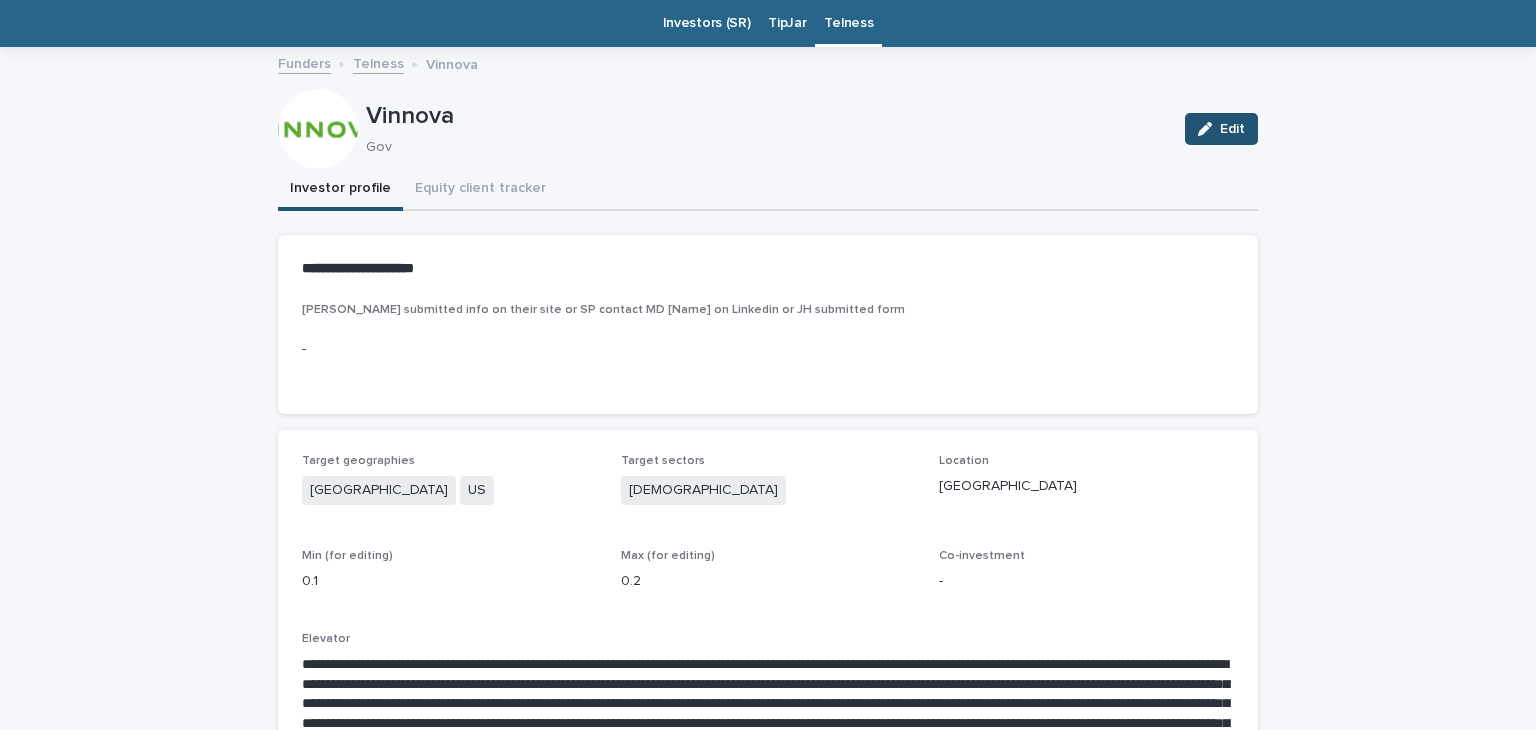 click on "**********" at bounding box center [764, 269] 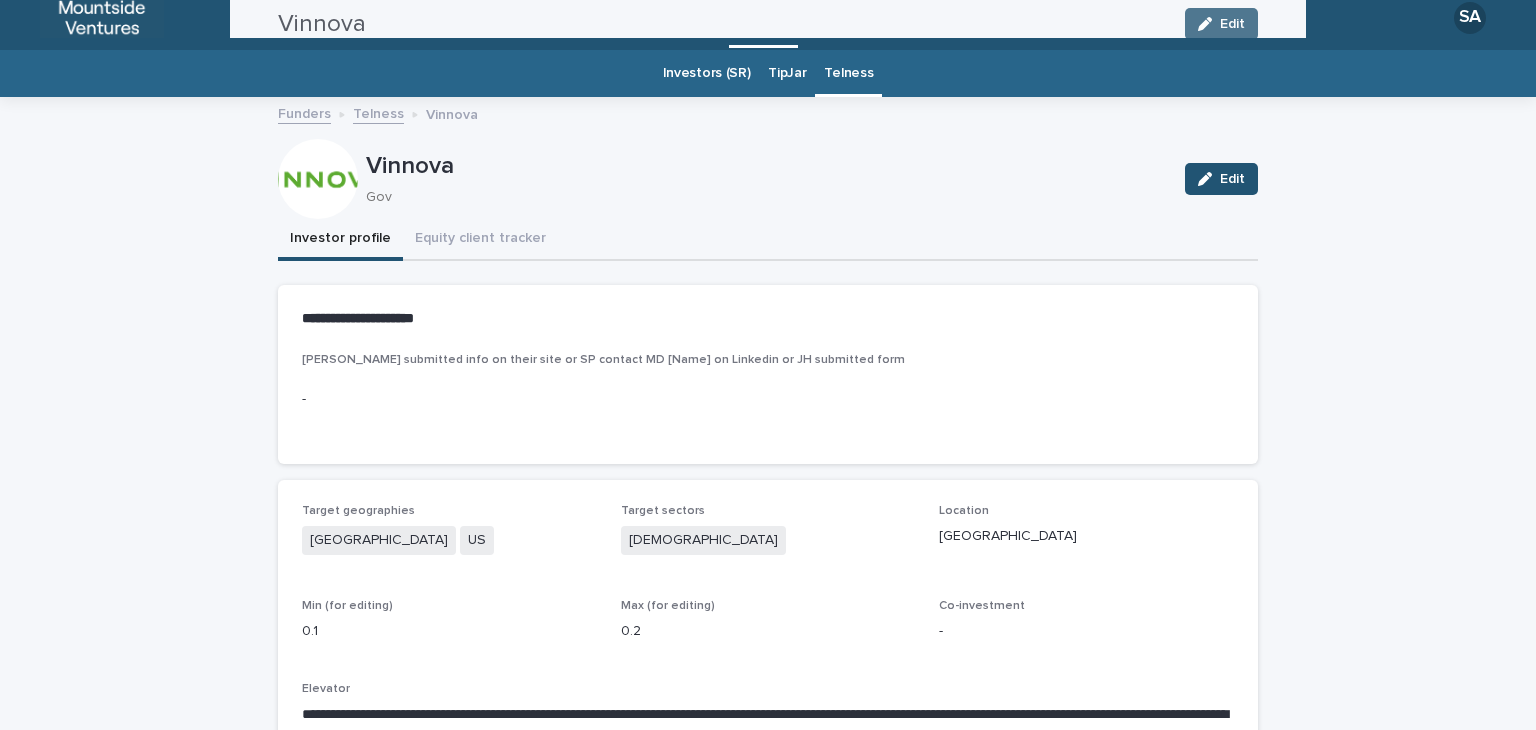 scroll, scrollTop: 13, scrollLeft: 0, axis: vertical 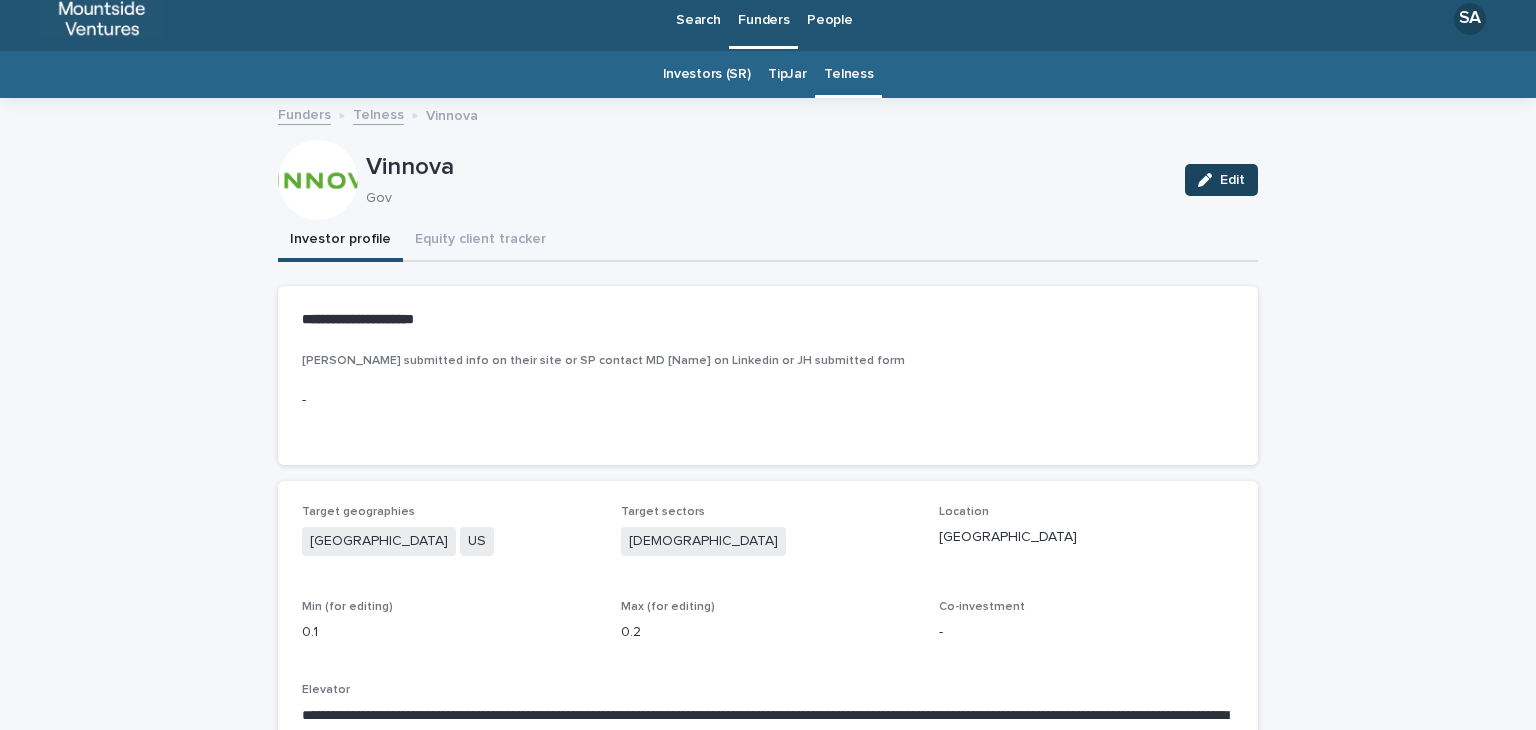 click on "Edit" at bounding box center [1221, 180] 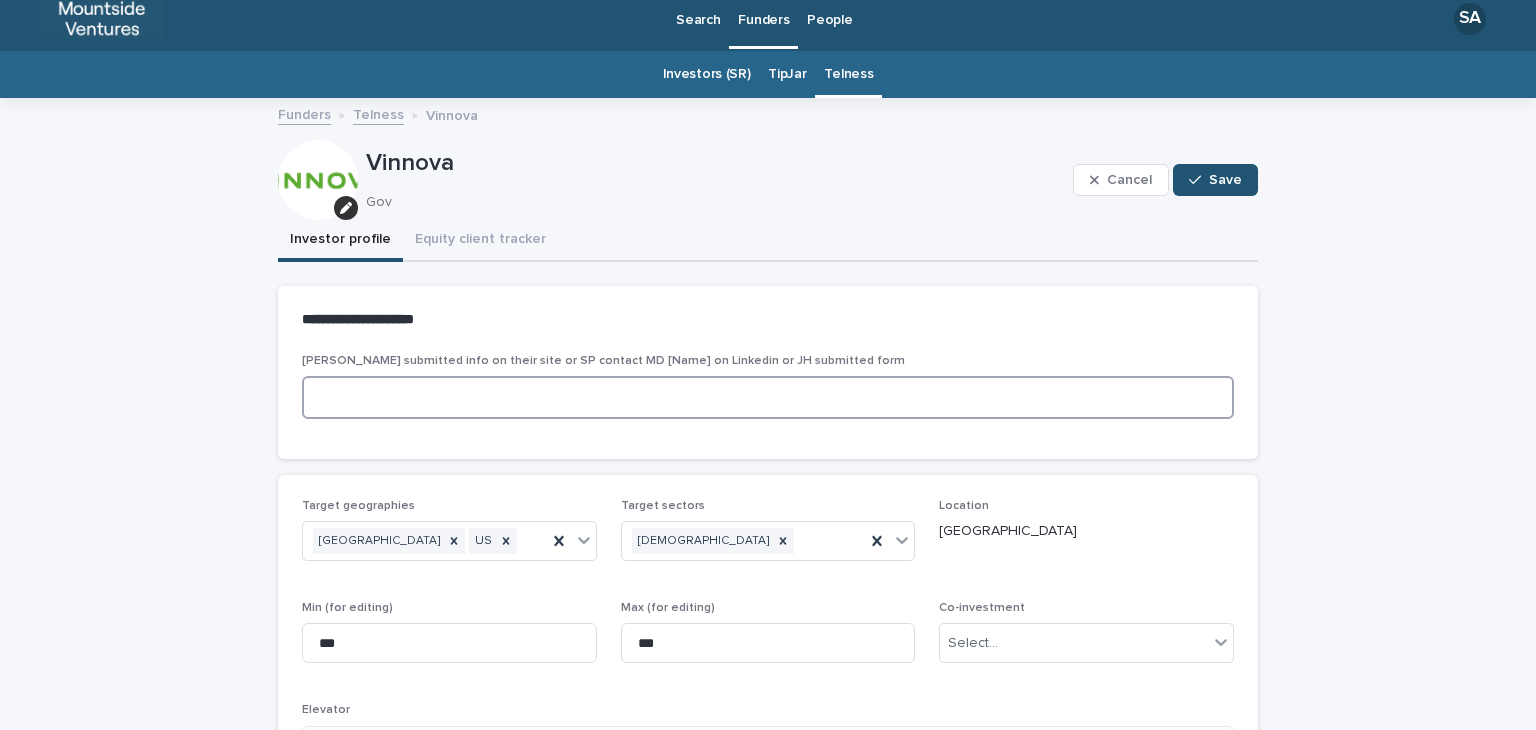 click at bounding box center (768, 397) 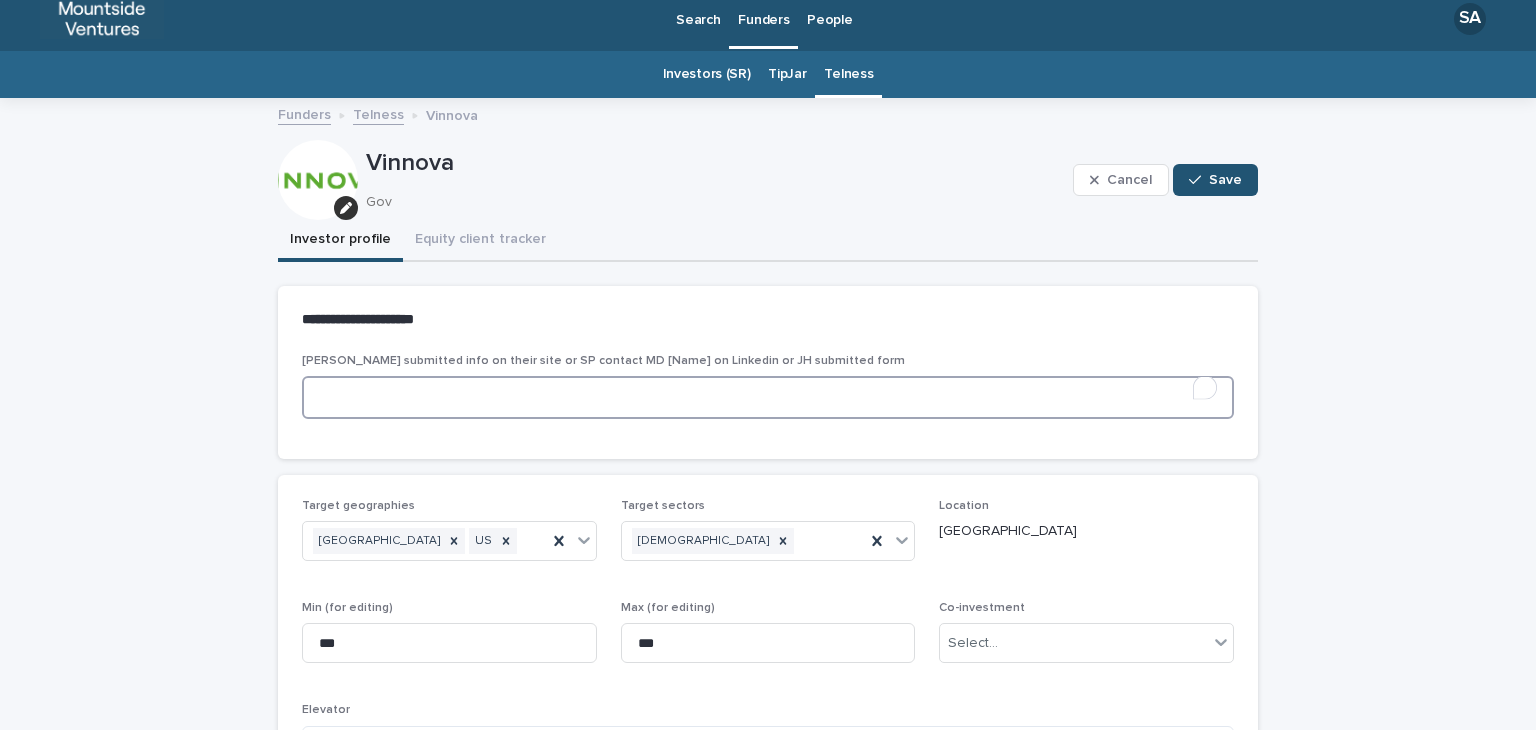 paste on "**********" 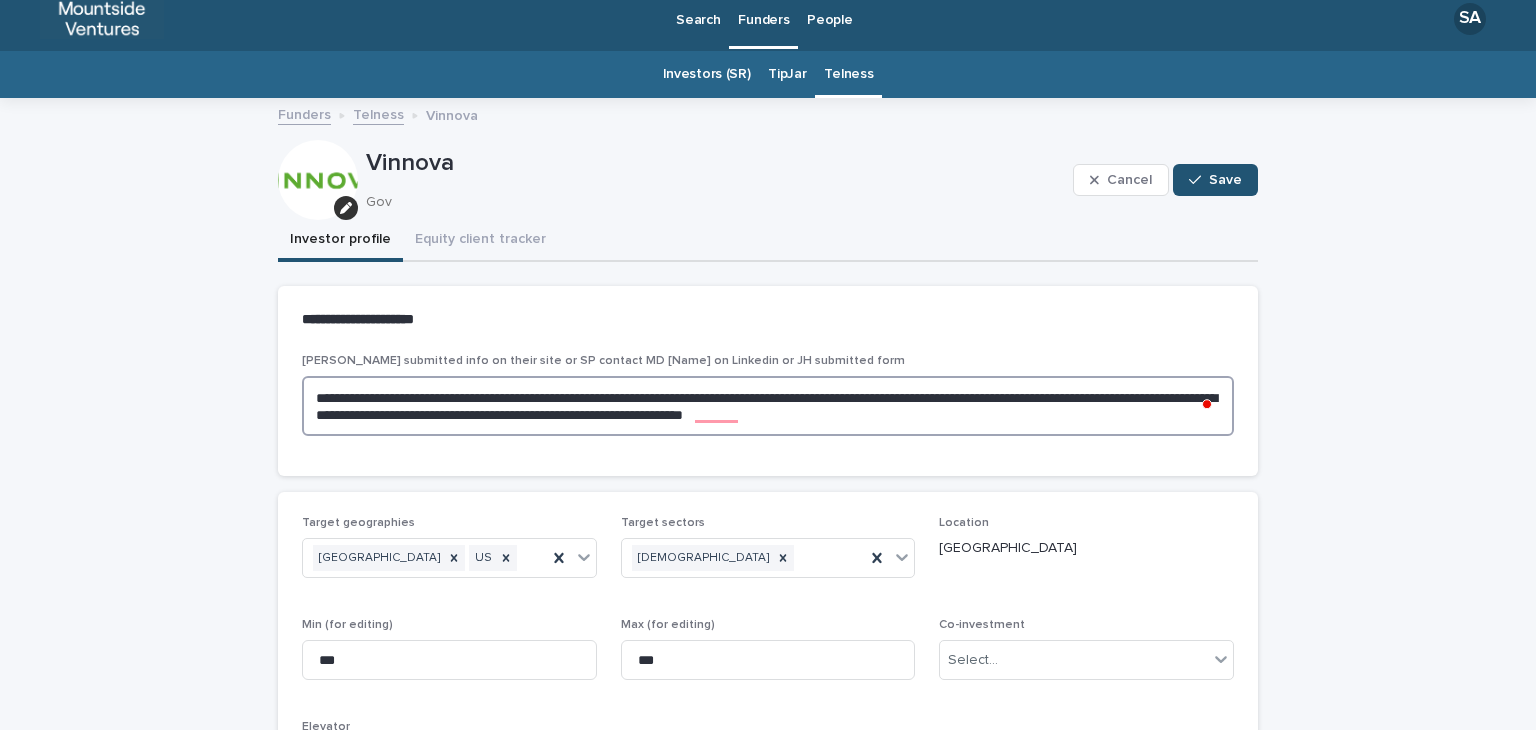 click on "**********" at bounding box center (768, 406) 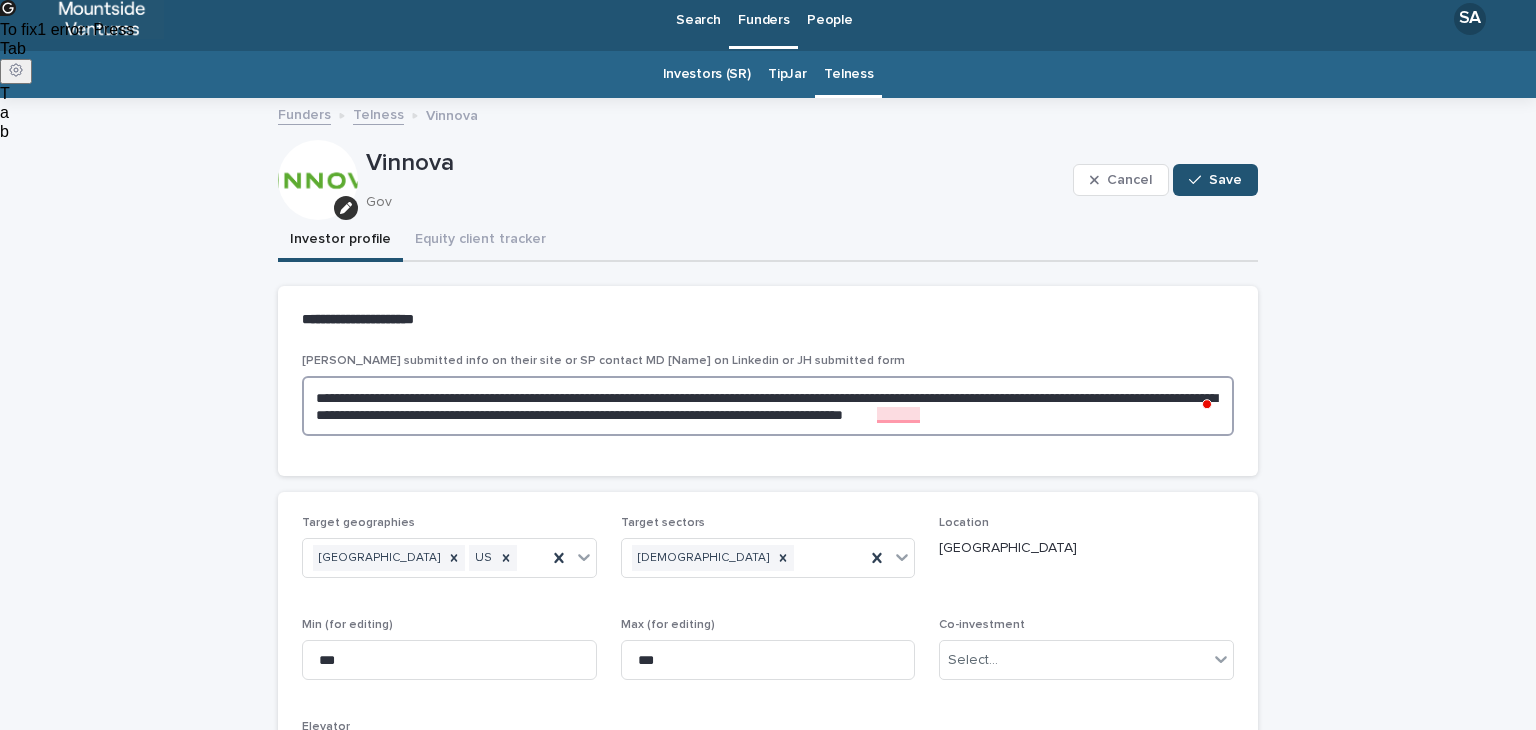 click on "**********" at bounding box center [768, 406] 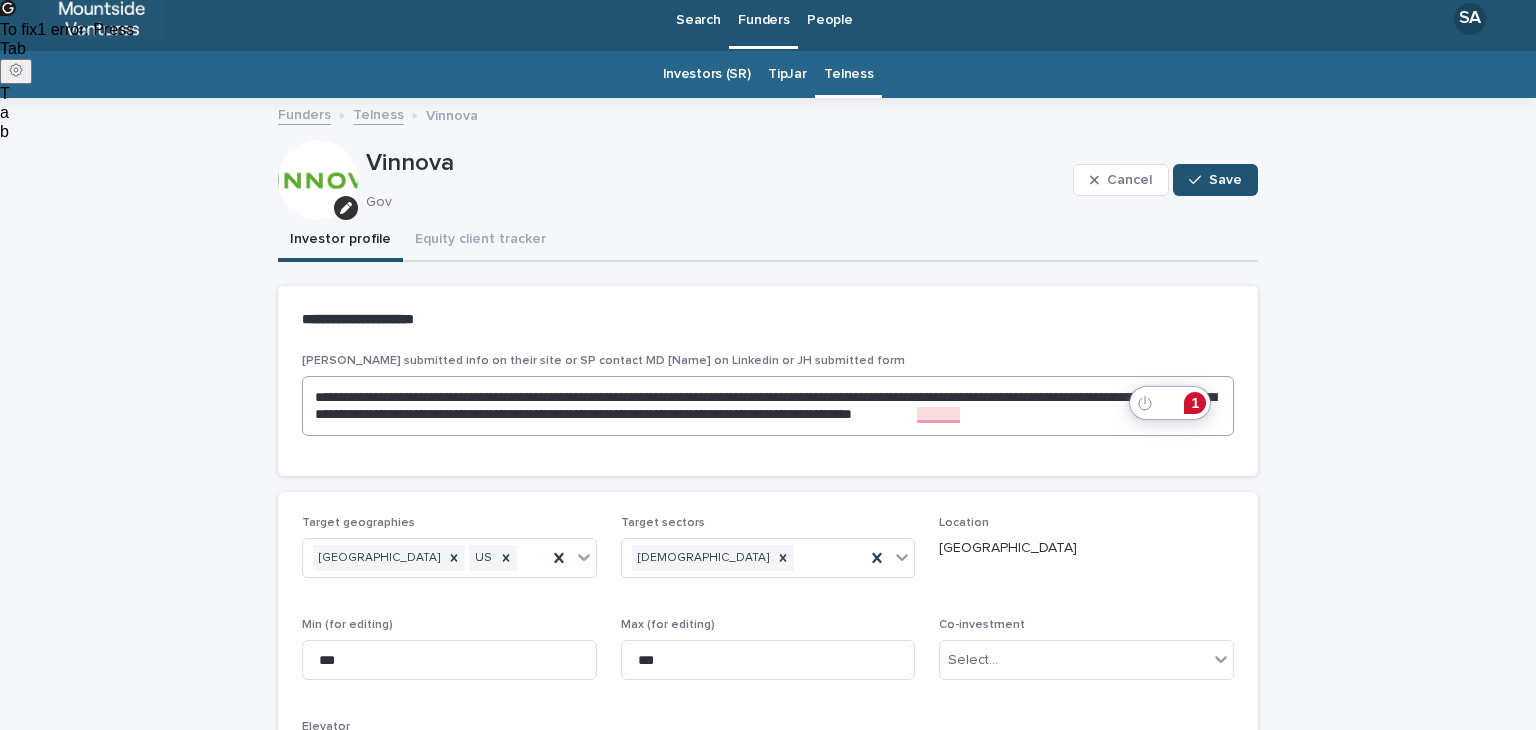 drag, startPoint x: 1195, startPoint y: 410, endPoint x: 620, endPoint y: 413, distance: 575.0078 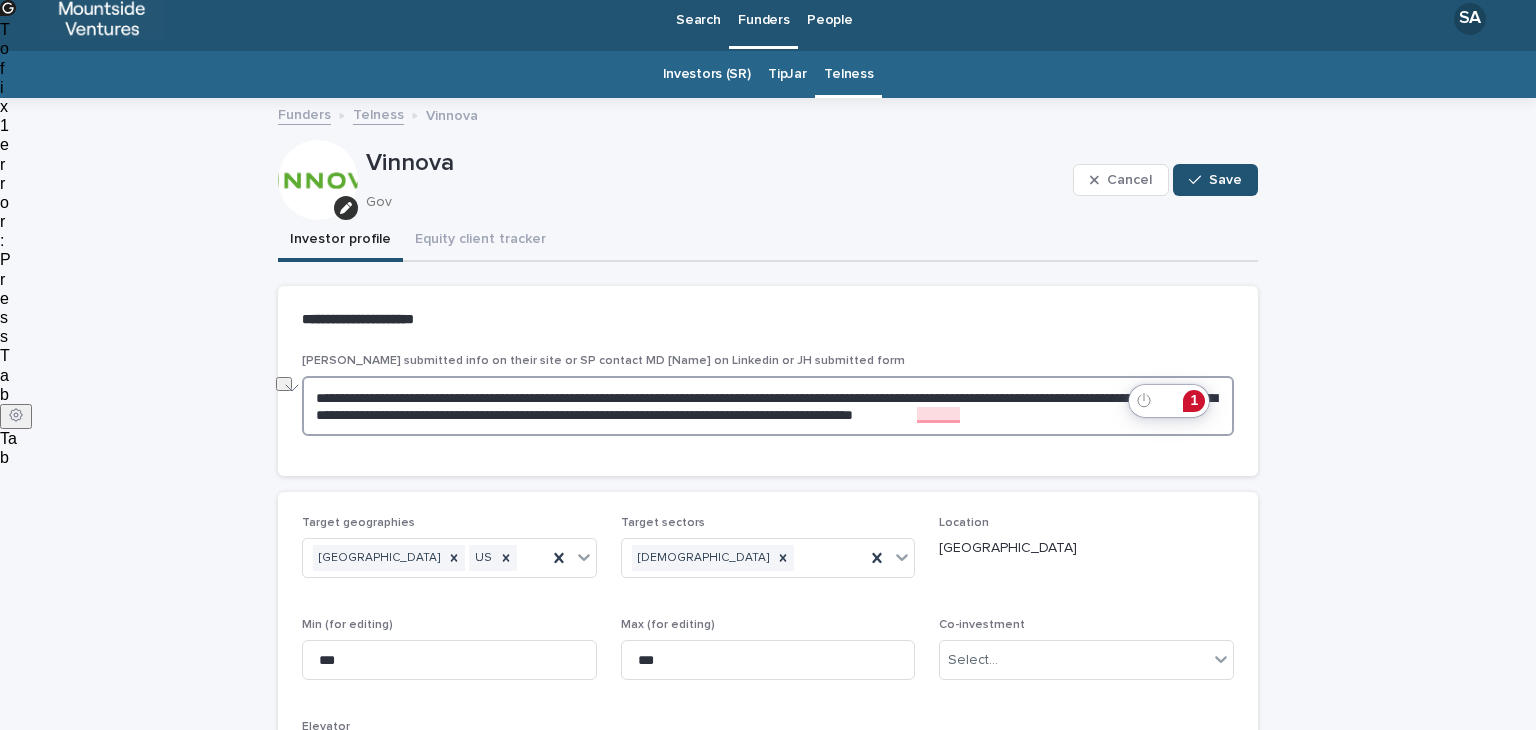 drag, startPoint x: 507, startPoint y: 413, endPoint x: 1154, endPoint y: 421, distance: 647.04944 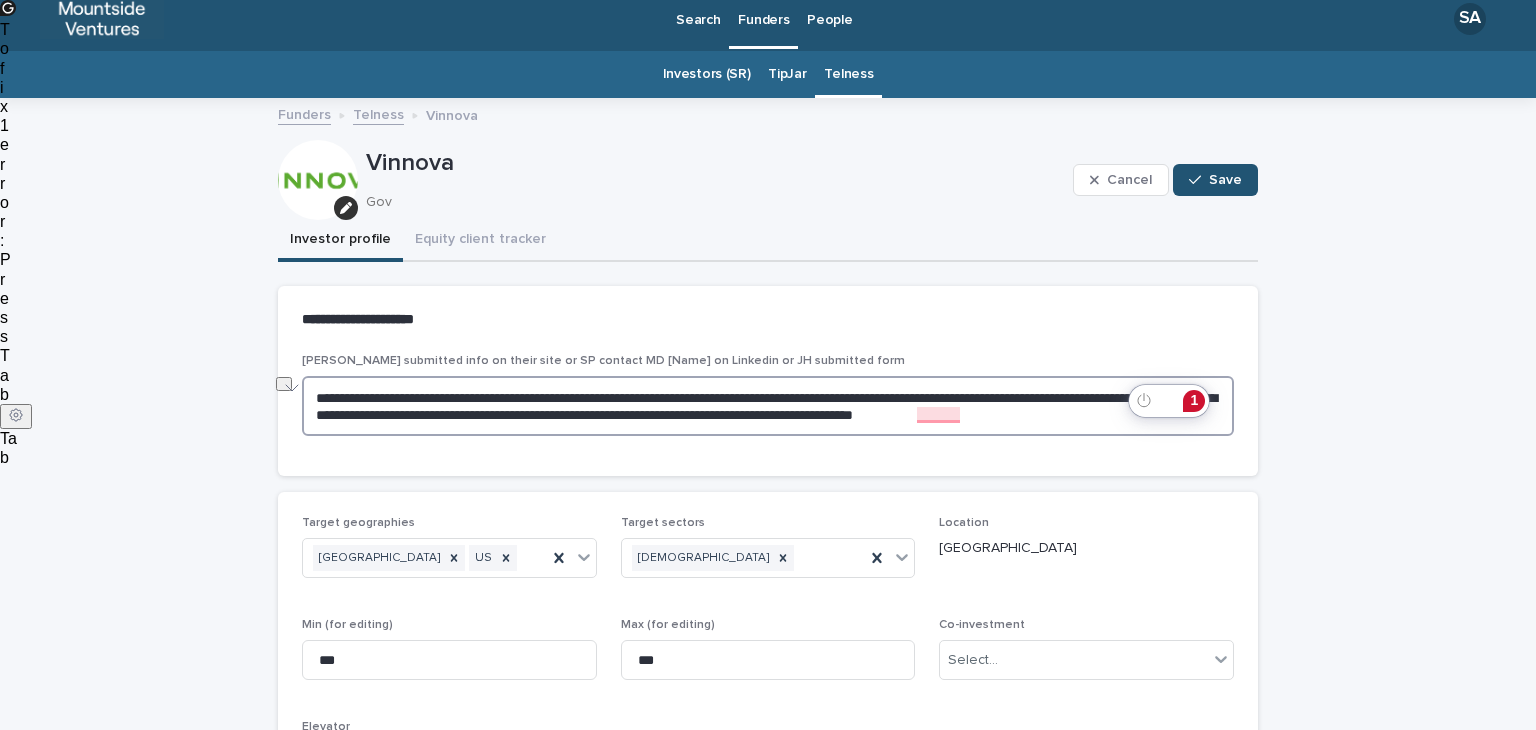 click on "**********" at bounding box center [768, 365] 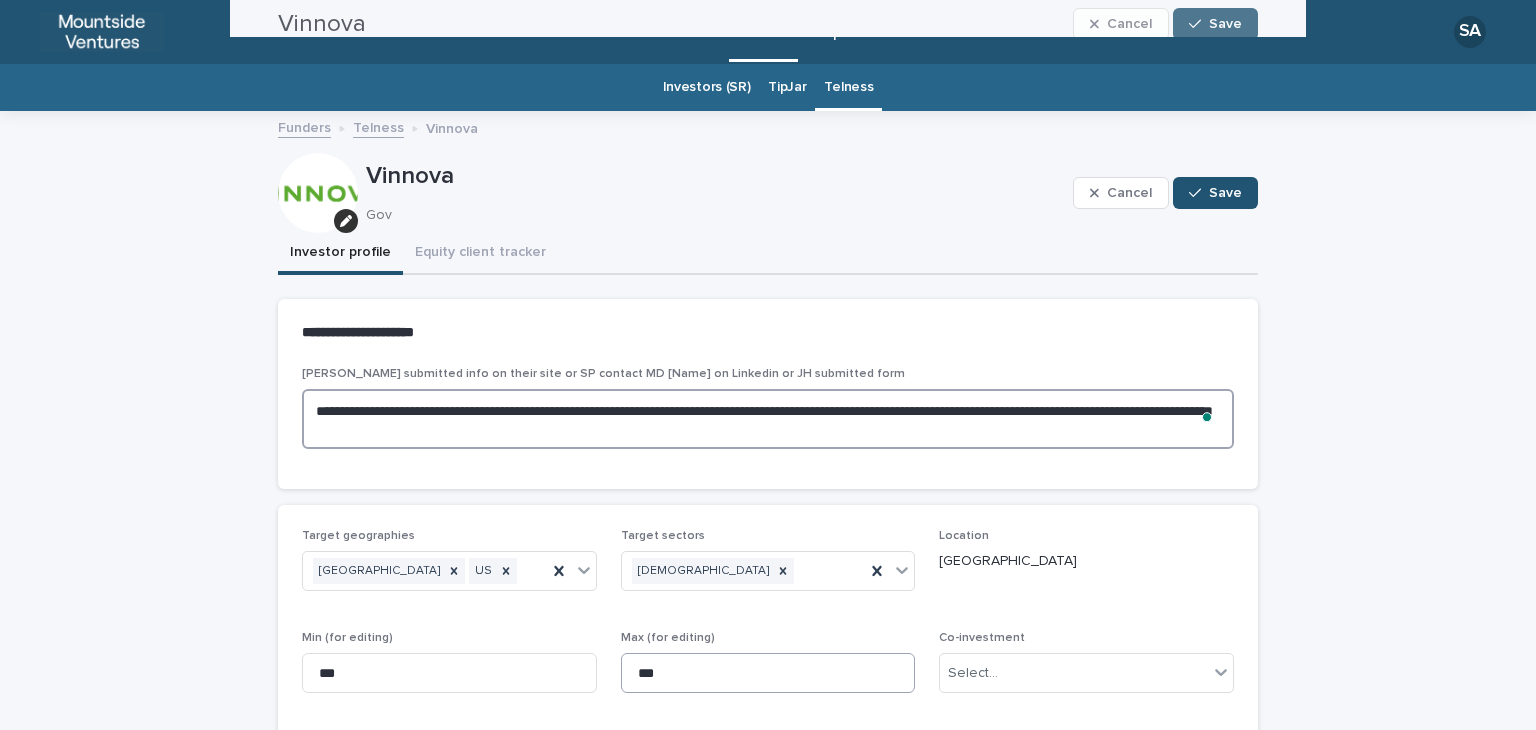 scroll, scrollTop: 0, scrollLeft: 0, axis: both 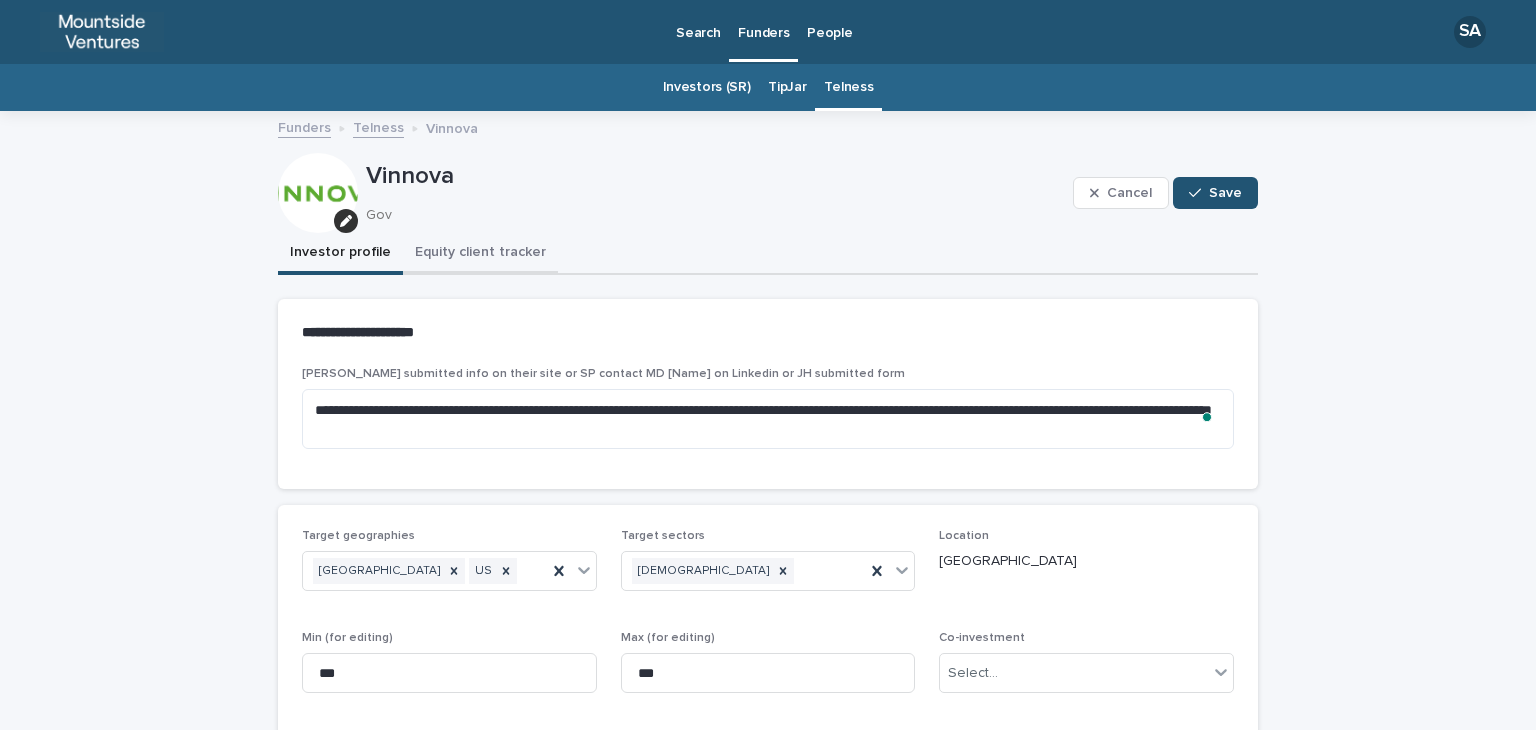 click on "Equity client tracker" at bounding box center (480, 254) 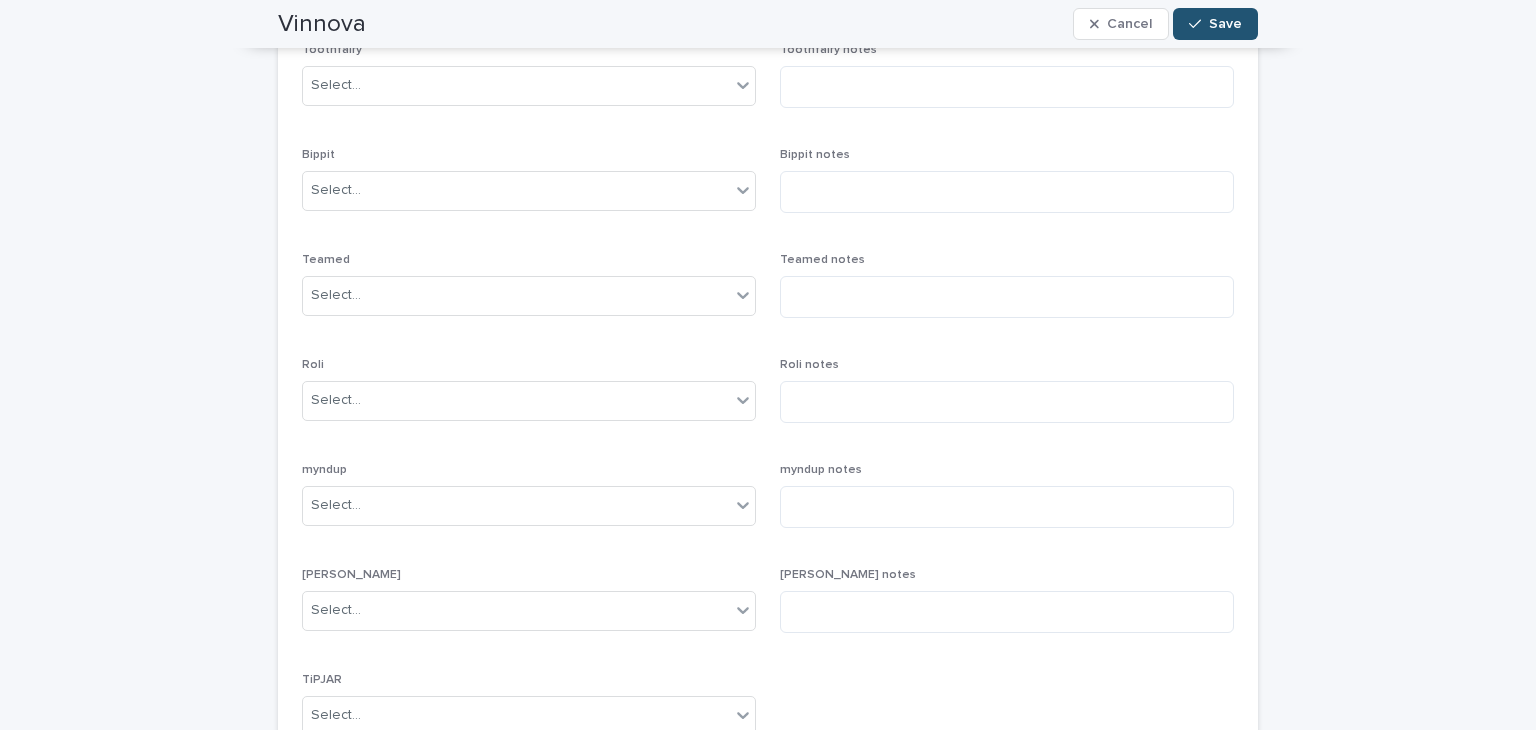 scroll, scrollTop: 959, scrollLeft: 0, axis: vertical 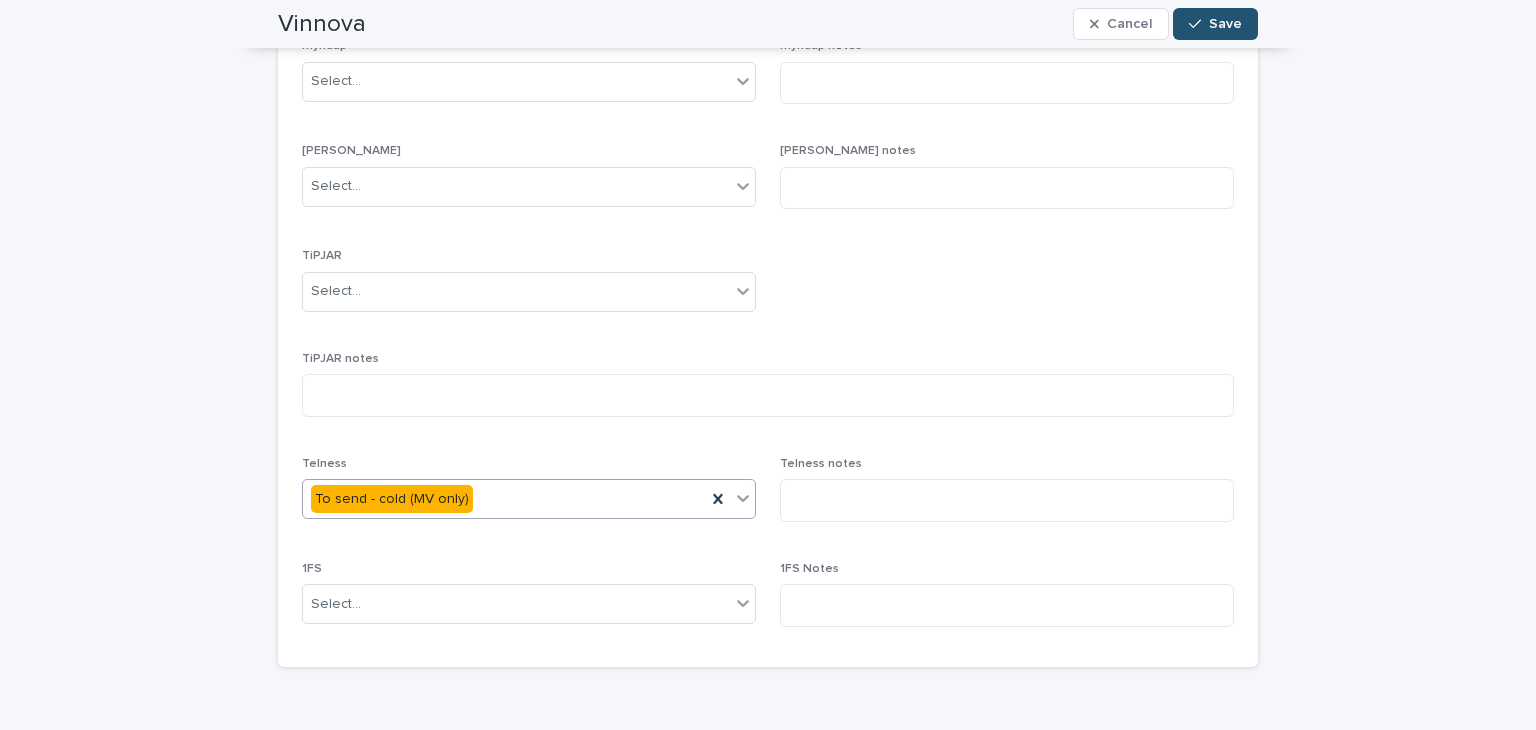 click on "To send - cold (MV only)" at bounding box center [504, 499] 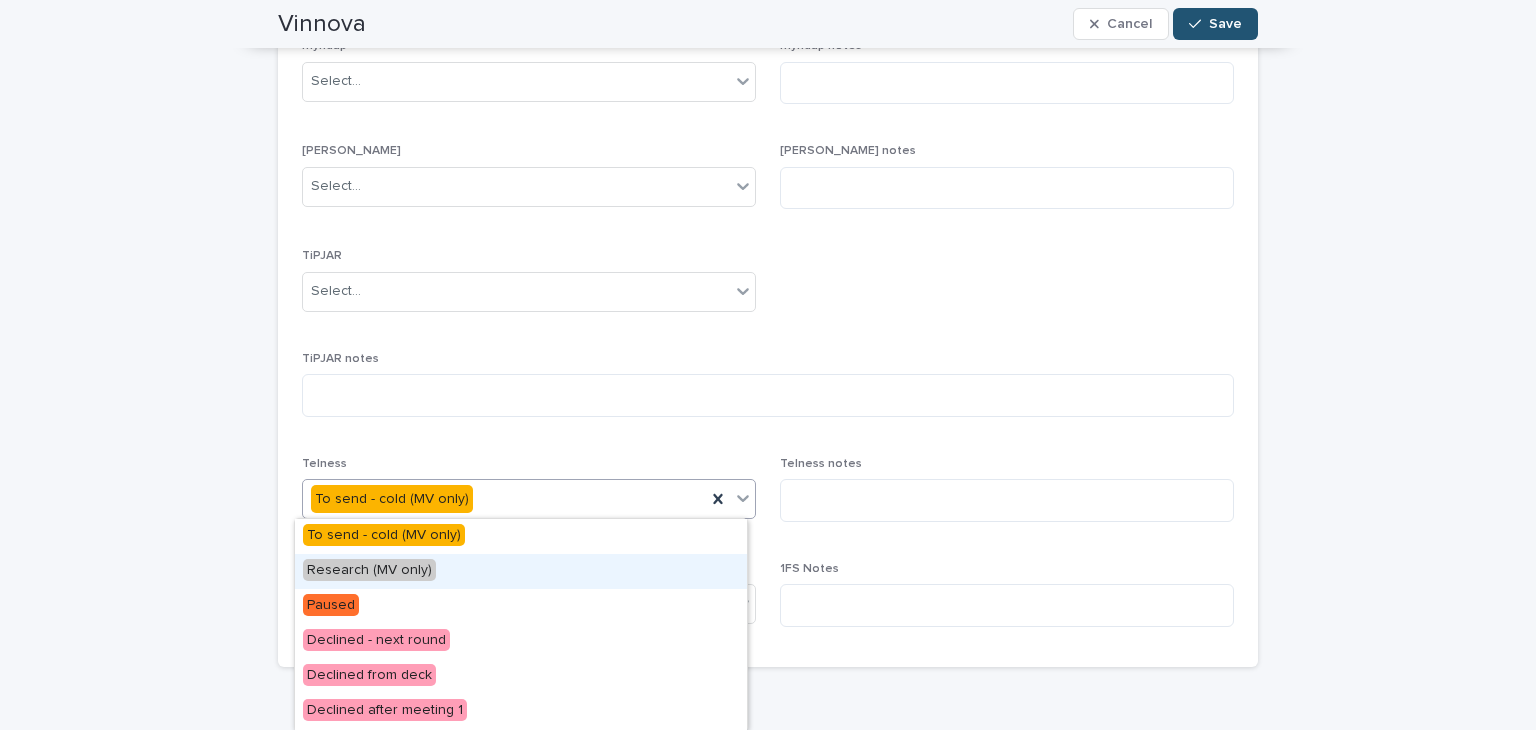 scroll, scrollTop: 628, scrollLeft: 0, axis: vertical 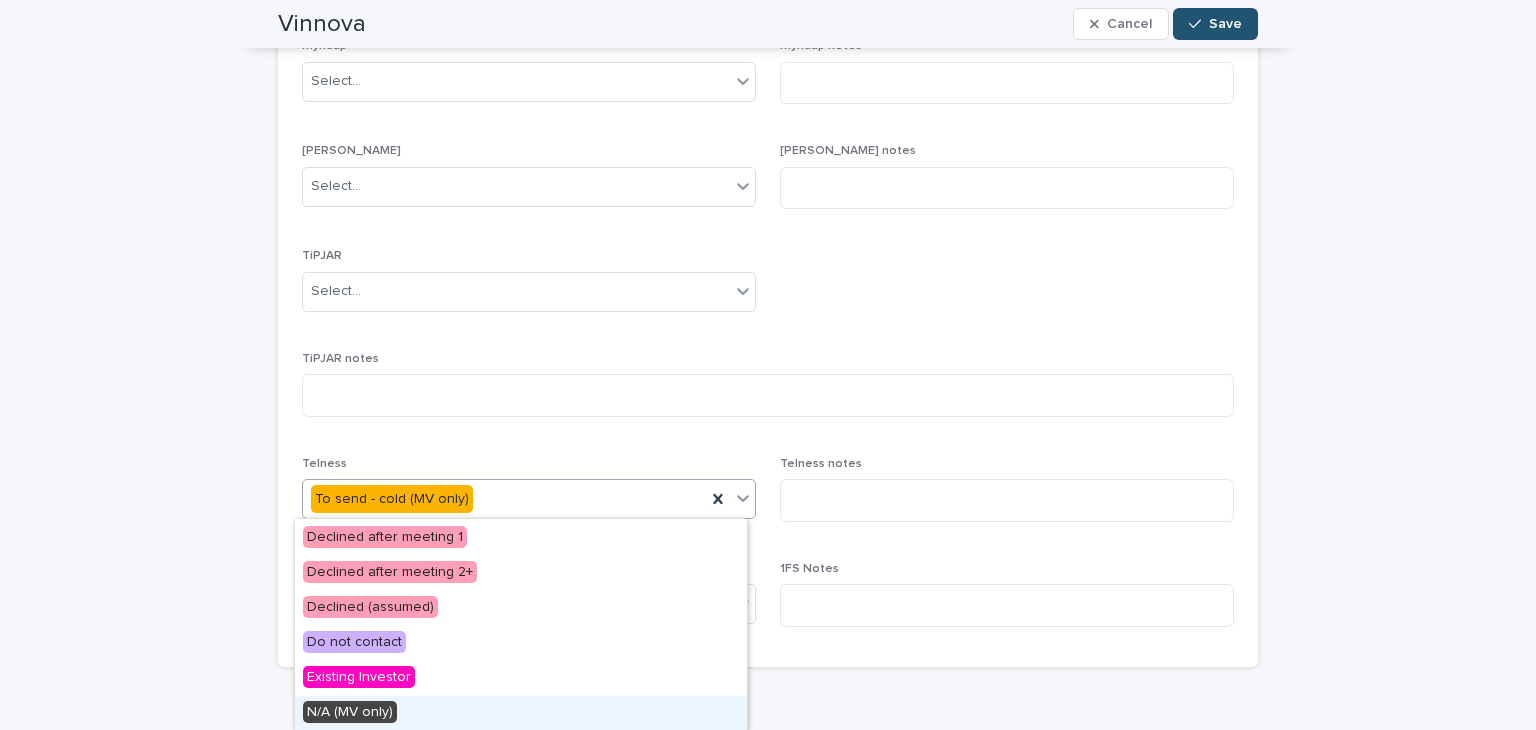 click on "N/A (MV only)" at bounding box center [521, 713] 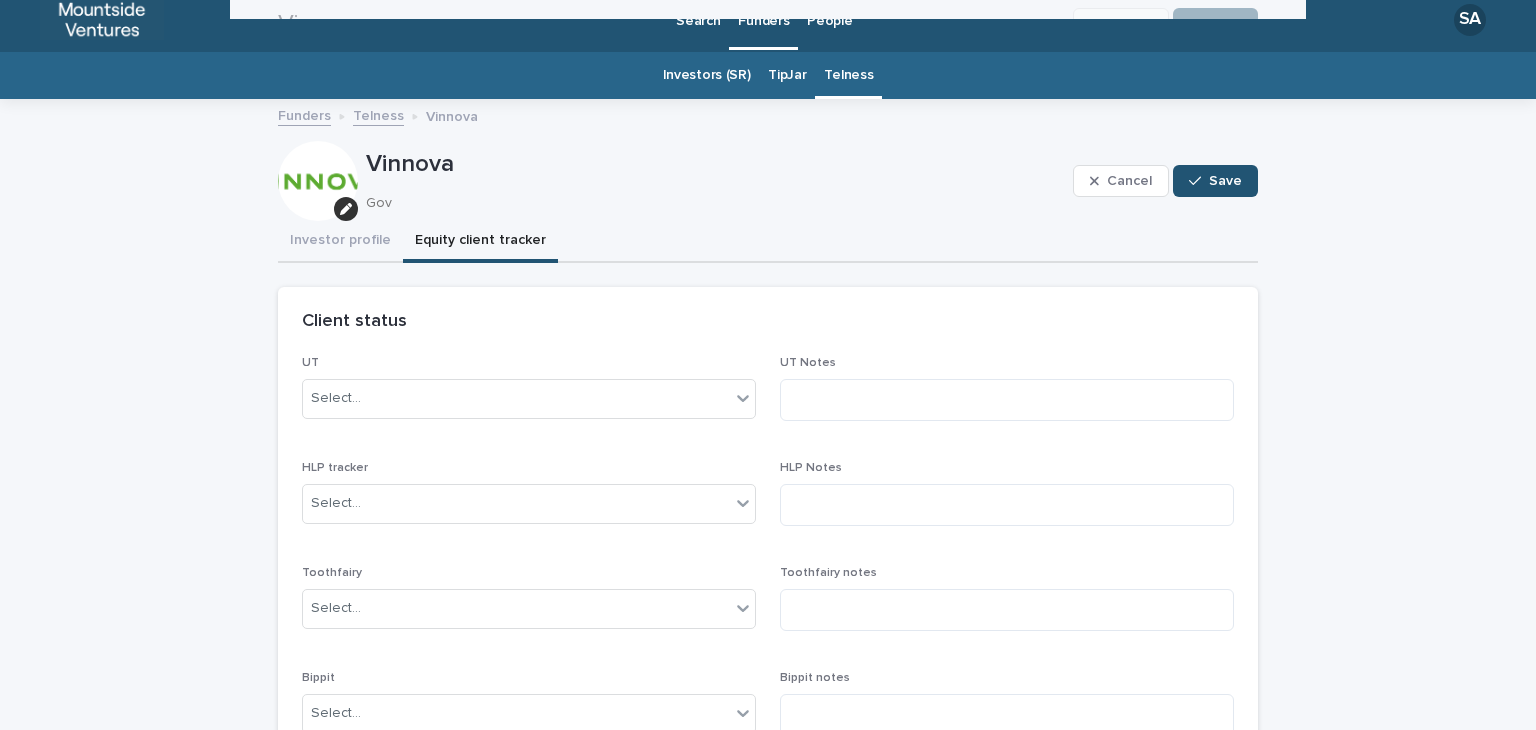 scroll, scrollTop: 0, scrollLeft: 0, axis: both 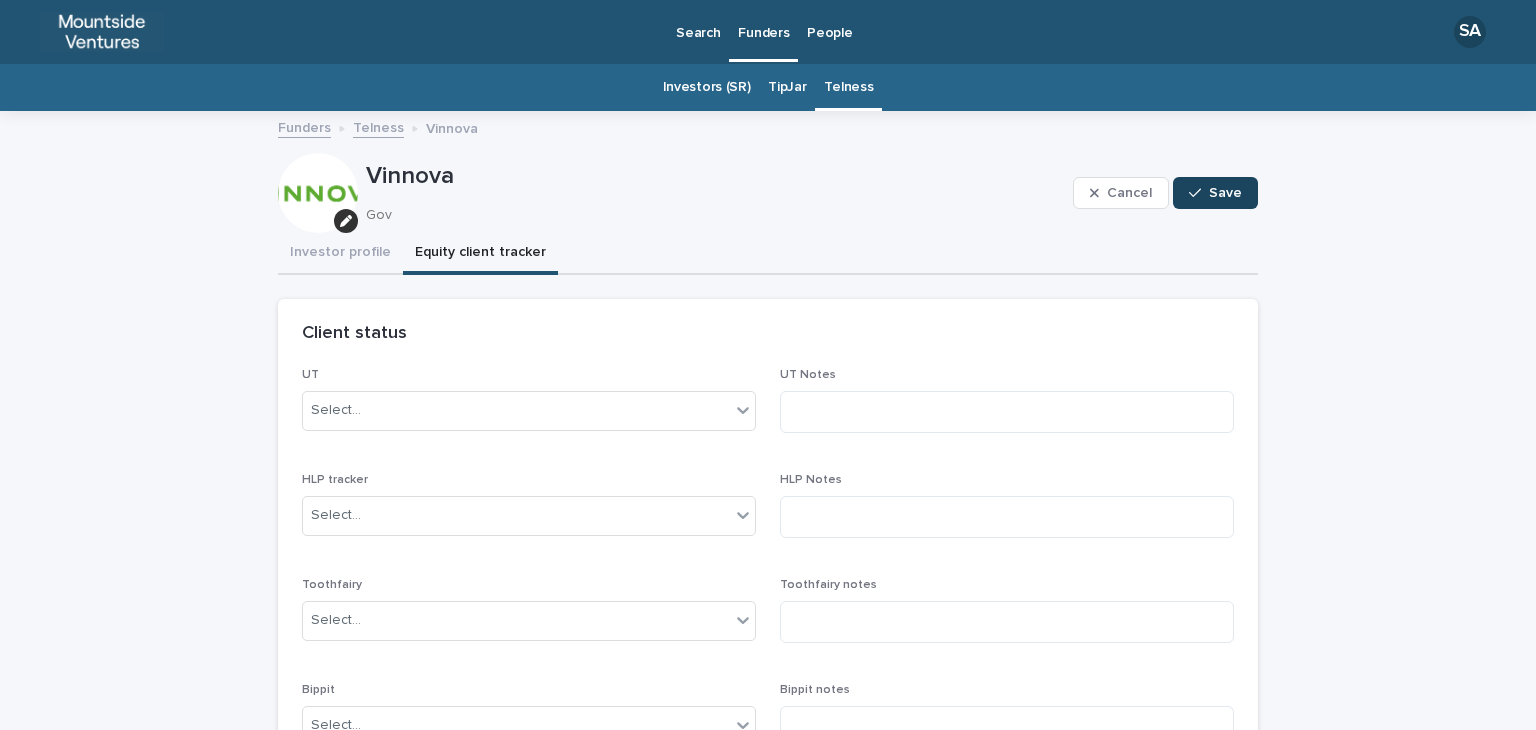 click on "Save" at bounding box center (1225, 193) 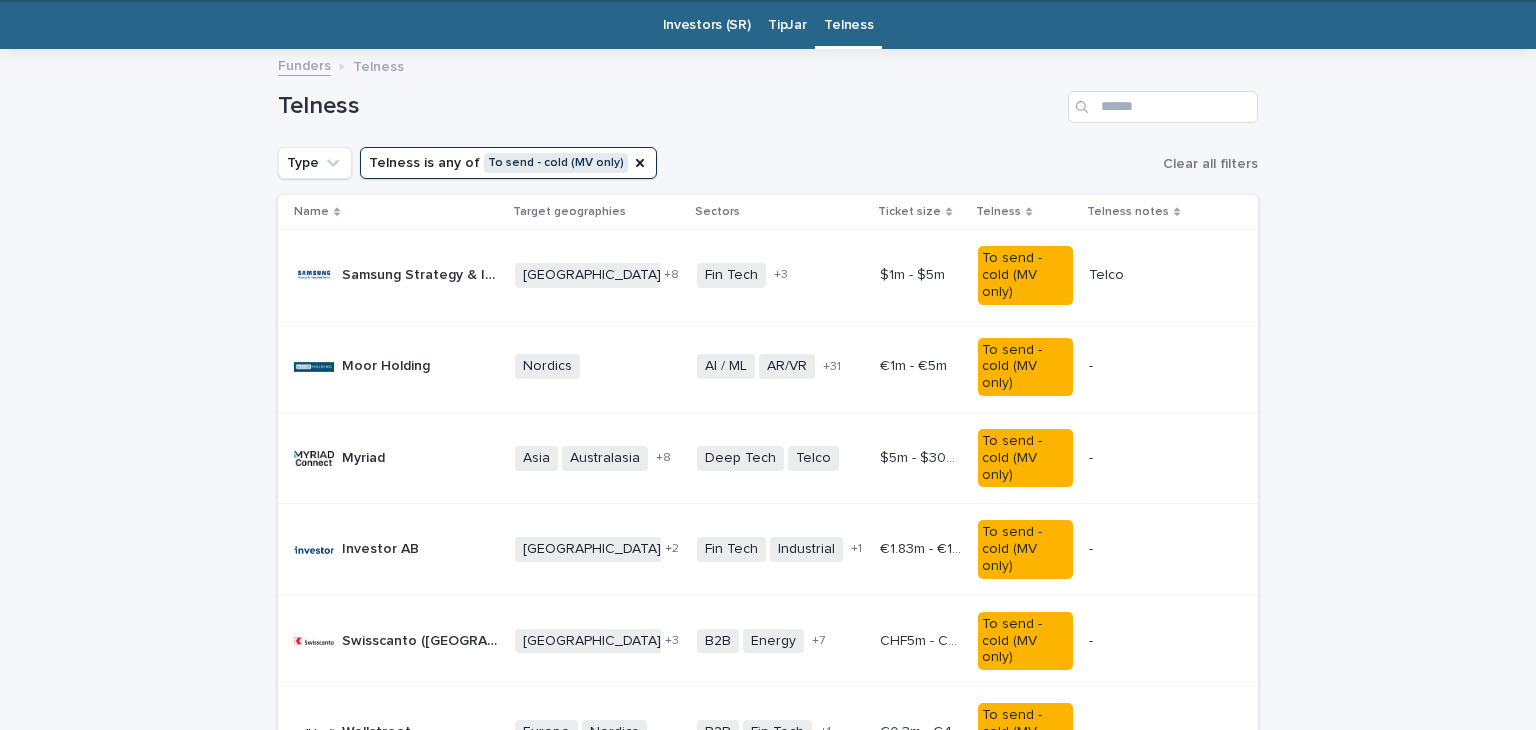 scroll, scrollTop: 64, scrollLeft: 0, axis: vertical 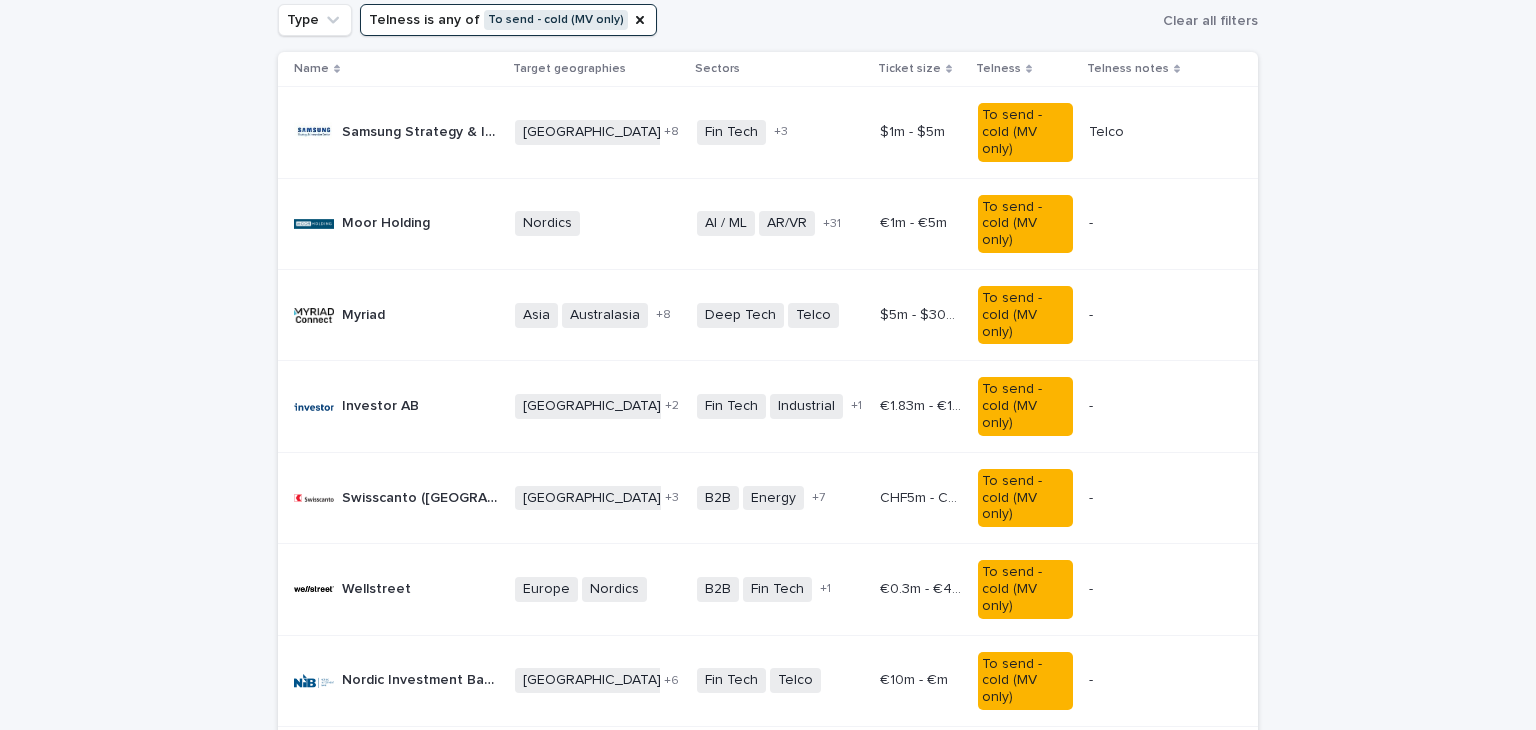 click on "Swisscanto ([GEOGRAPHIC_DATA]) Private Equity Growth I" at bounding box center (422, 496) 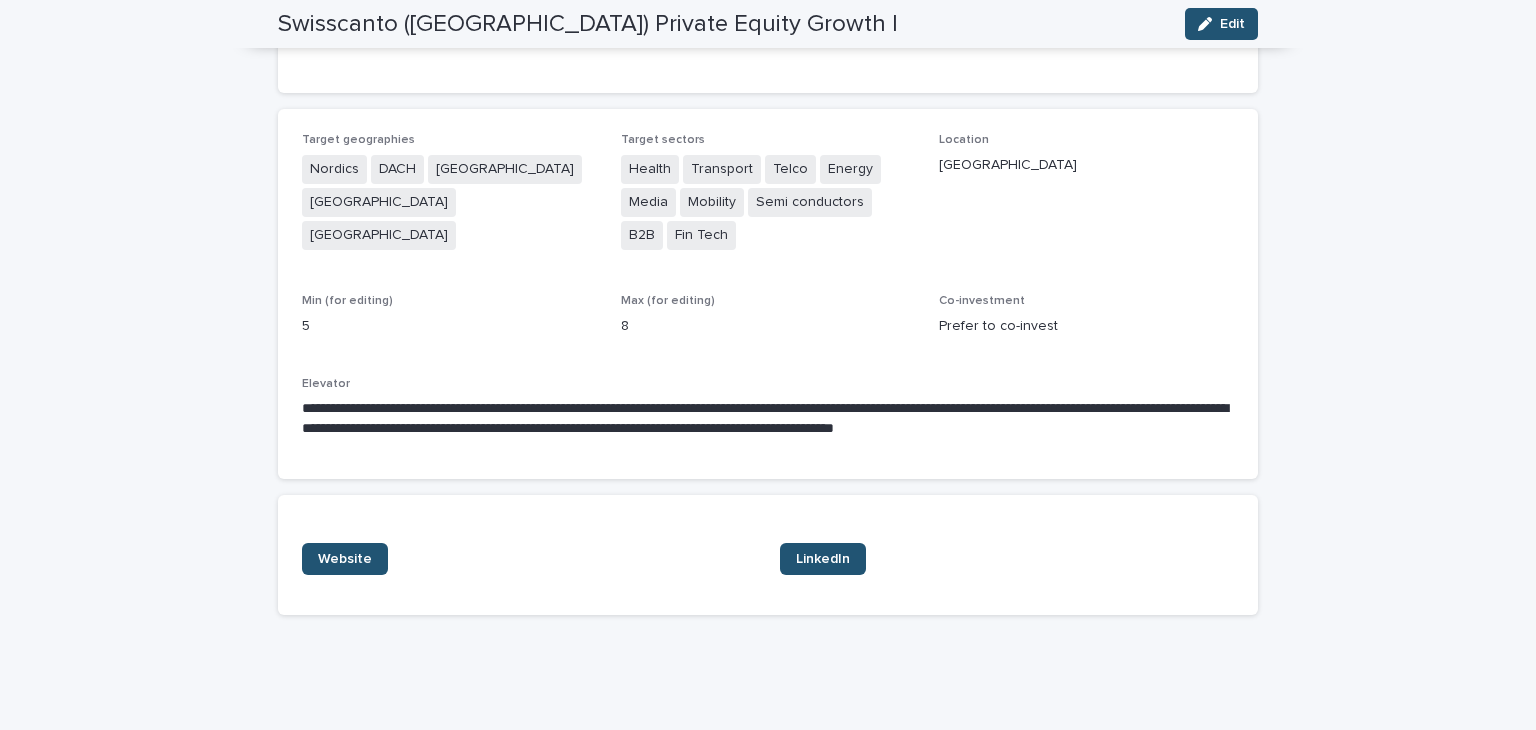 scroll, scrollTop: 0, scrollLeft: 0, axis: both 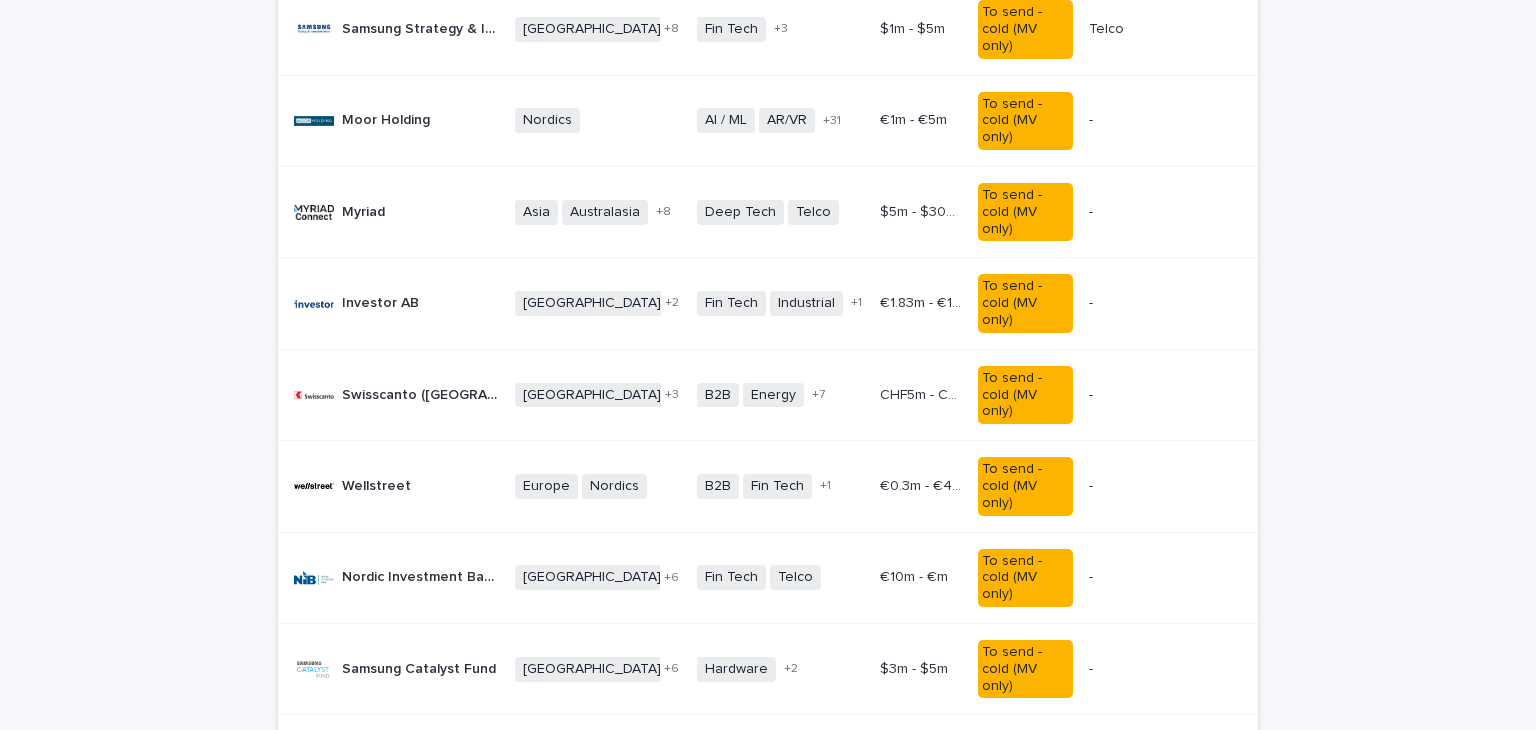 click on "Nordic Investment Bank Nordic Investment Bank" at bounding box center [396, 578] 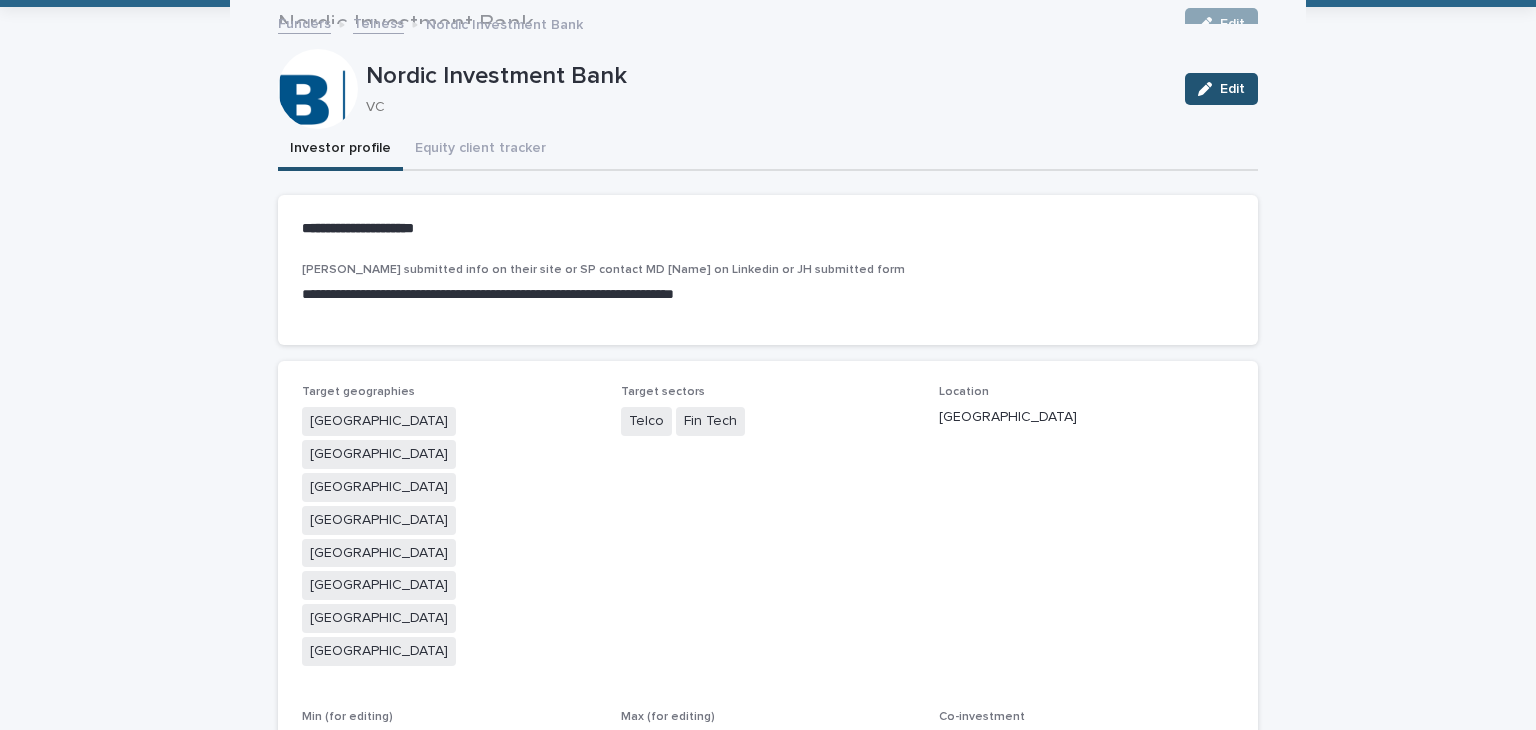 scroll, scrollTop: 64, scrollLeft: 0, axis: vertical 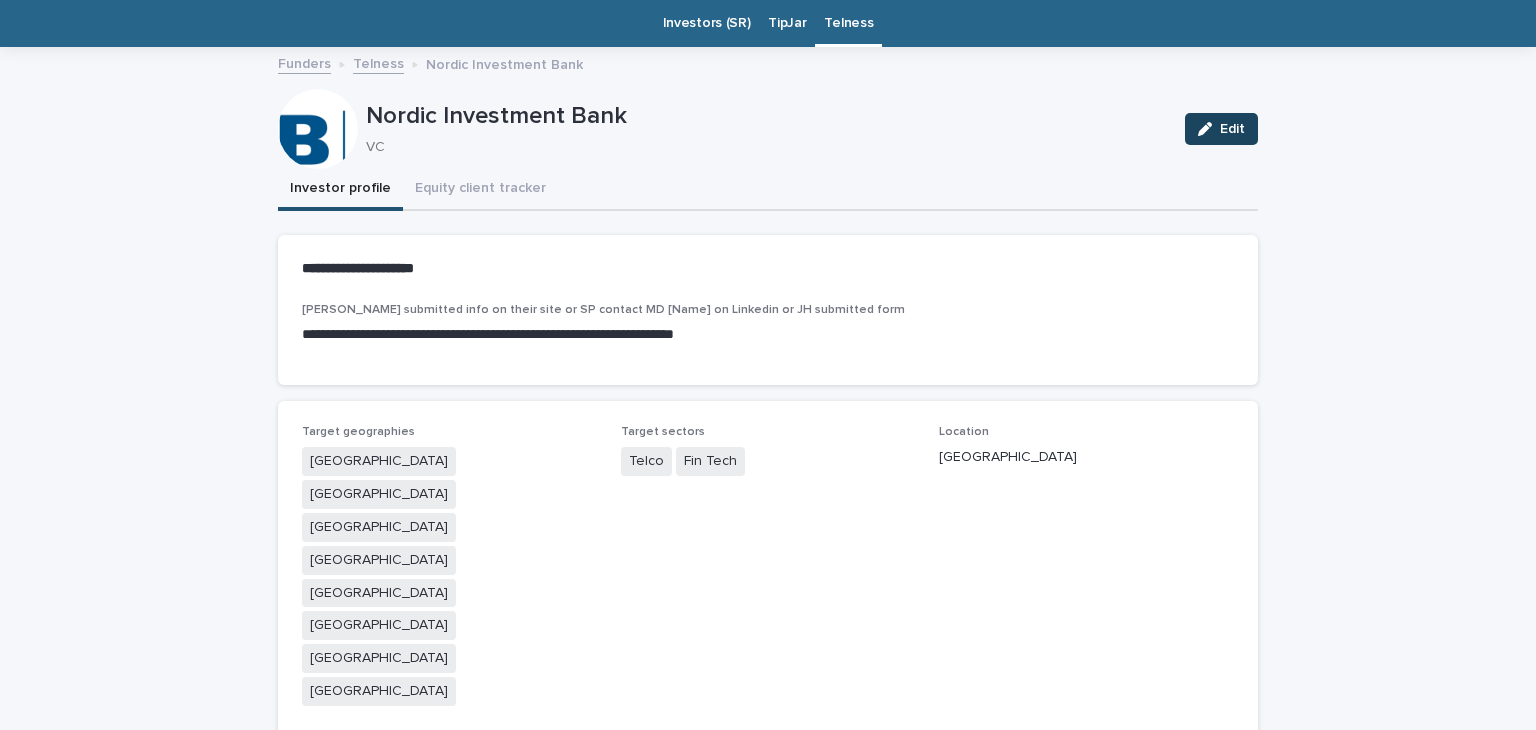click on "Edit" at bounding box center (1221, 129) 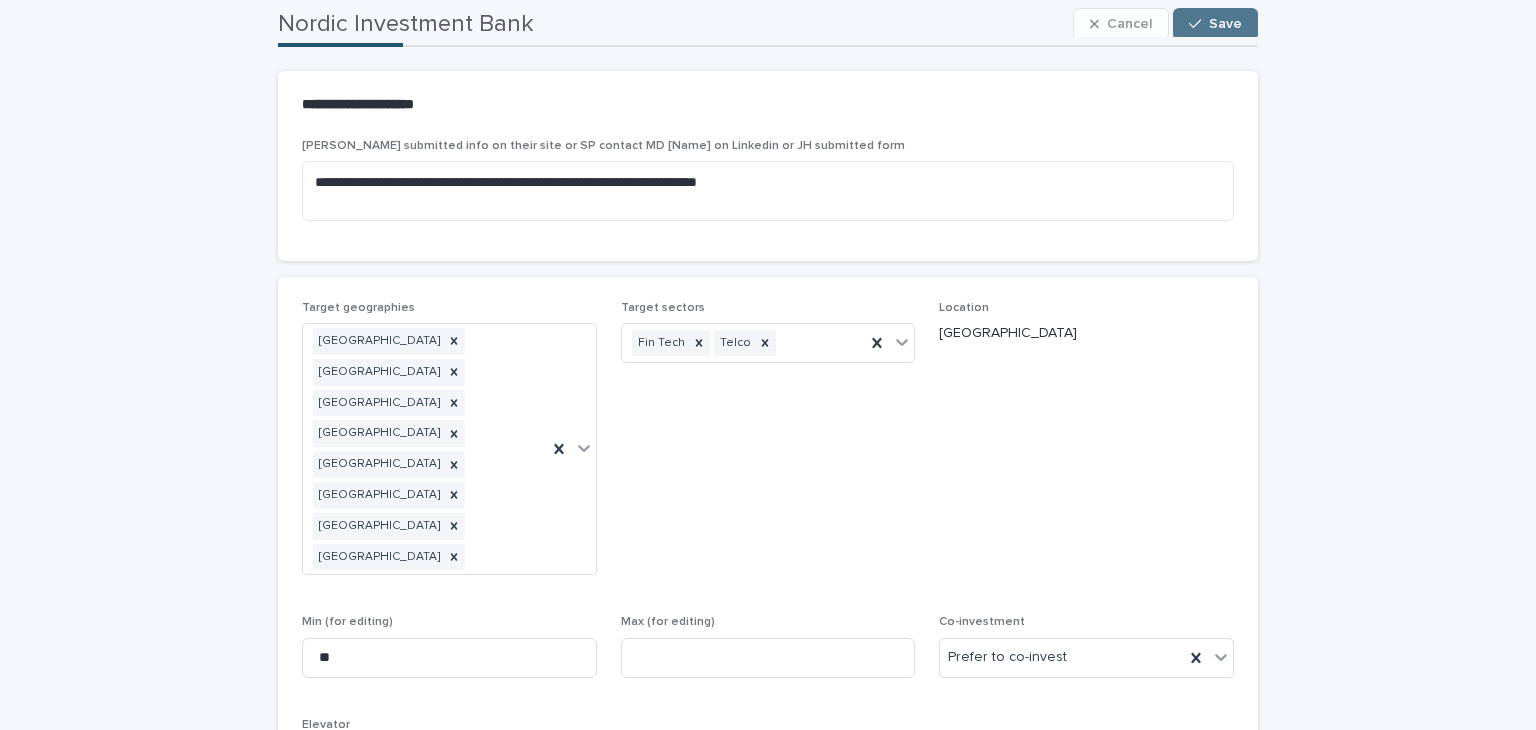 scroll, scrollTop: 226, scrollLeft: 0, axis: vertical 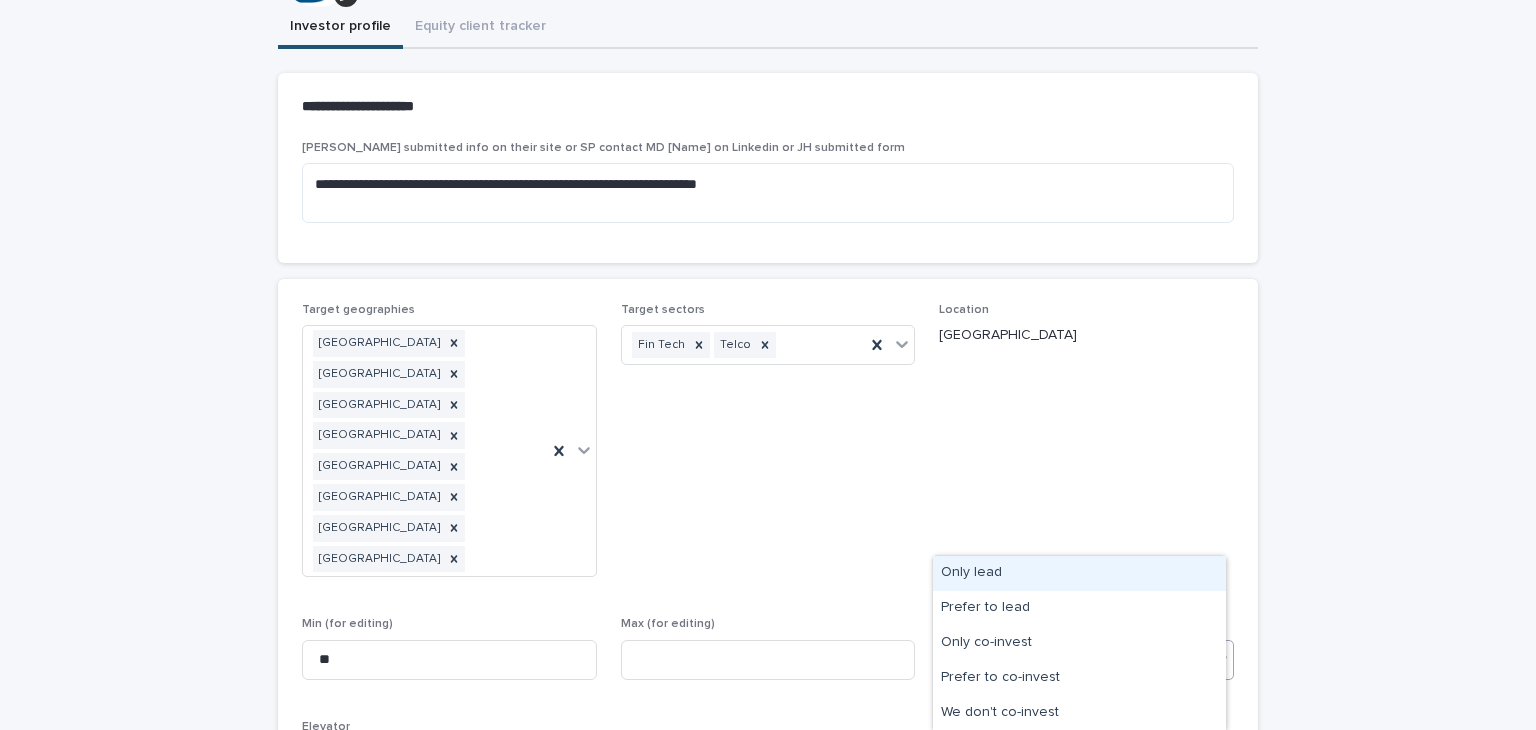 click on "Prefer to co-invest" at bounding box center [1007, 659] 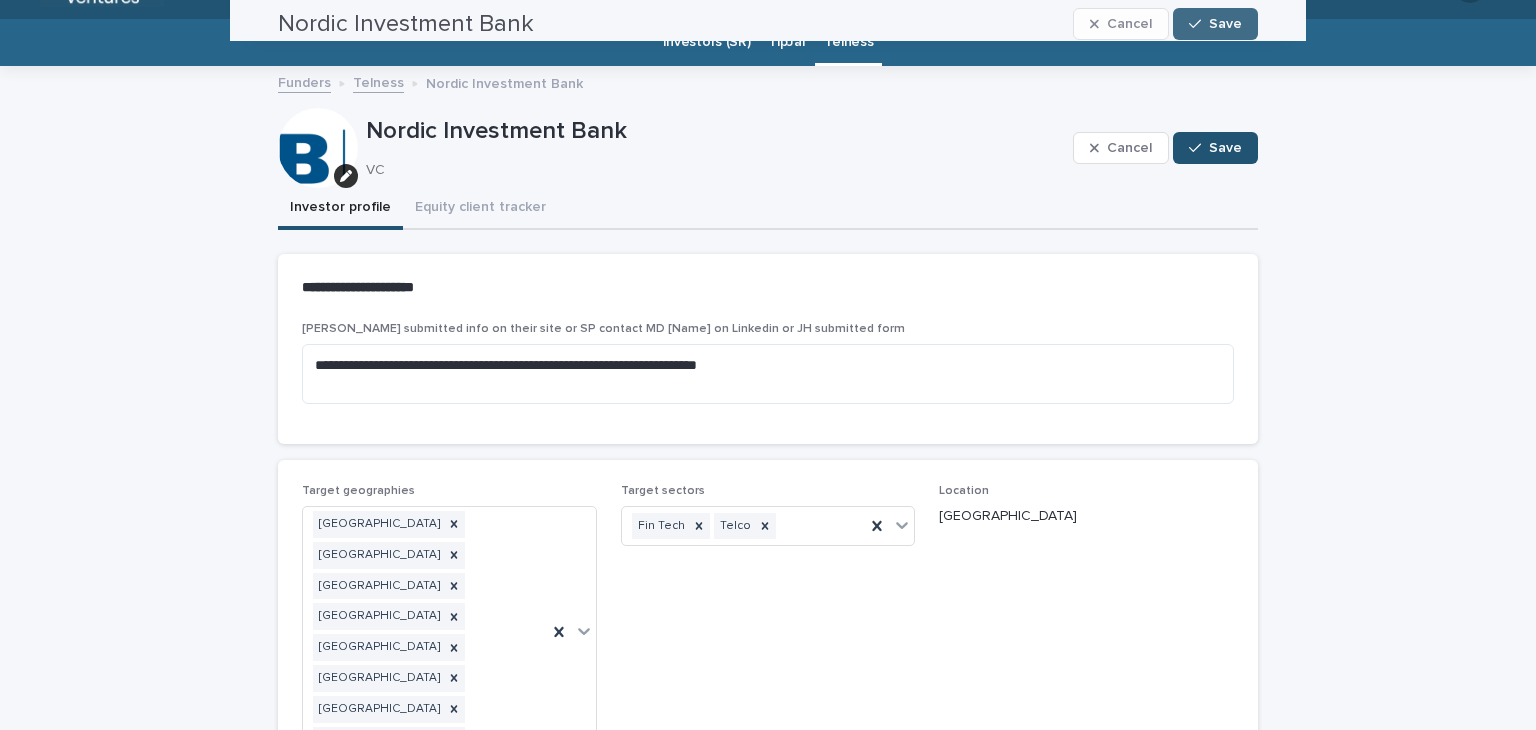 scroll, scrollTop: 0, scrollLeft: 0, axis: both 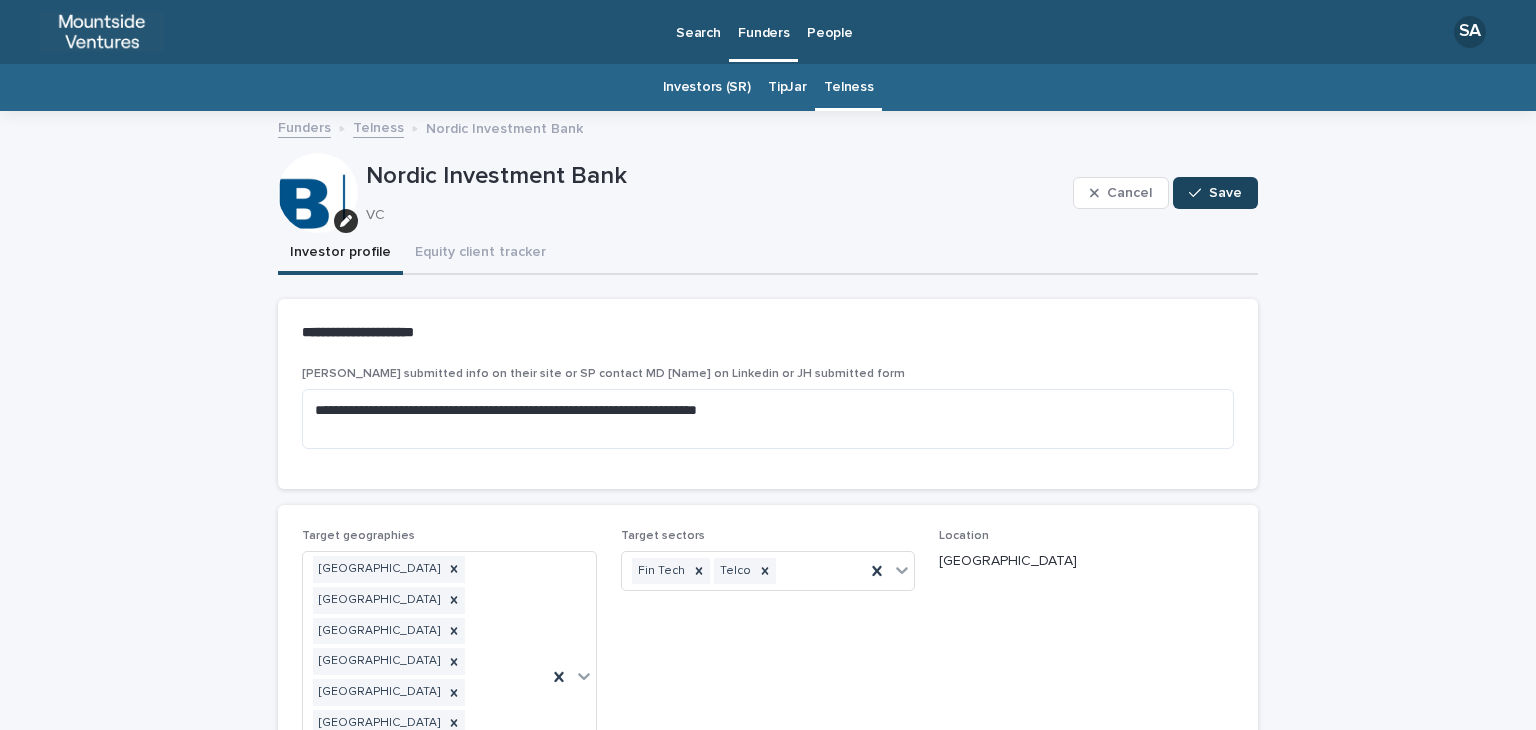 click on "Save" at bounding box center [1225, 193] 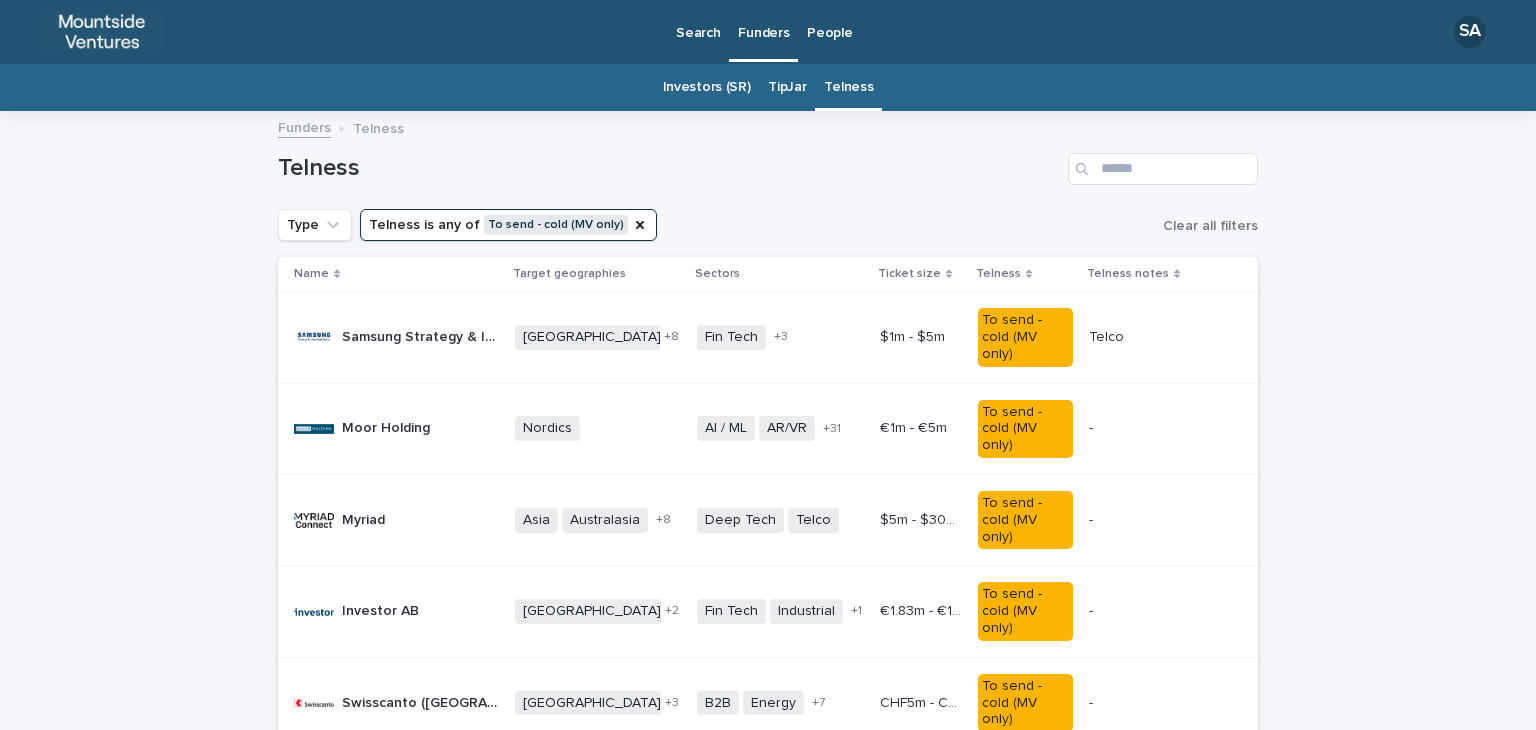 scroll, scrollTop: 64, scrollLeft: 0, axis: vertical 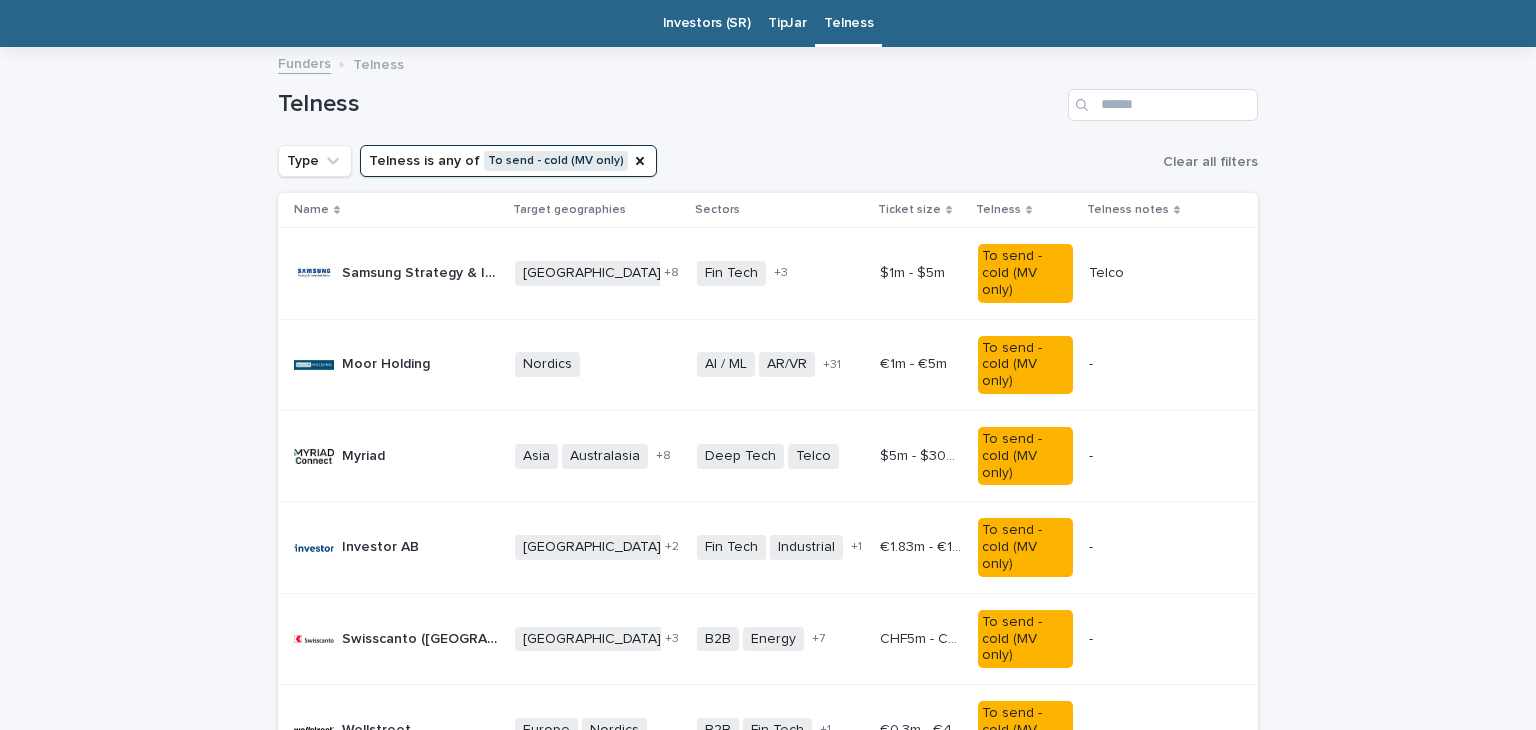 click on "Moor Holding Moor Holding" at bounding box center (396, 365) 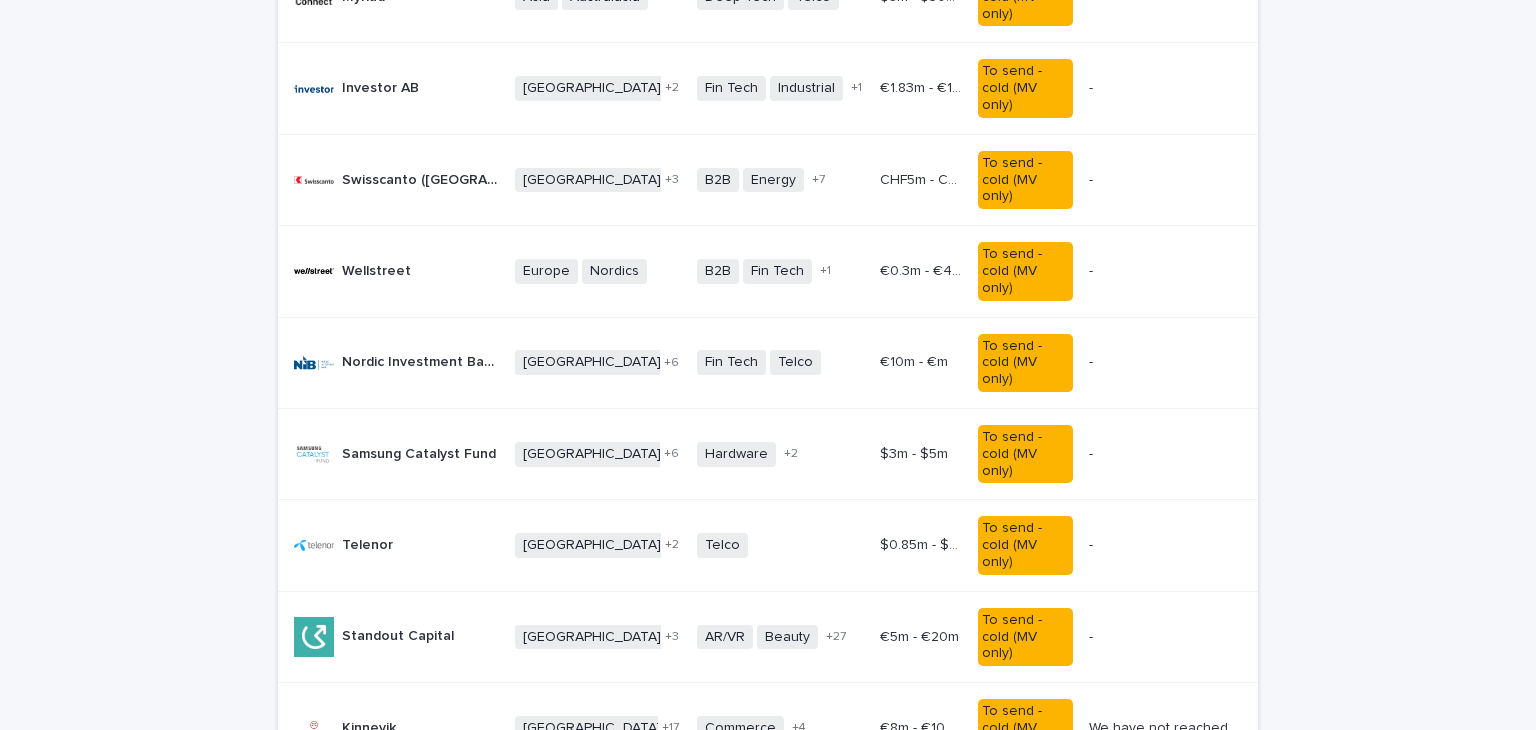 scroll, scrollTop: 524, scrollLeft: 0, axis: vertical 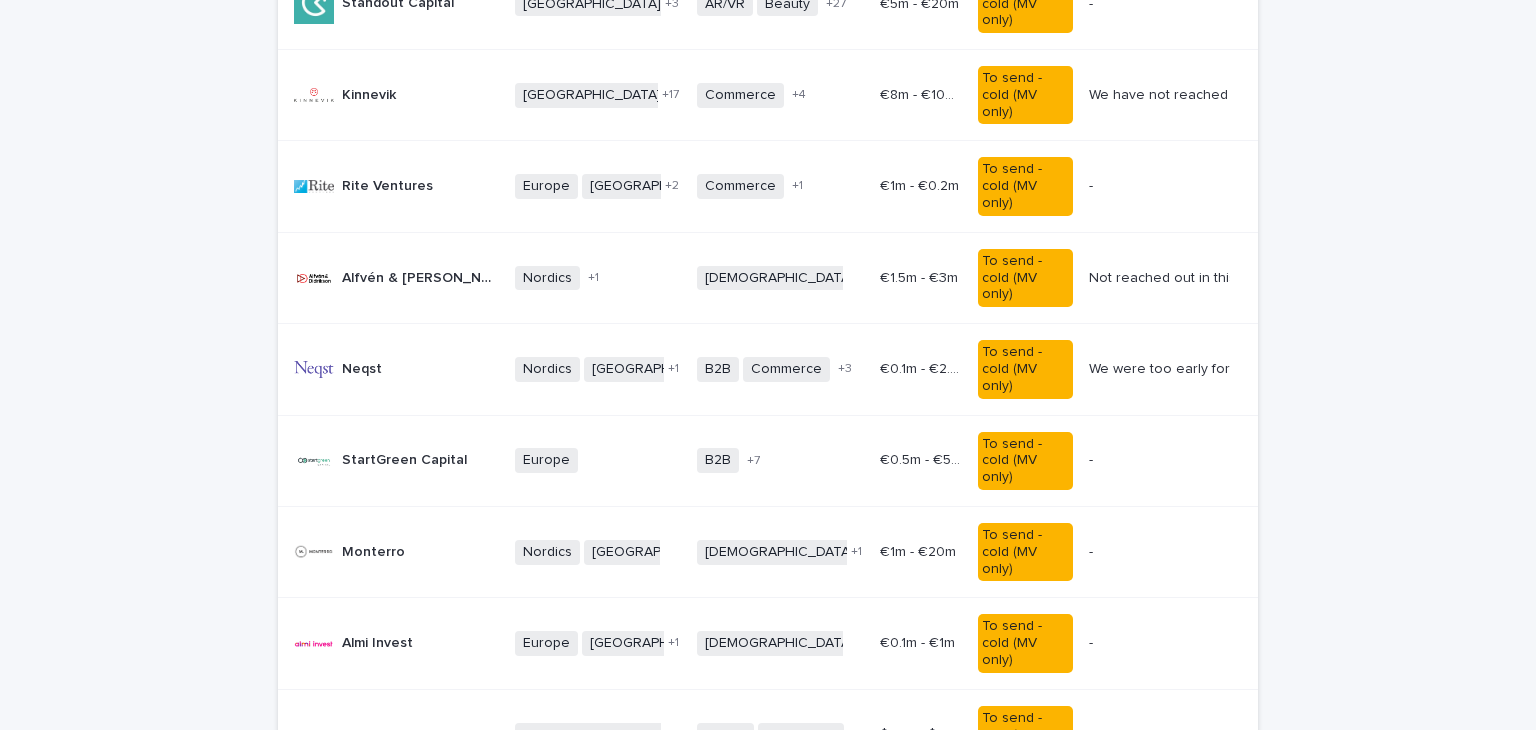 click on "Almi Invest" at bounding box center (379, 641) 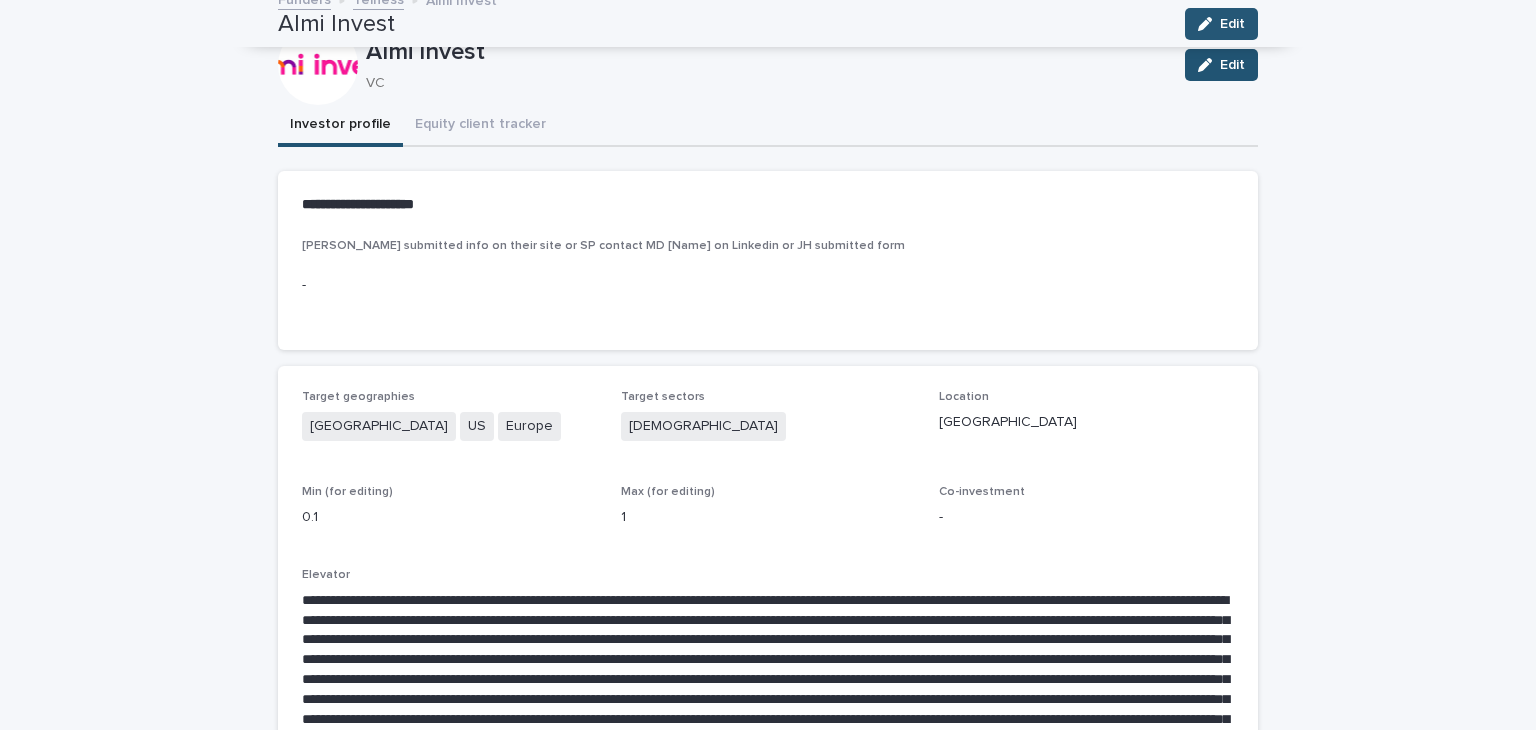 scroll, scrollTop: 64, scrollLeft: 0, axis: vertical 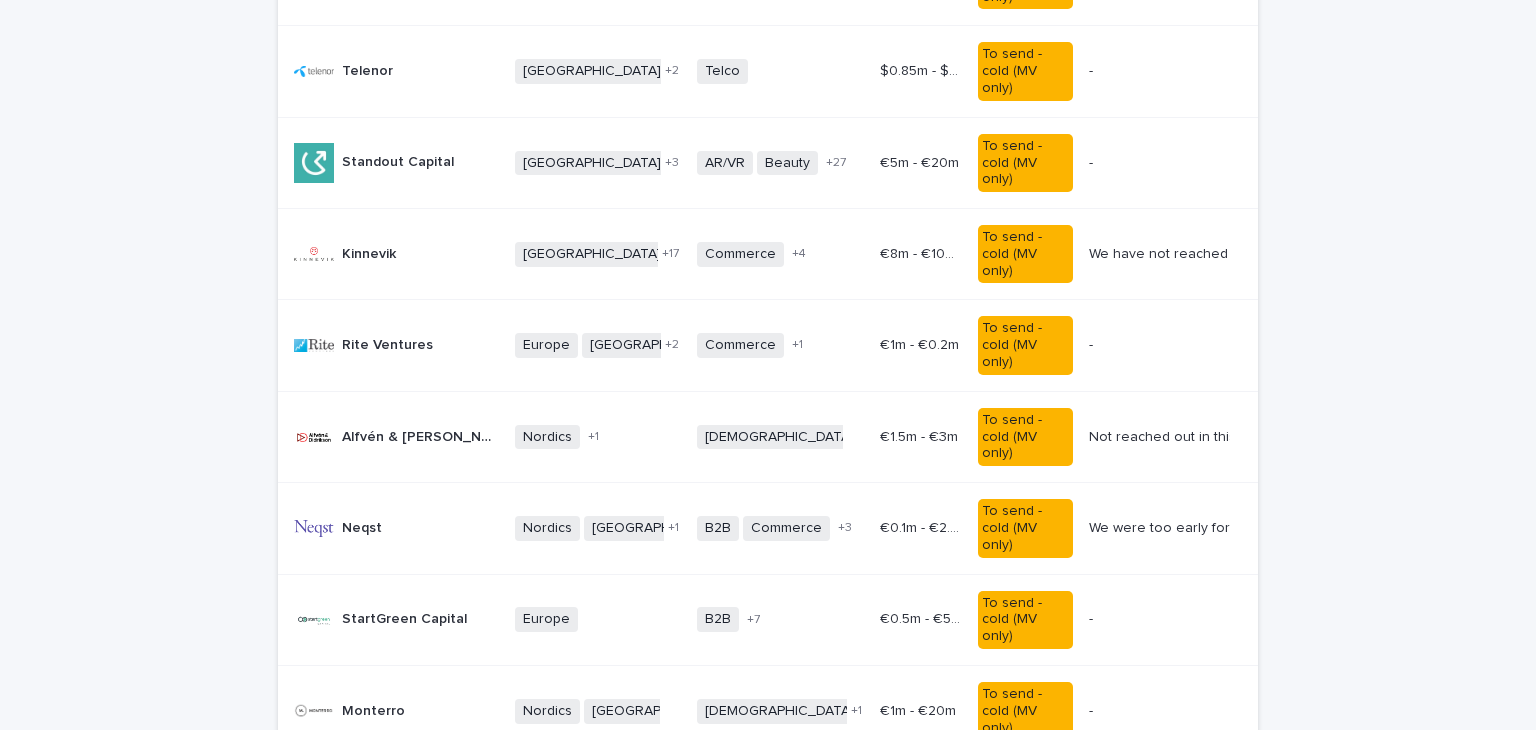 click on "StartGreen Capital StartGreen Capital" at bounding box center [404, 619] 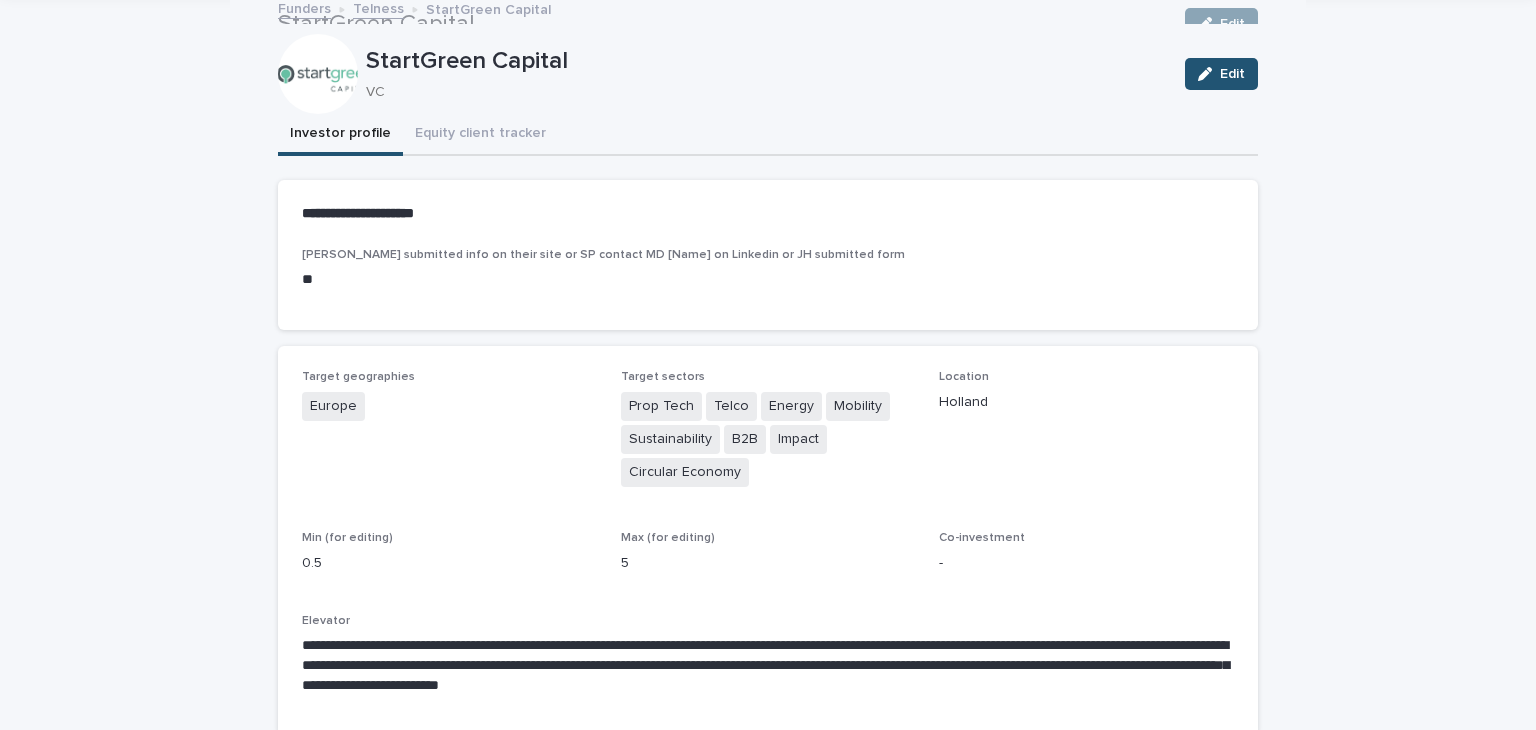 scroll, scrollTop: 64, scrollLeft: 0, axis: vertical 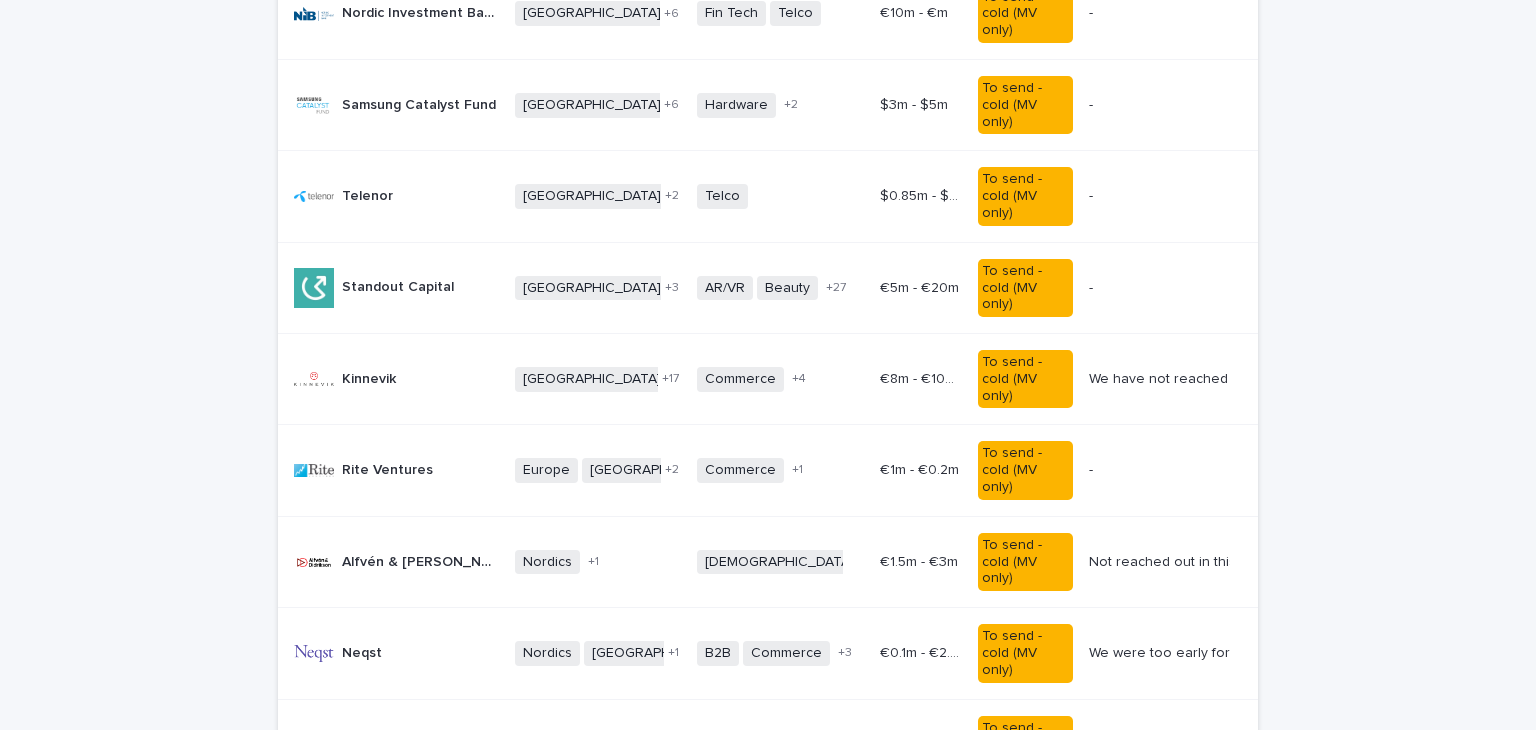 click on "Neqst" at bounding box center (364, 651) 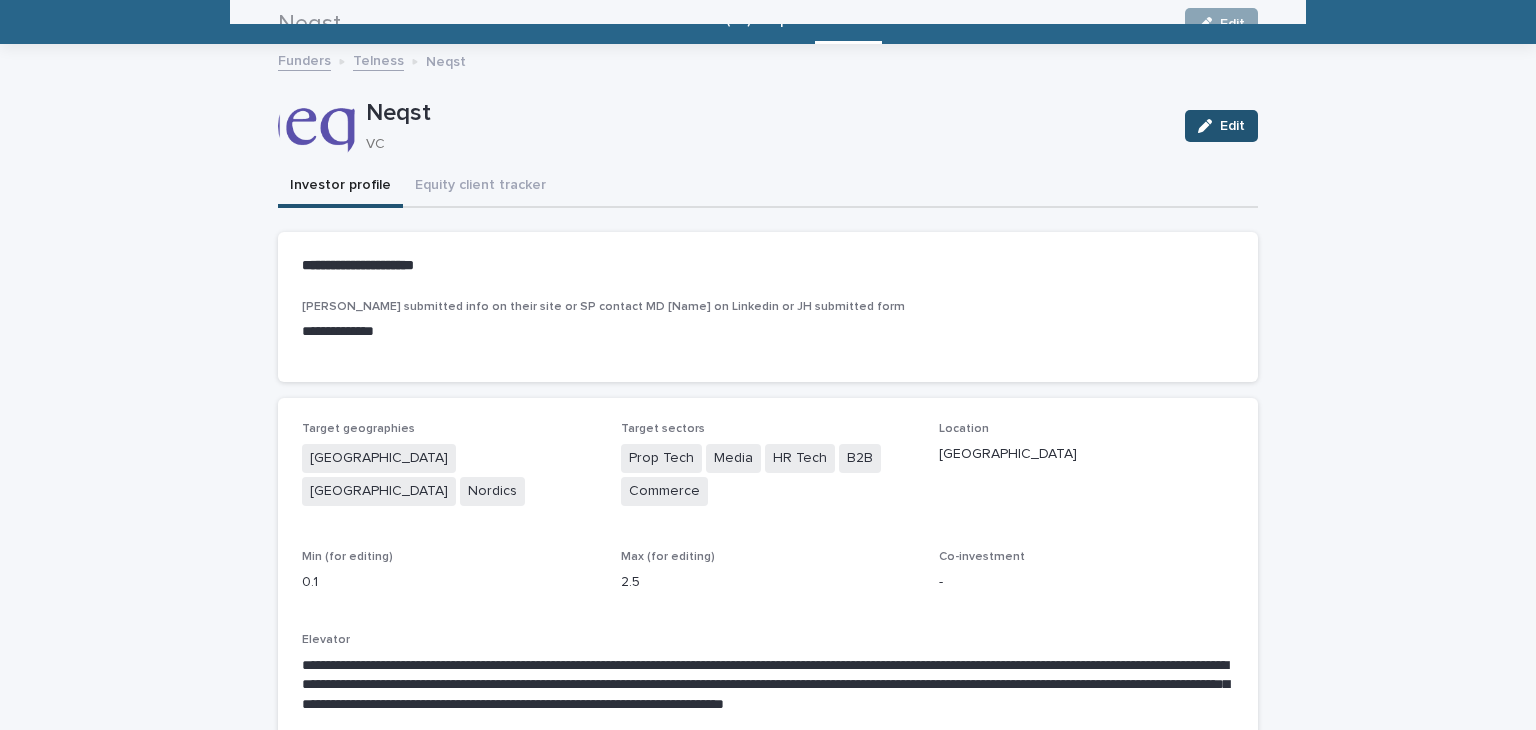 scroll, scrollTop: 64, scrollLeft: 0, axis: vertical 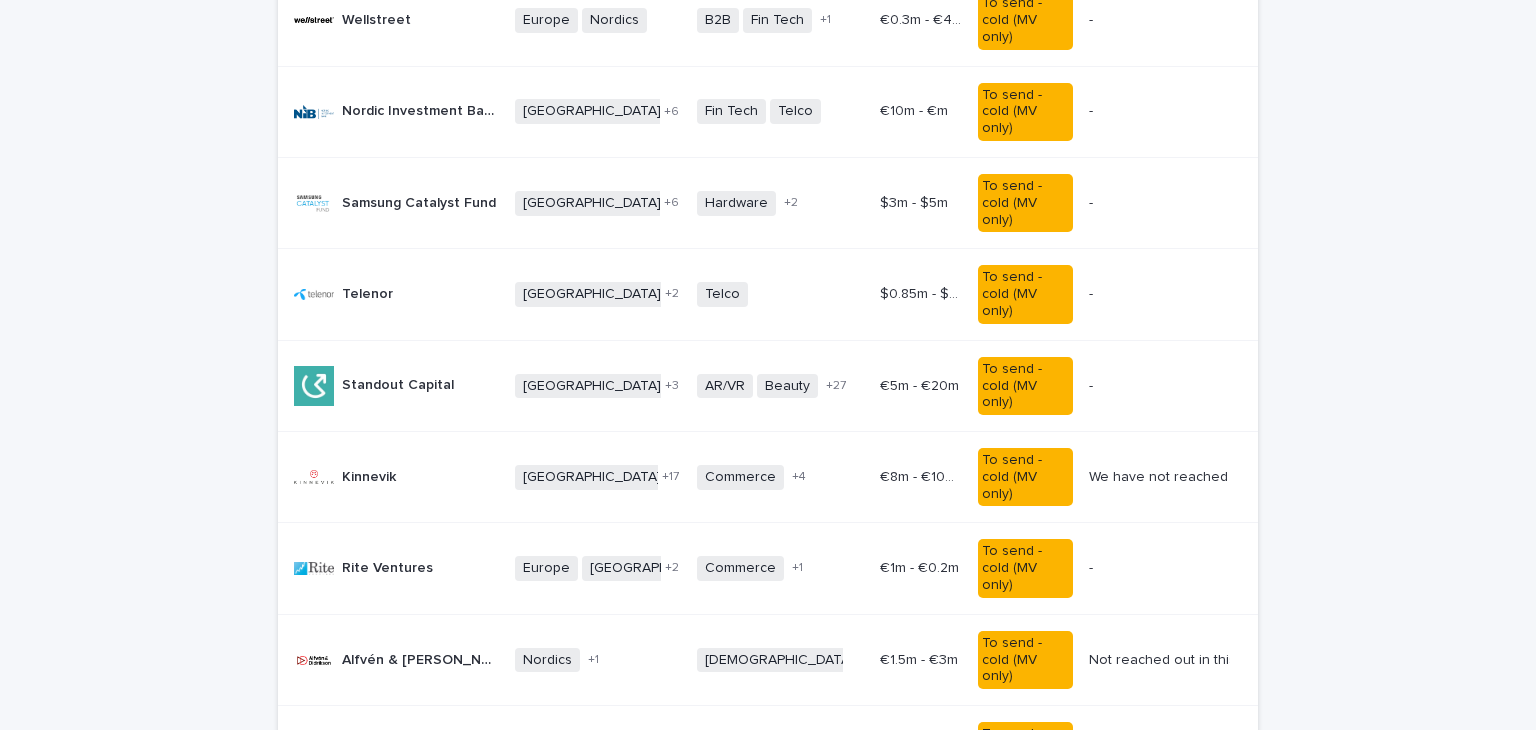 click on "Rite Ventures" at bounding box center (389, 566) 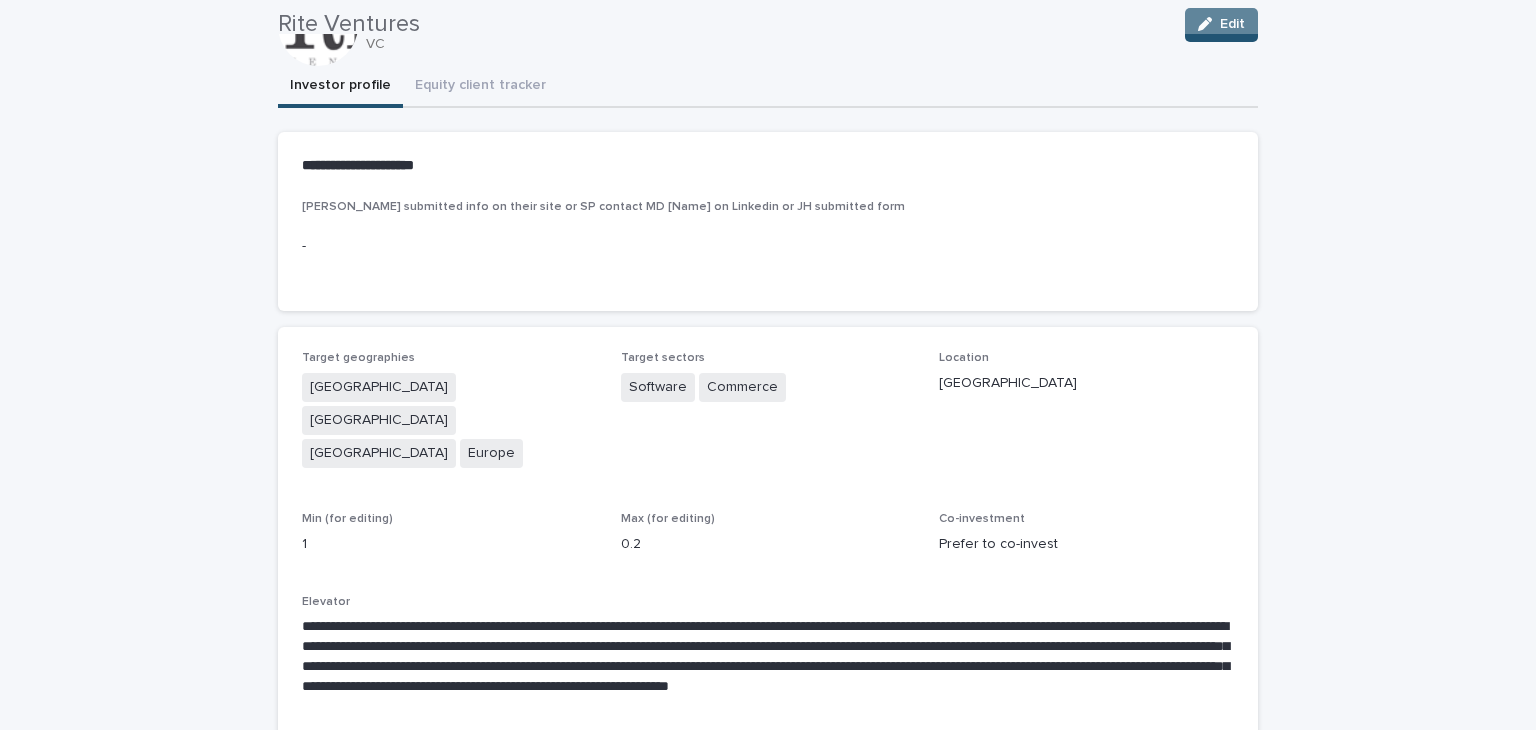 scroll, scrollTop: 64, scrollLeft: 0, axis: vertical 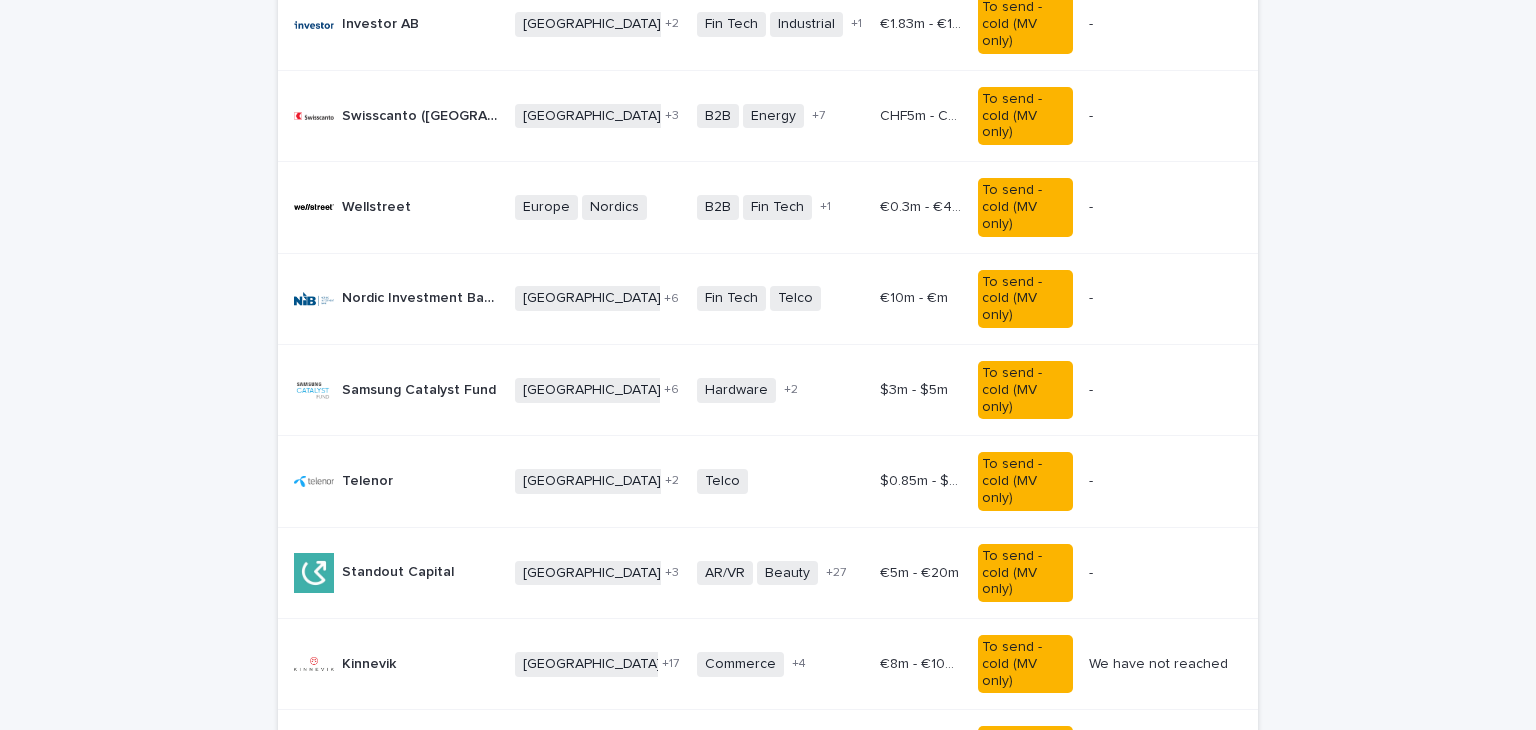 click on "Alfvén & [PERSON_NAME]" at bounding box center (422, 845) 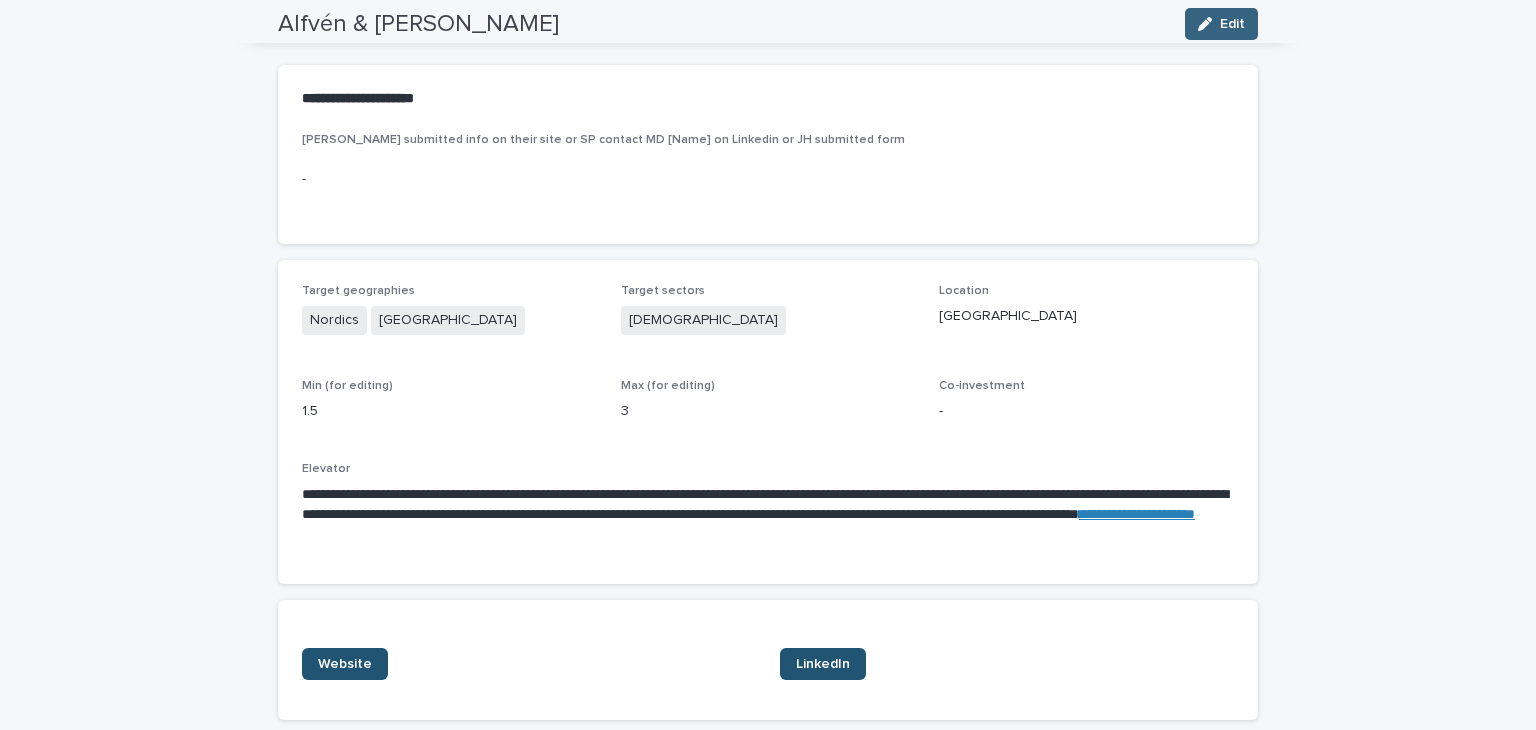 scroll, scrollTop: 64, scrollLeft: 0, axis: vertical 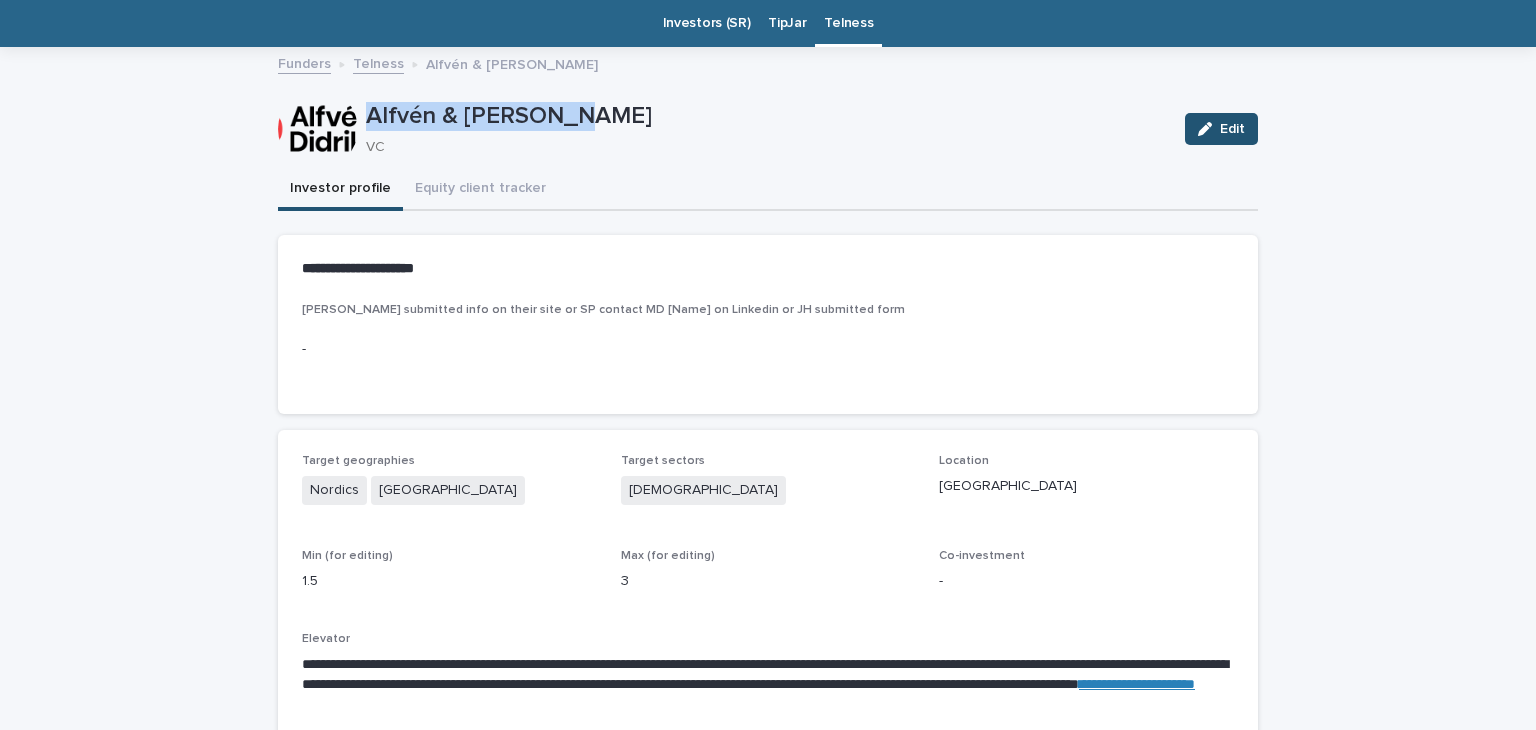 drag, startPoint x: 590, startPoint y: 117, endPoint x: 360, endPoint y: 102, distance: 230.48862 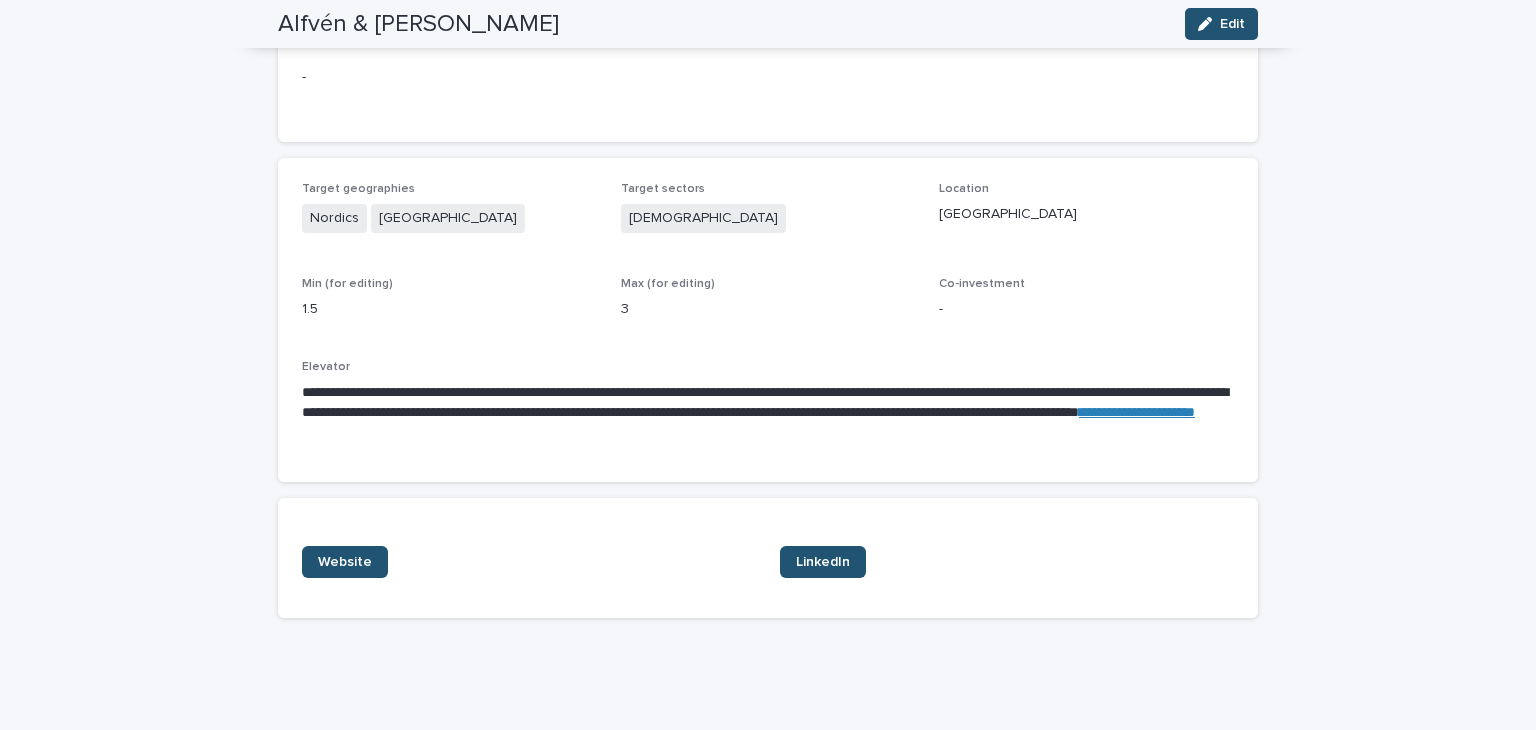 scroll, scrollTop: 335, scrollLeft: 0, axis: vertical 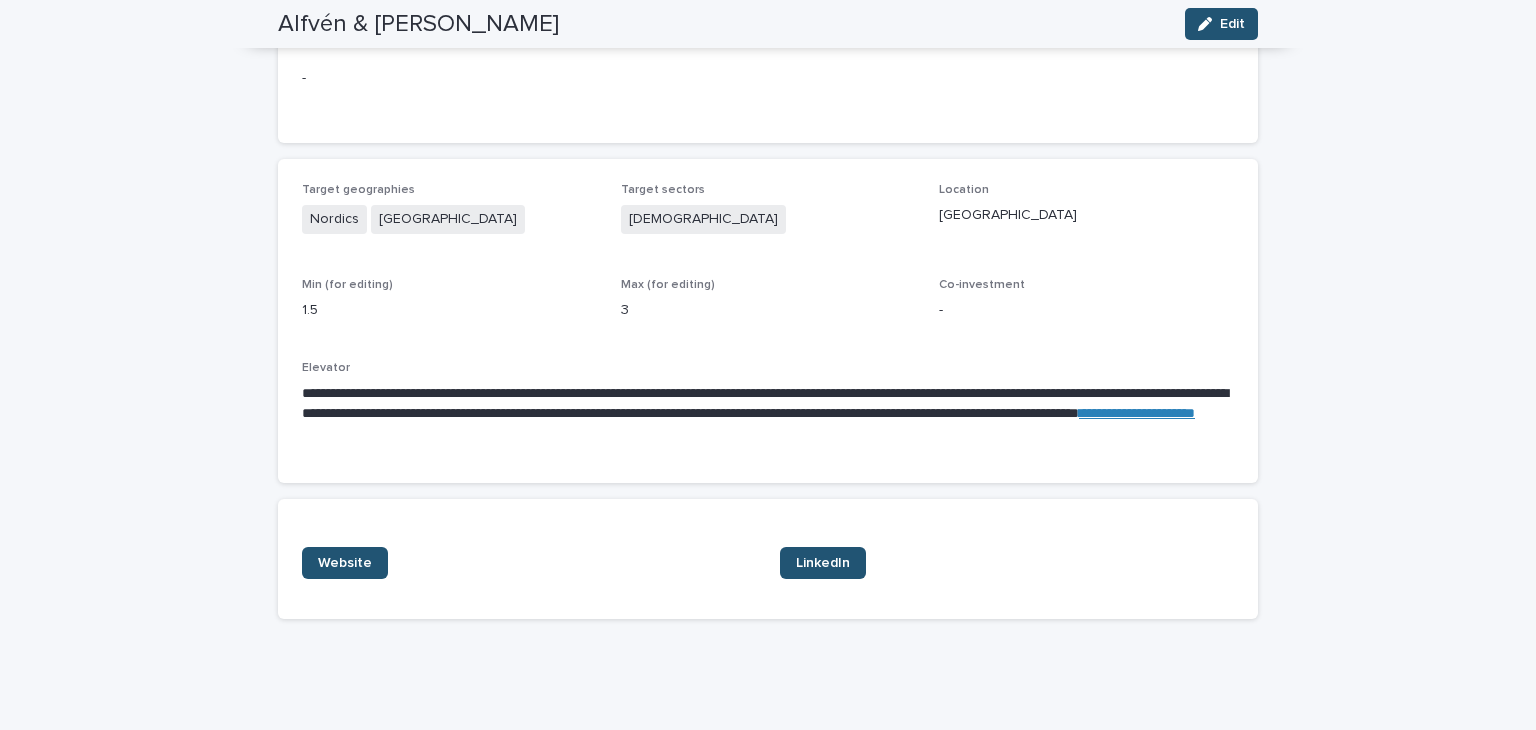 click on "[PERSON_NAME] & [PERSON_NAME] Edit" at bounding box center [768, 24] 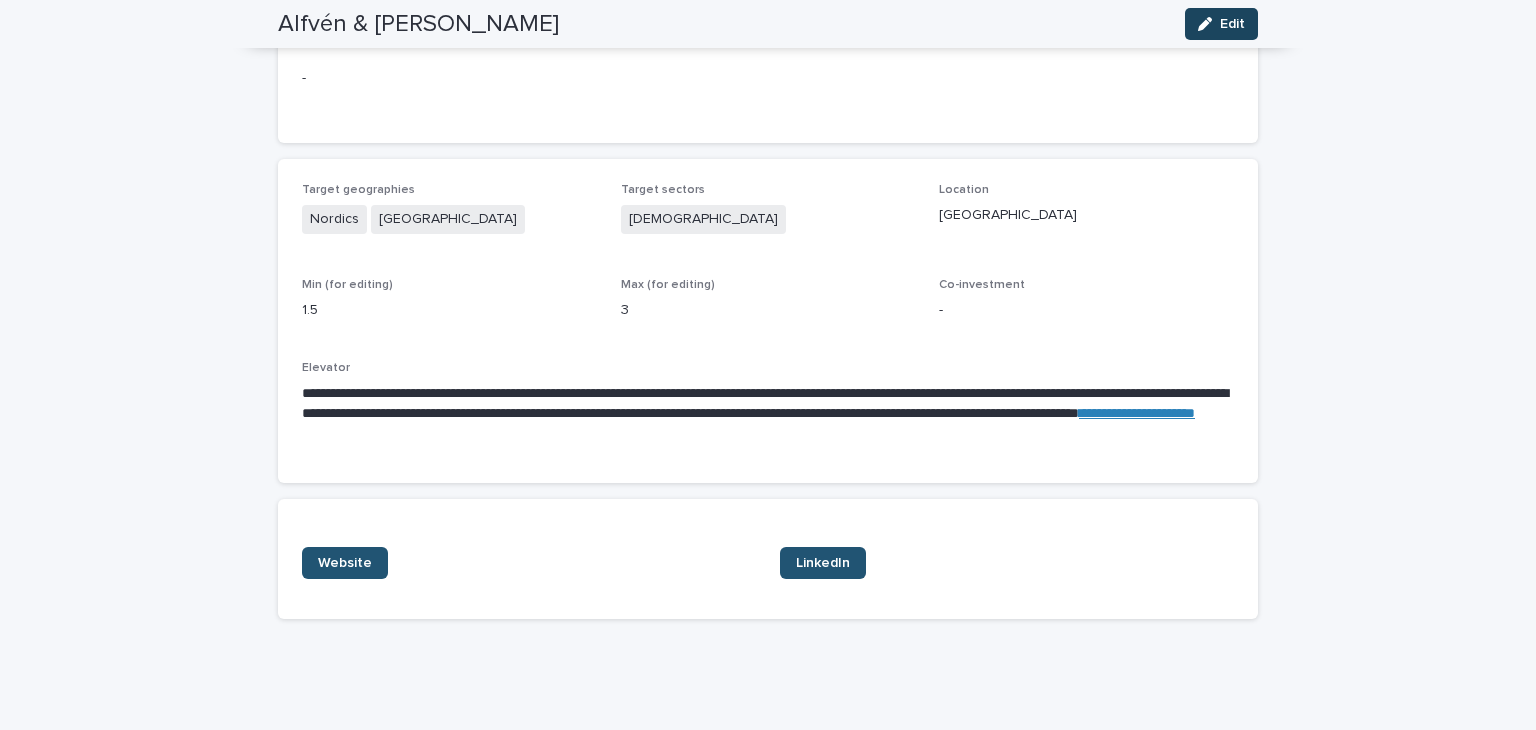 click at bounding box center (1209, 24) 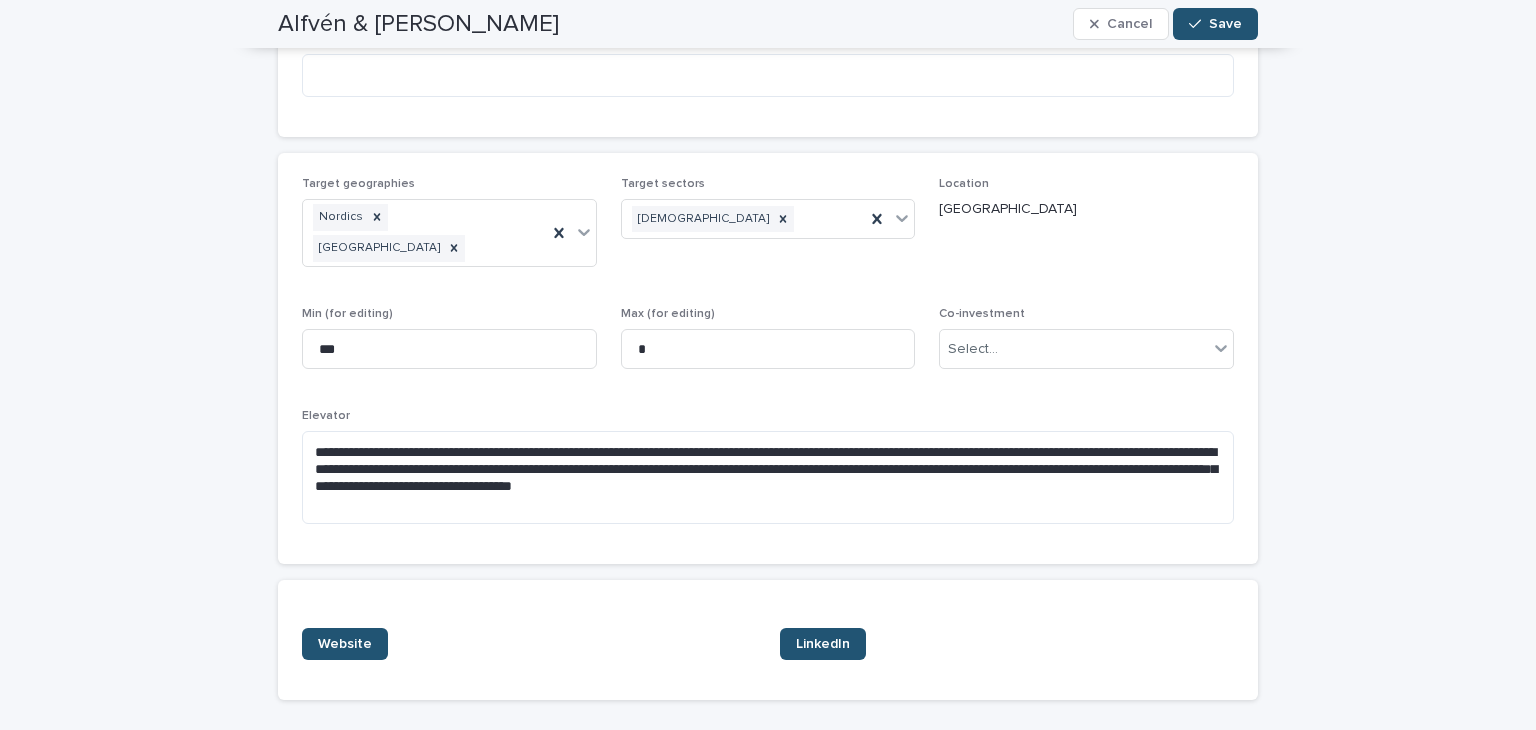 scroll, scrollTop: 336, scrollLeft: 0, axis: vertical 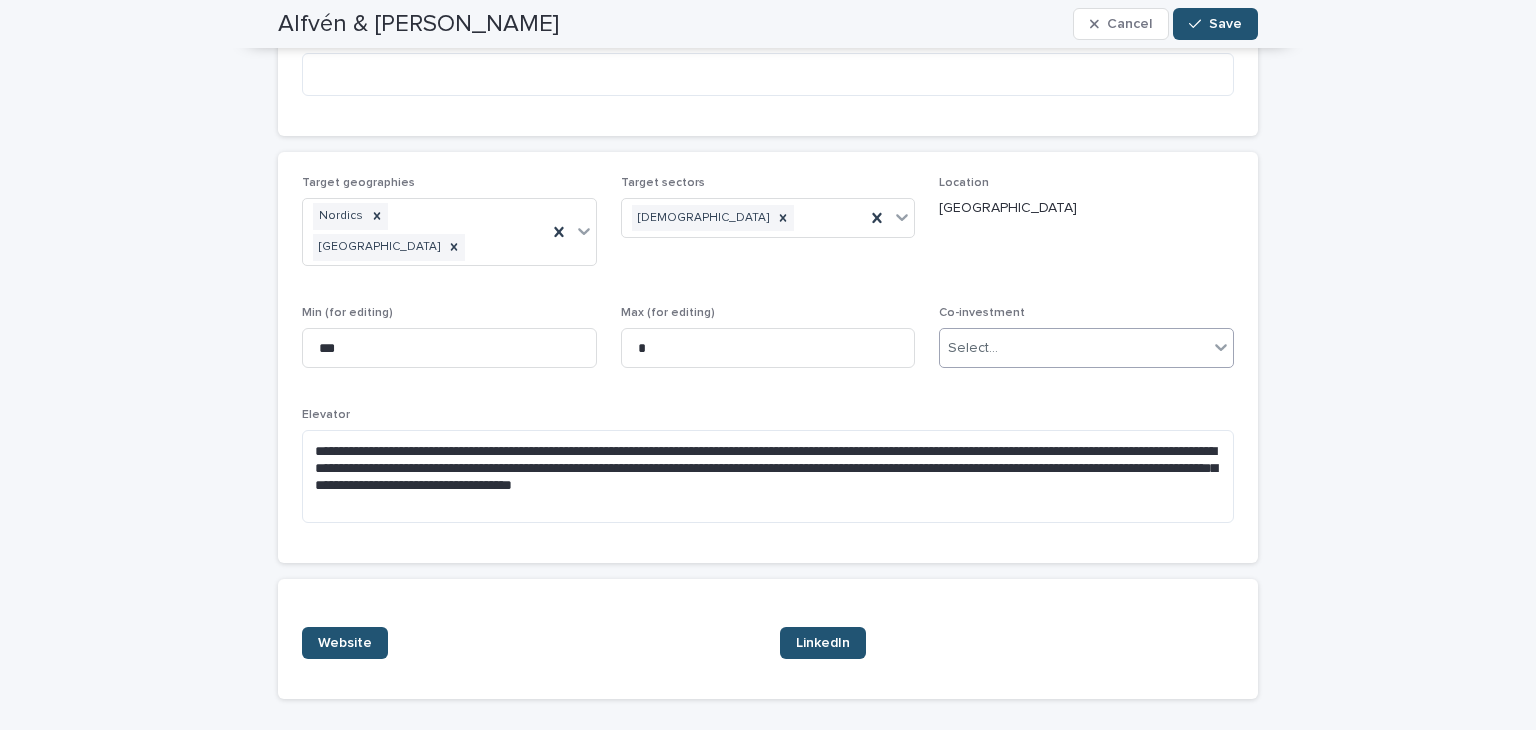 click on "Select..." at bounding box center [973, 348] 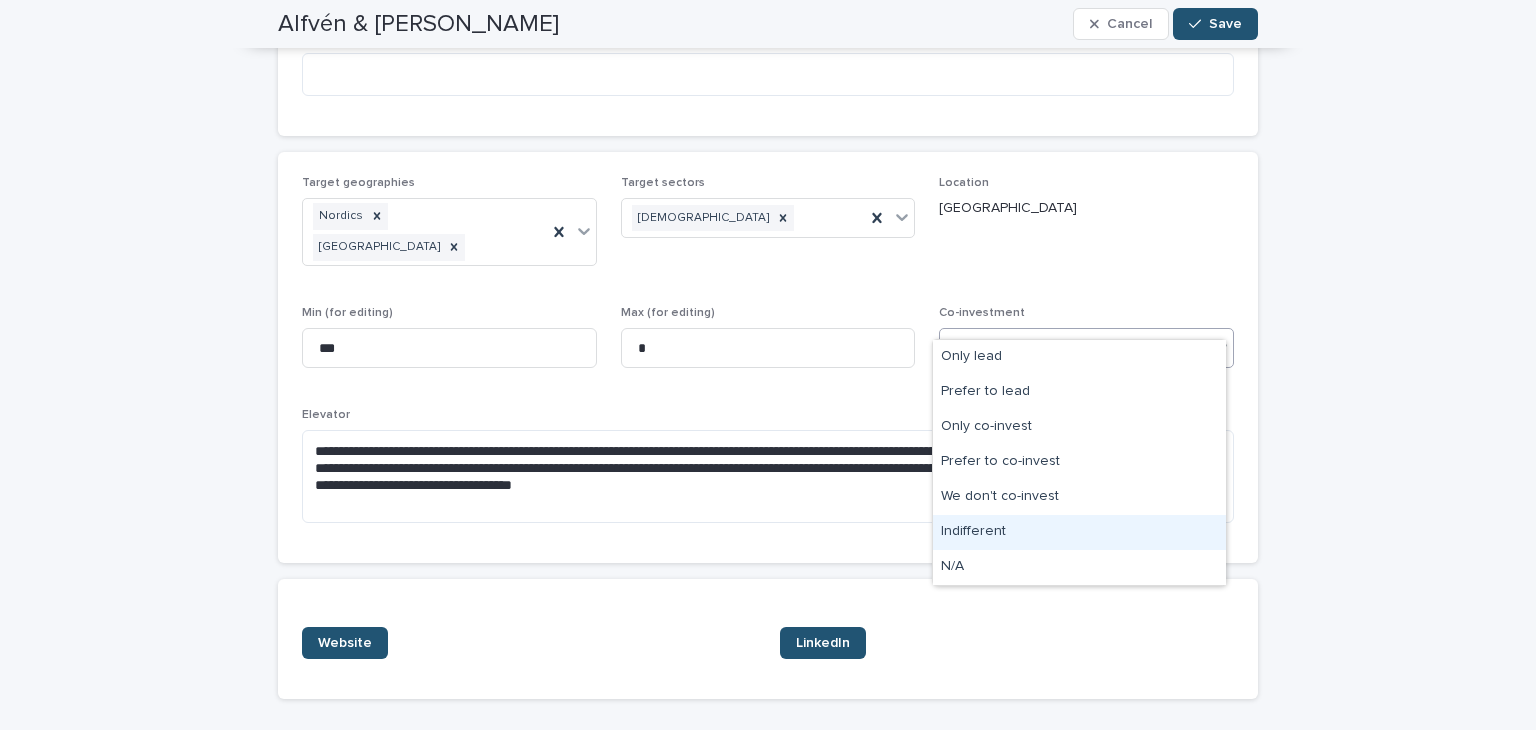 click on "Indifferent" at bounding box center [1079, 532] 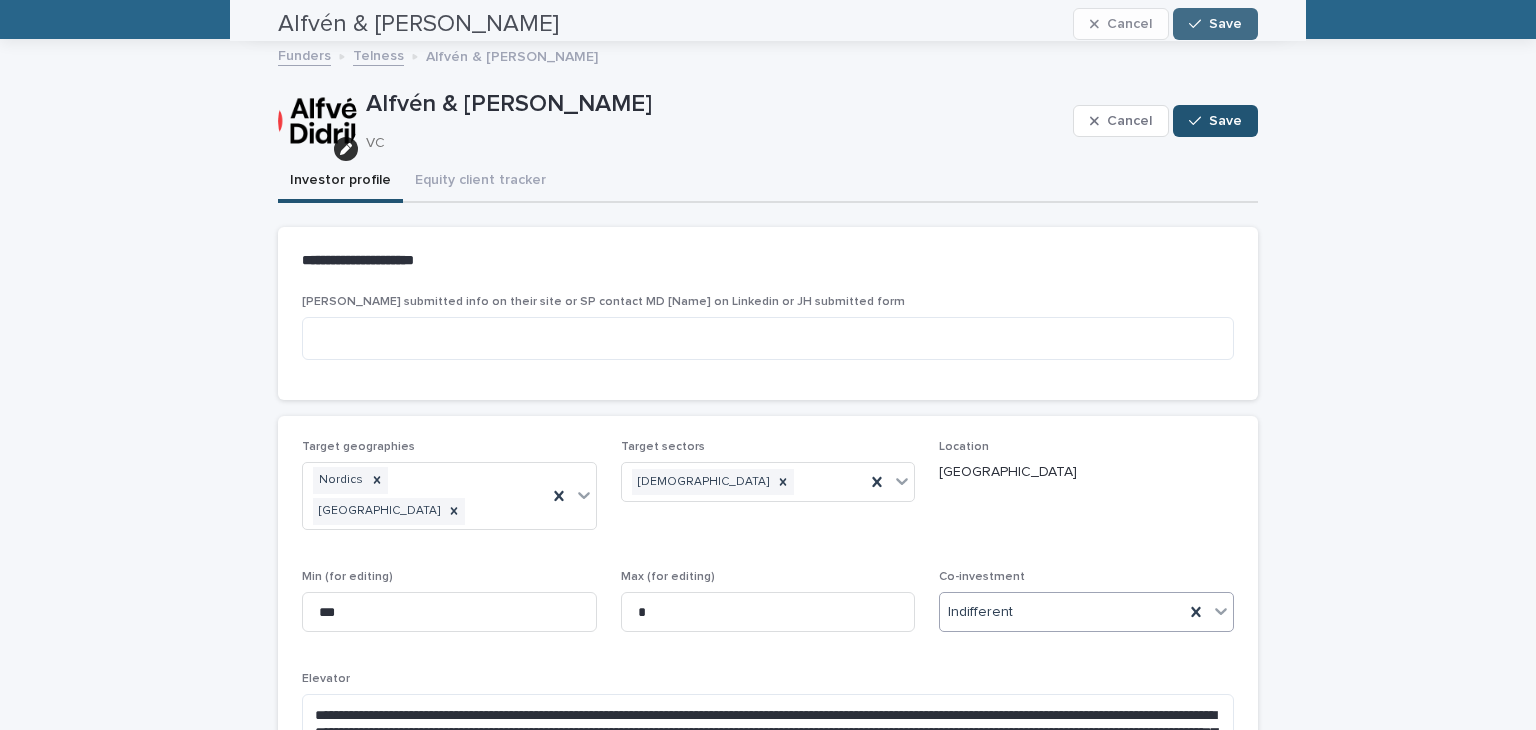 scroll, scrollTop: 71, scrollLeft: 0, axis: vertical 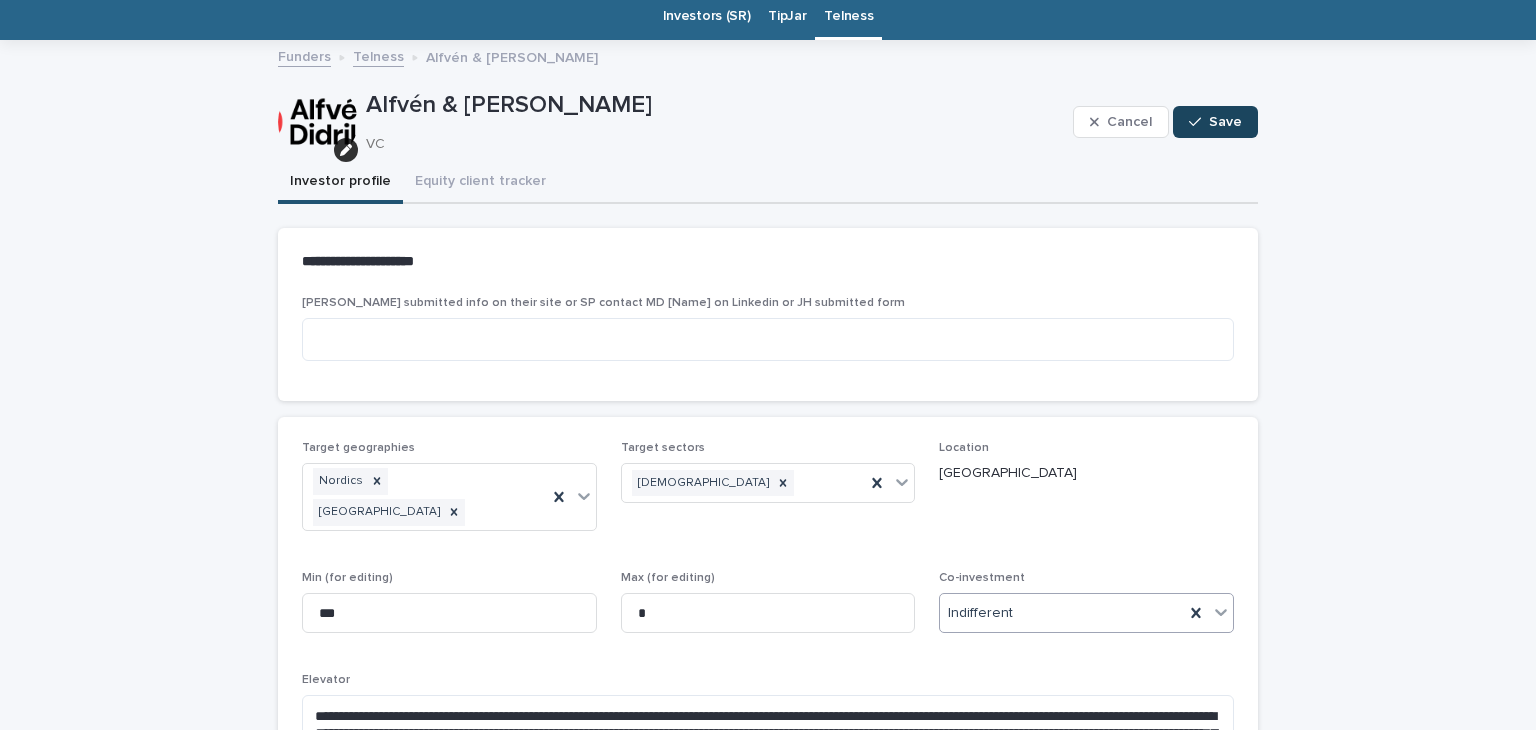 click on "Save" at bounding box center (1215, 122) 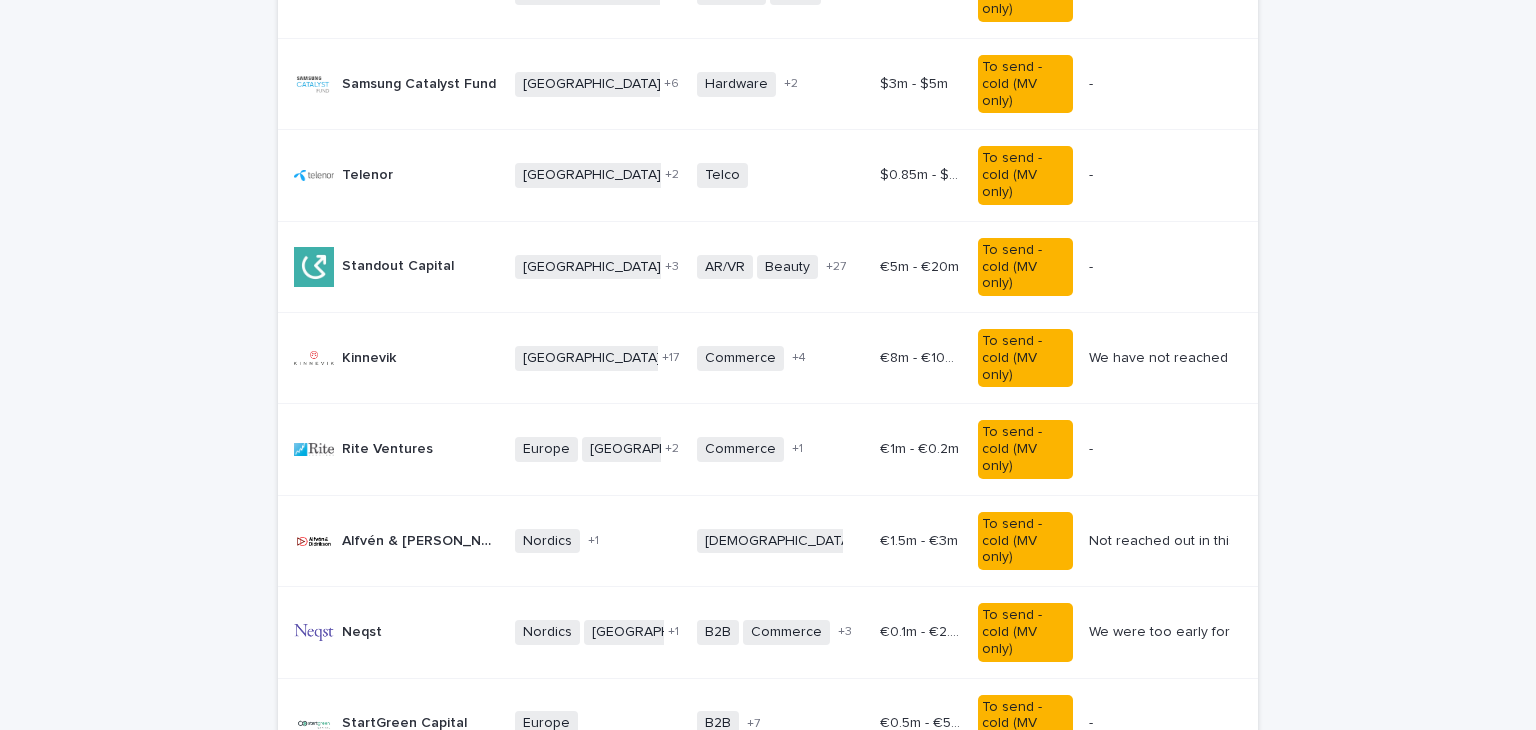 scroll, scrollTop: 894, scrollLeft: 0, axis: vertical 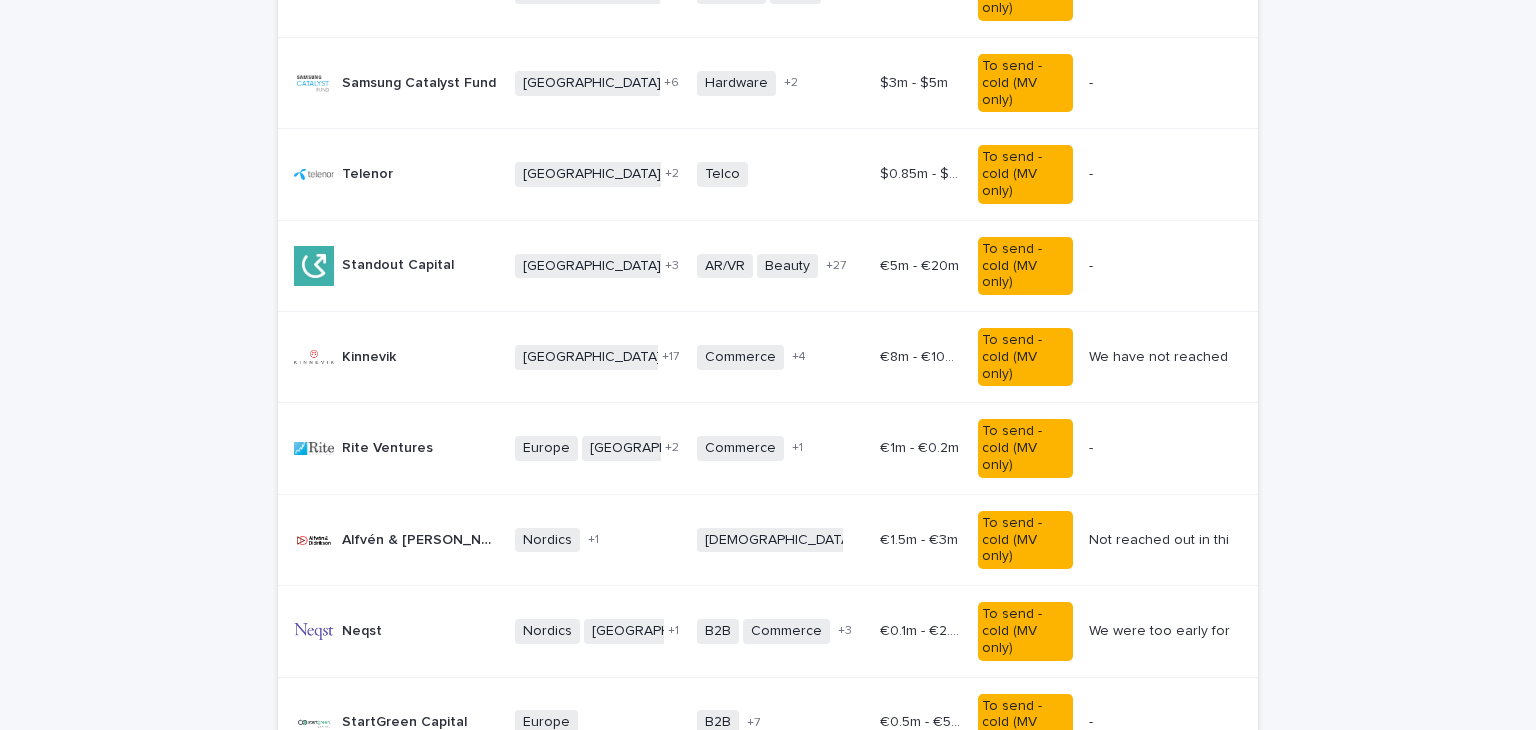 click on "Neqst" at bounding box center (364, 629) 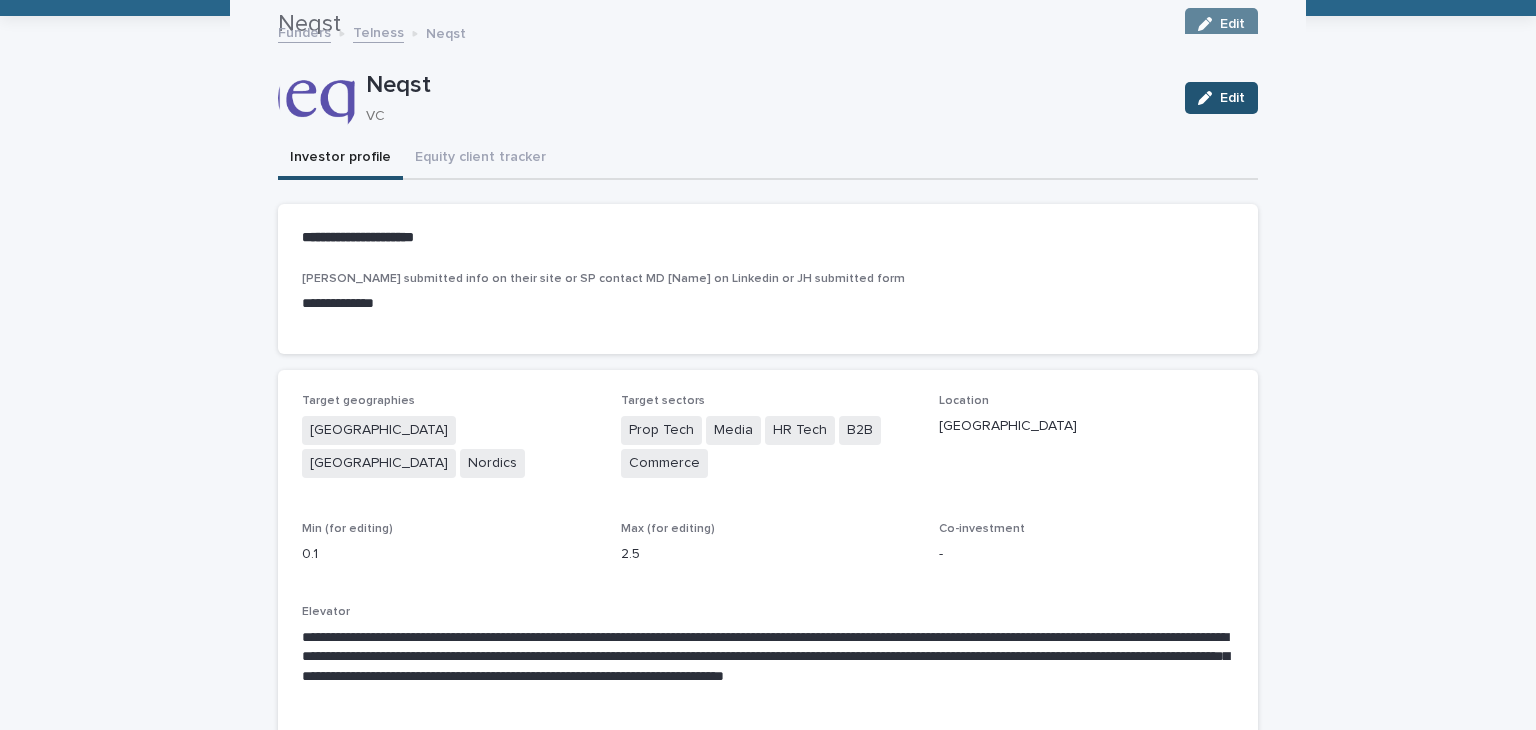 scroll, scrollTop: 64, scrollLeft: 0, axis: vertical 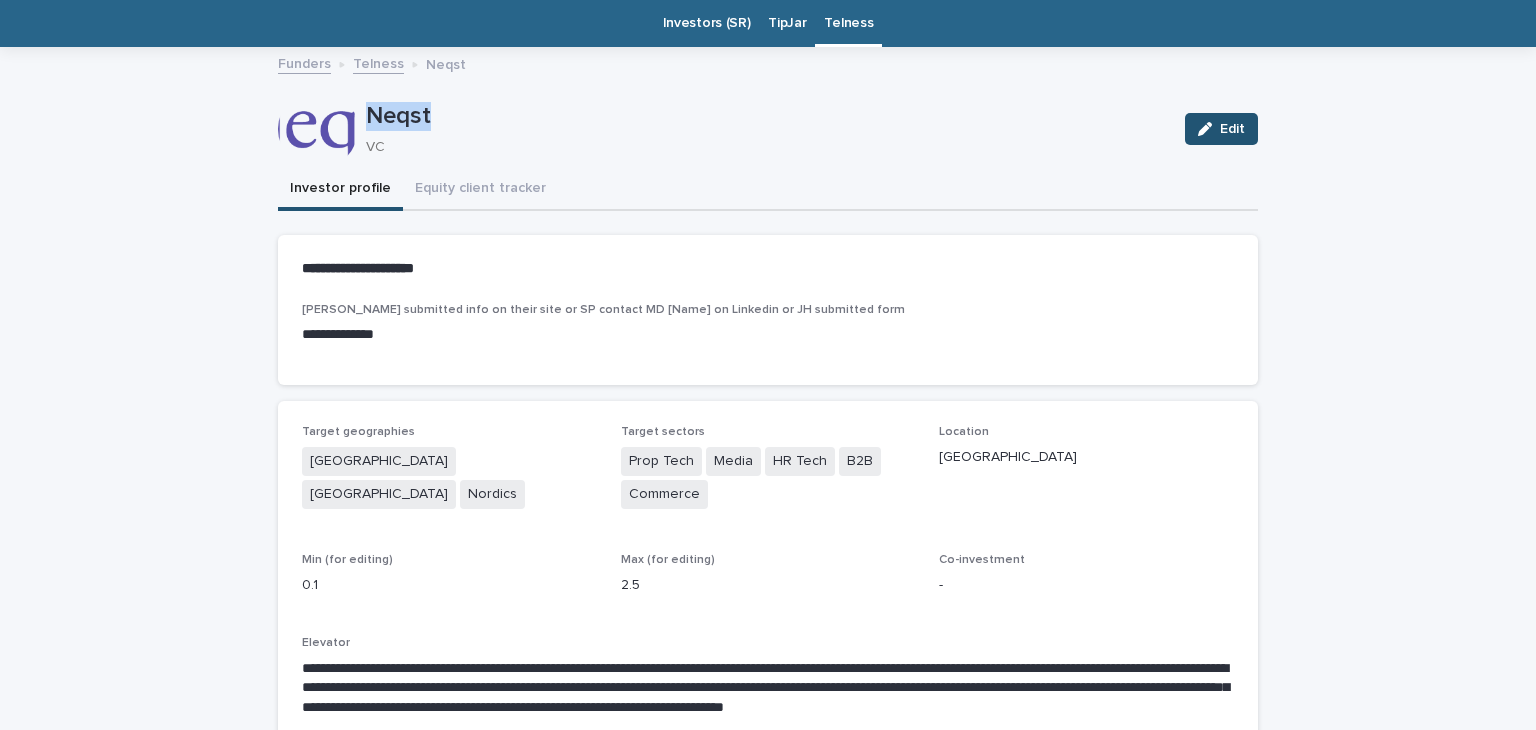 drag, startPoint x: 436, startPoint y: 108, endPoint x: 360, endPoint y: 109, distance: 76.00658 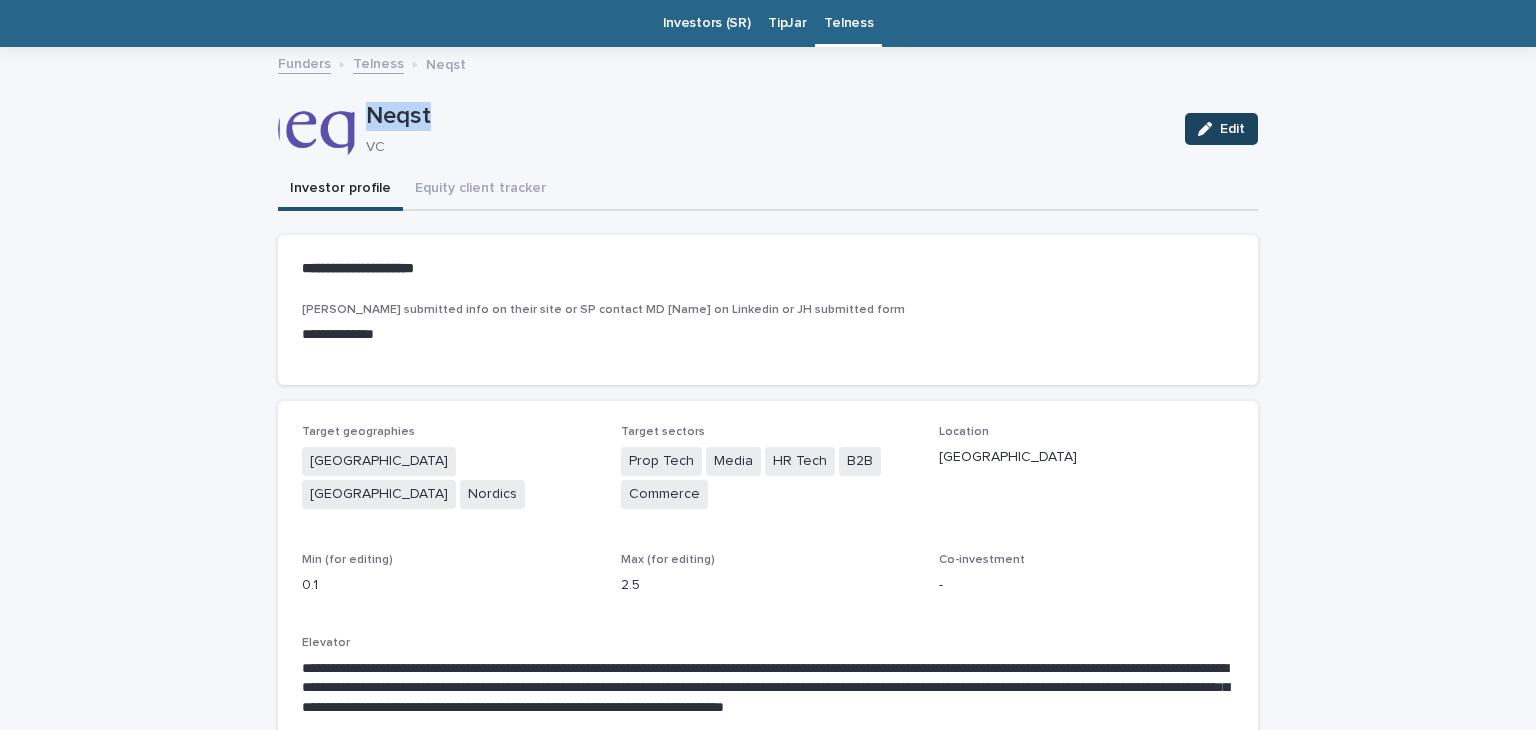 click on "Edit" at bounding box center (1232, 129) 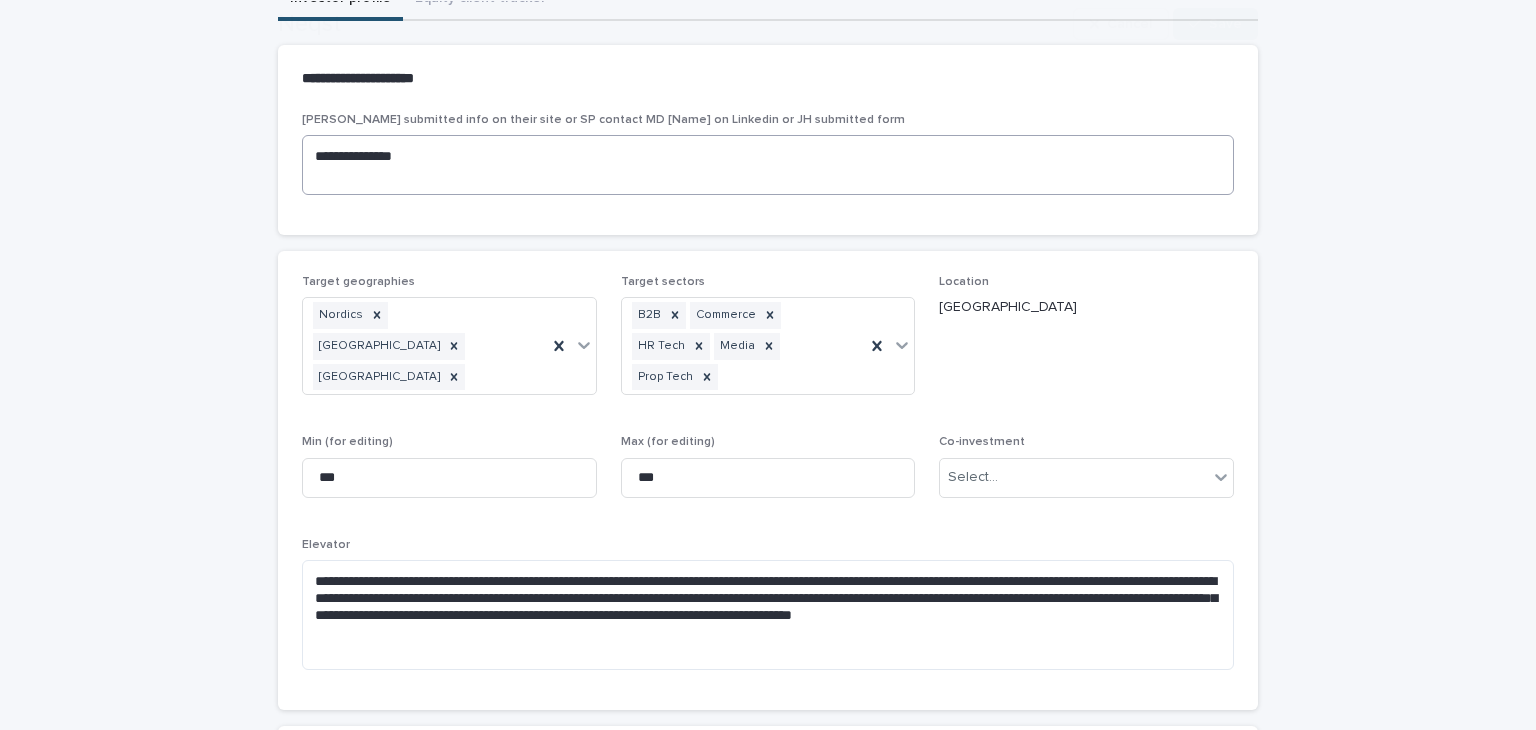 scroll, scrollTop: 255, scrollLeft: 0, axis: vertical 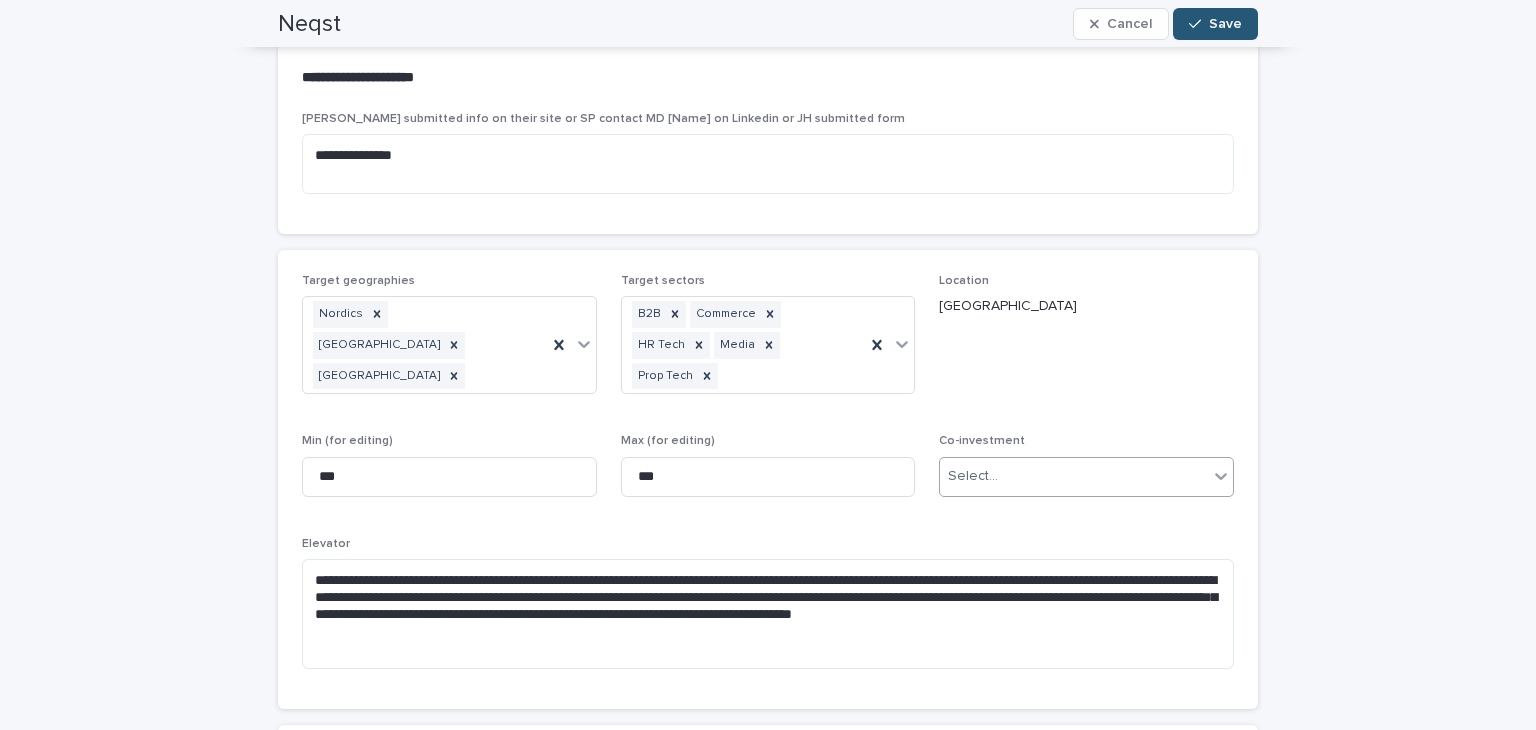 click on "Select..." at bounding box center [1074, 476] 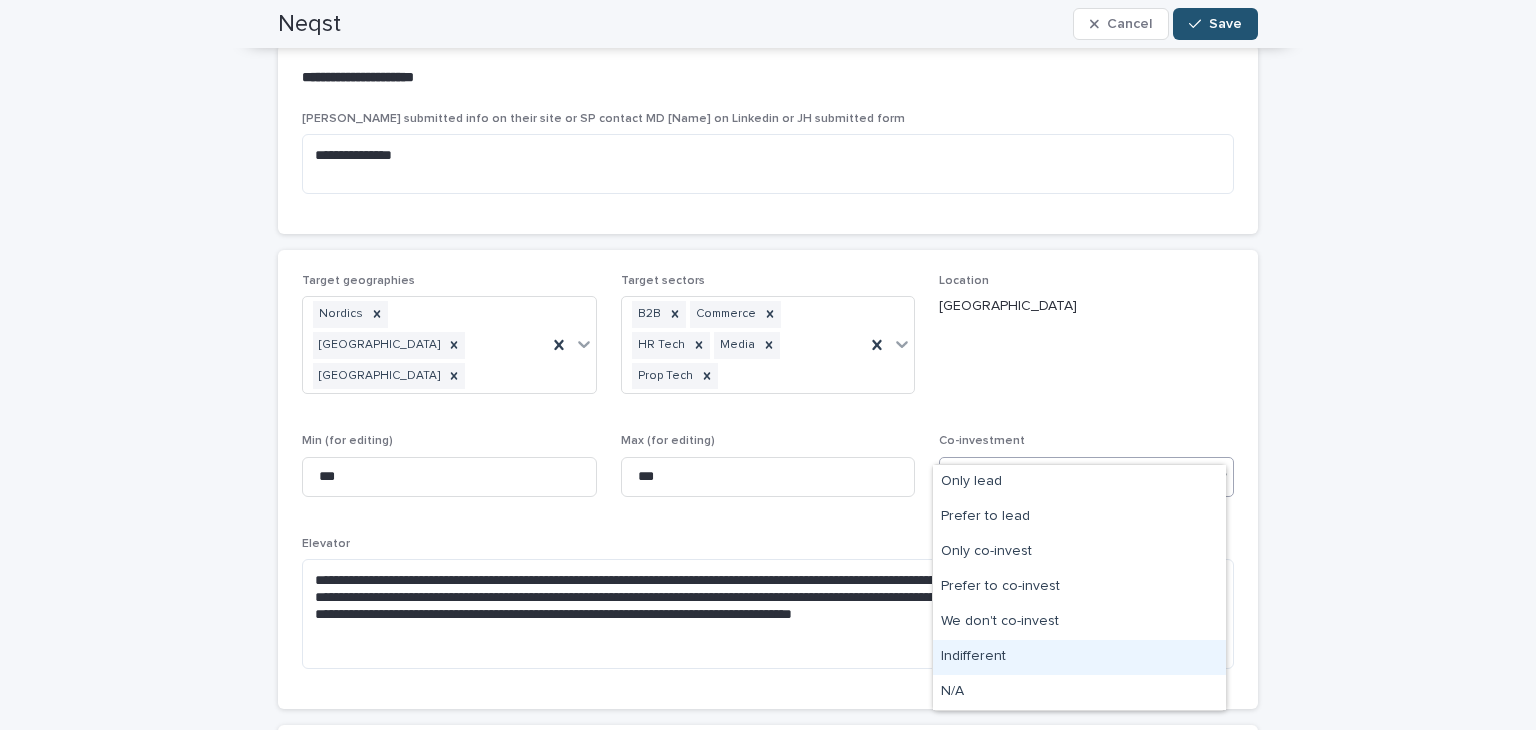 click on "Indifferent" at bounding box center [1079, 657] 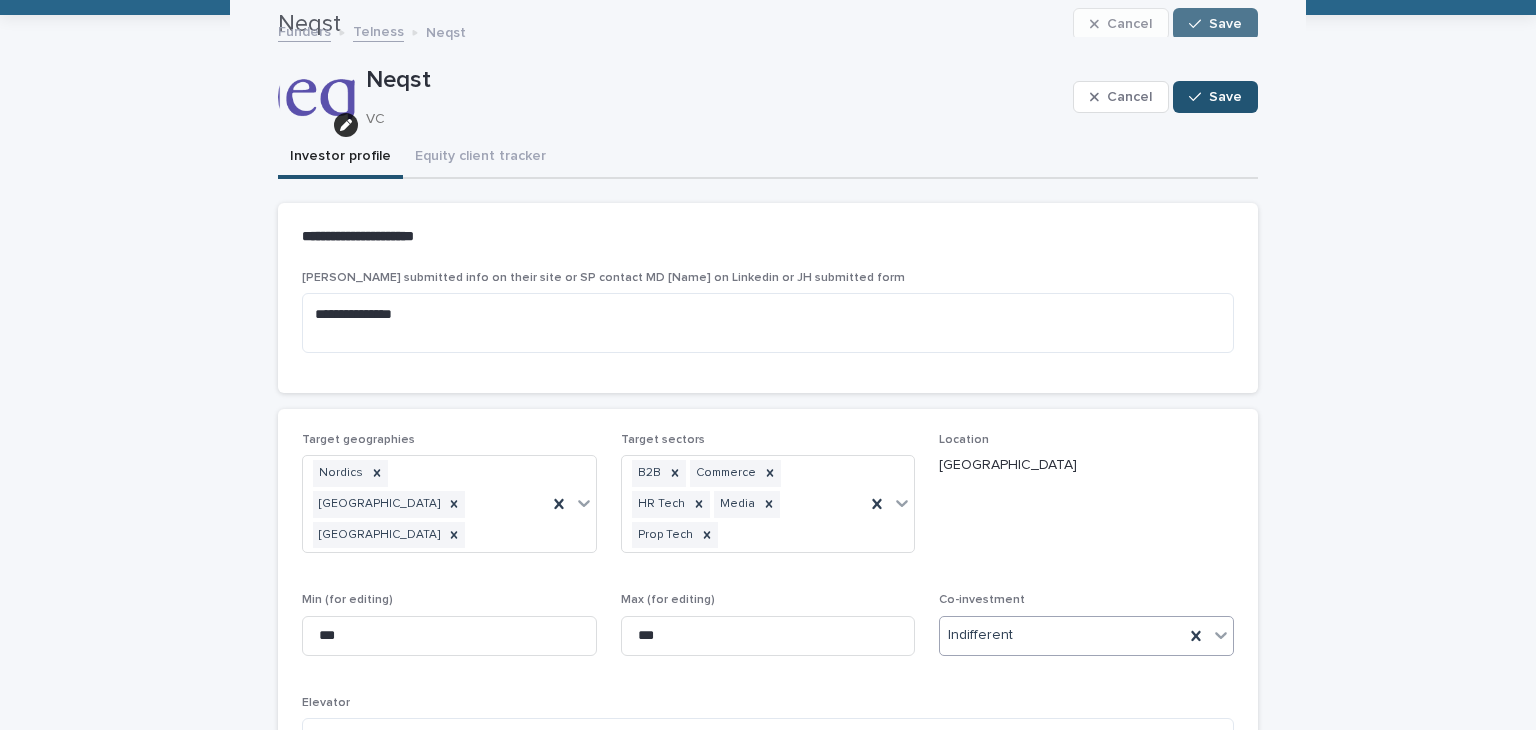 scroll, scrollTop: 95, scrollLeft: 0, axis: vertical 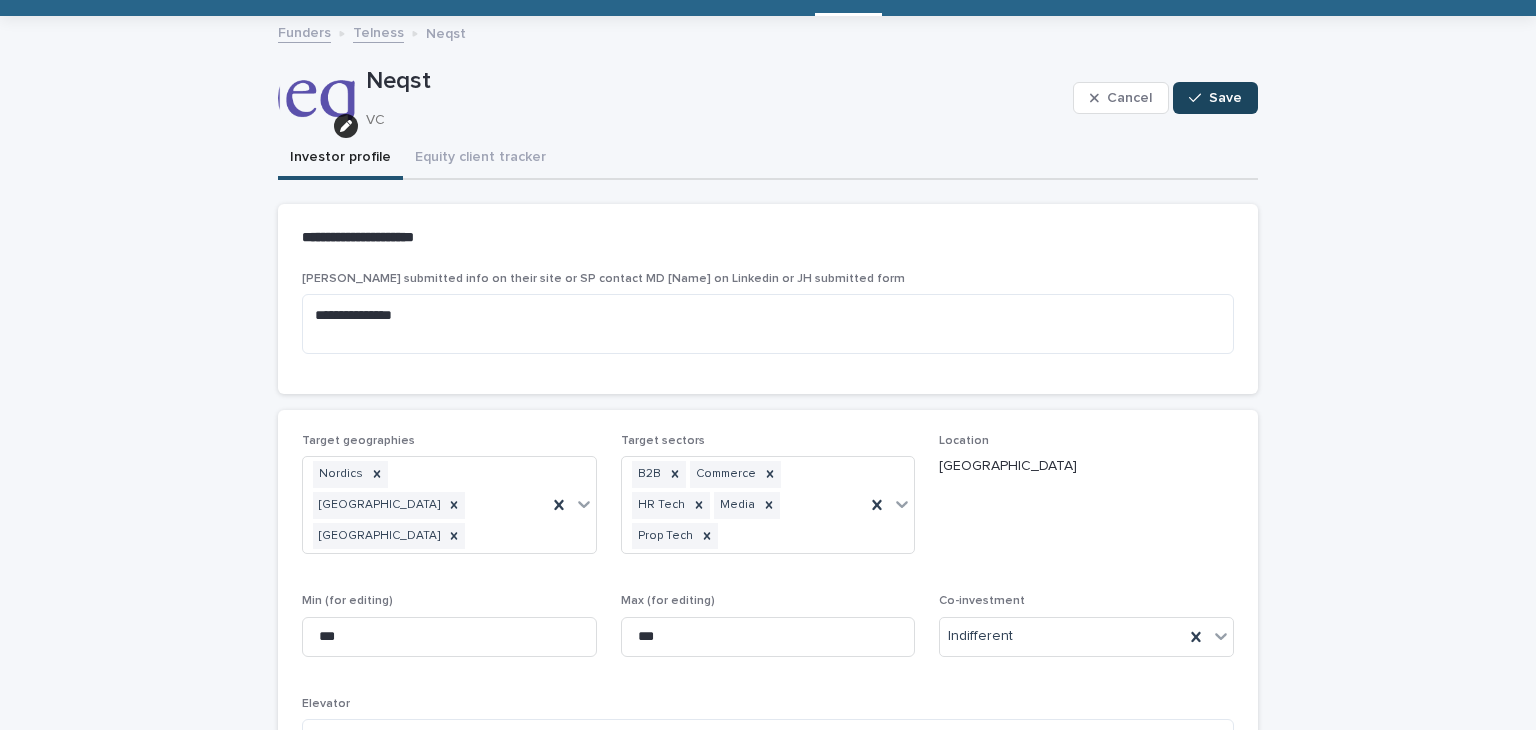 click on "Save" at bounding box center [1215, 98] 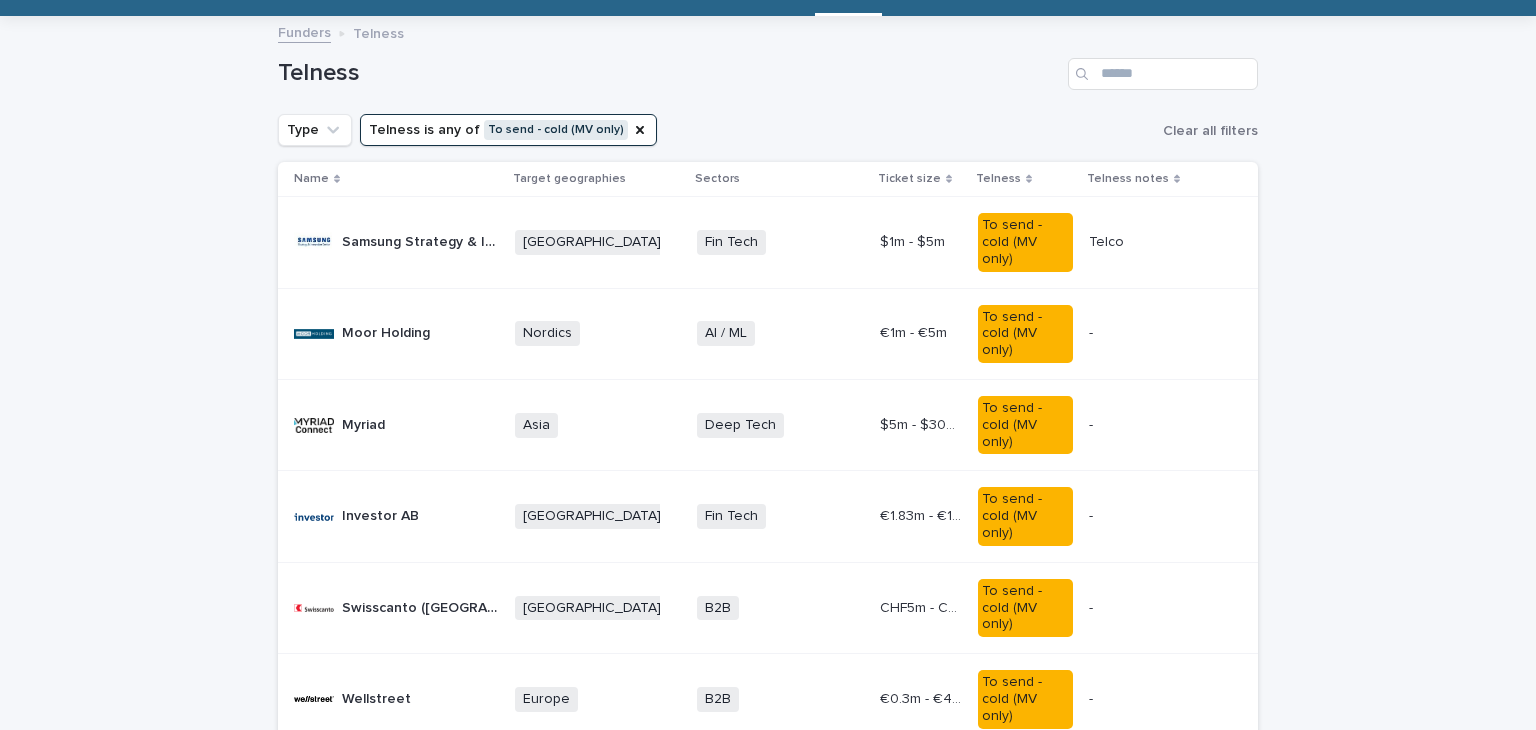 scroll, scrollTop: 64, scrollLeft: 0, axis: vertical 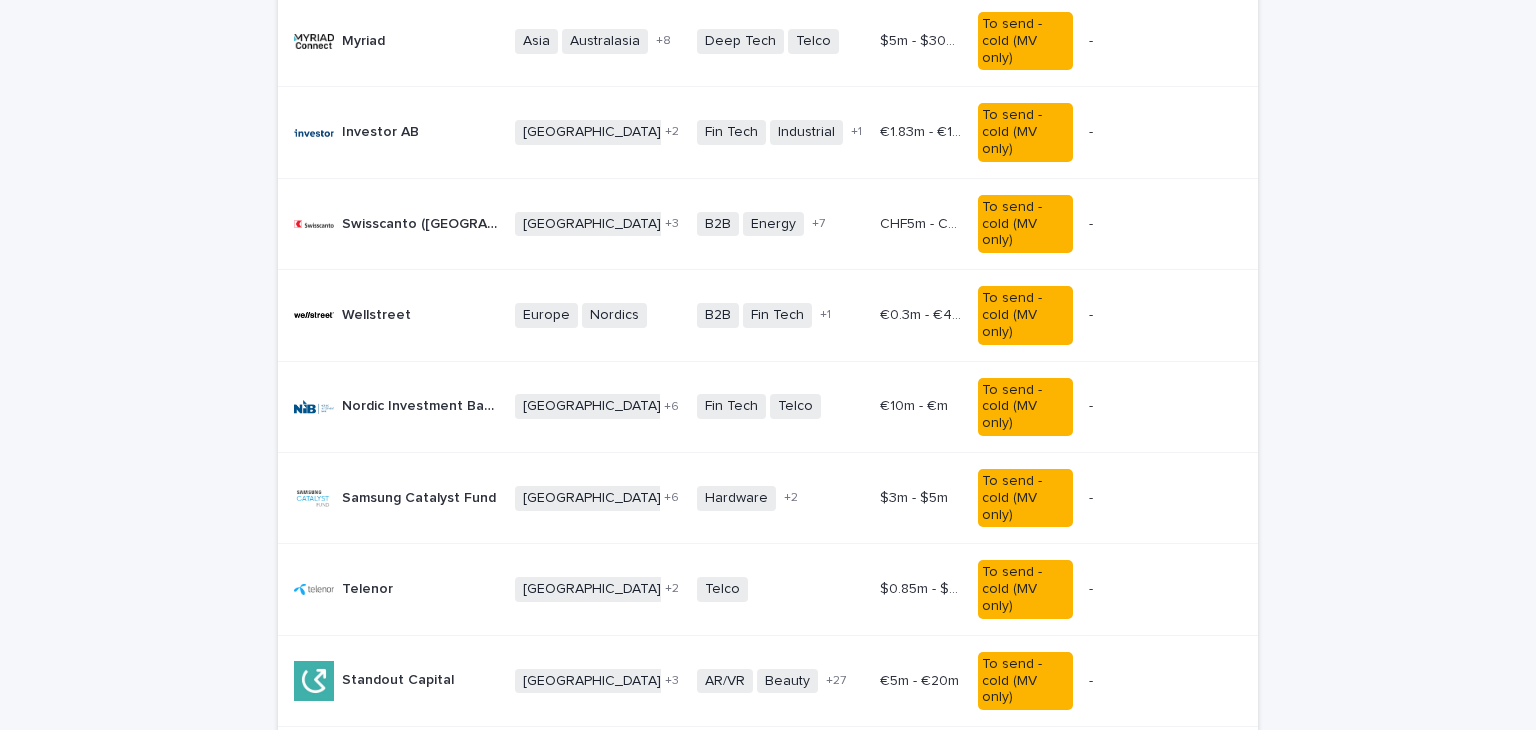 click on "Standout Capital Standout Capital" at bounding box center [392, 680] 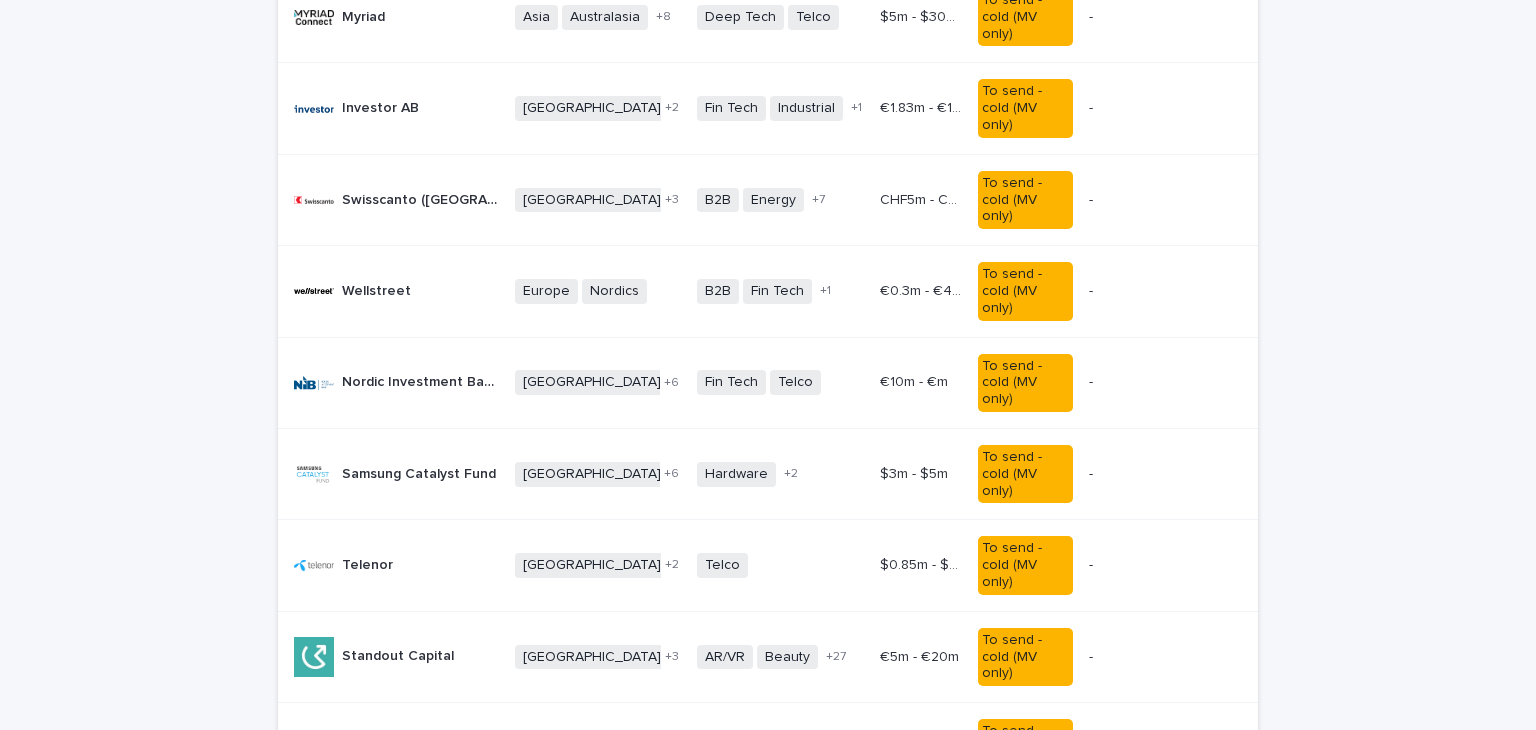 click on "Kinnevik" at bounding box center (371, 746) 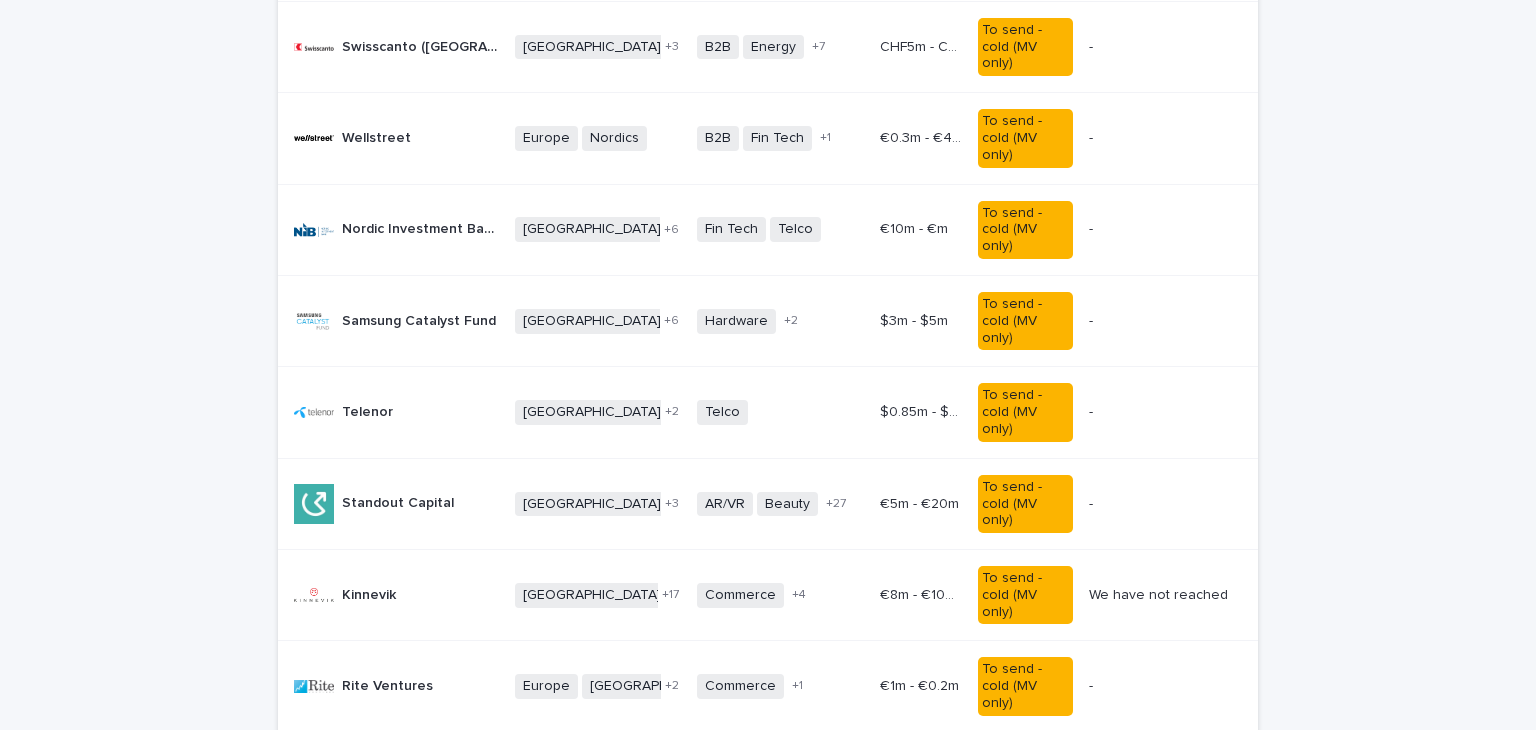 click on "Rite Ventures" at bounding box center (389, 684) 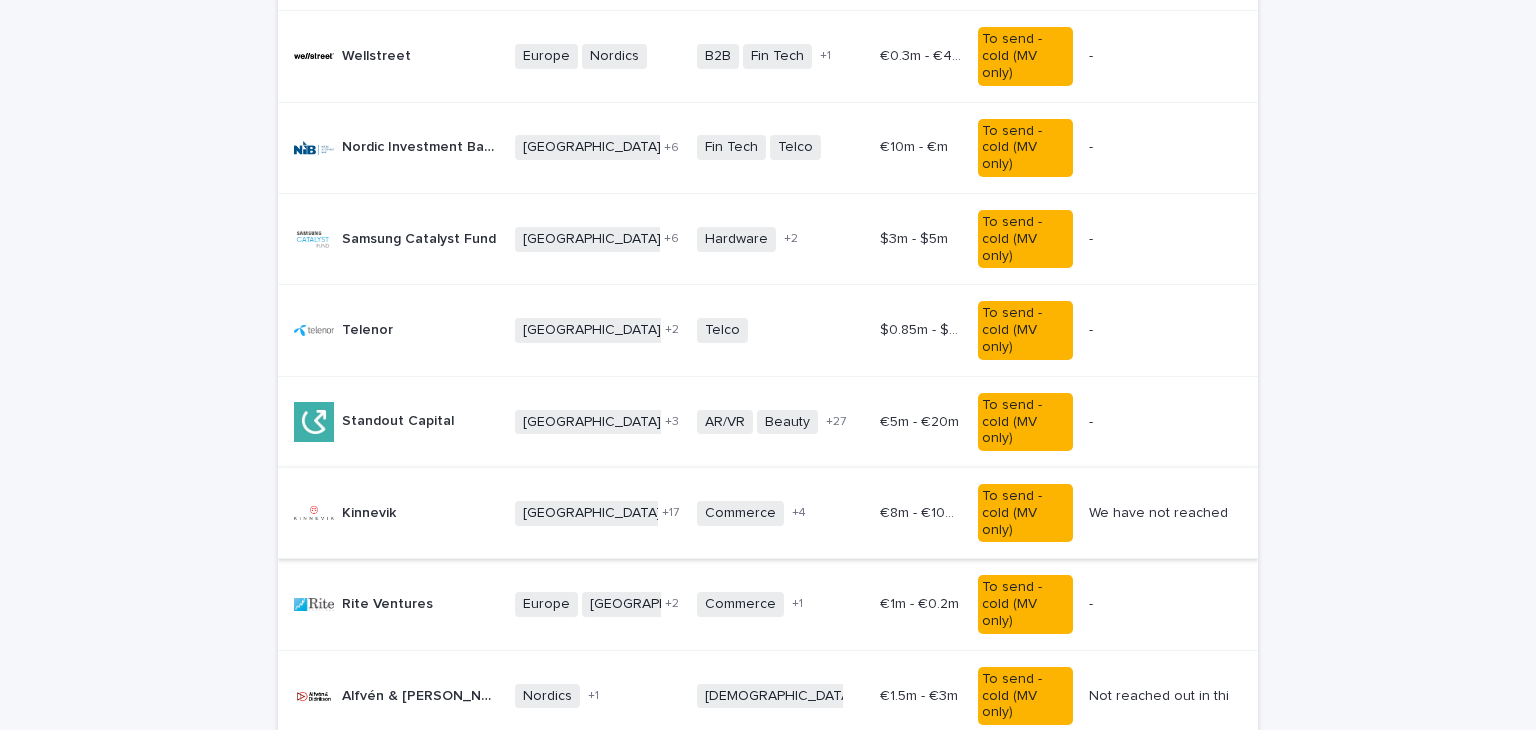 scroll, scrollTop: 750, scrollLeft: 0, axis: vertical 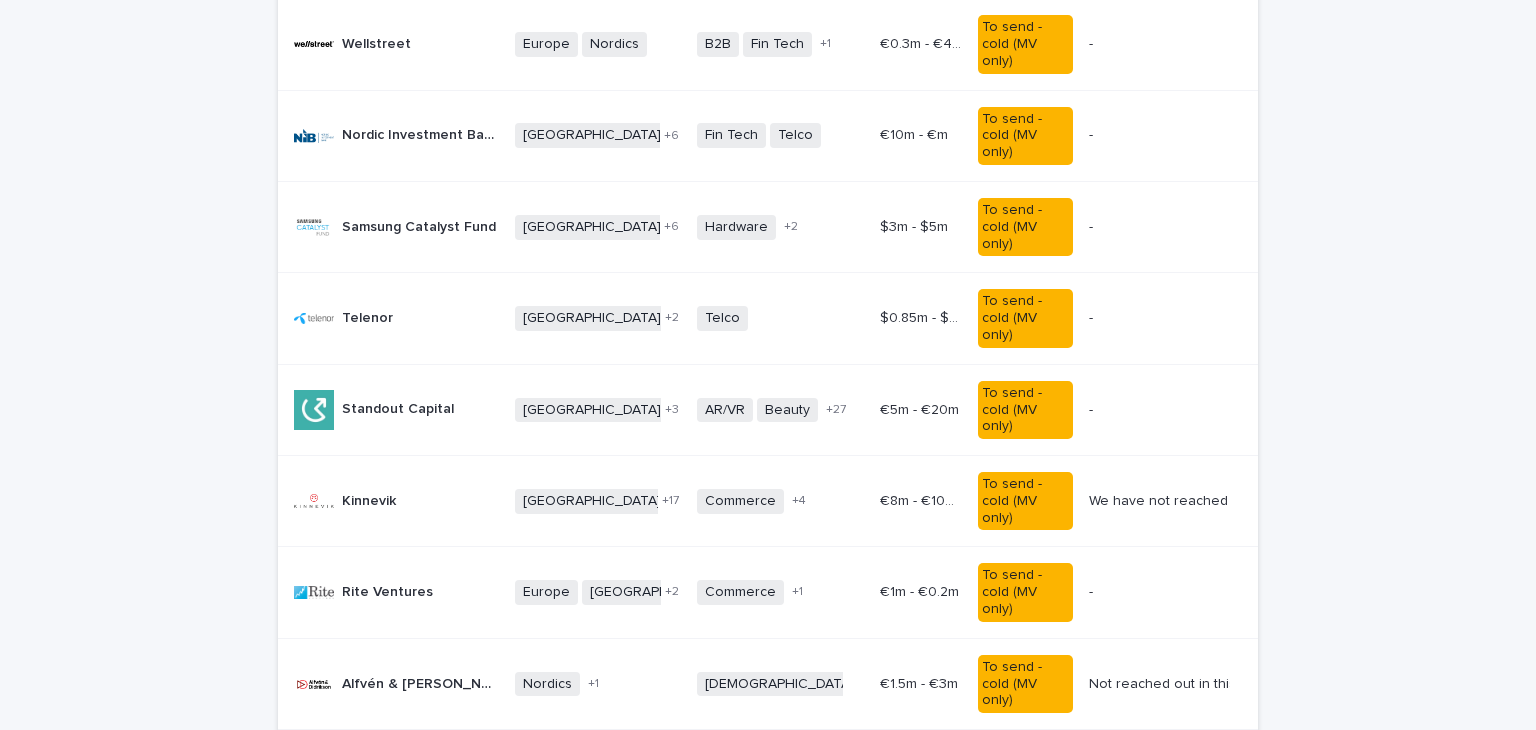 click on "StartGreen Capital StartGreen Capital" at bounding box center (396, 867) 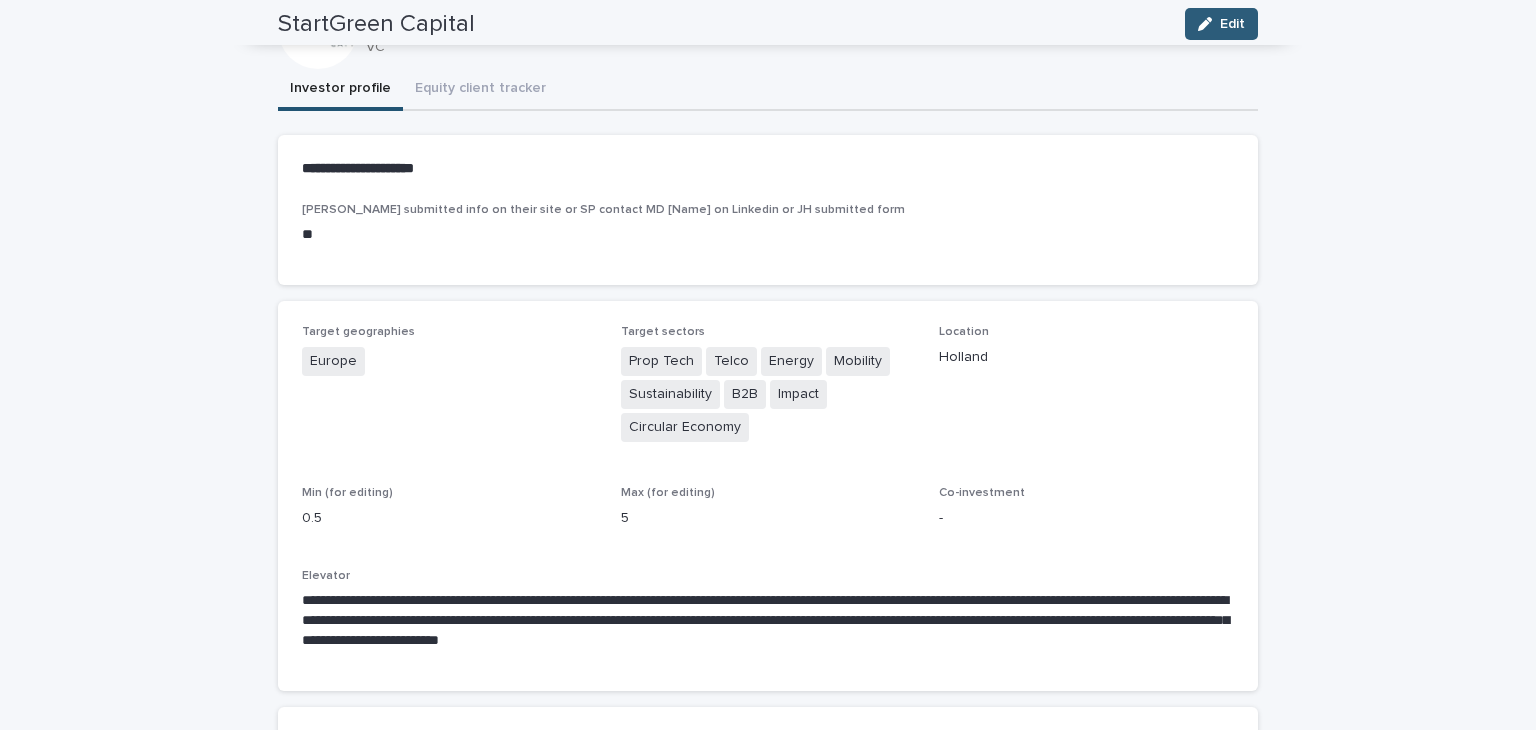 scroll, scrollTop: 64, scrollLeft: 0, axis: vertical 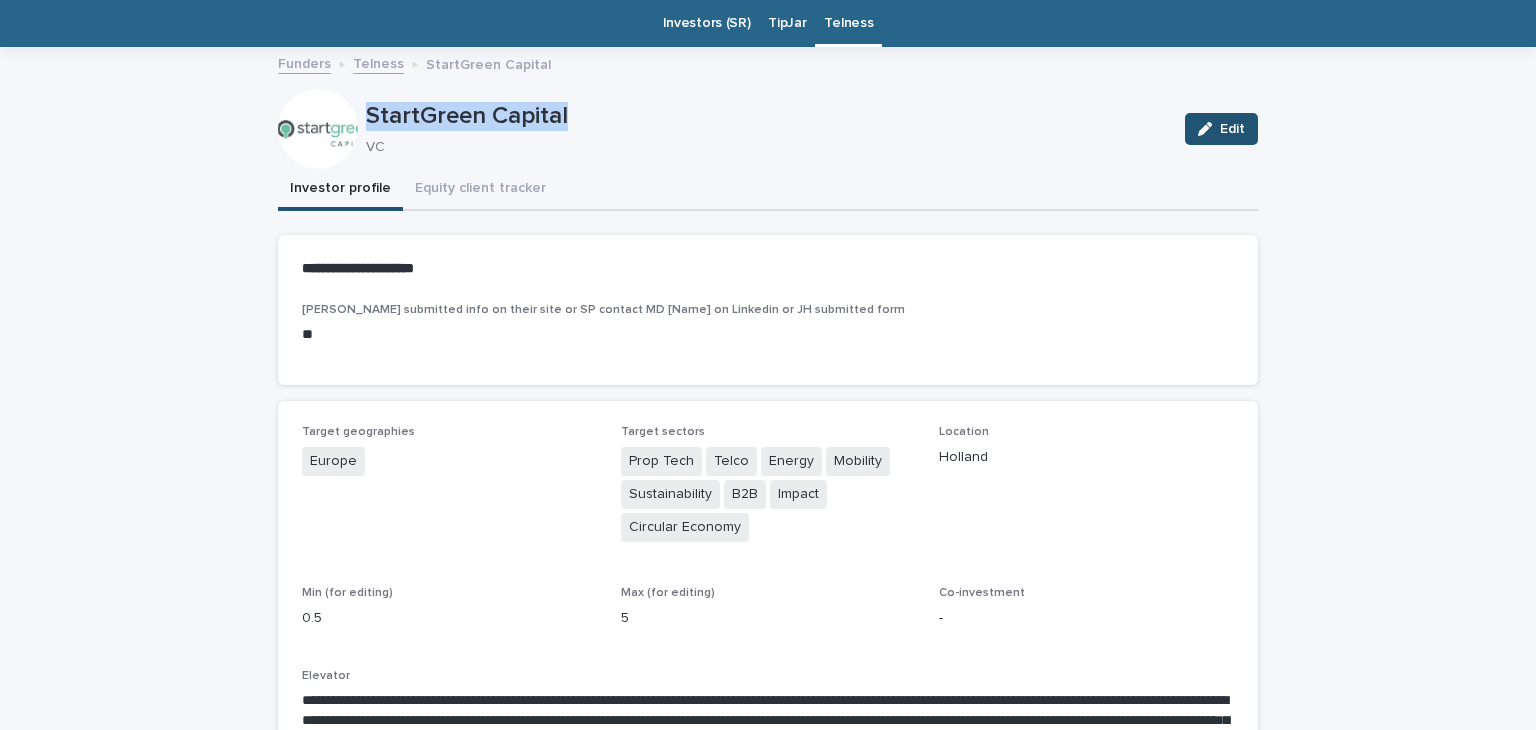 drag, startPoint x: 576, startPoint y: 118, endPoint x: 354, endPoint y: 108, distance: 222.22511 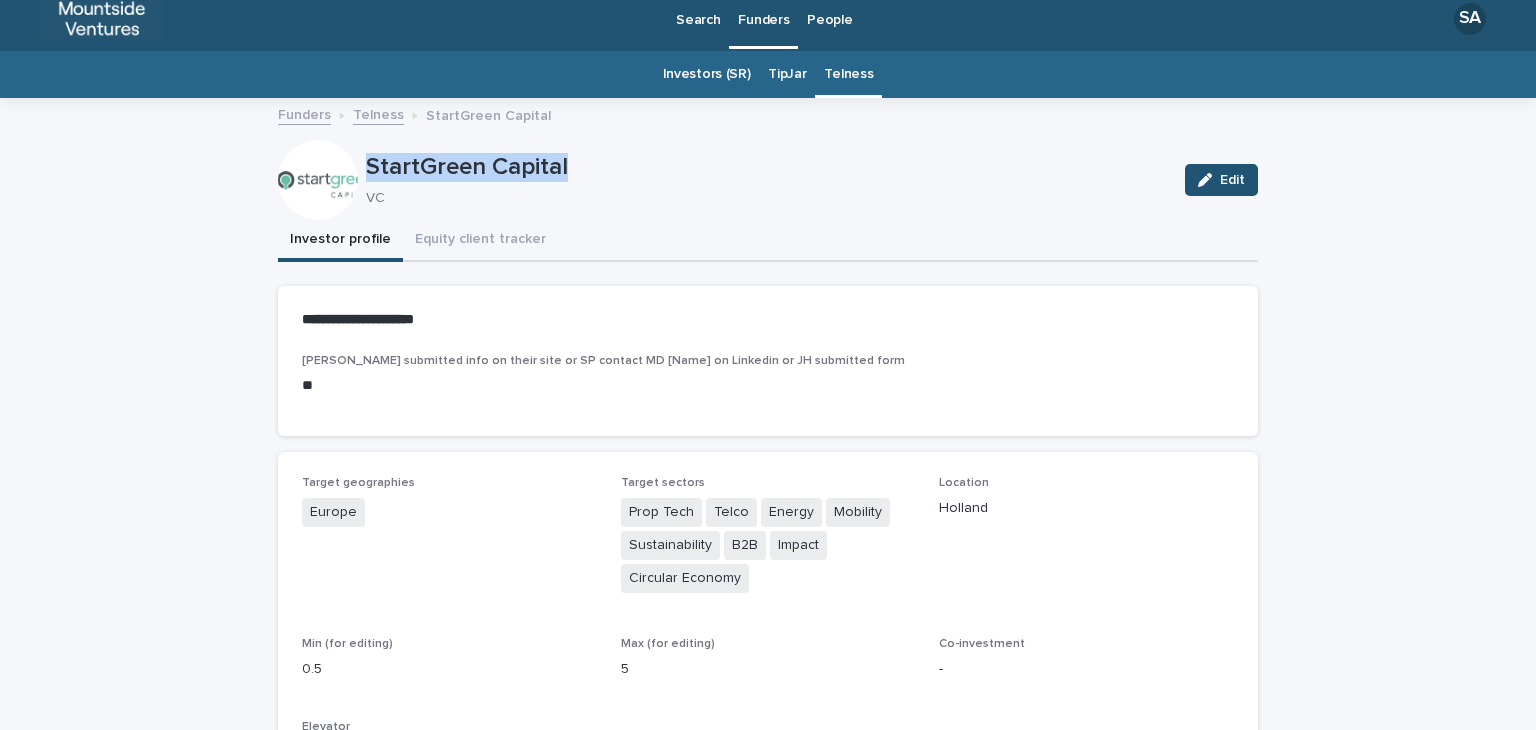 scroll, scrollTop: 0, scrollLeft: 0, axis: both 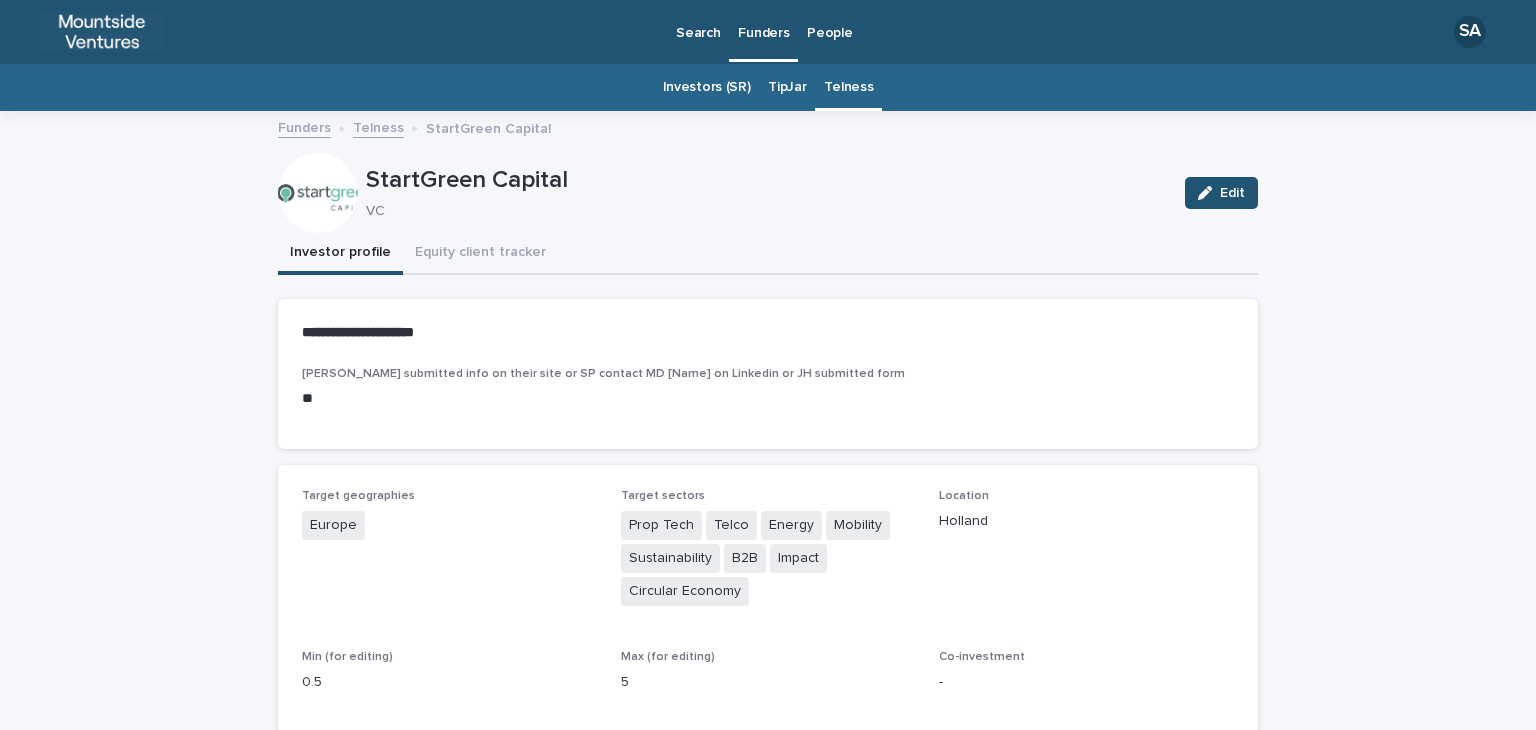 click on "Edit" at bounding box center [1217, 193] 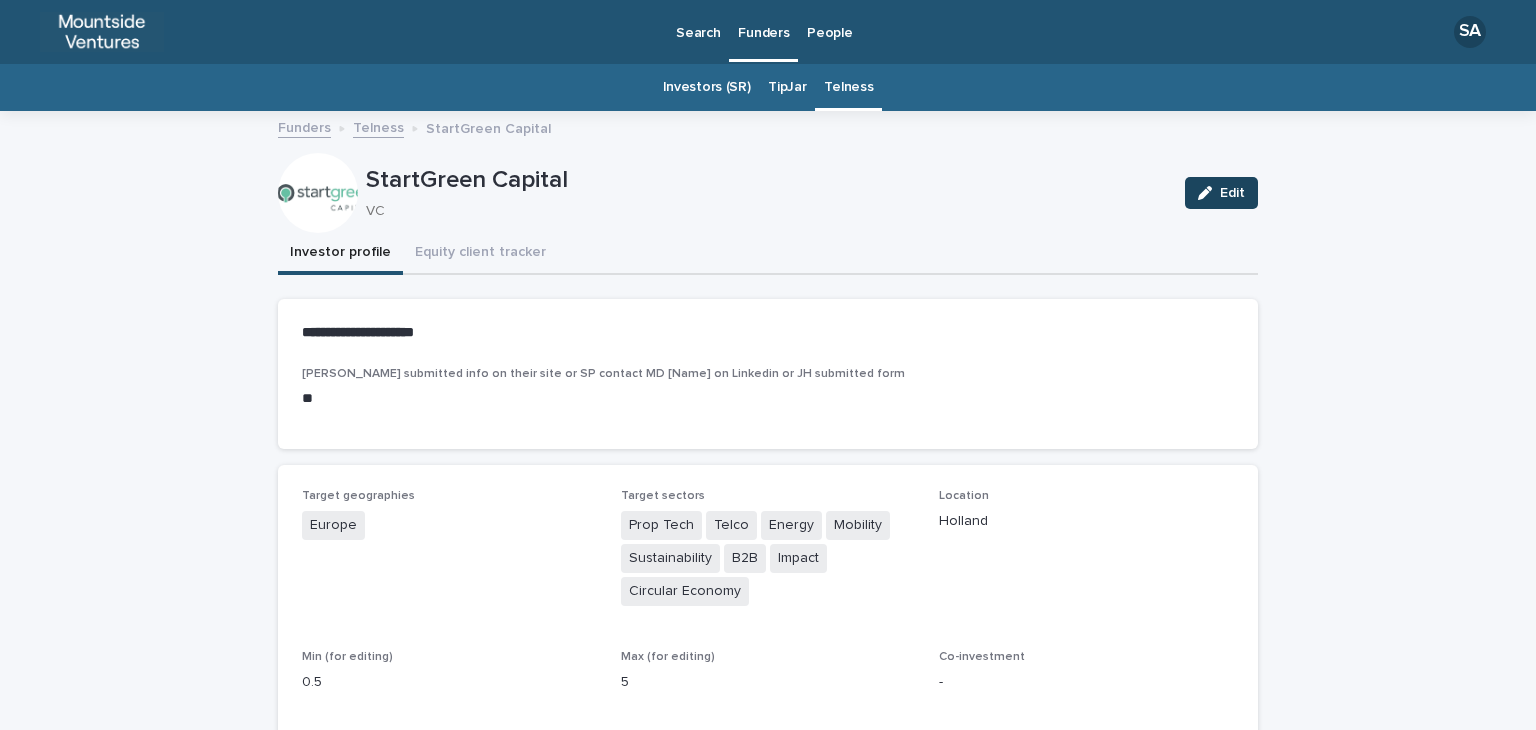 click at bounding box center [1209, 193] 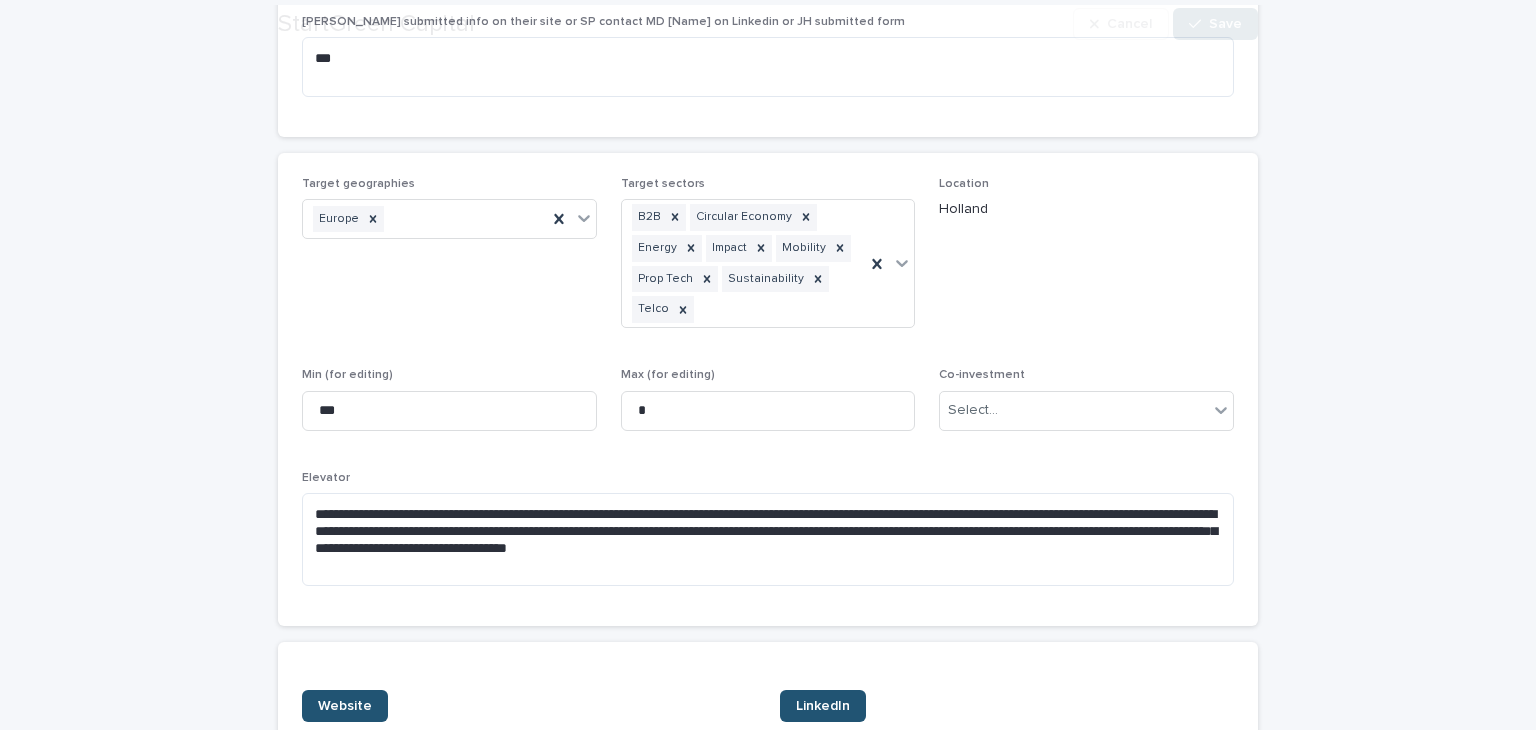 scroll, scrollTop: 352, scrollLeft: 0, axis: vertical 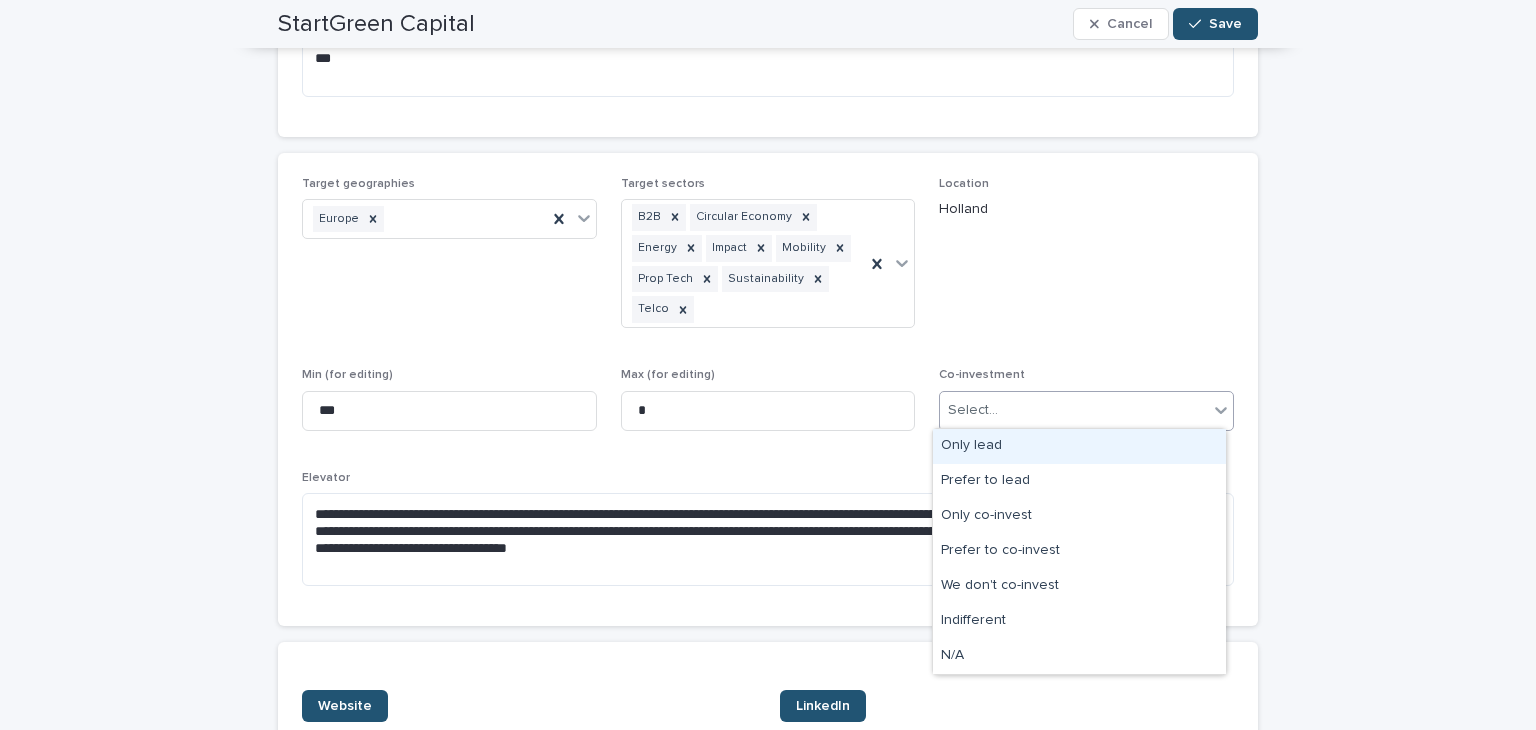 click on "Select..." at bounding box center (1074, 410) 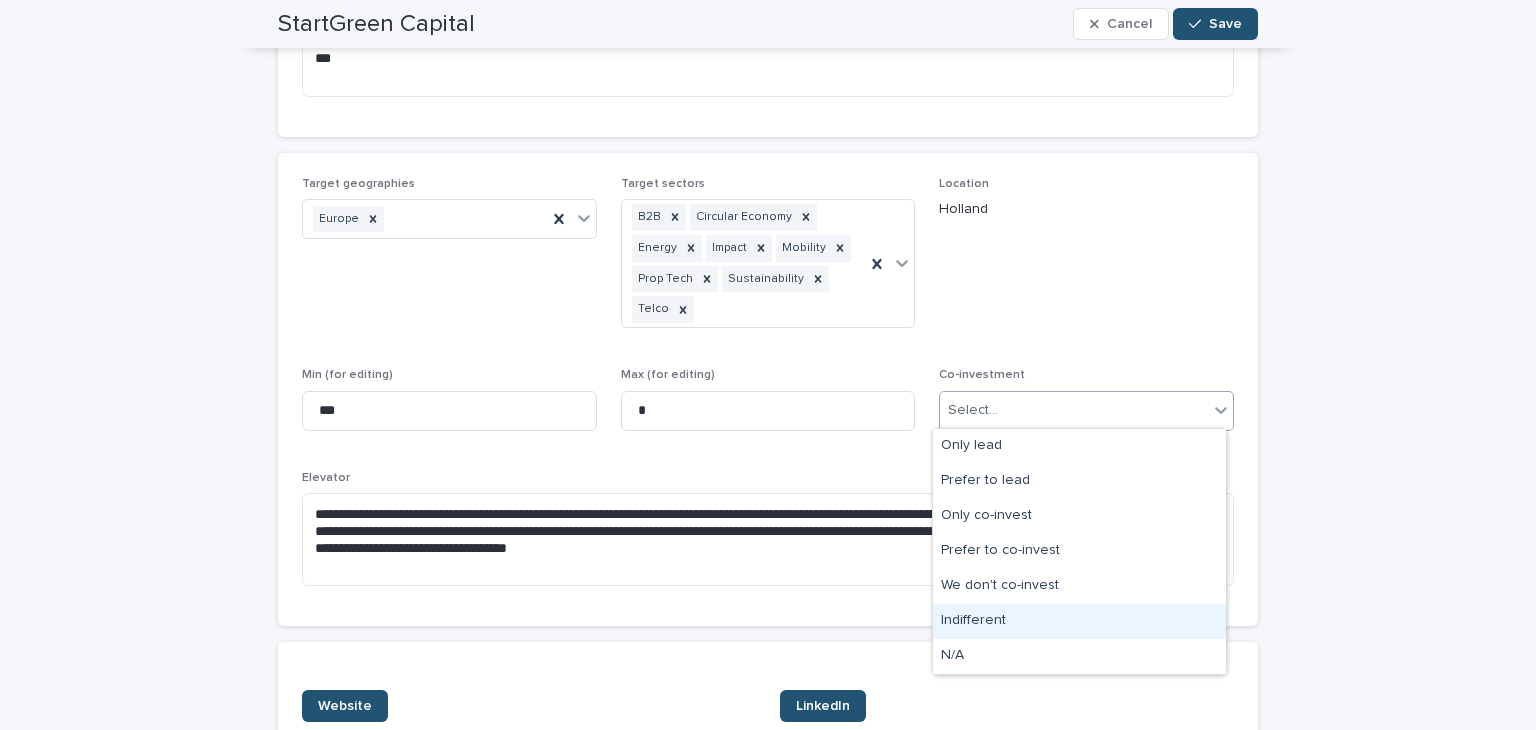 click on "Indifferent" at bounding box center (1079, 621) 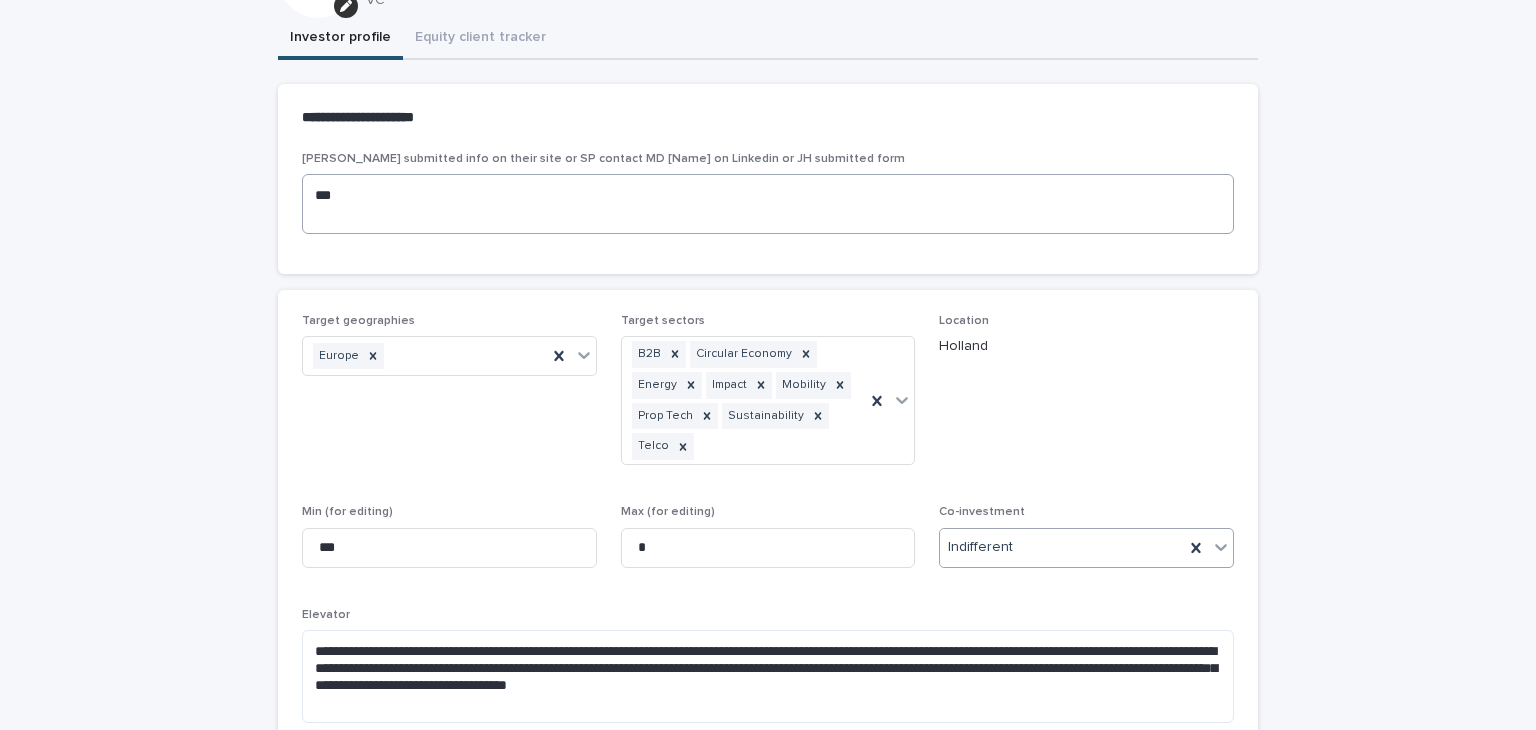 scroll, scrollTop: 0, scrollLeft: 0, axis: both 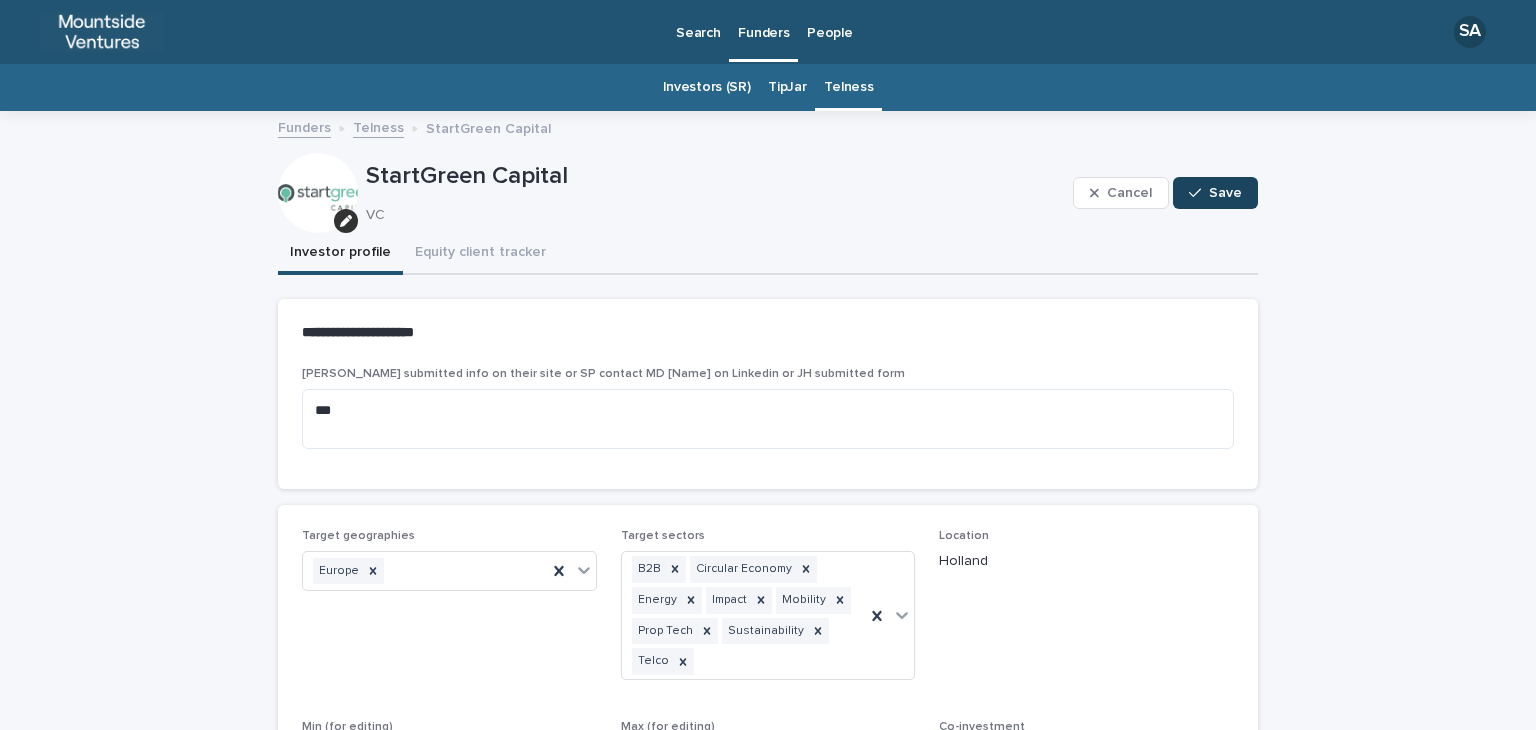 click 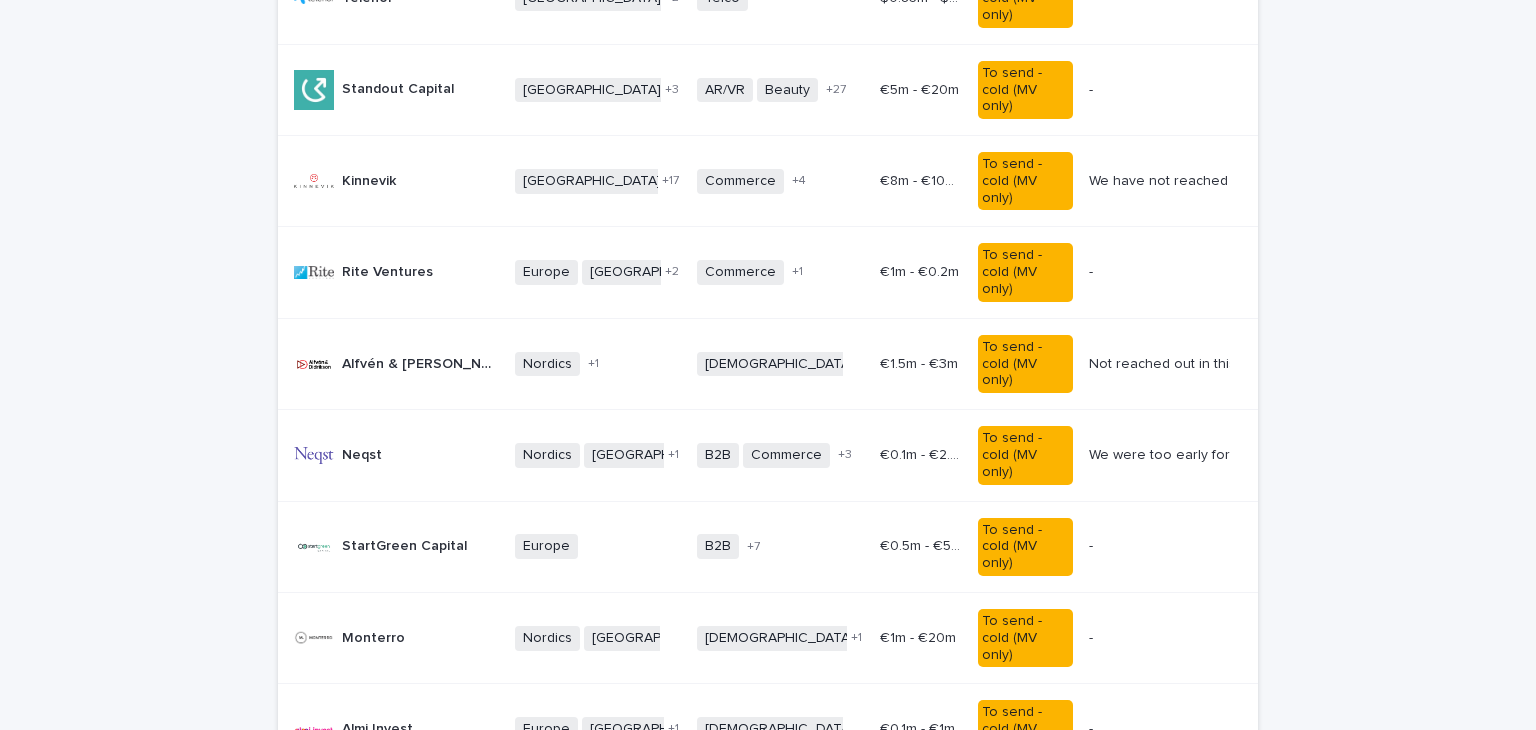 scroll, scrollTop: 1080, scrollLeft: 0, axis: vertical 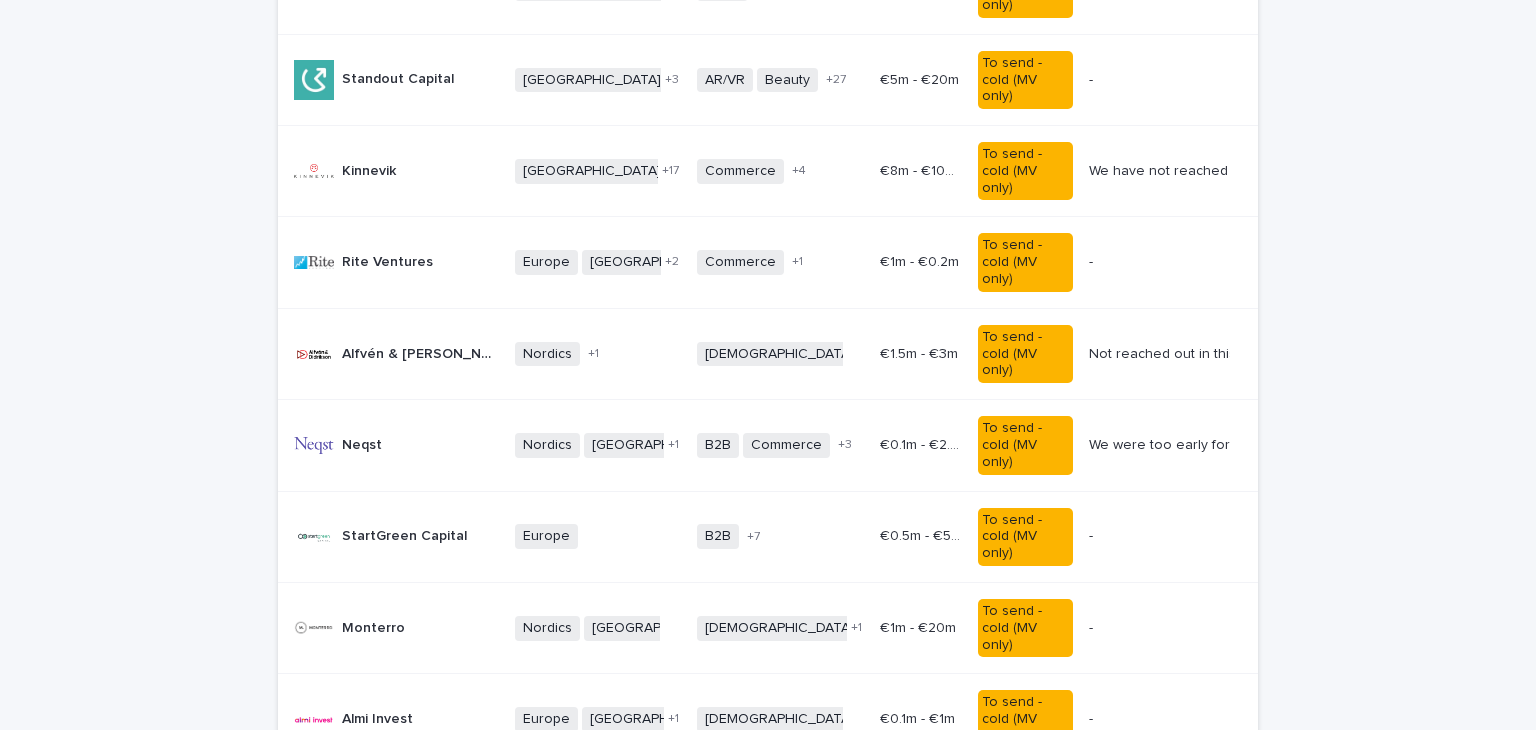 click on "Monterro" at bounding box center [375, 626] 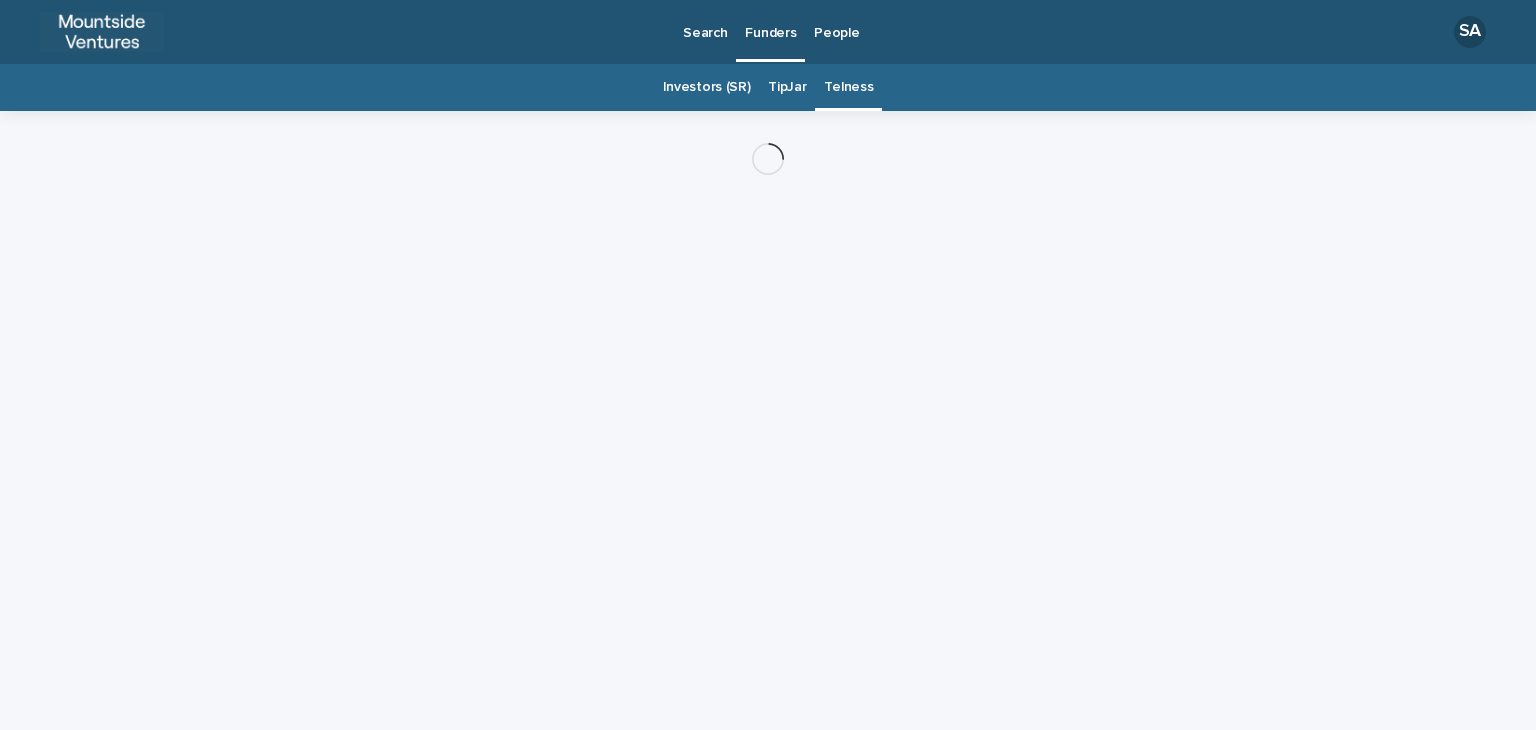 scroll, scrollTop: 0, scrollLeft: 0, axis: both 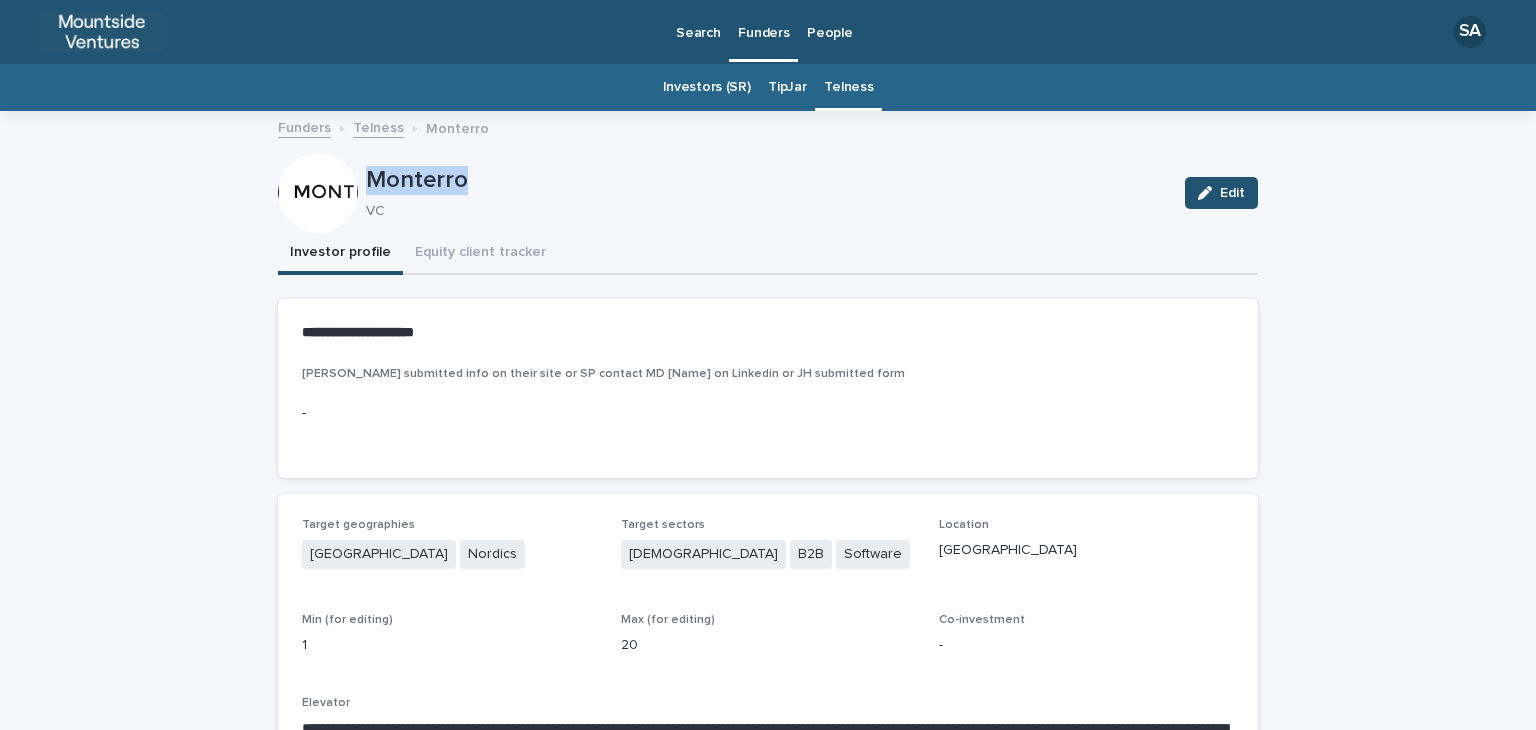 drag, startPoint x: 493, startPoint y: 174, endPoint x: 328, endPoint y: 177, distance: 165.02727 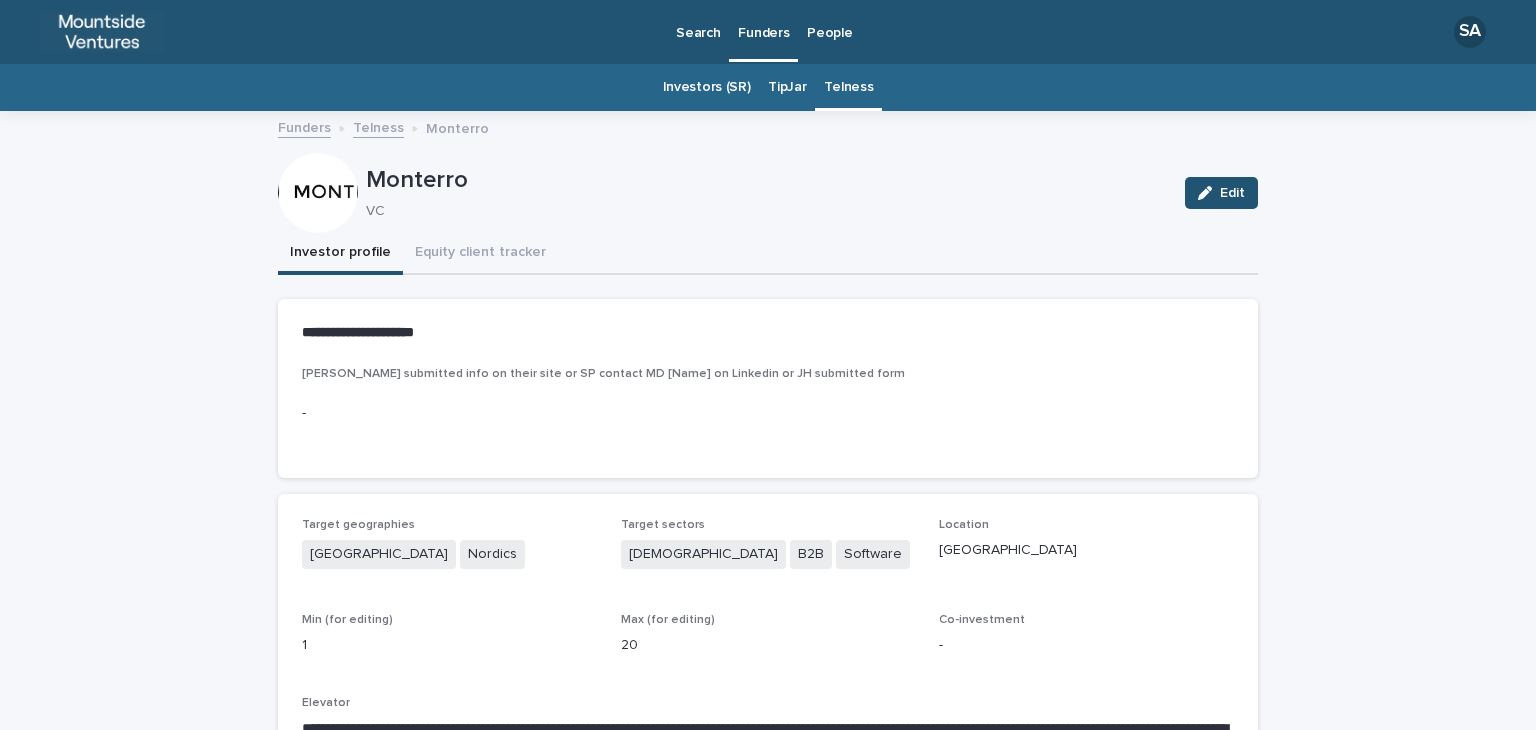 click on "Edit" at bounding box center [1217, 193] 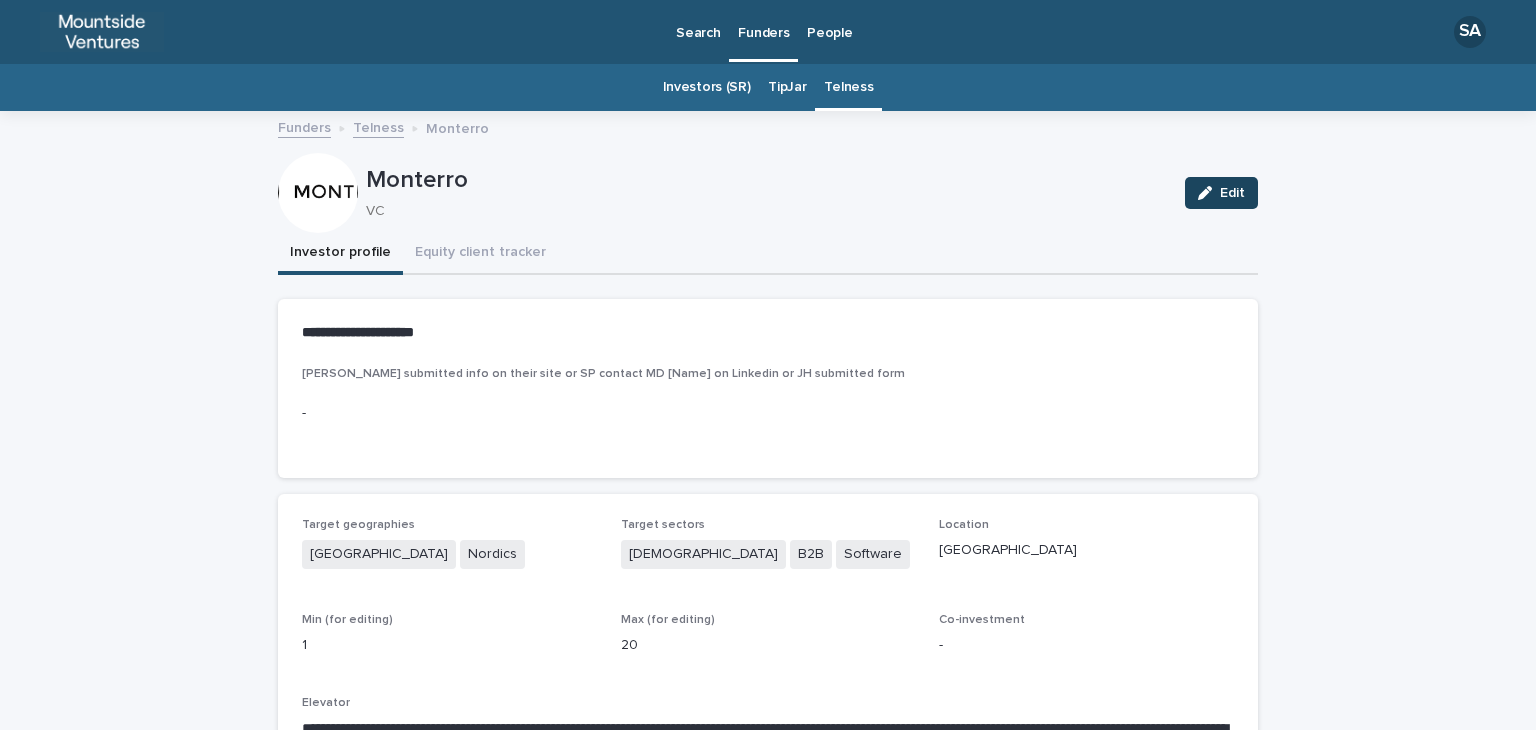 click 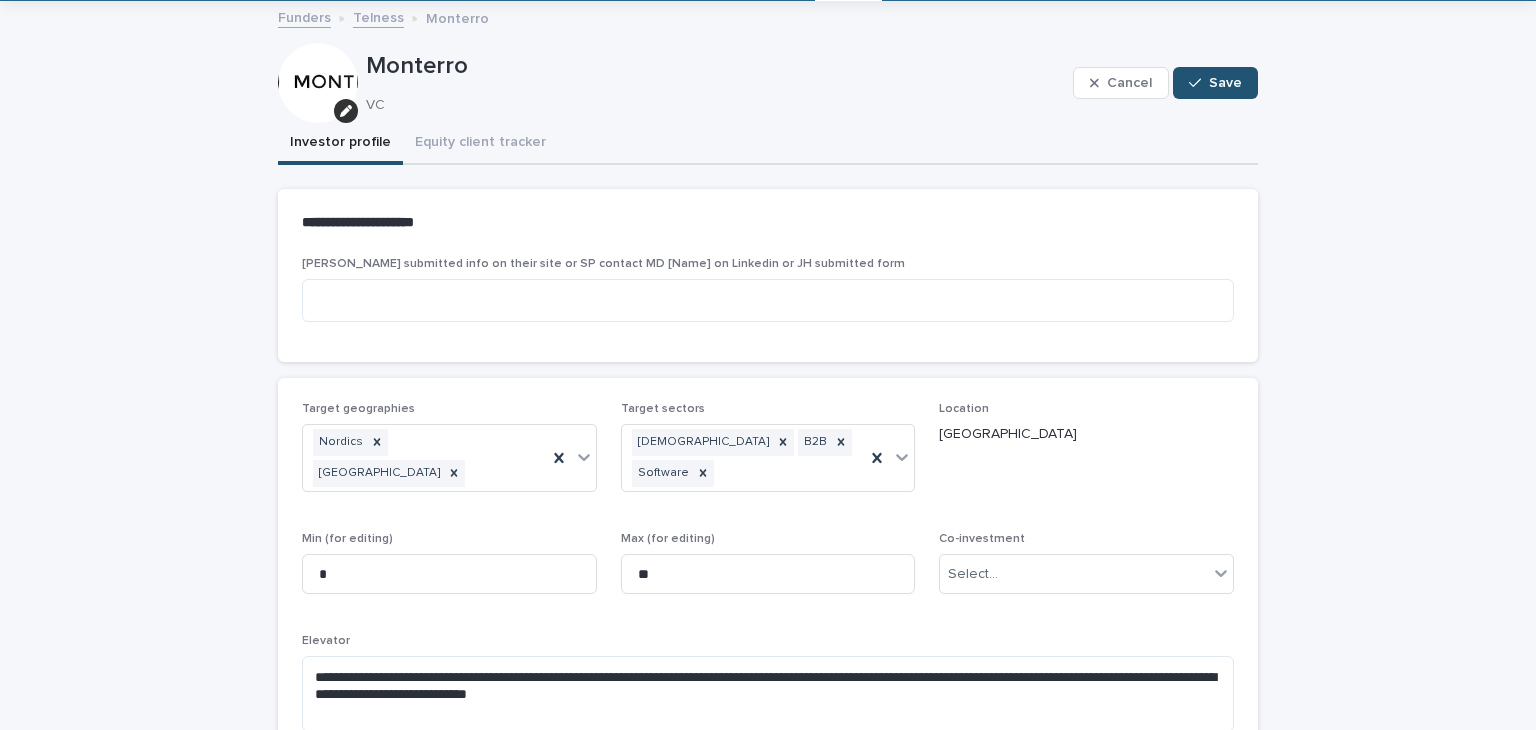 scroll, scrollTop: 111, scrollLeft: 0, axis: vertical 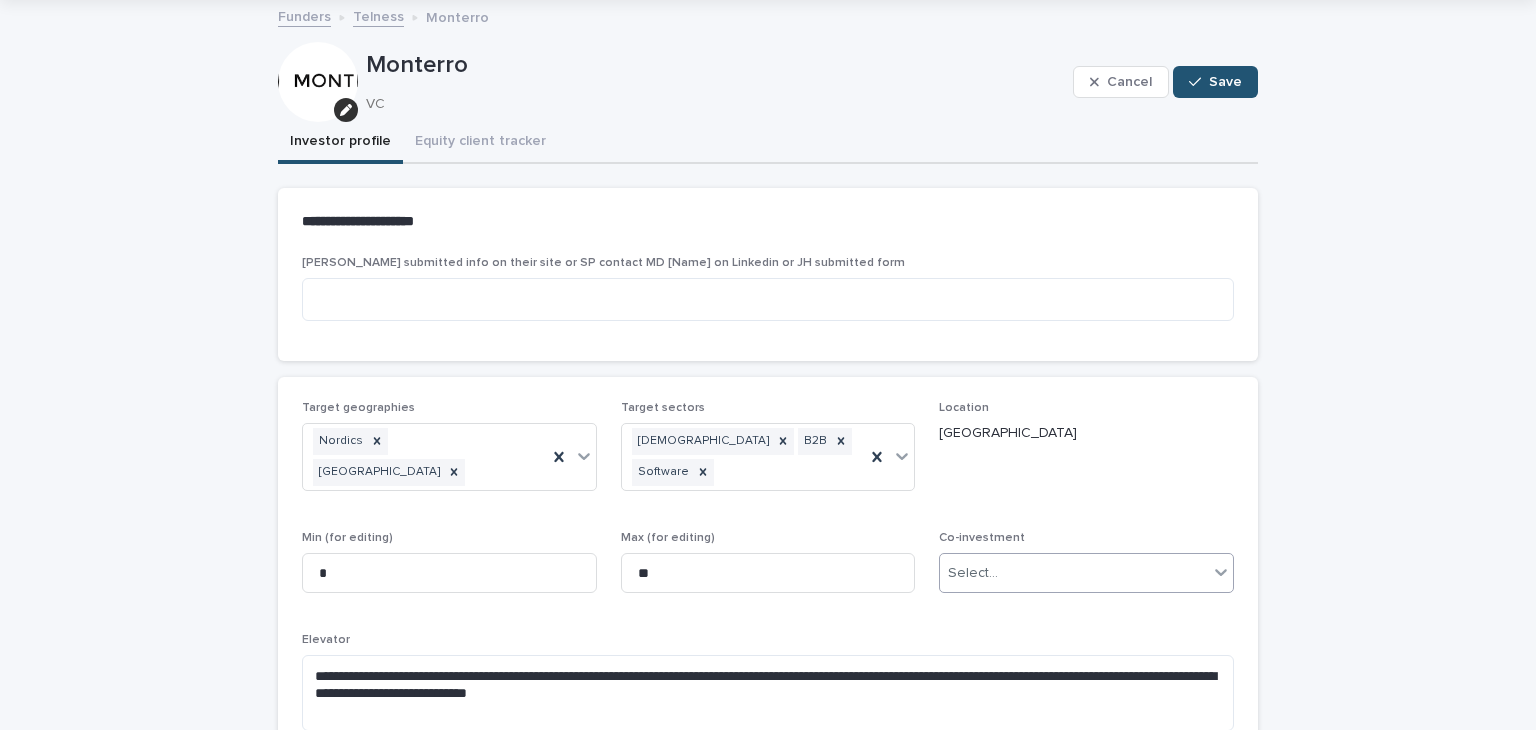 click on "Select..." at bounding box center (1074, 573) 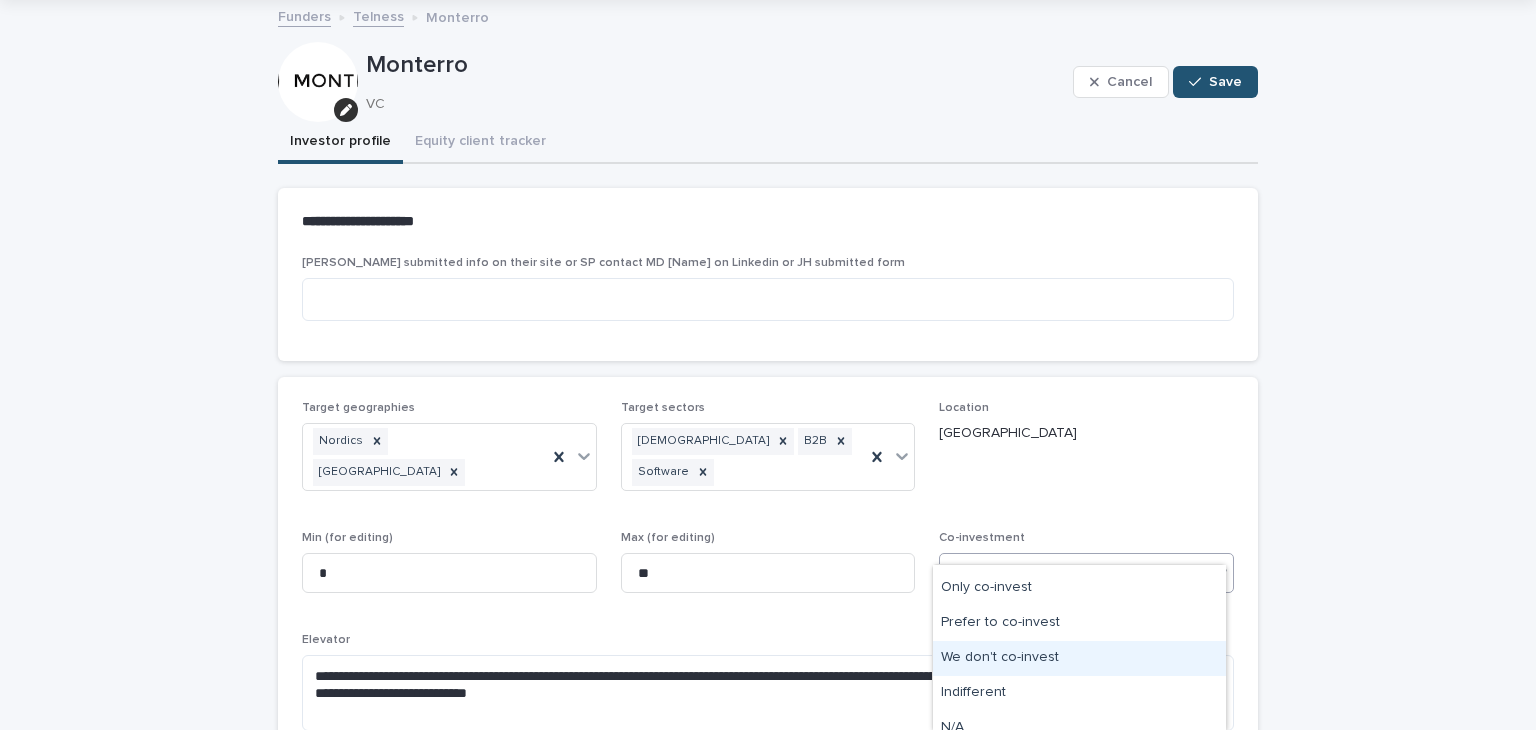 scroll, scrollTop: 74, scrollLeft: 0, axis: vertical 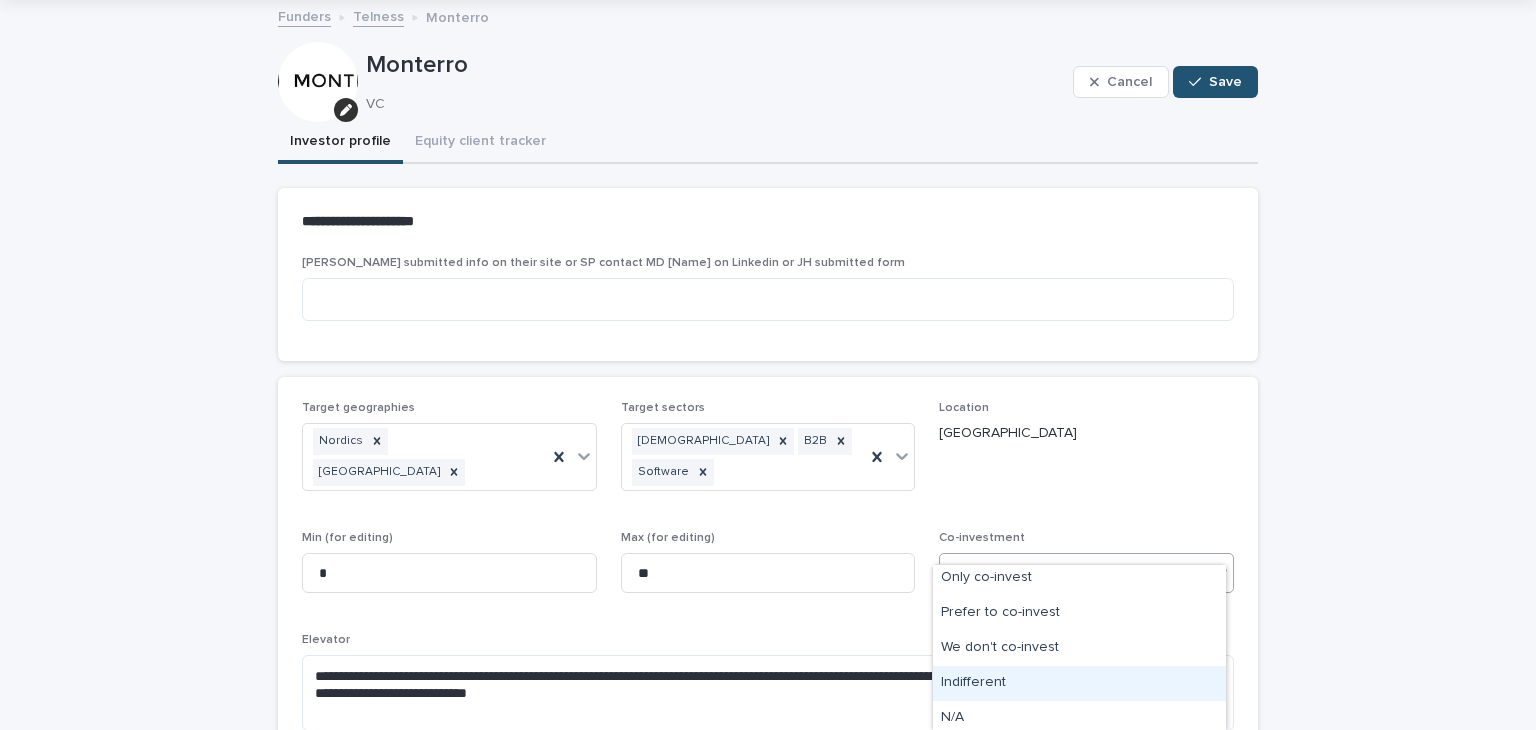 click on "Indifferent" at bounding box center (1079, 683) 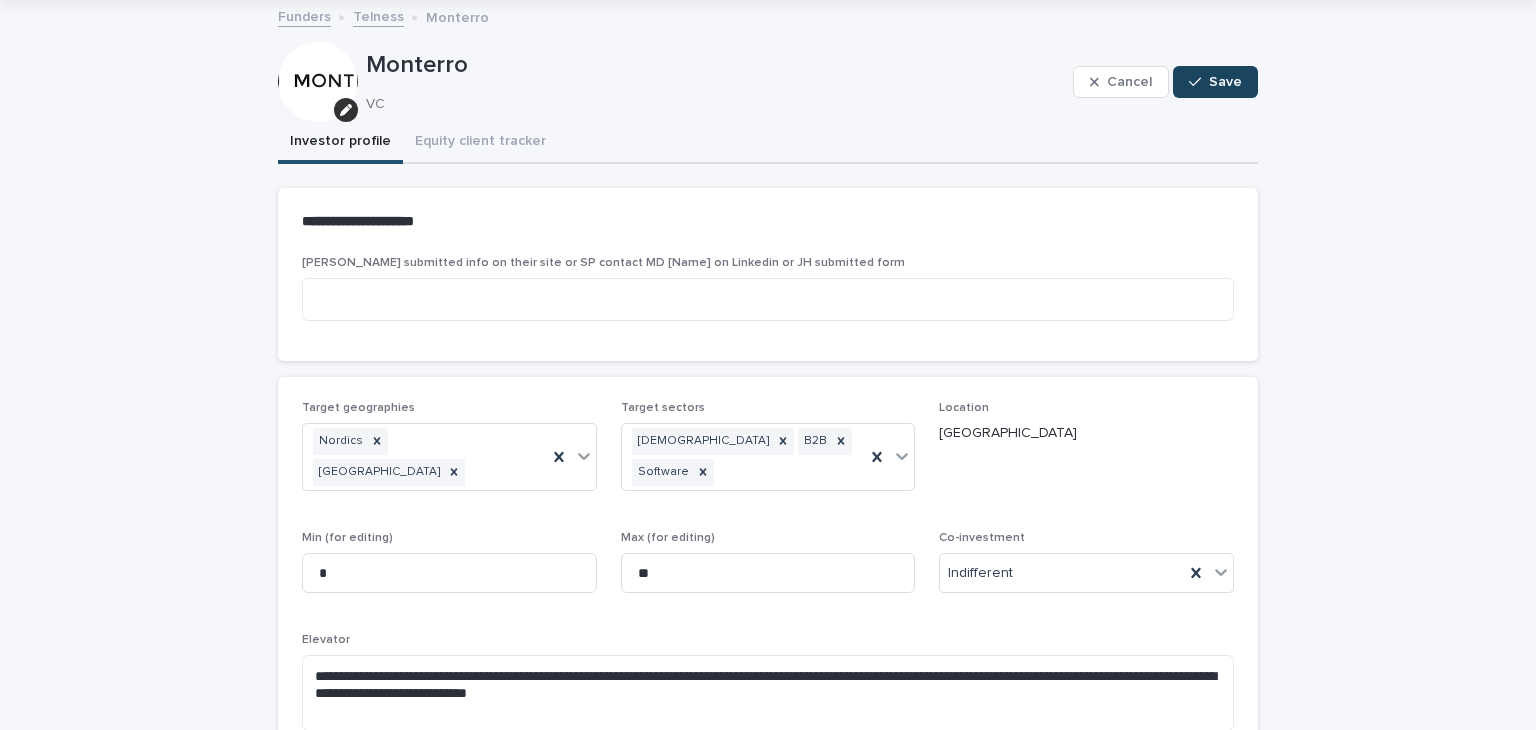 click on "Save" at bounding box center (1215, 82) 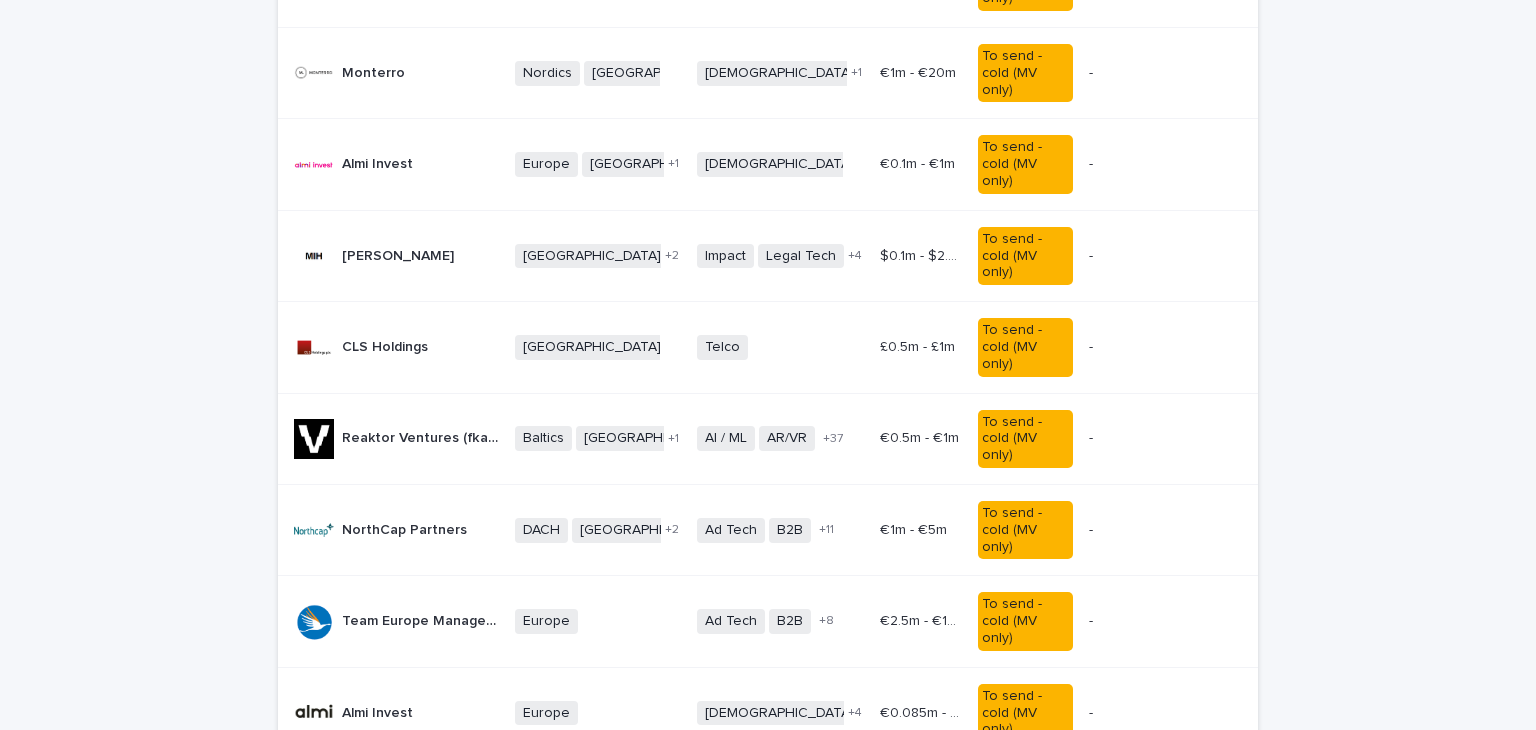 scroll, scrollTop: 1636, scrollLeft: 0, axis: vertical 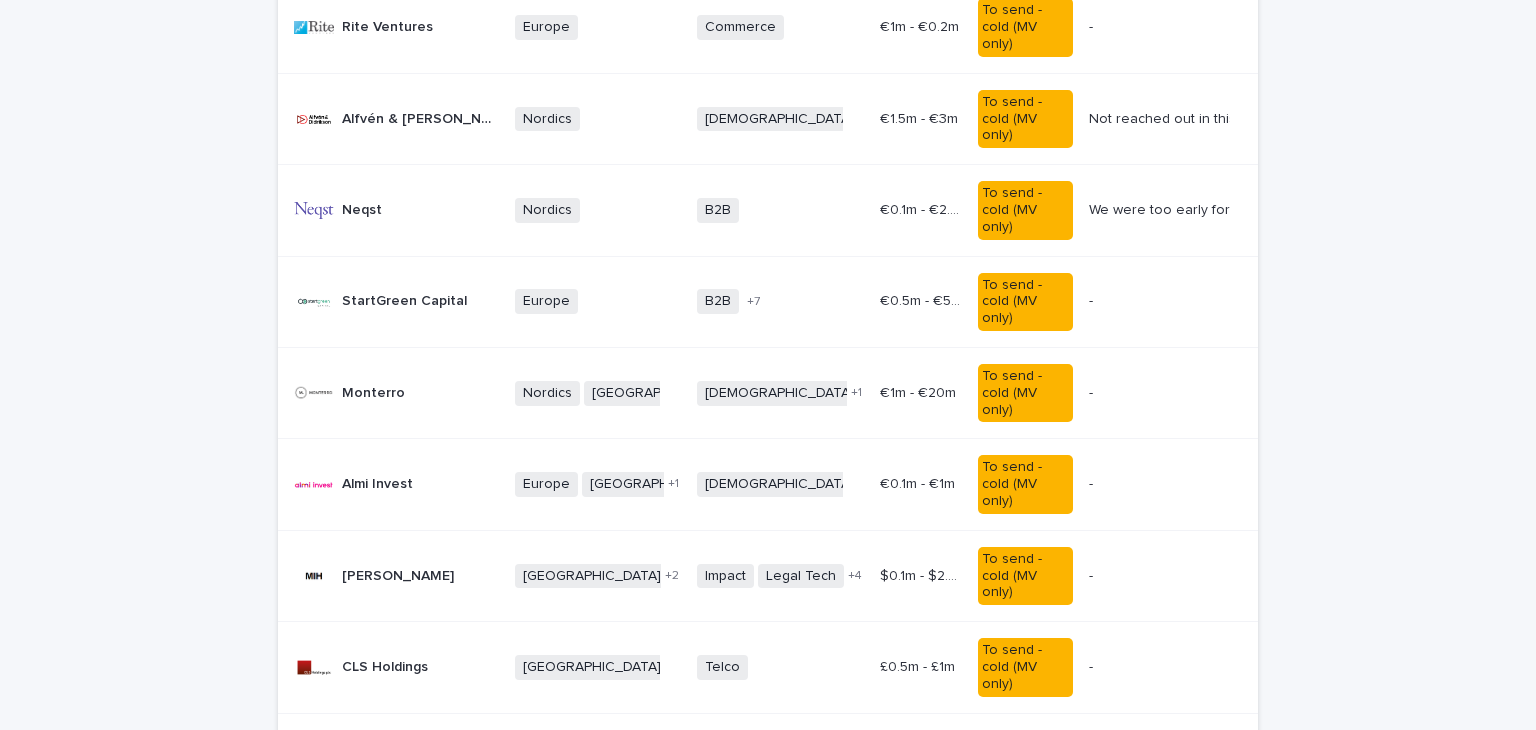 click on "Almi Invest" at bounding box center (379, 482) 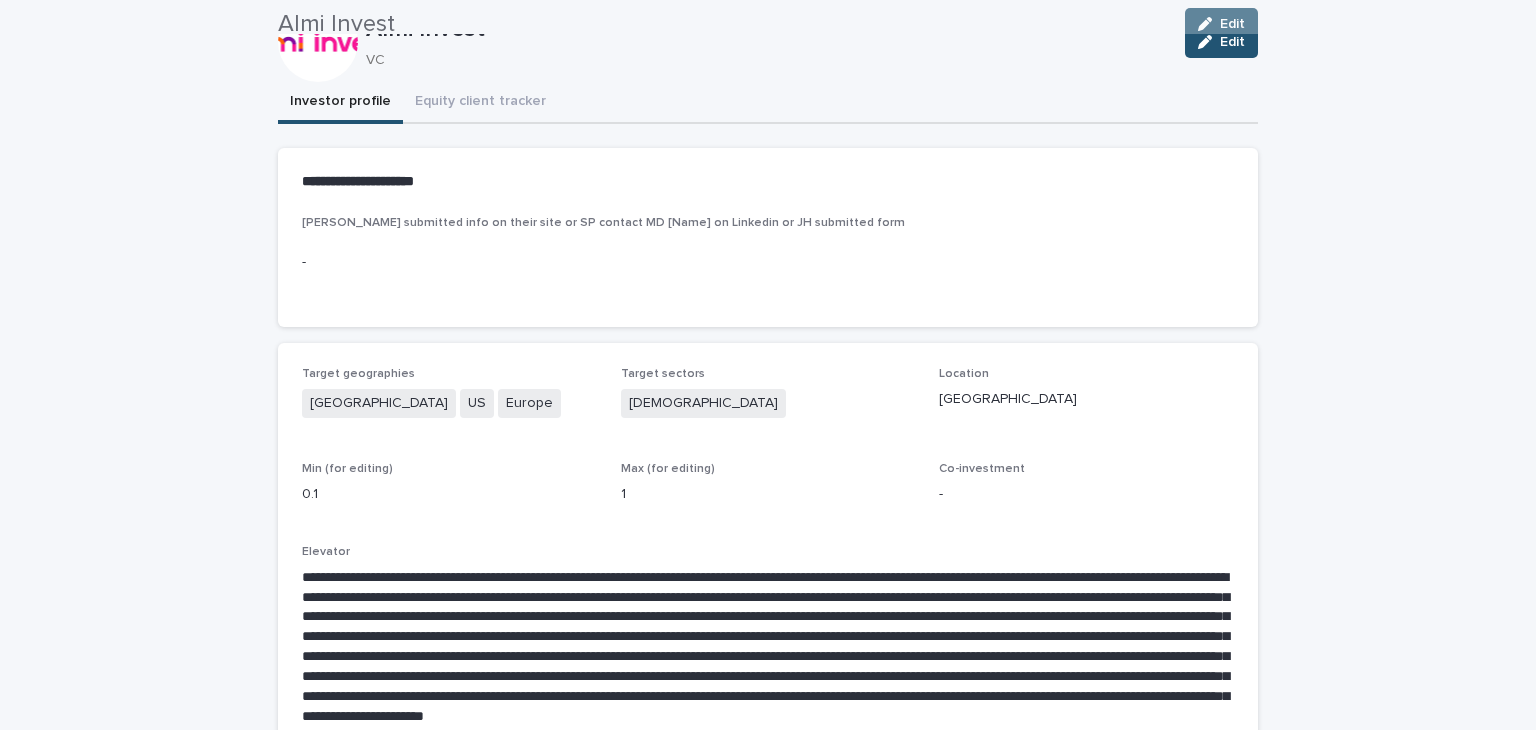 scroll, scrollTop: 64, scrollLeft: 0, axis: vertical 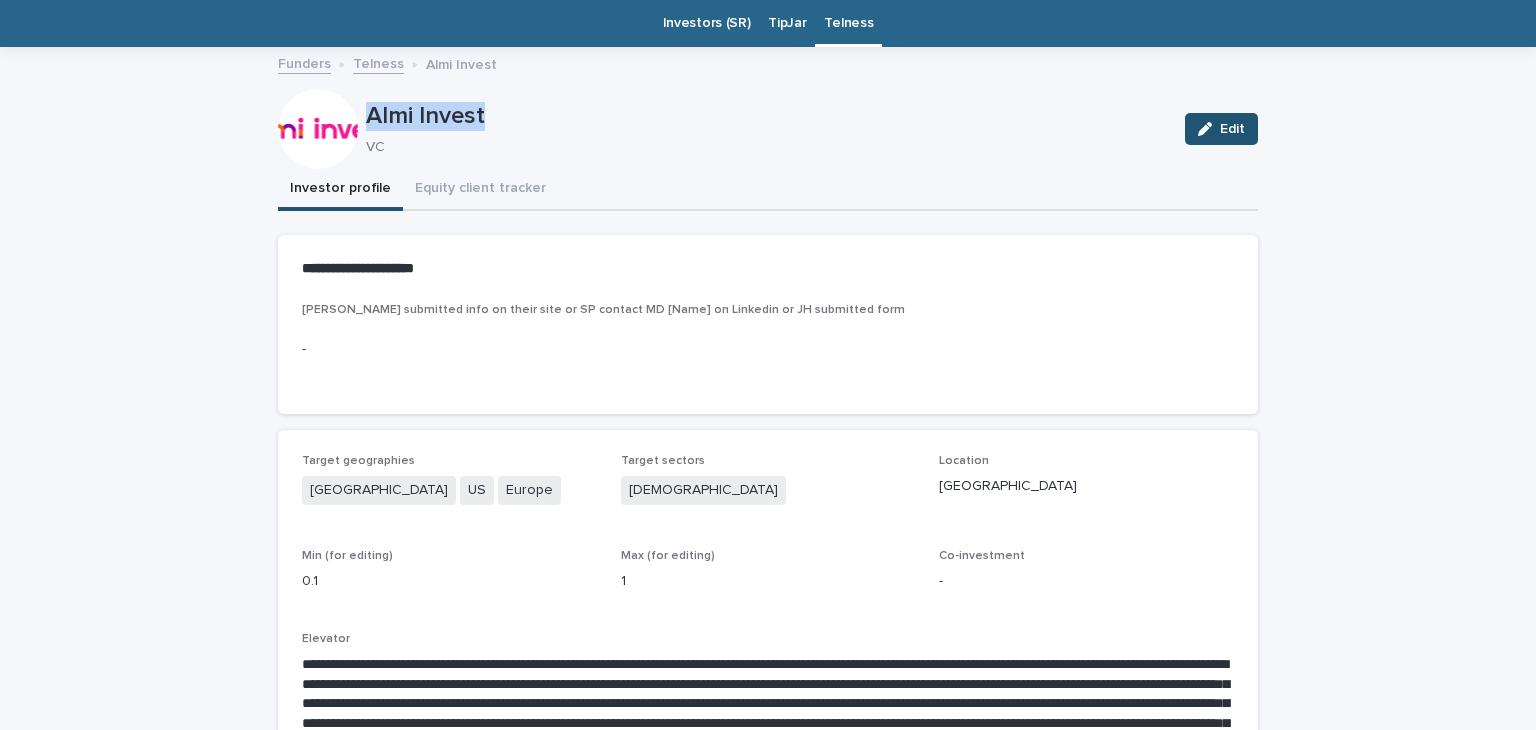 drag, startPoint x: 479, startPoint y: 121, endPoint x: 355, endPoint y: 108, distance: 124.67959 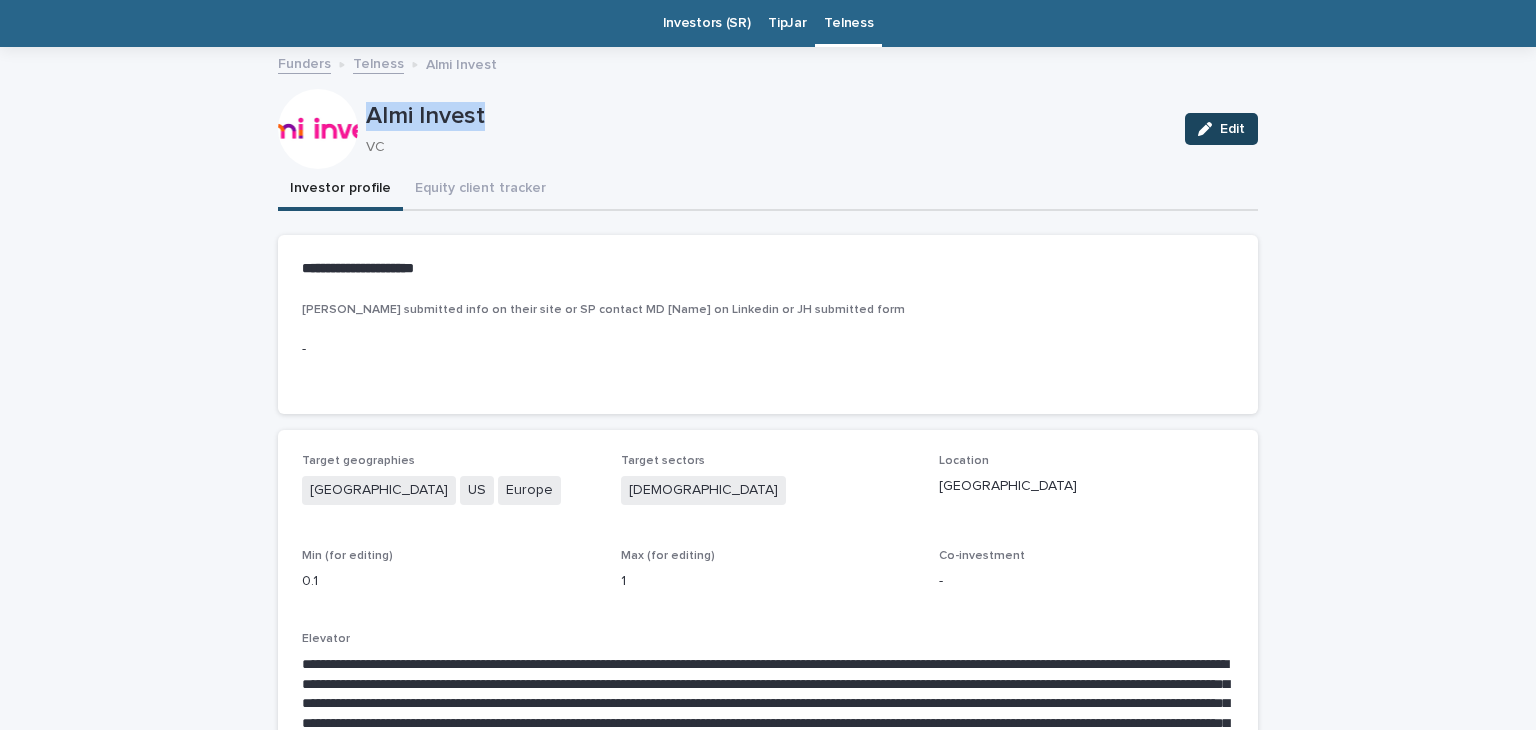 click on "Edit" at bounding box center (1232, 129) 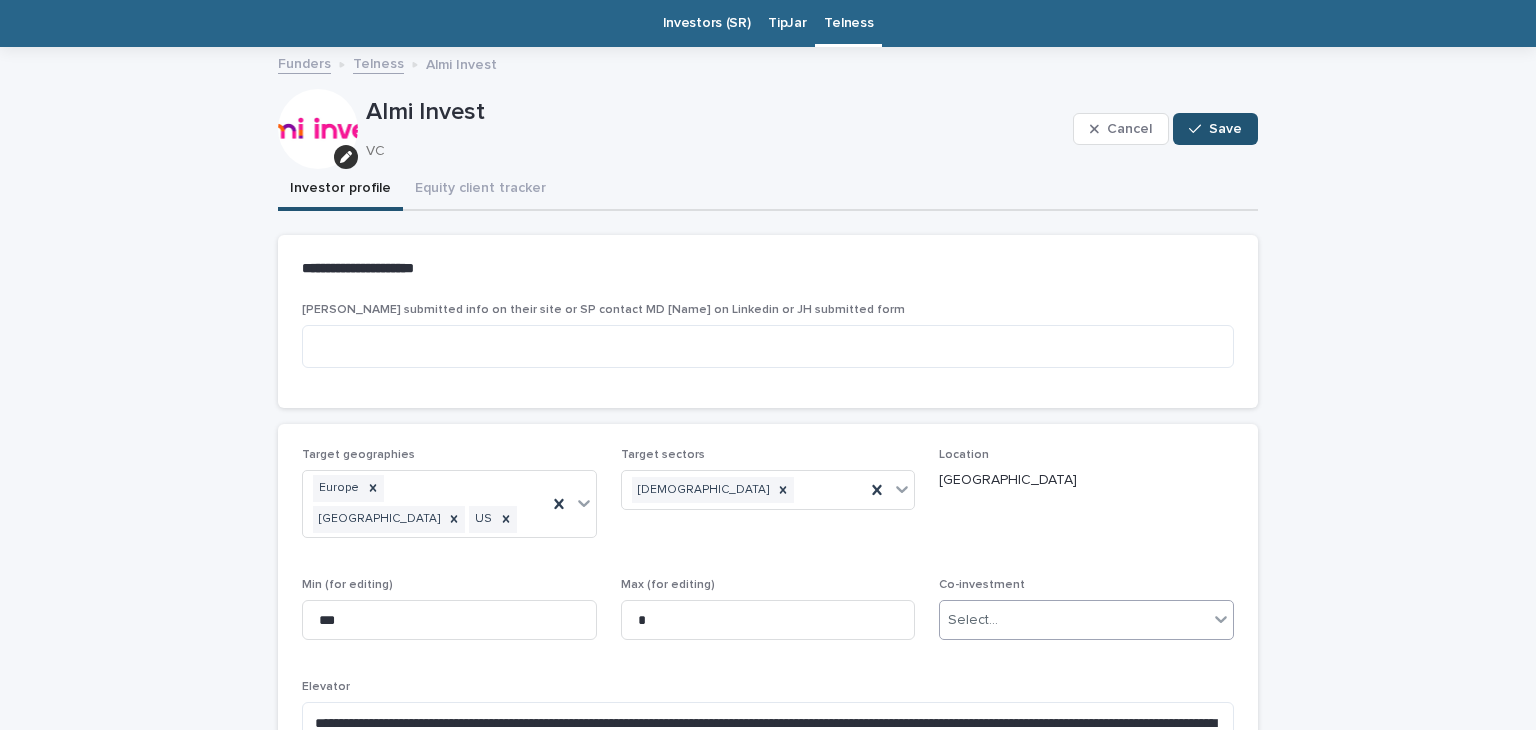 click on "Select..." at bounding box center (1074, 620) 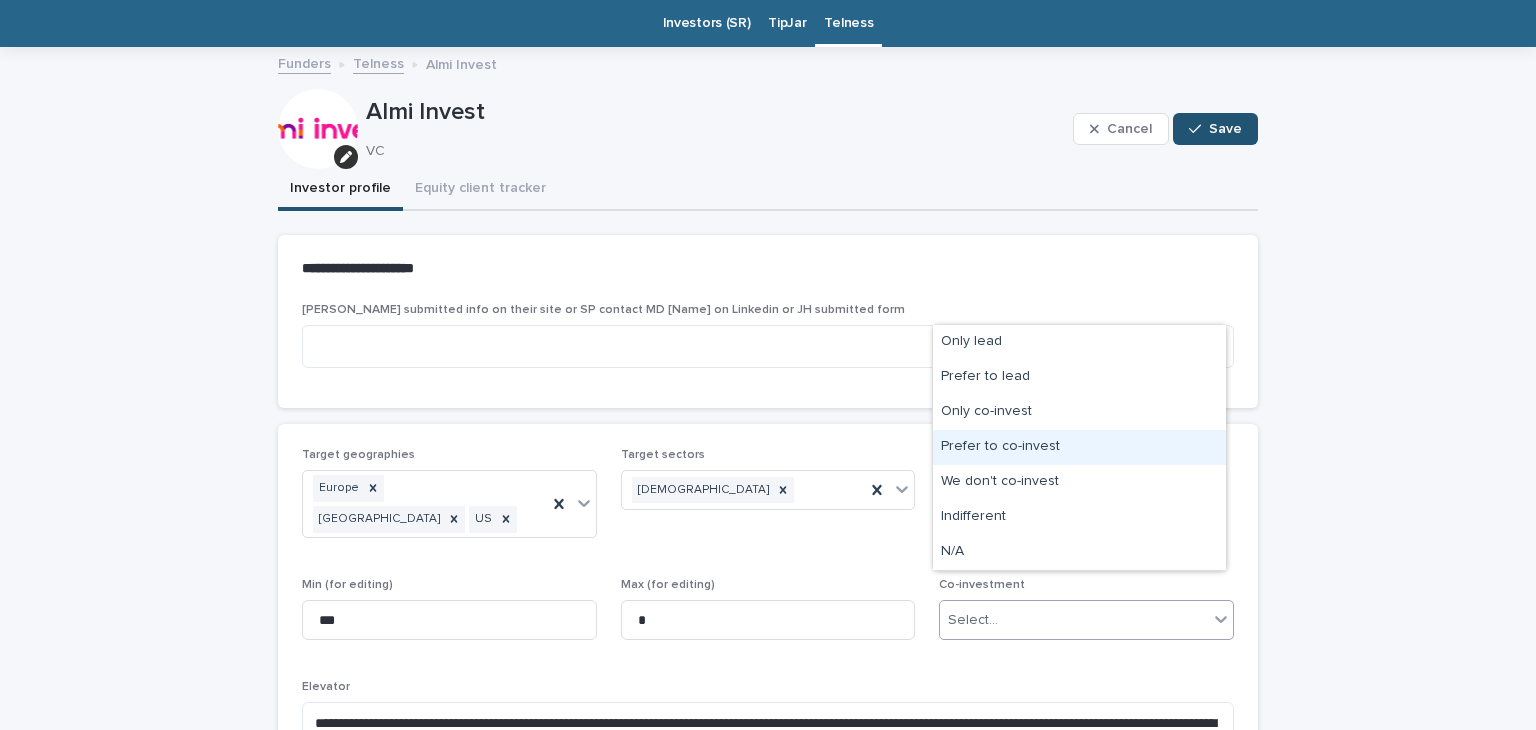 click on "Prefer to co-invest" at bounding box center [1079, 447] 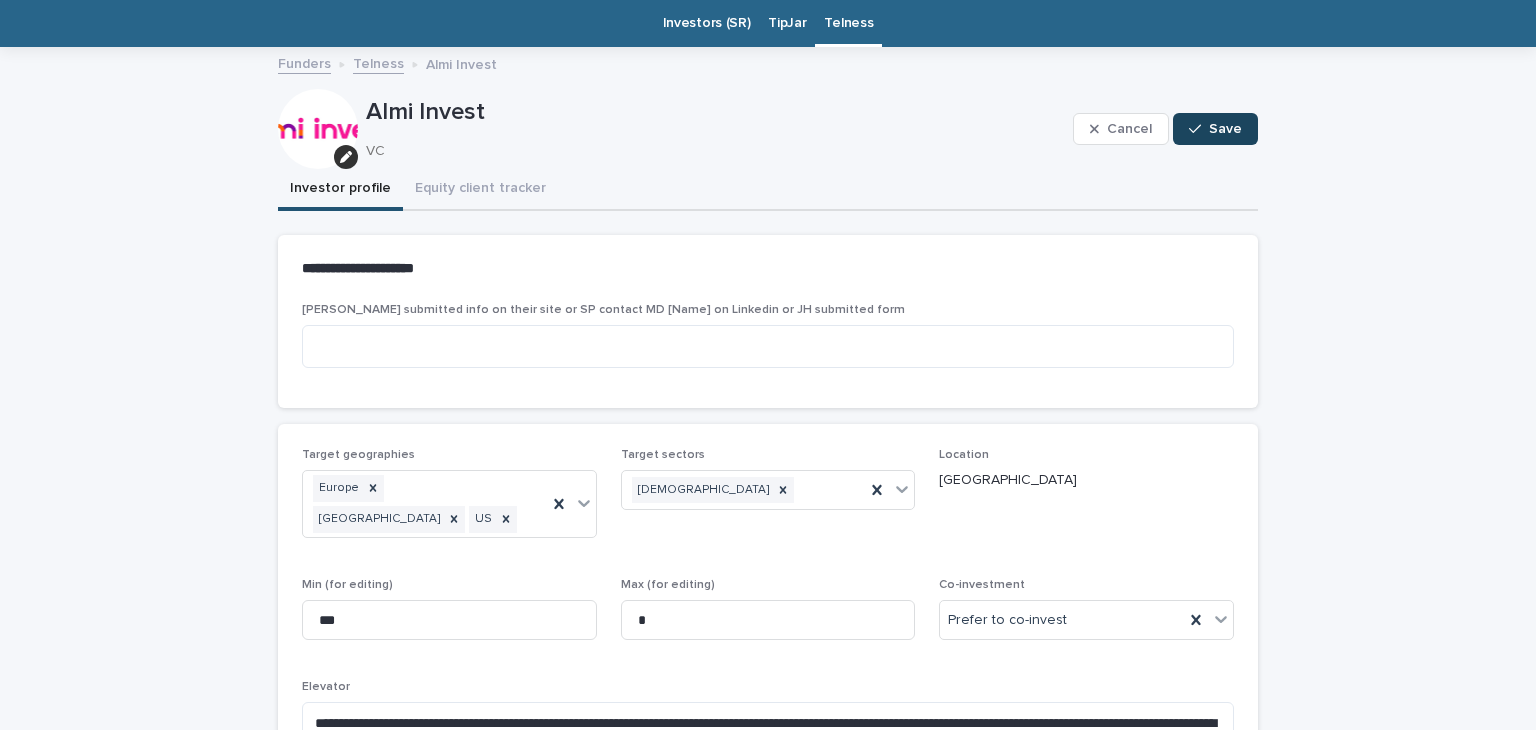 click at bounding box center [1199, 129] 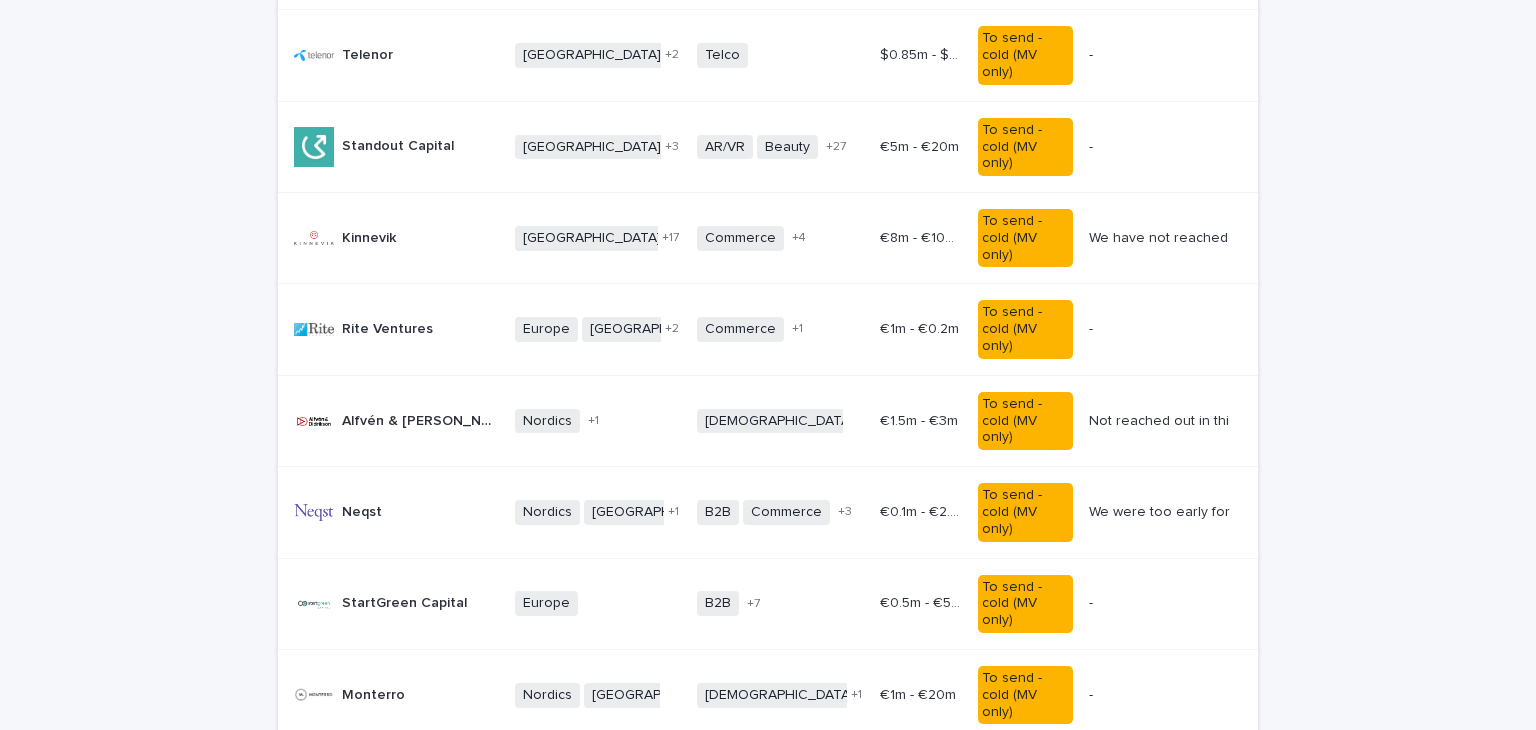 scroll, scrollTop: 1016, scrollLeft: 0, axis: vertical 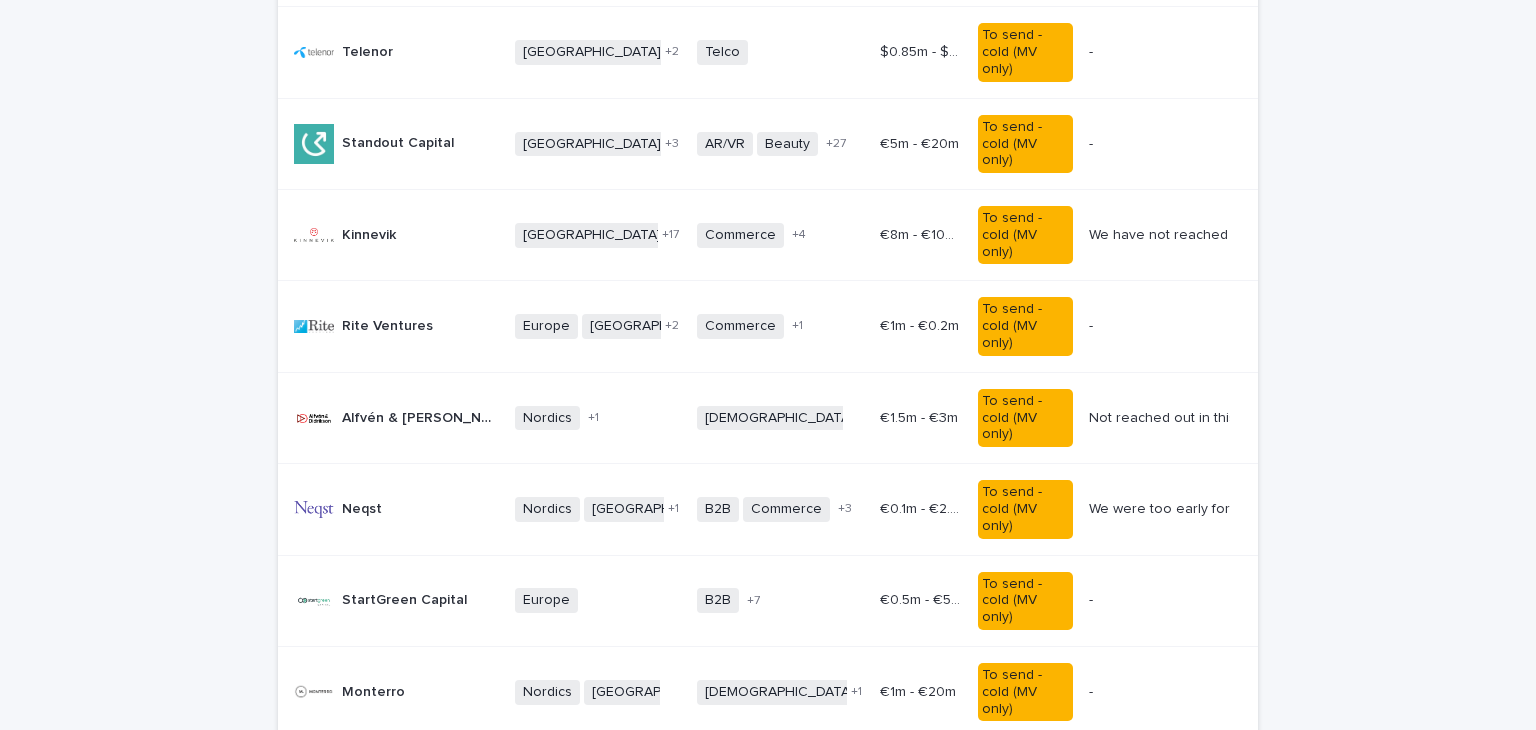 click on "[PERSON_NAME]" at bounding box center (400, 873) 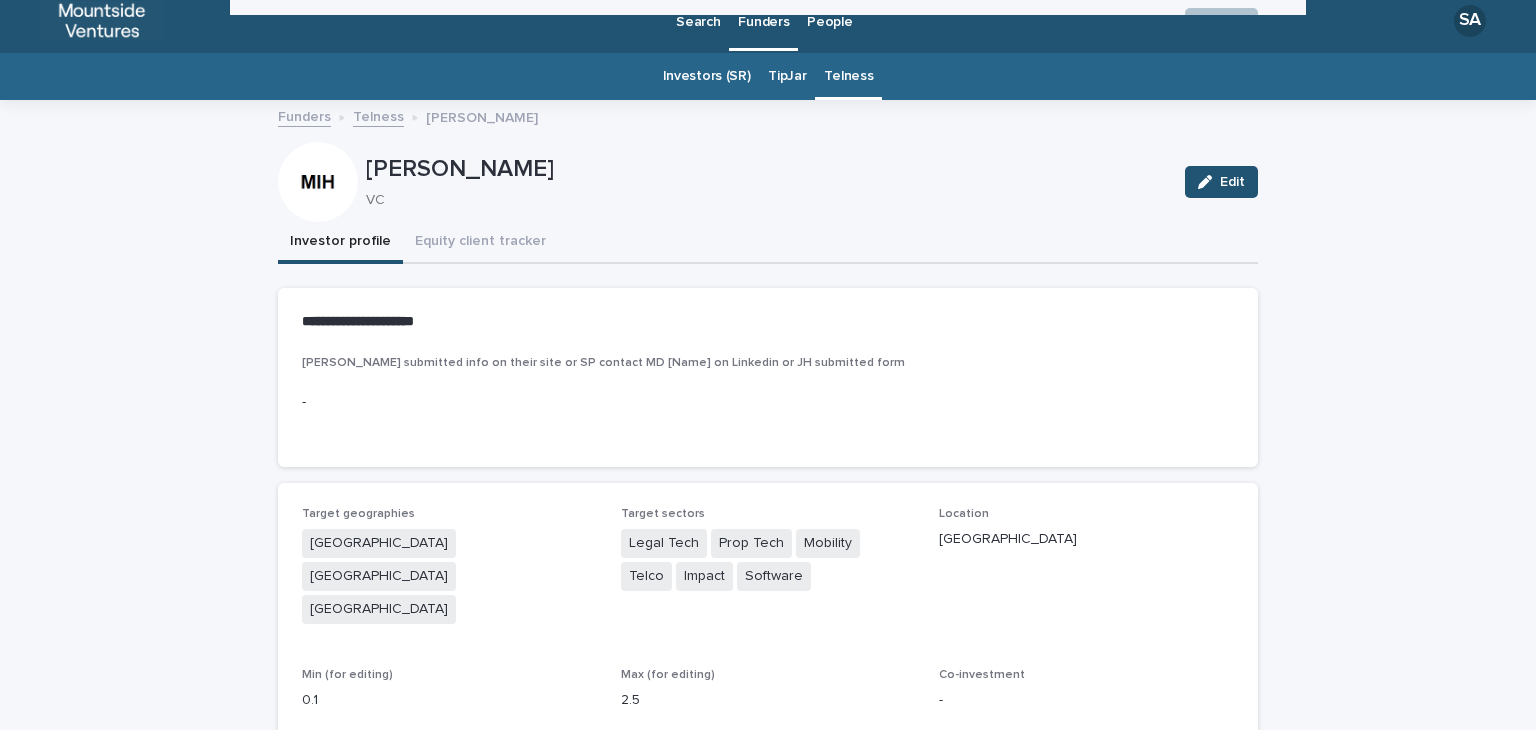 scroll, scrollTop: 4, scrollLeft: 0, axis: vertical 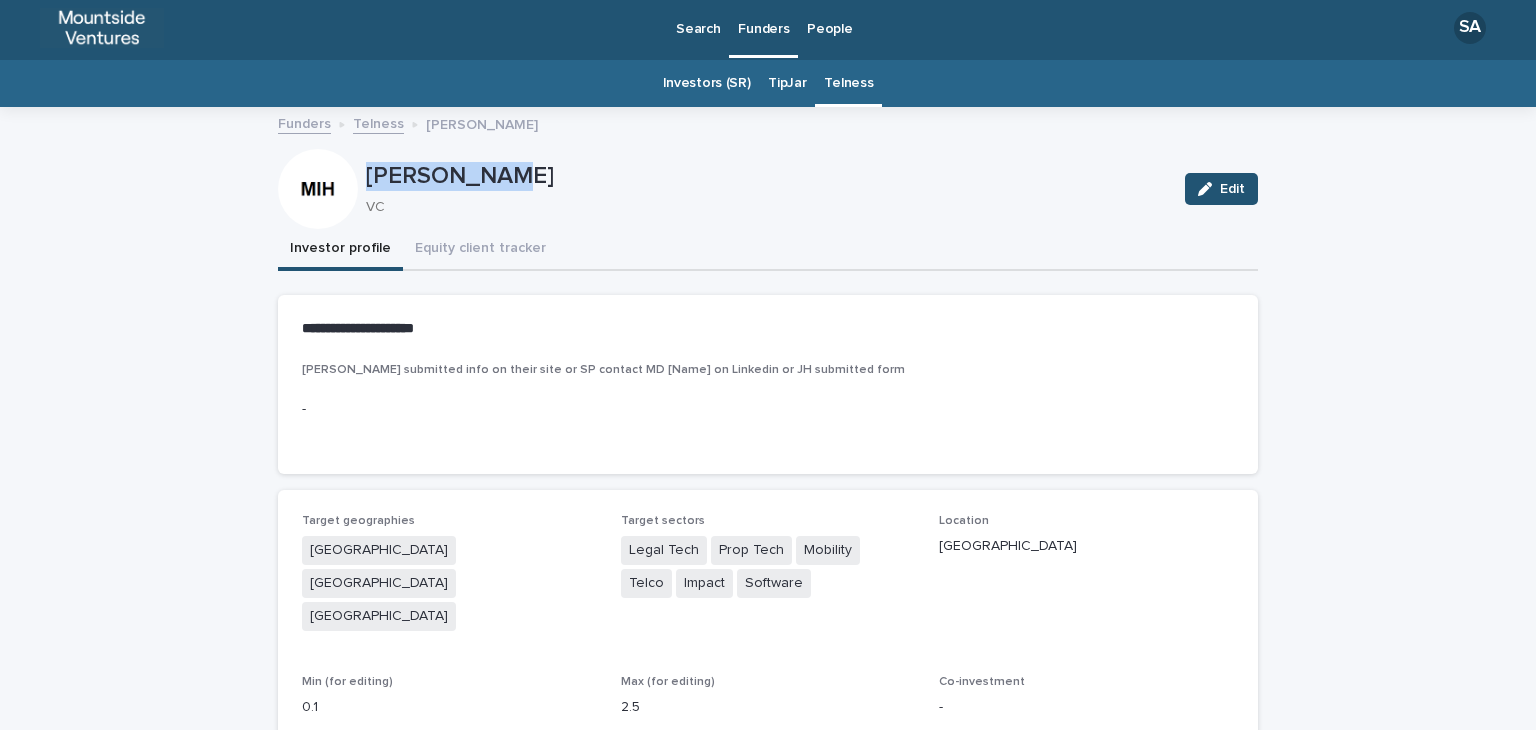 drag, startPoint x: 531, startPoint y: 169, endPoint x: 351, endPoint y: 169, distance: 180 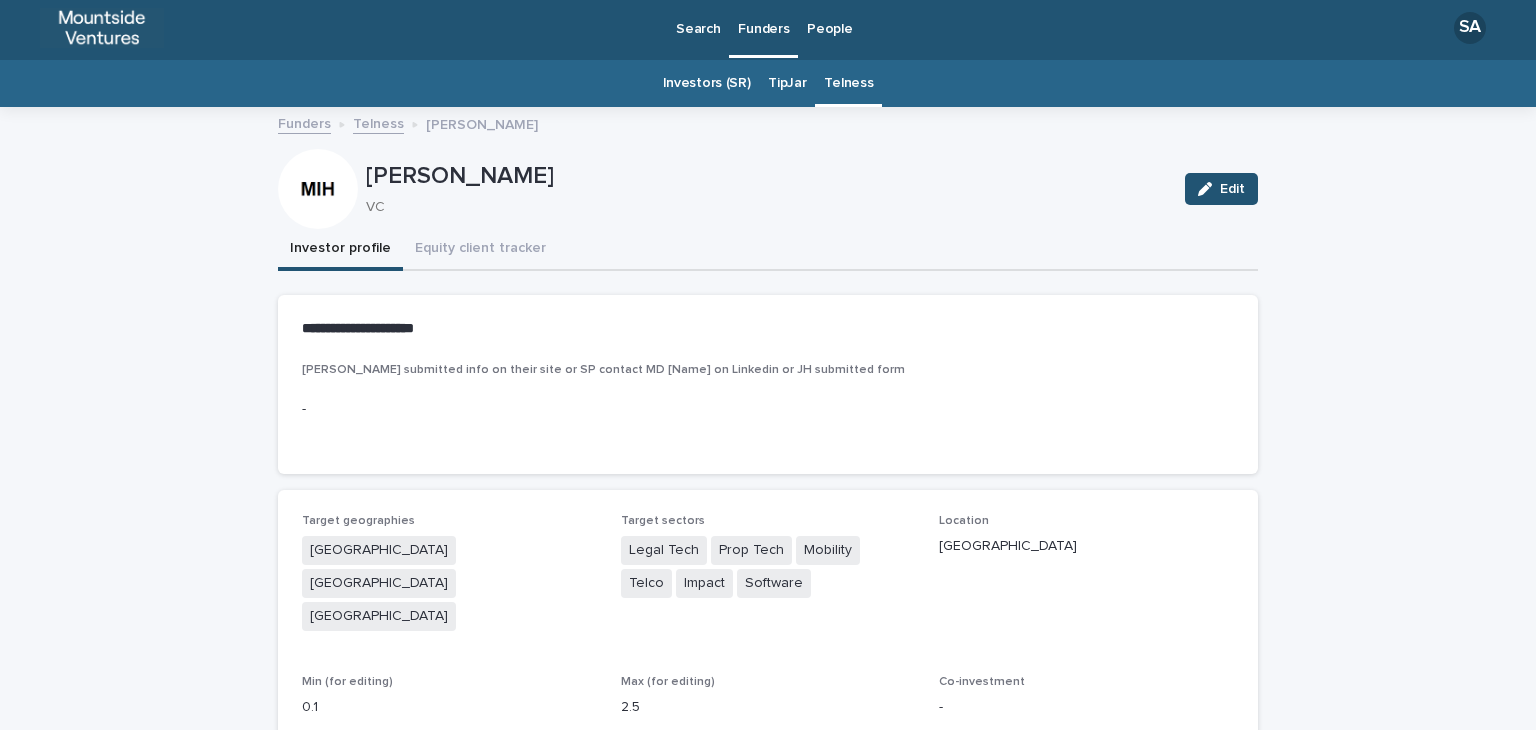 click on "Edit" at bounding box center [1217, 189] 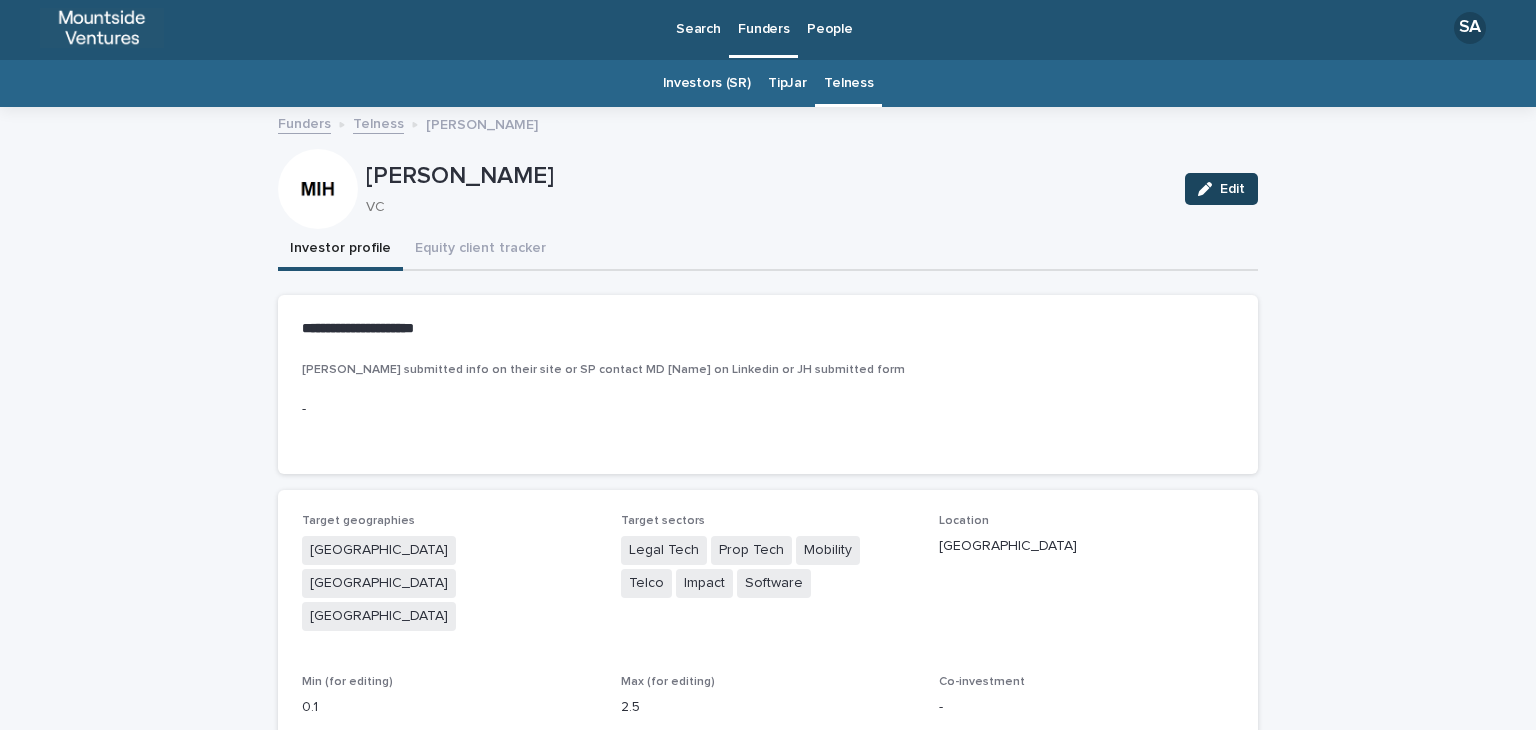 click 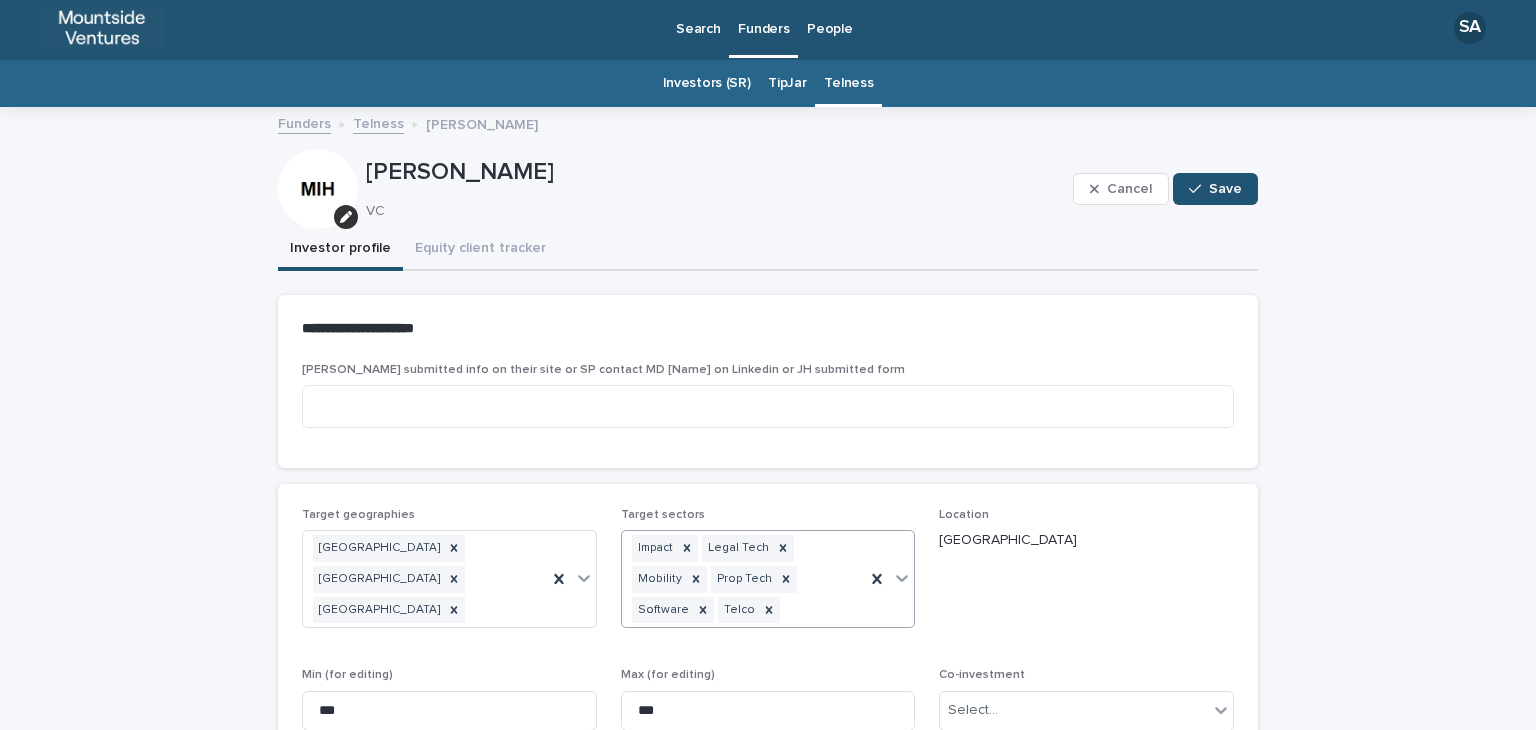 scroll, scrollTop: 296, scrollLeft: 0, axis: vertical 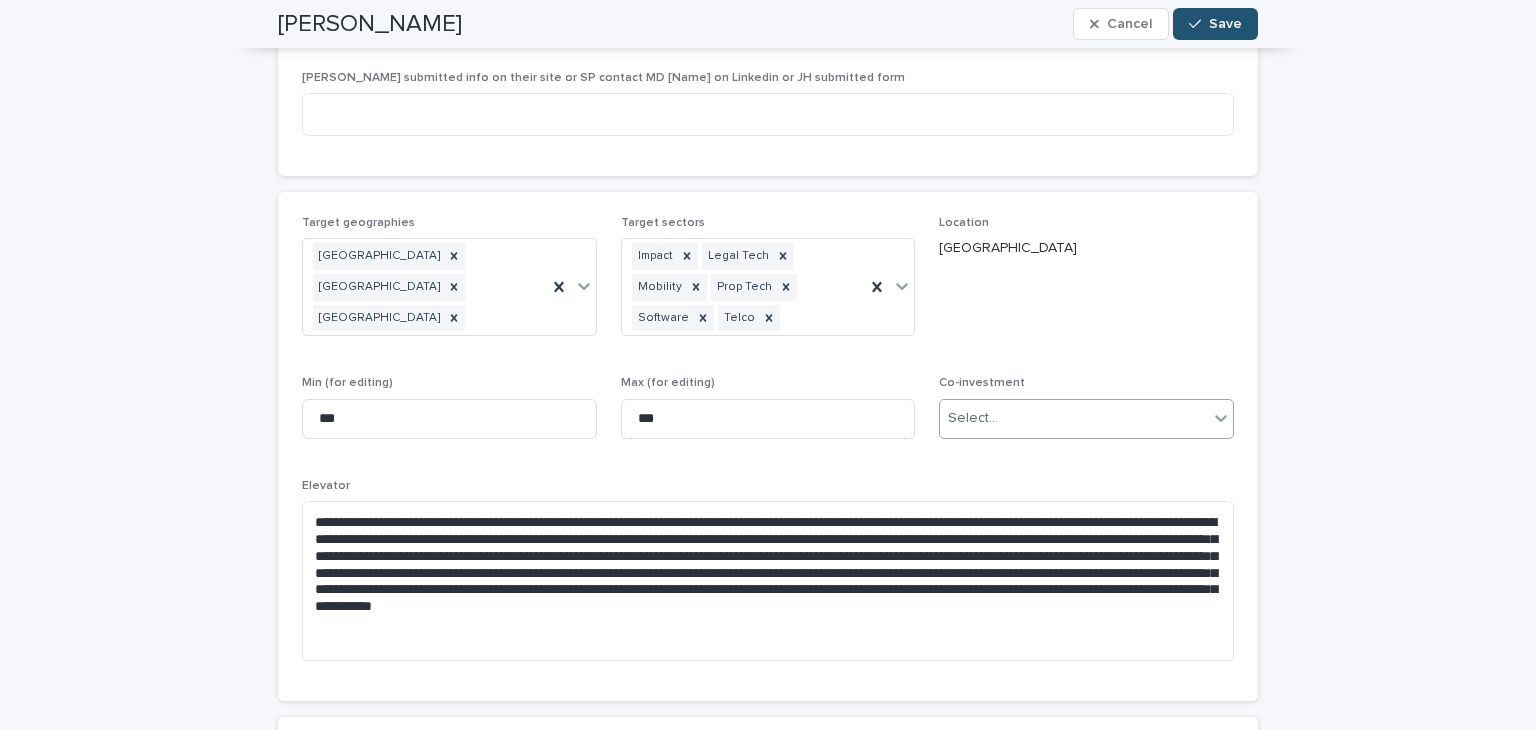 click on "Select..." at bounding box center (1074, 418) 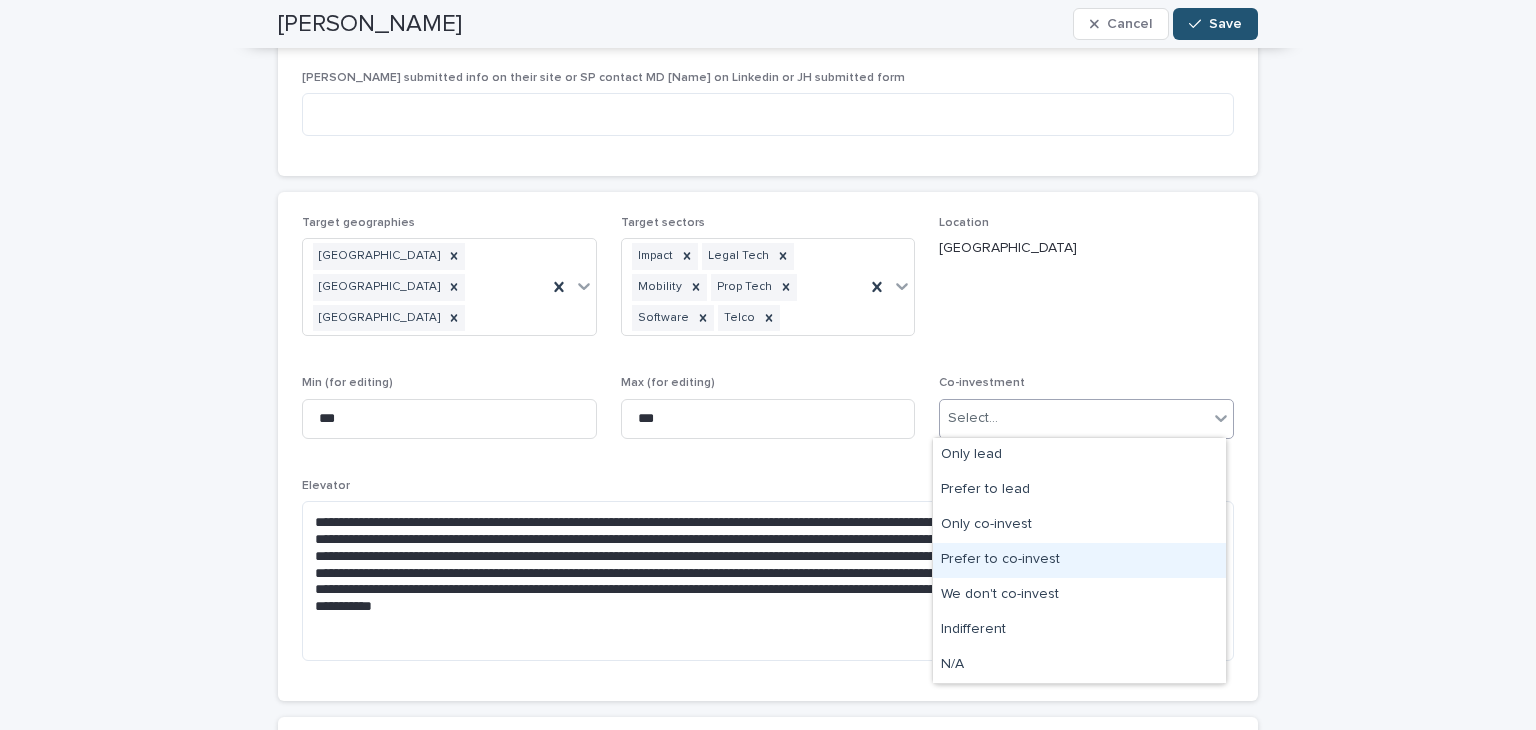 drag, startPoint x: 1004, startPoint y: 522, endPoint x: 1013, endPoint y: 551, distance: 30.364452 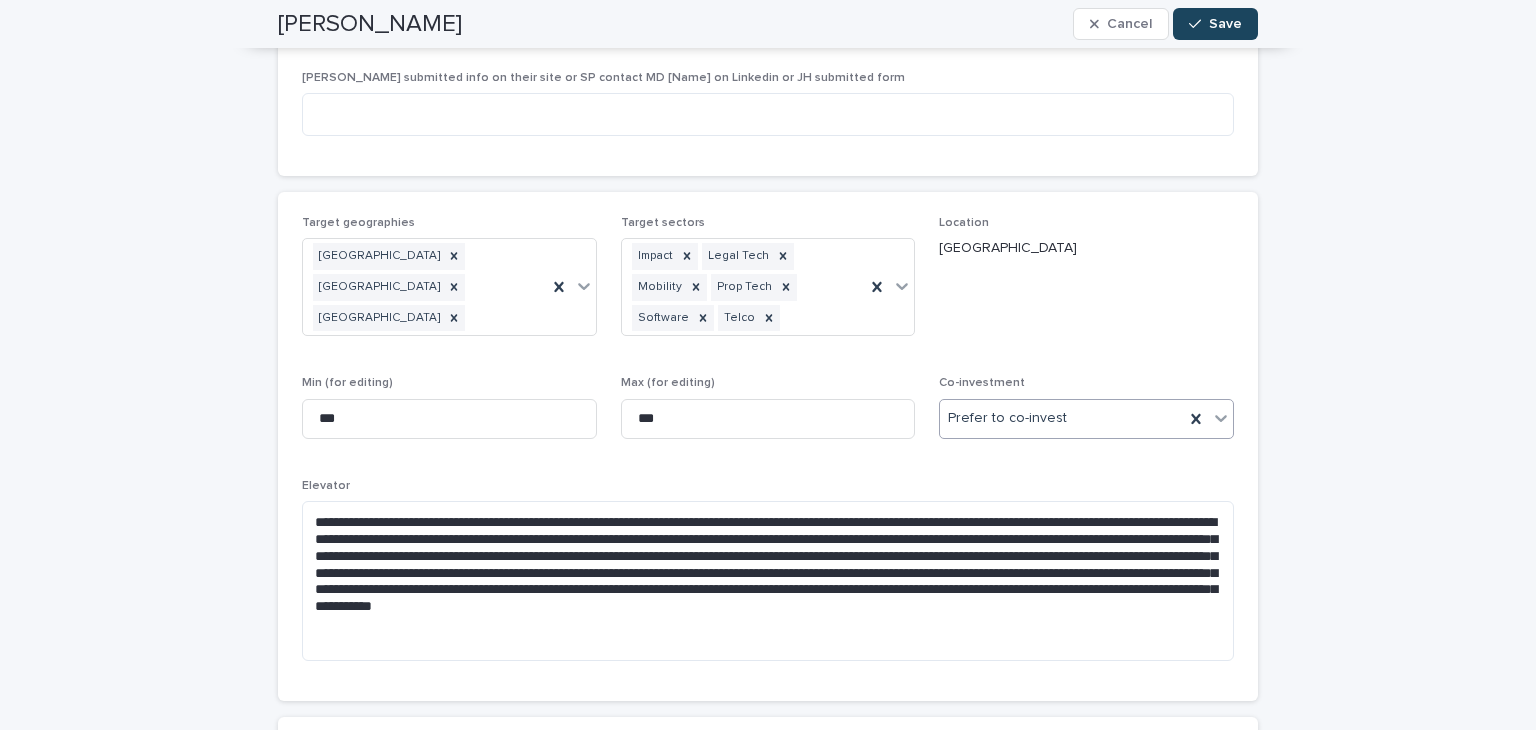 click on "Save" at bounding box center [1215, 24] 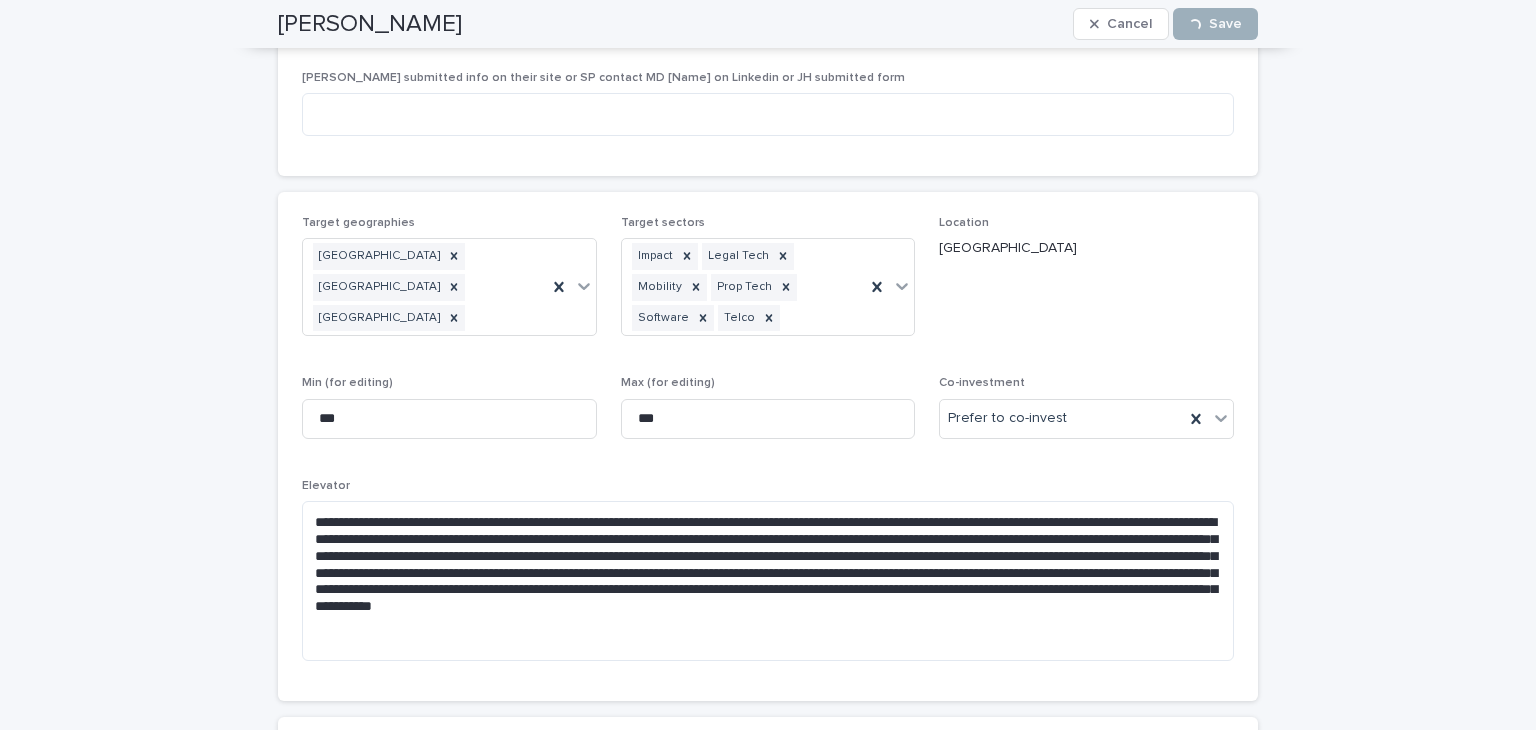 scroll, scrollTop: 263, scrollLeft: 0, axis: vertical 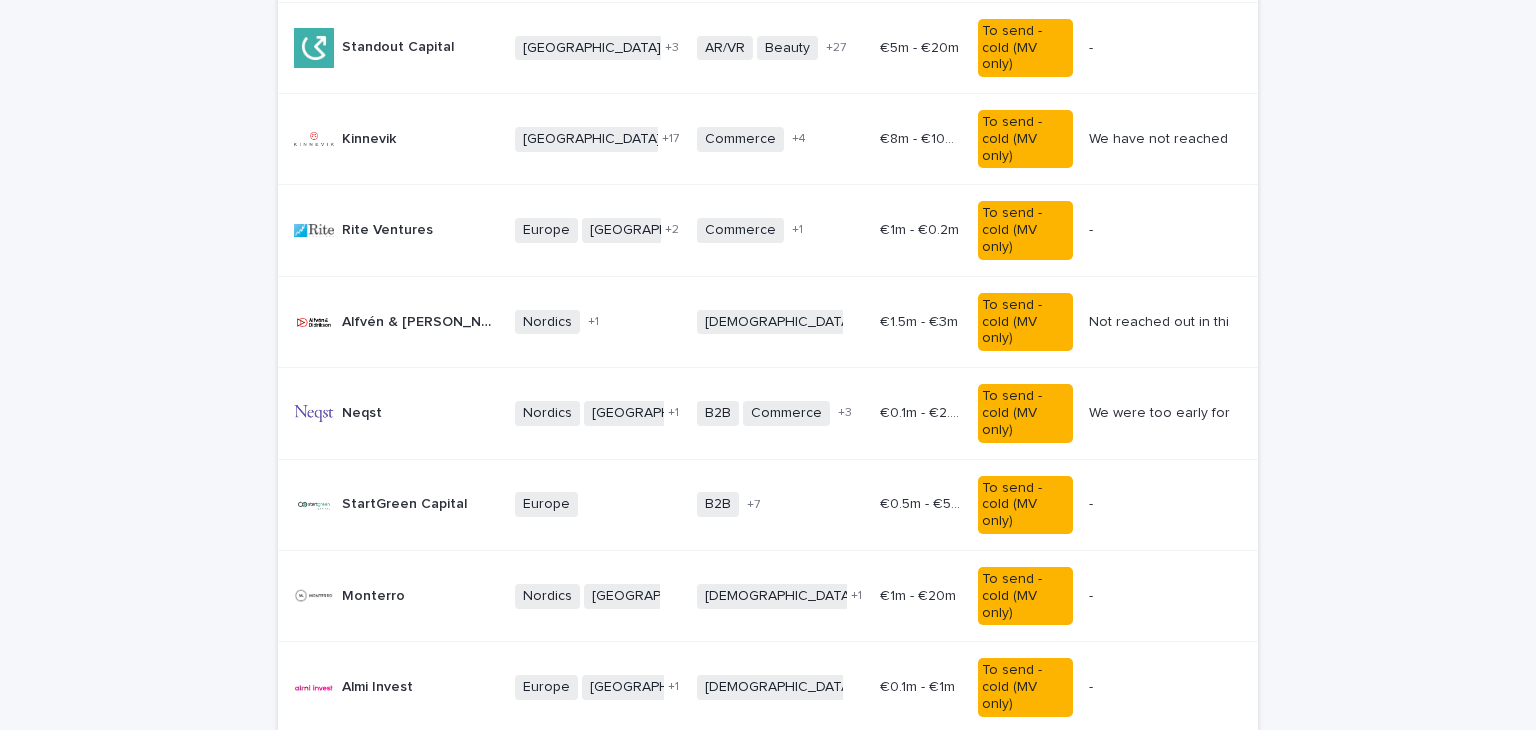 click on "[PERSON_NAME]" at bounding box center (400, 777) 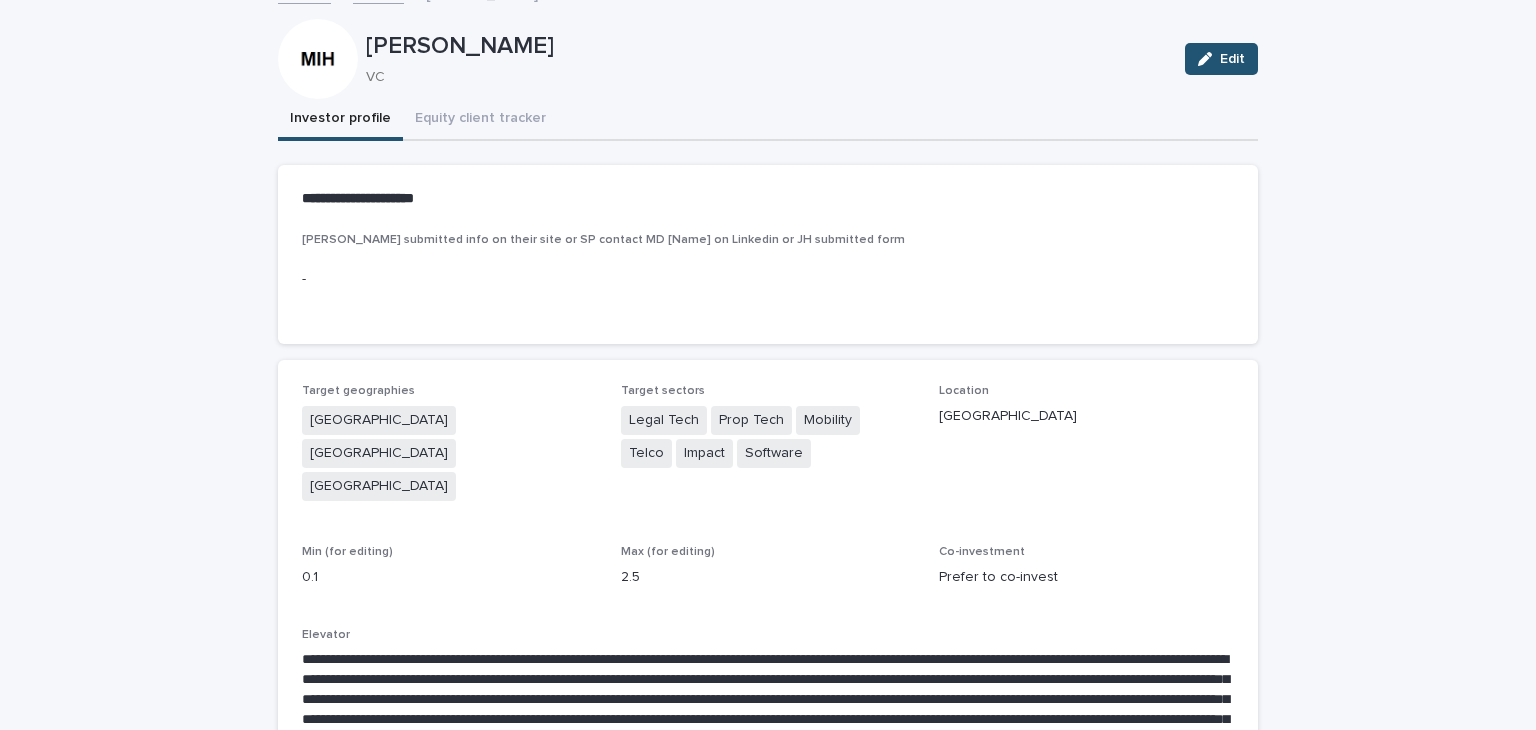 scroll, scrollTop: 134, scrollLeft: 0, axis: vertical 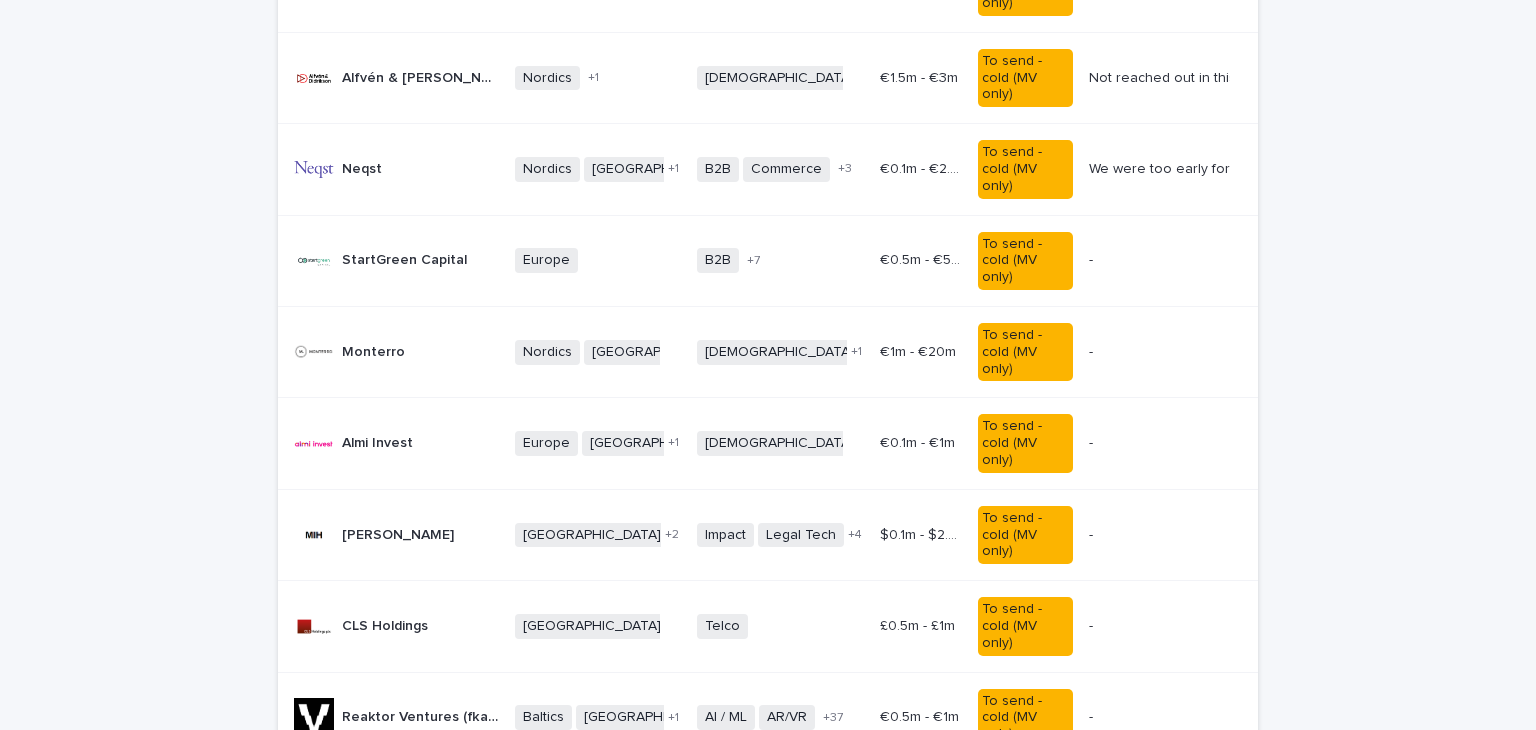 click on "CLS Holdings" at bounding box center [387, 624] 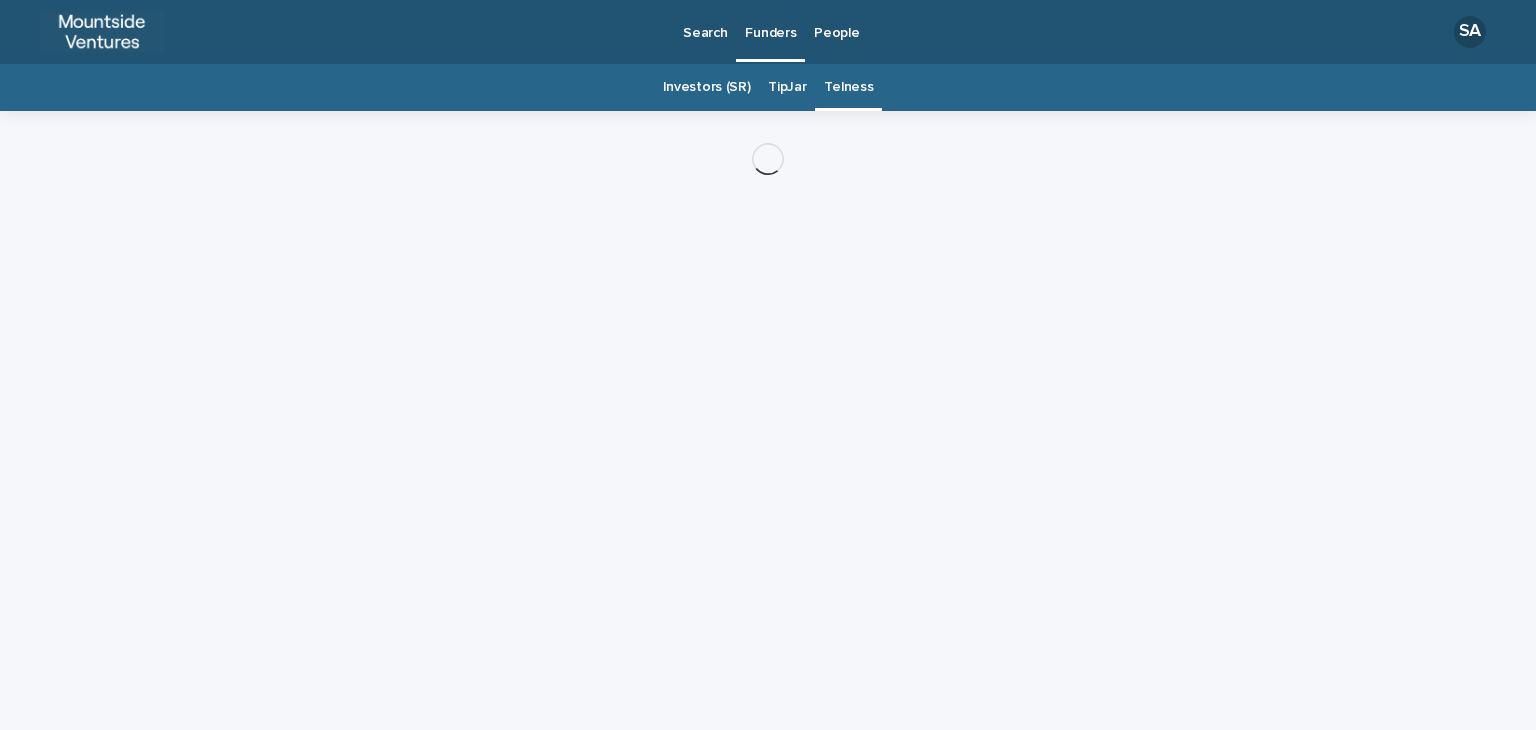 scroll, scrollTop: 0, scrollLeft: 0, axis: both 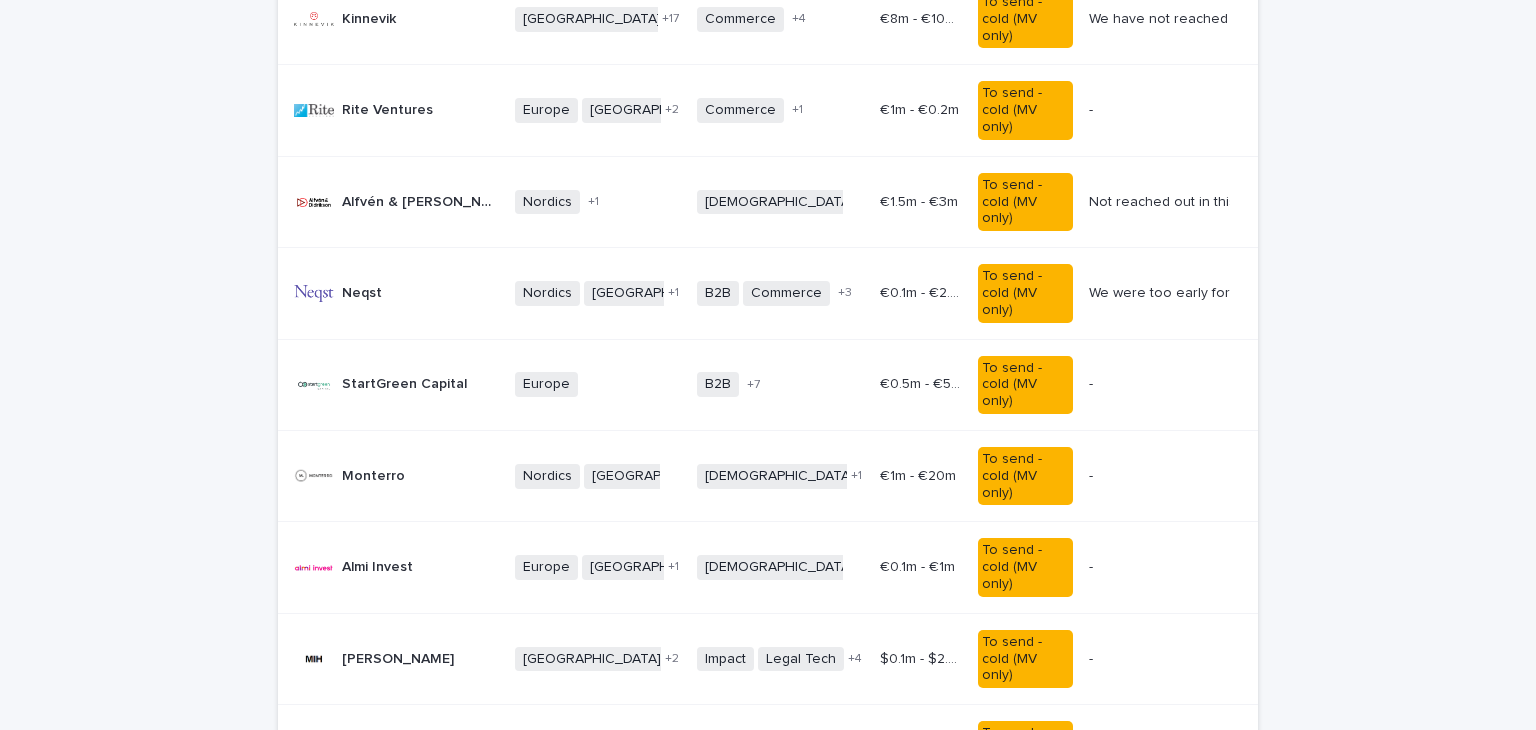 click on "[PERSON_NAME] [PERSON_NAME]" at bounding box center (398, 659) 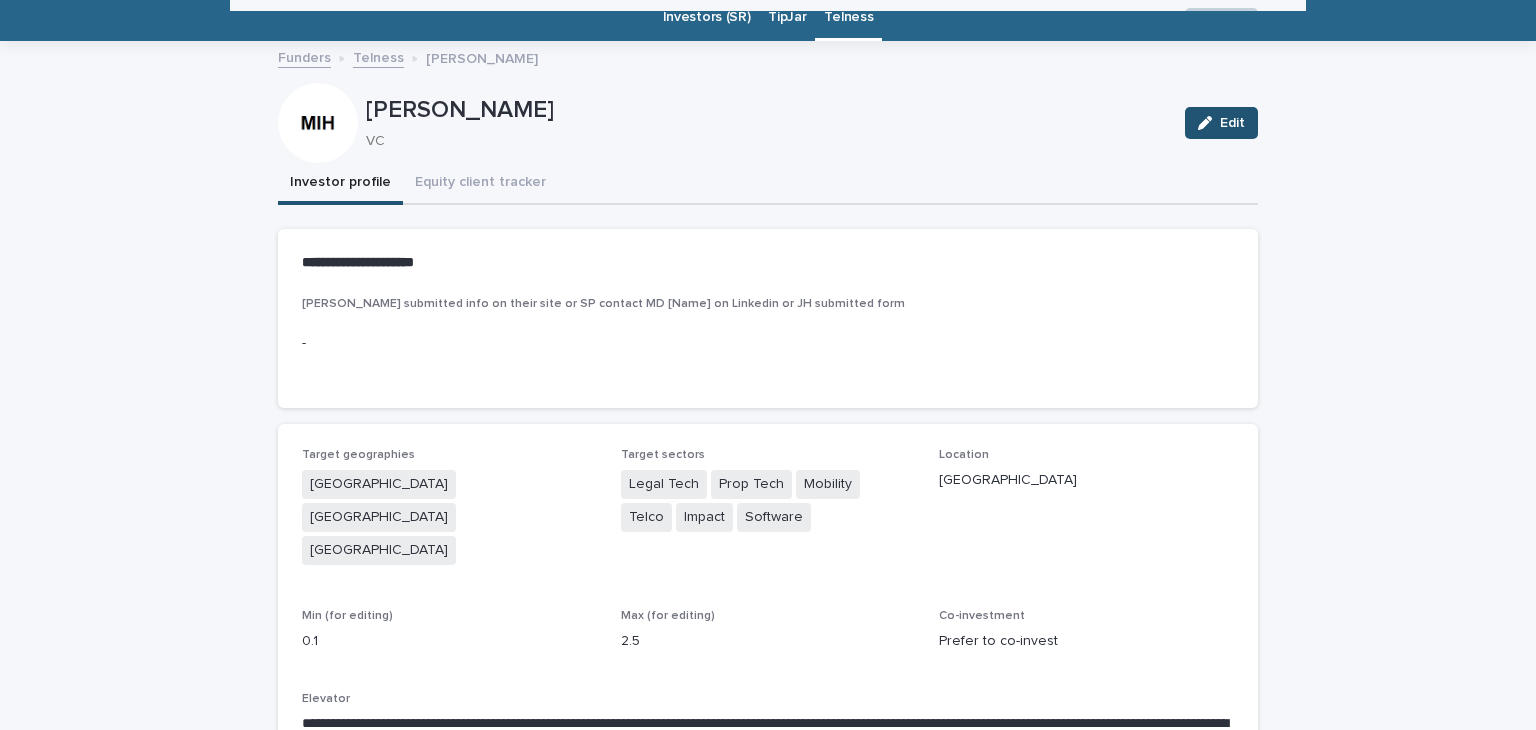 scroll, scrollTop: 64, scrollLeft: 0, axis: vertical 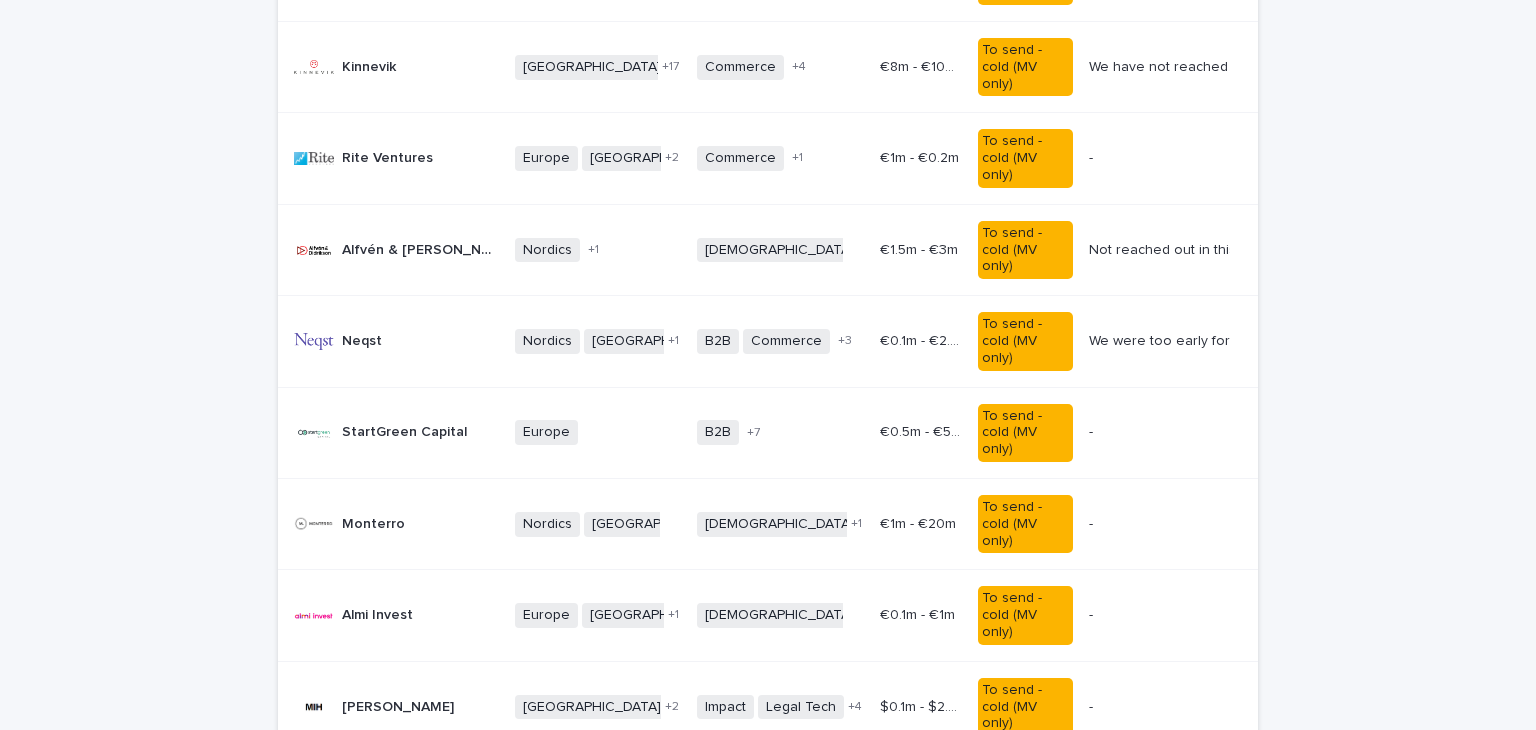 click on "CLS Holdings" at bounding box center [387, 796] 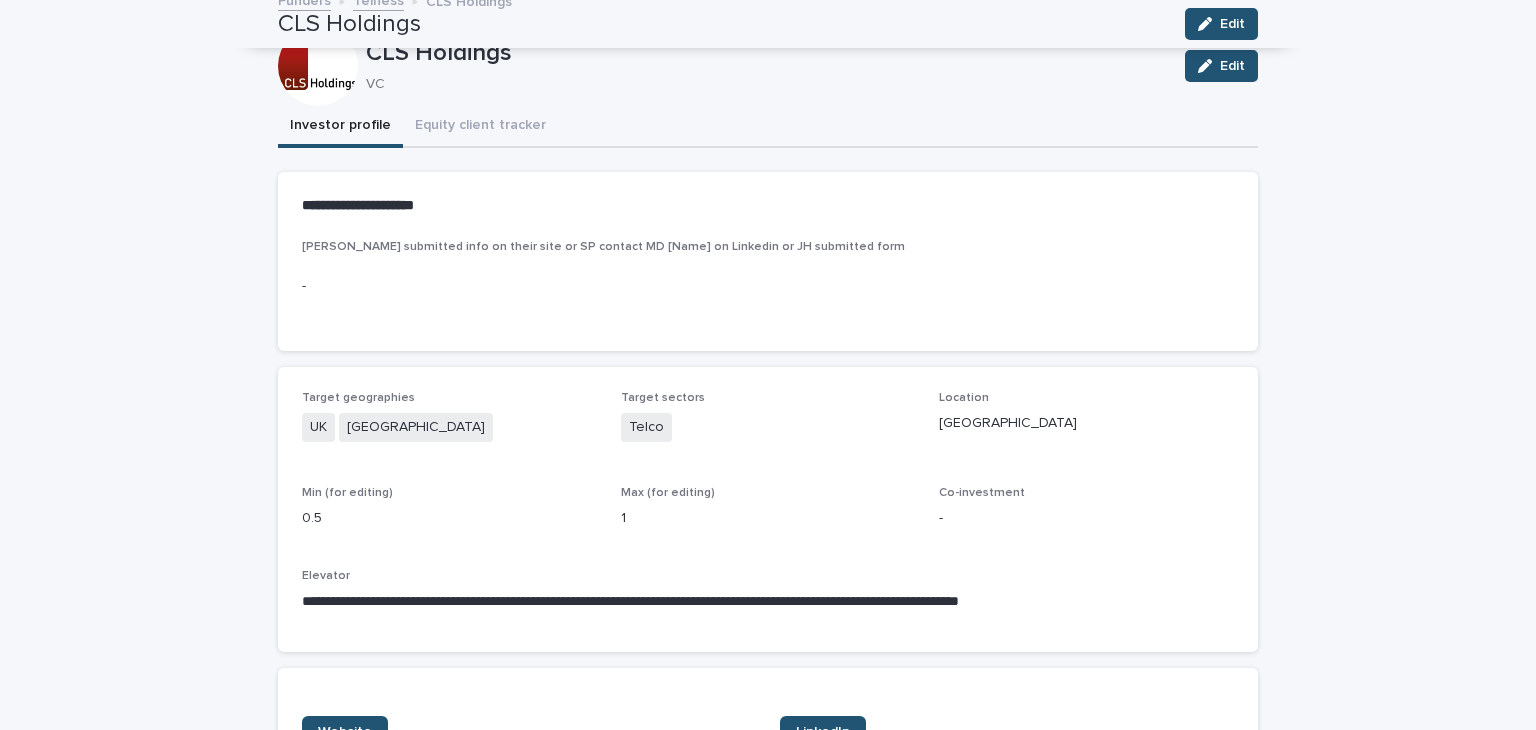 scroll, scrollTop: 64, scrollLeft: 0, axis: vertical 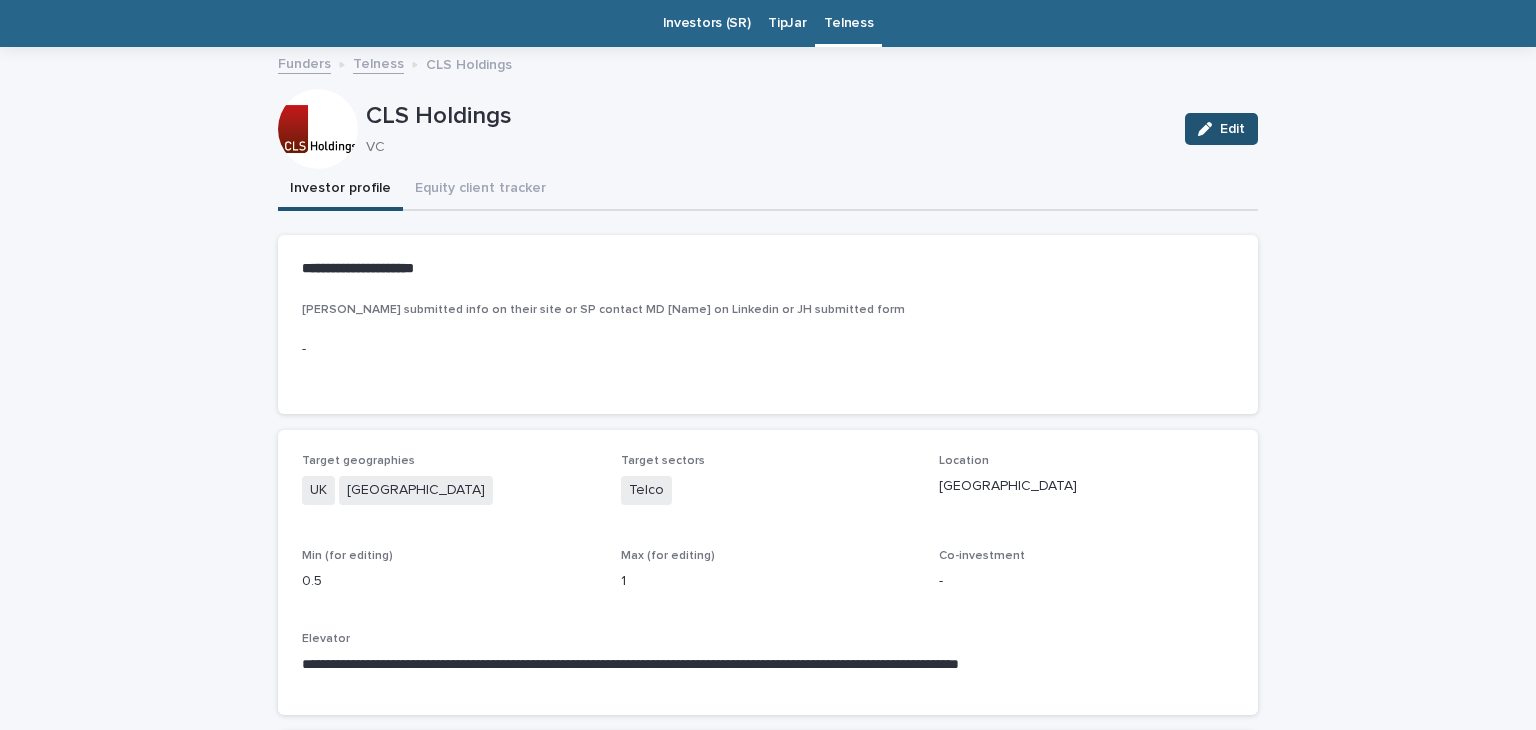 click on "e.g. JH submitted info on their site or SP contact MD [Name] on Linkedin or JH submitted form -" at bounding box center (768, 346) 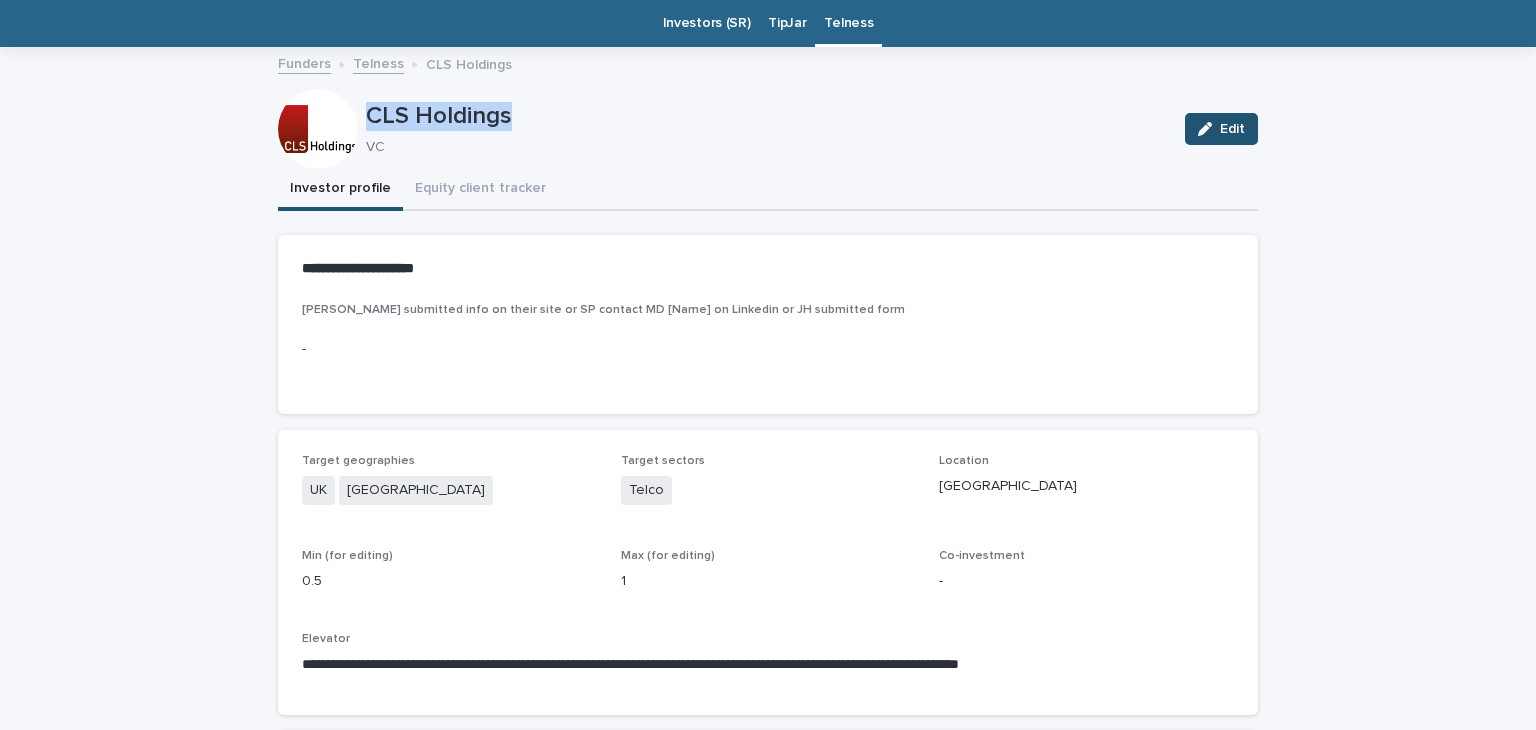 drag, startPoint x: 524, startPoint y: 106, endPoint x: 362, endPoint y: 125, distance: 163.1104 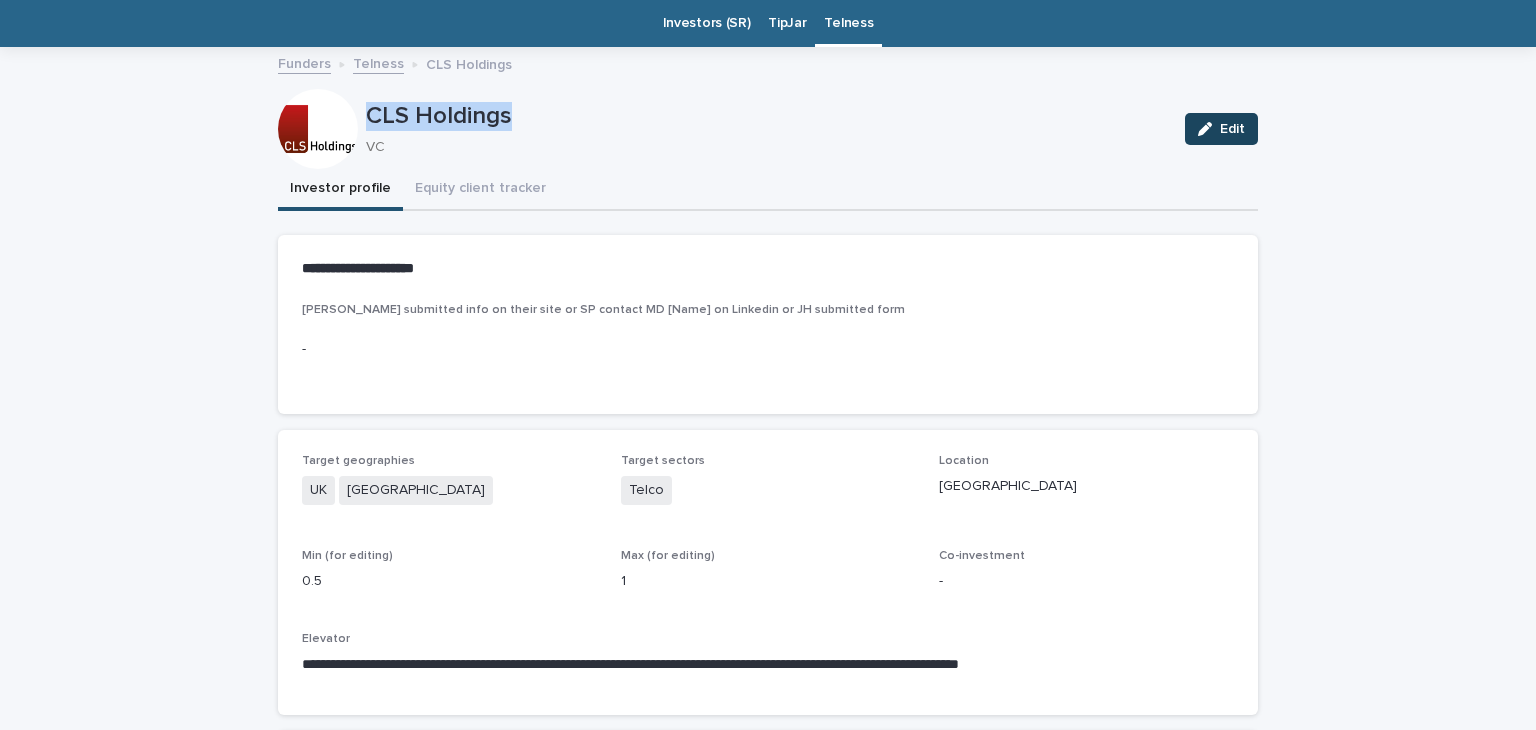 click on "Edit" at bounding box center (1221, 129) 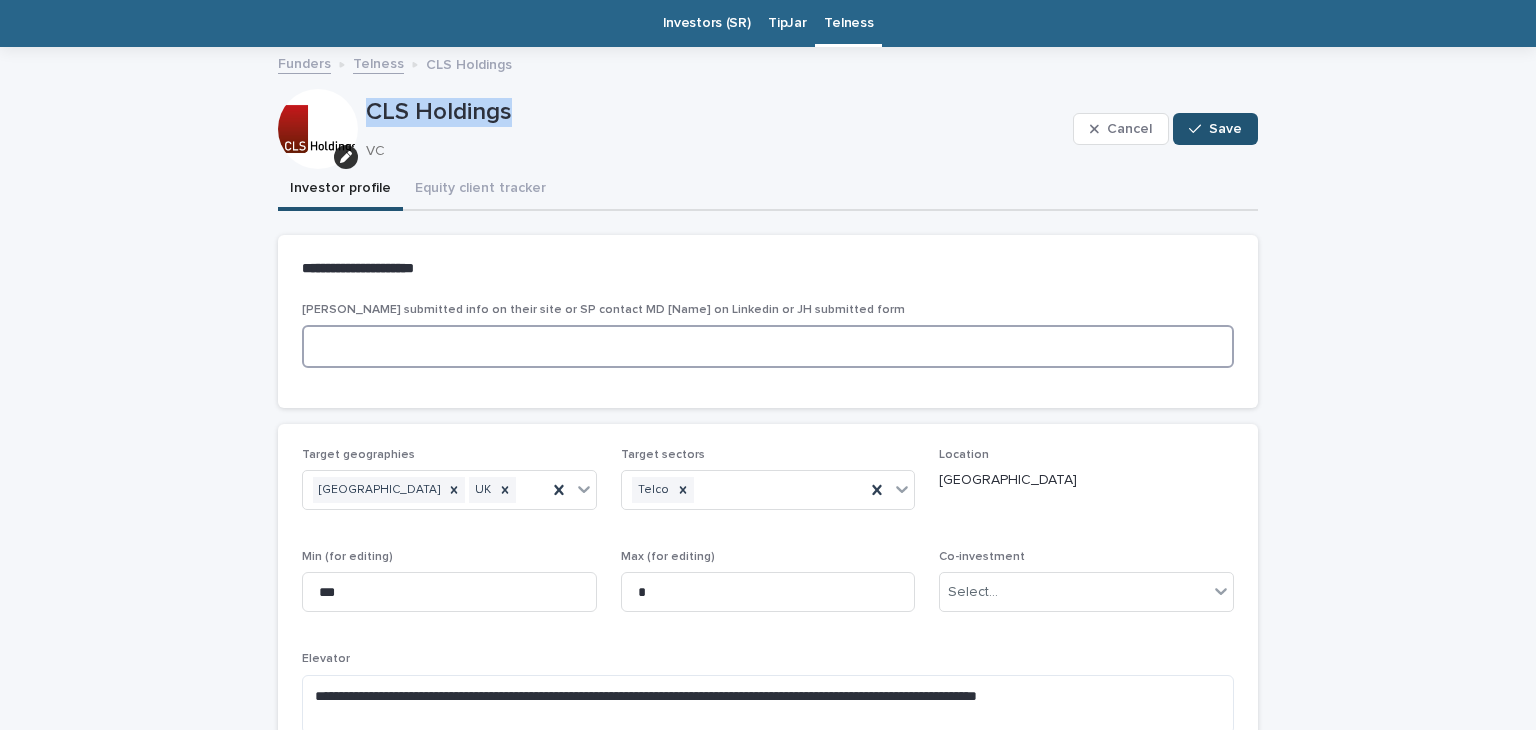 click at bounding box center [768, 346] 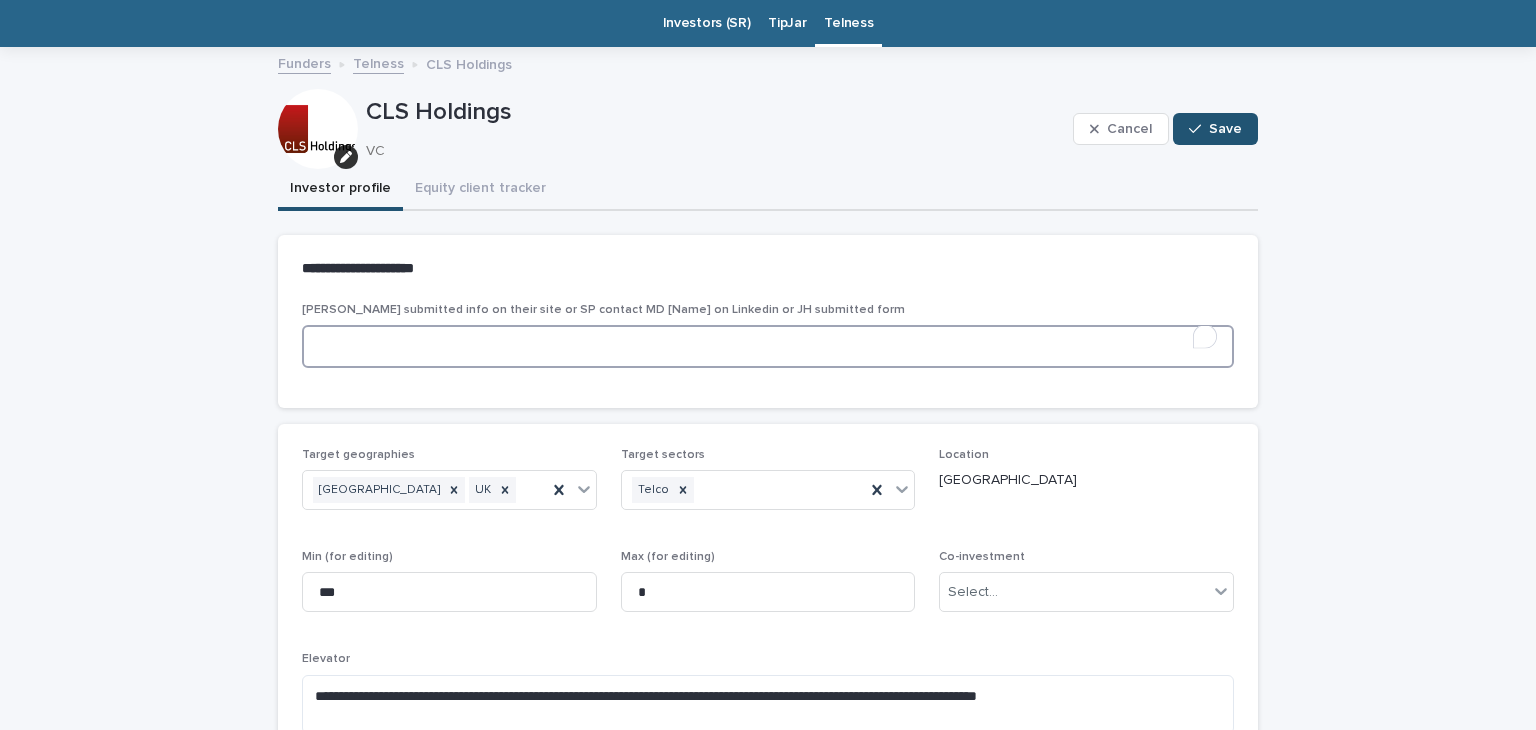 paste on "**********" 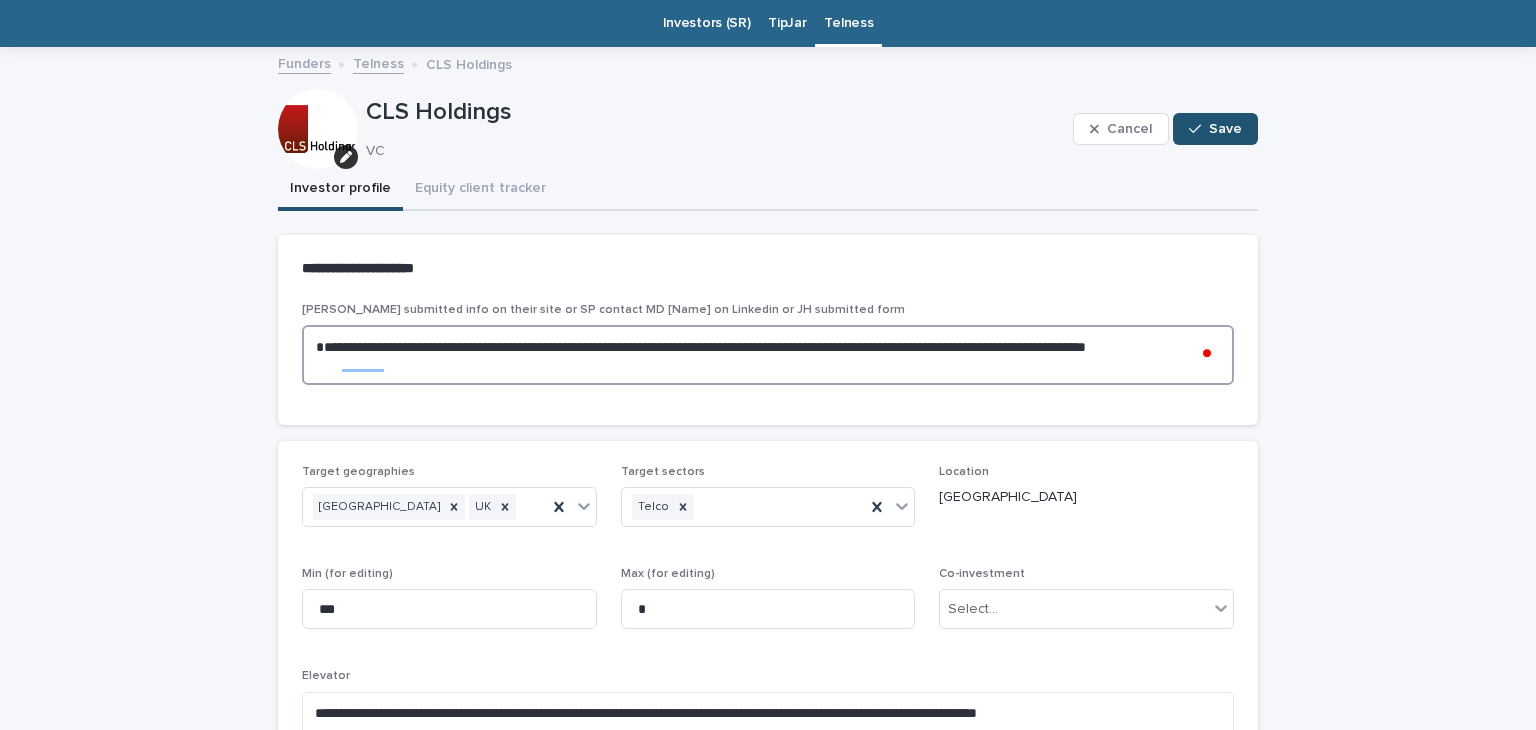 click on "**********" at bounding box center [768, 355] 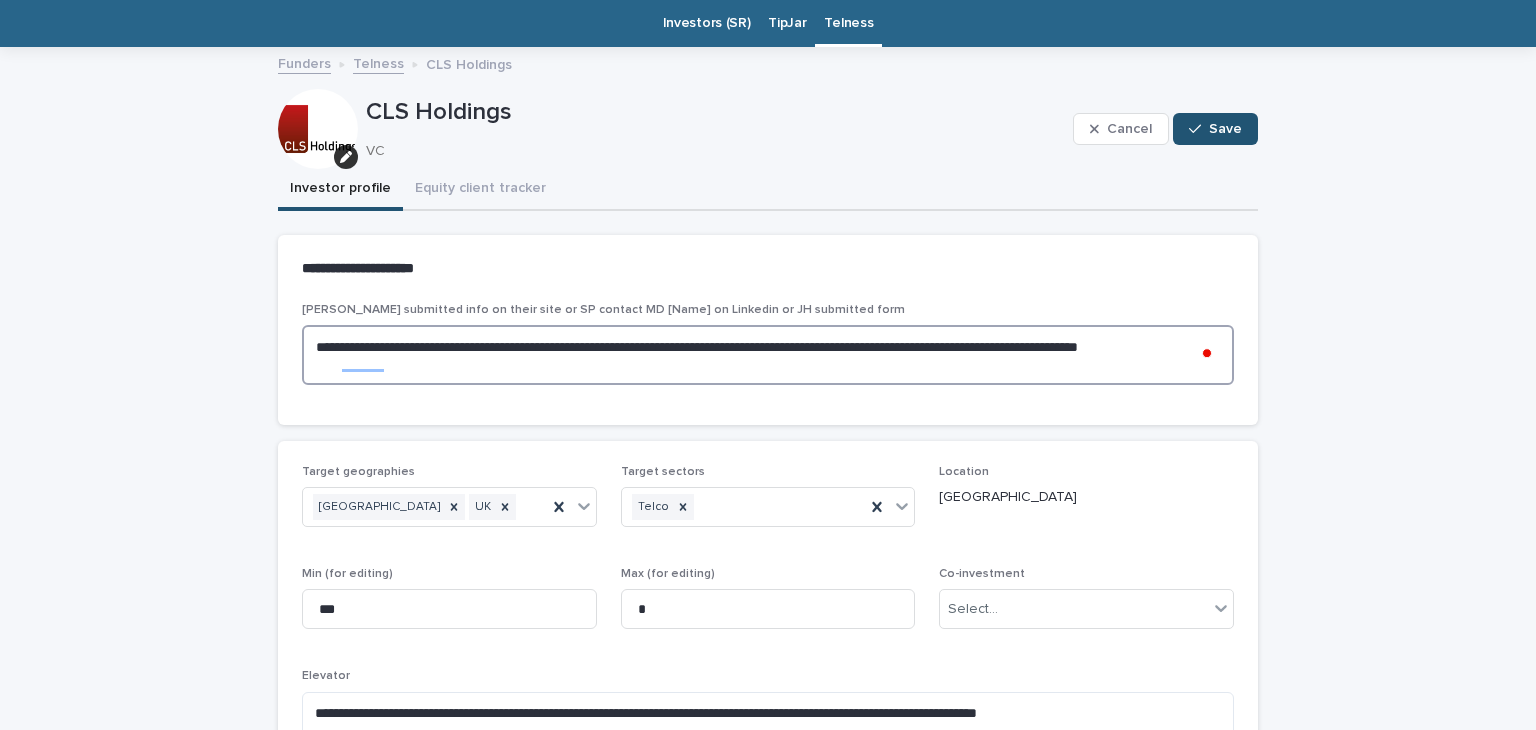 type on "**********" 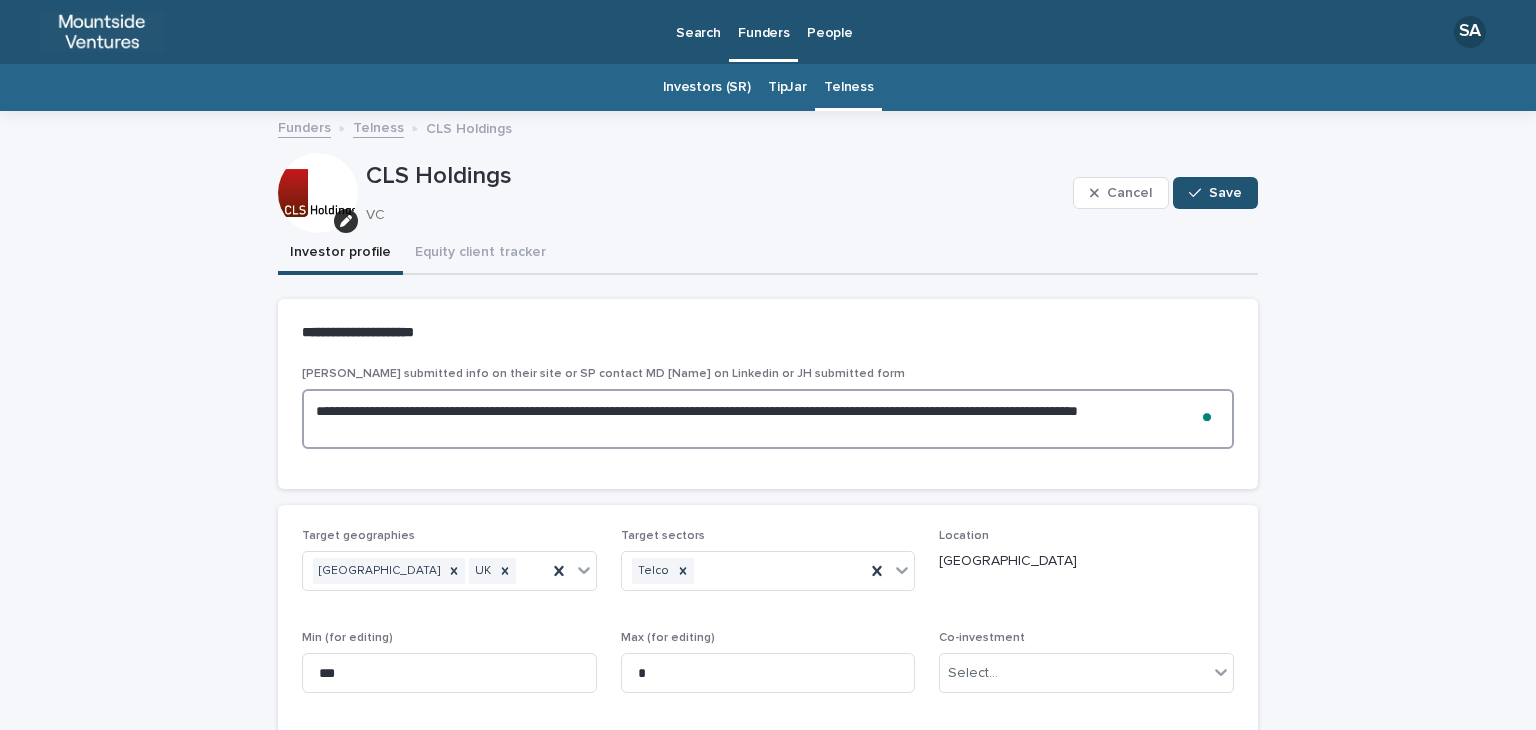 scroll, scrollTop: 0, scrollLeft: 0, axis: both 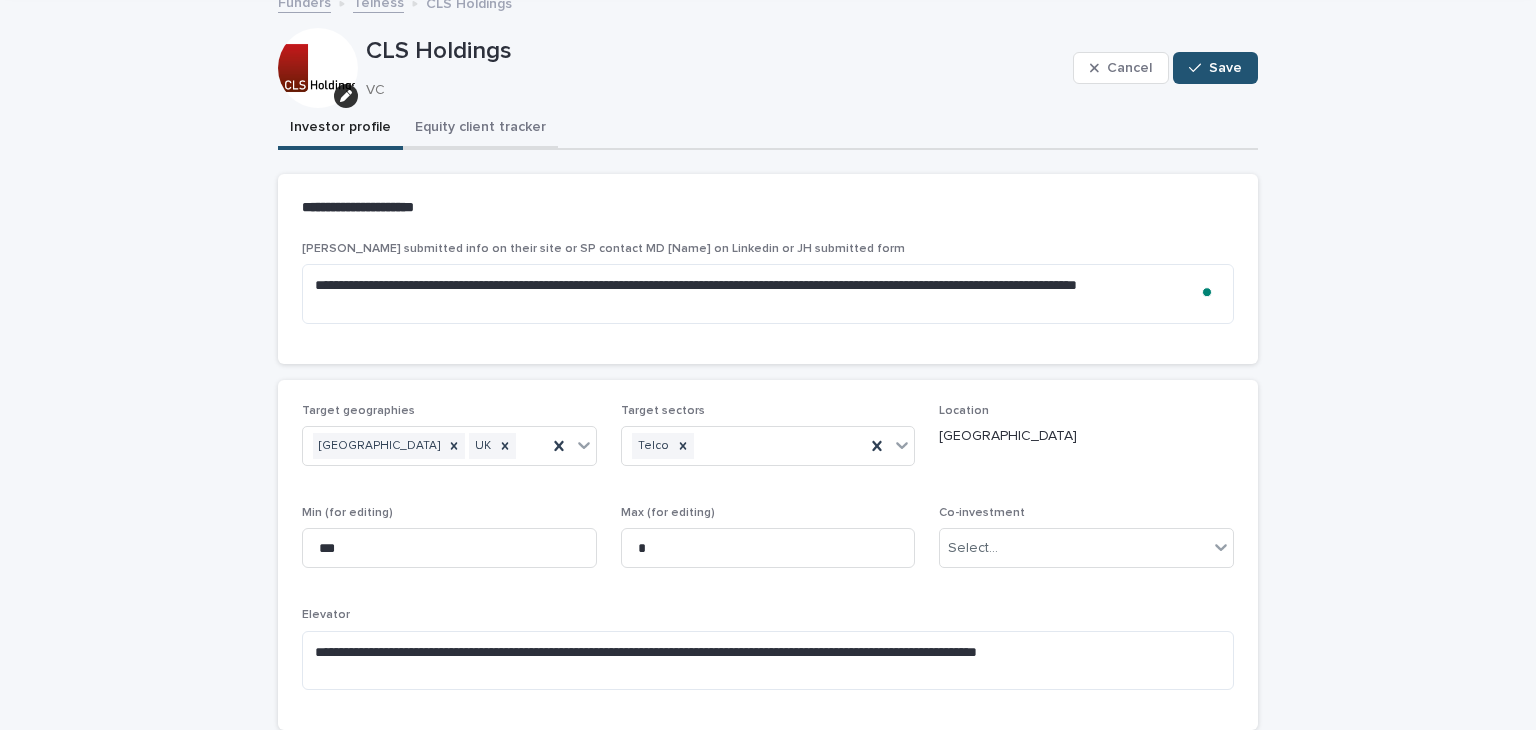 click on "Equity client tracker" at bounding box center [480, 129] 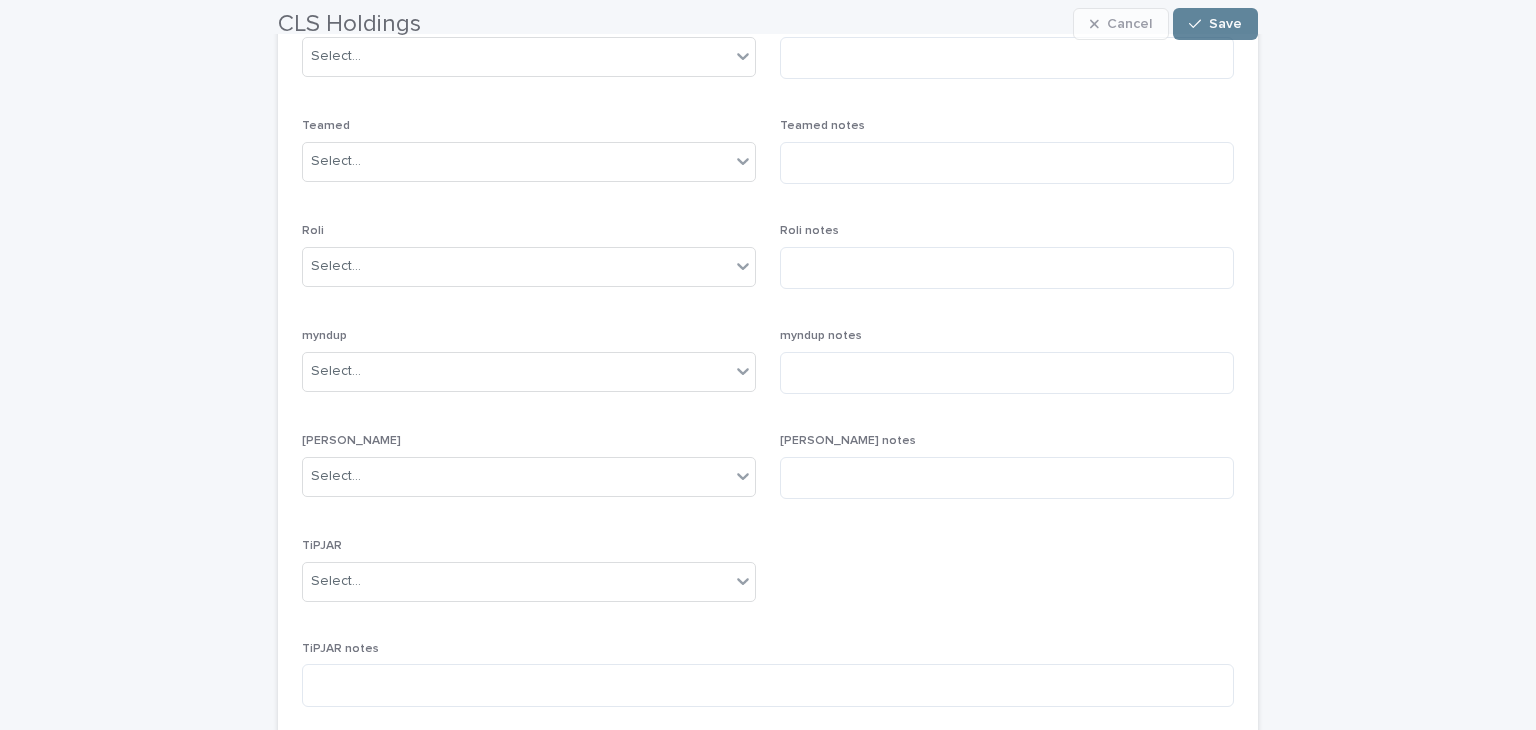 scroll, scrollTop: 1011, scrollLeft: 0, axis: vertical 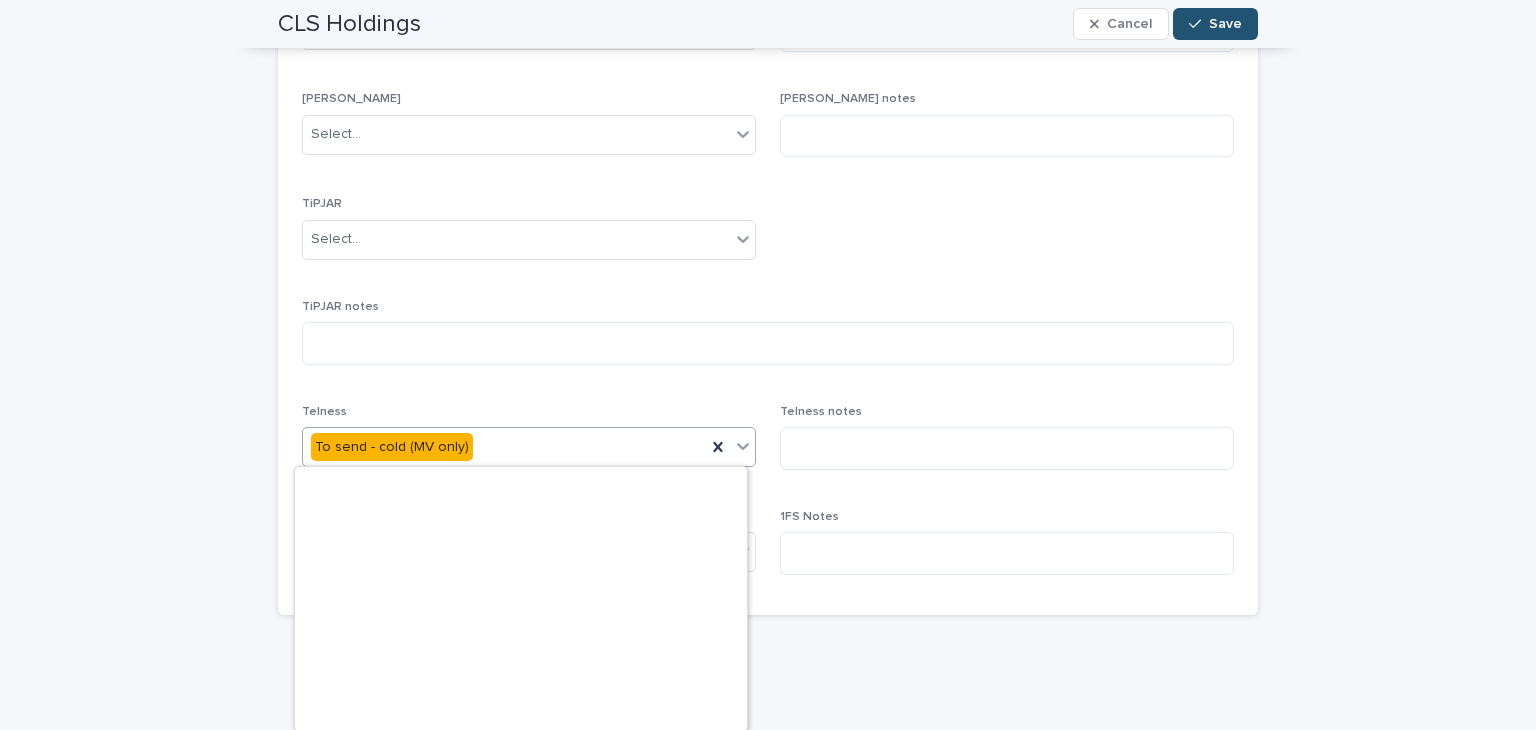 click on "To send - cold (MV only)" at bounding box center (504, 447) 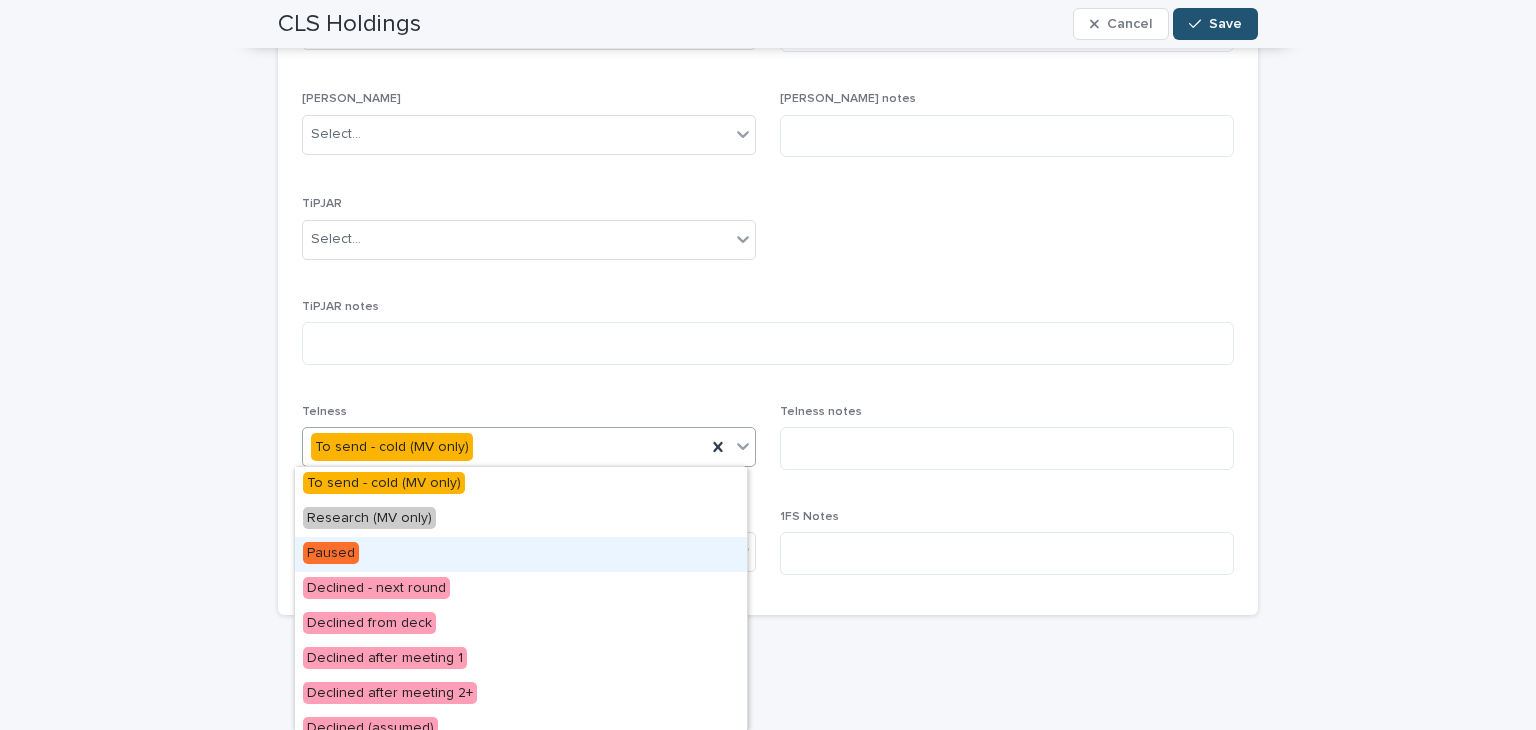 scroll, scrollTop: 576, scrollLeft: 0, axis: vertical 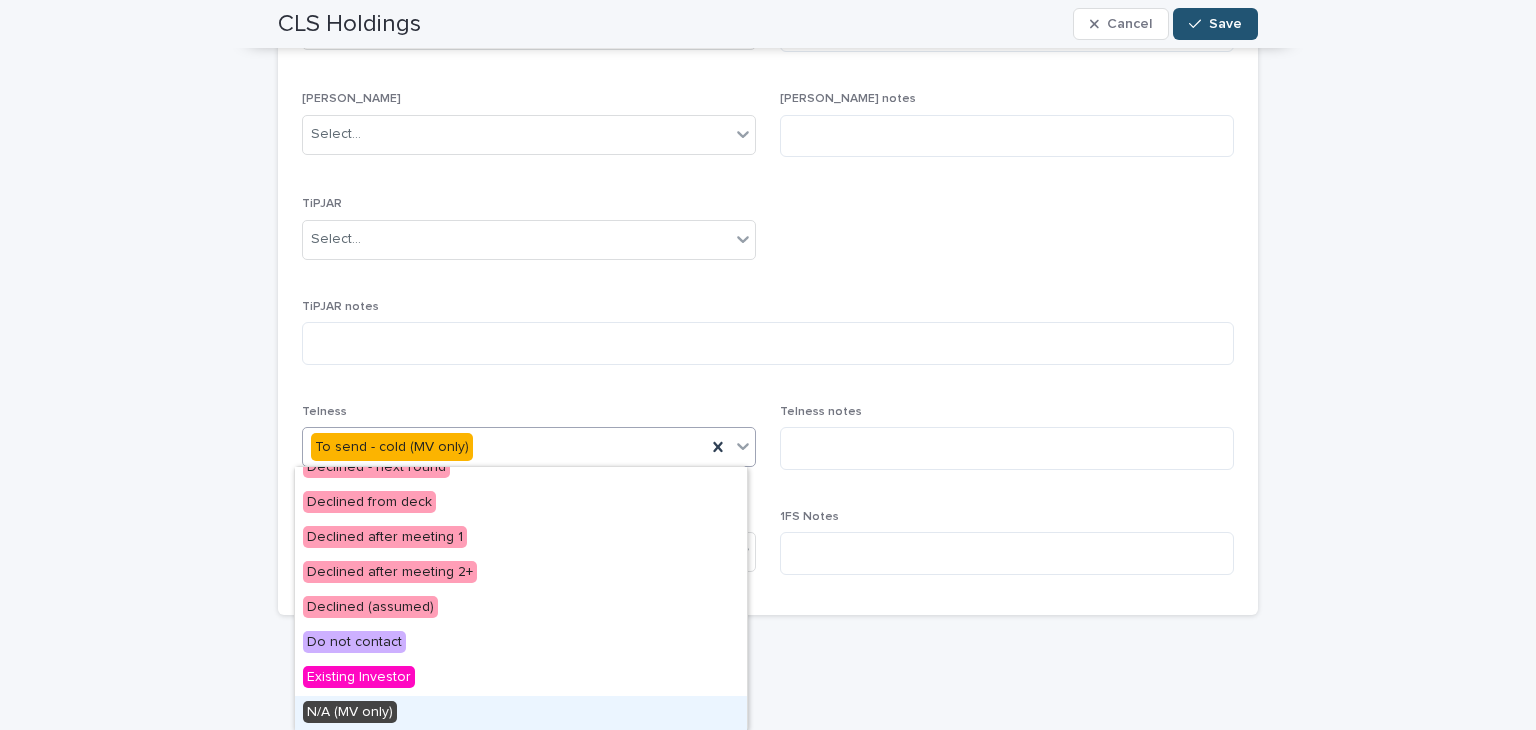 click on "N/A (MV only)" at bounding box center [521, 713] 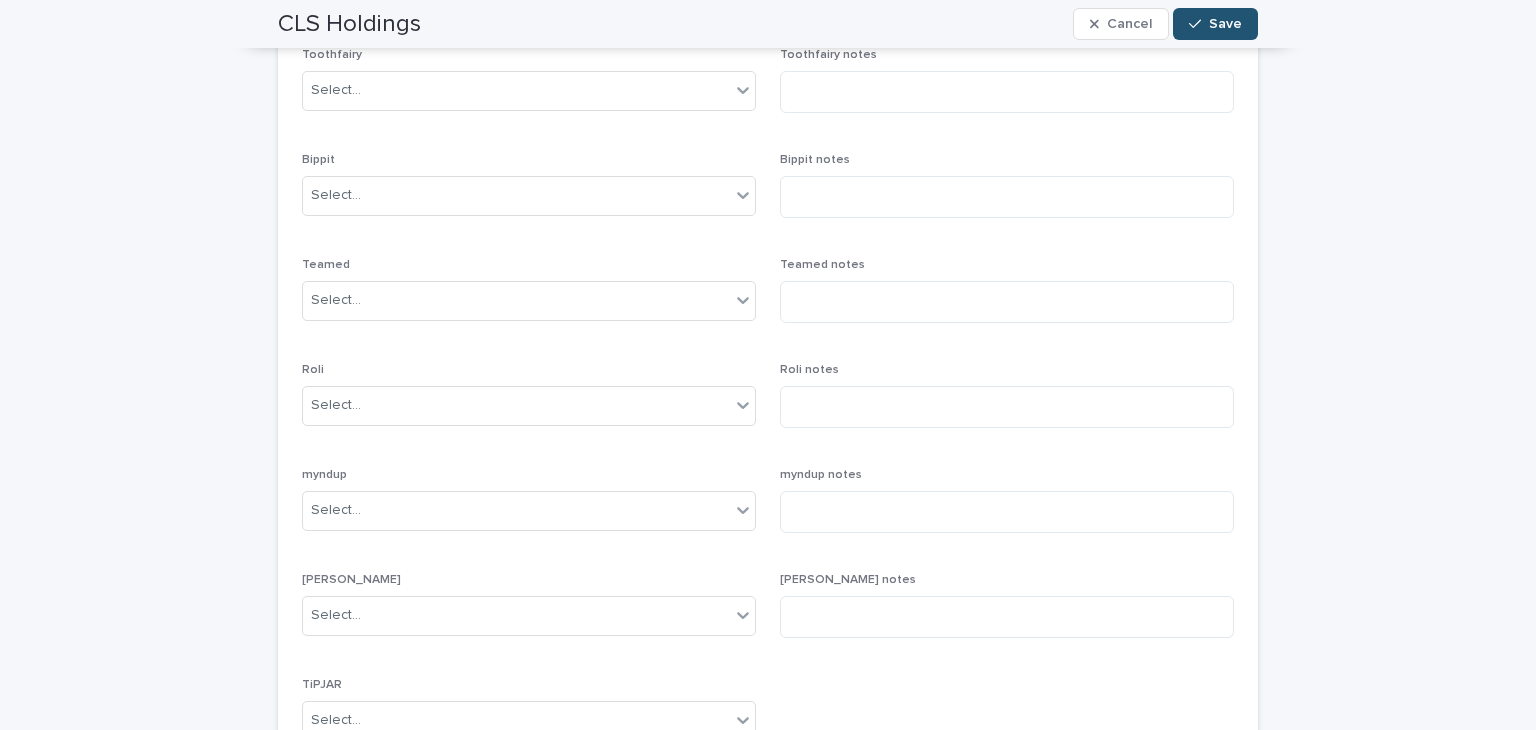 scroll, scrollTop: 526, scrollLeft: 0, axis: vertical 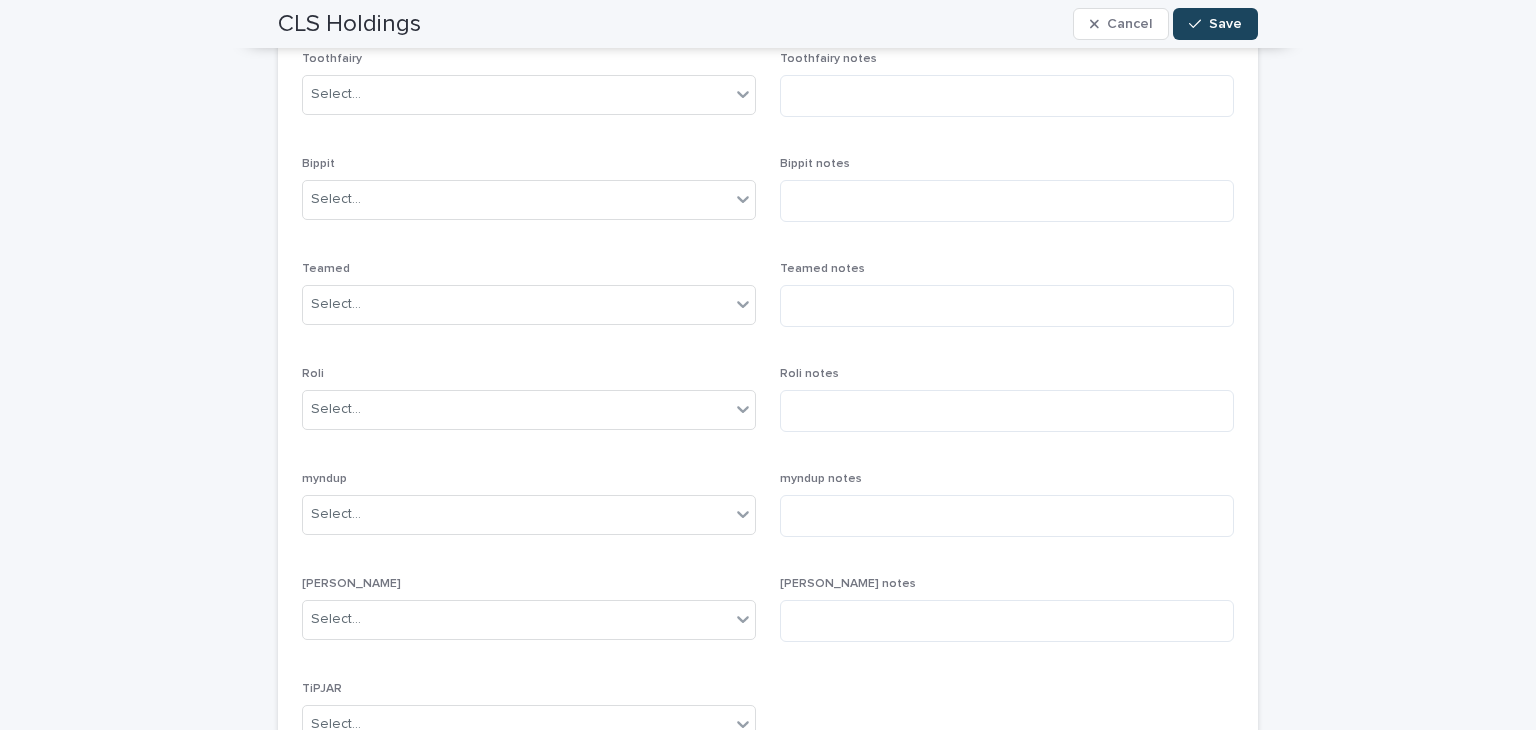 click on "Save" at bounding box center [1215, 24] 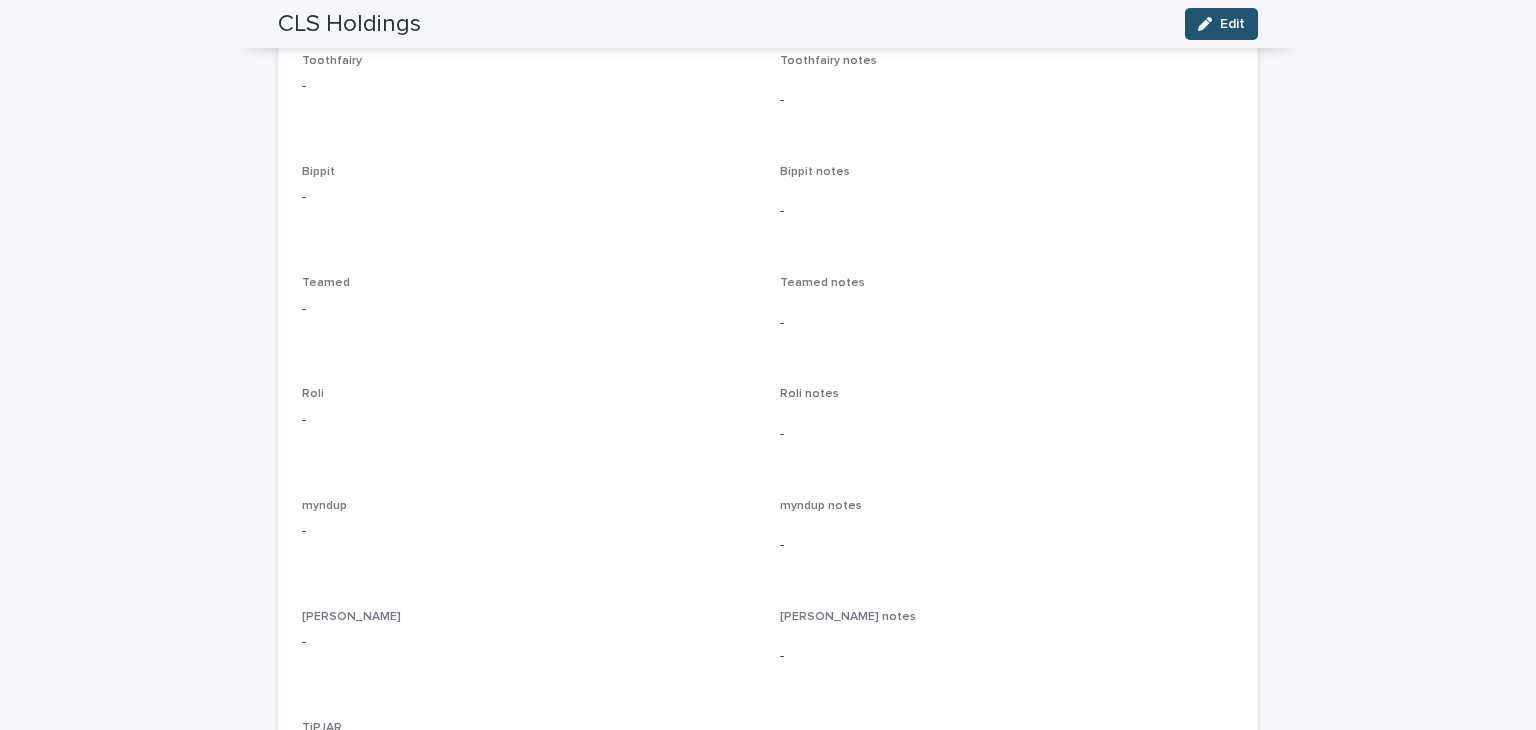 scroll, scrollTop: 0, scrollLeft: 0, axis: both 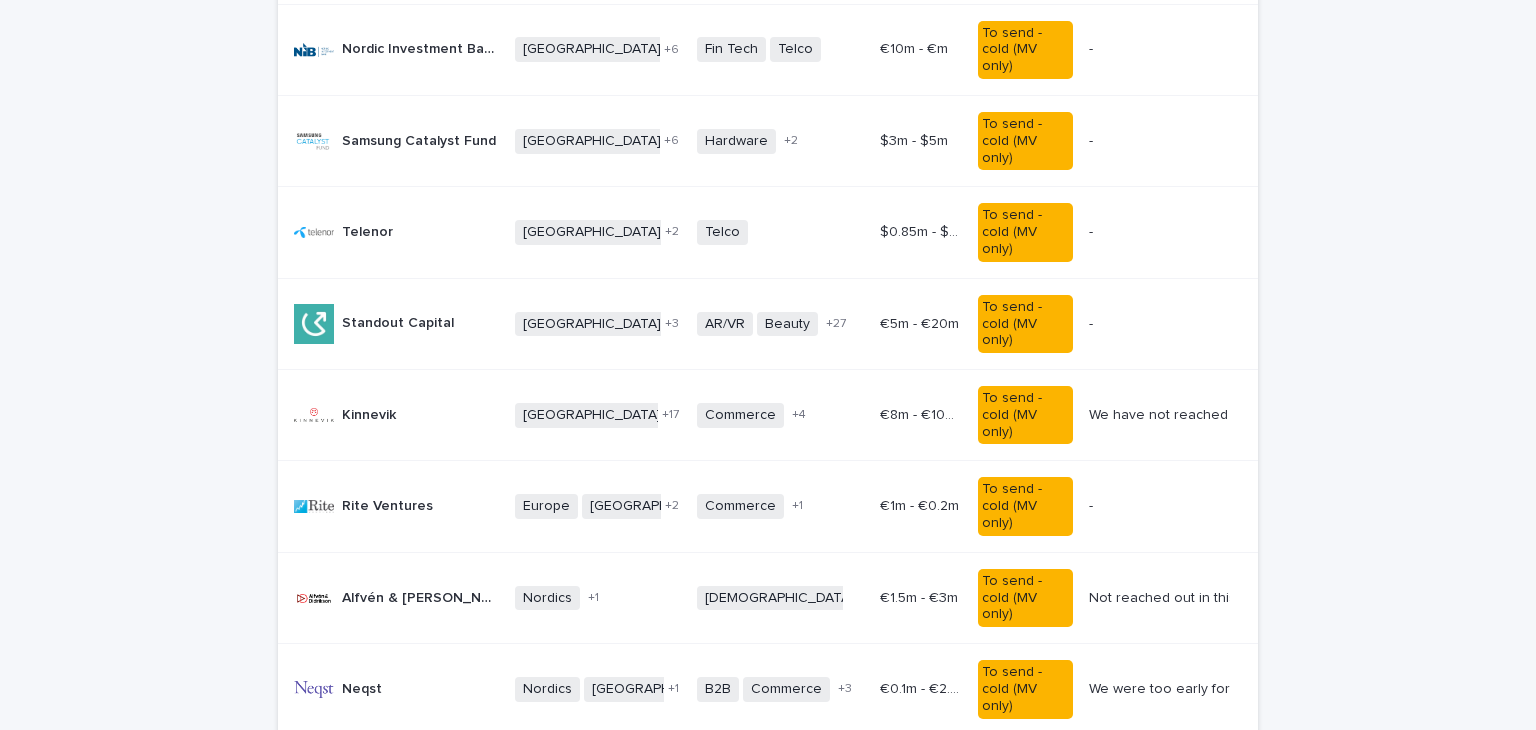 click on "Monterro" at bounding box center (375, 870) 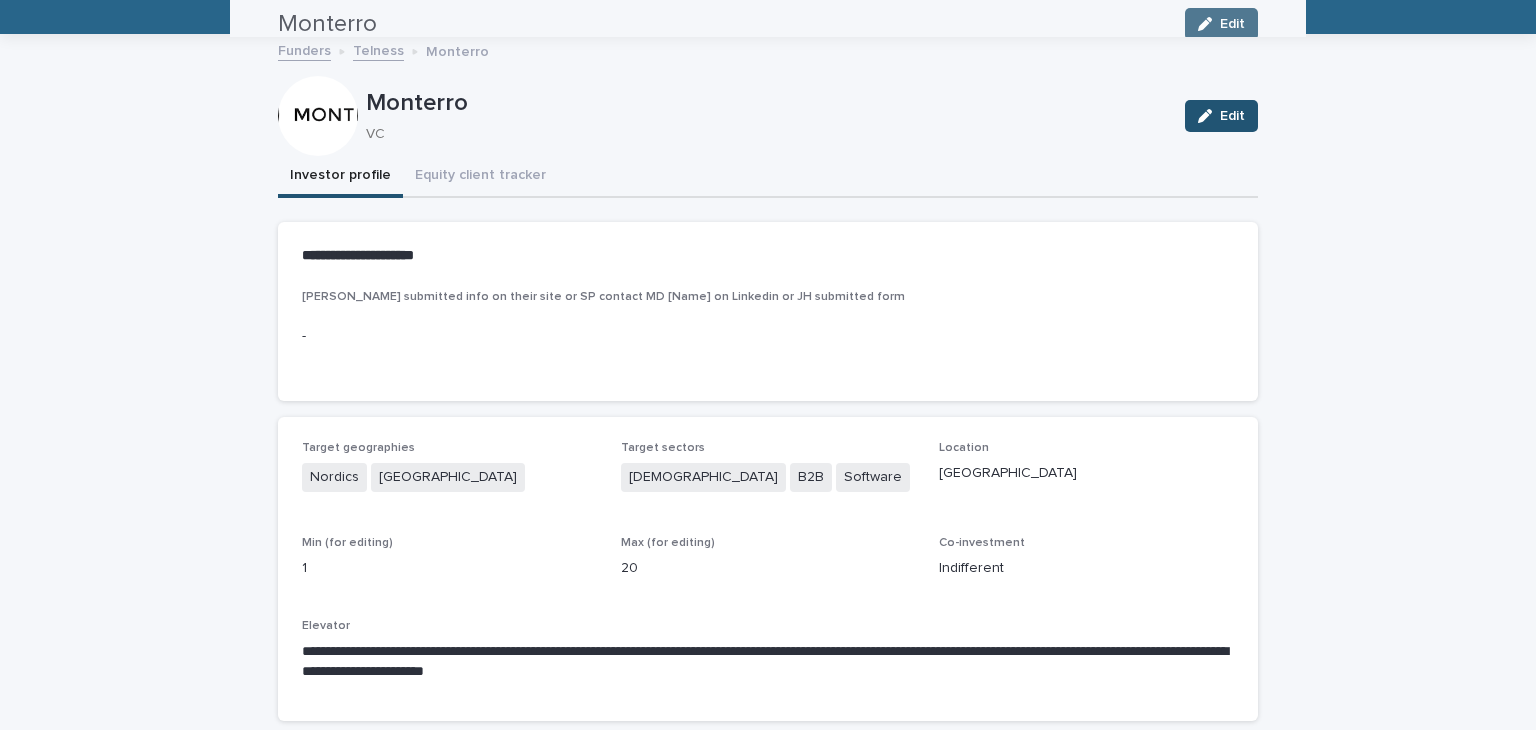 scroll, scrollTop: 64, scrollLeft: 0, axis: vertical 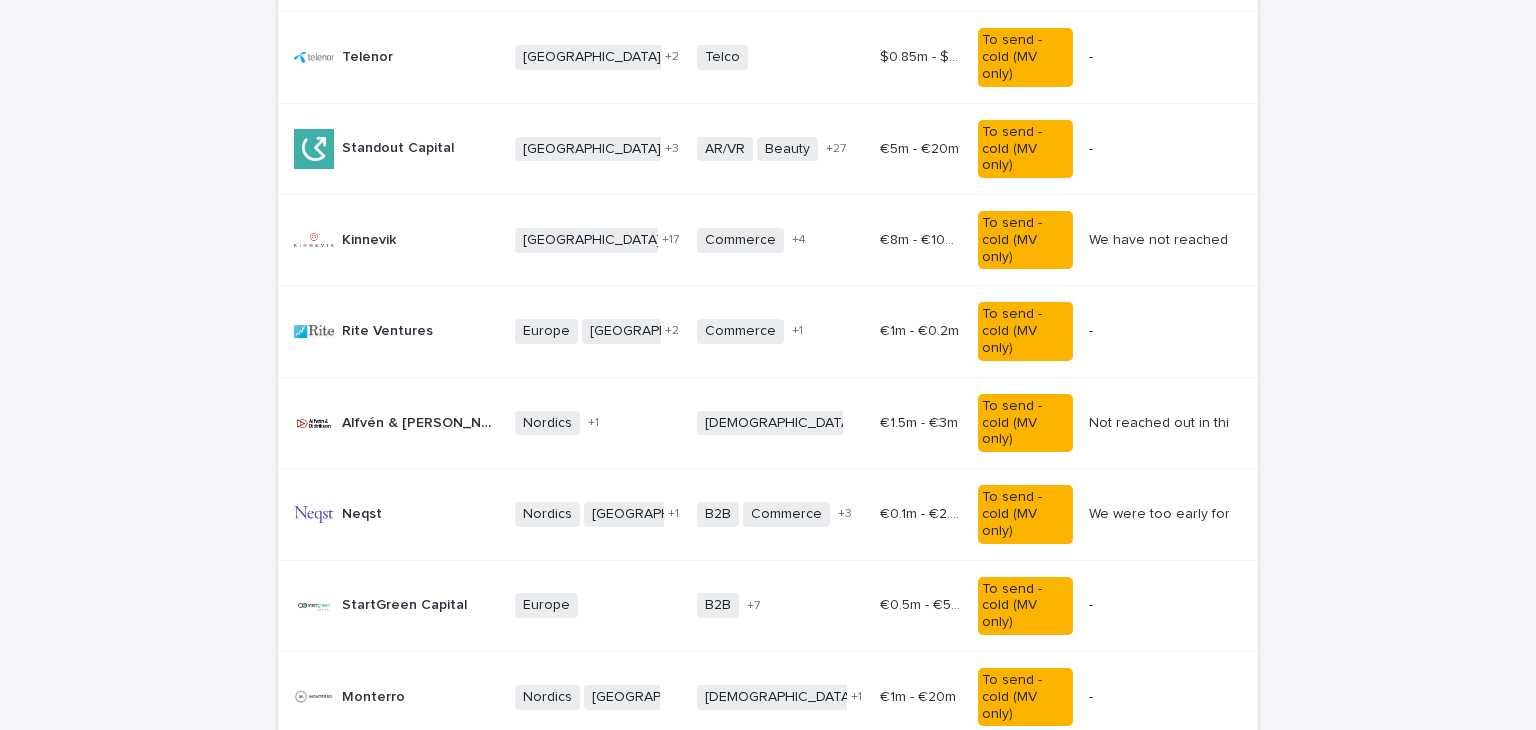 click on "[PERSON_NAME] [PERSON_NAME]" at bounding box center [396, 880] 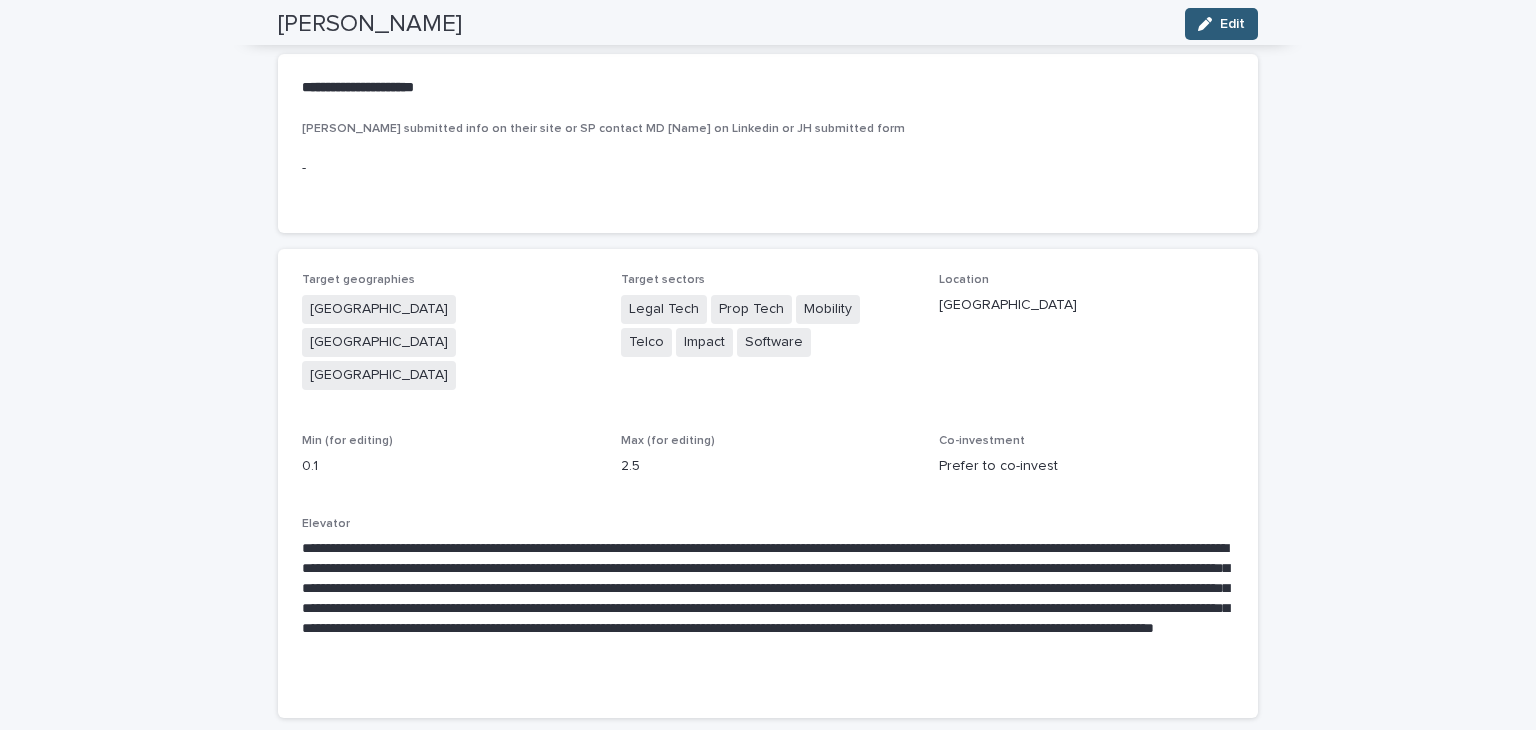 scroll, scrollTop: 0, scrollLeft: 0, axis: both 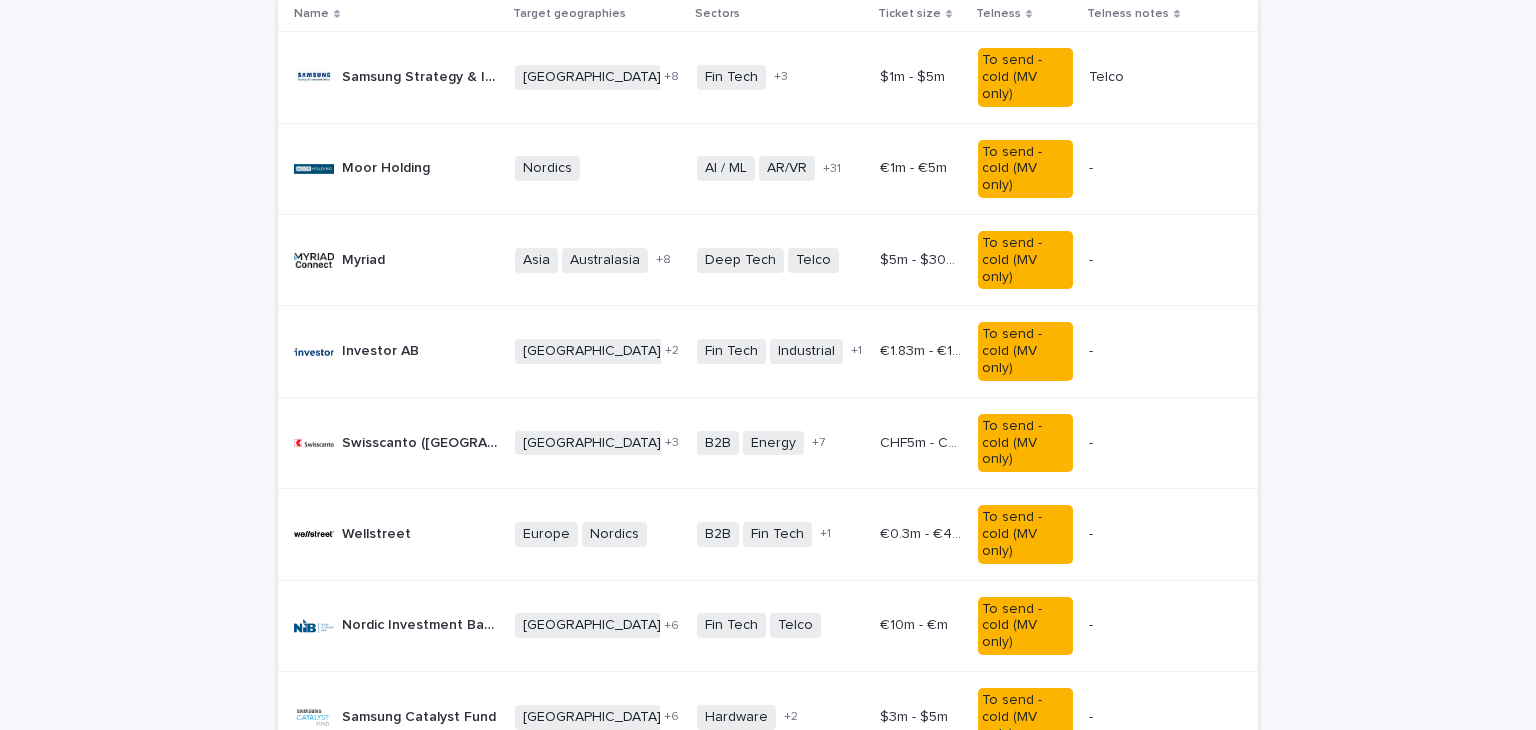 click on "Nordic Investment Bank" at bounding box center (422, 623) 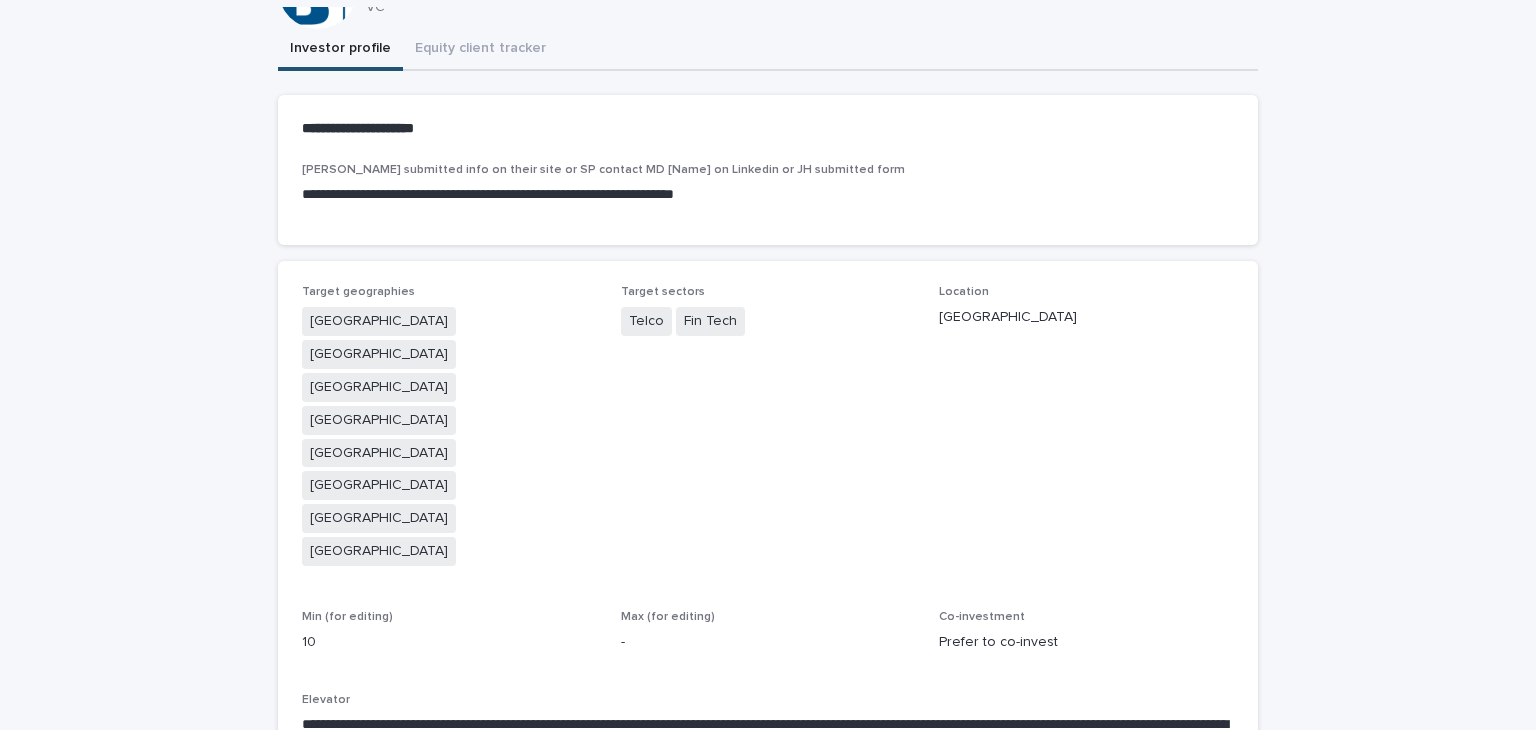 scroll, scrollTop: 0, scrollLeft: 0, axis: both 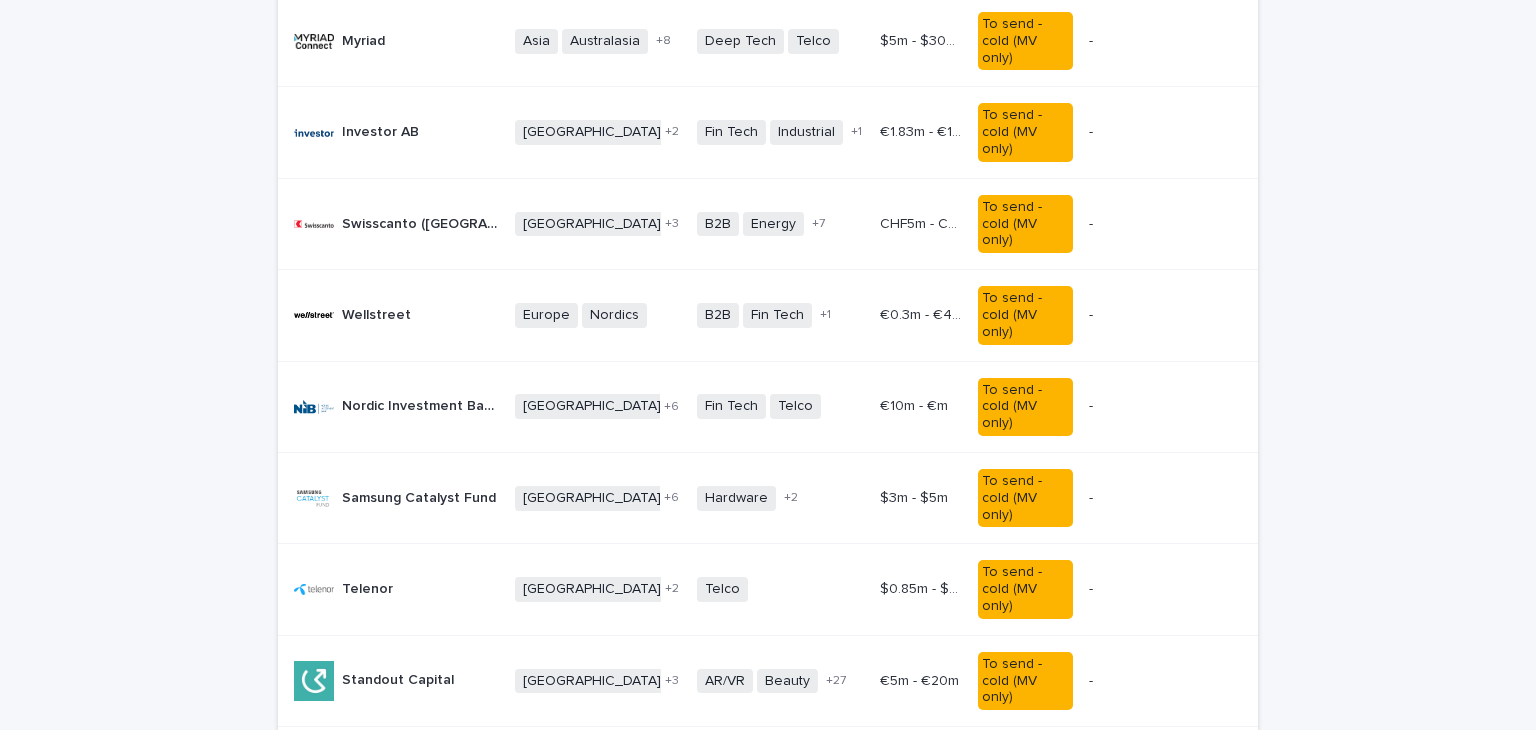 click on "Nordic Investment Bank" at bounding box center (422, 404) 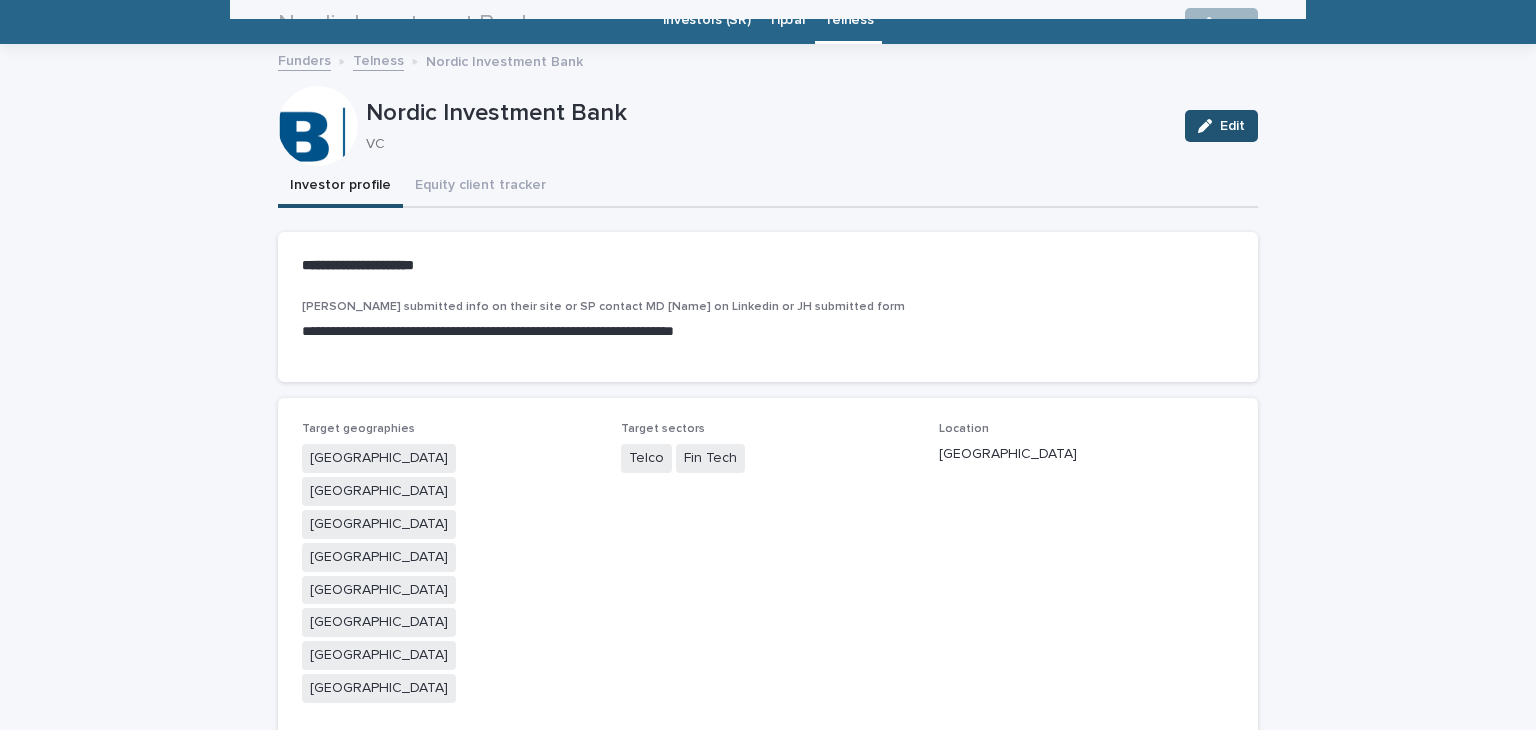 scroll, scrollTop: 64, scrollLeft: 0, axis: vertical 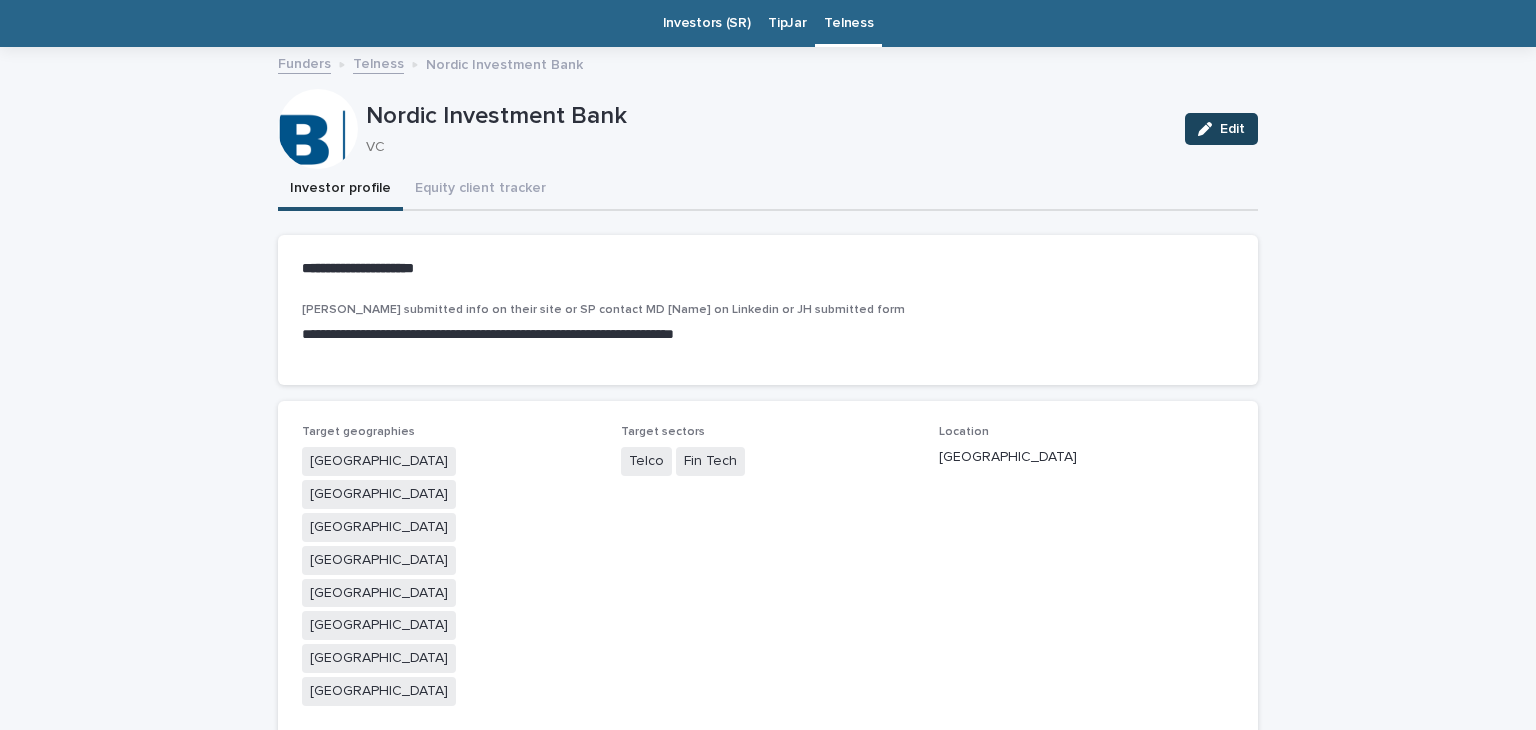 click on "Edit" at bounding box center [1221, 129] 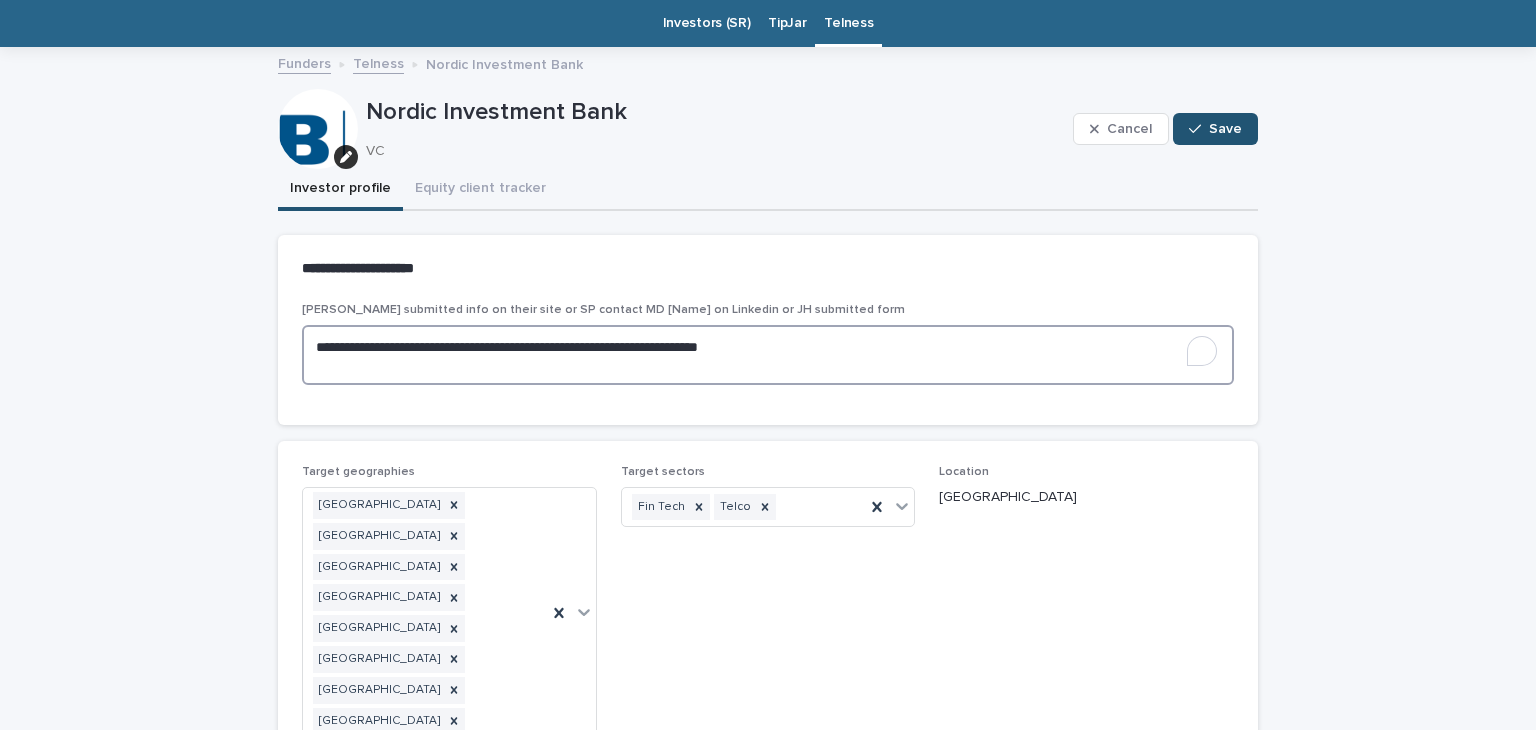 click on "**********" at bounding box center [768, 355] 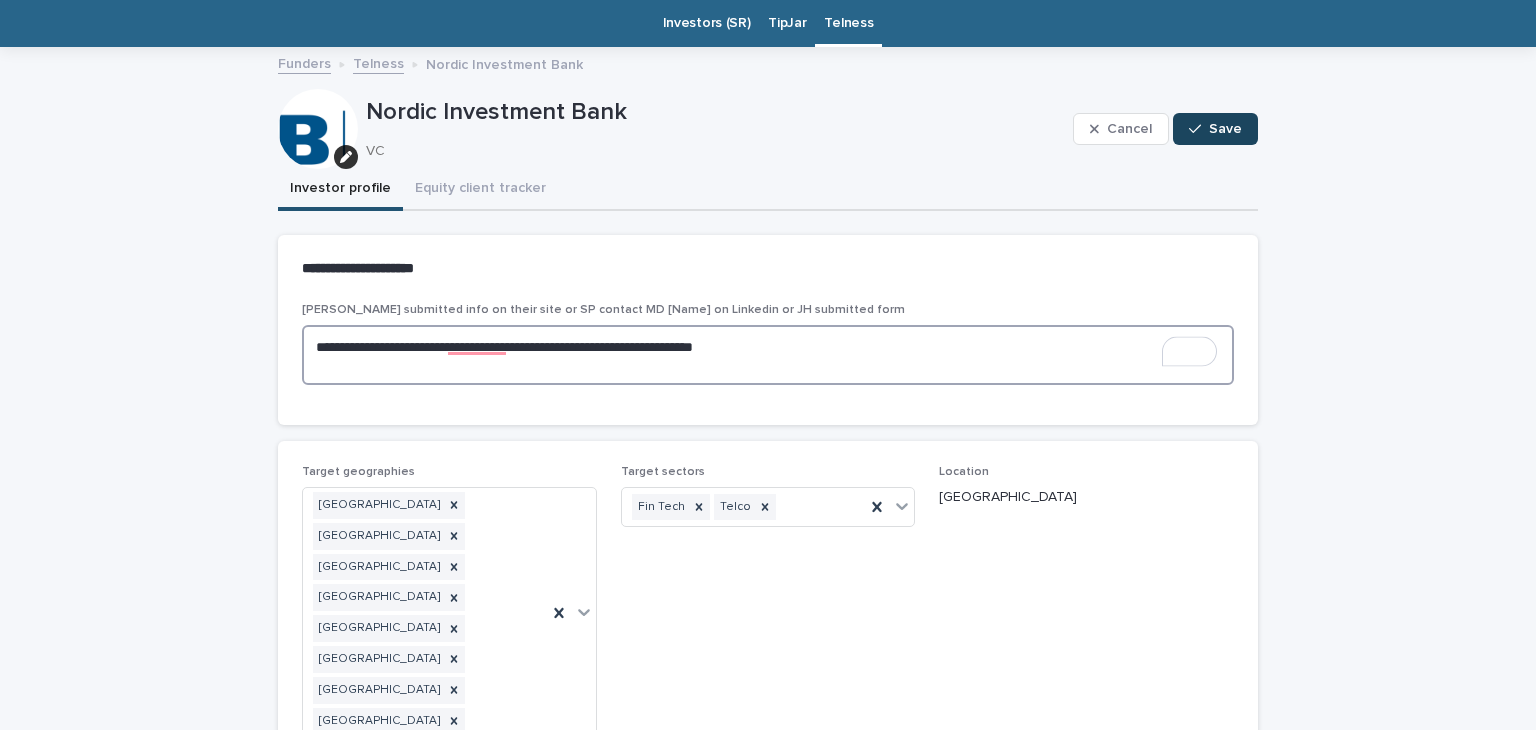 type on "**********" 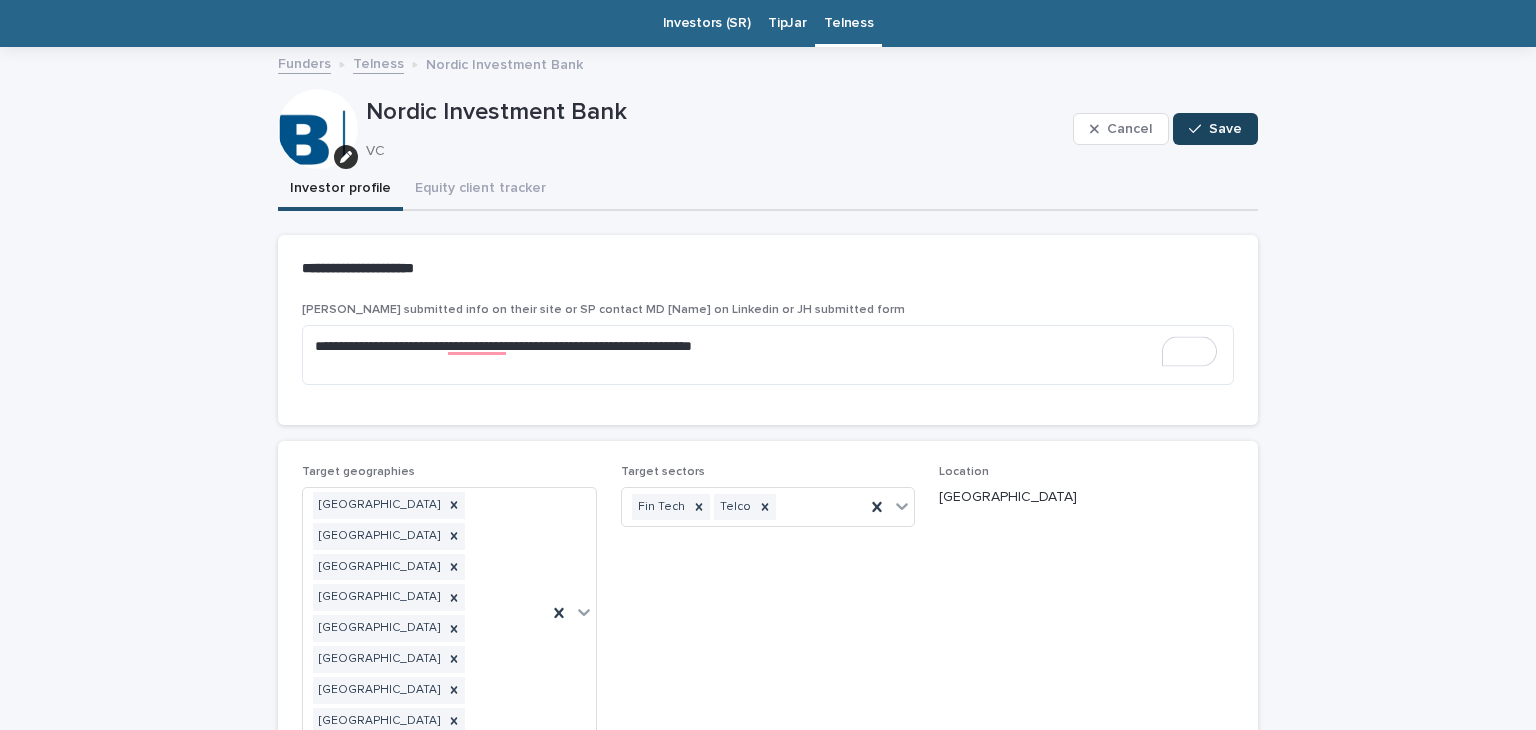 click on "Save" at bounding box center [1225, 129] 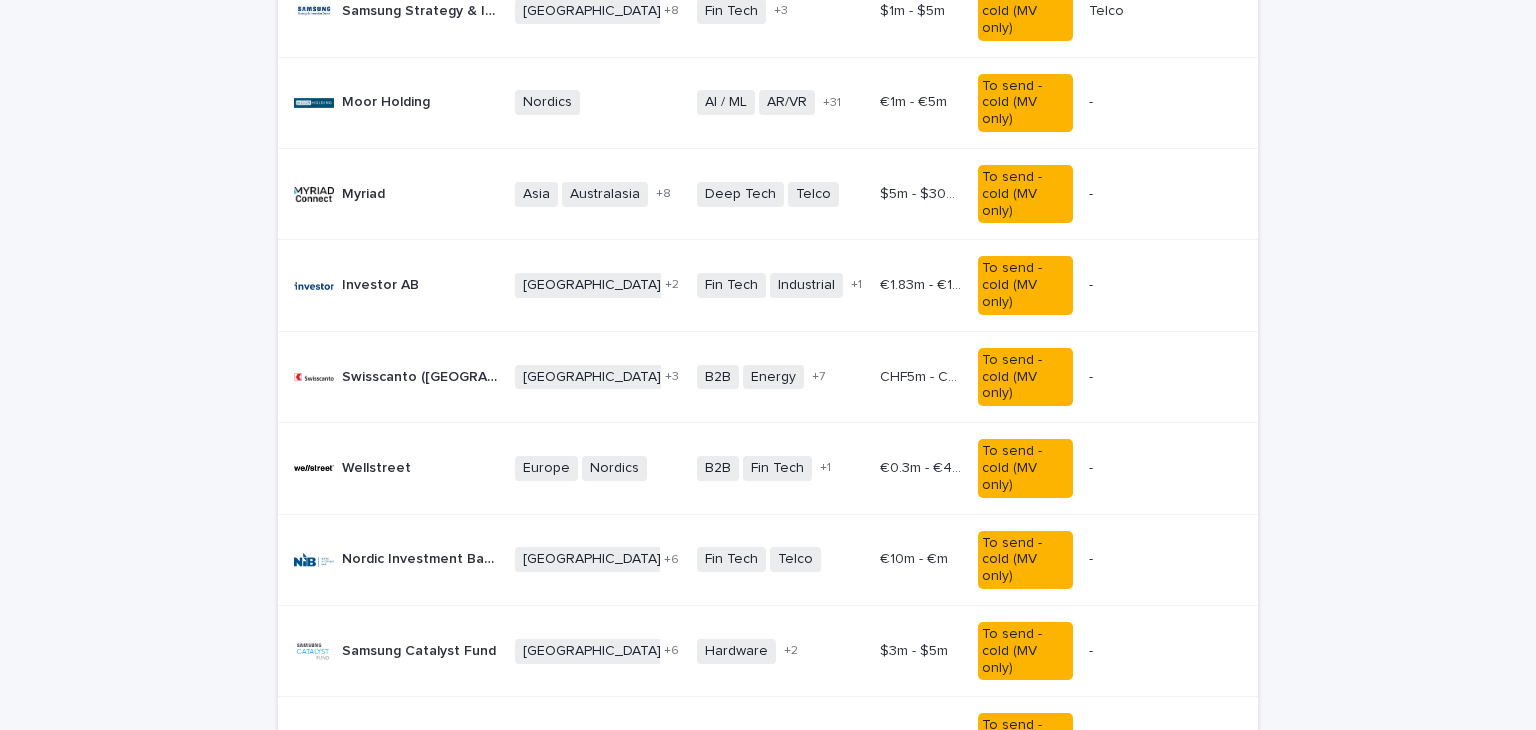 click on "Nordic Investment Bank" at bounding box center [422, 557] 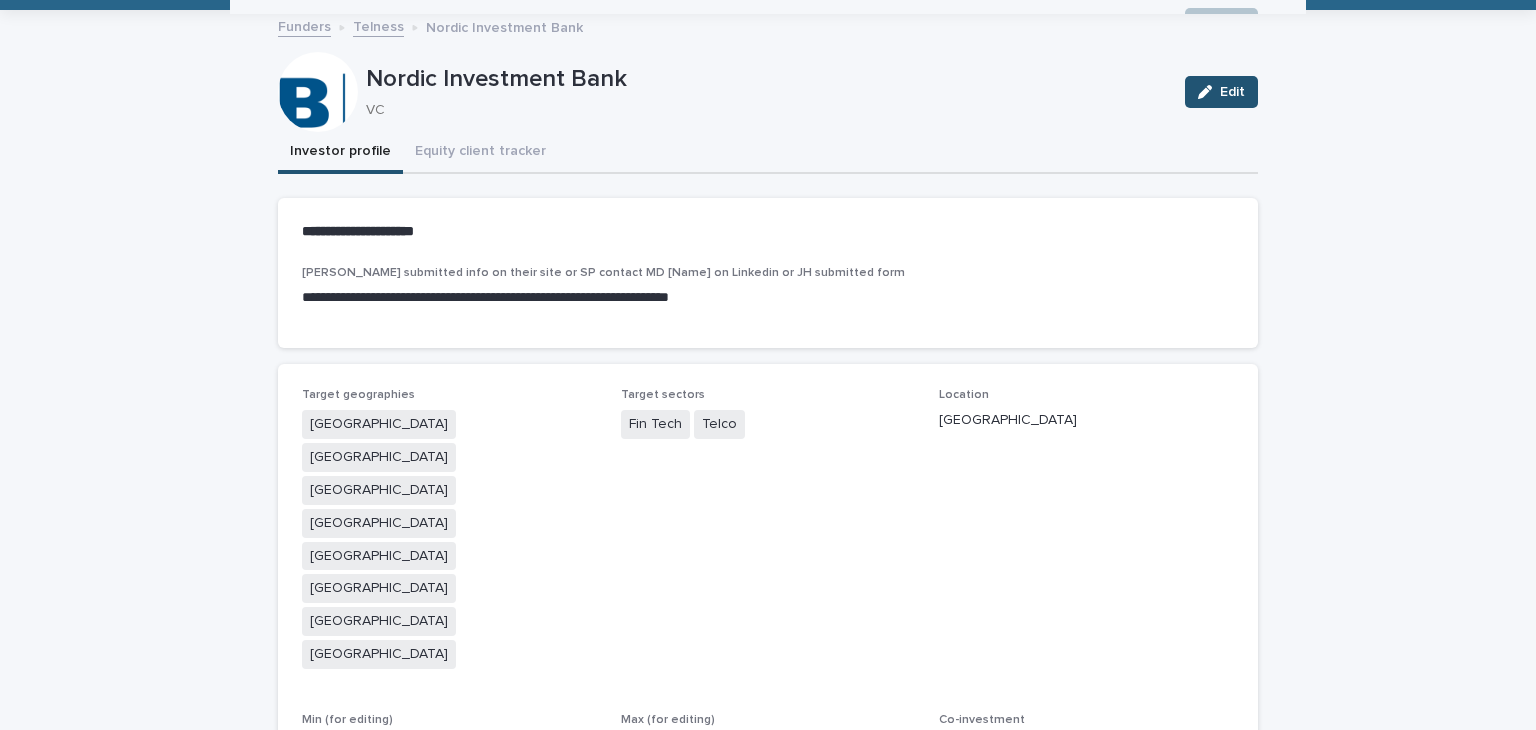 scroll, scrollTop: 64, scrollLeft: 0, axis: vertical 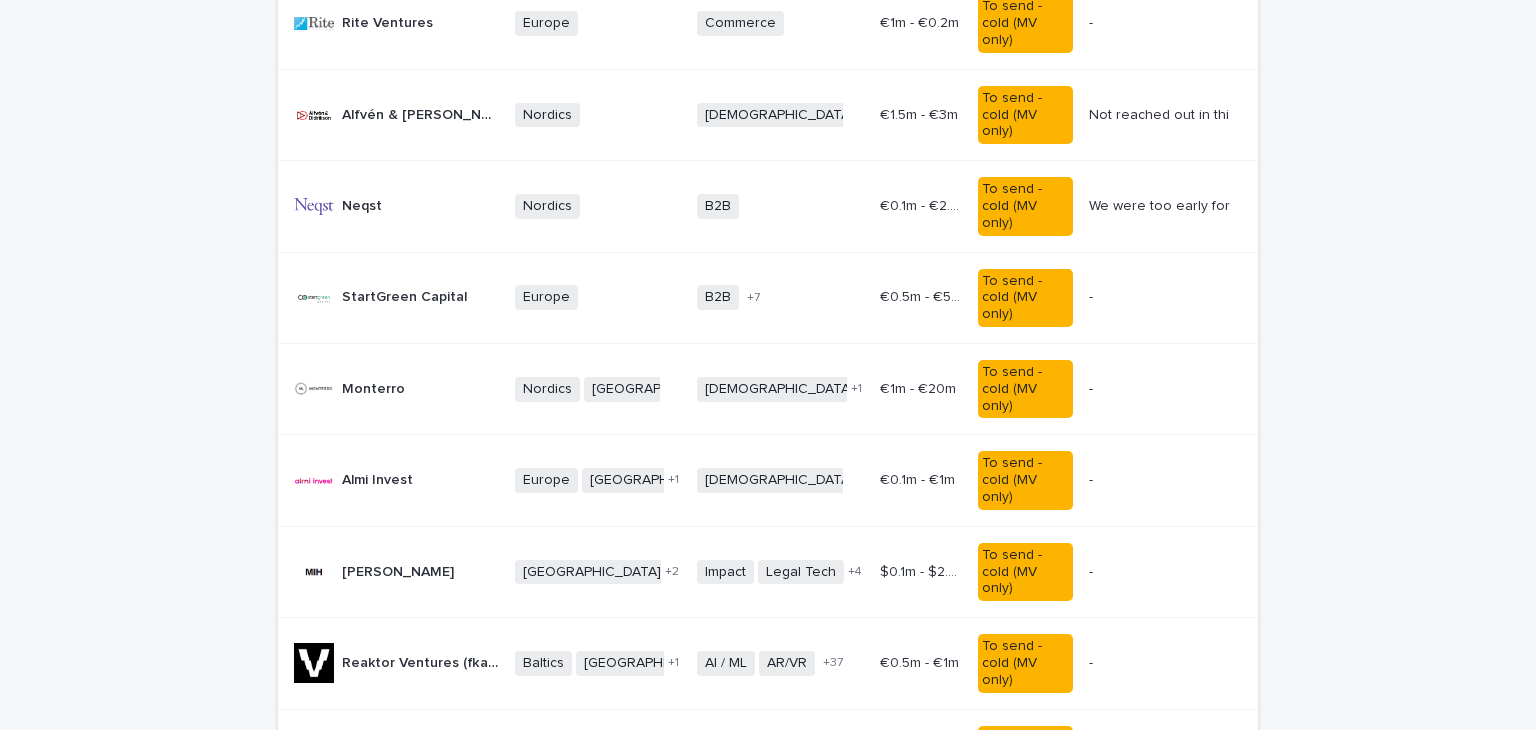 click on "Reaktor Ventures (fka Reaktor Polte)" at bounding box center [422, 661] 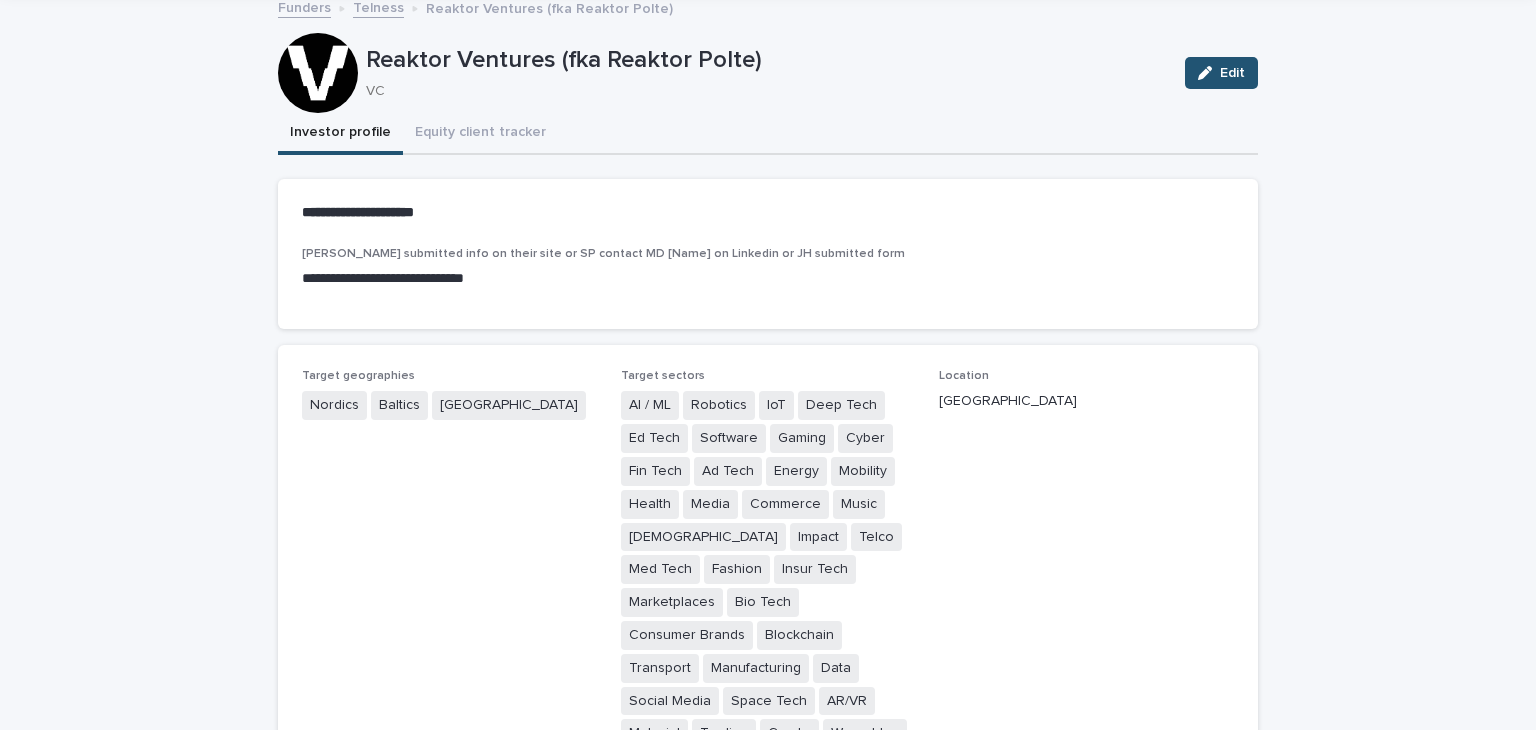scroll, scrollTop: 0, scrollLeft: 0, axis: both 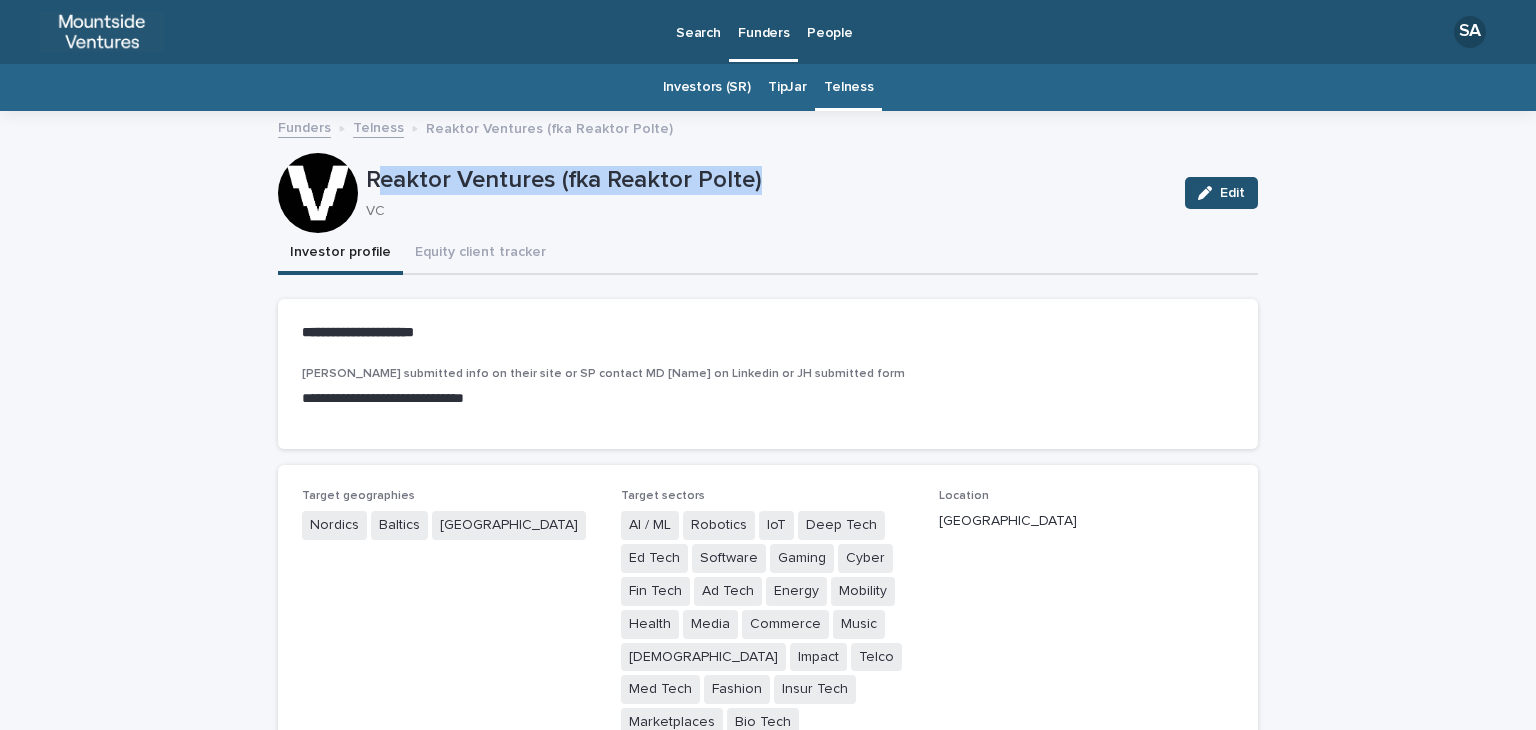drag, startPoint x: 365, startPoint y: 177, endPoint x: 780, endPoint y: 188, distance: 415.14575 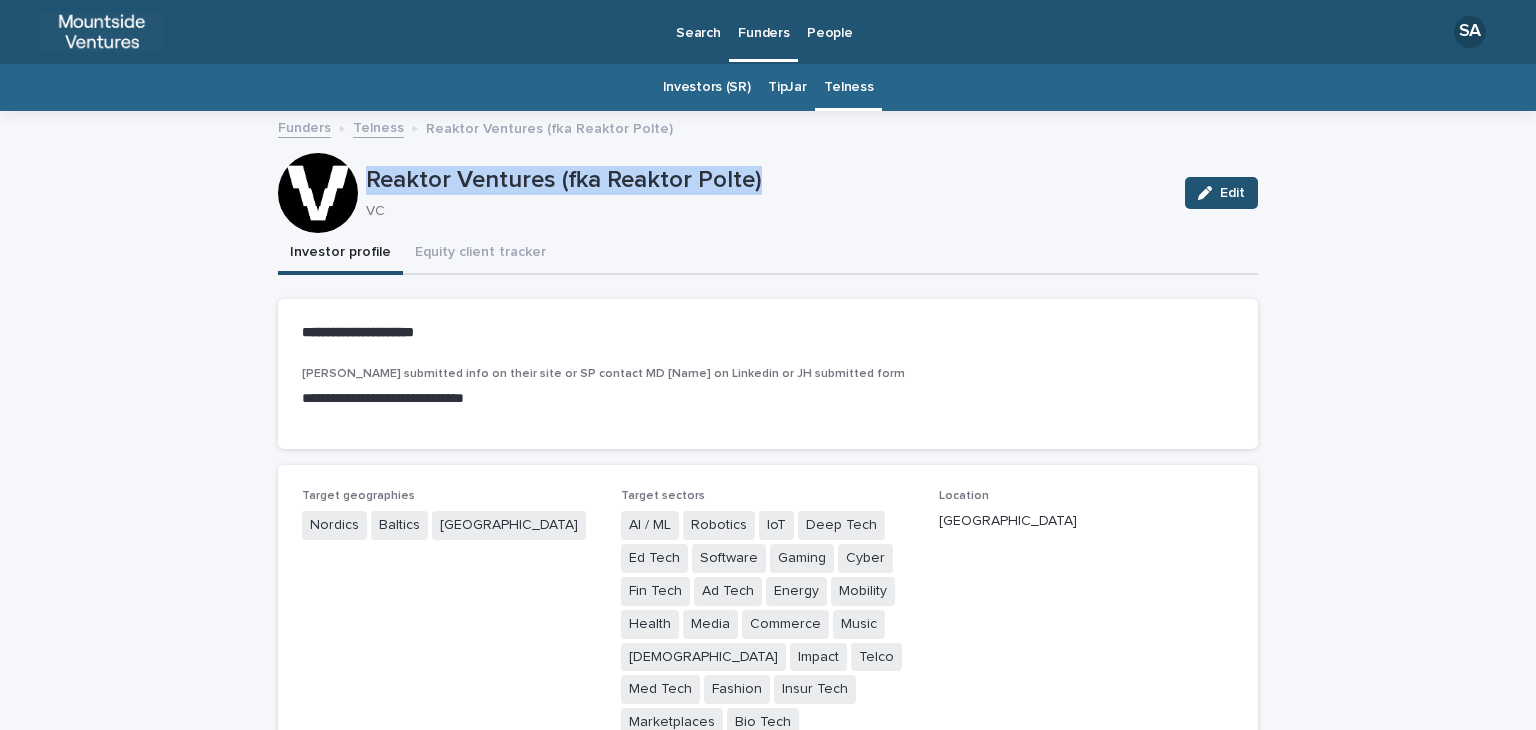 drag, startPoint x: 760, startPoint y: 177, endPoint x: 345, endPoint y: 173, distance: 415.0193 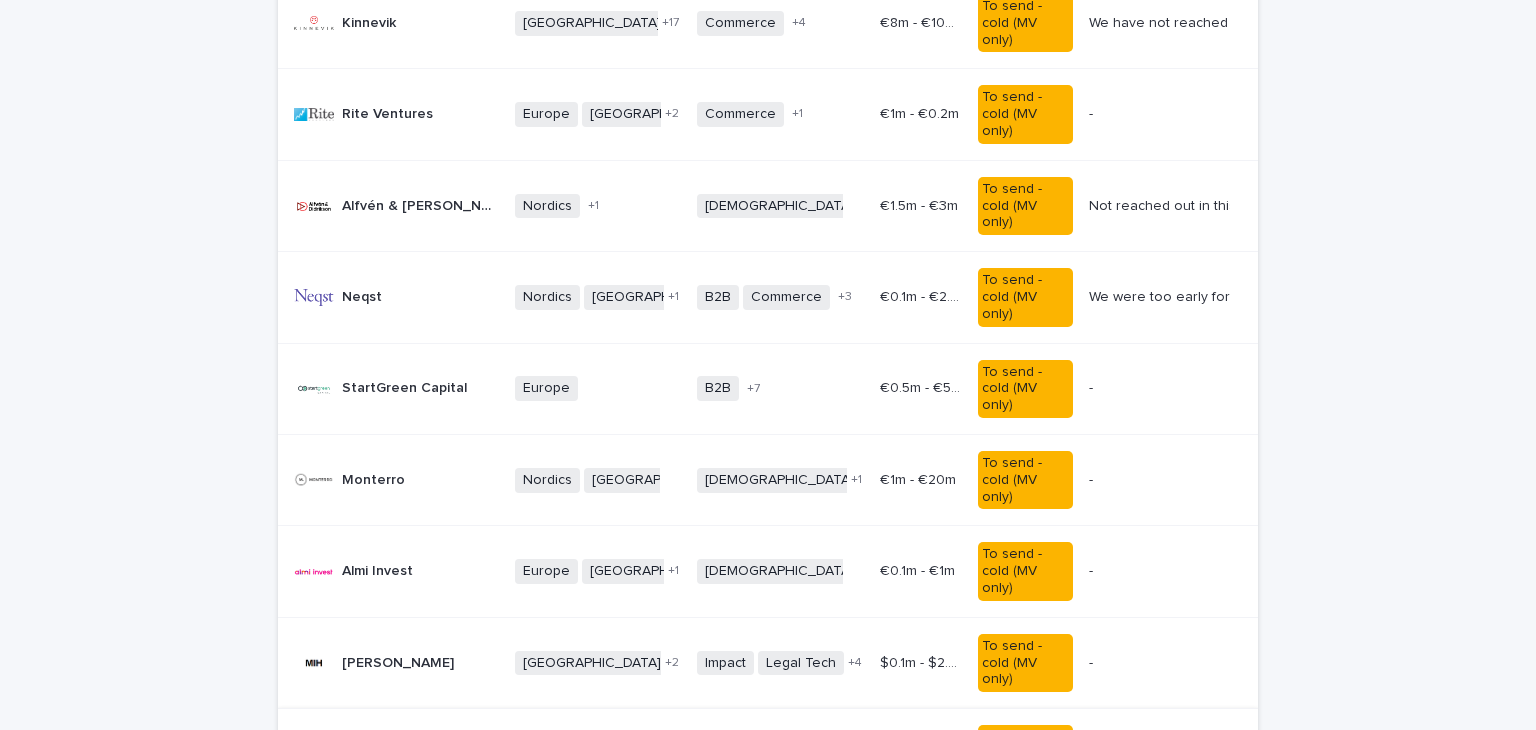 scroll, scrollTop: 1231, scrollLeft: 0, axis: vertical 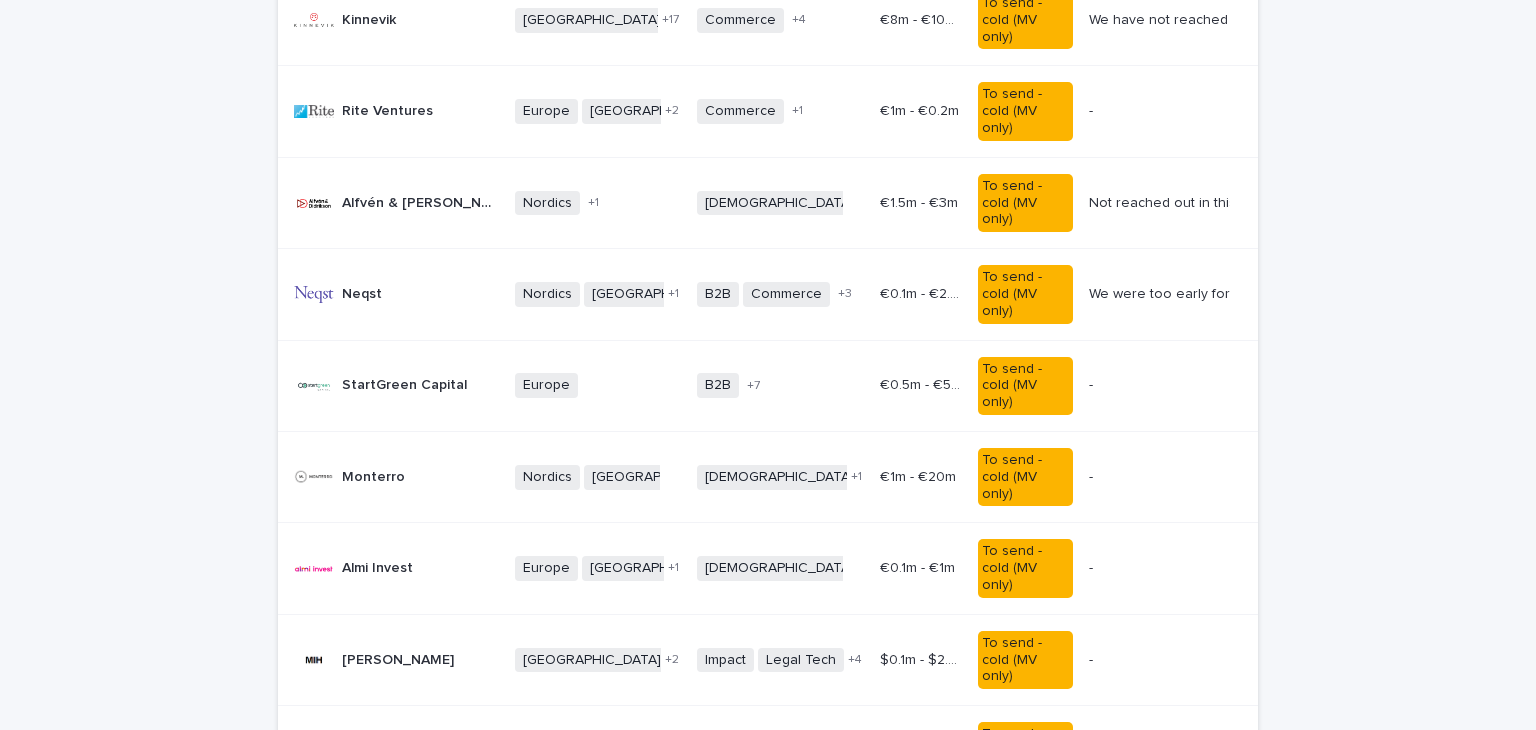 click on "[PERSON_NAME] [PERSON_NAME]" at bounding box center (398, 660) 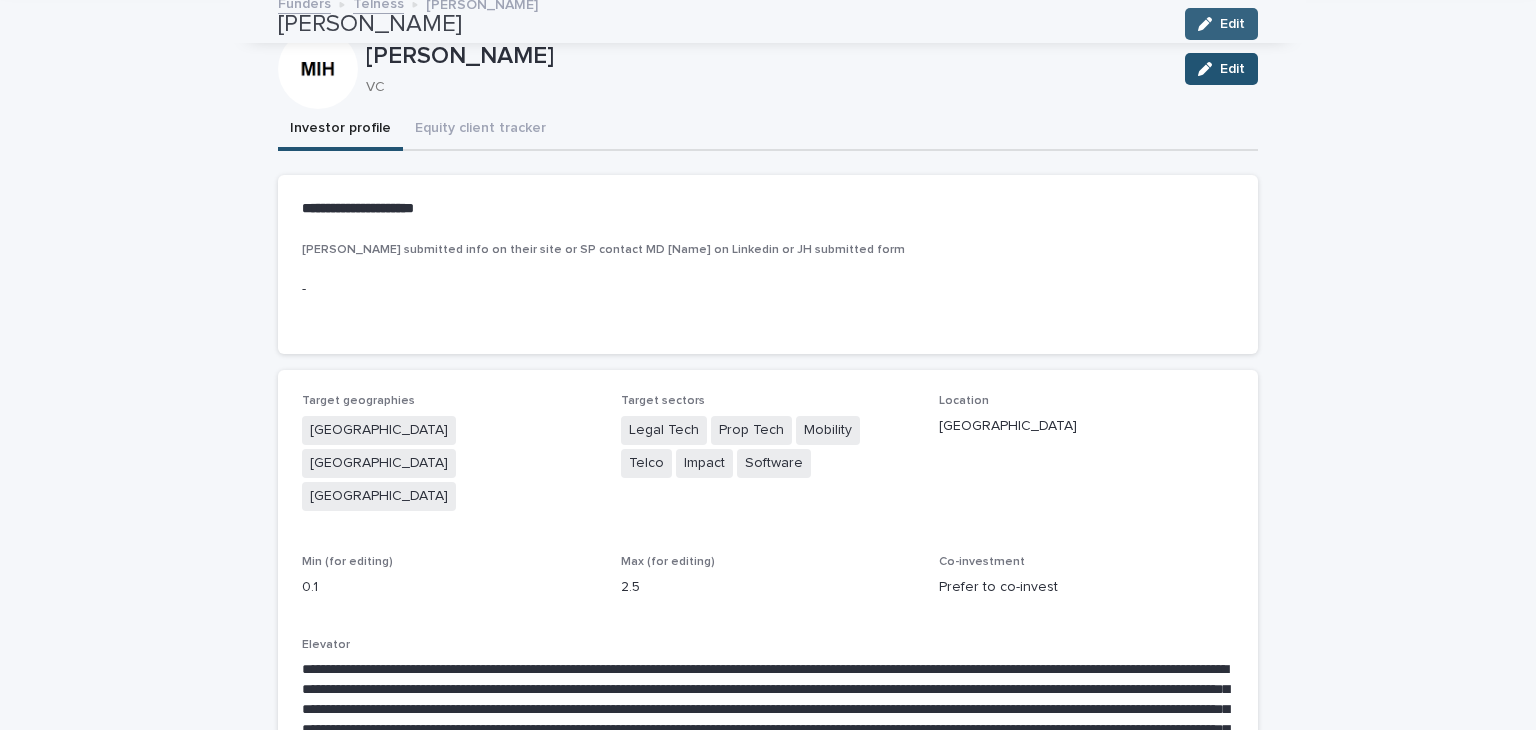 scroll, scrollTop: 64, scrollLeft: 0, axis: vertical 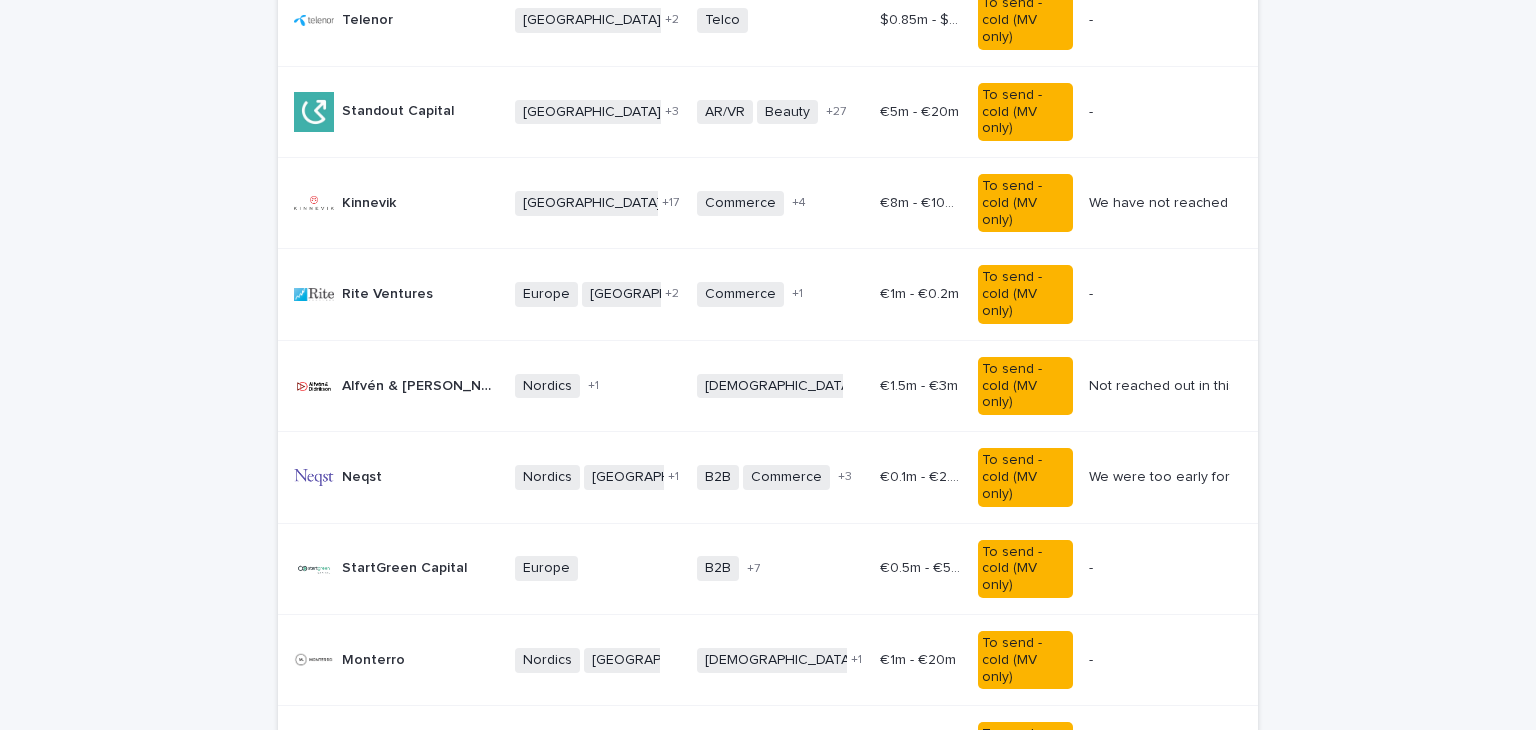 click on "Reaktor Ventures (fka Reaktor Polte)" at bounding box center (422, 932) 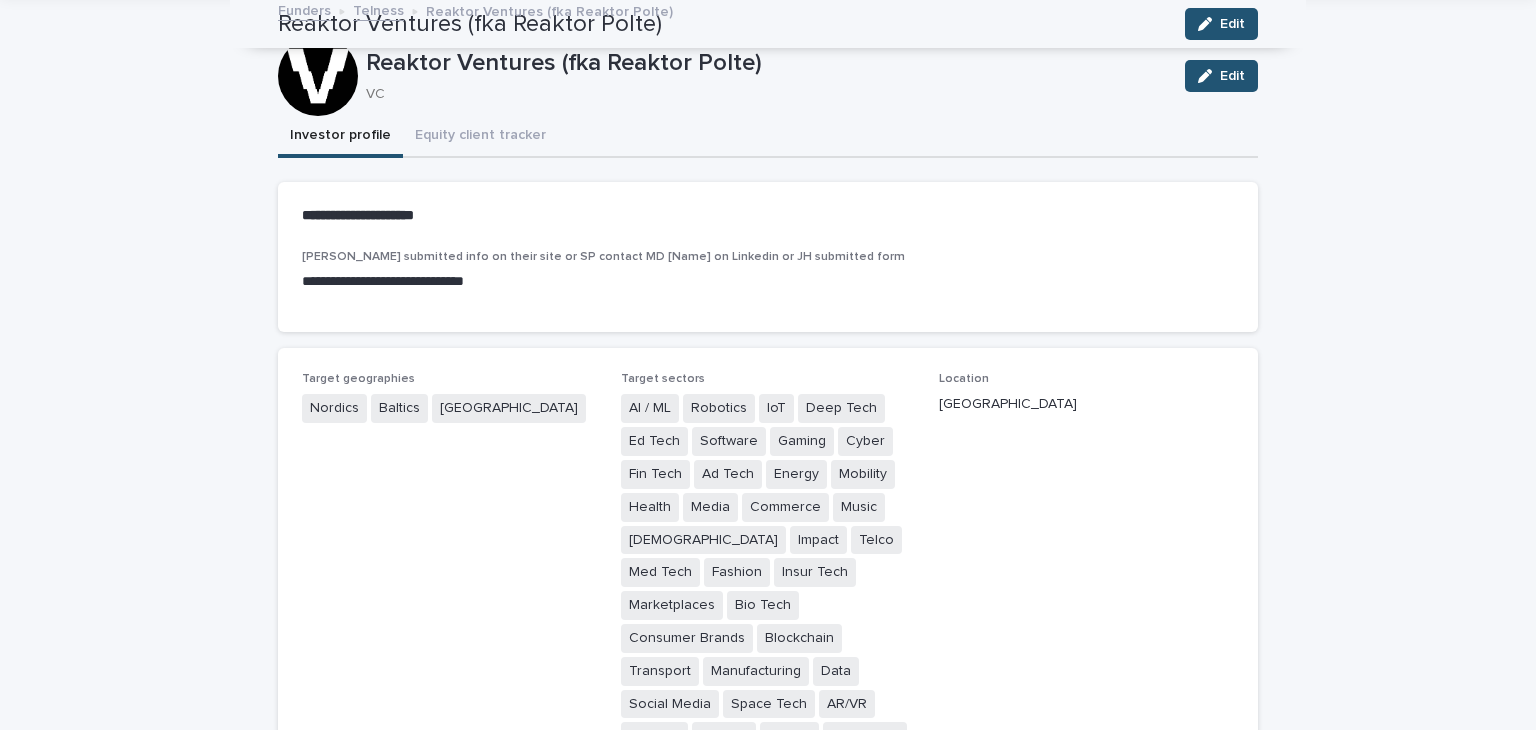 scroll, scrollTop: 64, scrollLeft: 0, axis: vertical 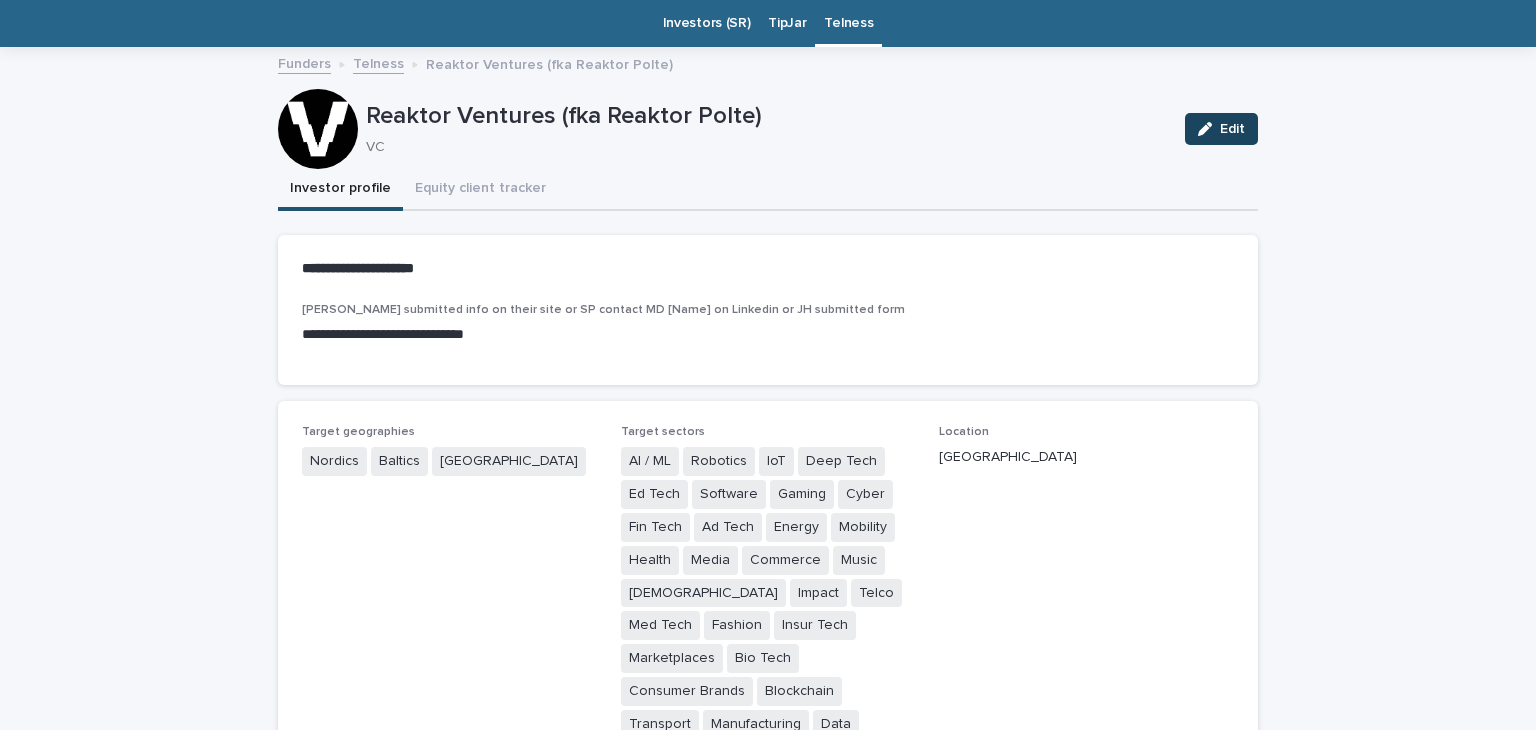 click on "Edit" at bounding box center (1221, 129) 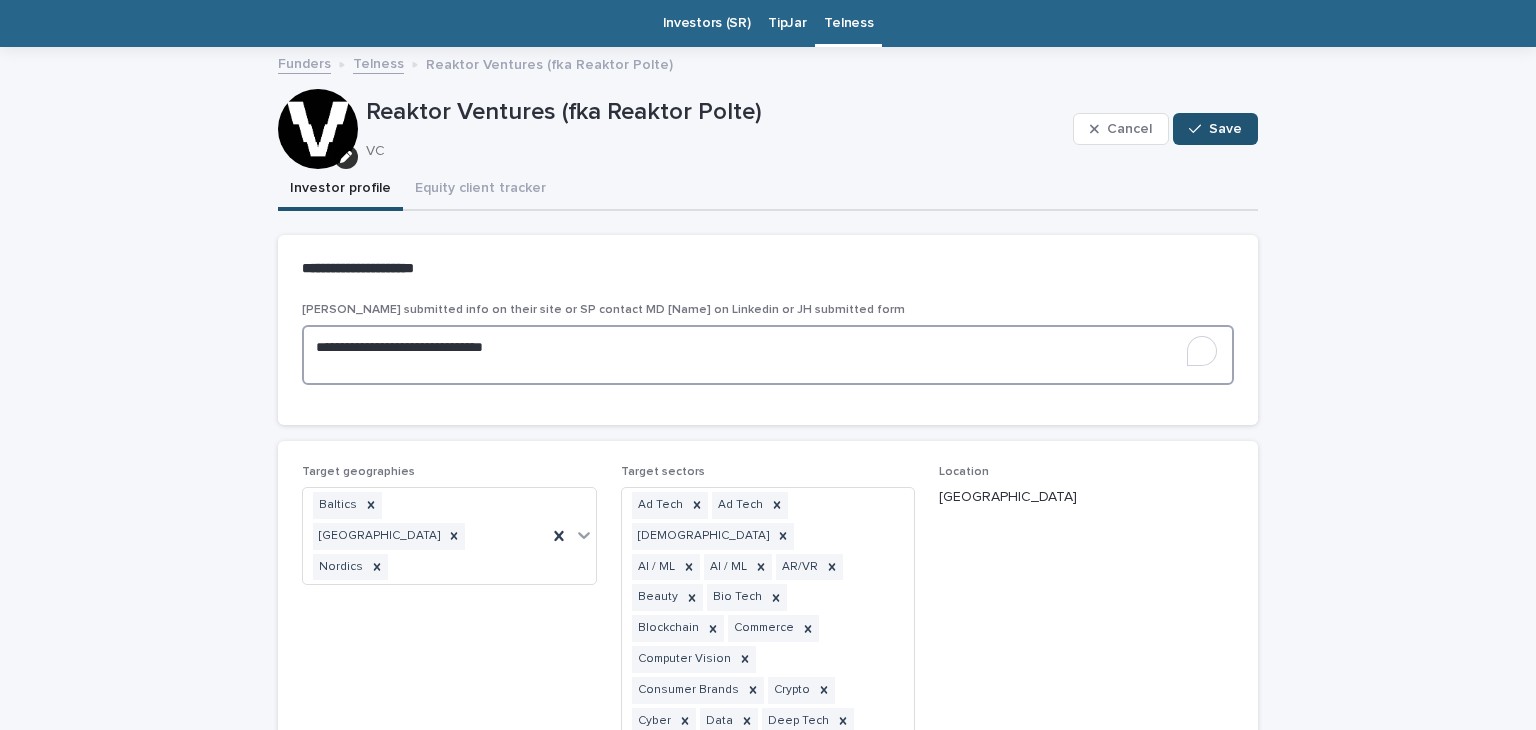 click on "**********" at bounding box center [768, 355] 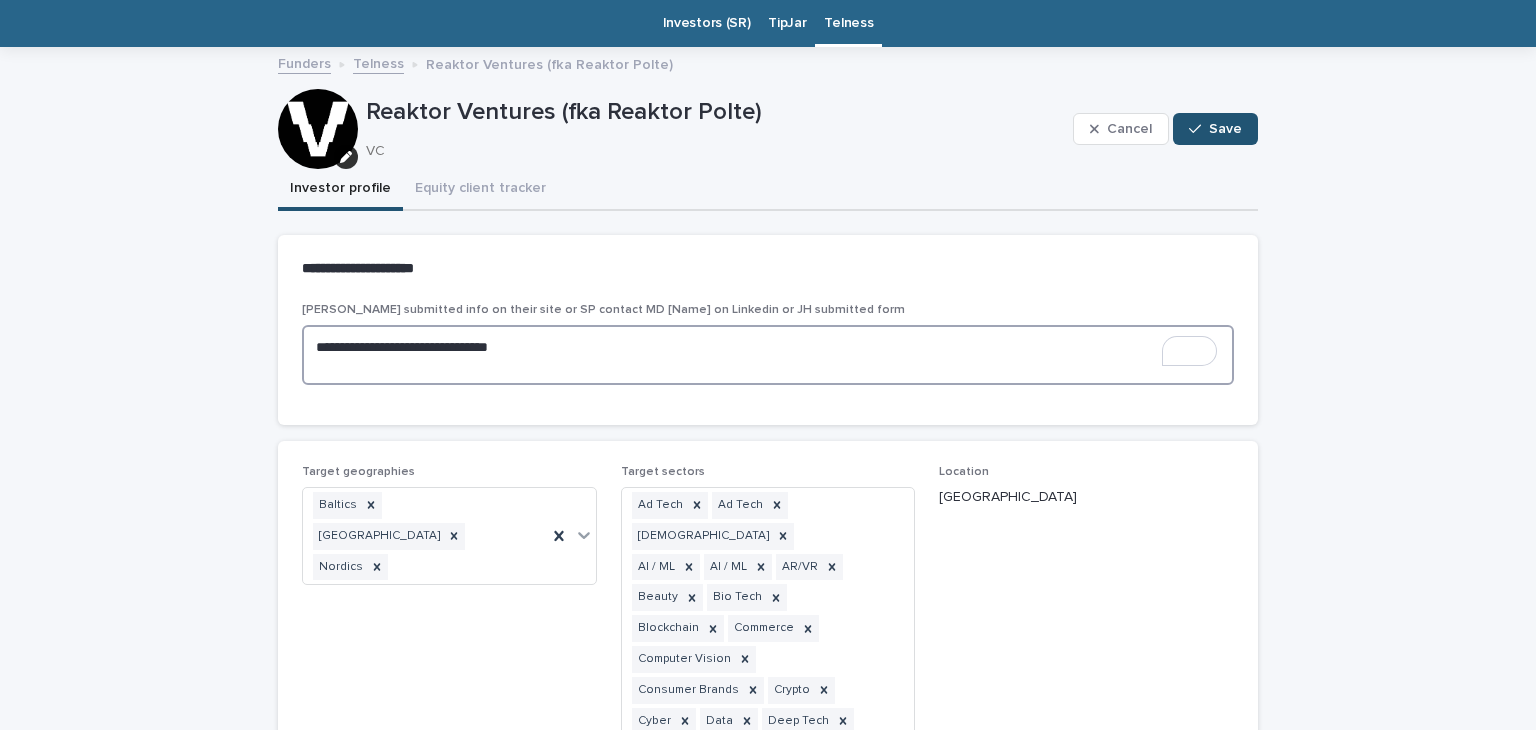 type on "**********" 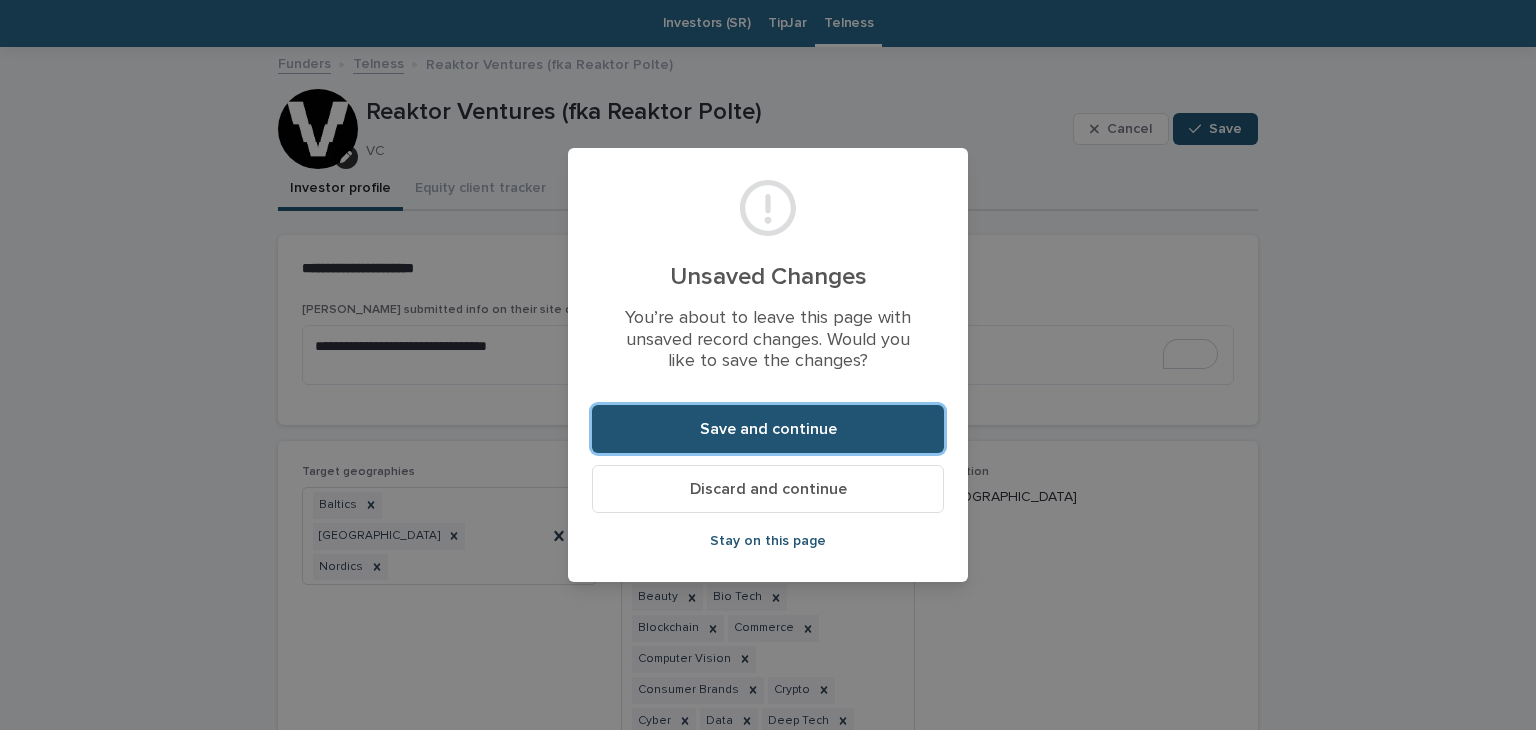 click on "Discard and continue" at bounding box center (768, 489) 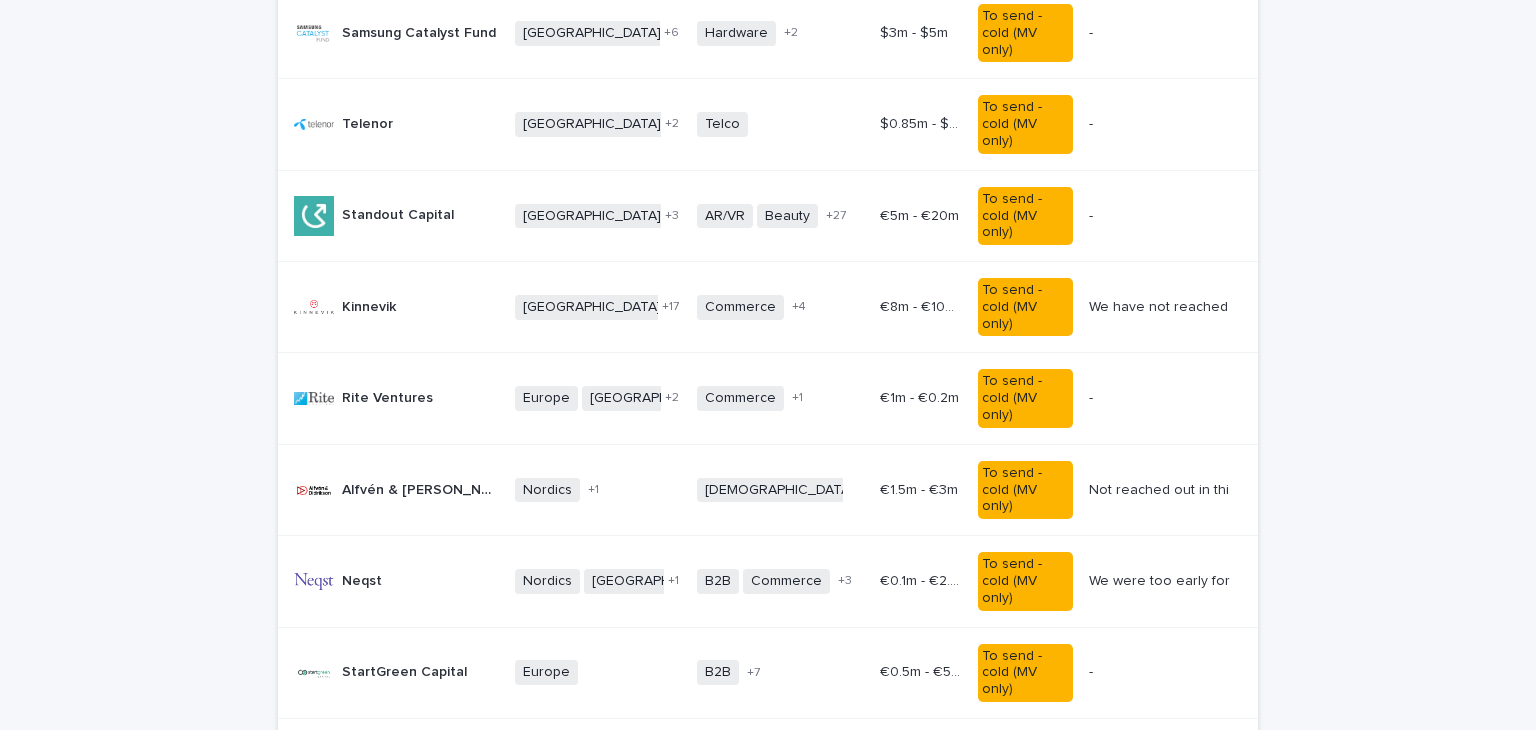 click on "[PERSON_NAME]" at bounding box center [400, 945] 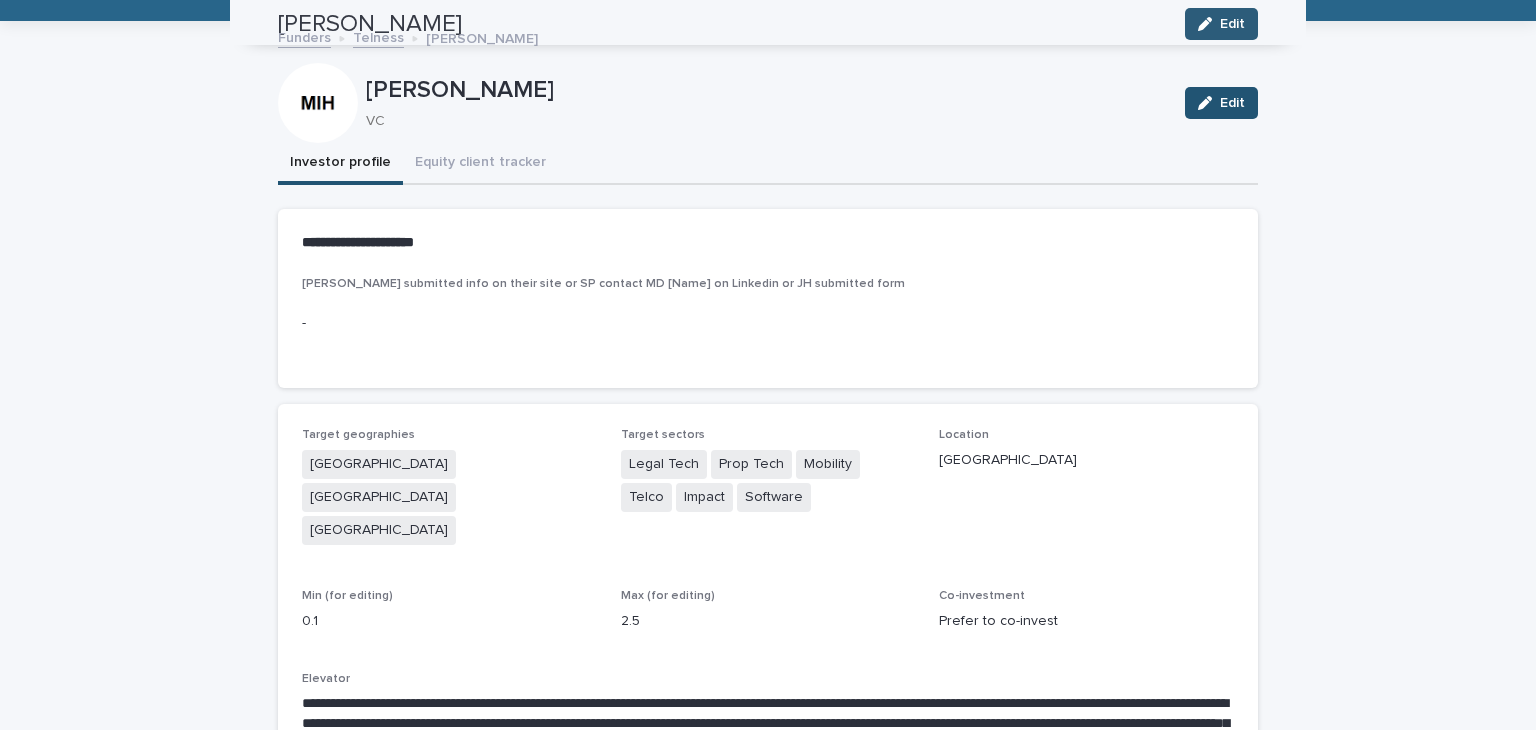 scroll, scrollTop: 64, scrollLeft: 0, axis: vertical 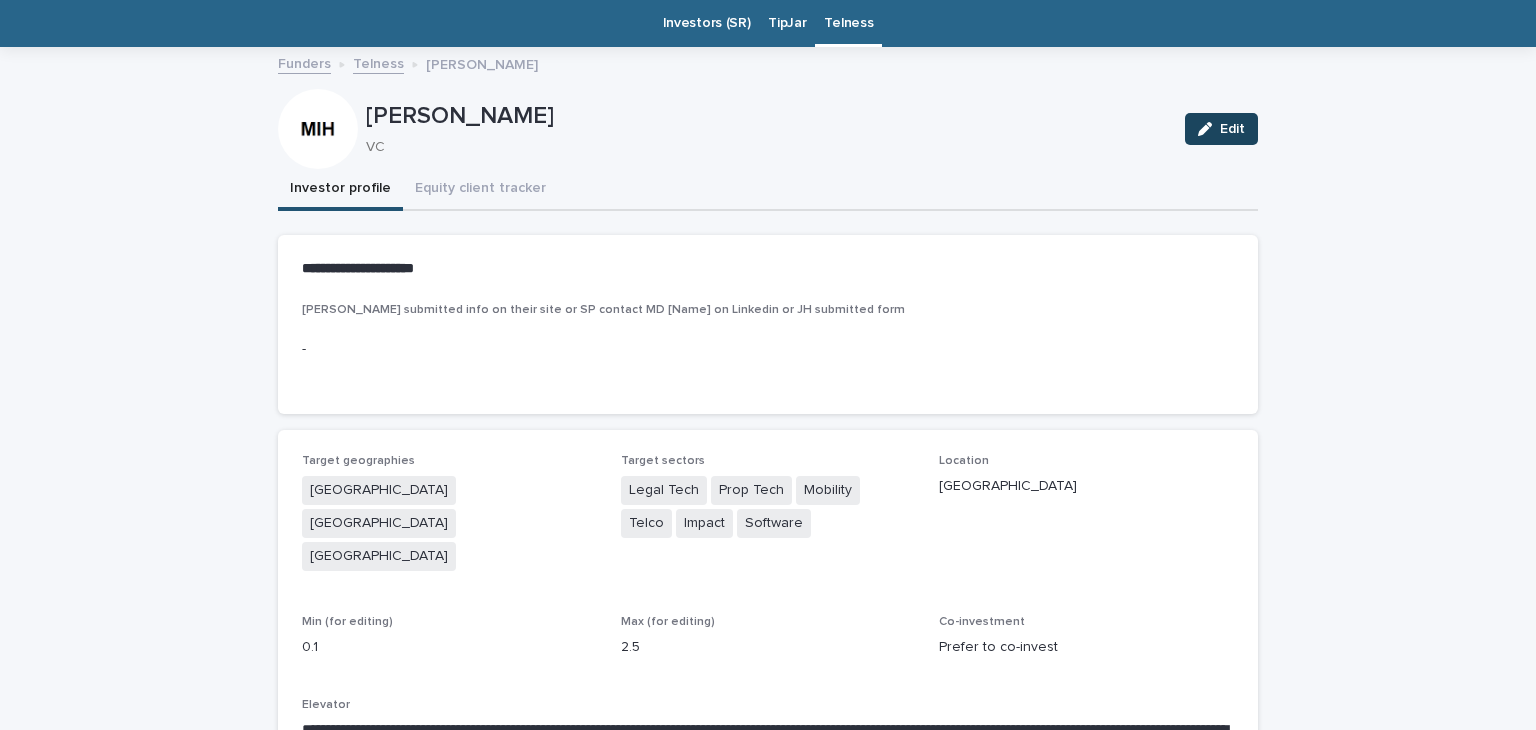 click on "Edit" at bounding box center [1221, 129] 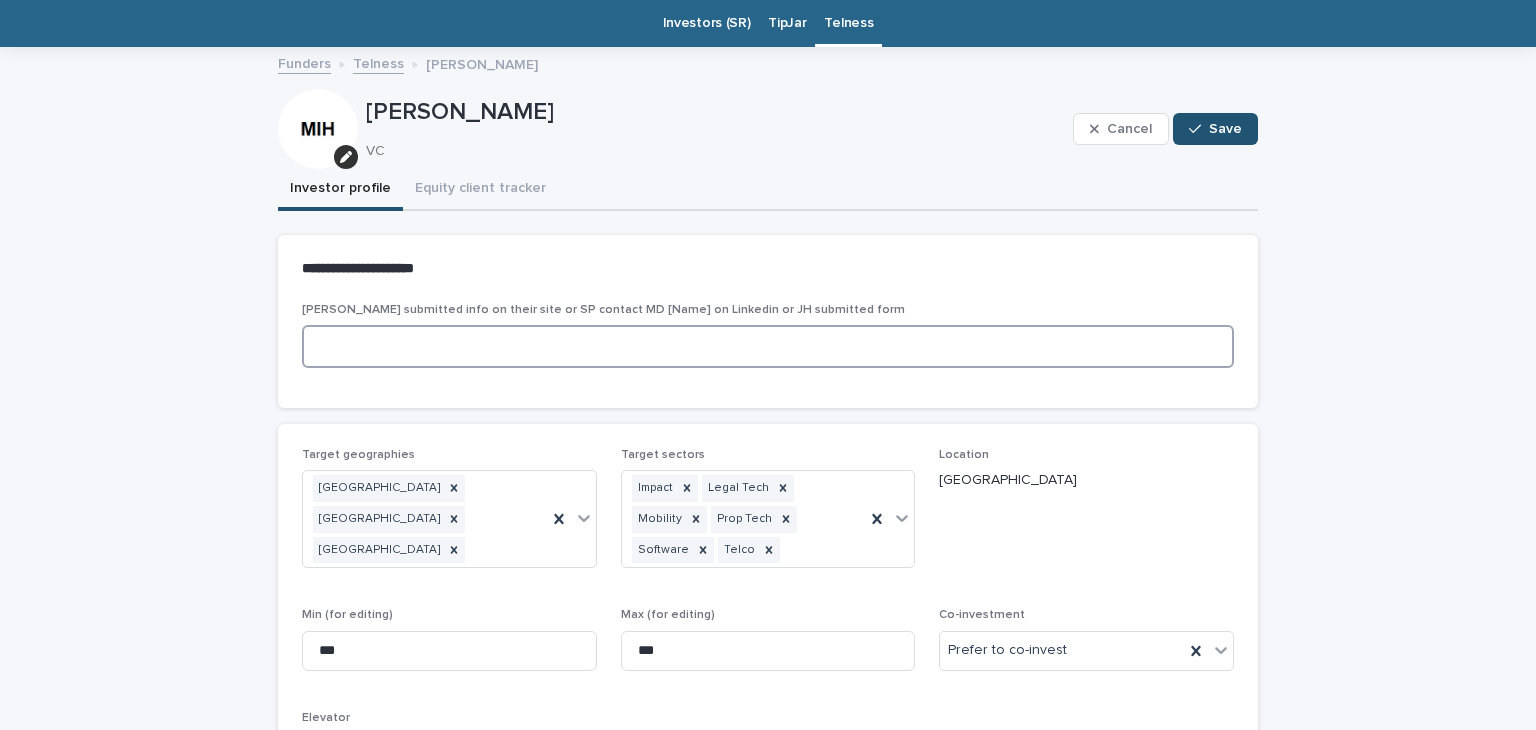 click at bounding box center [768, 346] 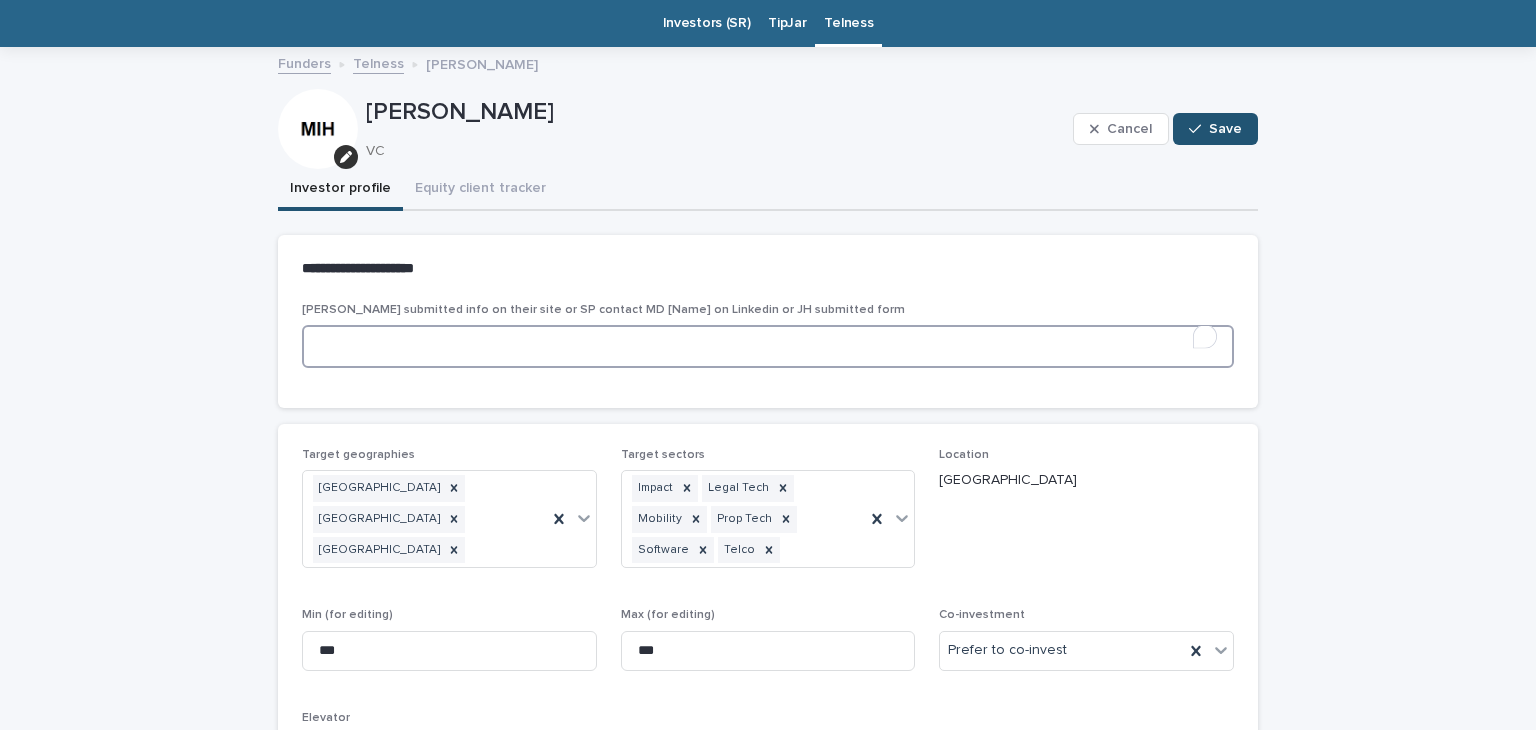 paste on "**********" 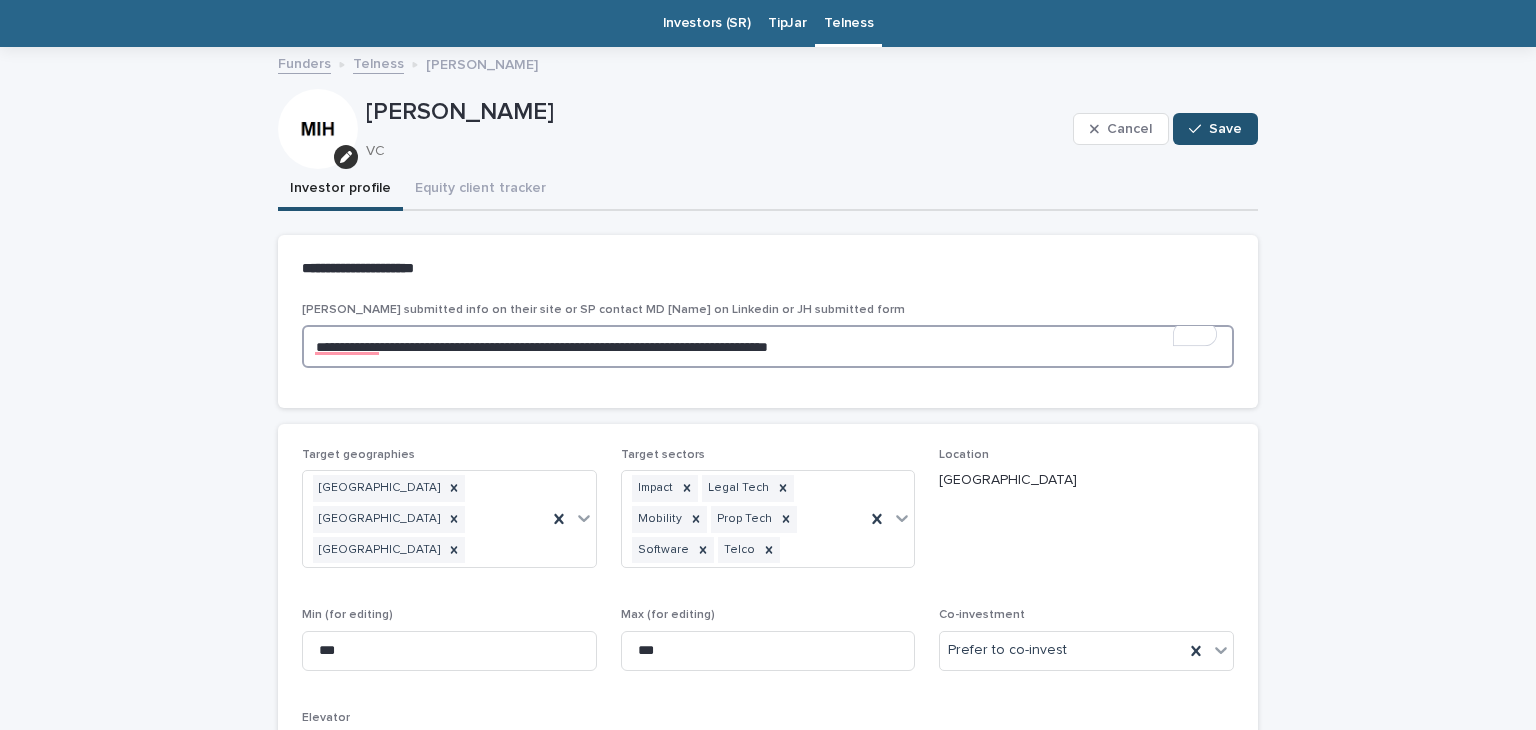 click on "**********" at bounding box center (768, 346) 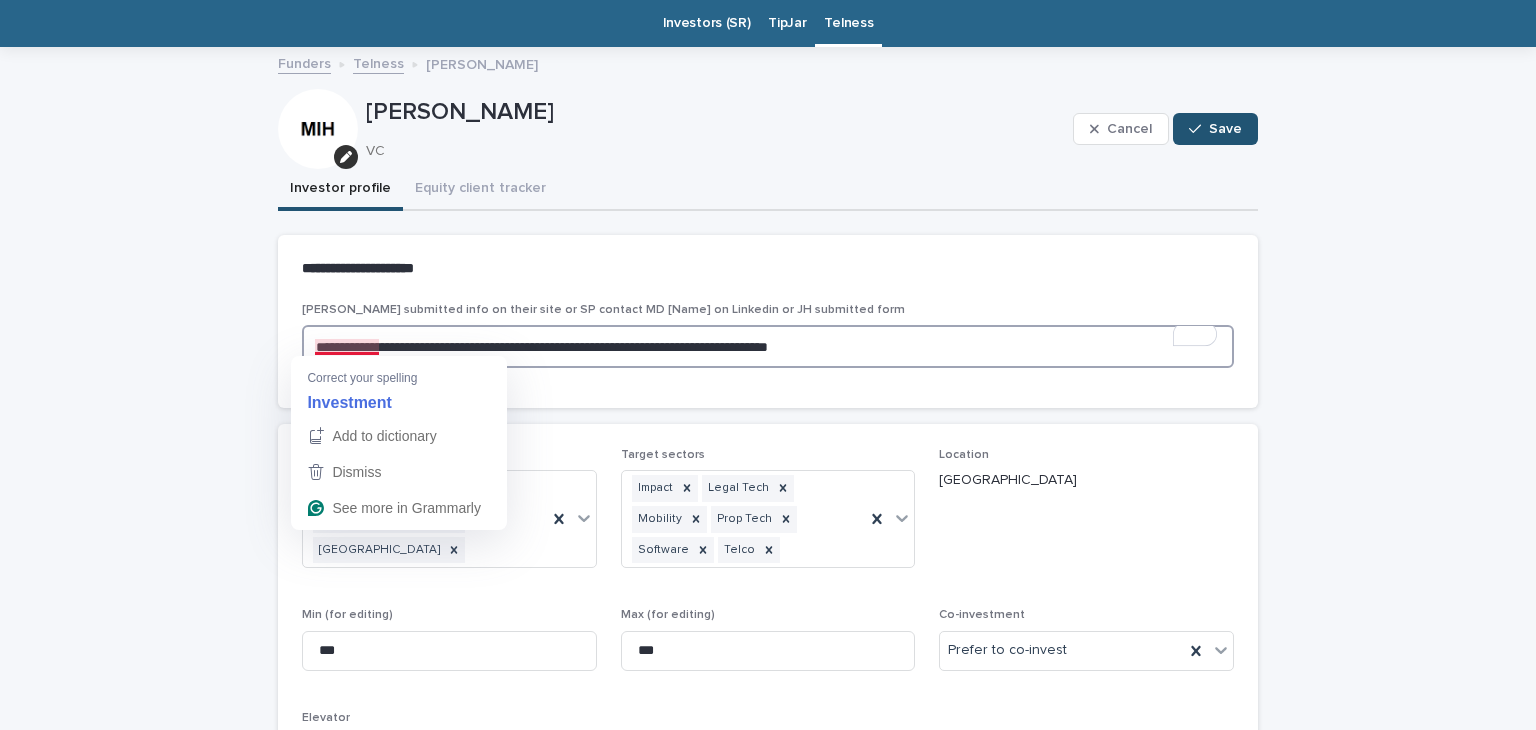 click on "**********" at bounding box center [768, 346] 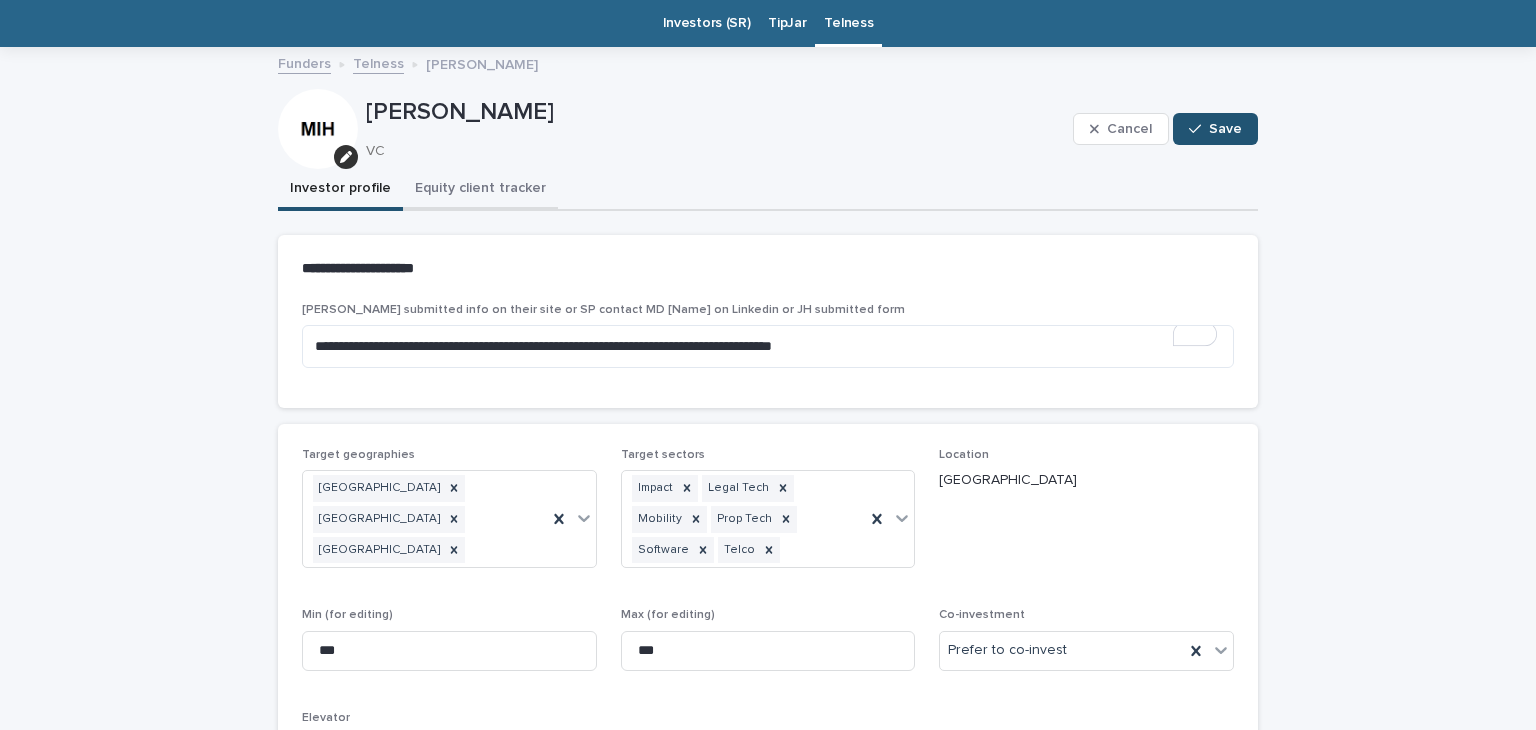 click on "Equity client tracker" at bounding box center [480, 190] 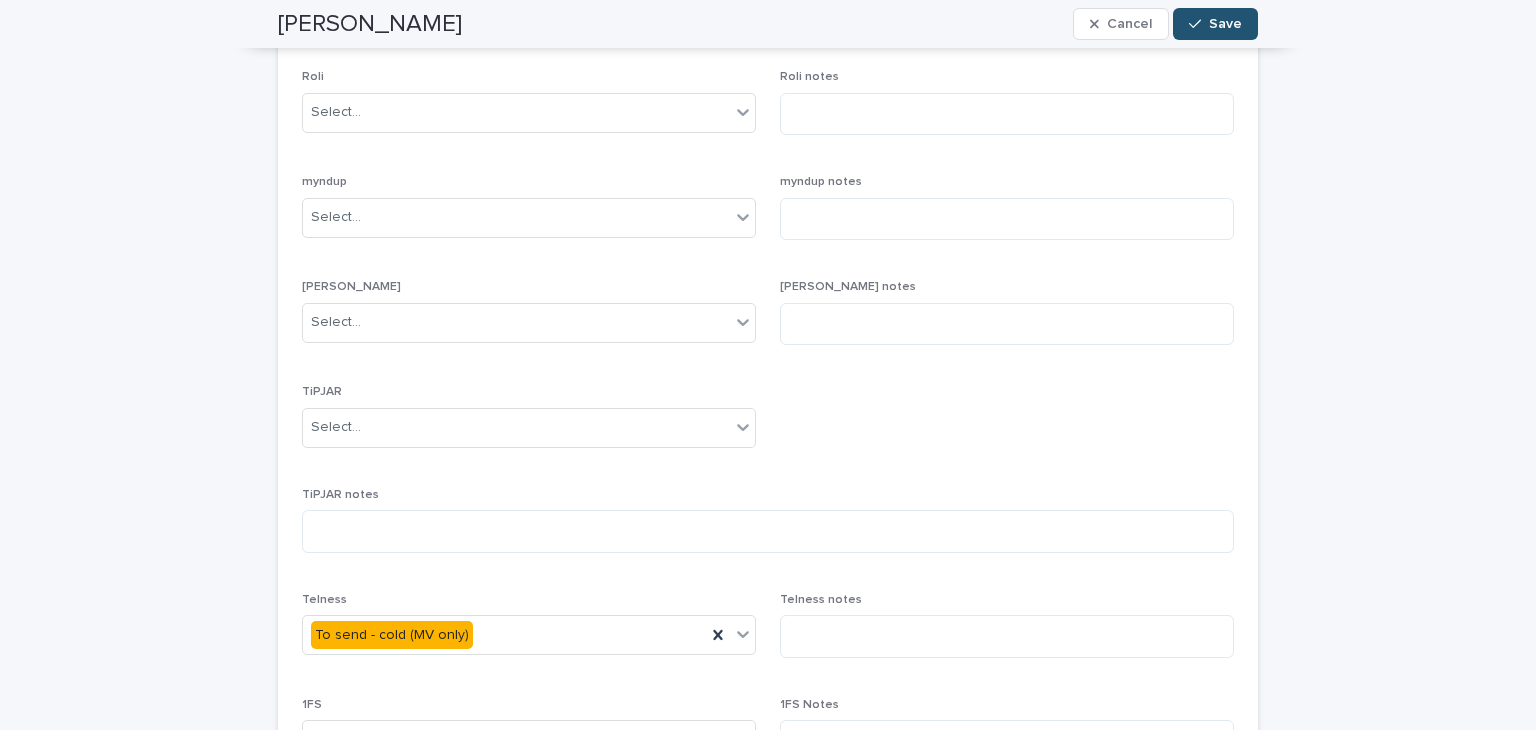 scroll, scrollTop: 1011, scrollLeft: 0, axis: vertical 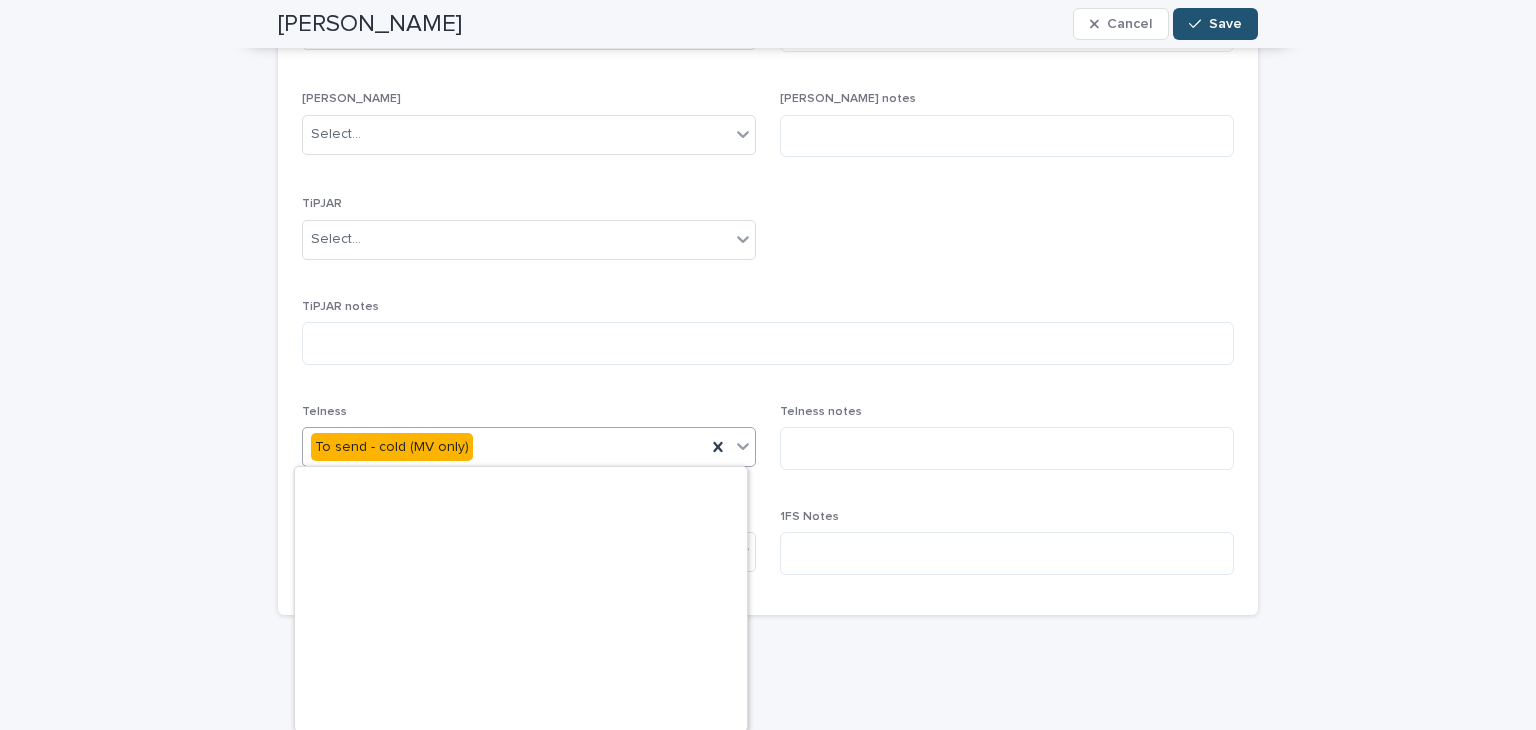 click on "To send - cold (MV only)" at bounding box center (504, 447) 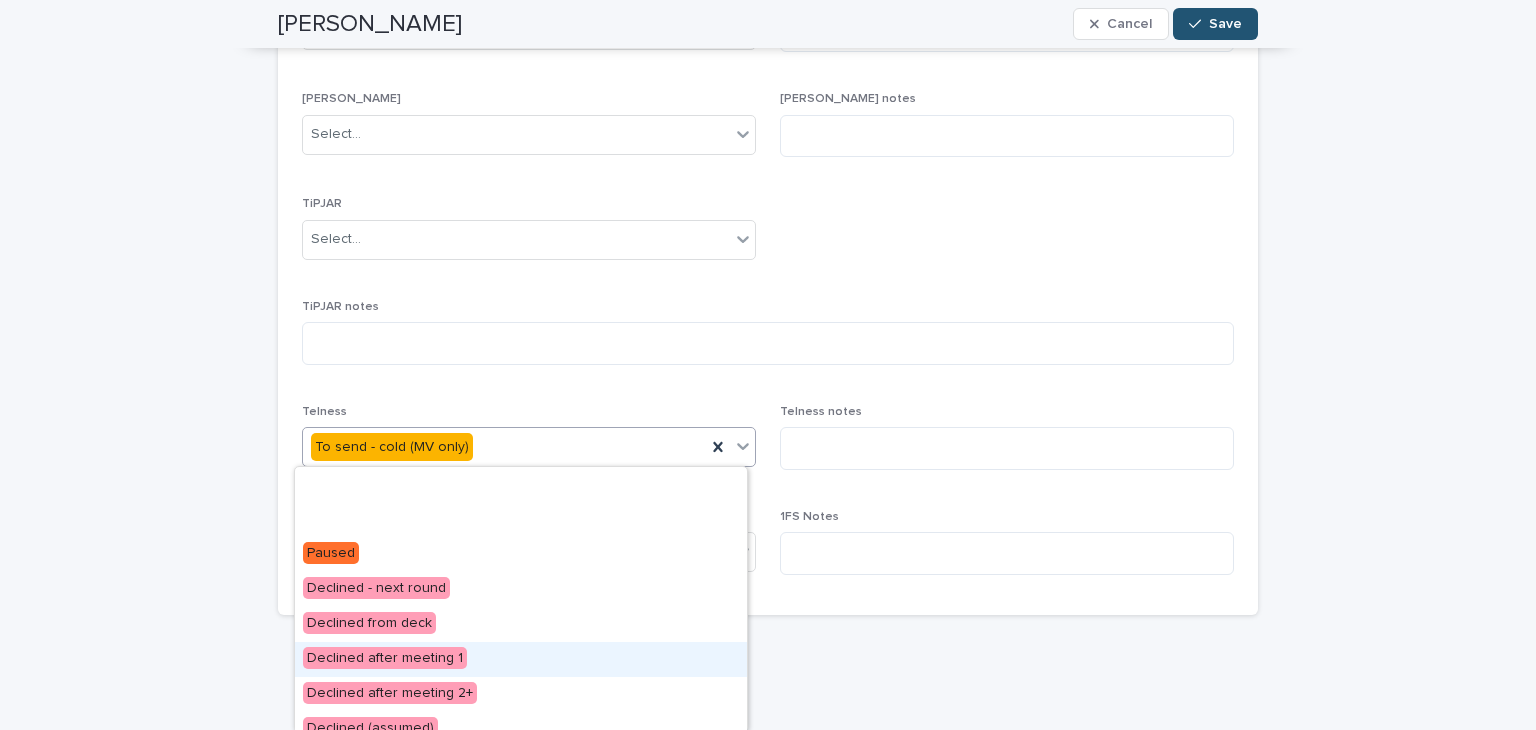 scroll, scrollTop: 576, scrollLeft: 0, axis: vertical 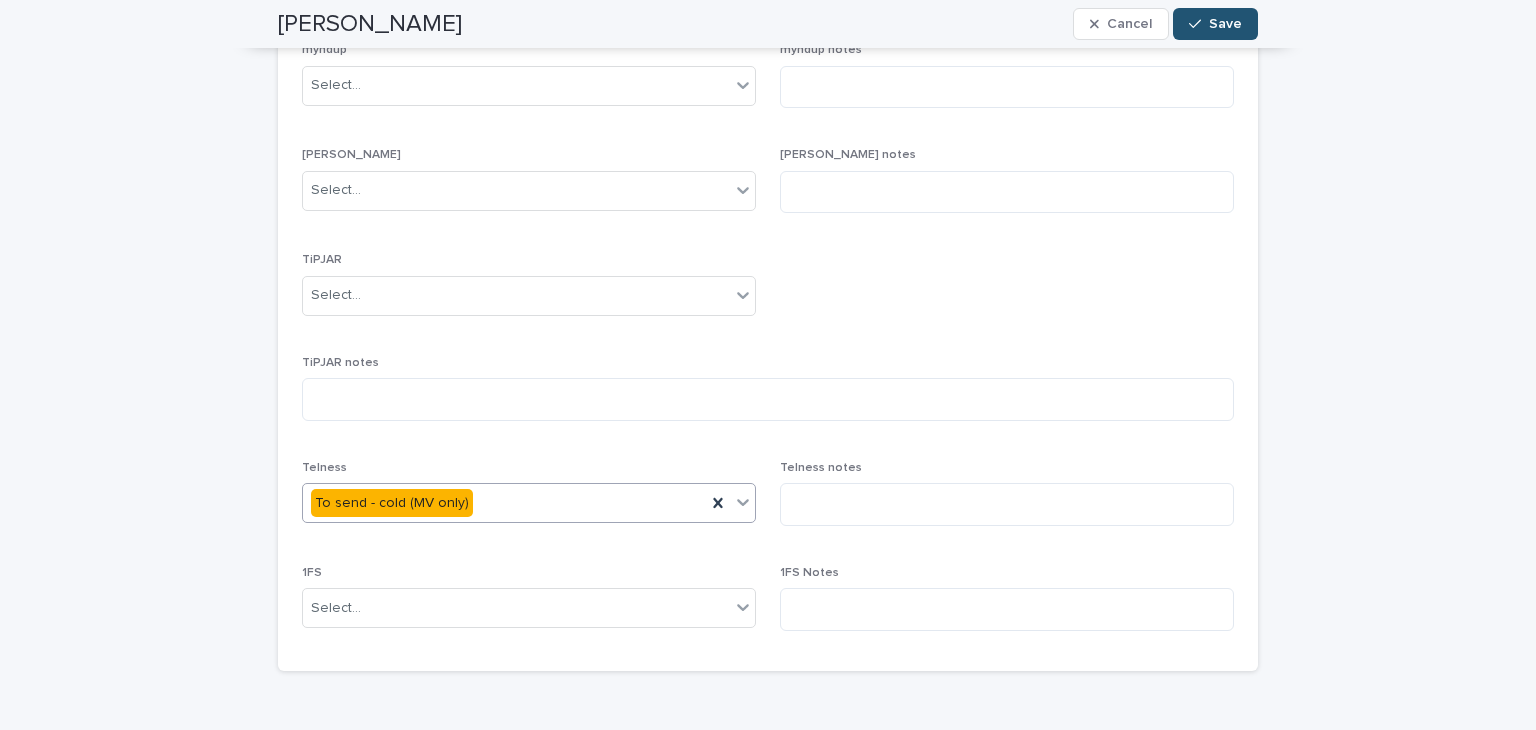 click on "To send - cold (MV only)" at bounding box center [504, 503] 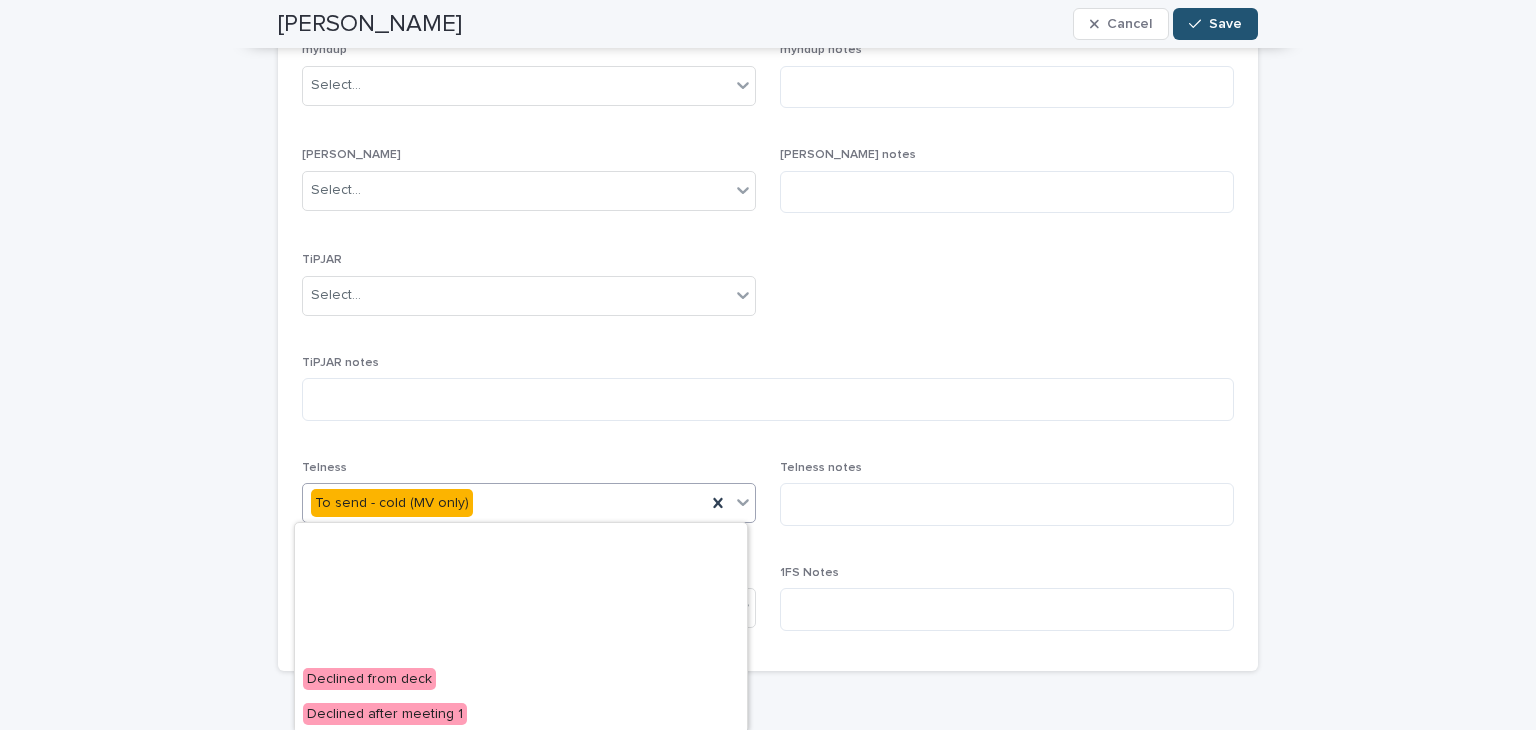 scroll, scrollTop: 632, scrollLeft: 0, axis: vertical 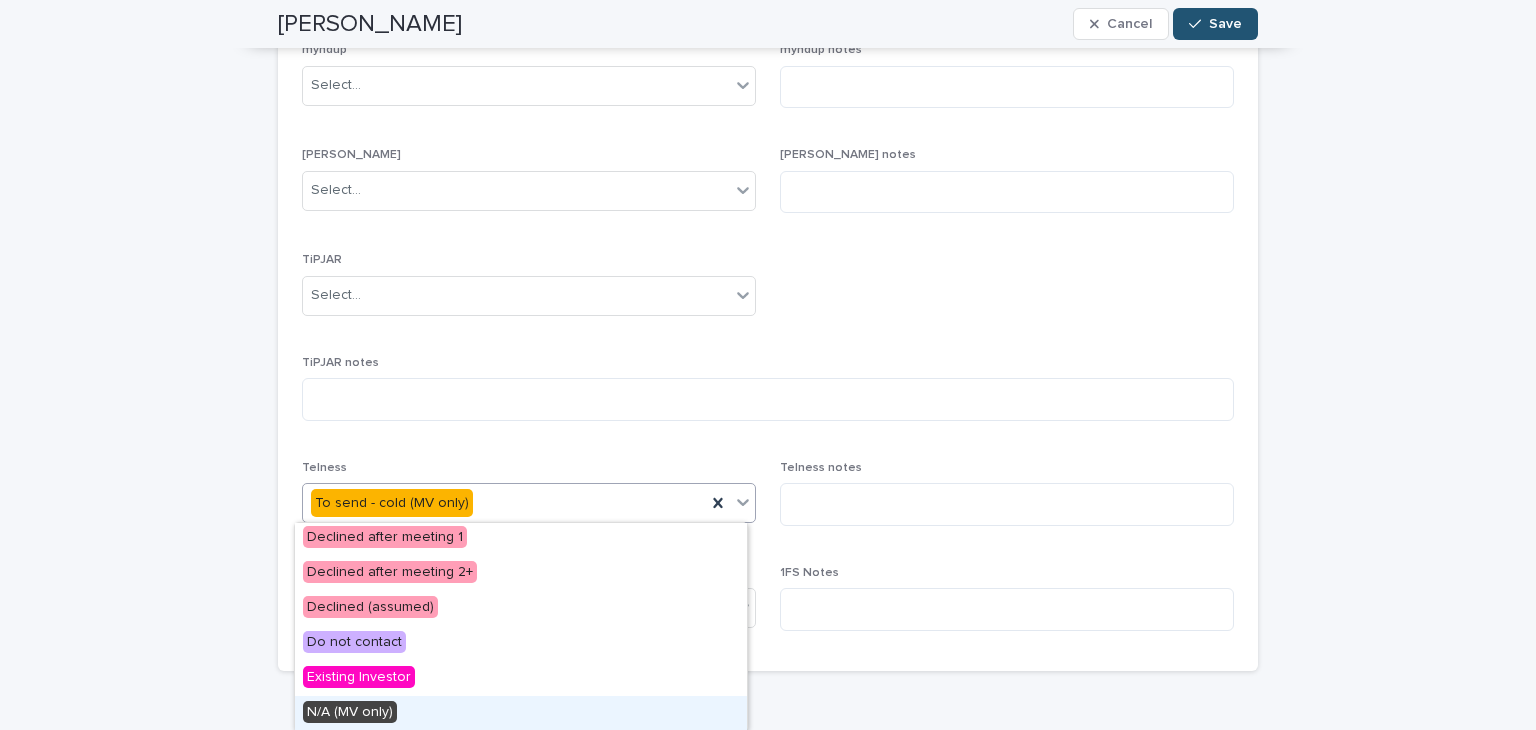 click on "N/A (MV only)" at bounding box center (521, 713) 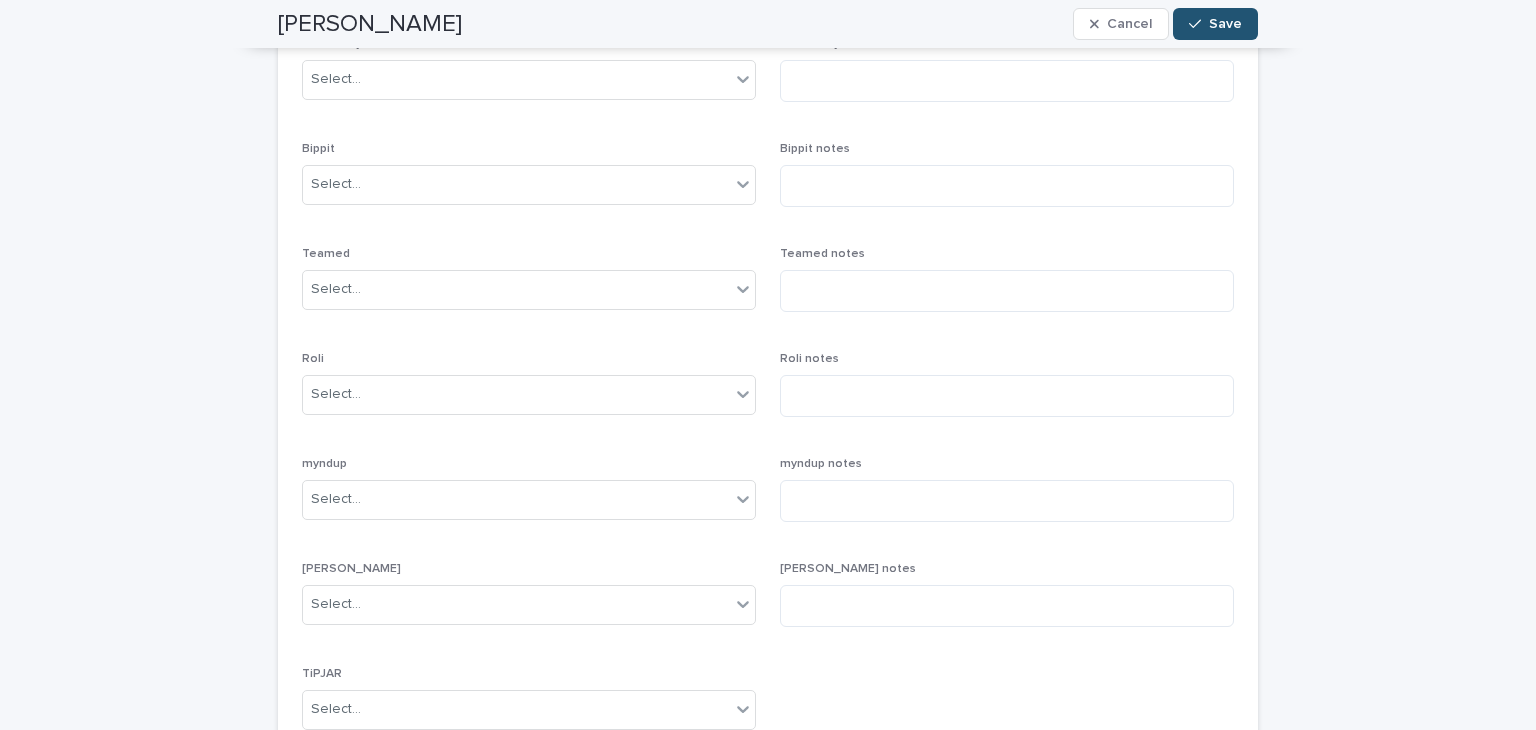 scroll, scrollTop: 511, scrollLeft: 0, axis: vertical 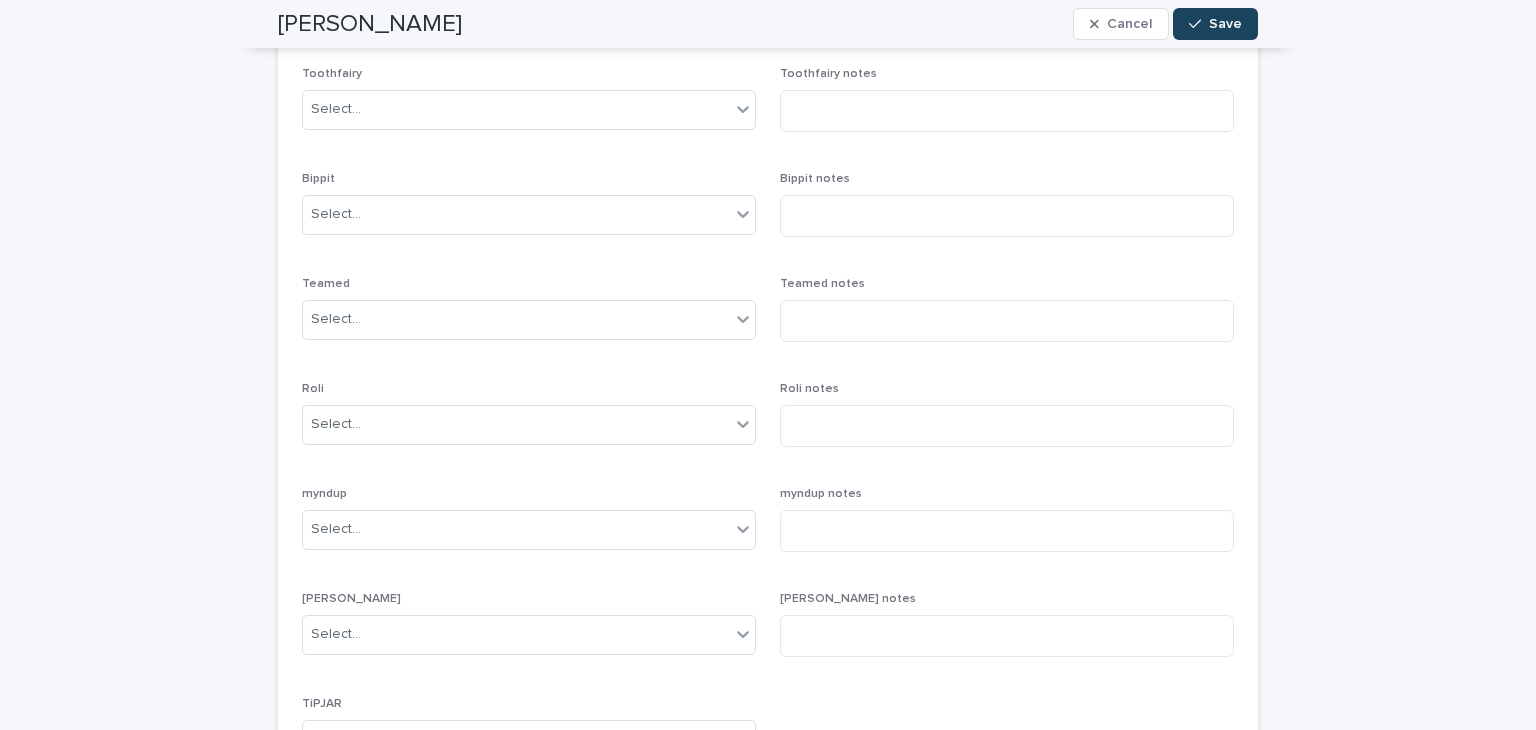 click on "Save" at bounding box center (1225, 24) 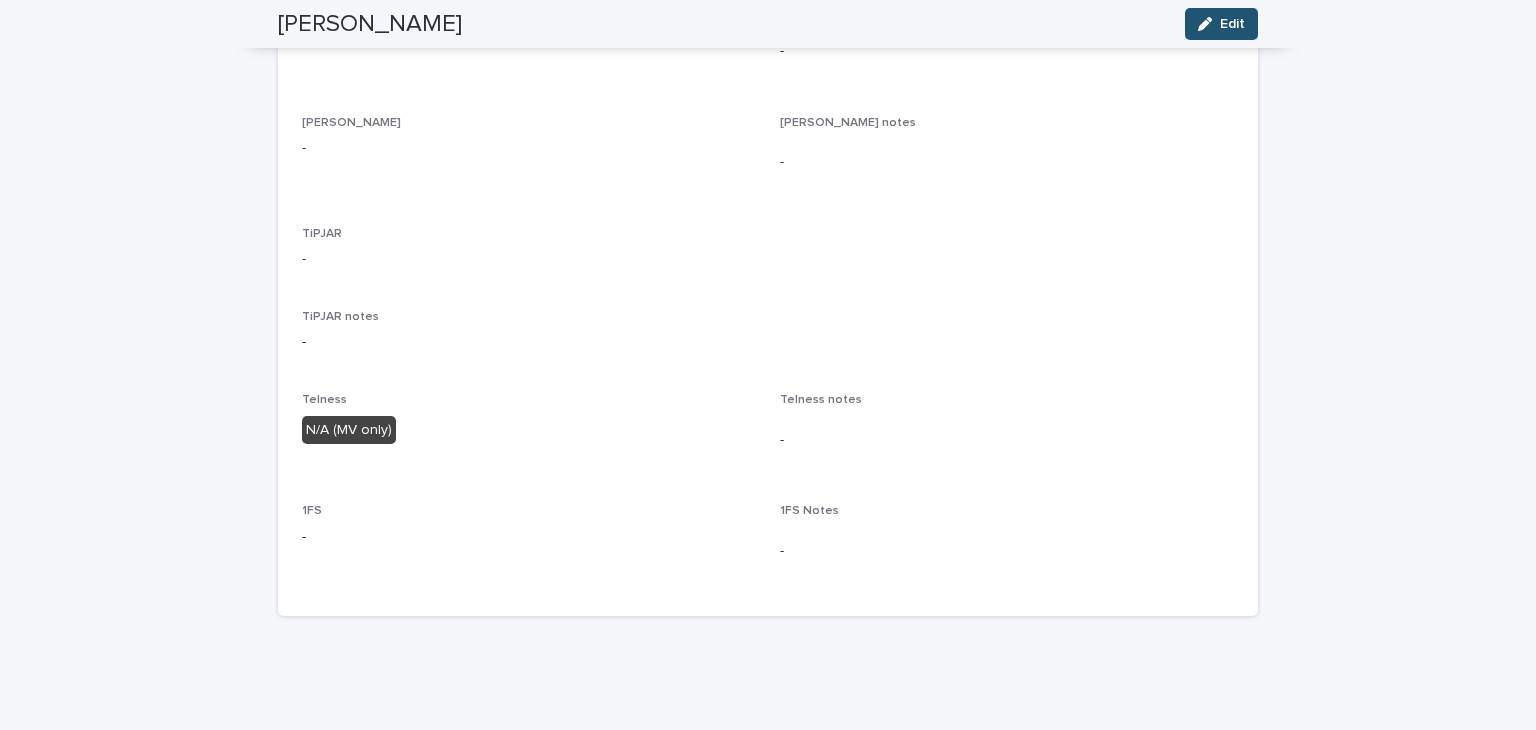 scroll, scrollTop: 0, scrollLeft: 0, axis: both 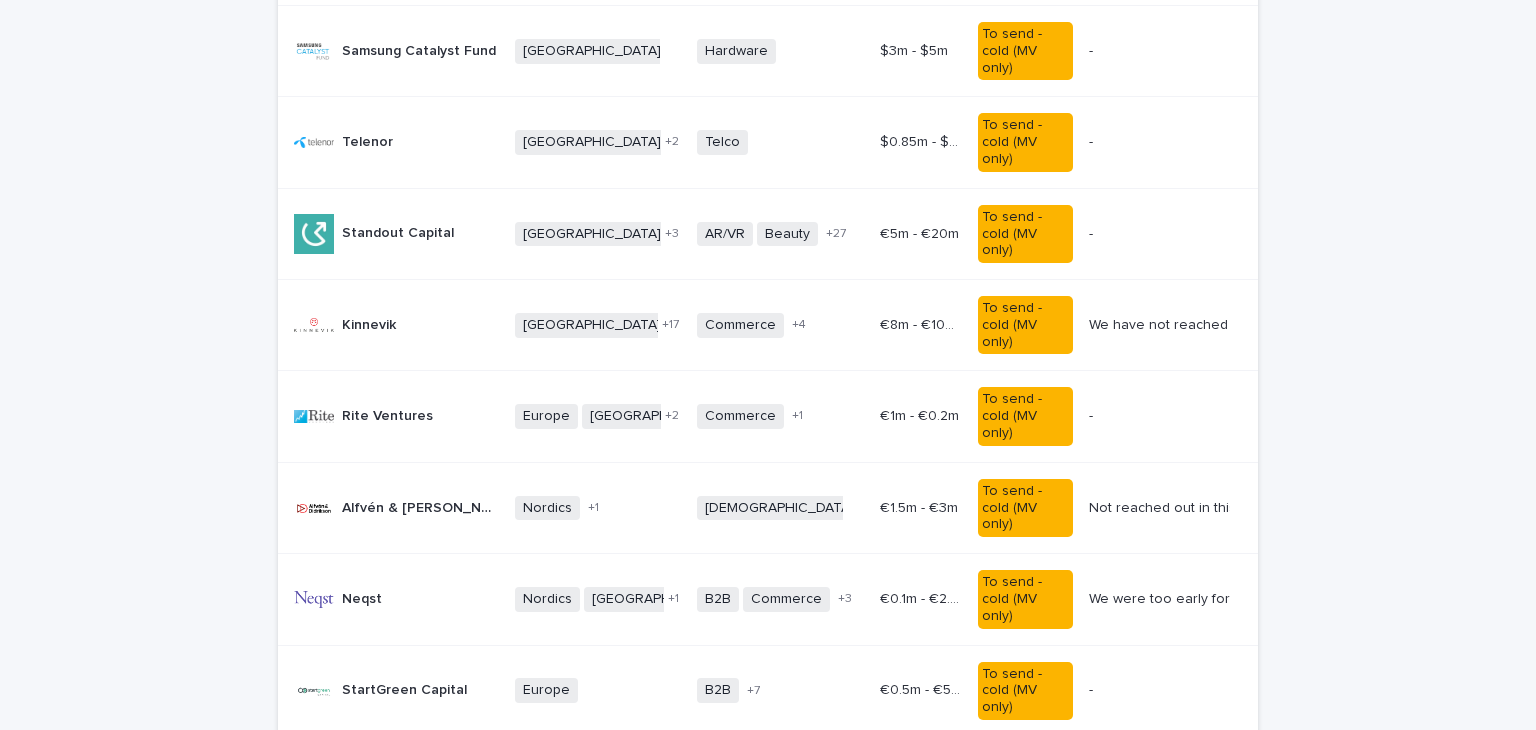 click on "StartGreen Capital" at bounding box center [406, 688] 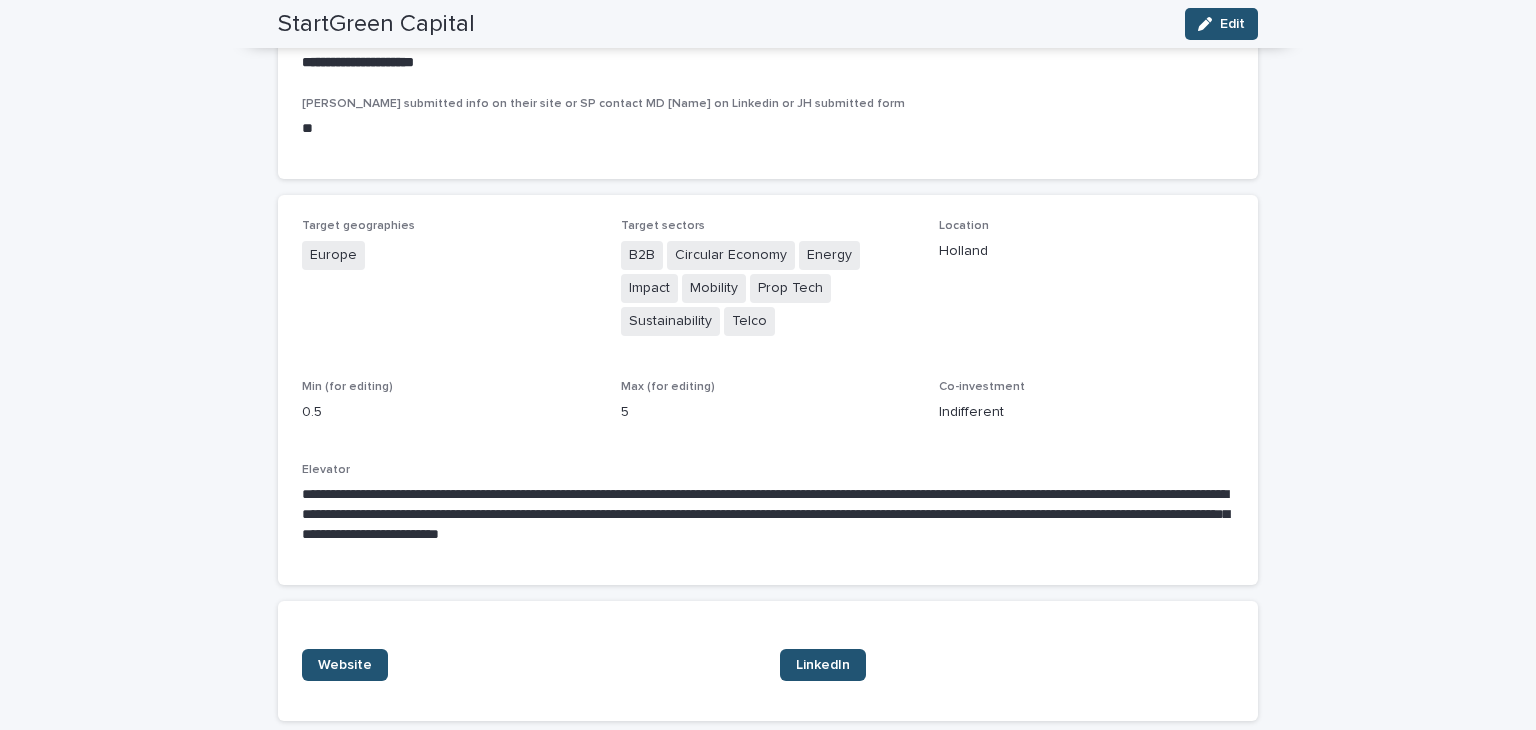 scroll, scrollTop: 64, scrollLeft: 0, axis: vertical 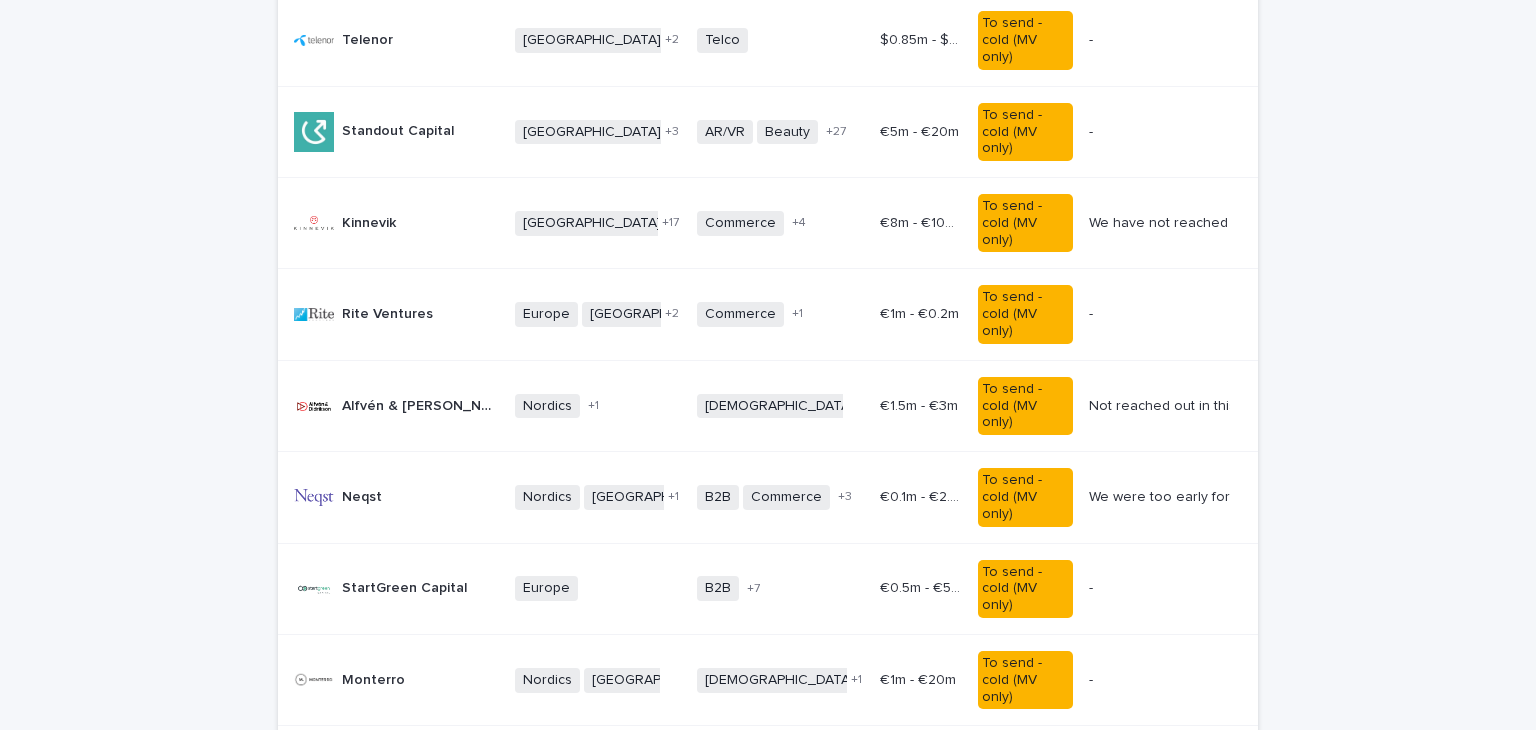 click on "Reaktor Ventures (fka Reaktor Polte) Reaktor Ventures (fka Reaktor Polte)" at bounding box center [420, 863] 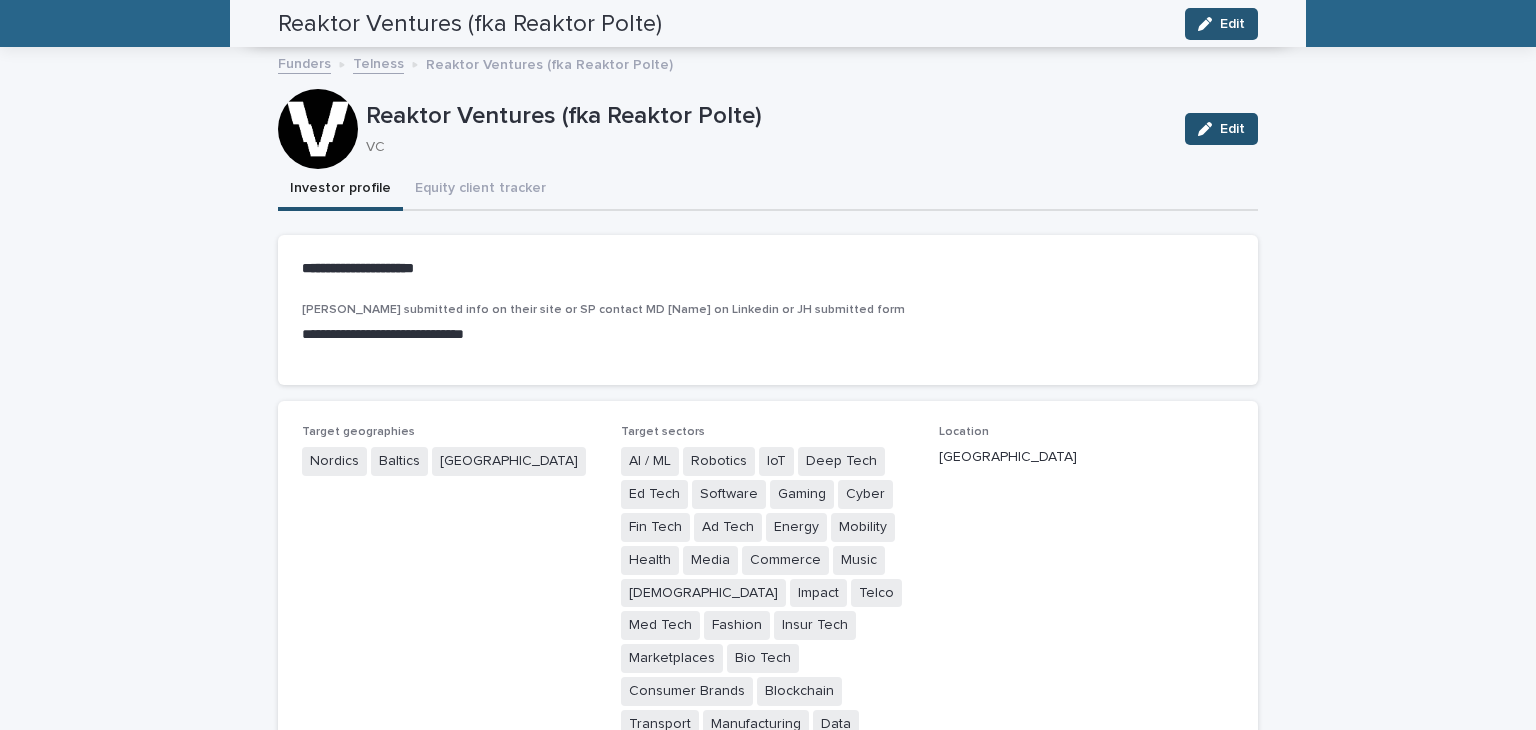 scroll, scrollTop: 64, scrollLeft: 0, axis: vertical 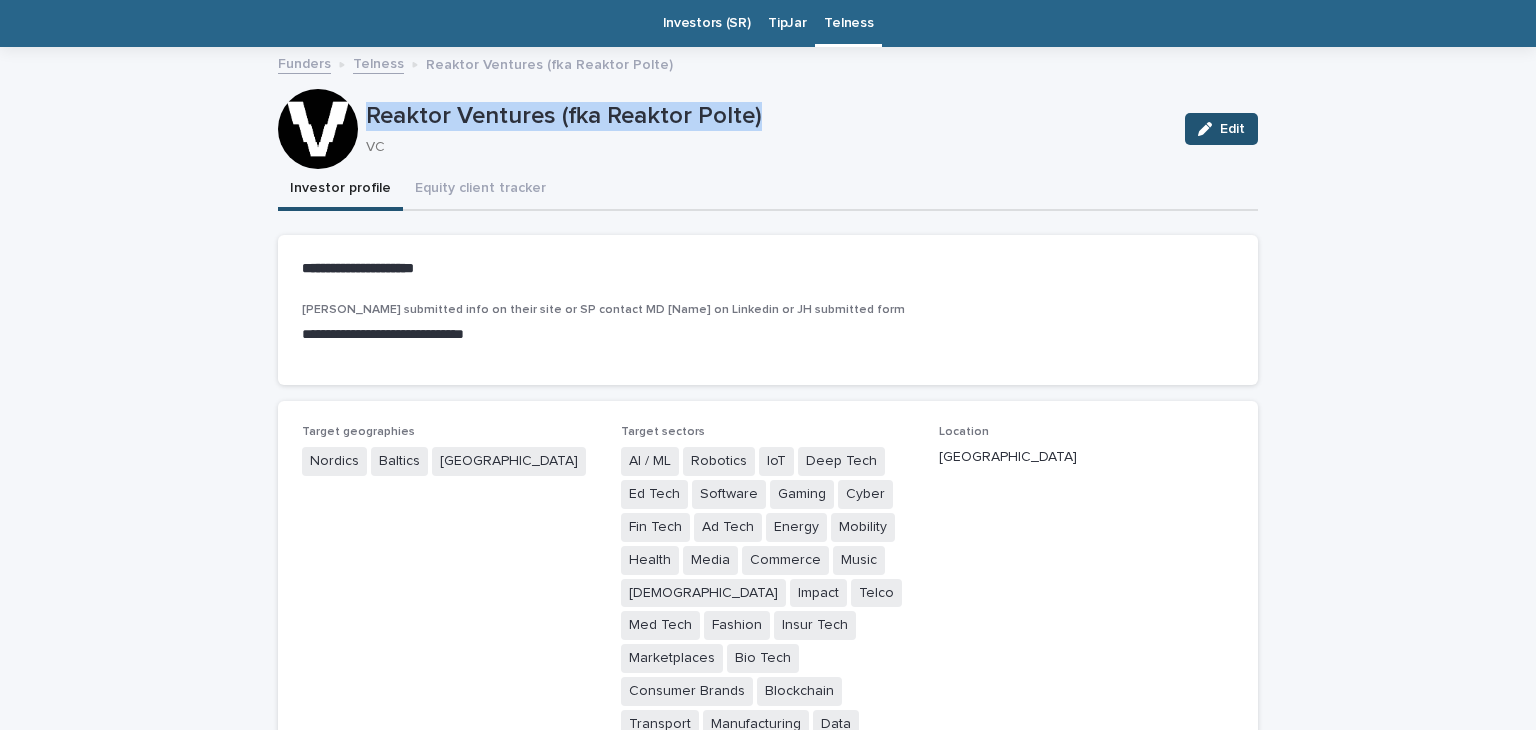 drag, startPoint x: 783, startPoint y: 111, endPoint x: 342, endPoint y: 120, distance: 441.09183 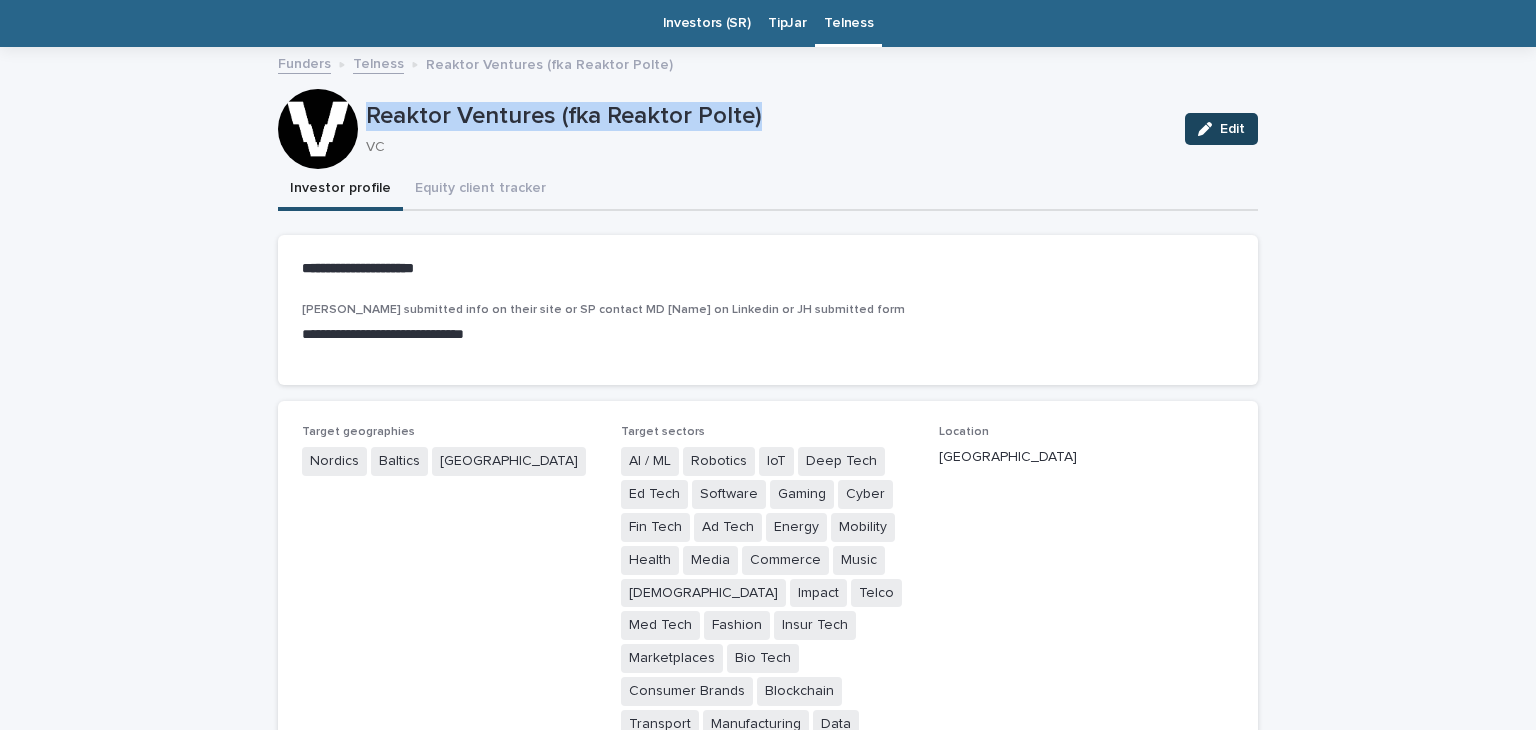 click on "Edit" at bounding box center [1232, 129] 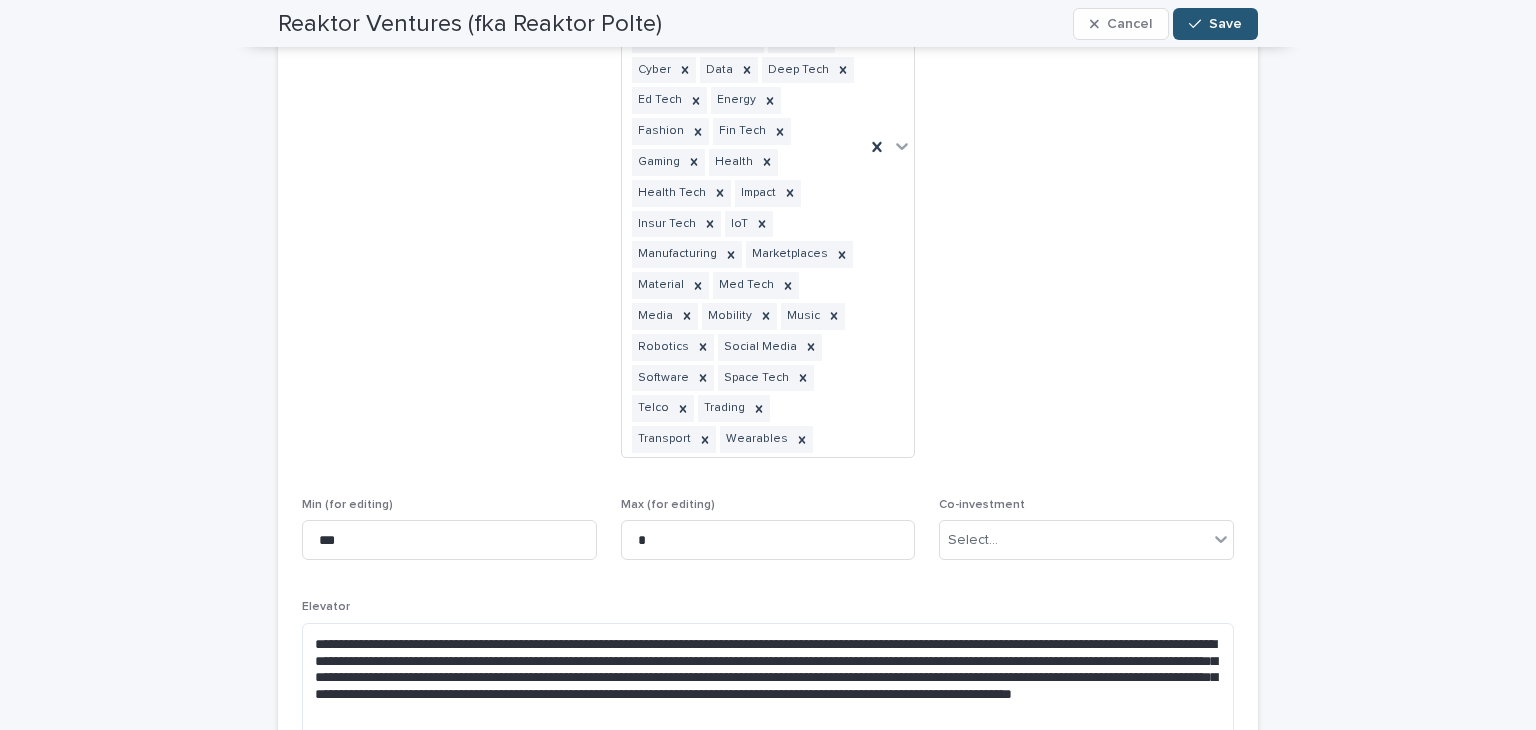 scroll, scrollTop: 716, scrollLeft: 0, axis: vertical 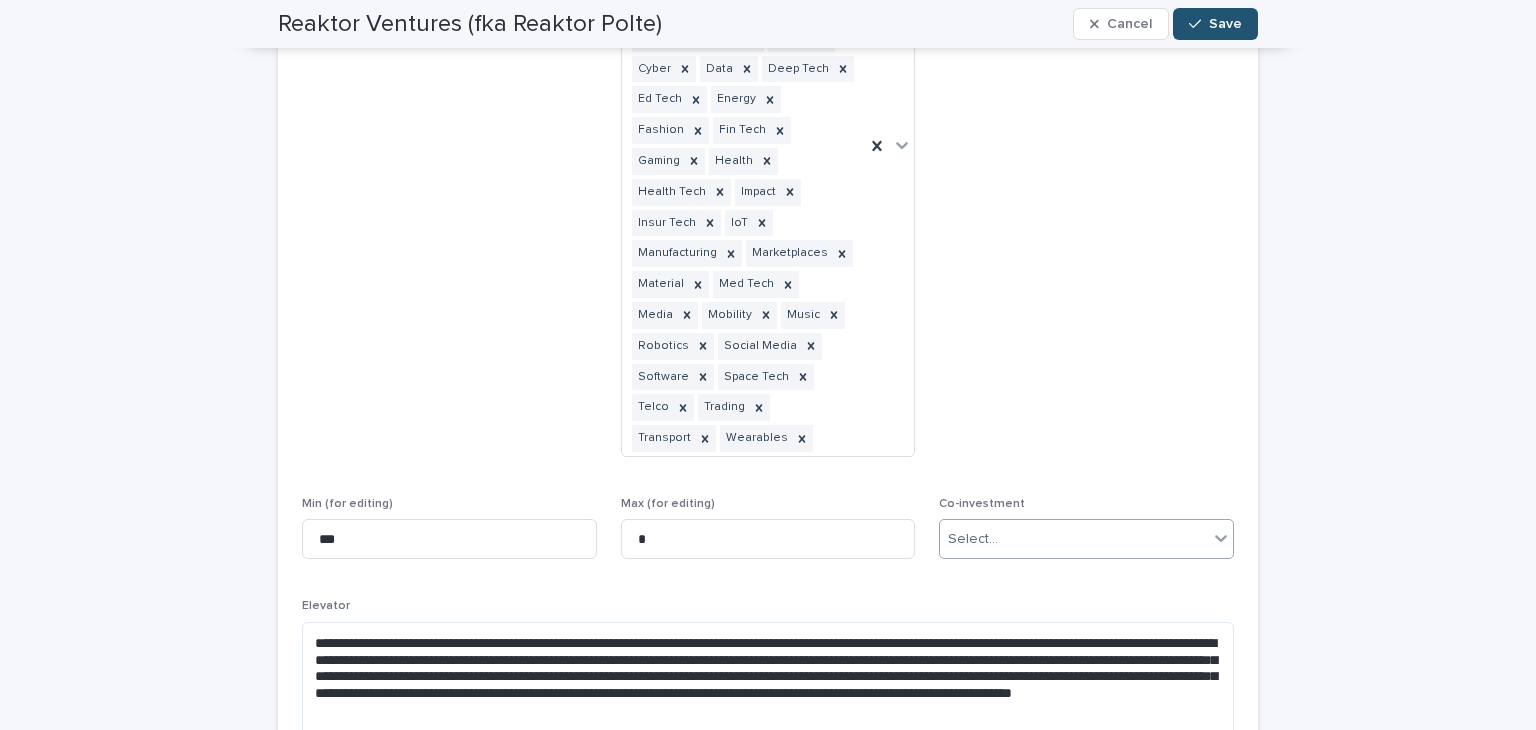 click on "Select..." at bounding box center [1074, 539] 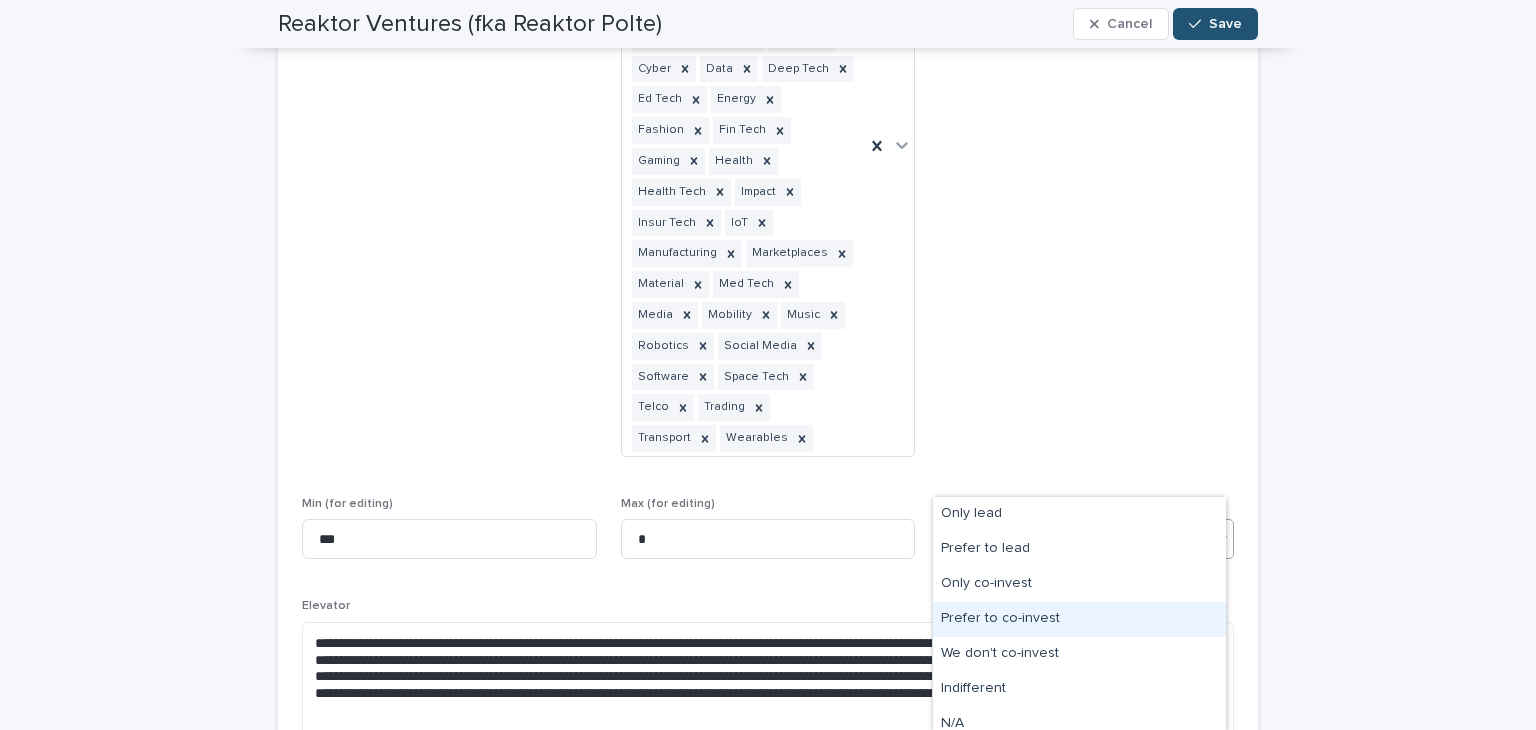 click on "Prefer to co-invest" at bounding box center [1079, 619] 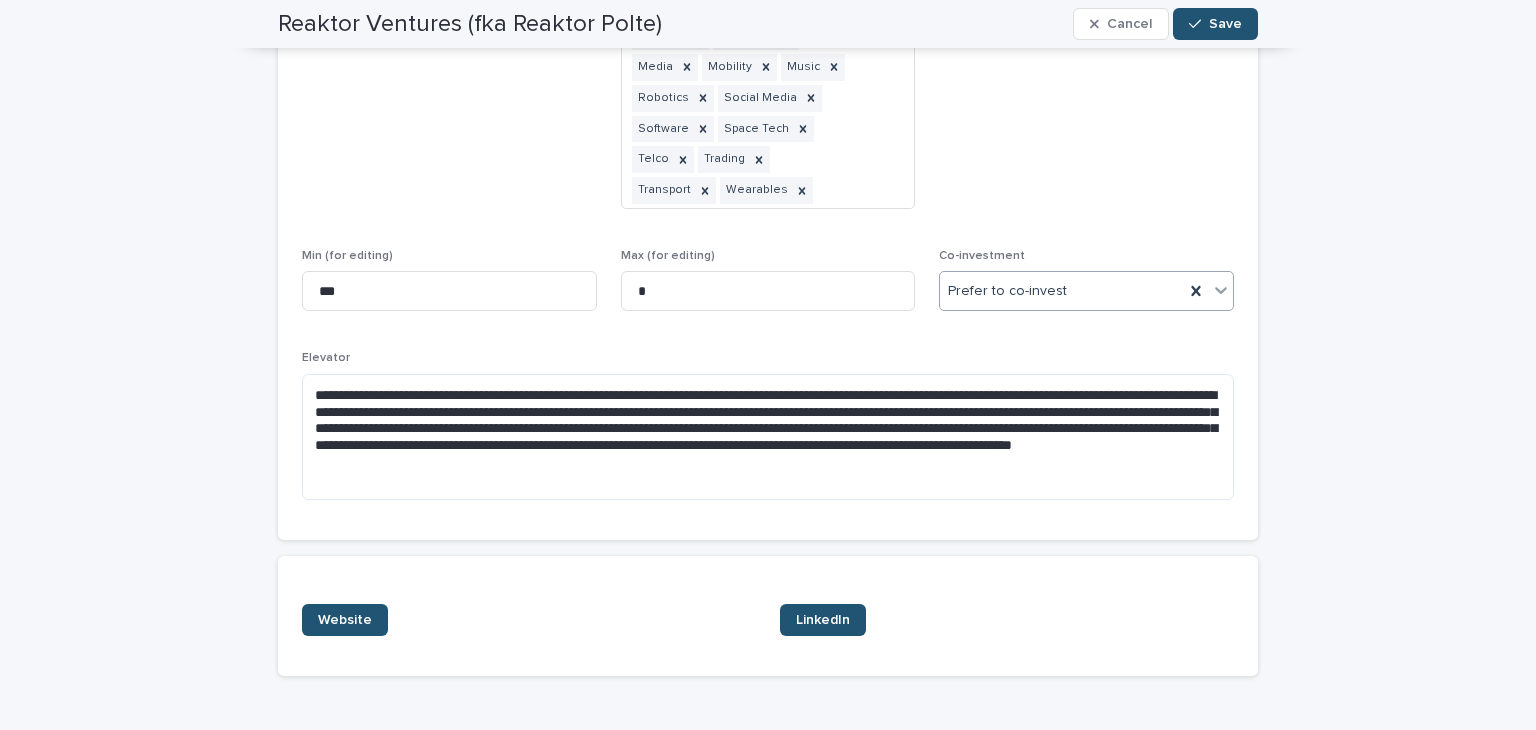 scroll, scrollTop: 963, scrollLeft: 0, axis: vertical 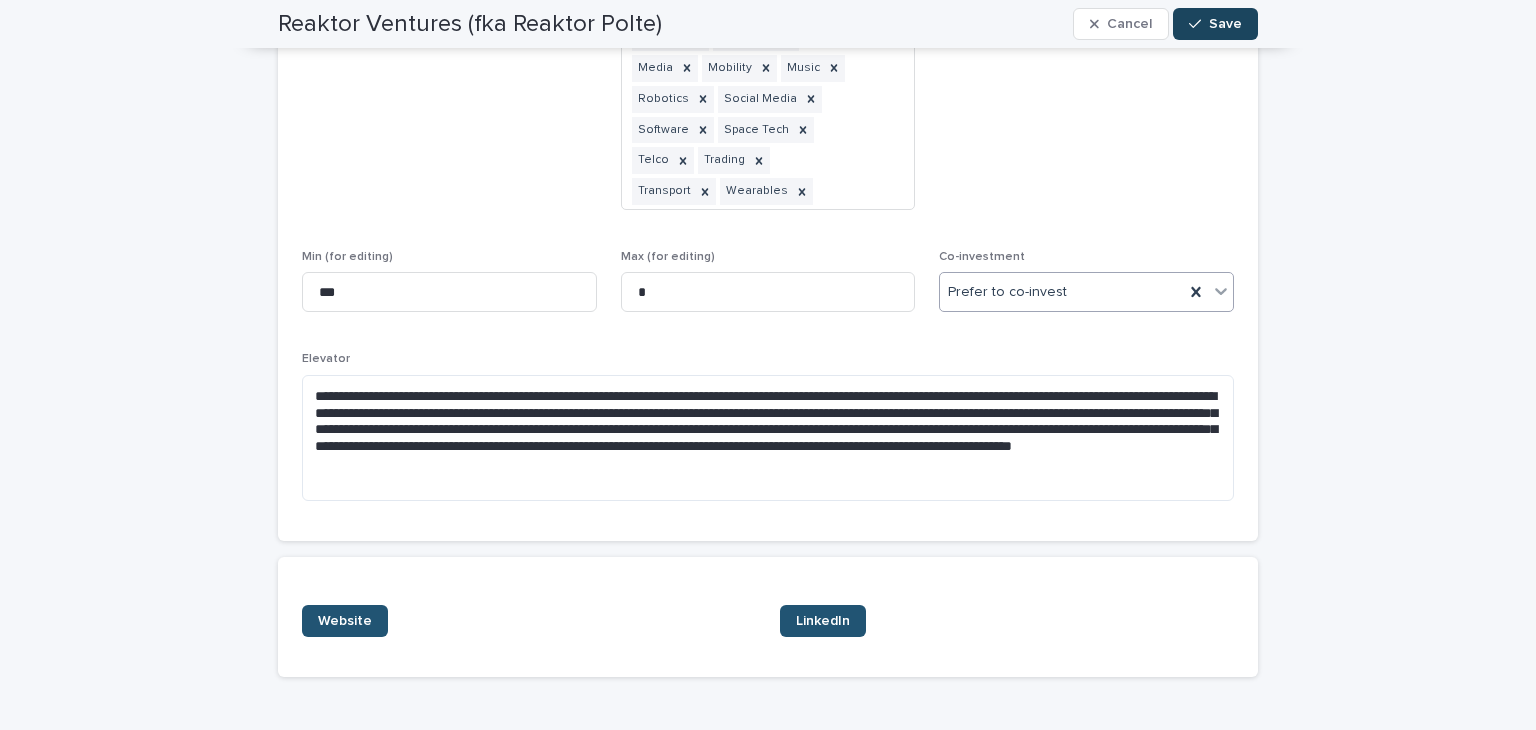 click on "Save" at bounding box center (1225, 24) 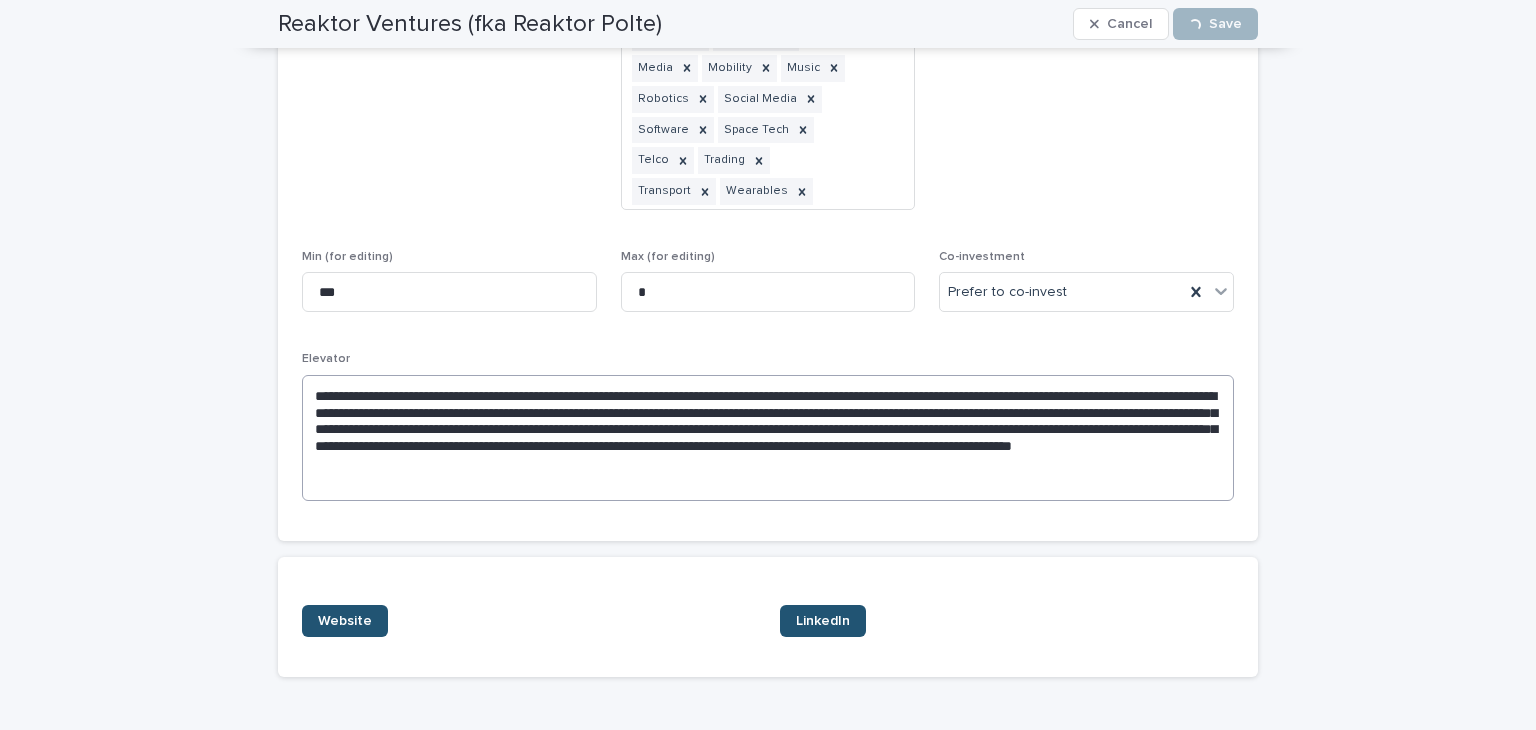 click on "**********" at bounding box center (768, -78) 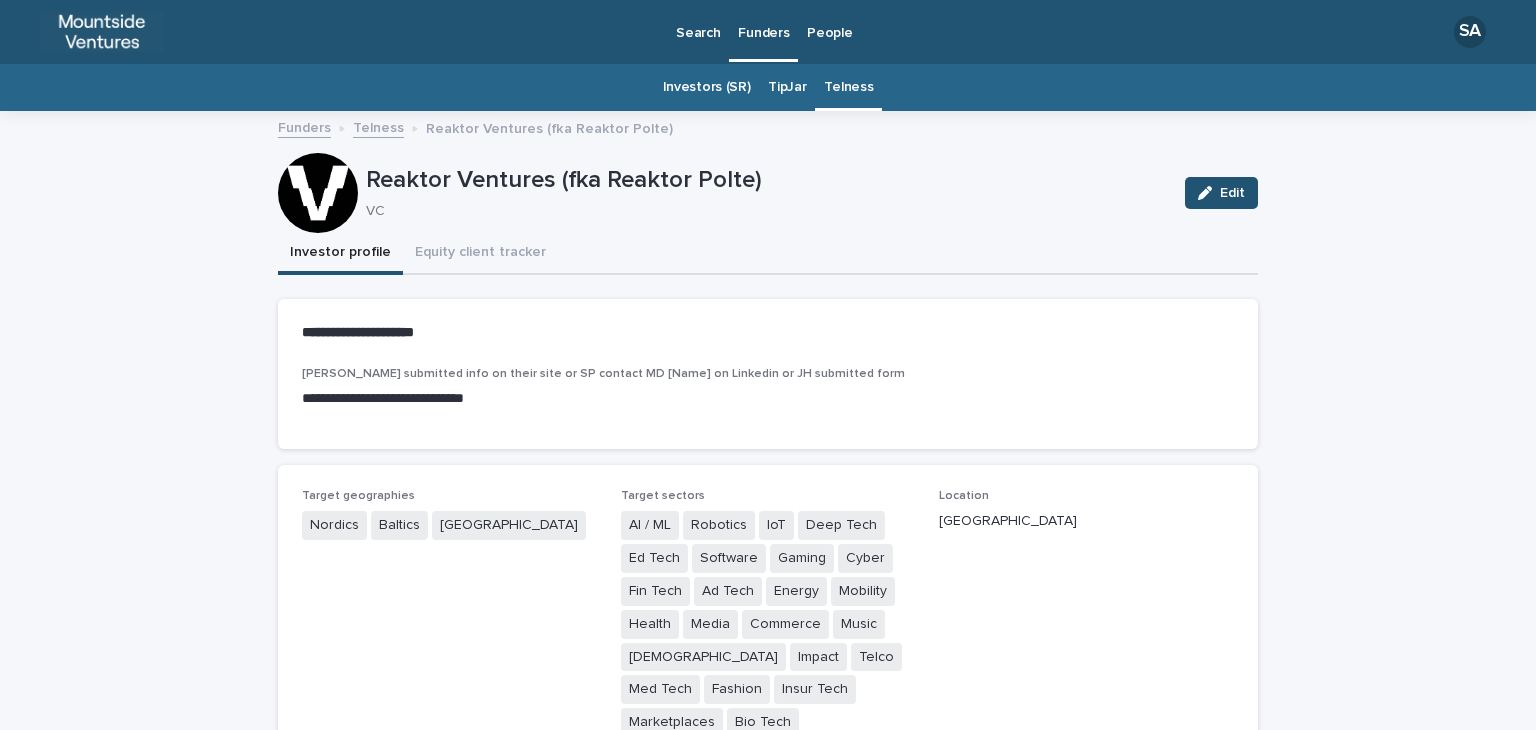 scroll, scrollTop: 4, scrollLeft: 0, axis: vertical 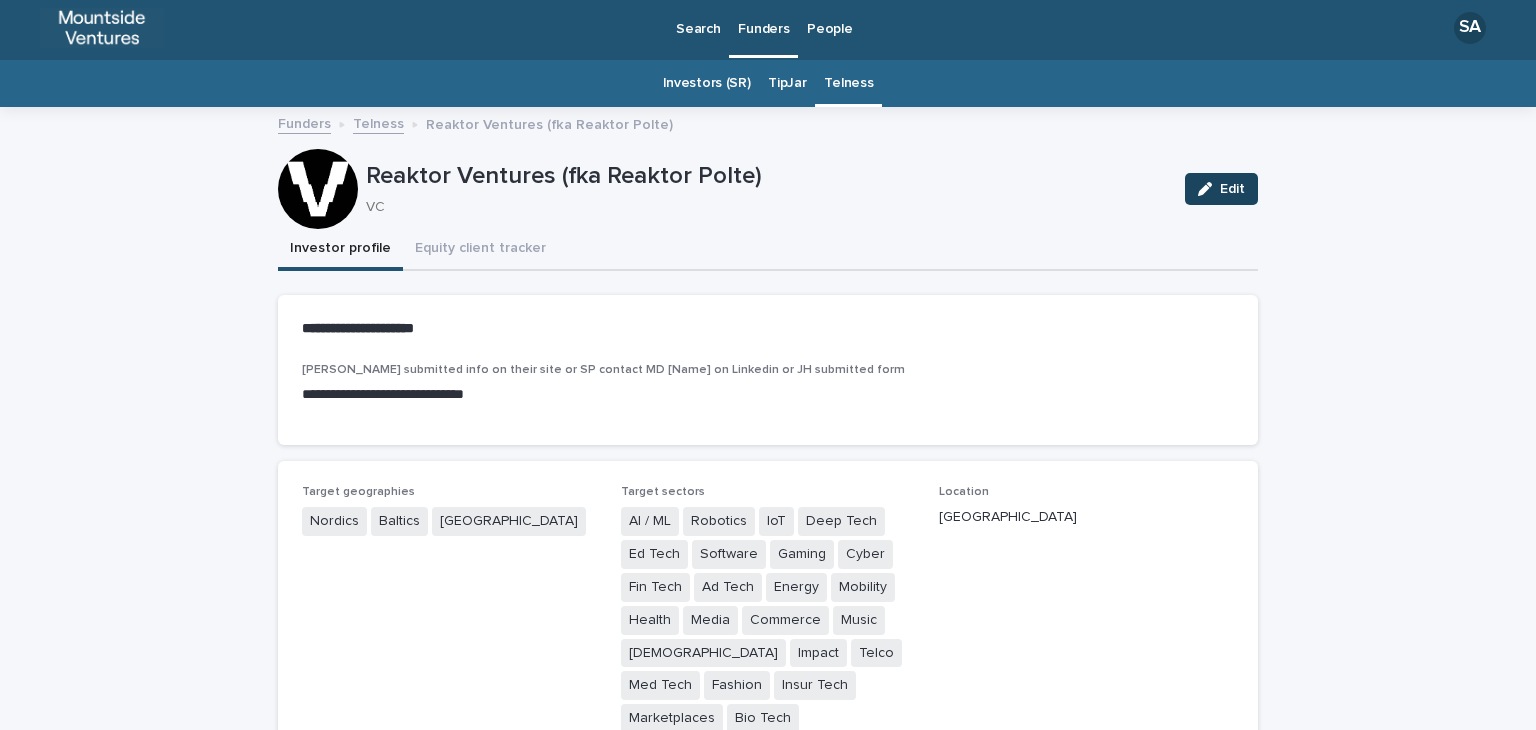 click 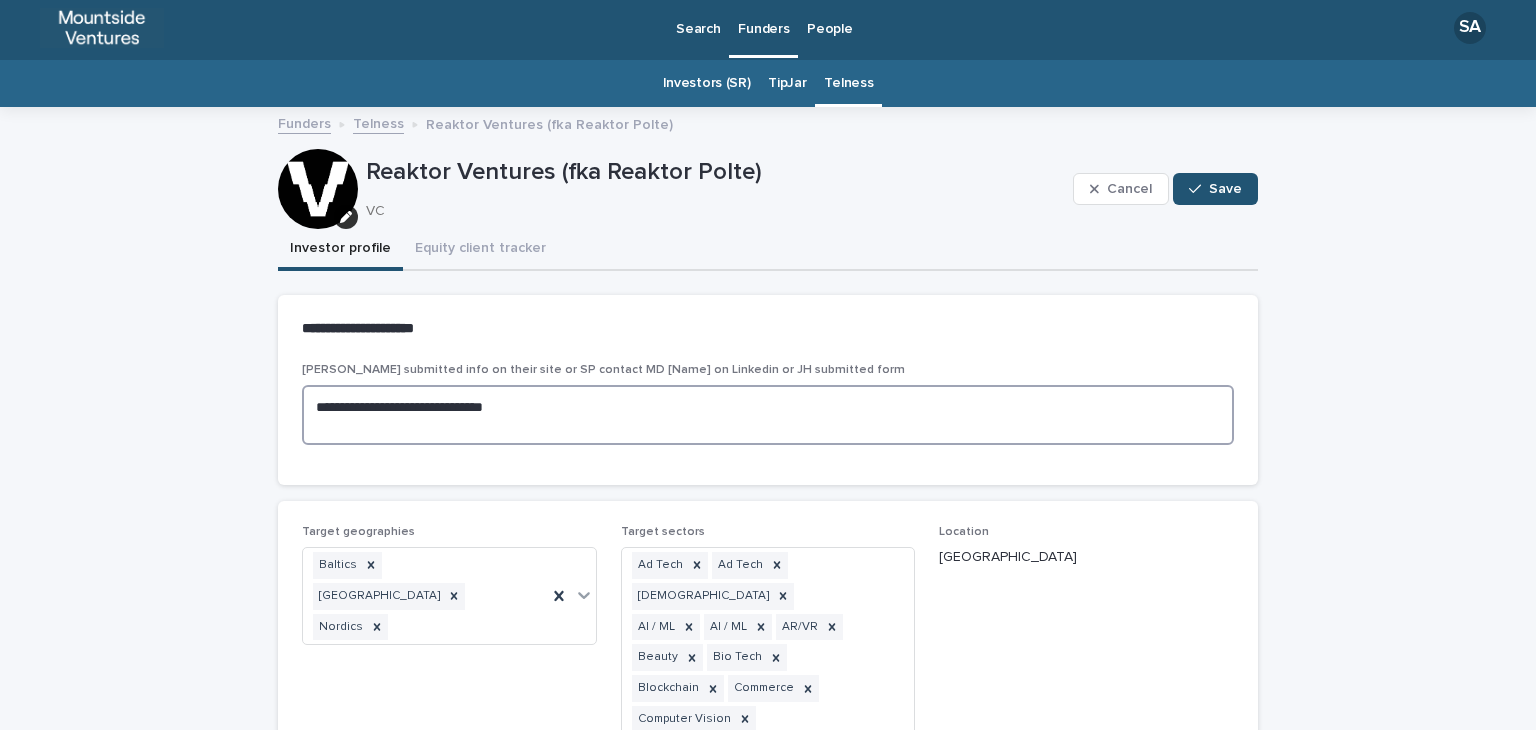 click on "**********" at bounding box center [768, 415] 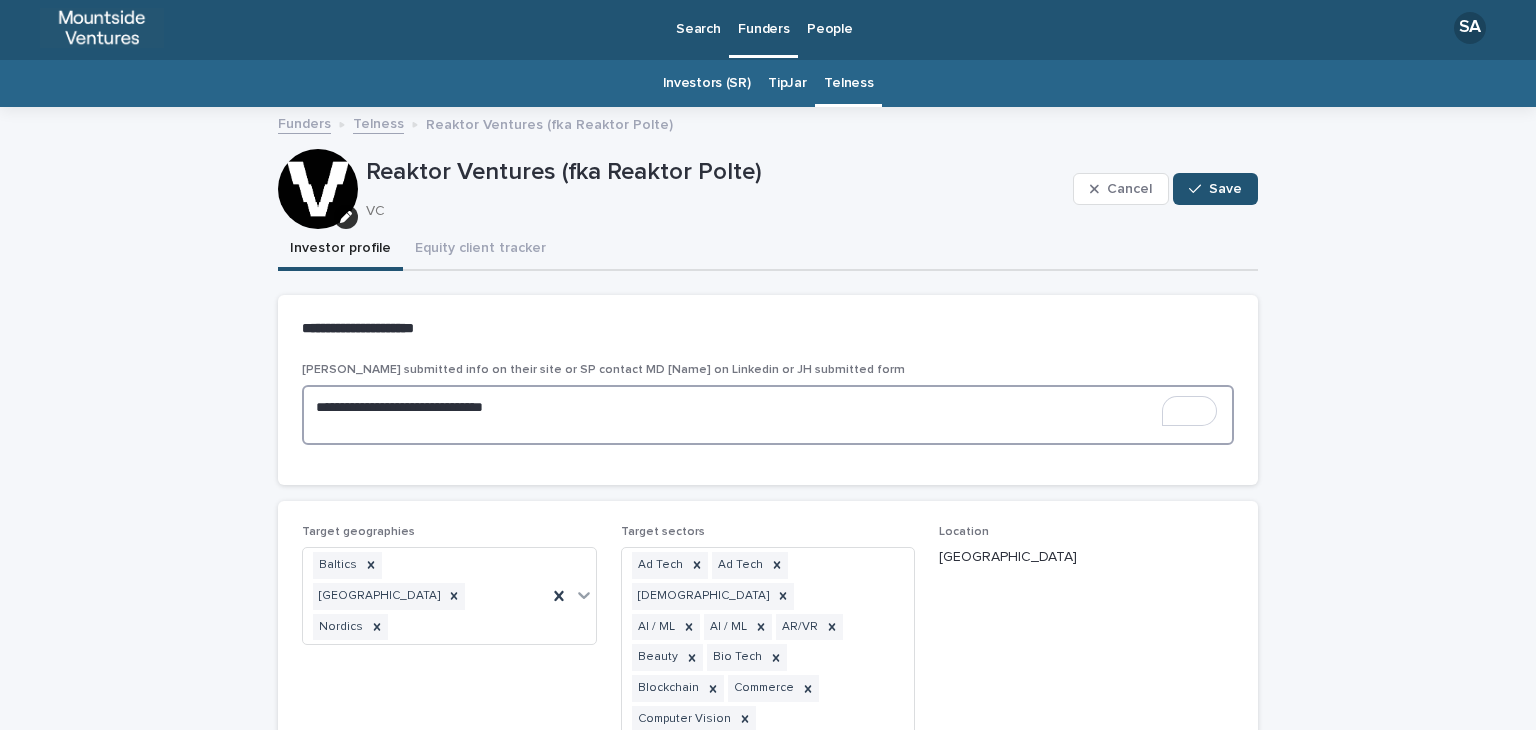 click on "**********" at bounding box center (768, 415) 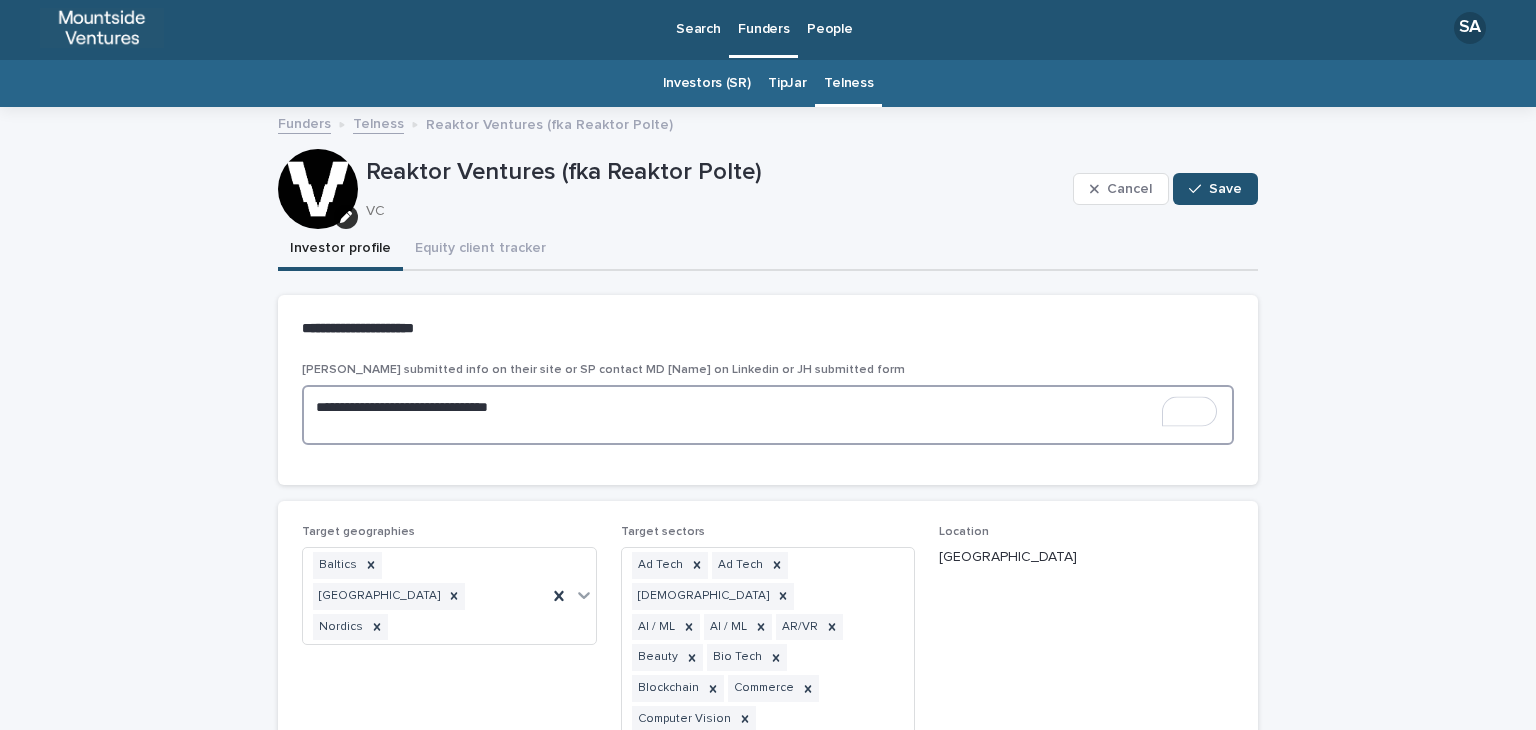 paste on "**********" 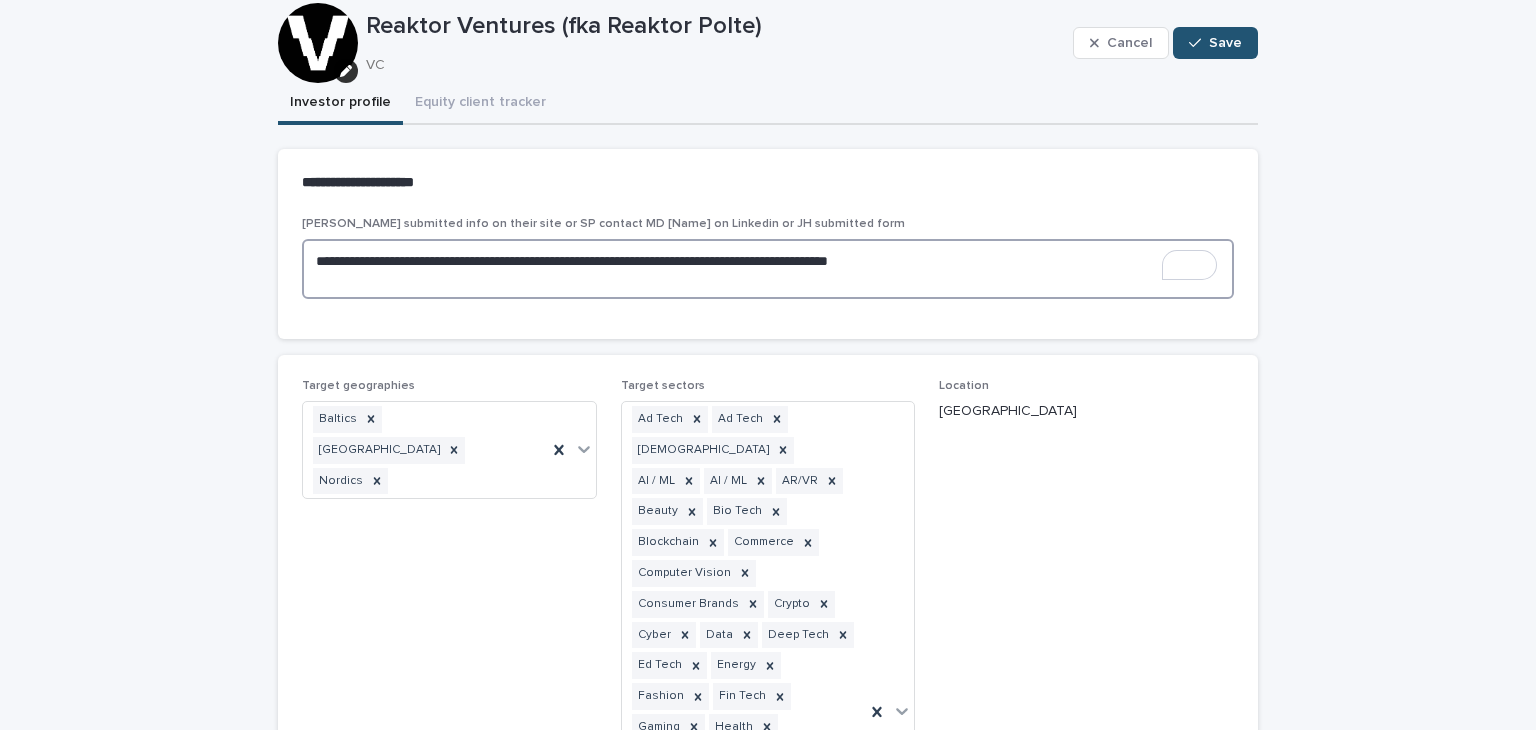 scroll, scrollTop: 159, scrollLeft: 0, axis: vertical 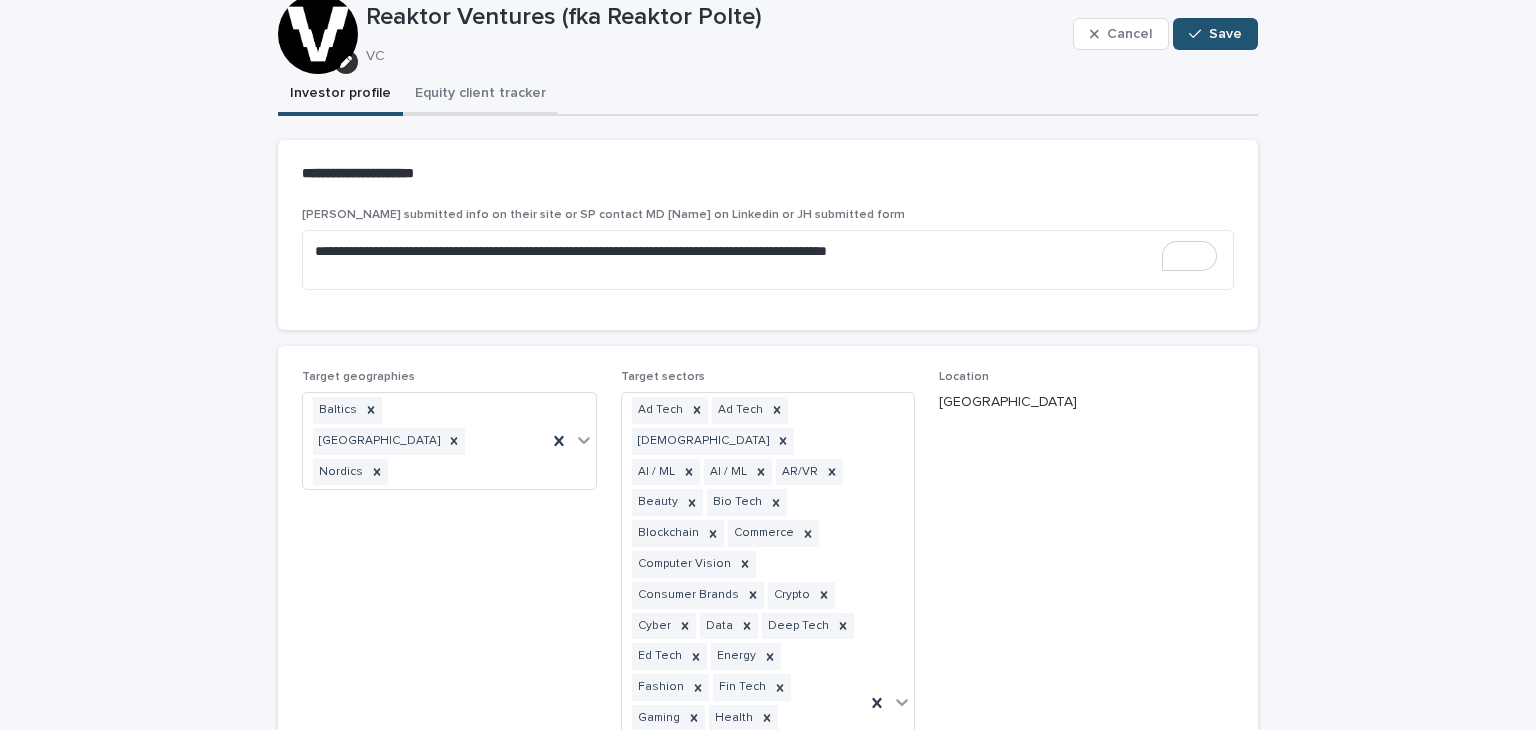 click on "Equity client tracker" at bounding box center [480, 95] 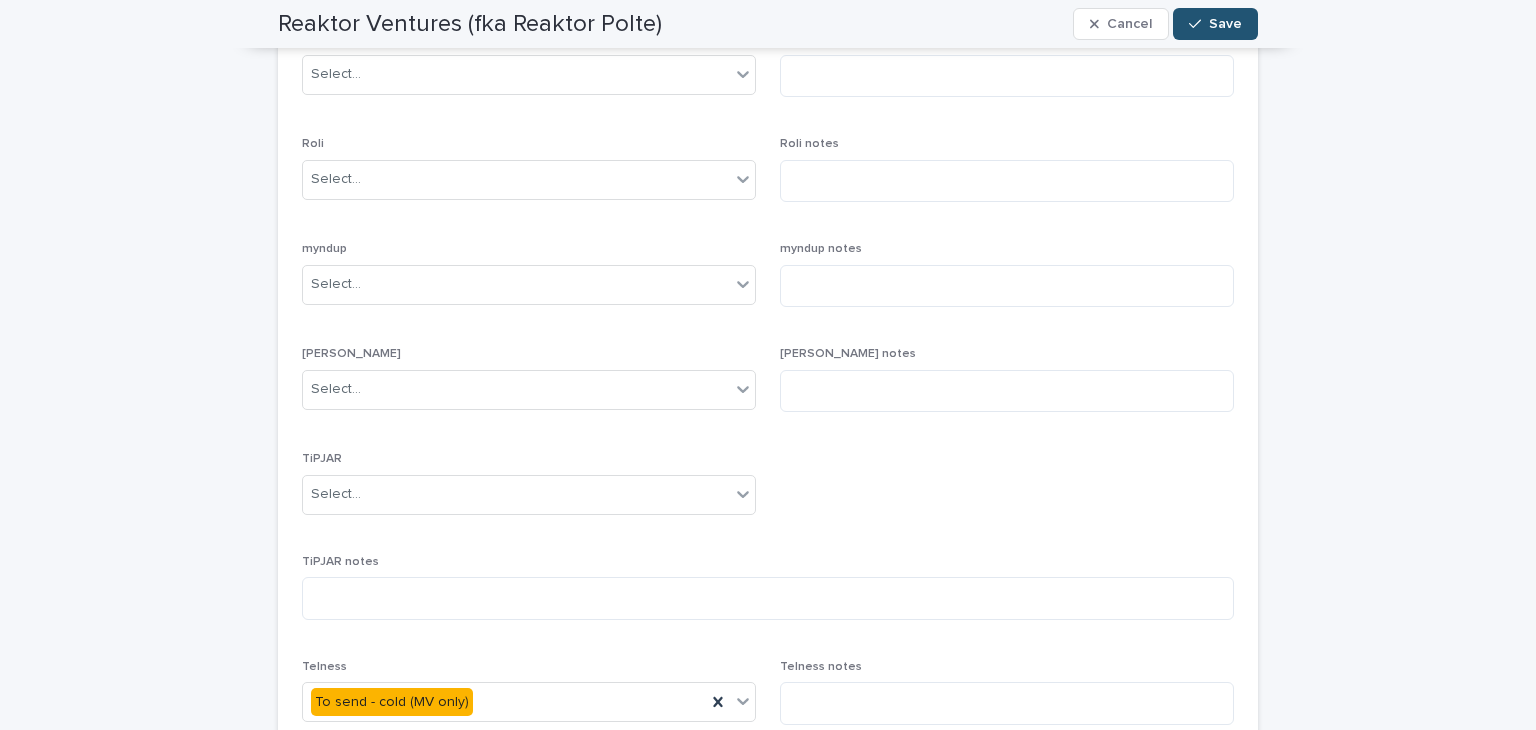 scroll, scrollTop: 1011, scrollLeft: 0, axis: vertical 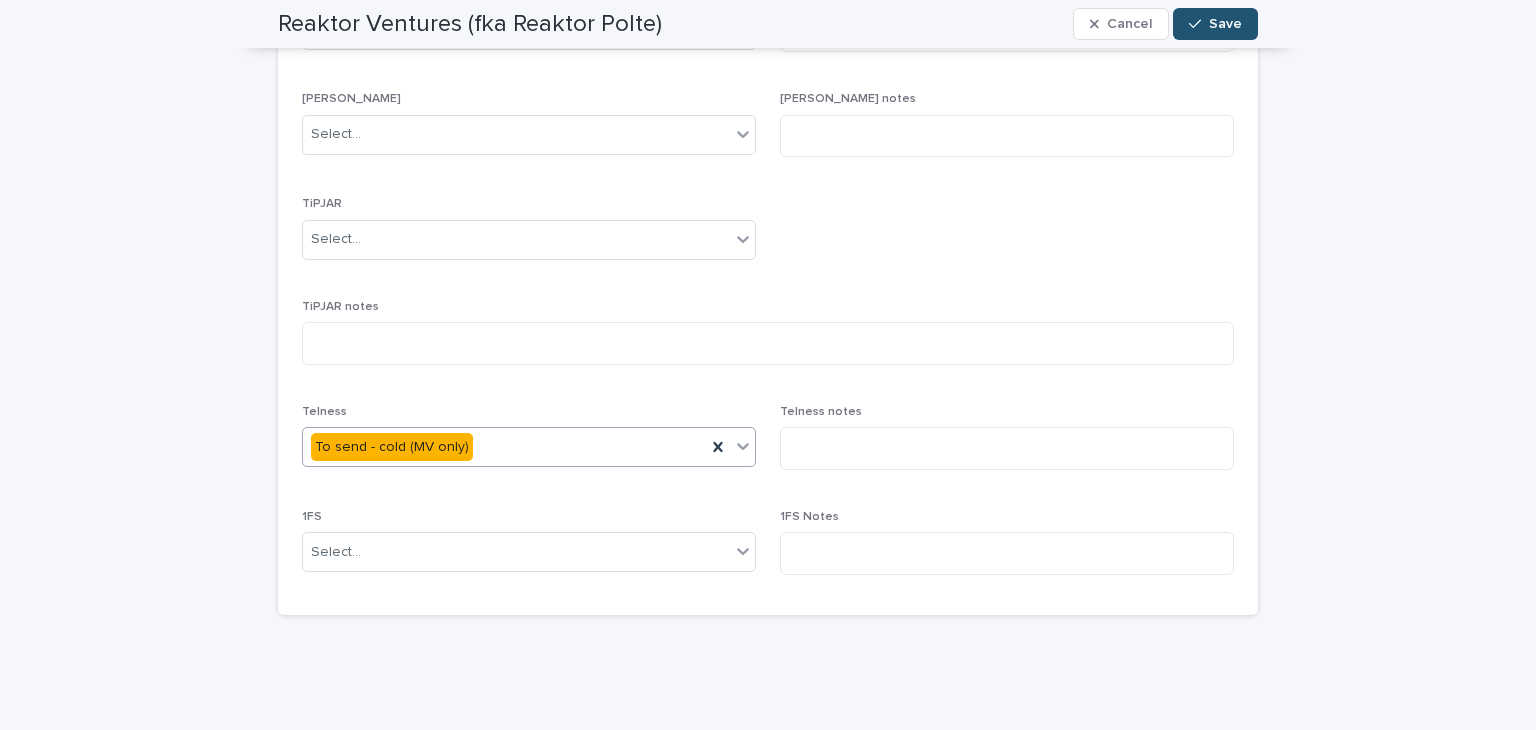 click on "To send - cold (MV only)" at bounding box center (504, 447) 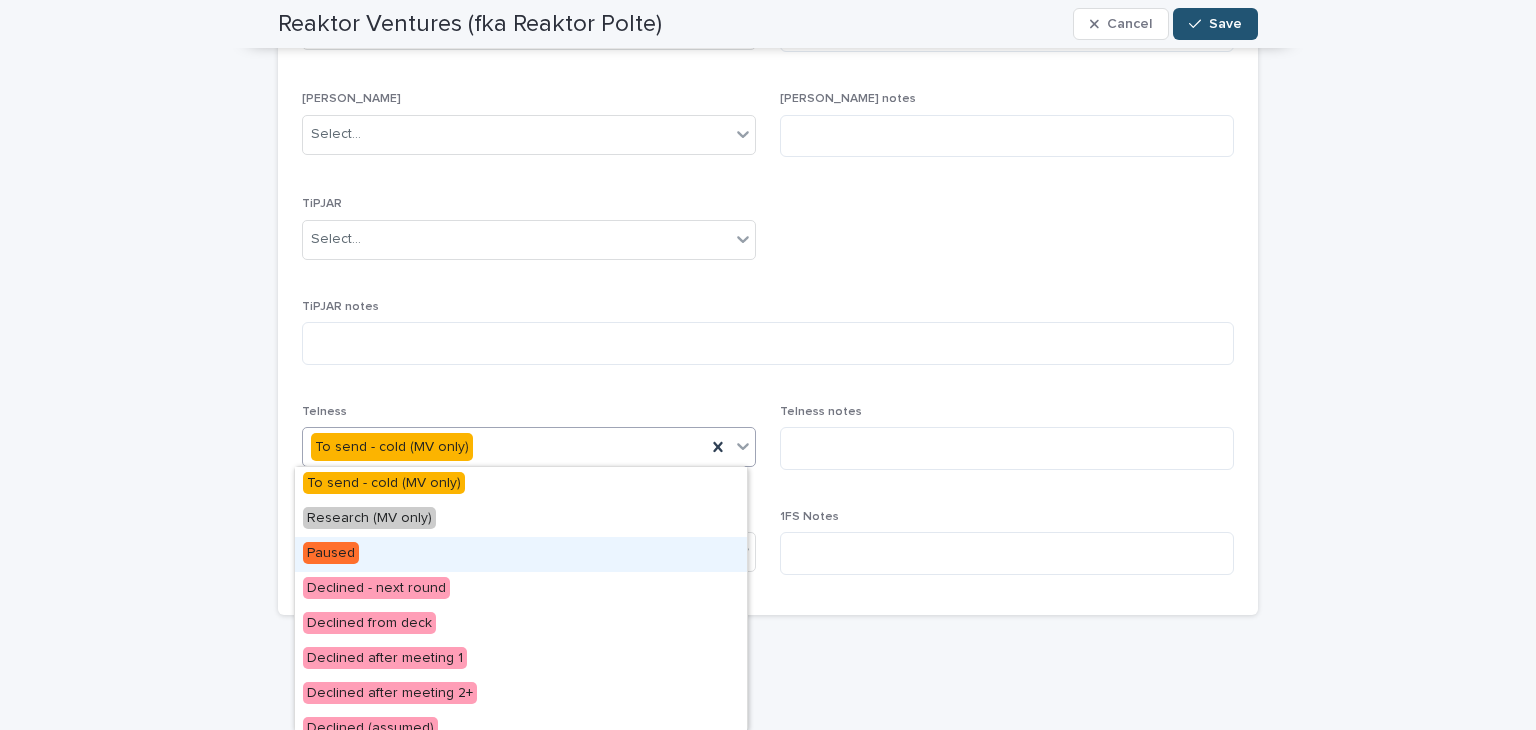 scroll, scrollTop: 576, scrollLeft: 0, axis: vertical 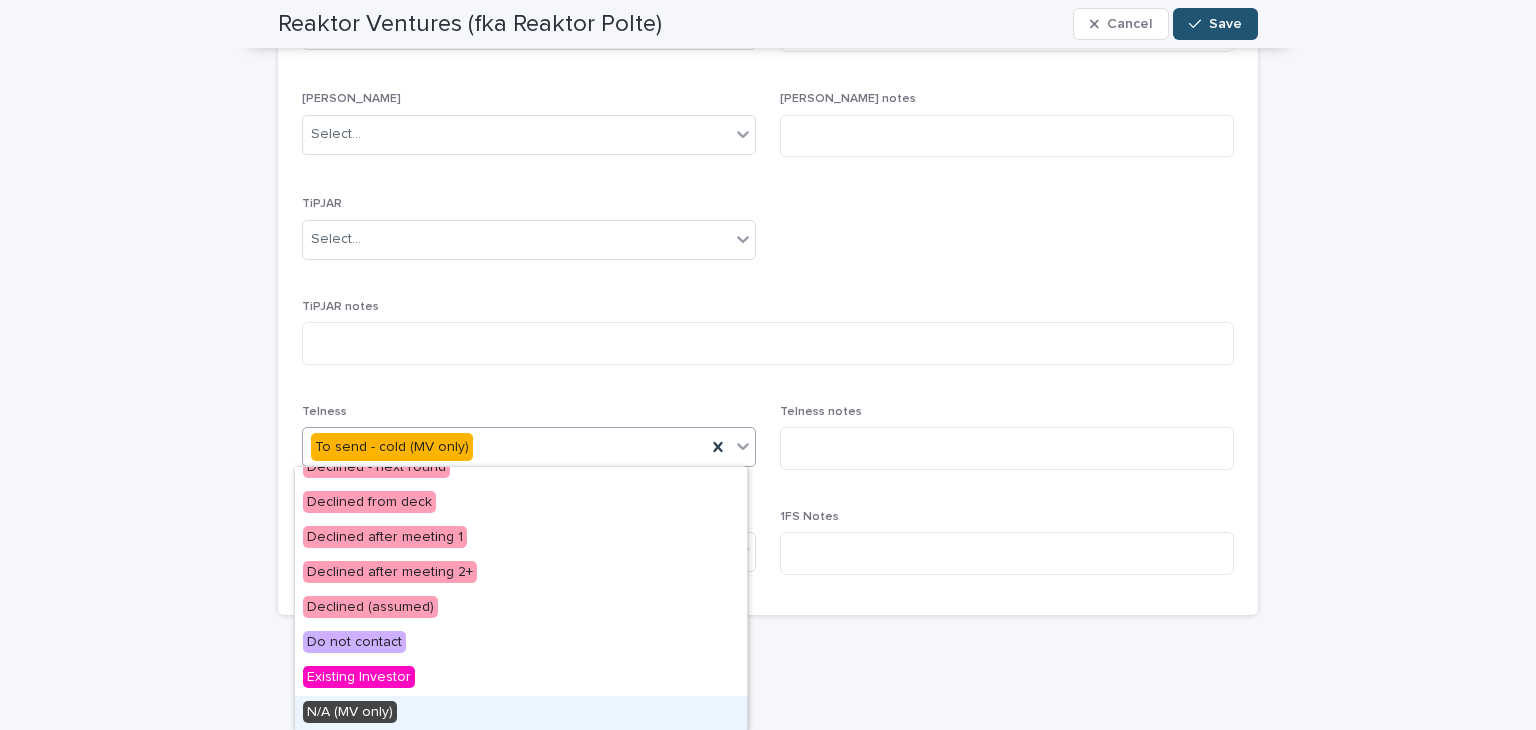 click on "N/A (MV only)" at bounding box center (521, 713) 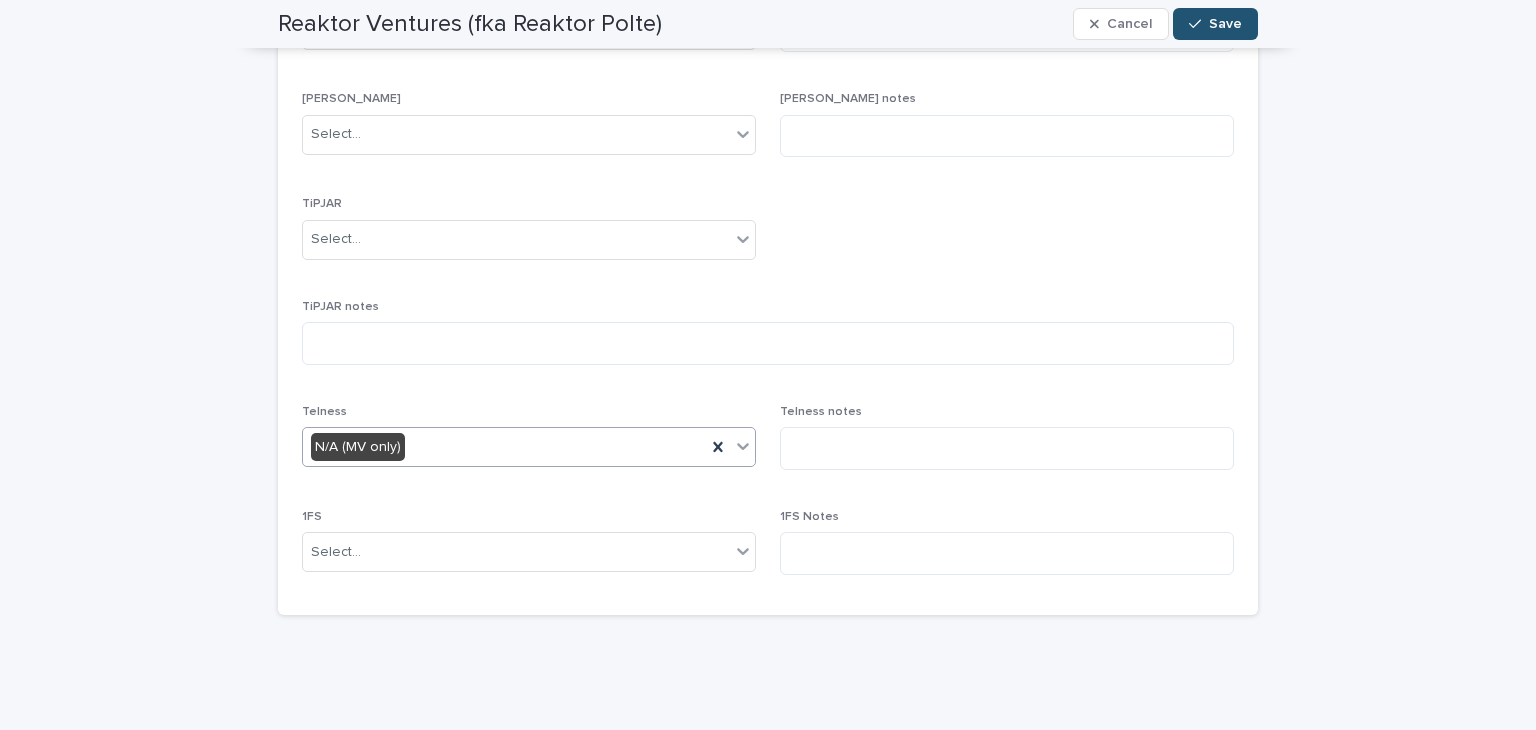 scroll, scrollTop: 0, scrollLeft: 0, axis: both 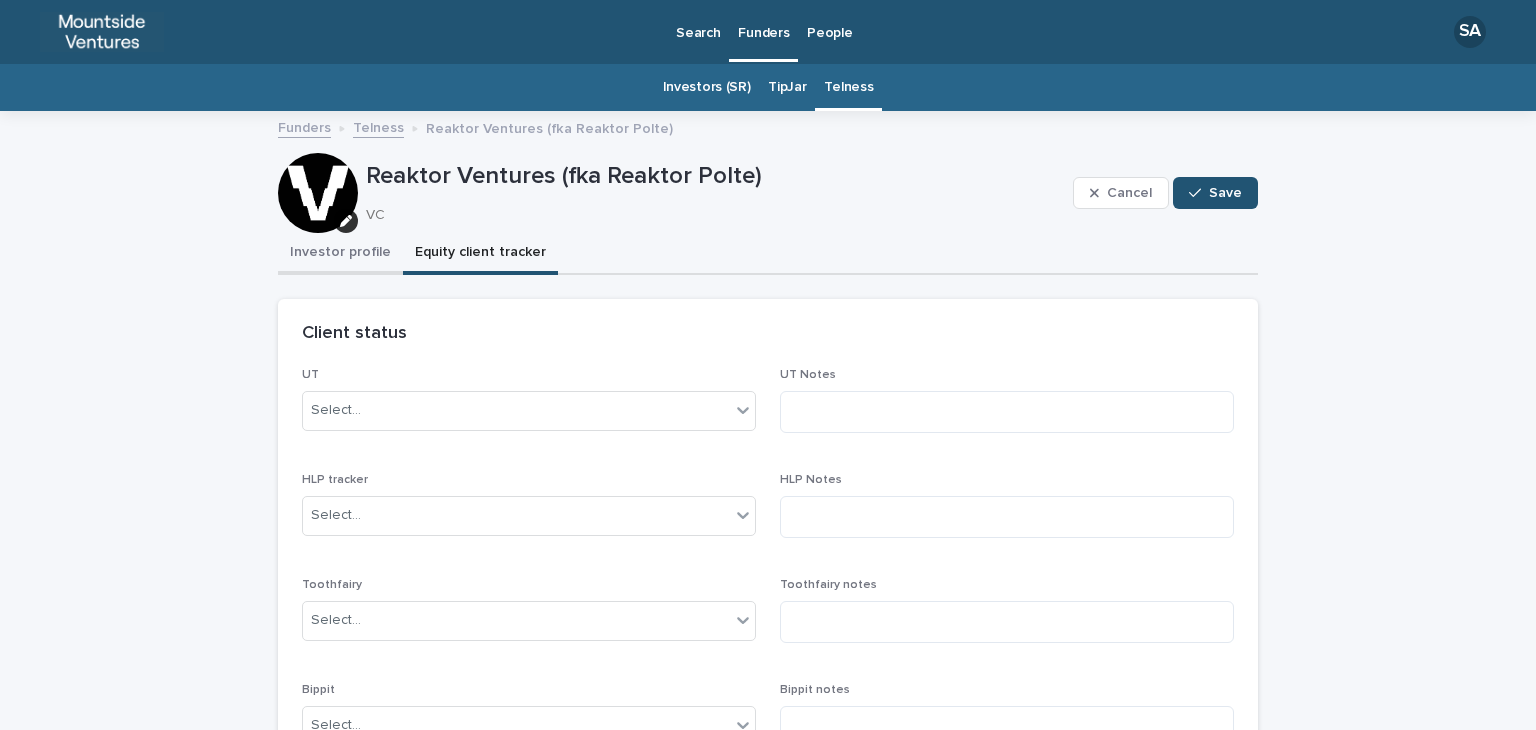 click on "Investor profile" at bounding box center [340, 254] 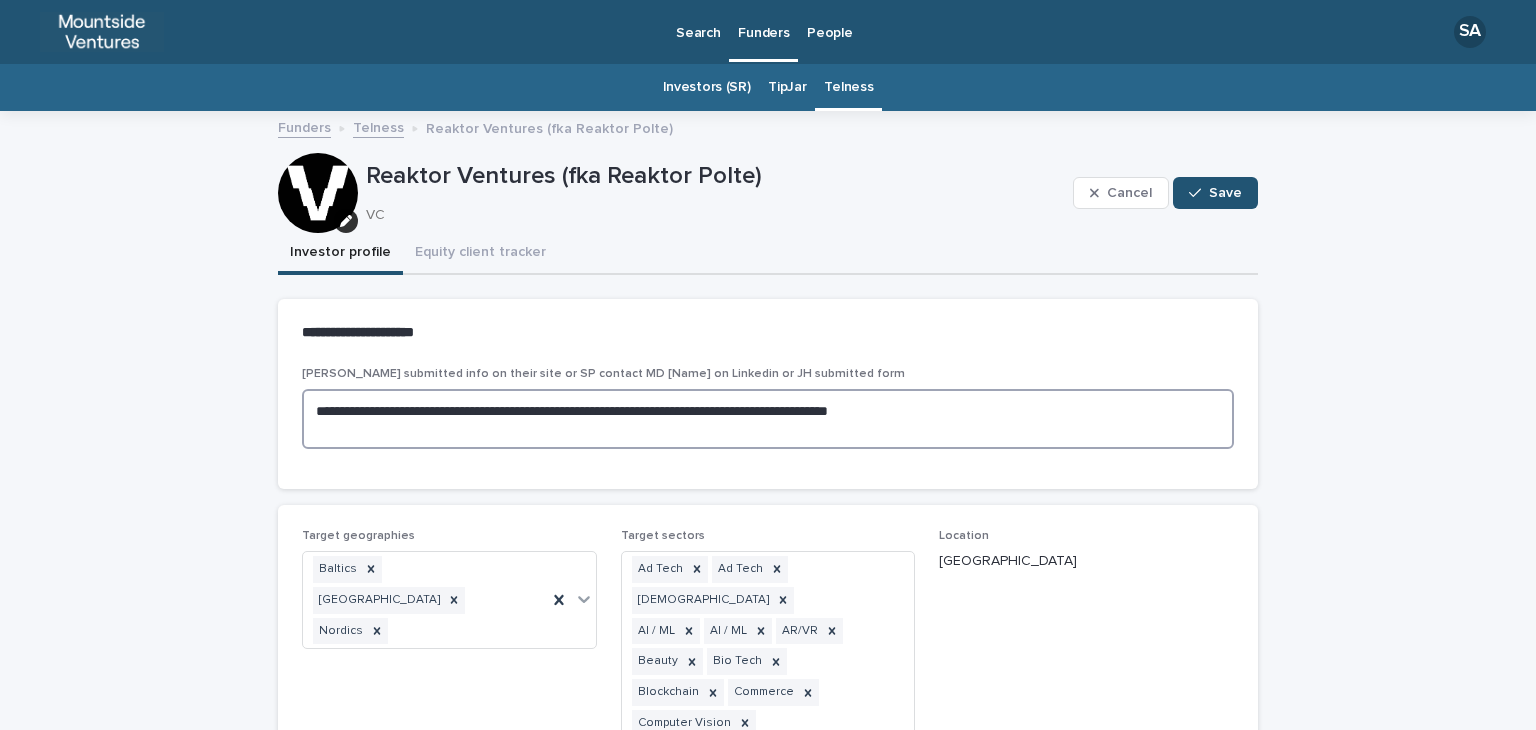 click on "**********" at bounding box center (768, 419) 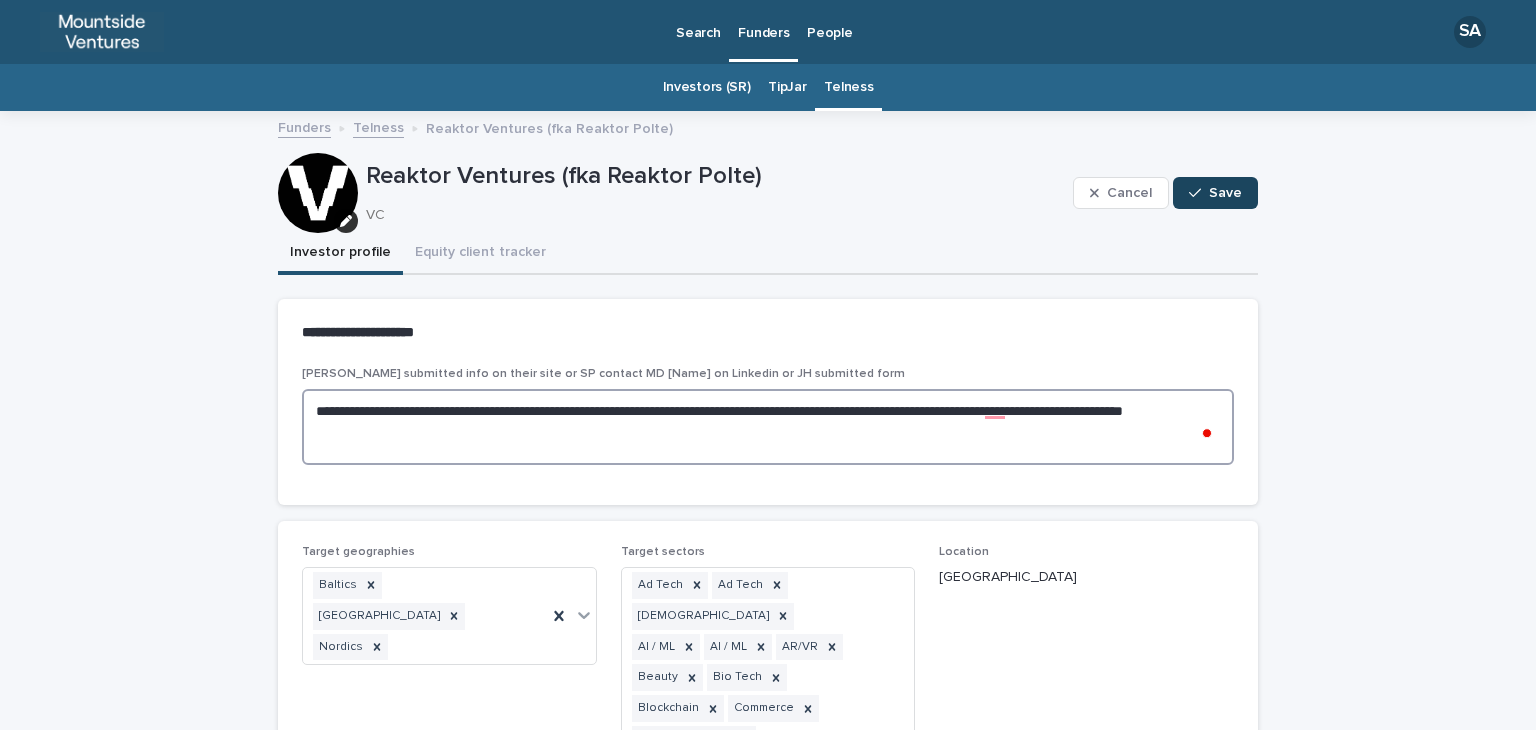 type on "**********" 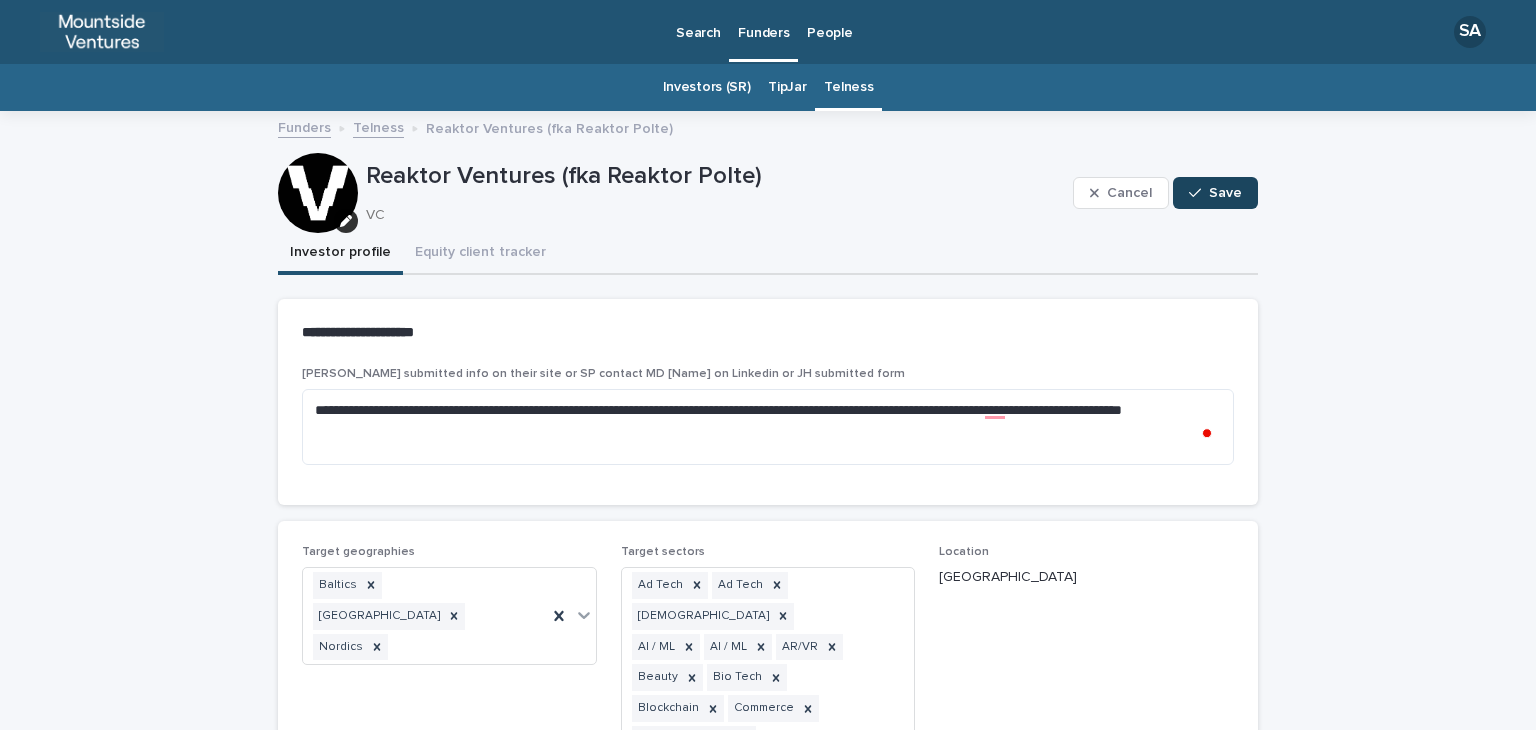 click on "Save" at bounding box center [1225, 193] 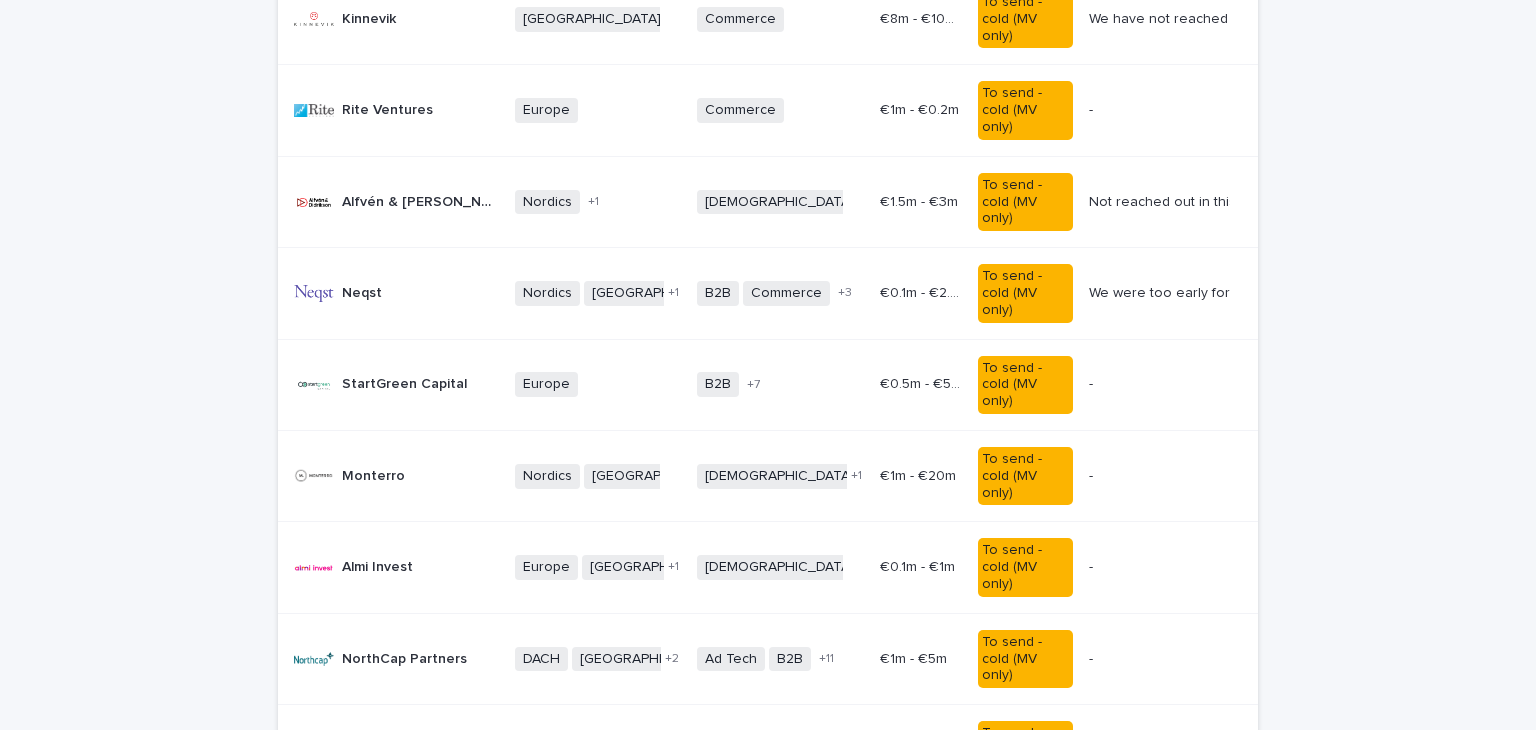 scroll, scrollTop: 1231, scrollLeft: 0, axis: vertical 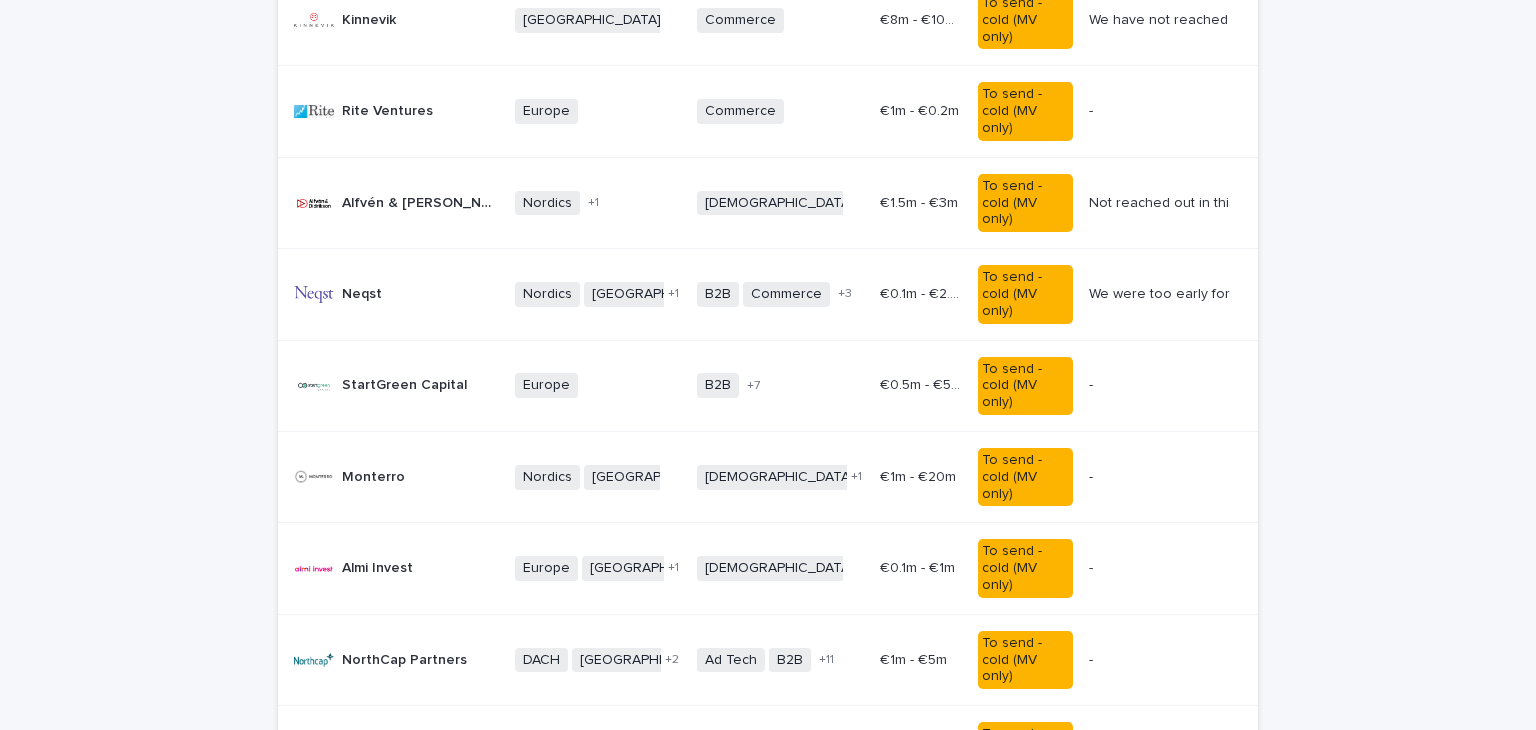 click on "NorthCap Partners" at bounding box center [406, 658] 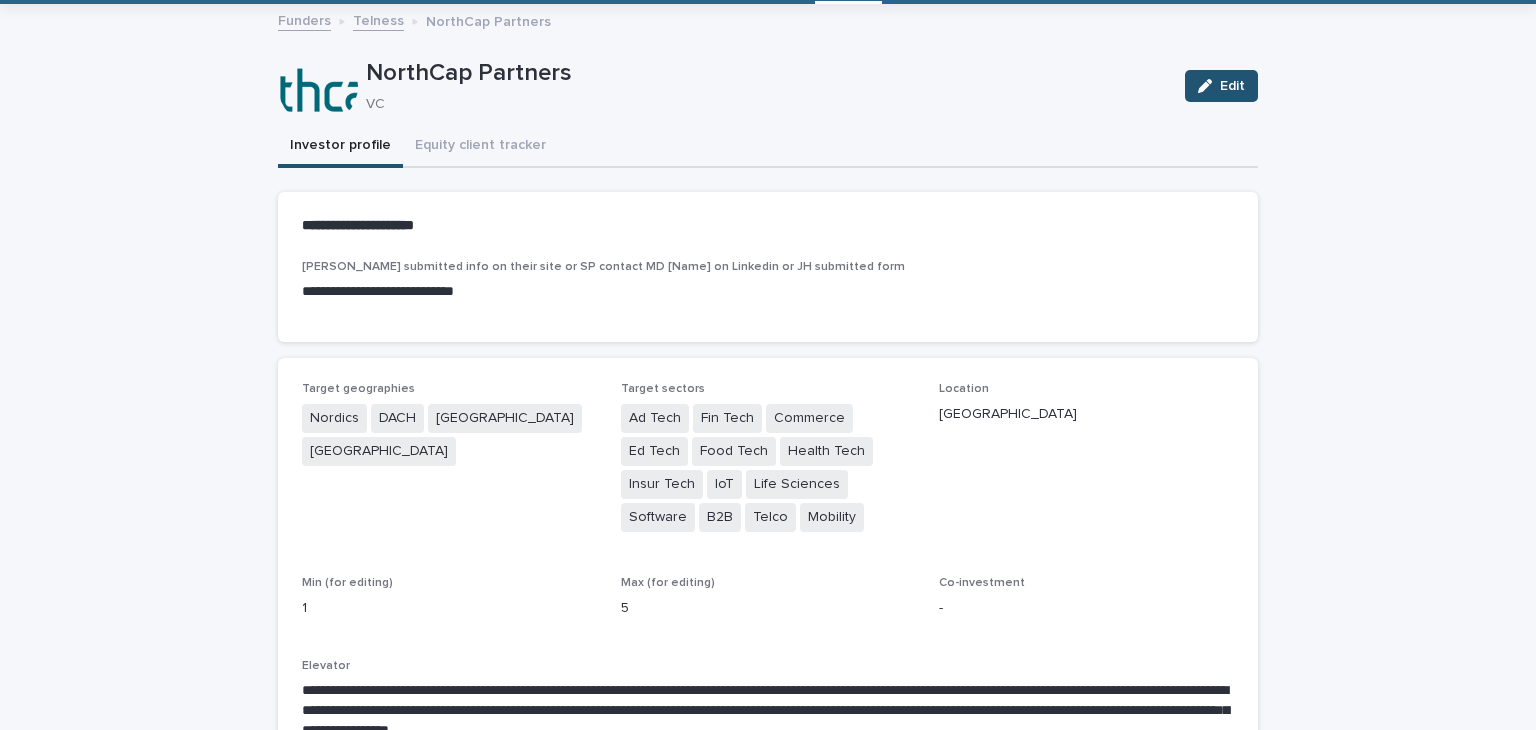scroll, scrollTop: 108, scrollLeft: 0, axis: vertical 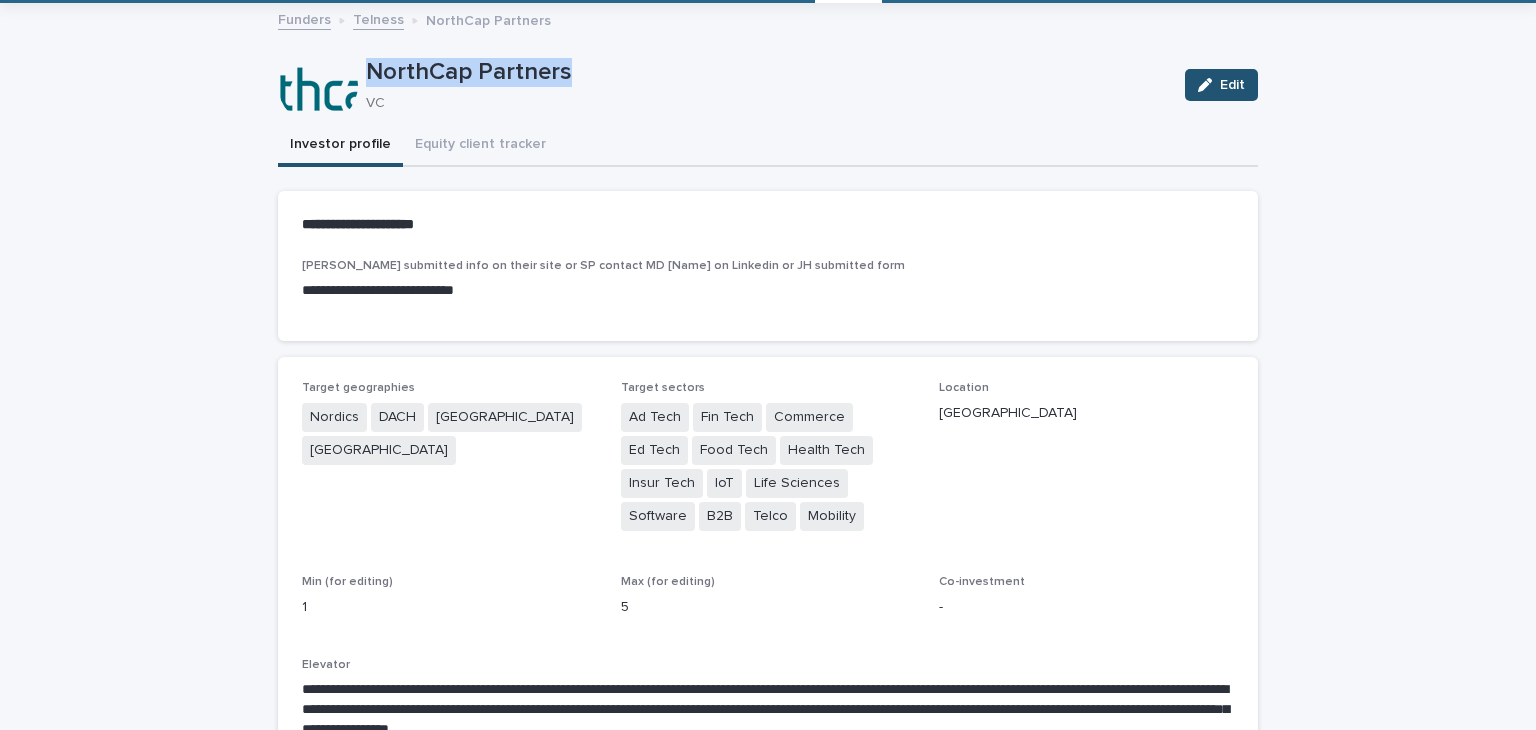drag, startPoint x: 566, startPoint y: 71, endPoint x: 362, endPoint y: 61, distance: 204.24495 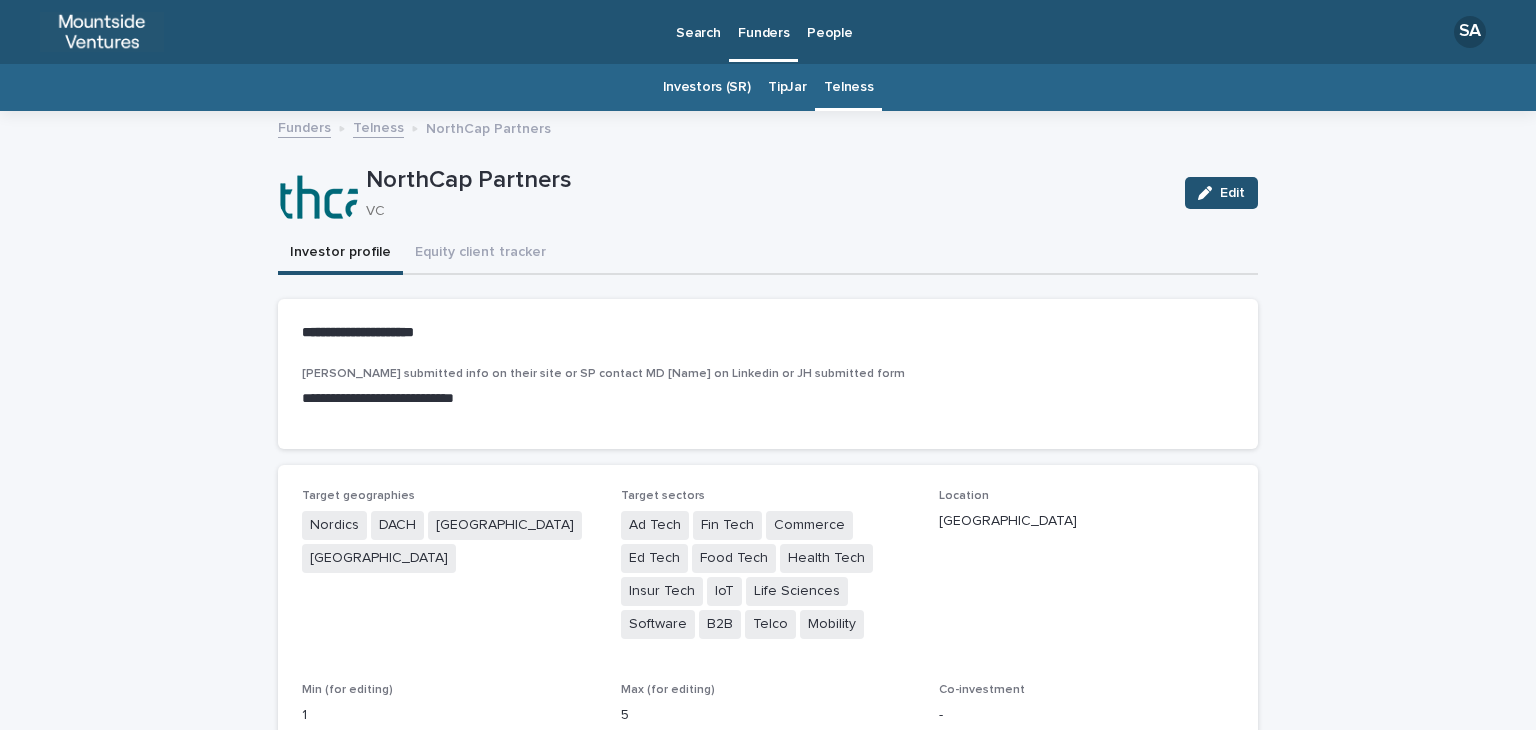 scroll, scrollTop: 0, scrollLeft: 0, axis: both 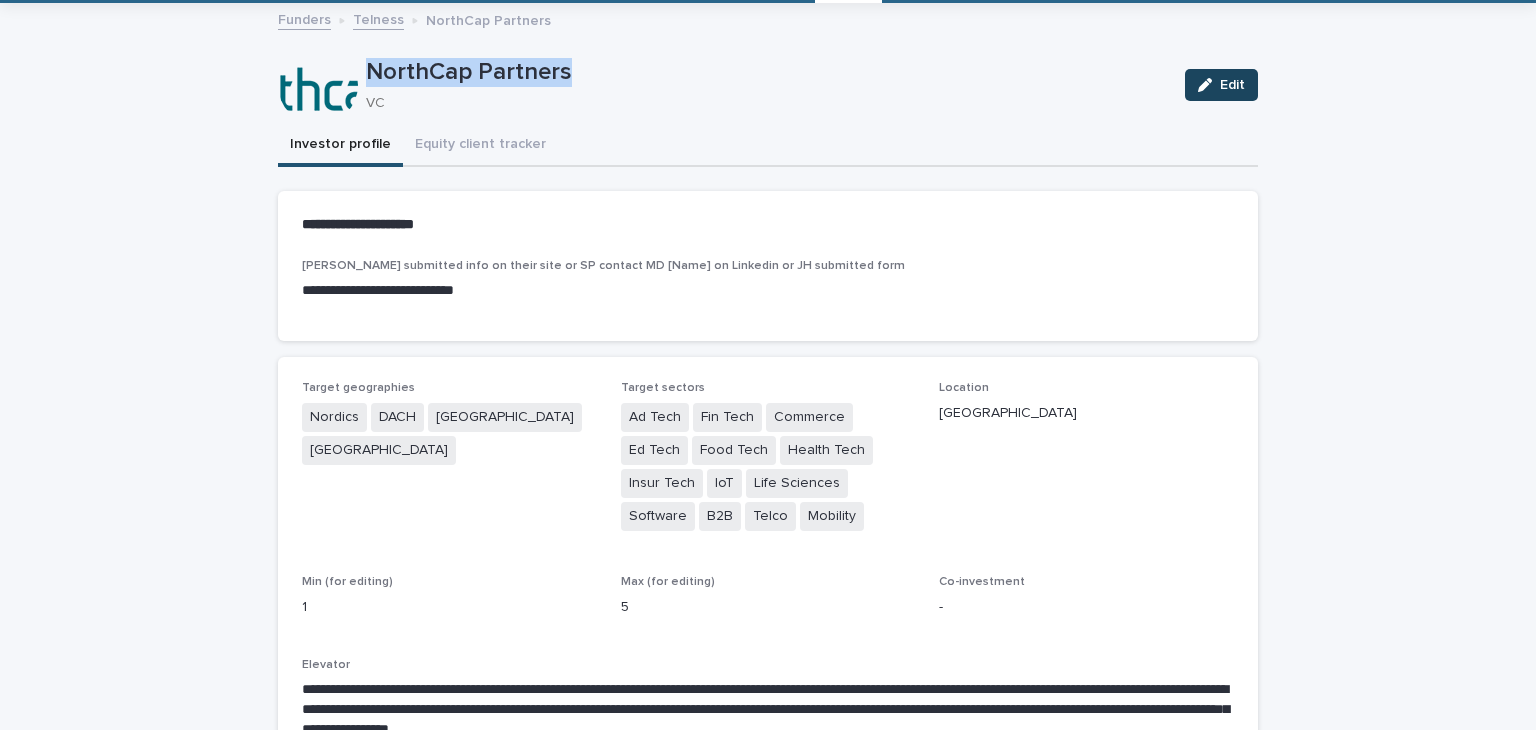 click at bounding box center [1209, 85] 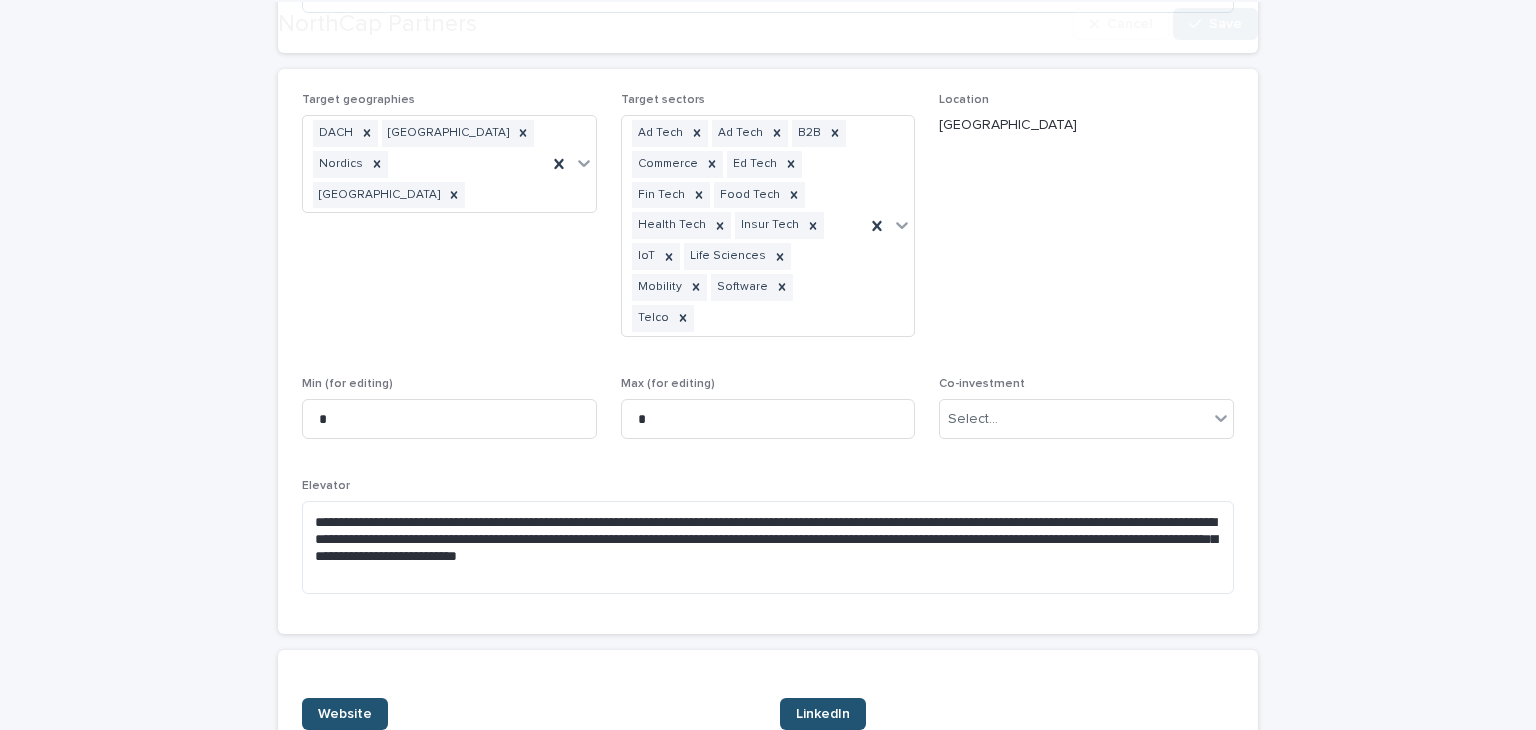 scroll, scrollTop: 443, scrollLeft: 0, axis: vertical 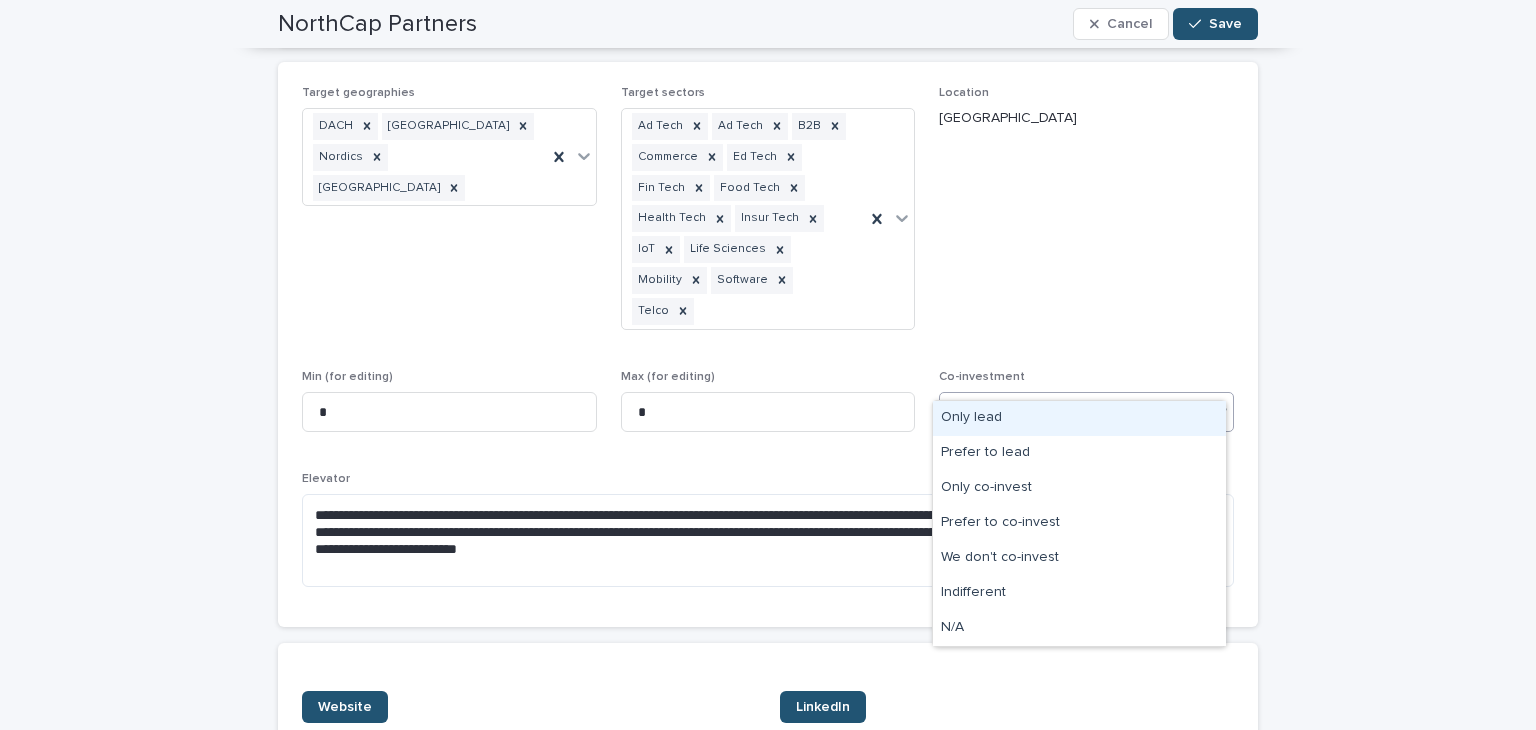click on "Select..." at bounding box center (1086, 412) 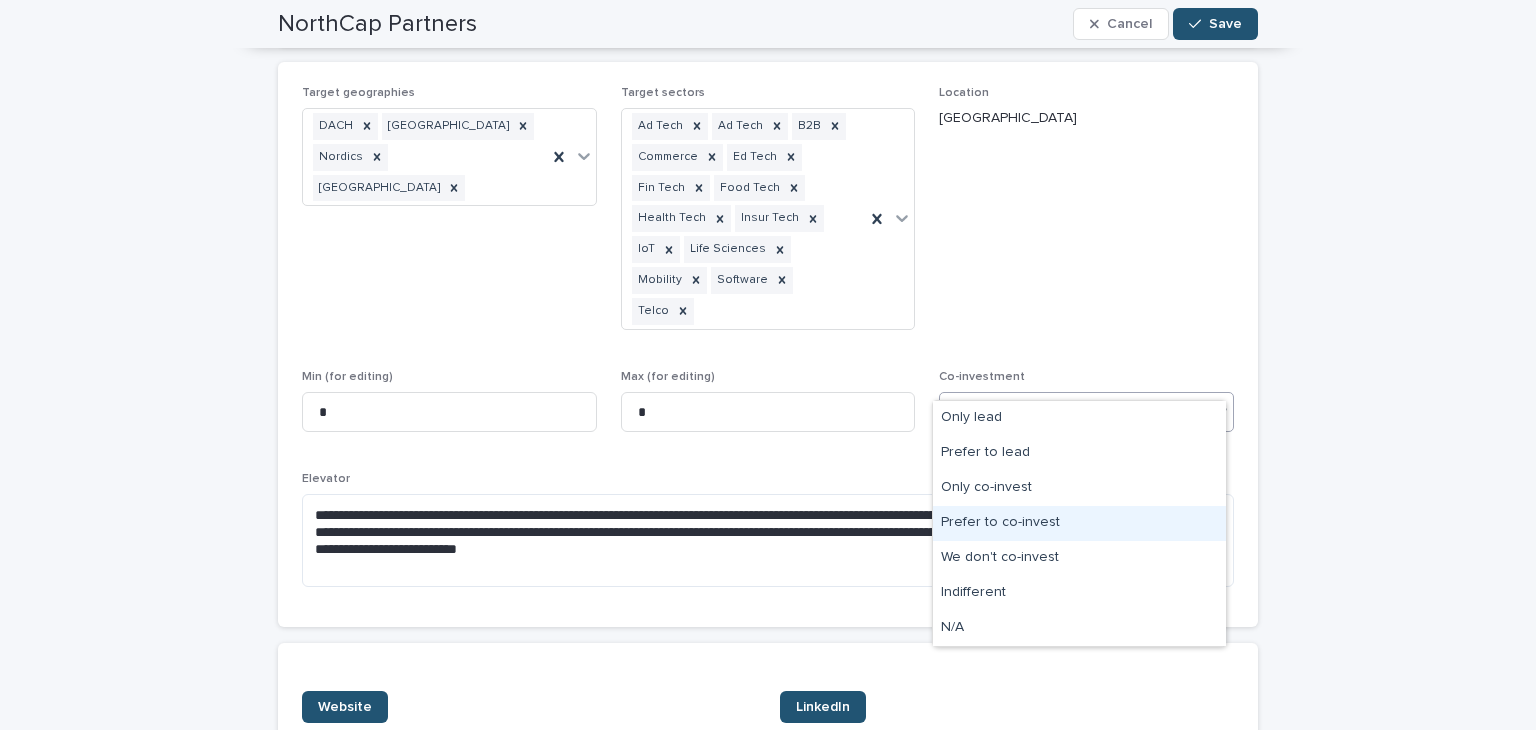 click on "Prefer to co-invest" at bounding box center [1079, 523] 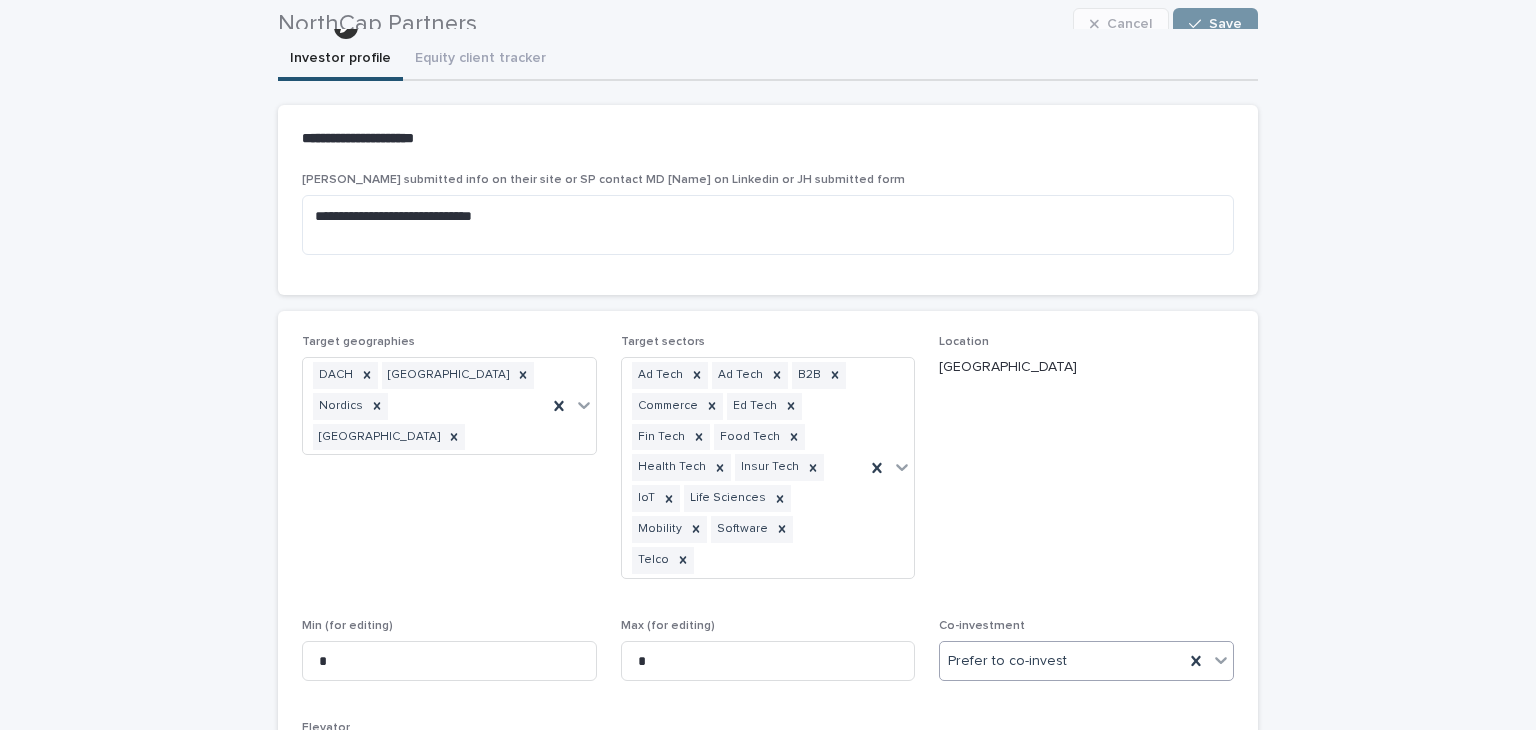 scroll, scrollTop: 188, scrollLeft: 0, axis: vertical 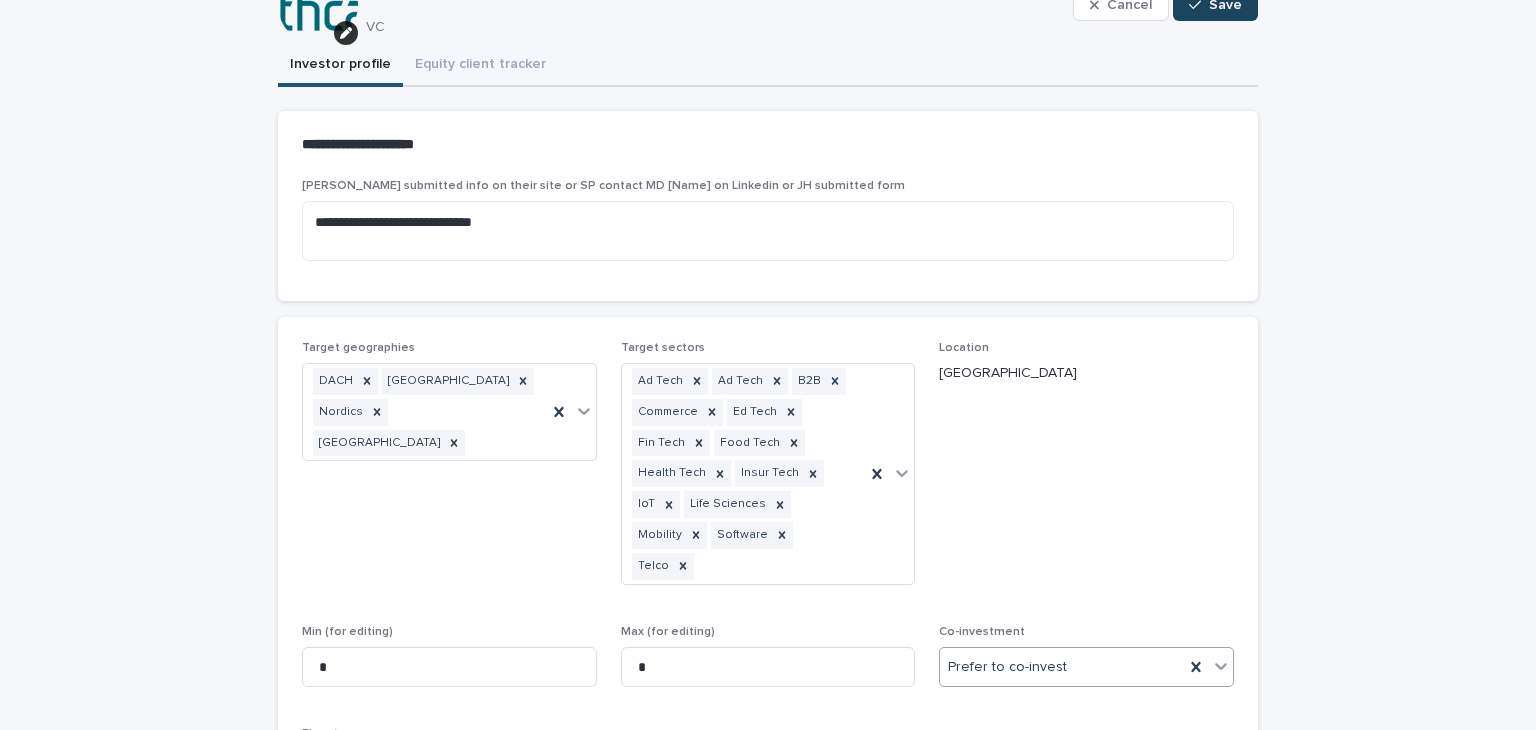 click on "Save" at bounding box center (1225, 5) 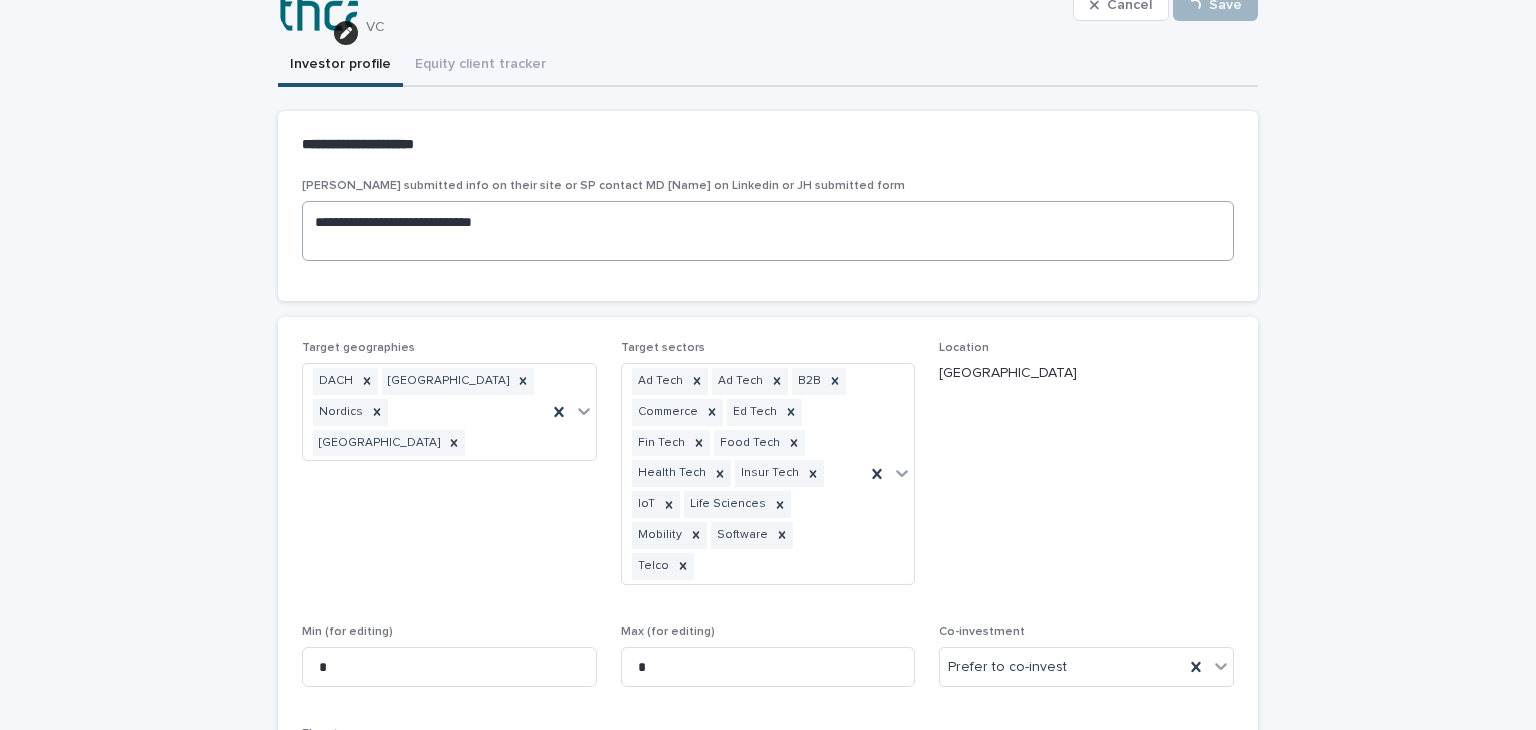 scroll, scrollTop: 0, scrollLeft: 0, axis: both 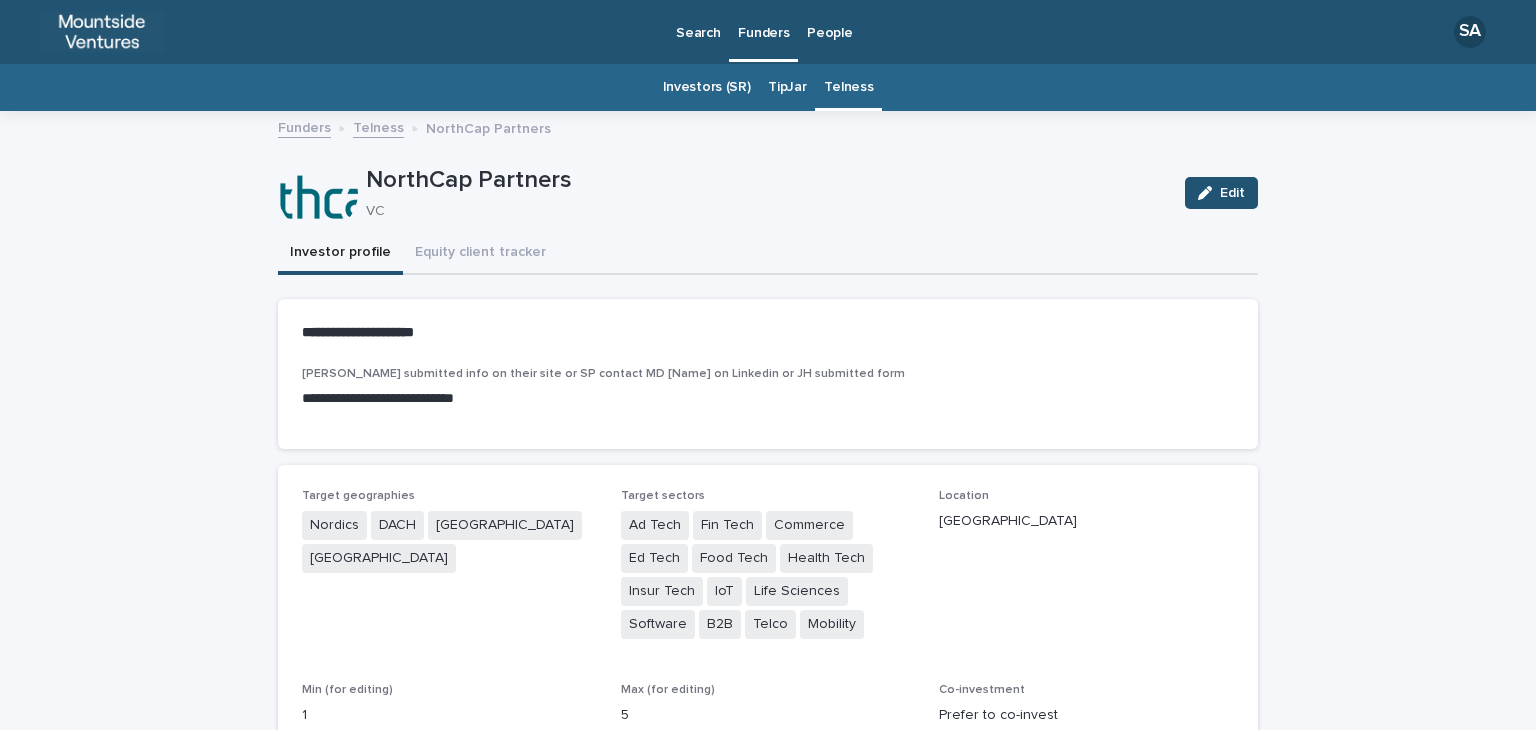 click on "VC" at bounding box center [763, 211] 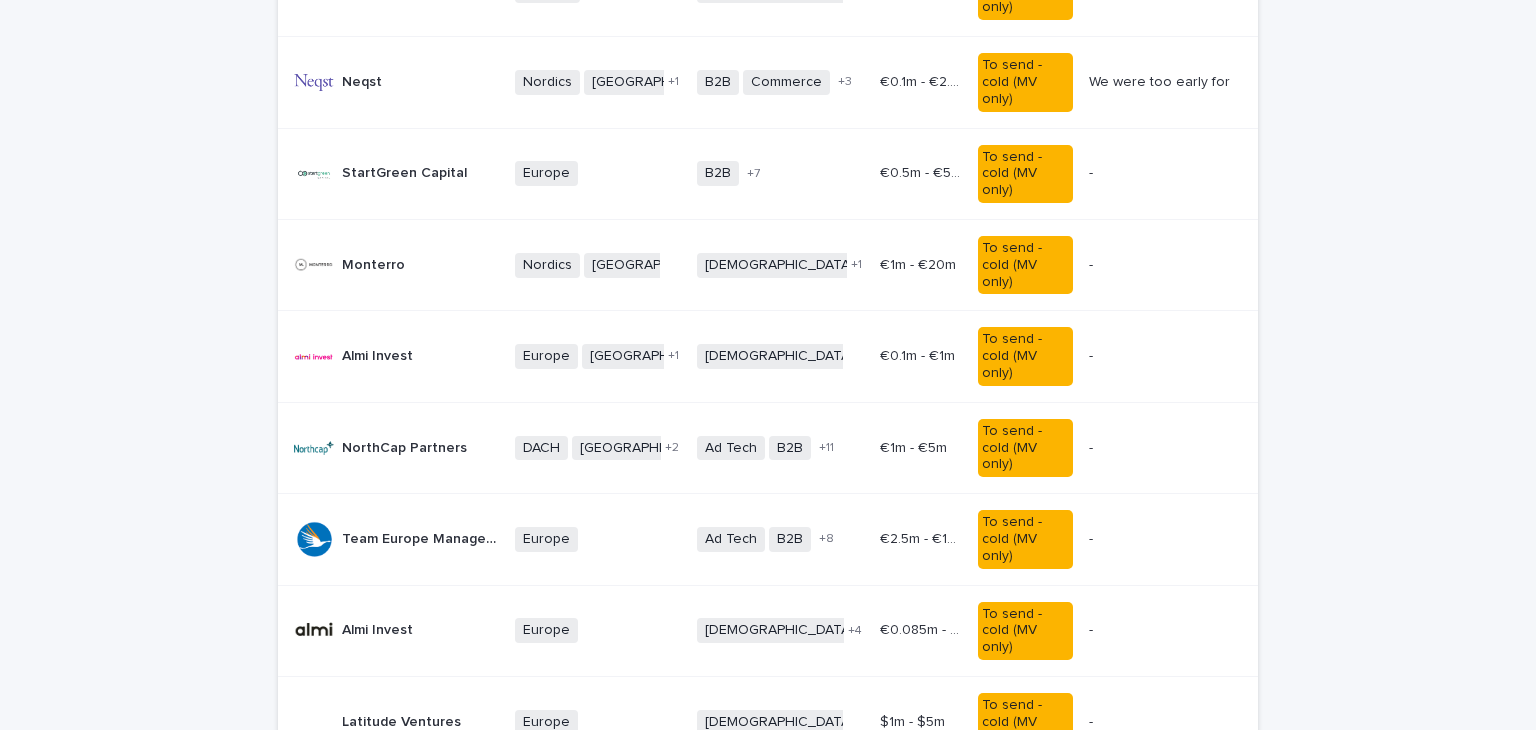 scroll, scrollTop: 1442, scrollLeft: 0, axis: vertical 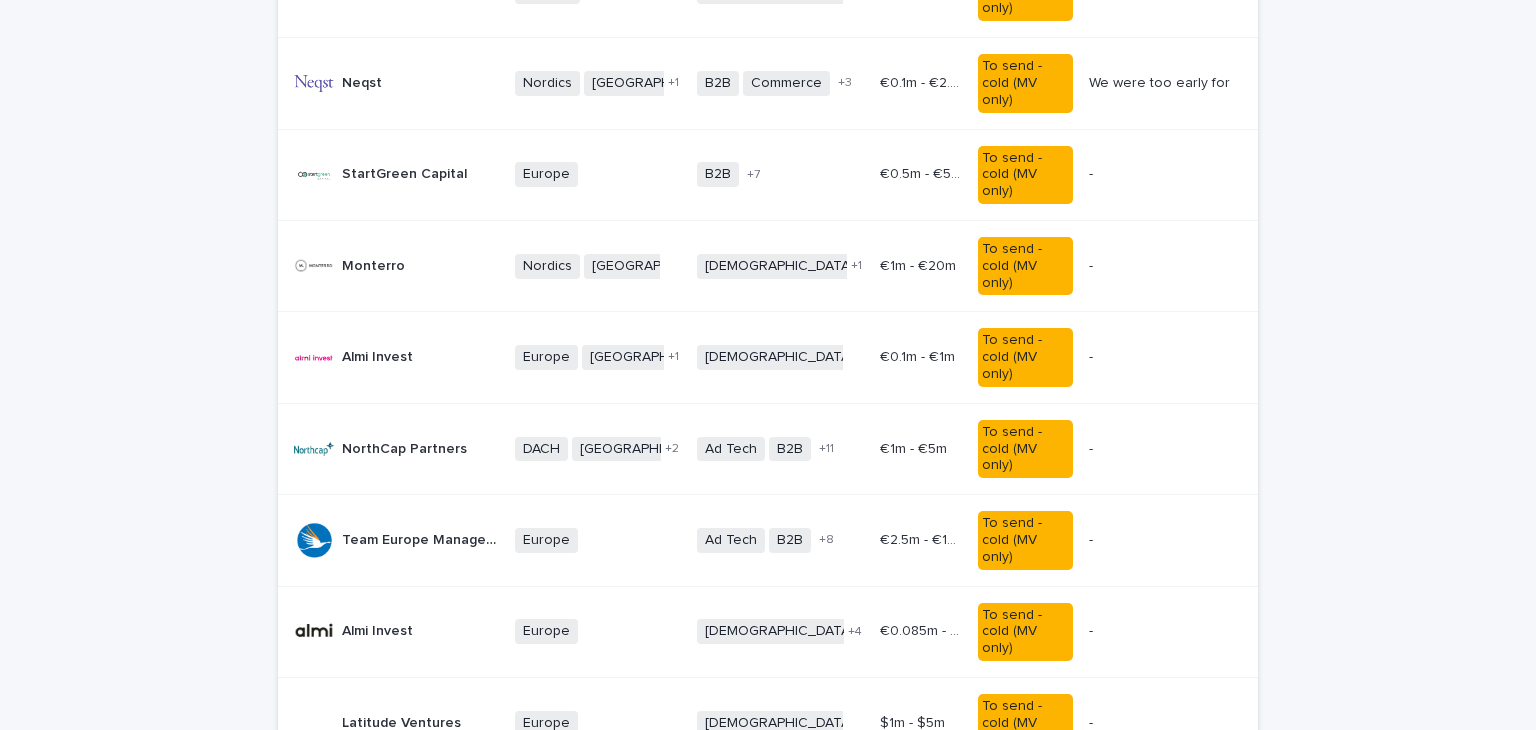 click on "Team Europe Management Team Europe Management" at bounding box center [420, 540] 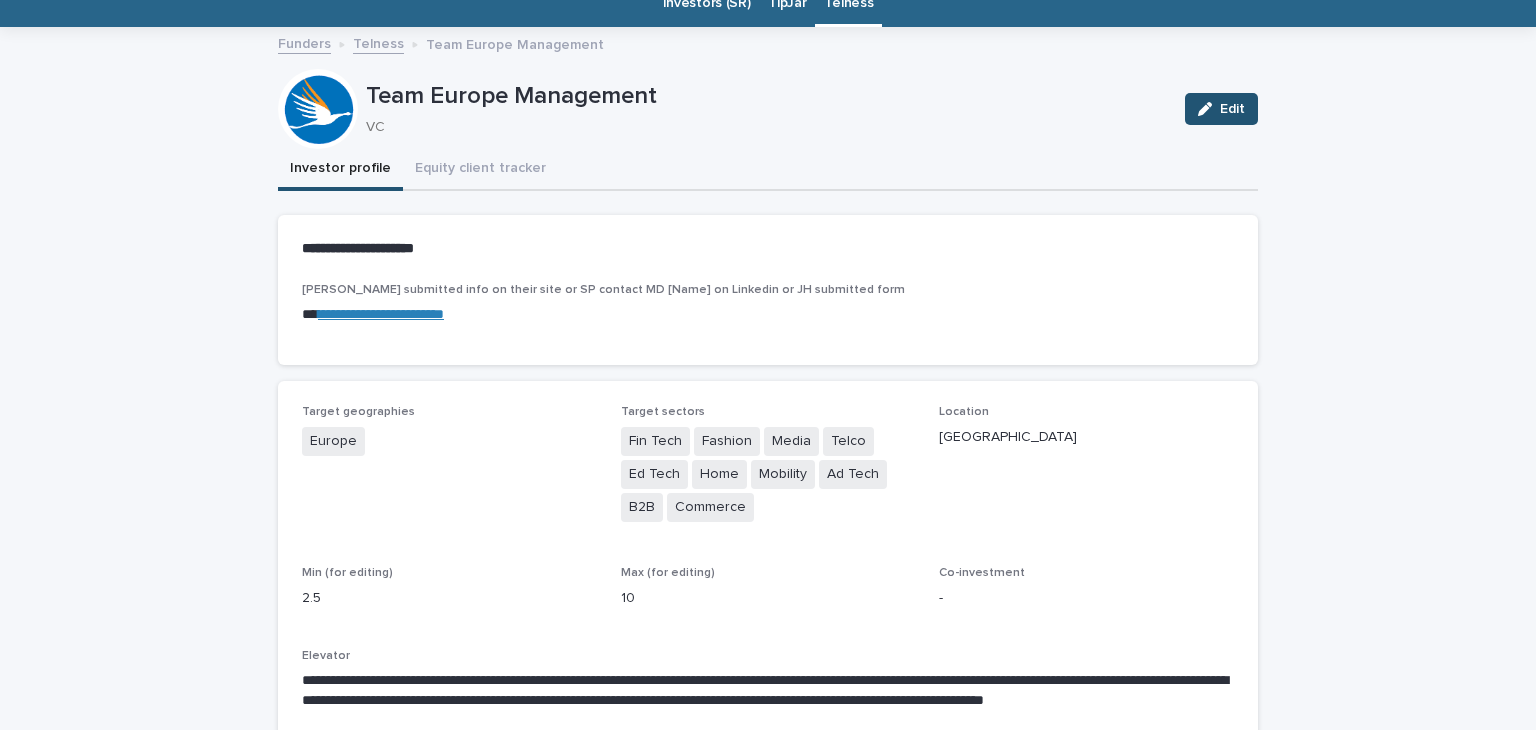 scroll, scrollTop: 84, scrollLeft: 0, axis: vertical 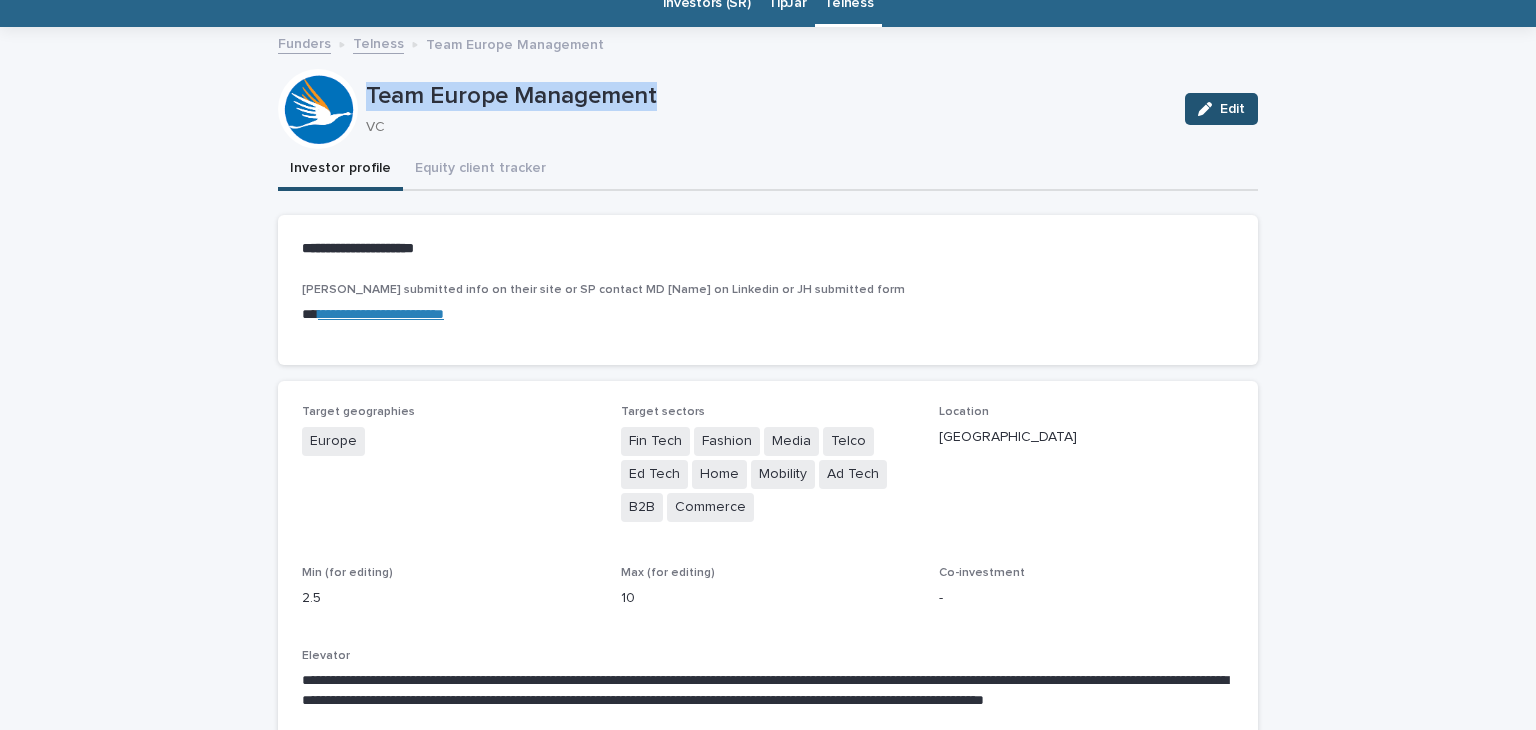 drag, startPoint x: 676, startPoint y: 92, endPoint x: 360, endPoint y: 101, distance: 316.12814 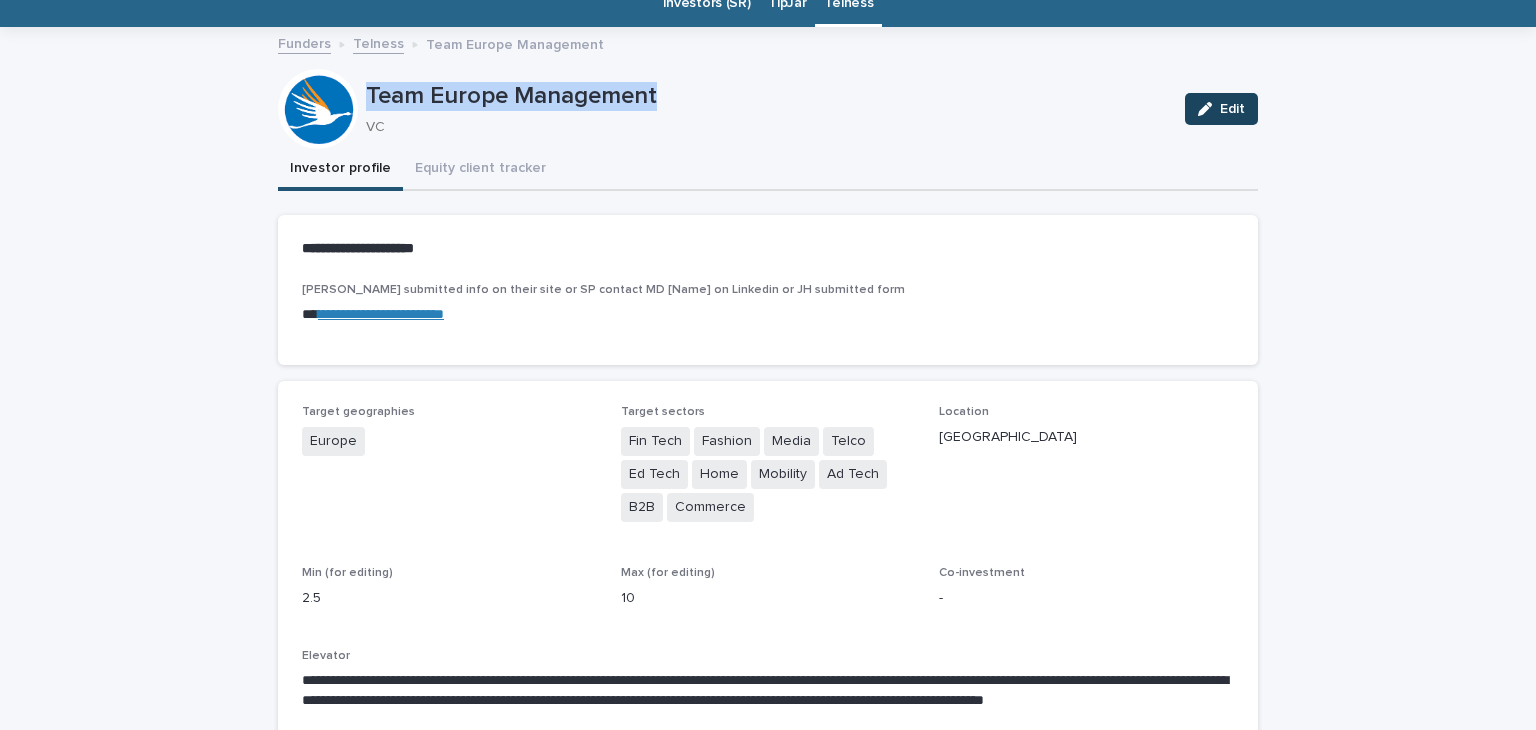 click on "Edit" at bounding box center [1232, 109] 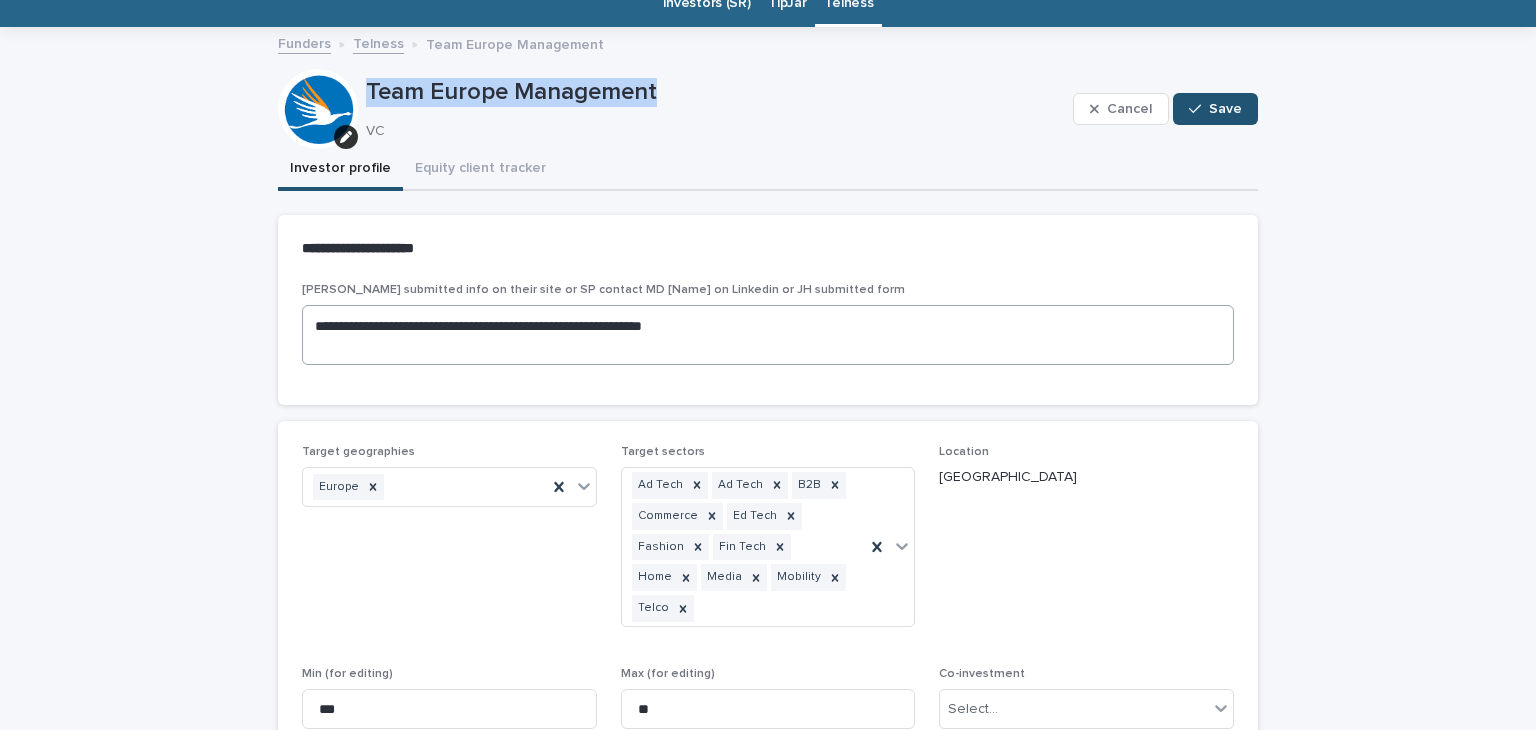 scroll, scrollTop: 499, scrollLeft: 0, axis: vertical 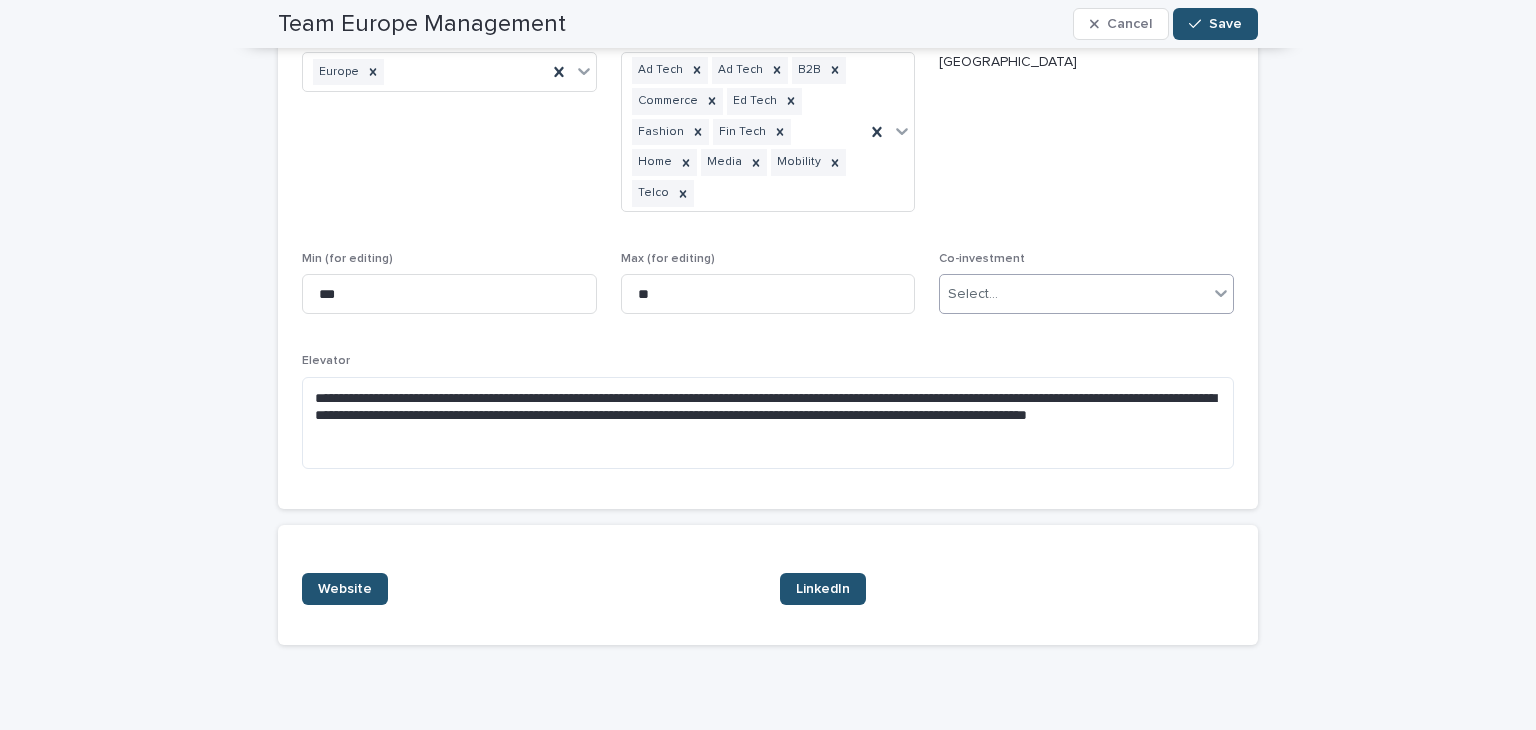 click on "Select..." at bounding box center [1074, 294] 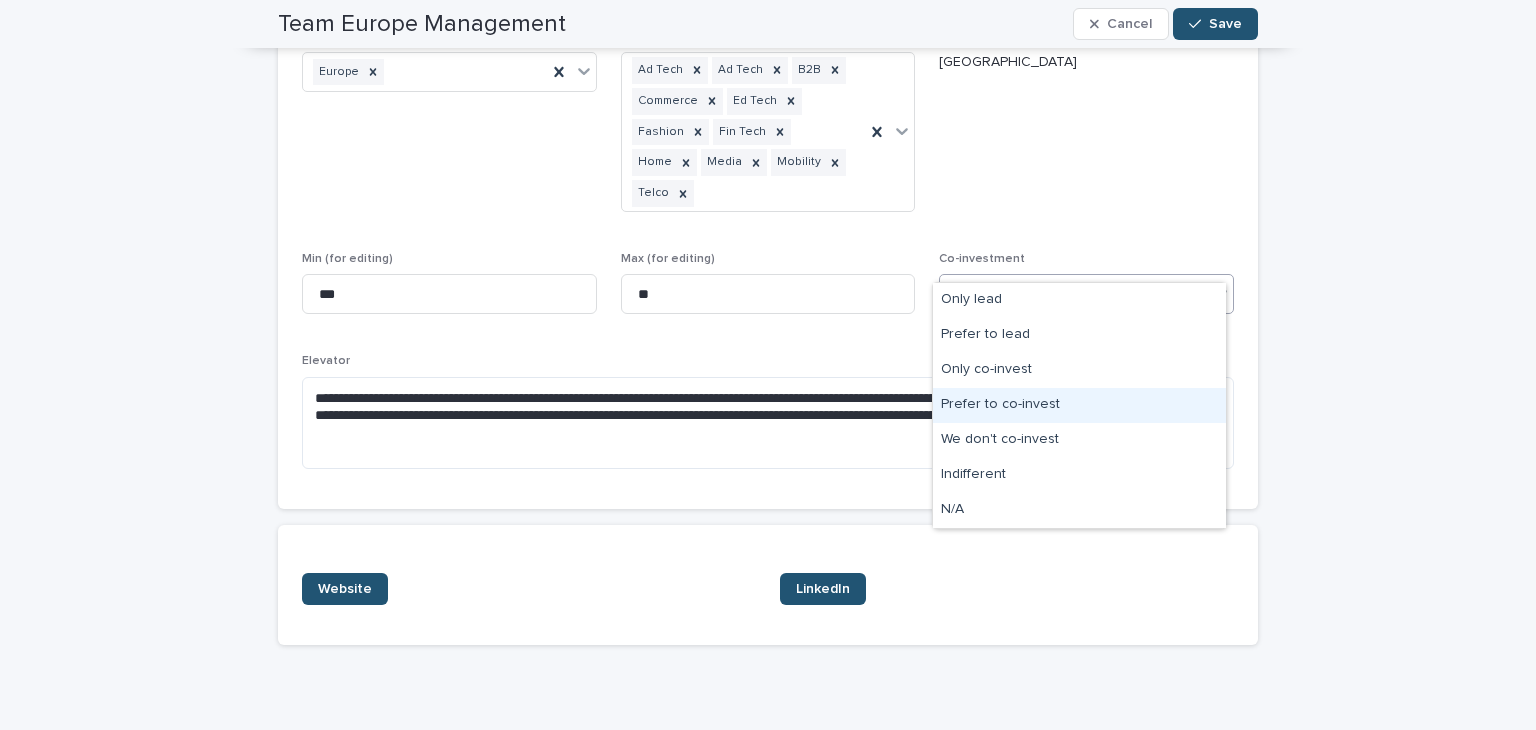 click on "Prefer to co-invest" at bounding box center (1079, 405) 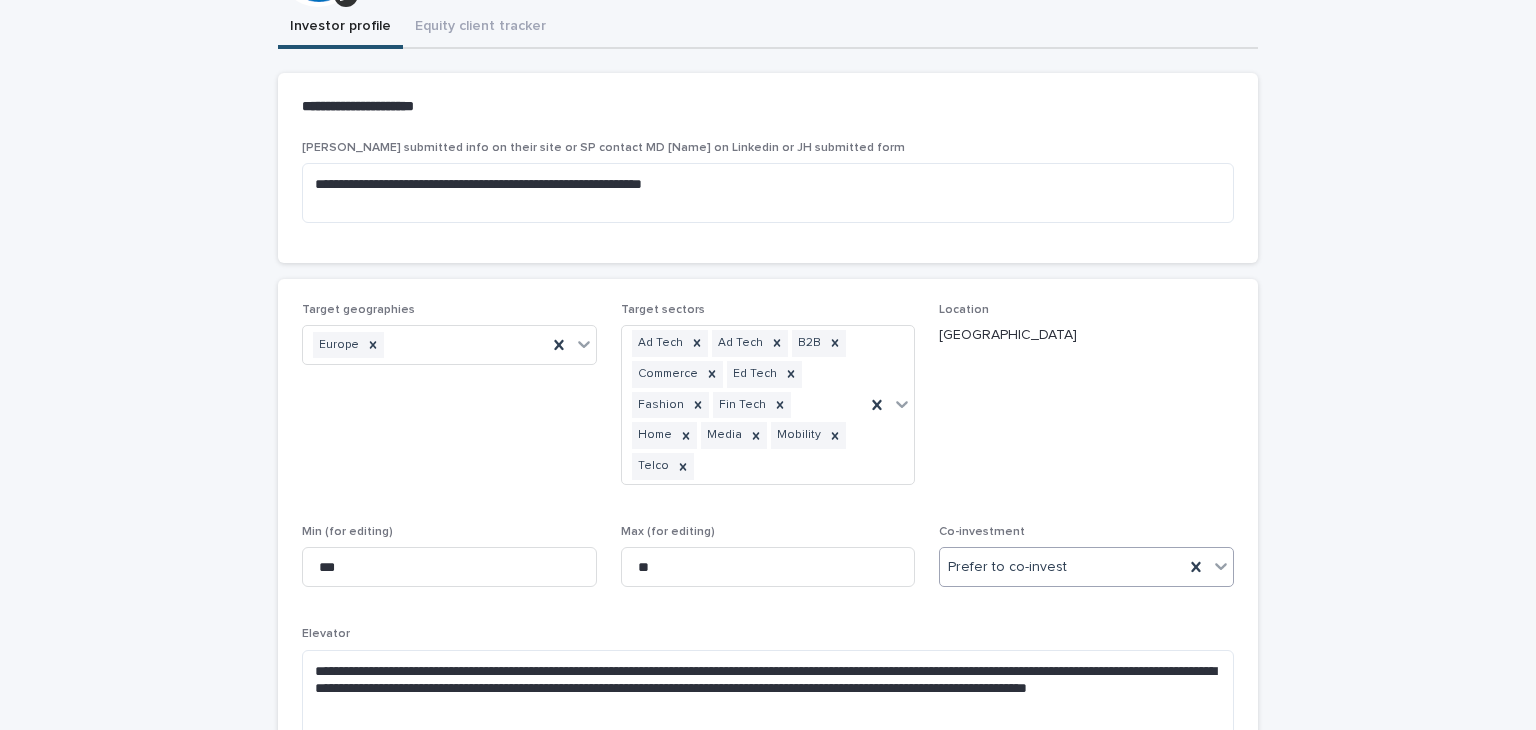 scroll, scrollTop: 0, scrollLeft: 0, axis: both 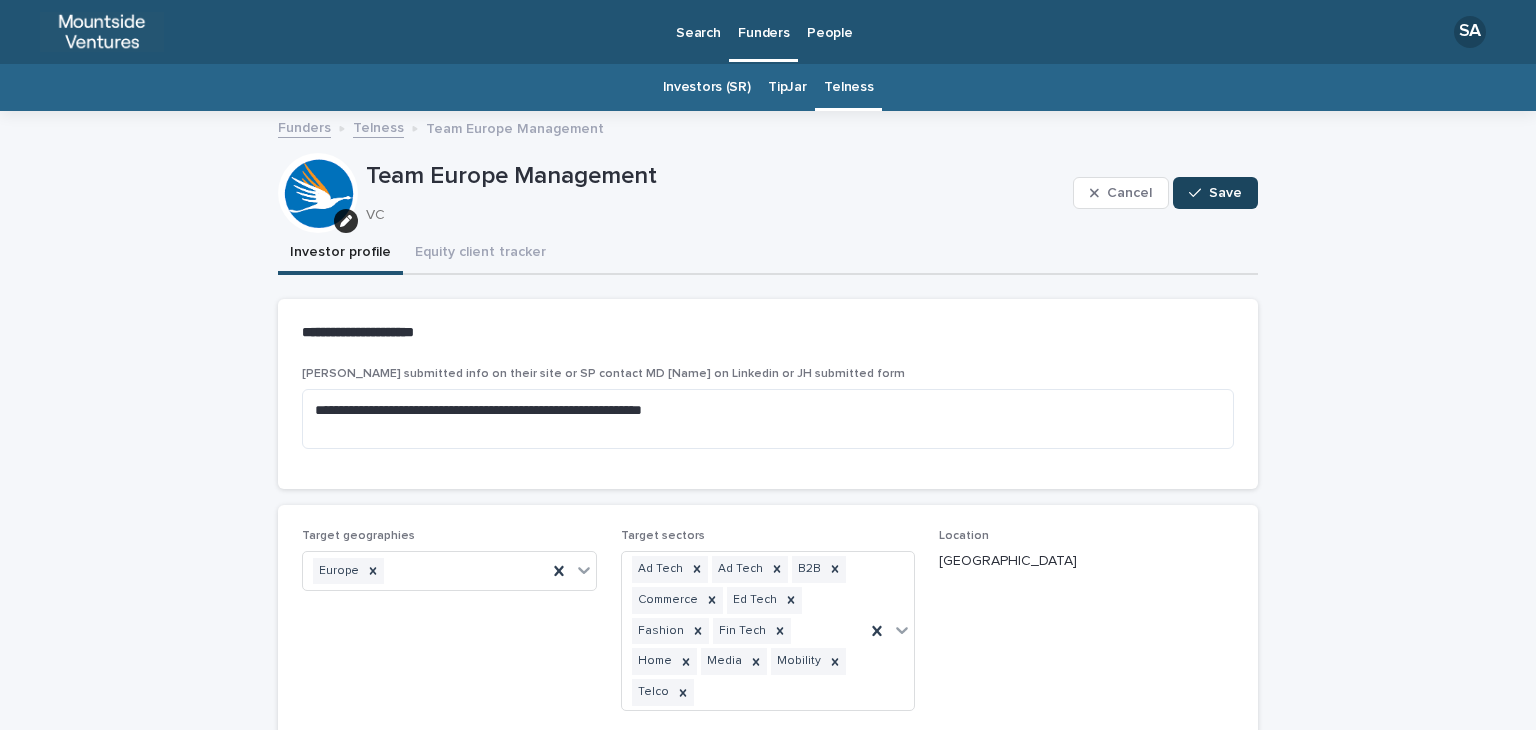 click on "Save" at bounding box center [1225, 193] 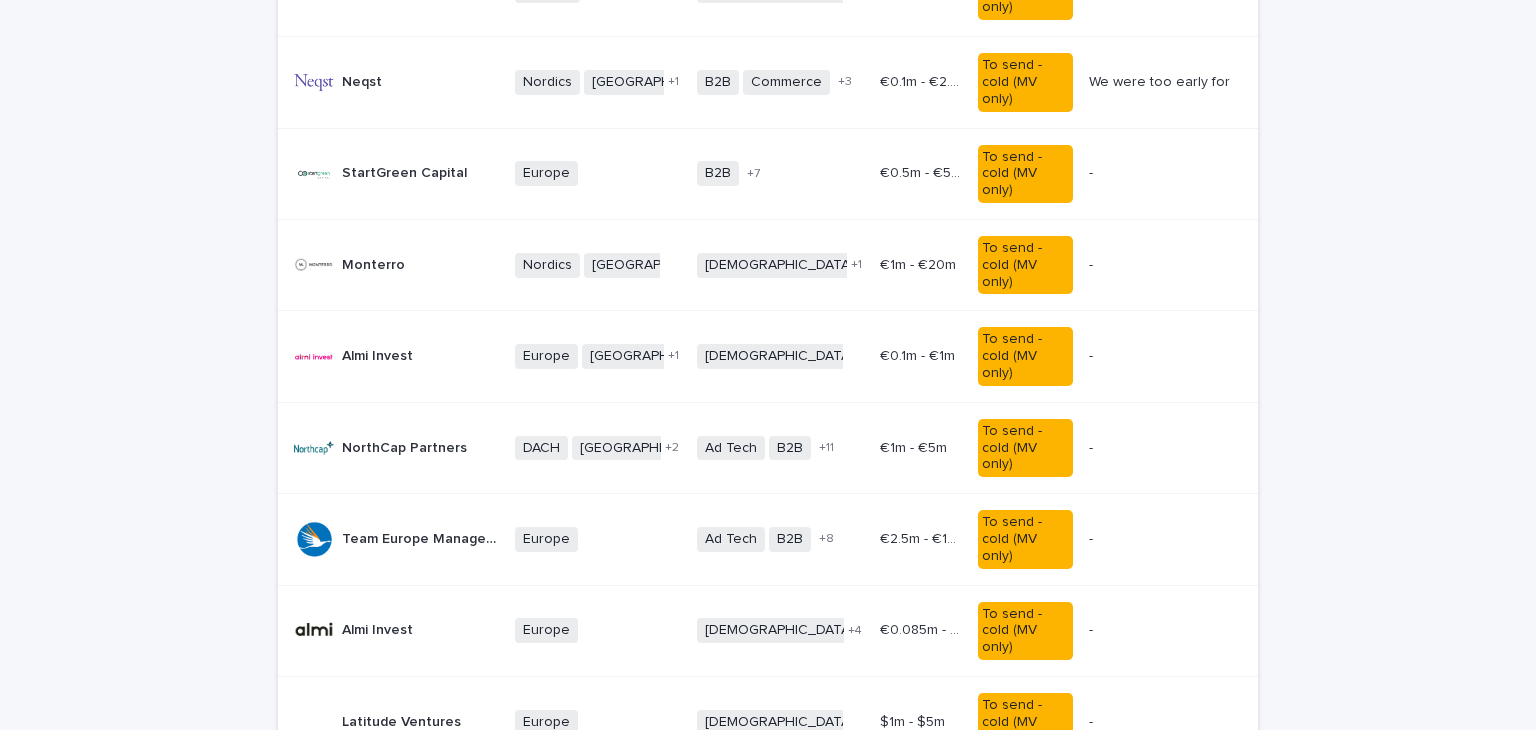 scroll, scrollTop: 1442, scrollLeft: 0, axis: vertical 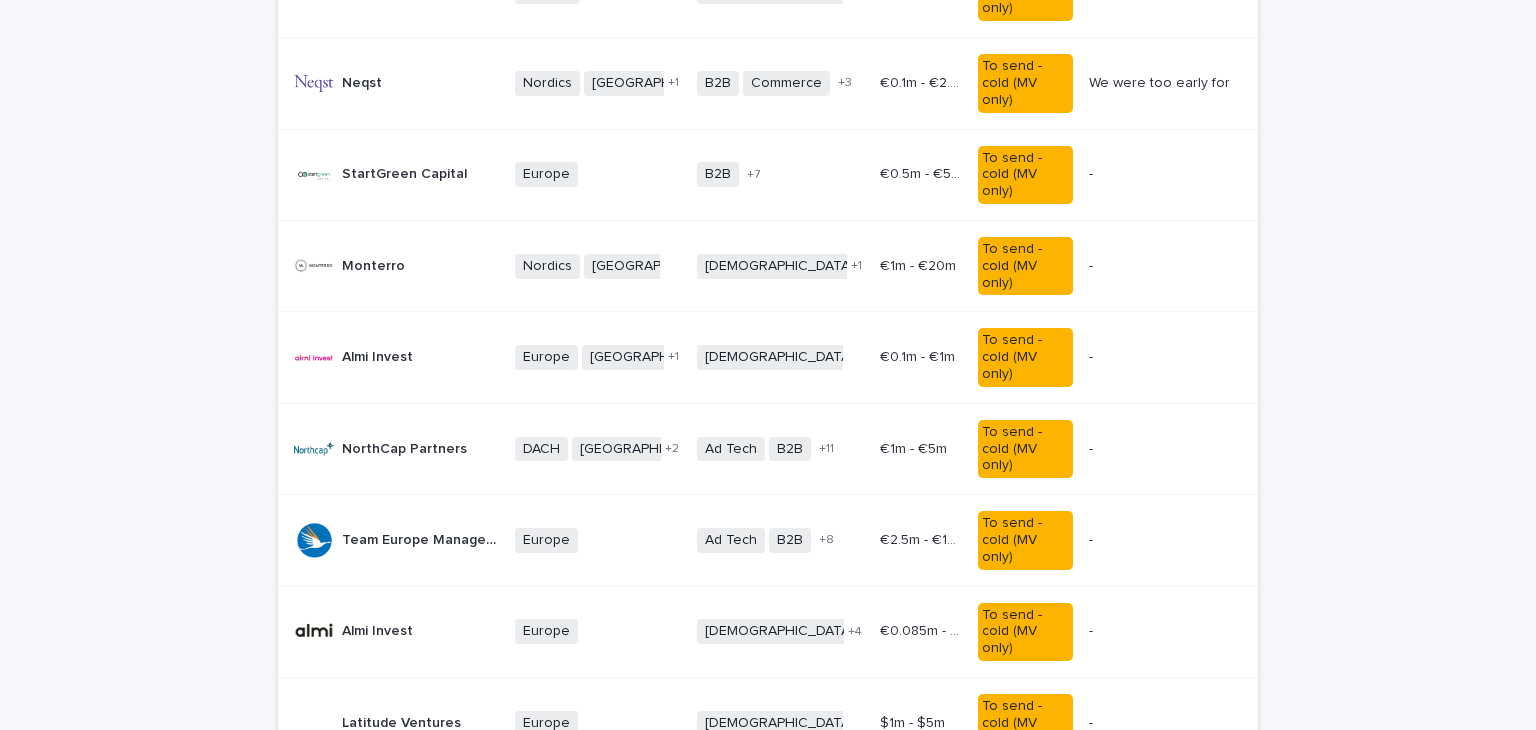 click on "Latitude Ventures" at bounding box center (403, 721) 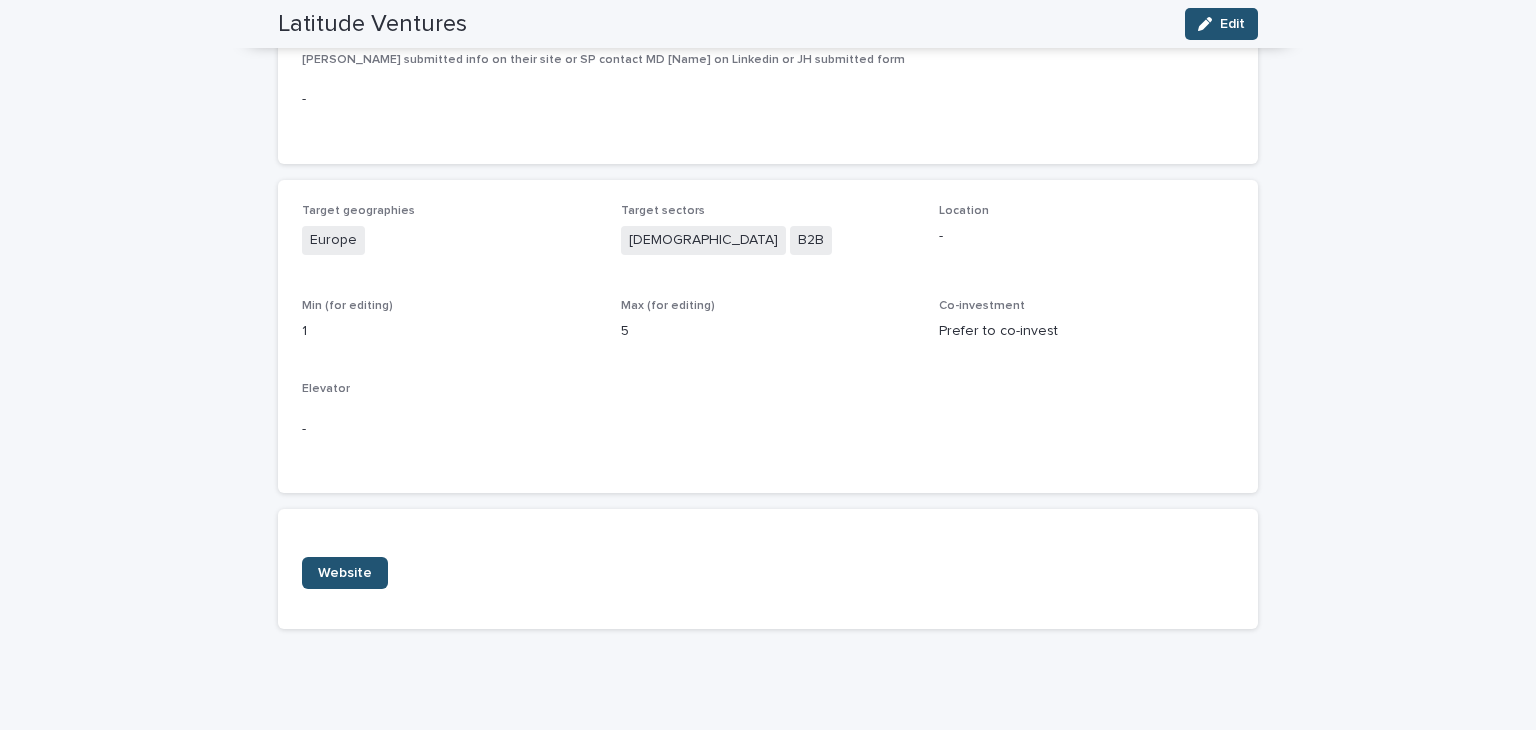scroll, scrollTop: 0, scrollLeft: 0, axis: both 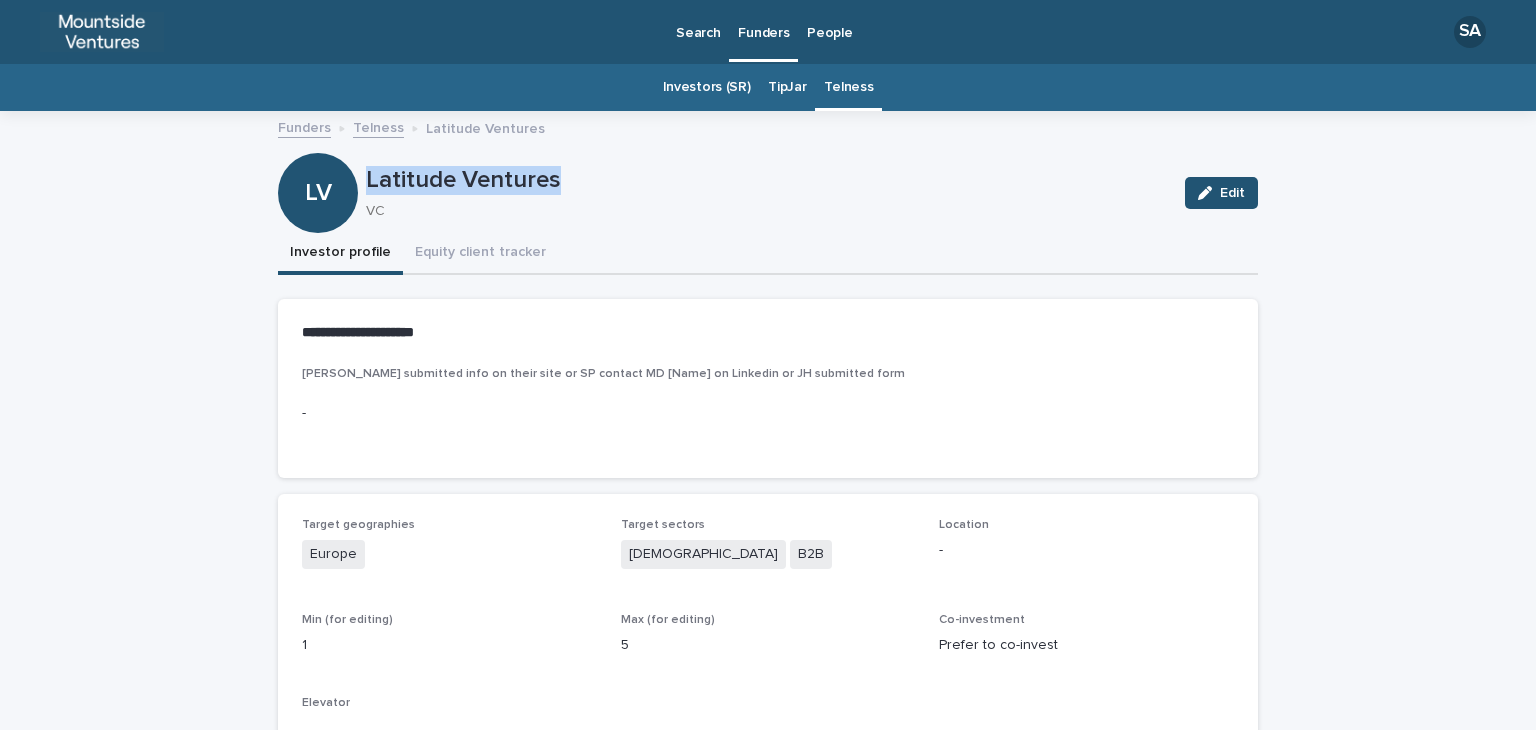drag, startPoint x: 557, startPoint y: 184, endPoint x: 349, endPoint y: 169, distance: 208.54016 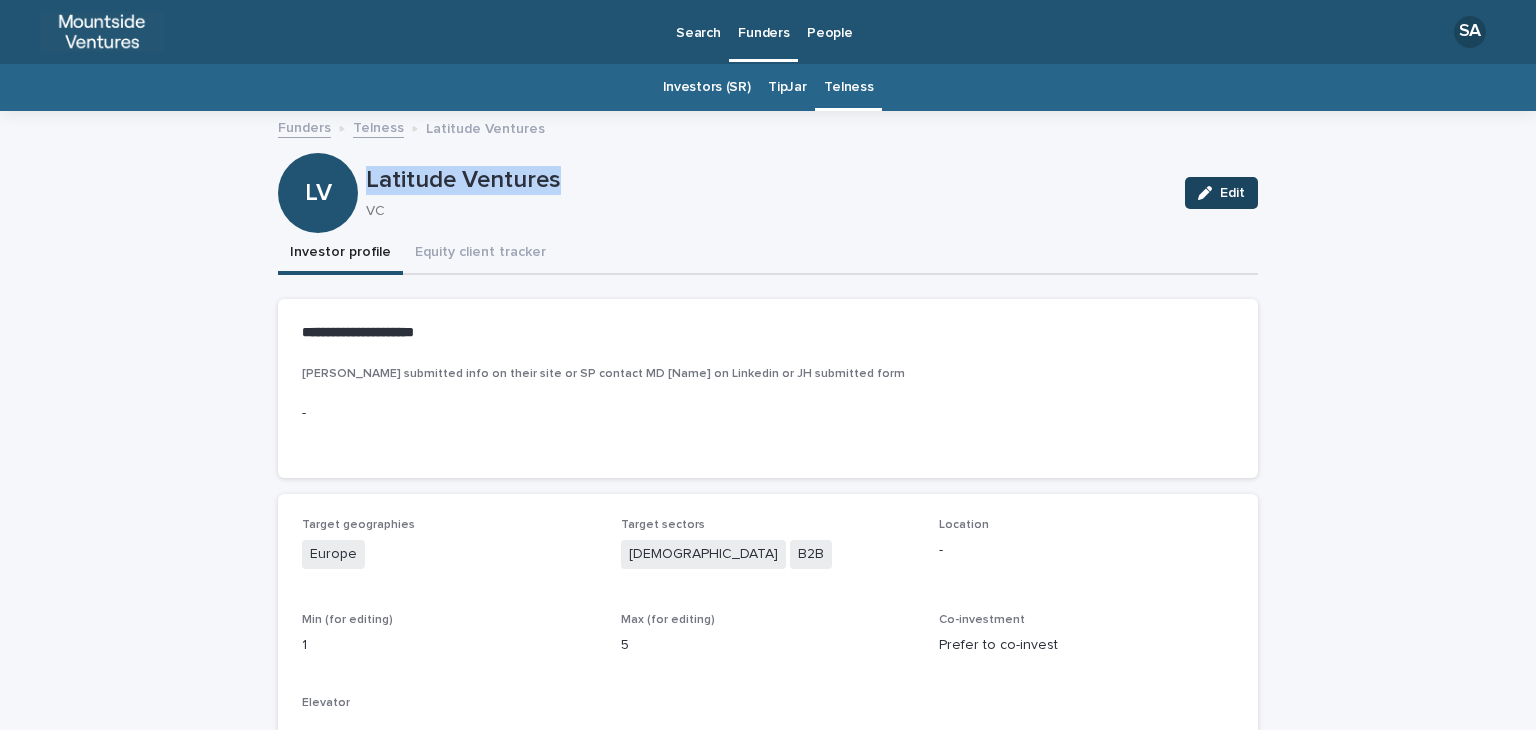 click at bounding box center [1209, 193] 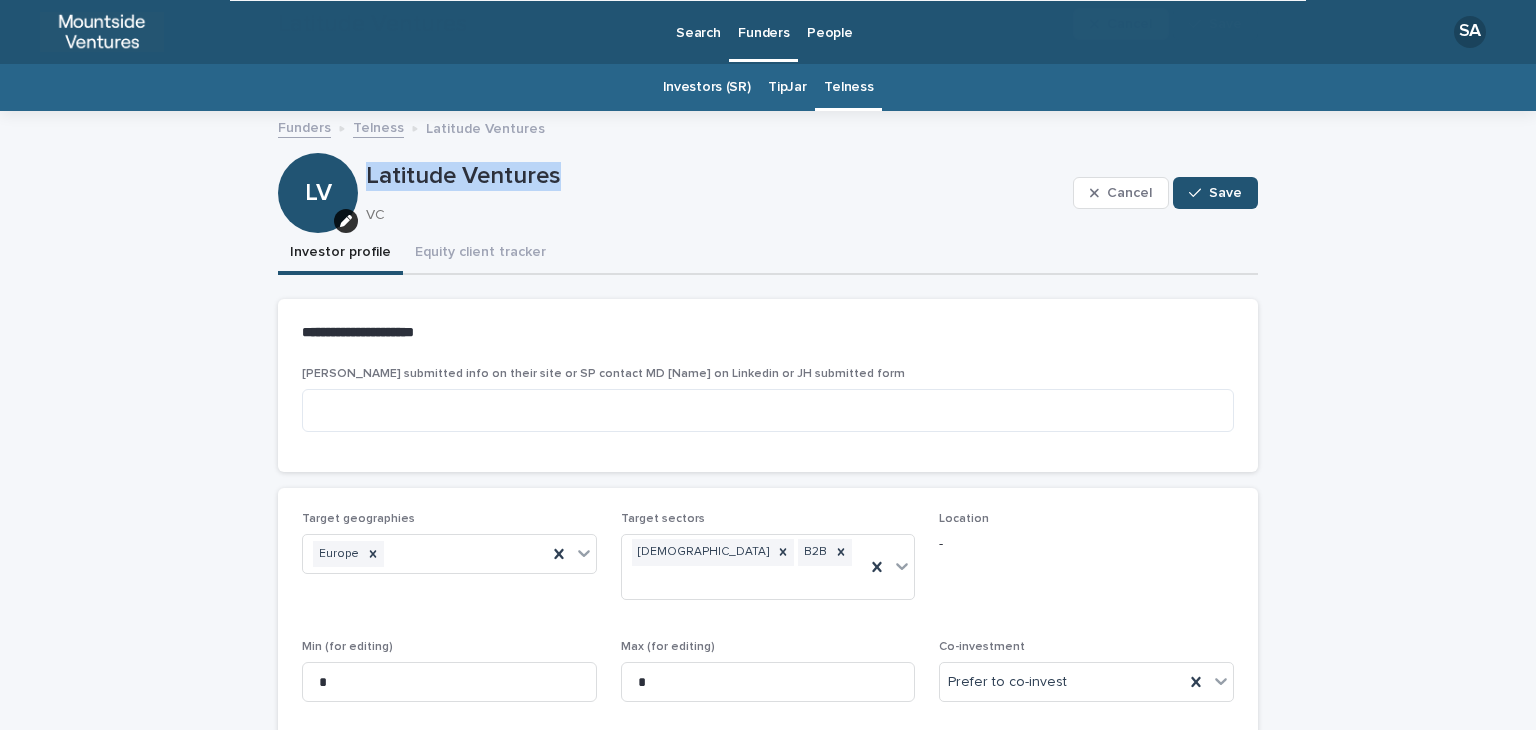 scroll, scrollTop: 340, scrollLeft: 0, axis: vertical 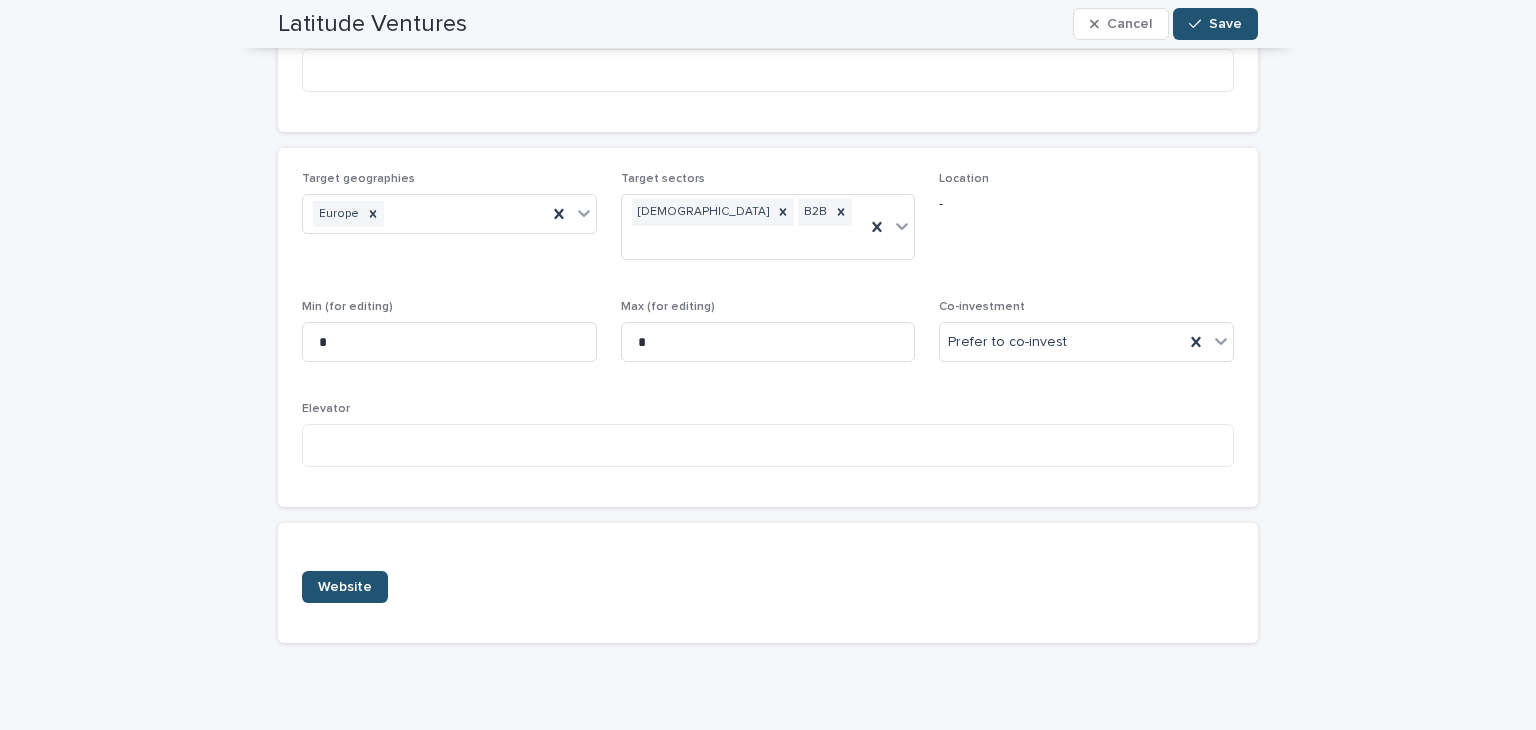 click on "Target geographies Europe Target sectors Agnostic B2B Location - Min (for editing) * Max (for editing) * Co-investment Prefer to co-invest Elevator" at bounding box center (768, 327) 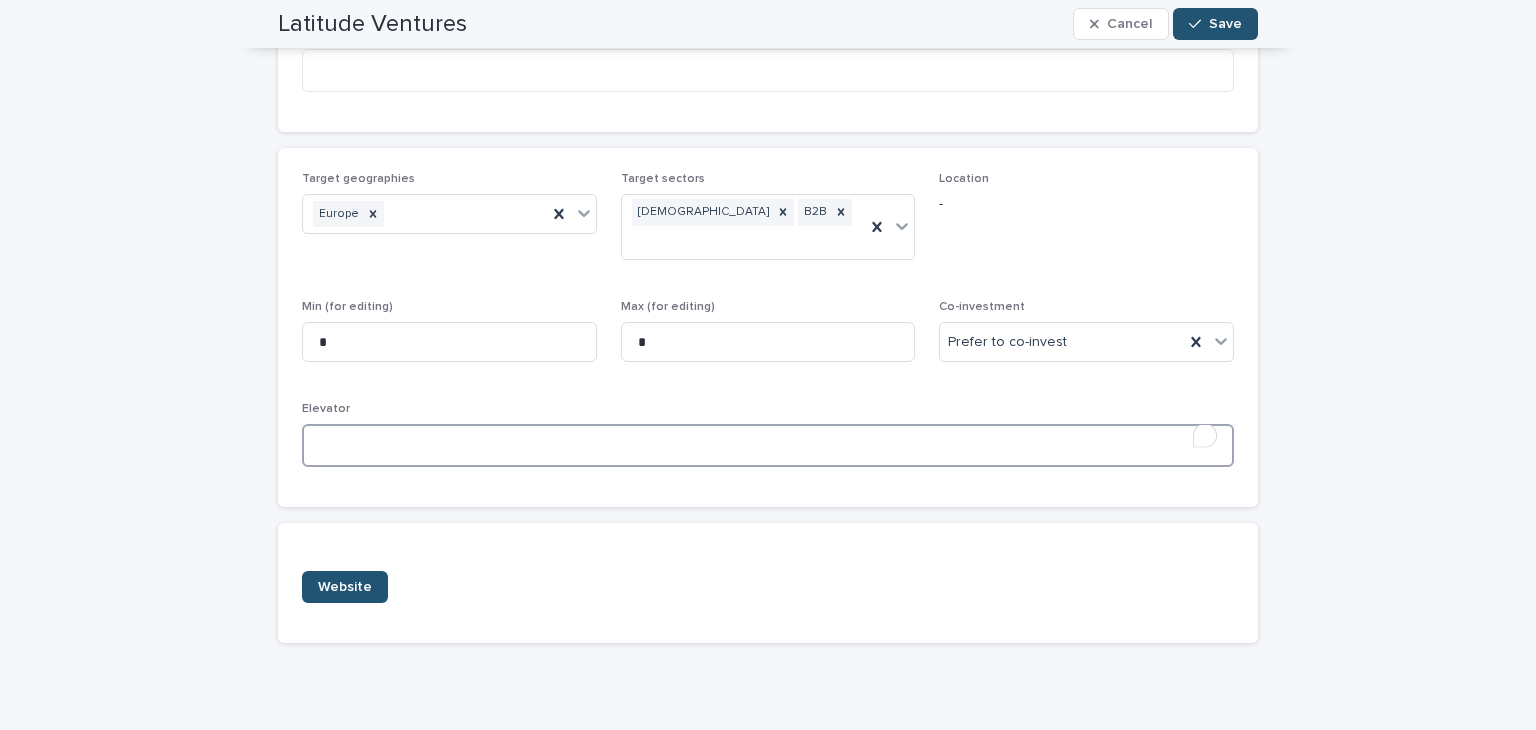 click at bounding box center (768, 445) 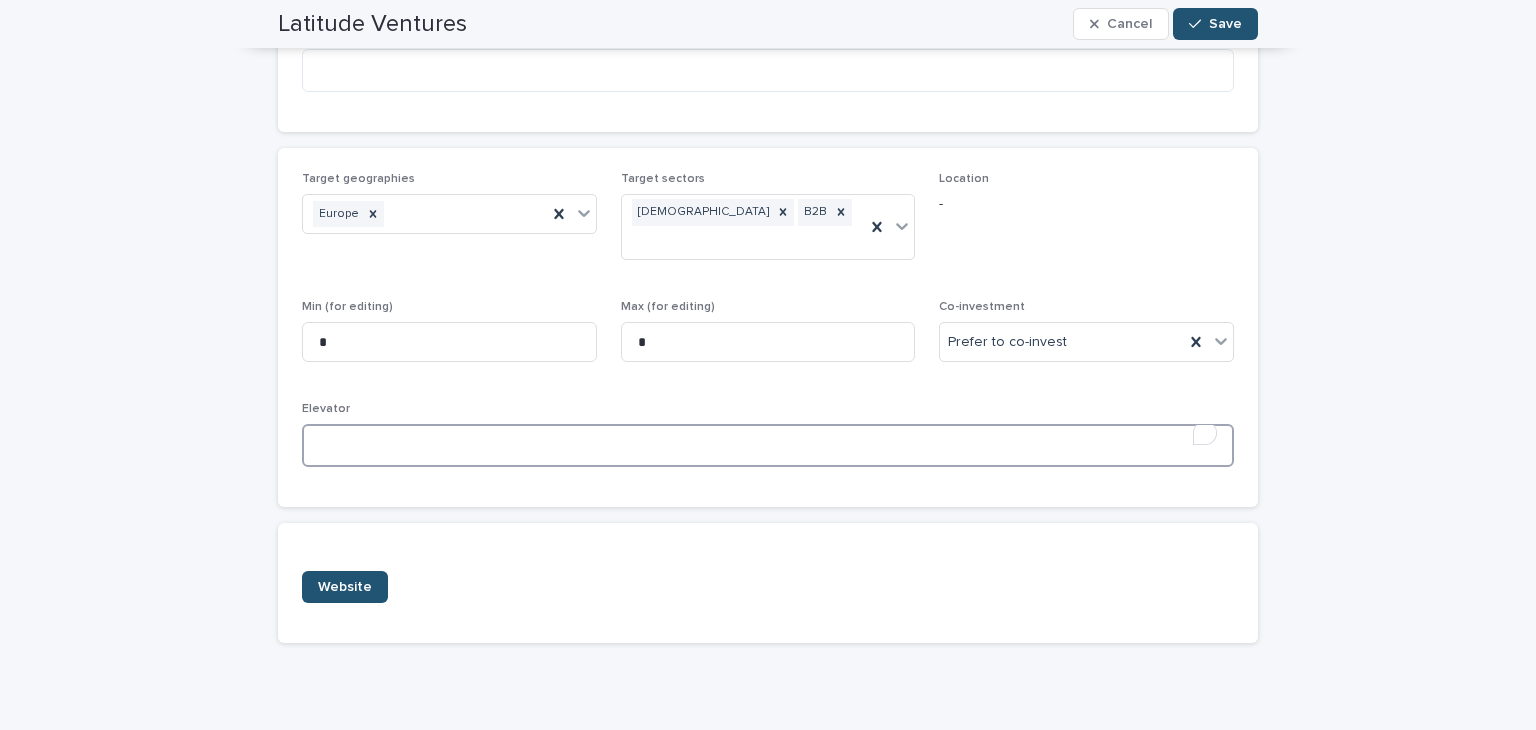 paste on "**********" 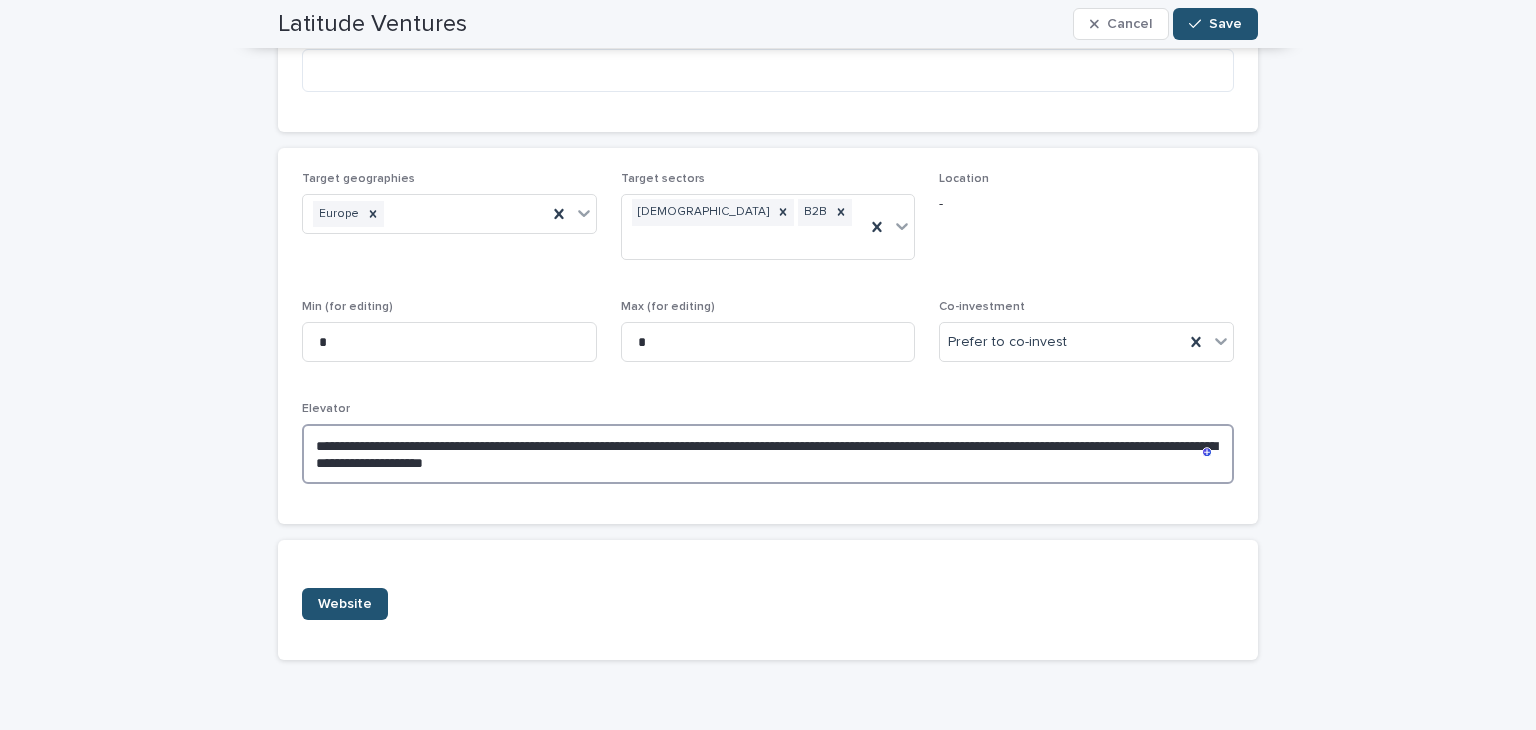 click on "**********" at bounding box center (768, 454) 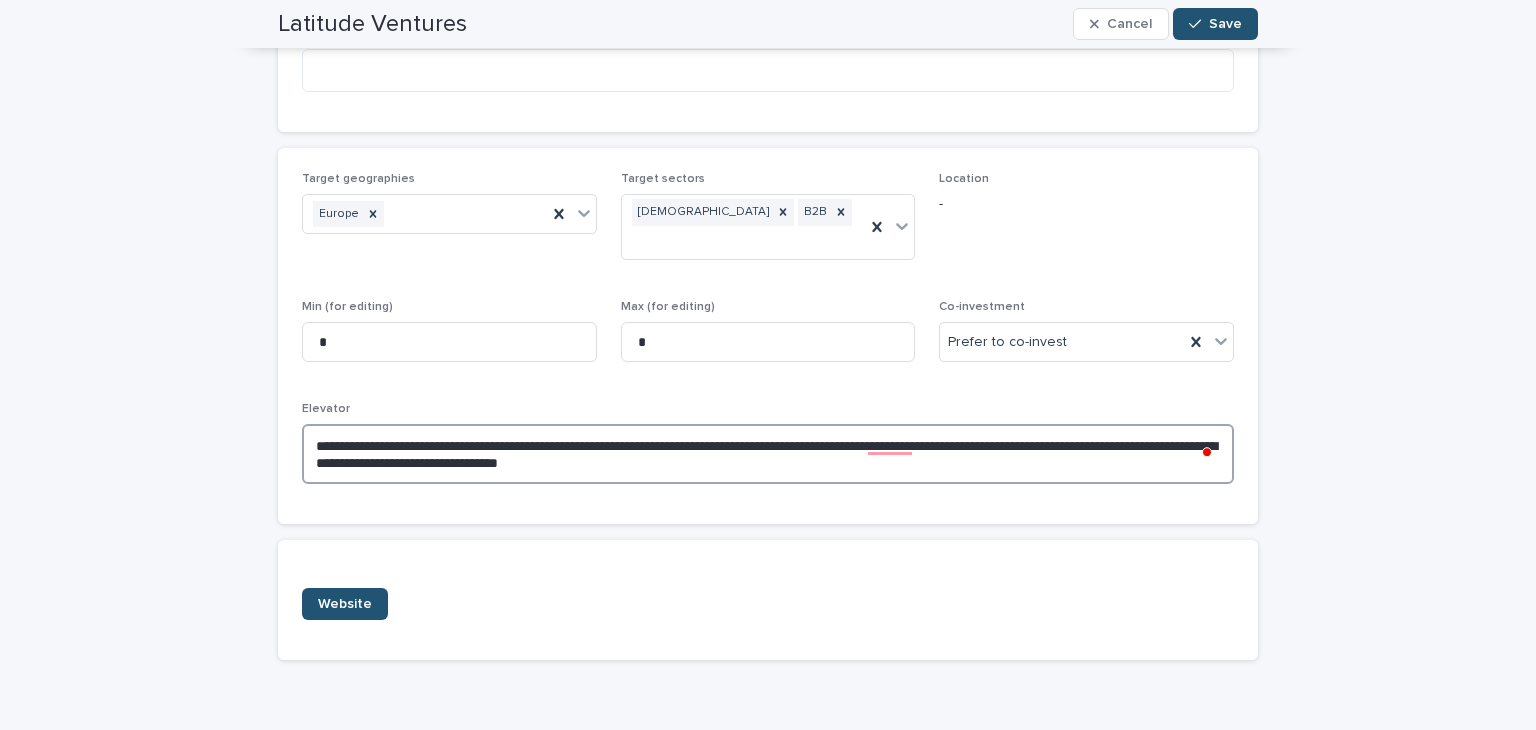click on "**********" at bounding box center [768, 454] 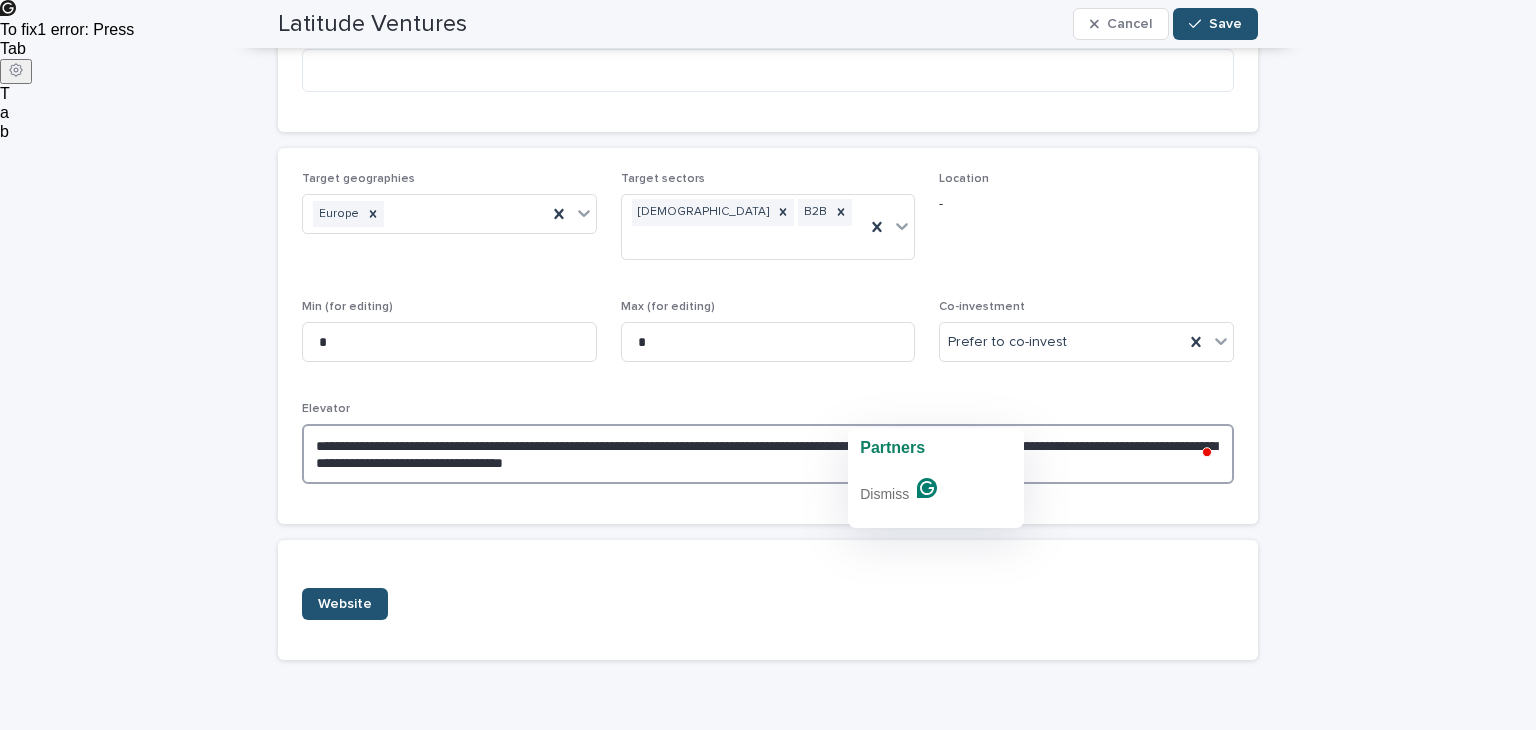 click on "**********" at bounding box center (768, 454) 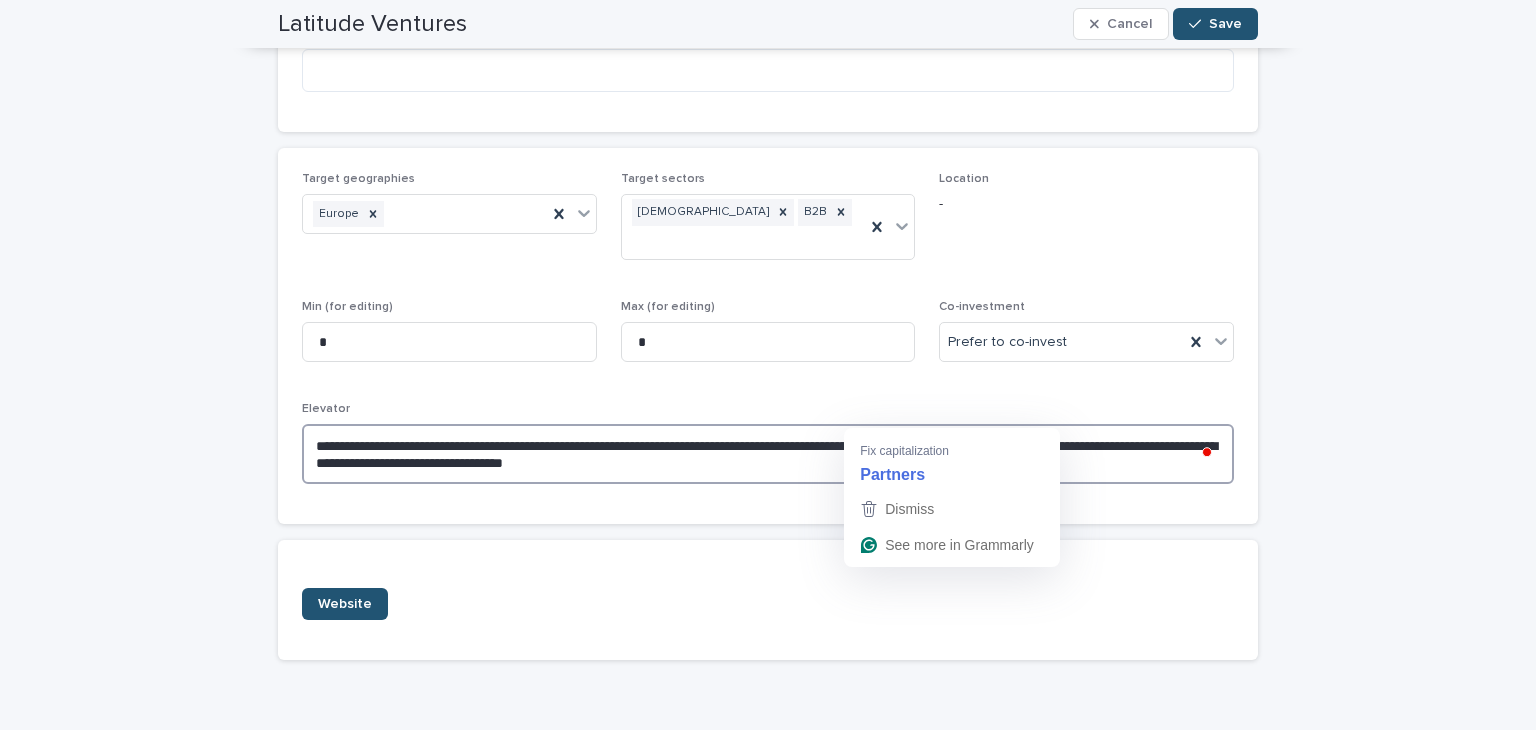 click on "**********" at bounding box center (768, 454) 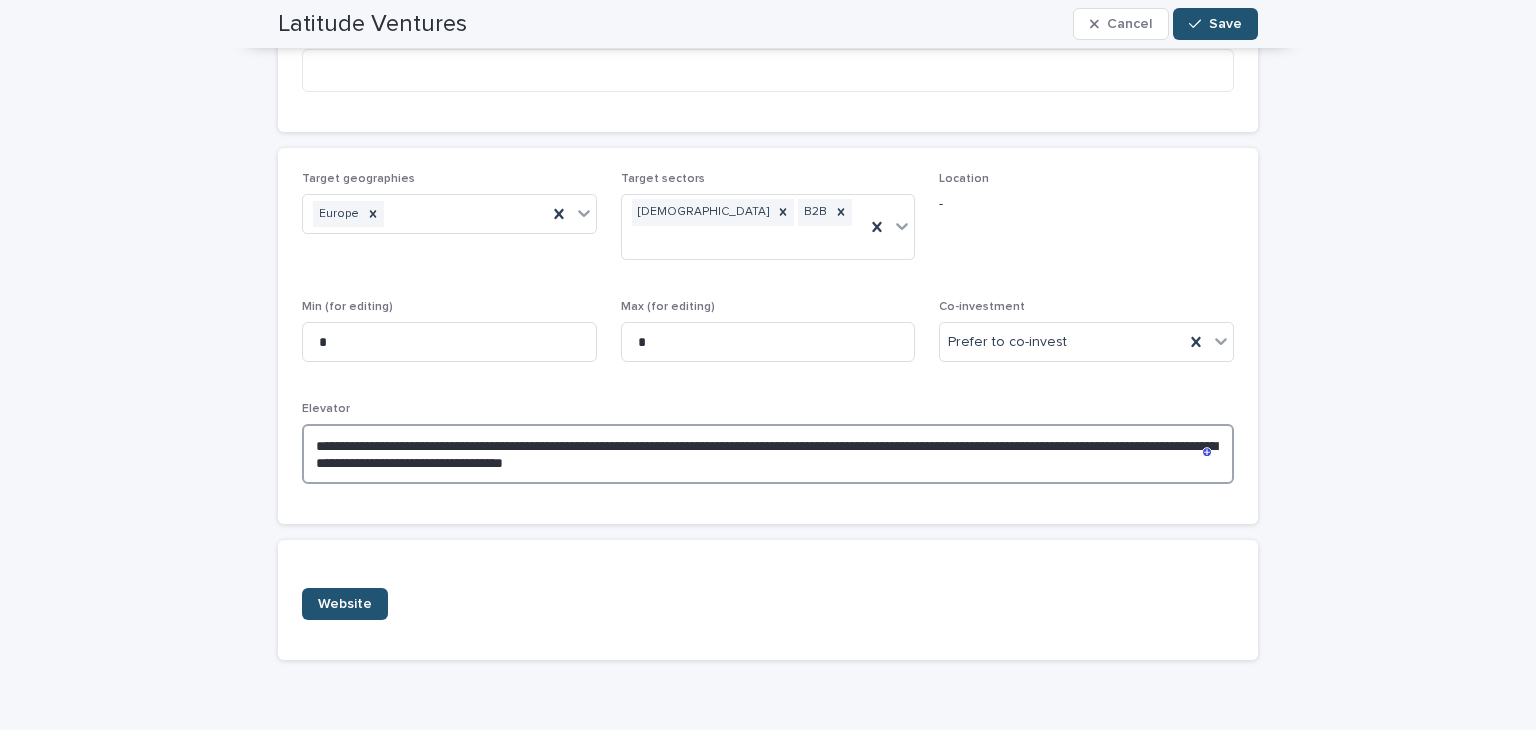 scroll, scrollTop: 196, scrollLeft: 0, axis: vertical 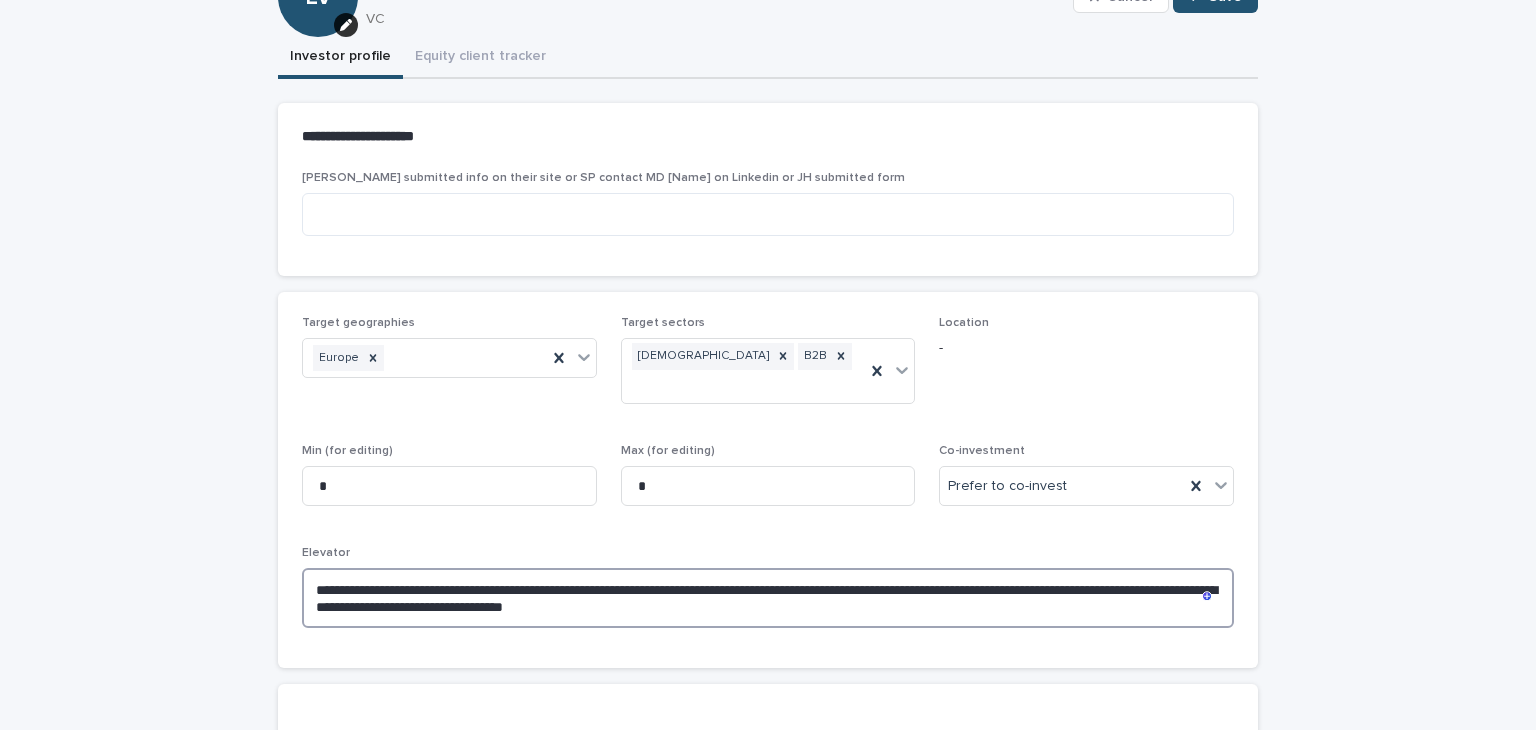 type on "**********" 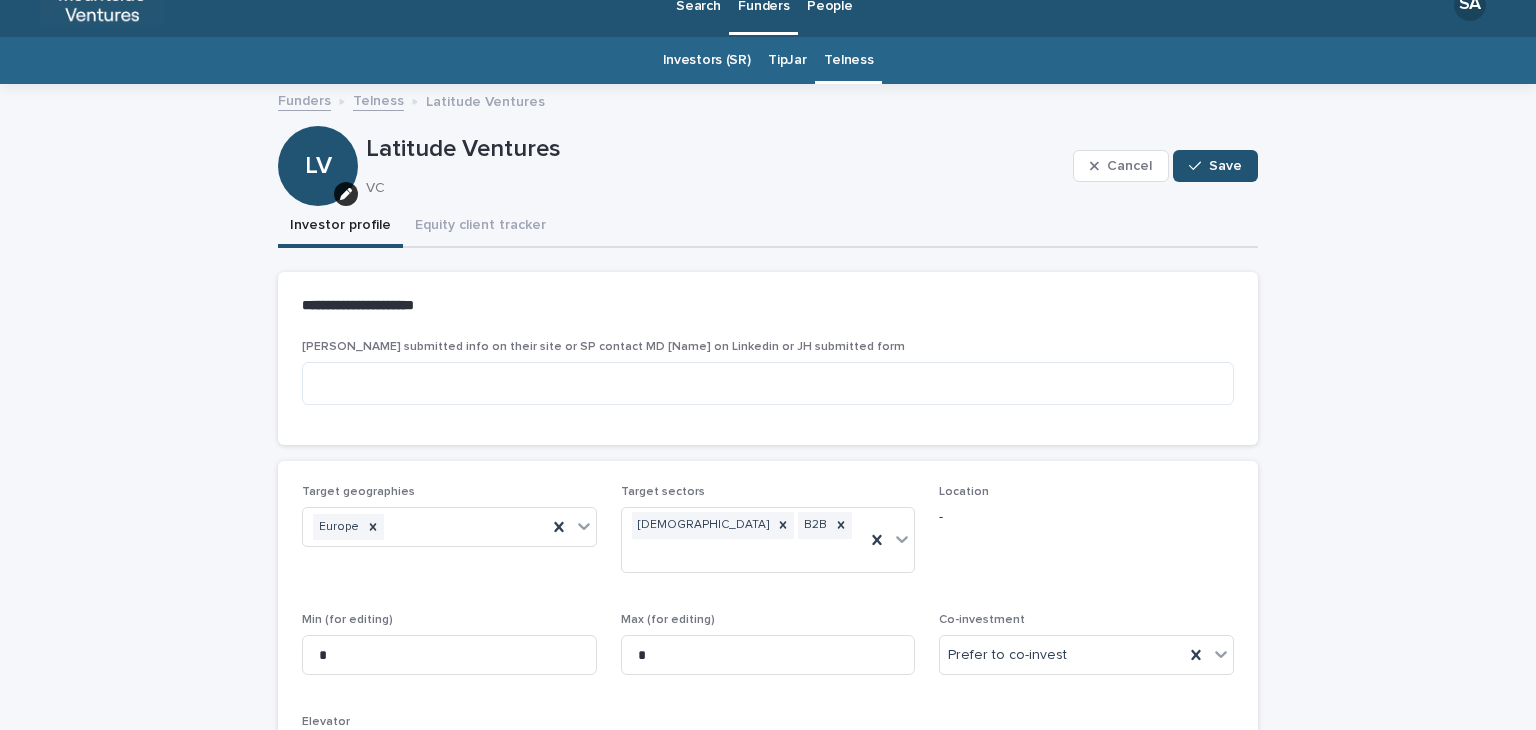 scroll, scrollTop: 16, scrollLeft: 0, axis: vertical 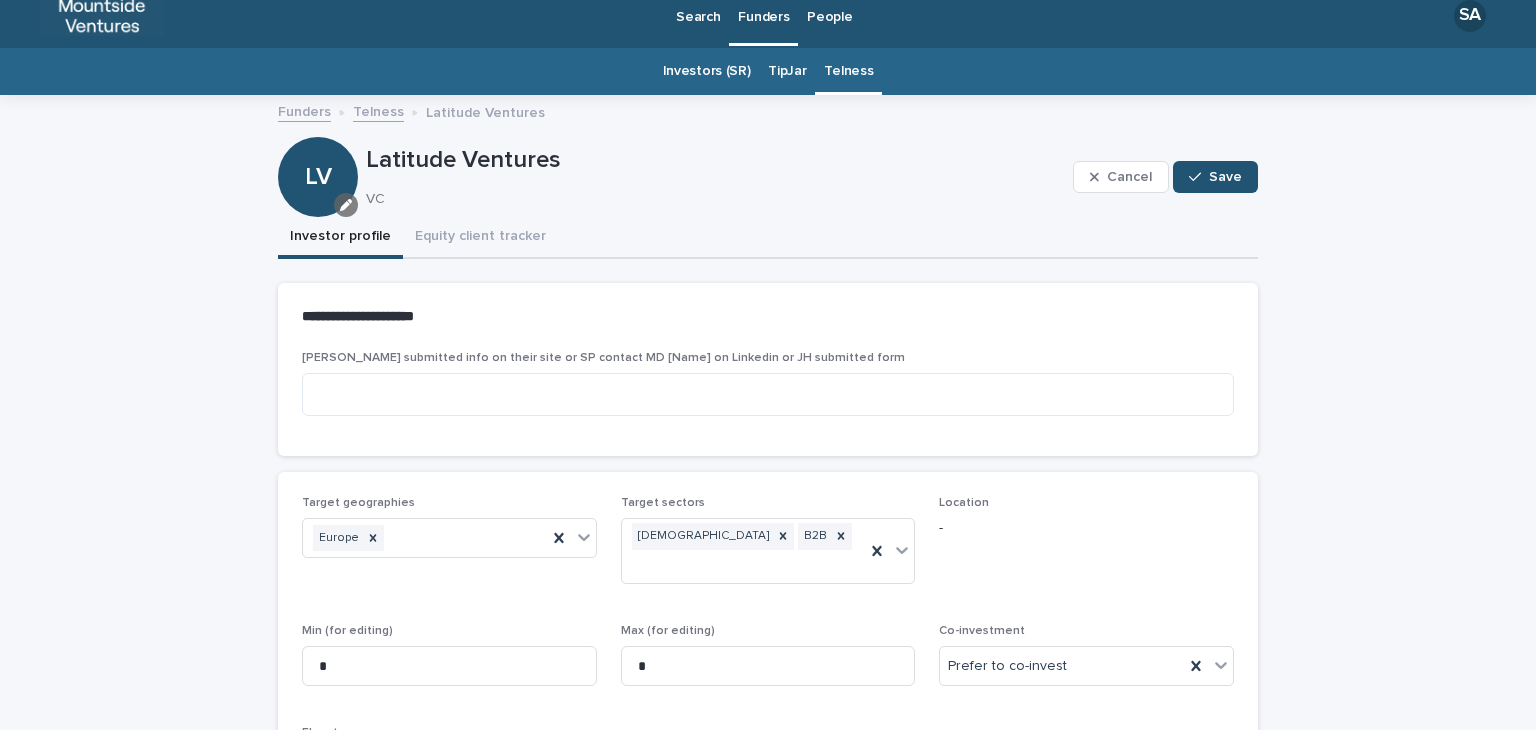 click 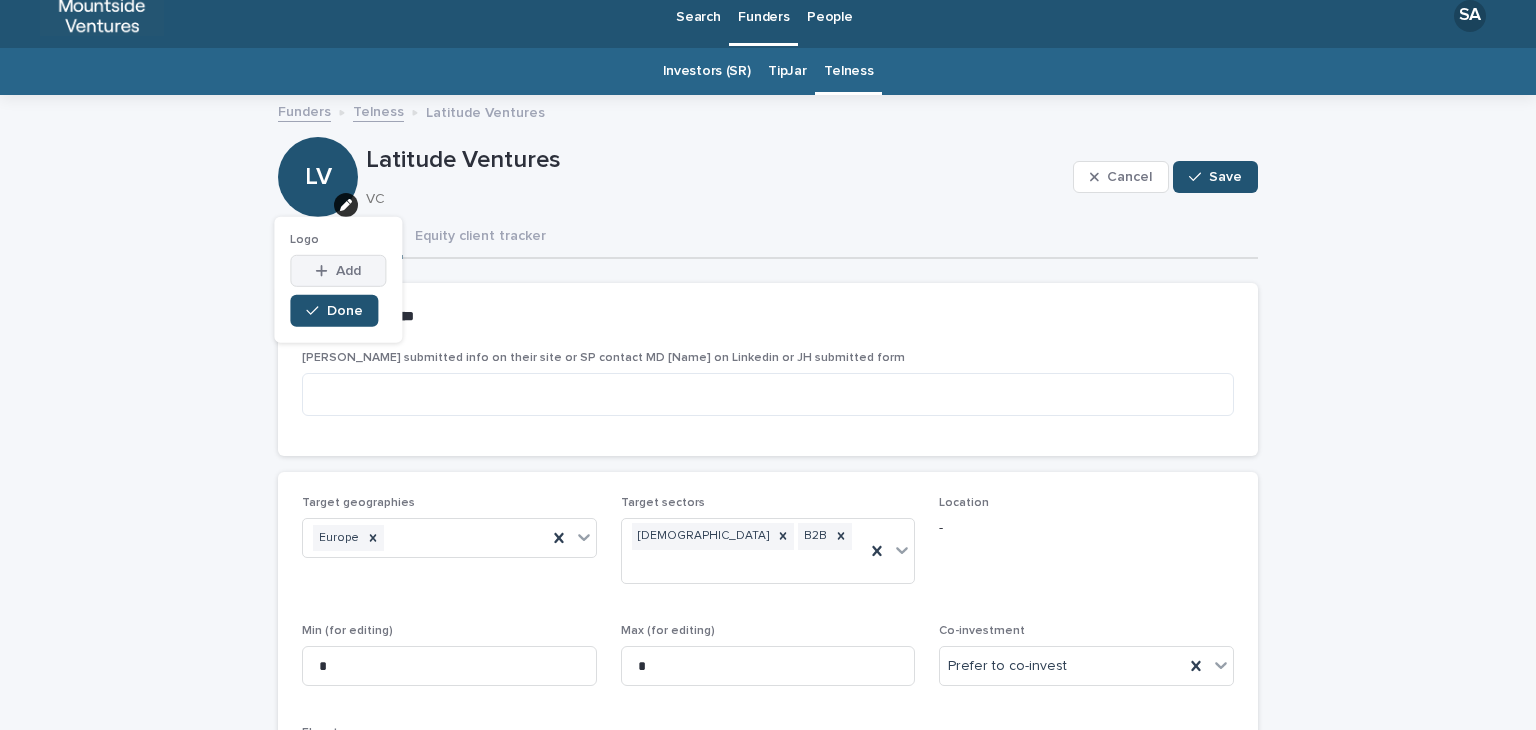 click at bounding box center [326, 271] 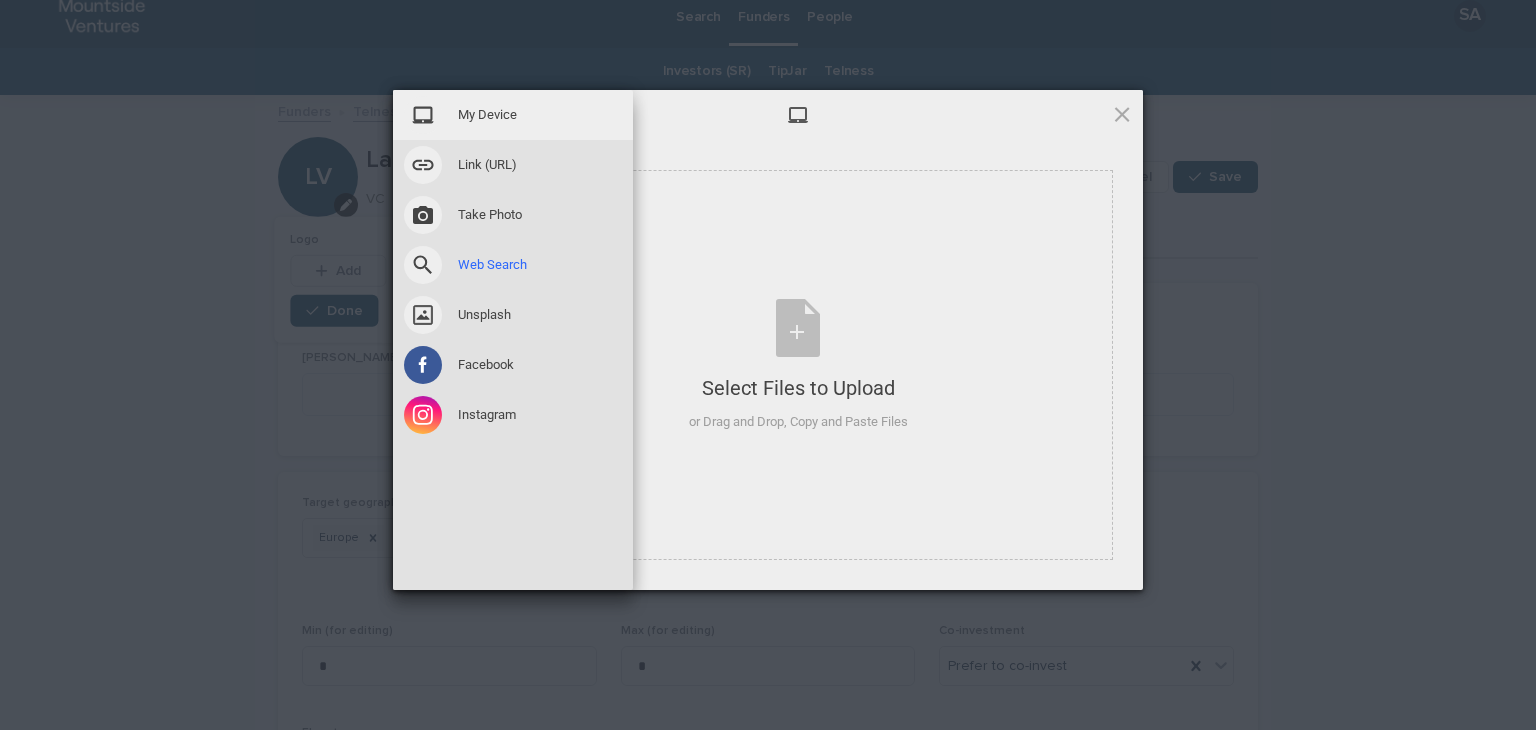 click on "Web Search" at bounding box center (492, 265) 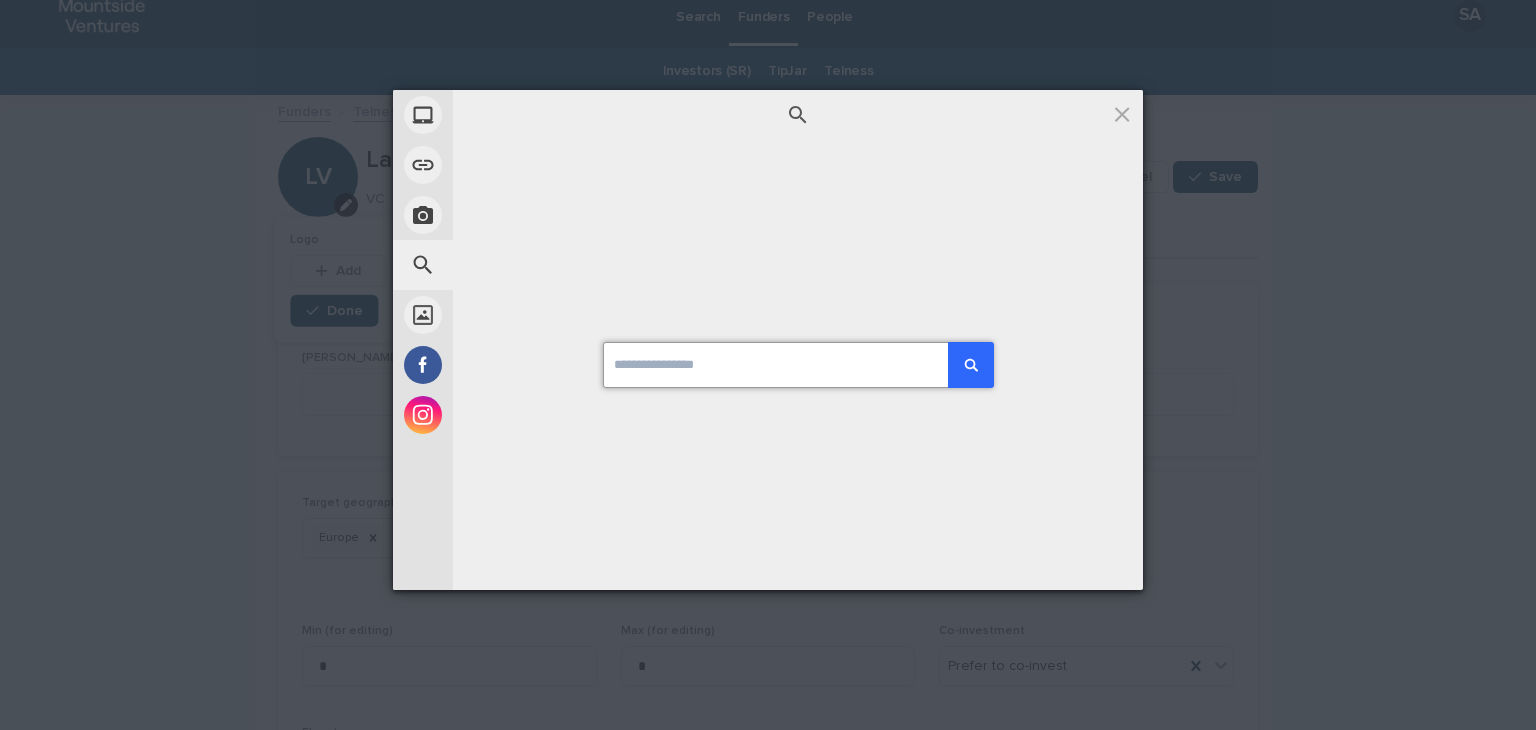 click at bounding box center (798, 365) 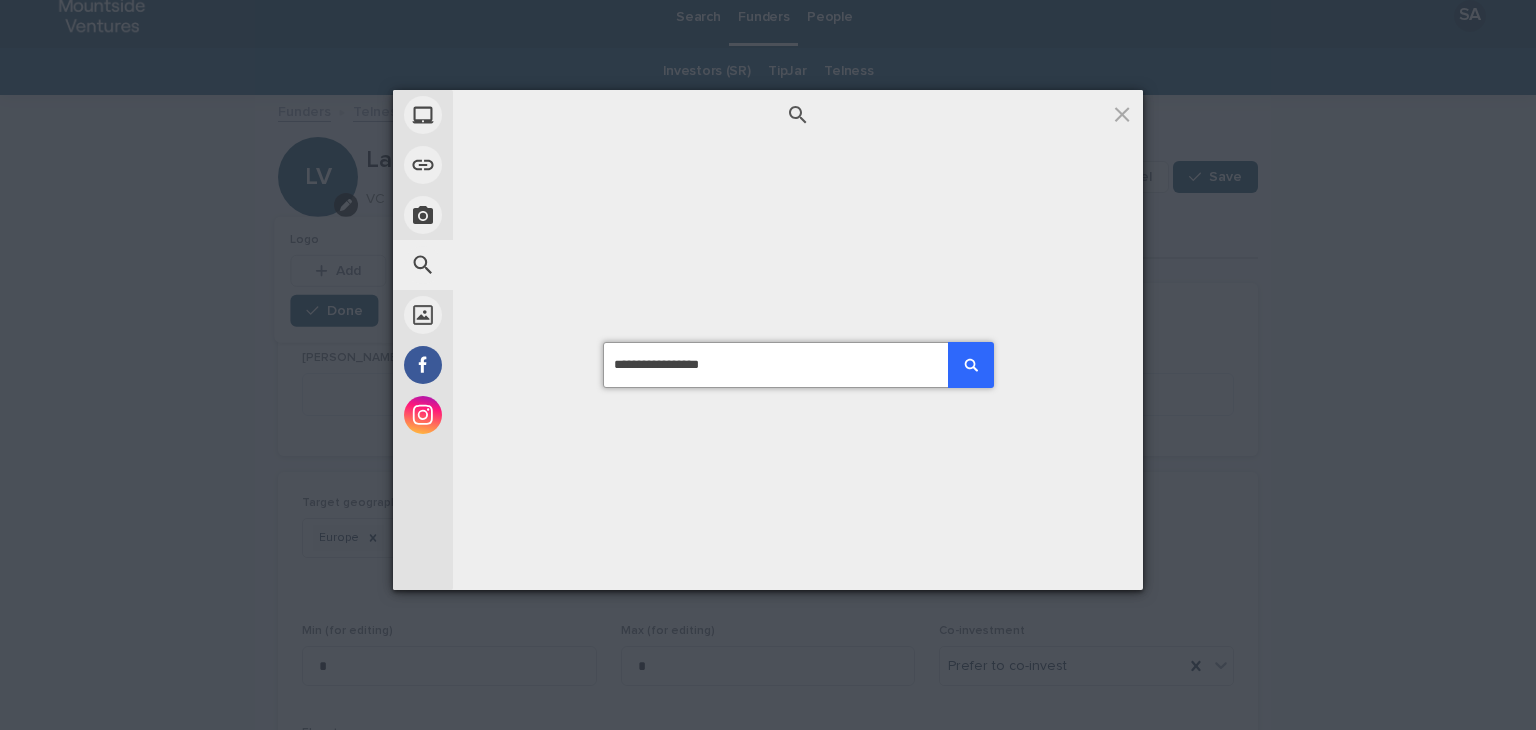 type on "**********" 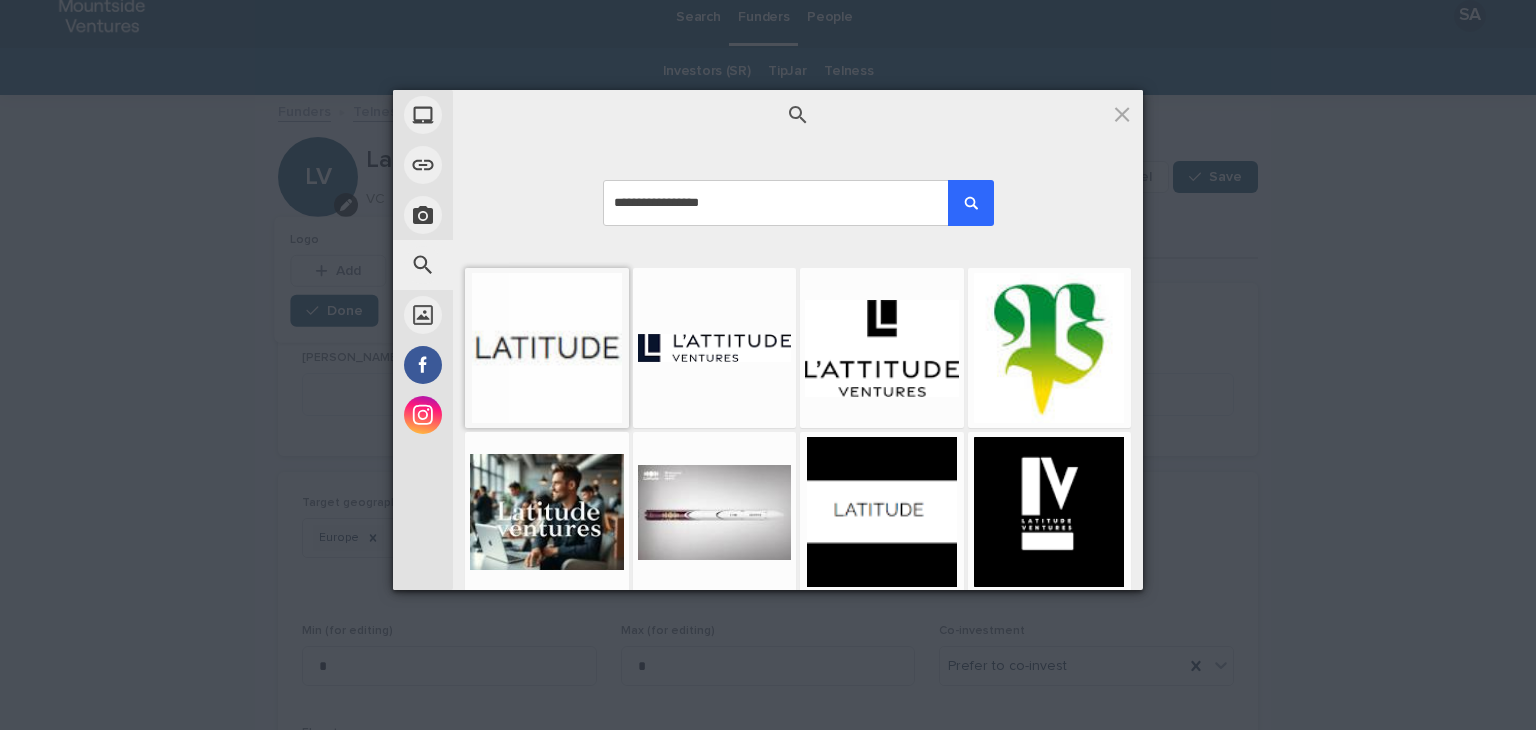 click at bounding box center [547, 348] 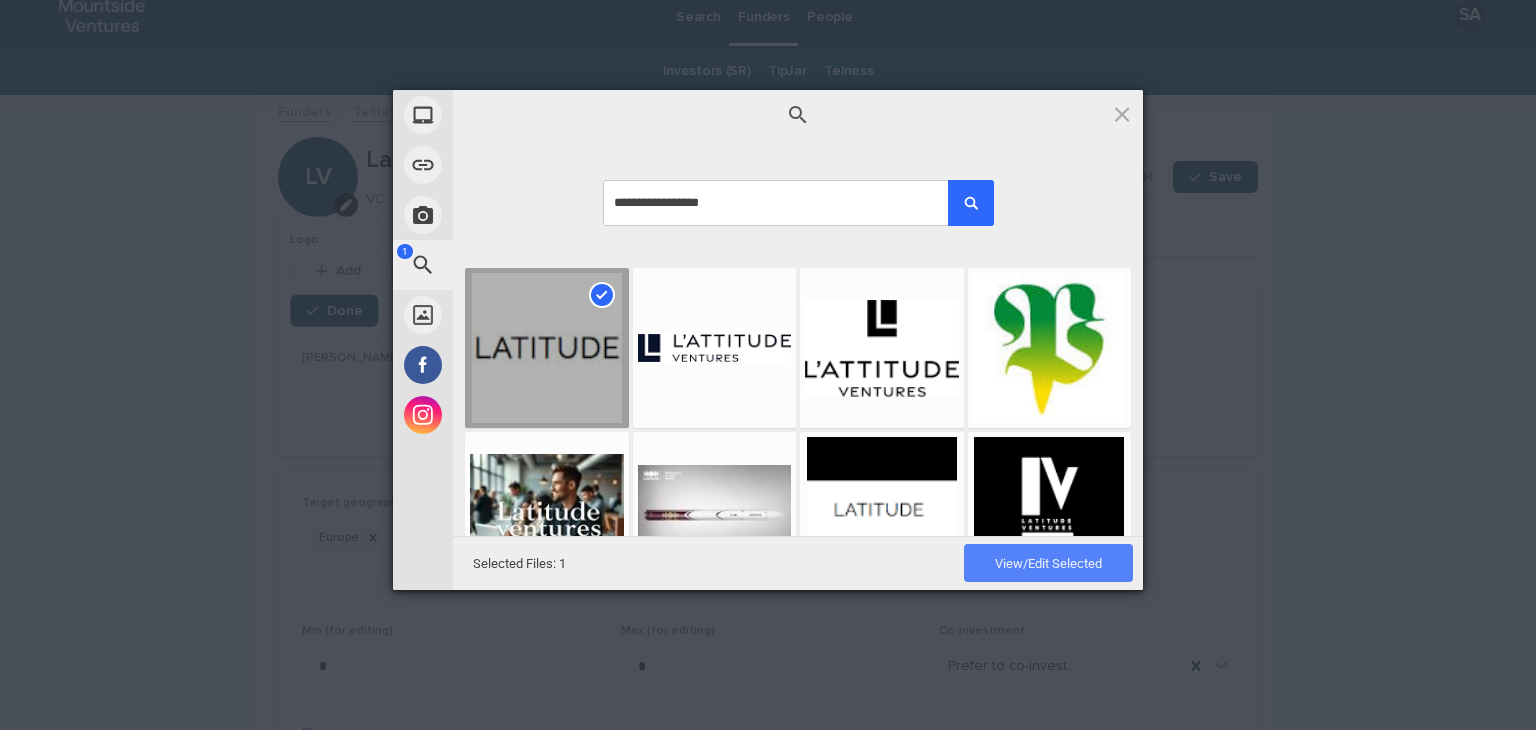 click on "View/Edit Selected" at bounding box center [1048, 563] 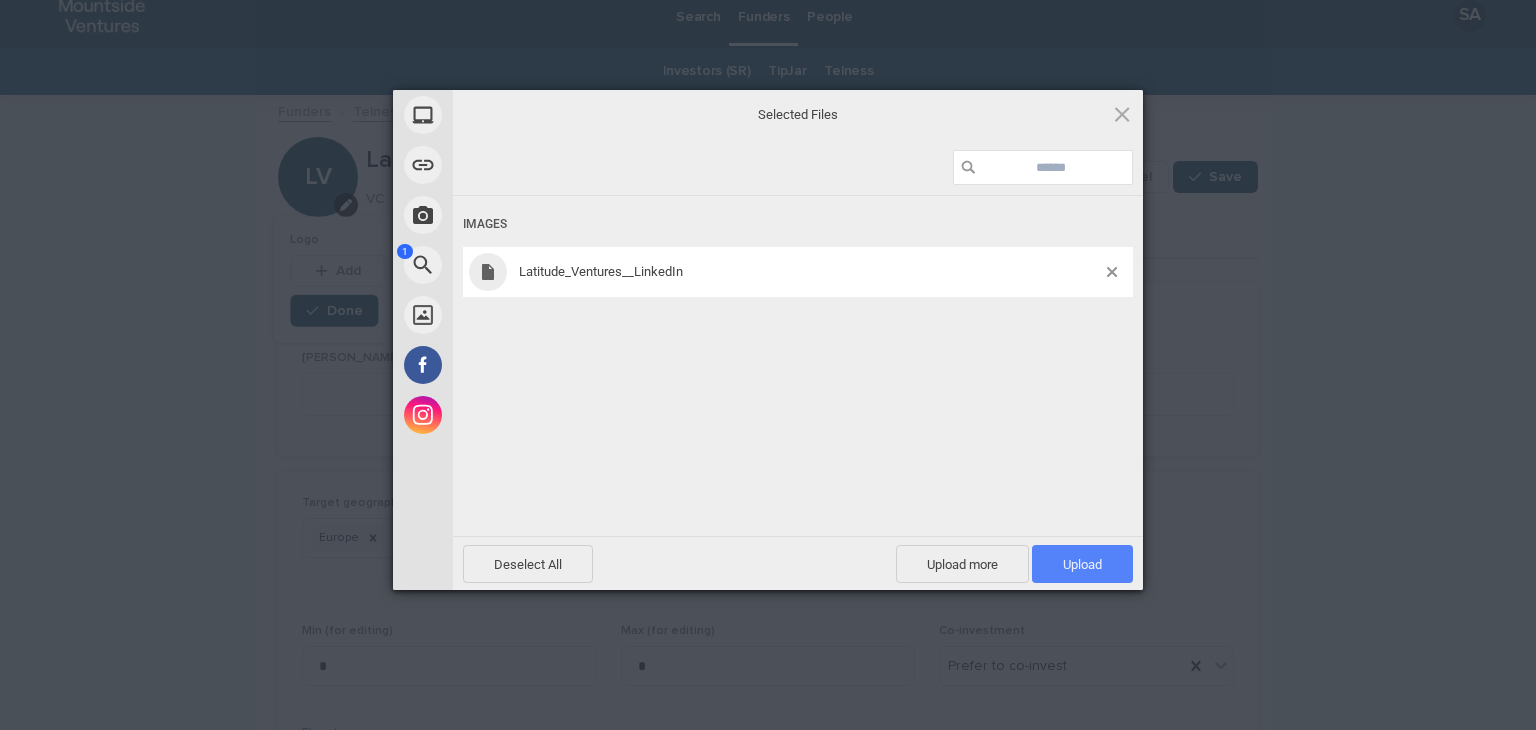 click on "Upload
1" at bounding box center (1082, 564) 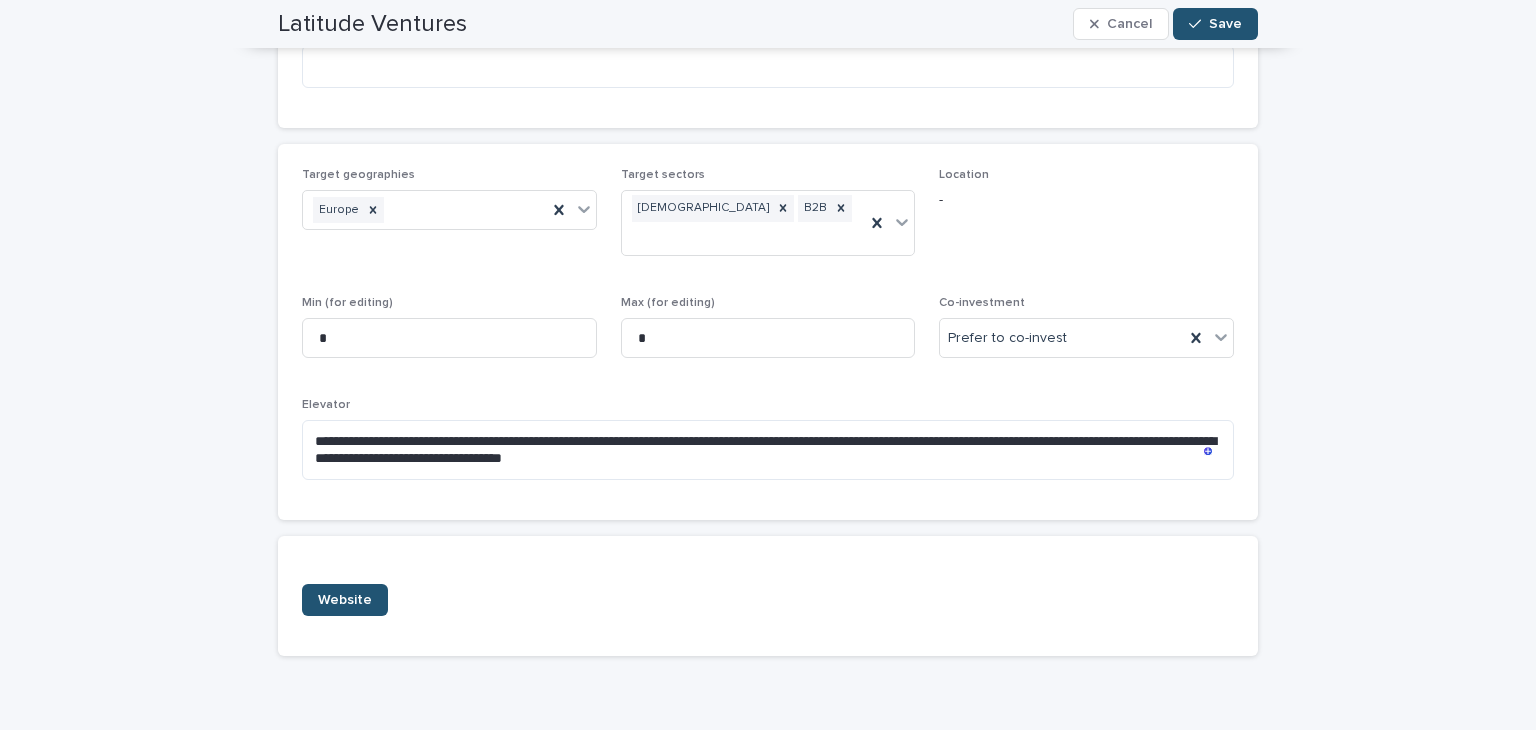scroll, scrollTop: 0, scrollLeft: 0, axis: both 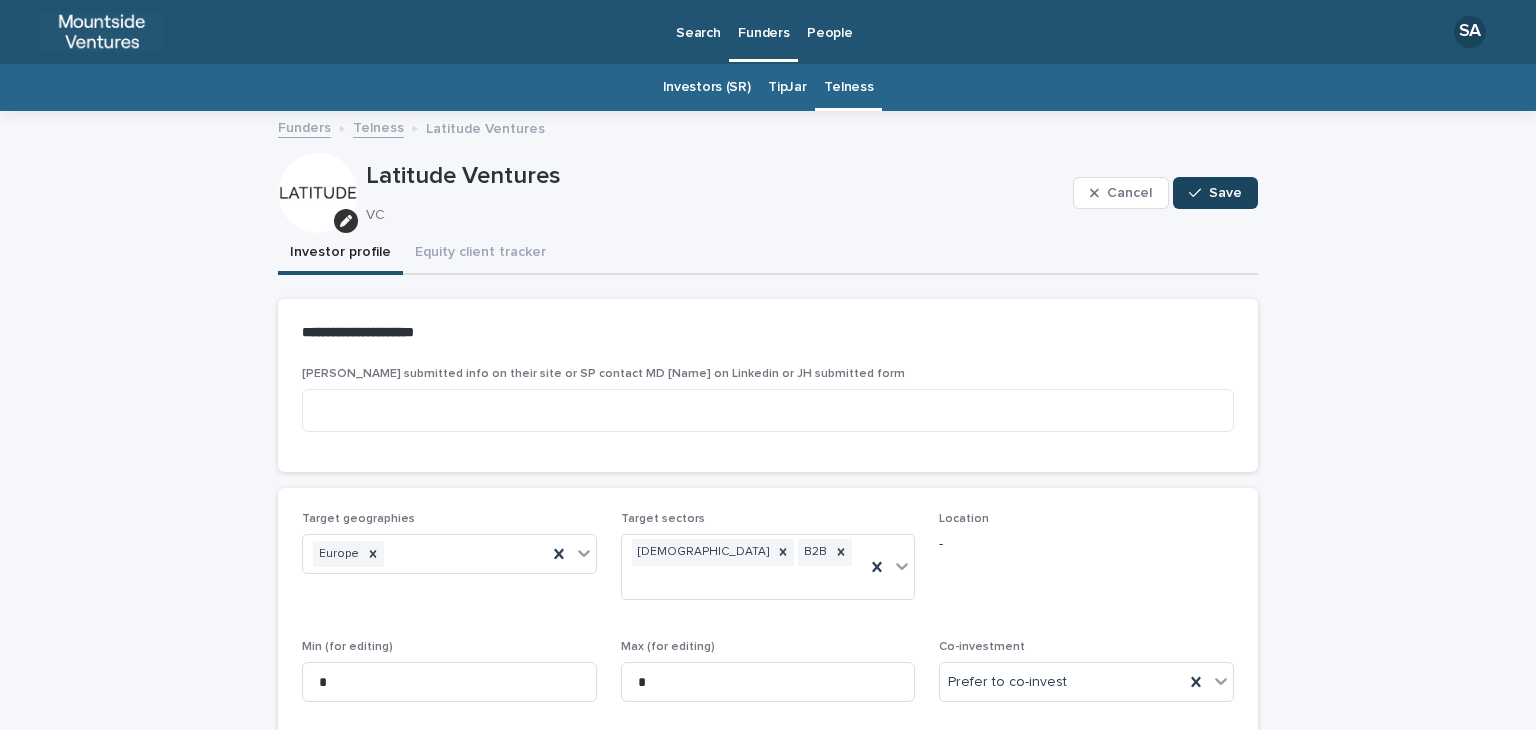 click on "Save" at bounding box center [1225, 193] 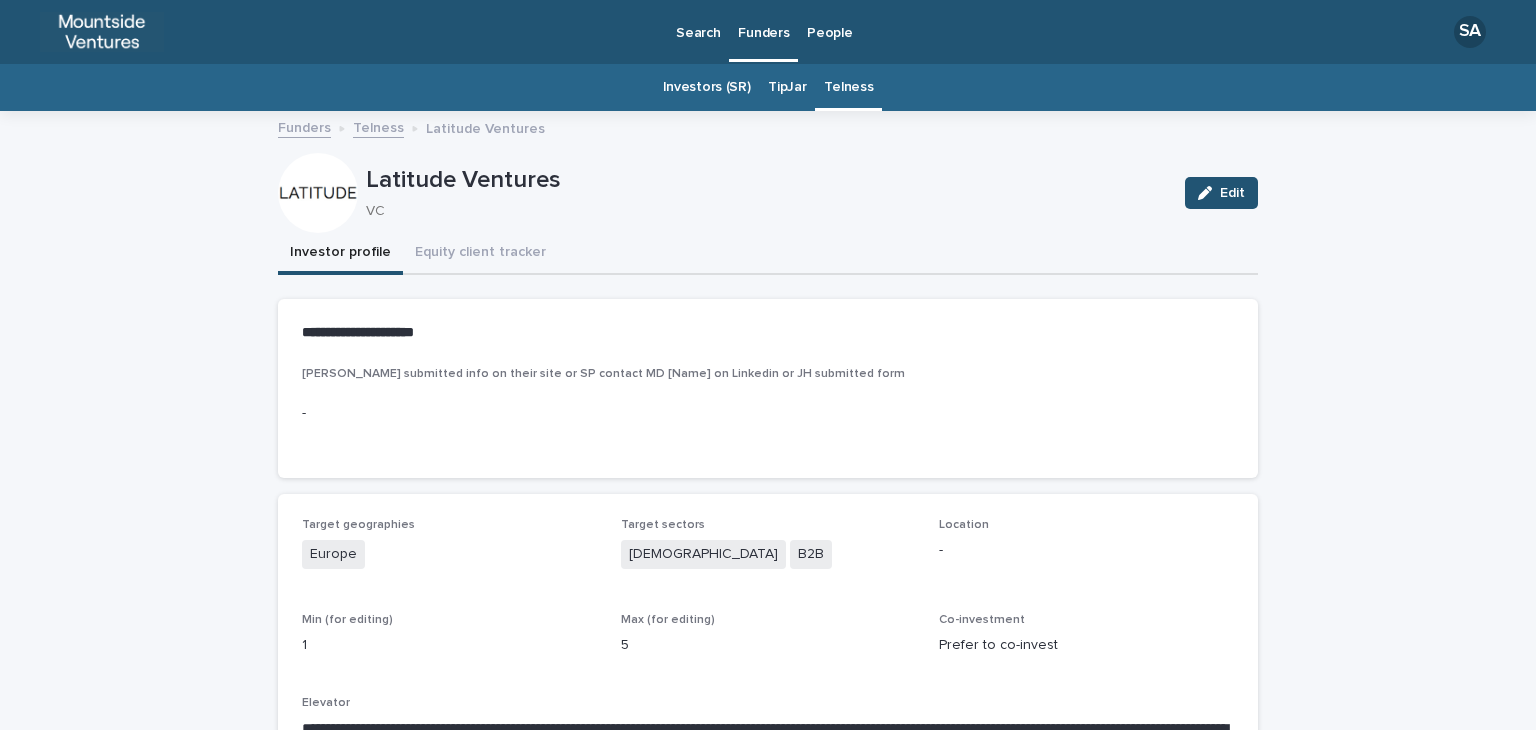 scroll, scrollTop: 320, scrollLeft: 0, axis: vertical 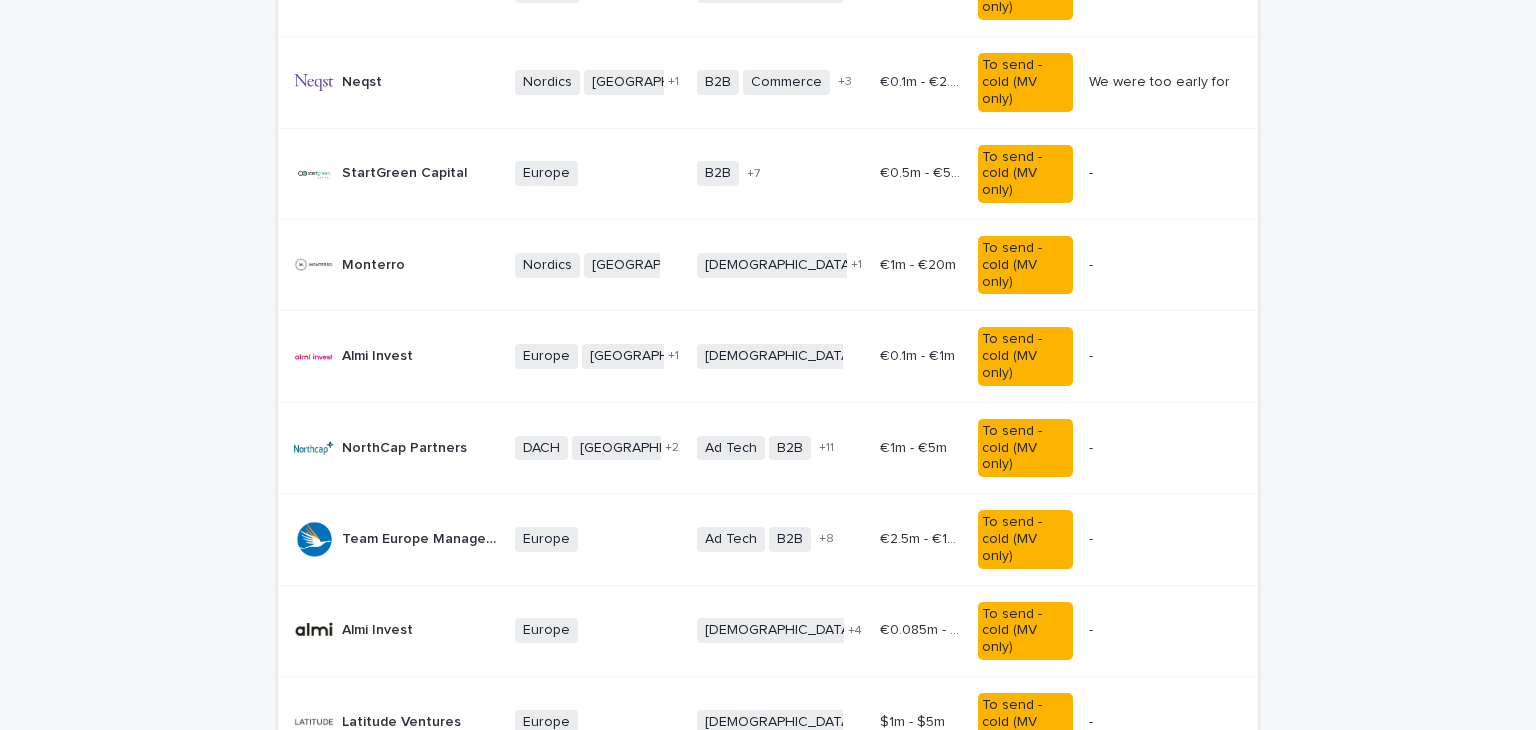 click on "Confidus Confidus" at bounding box center [396, 814] 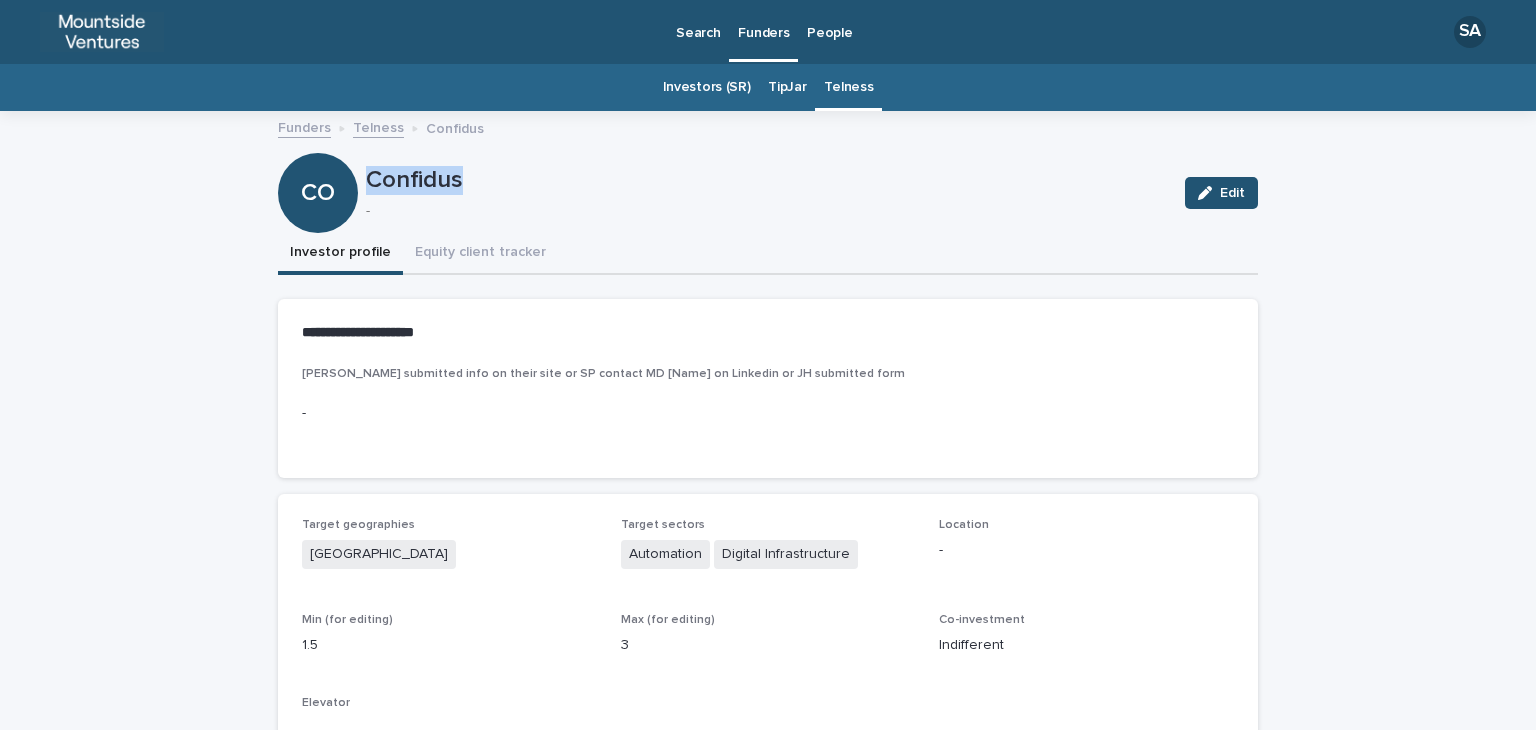 drag, startPoint x: 464, startPoint y: 181, endPoint x: 363, endPoint y: 181, distance: 101 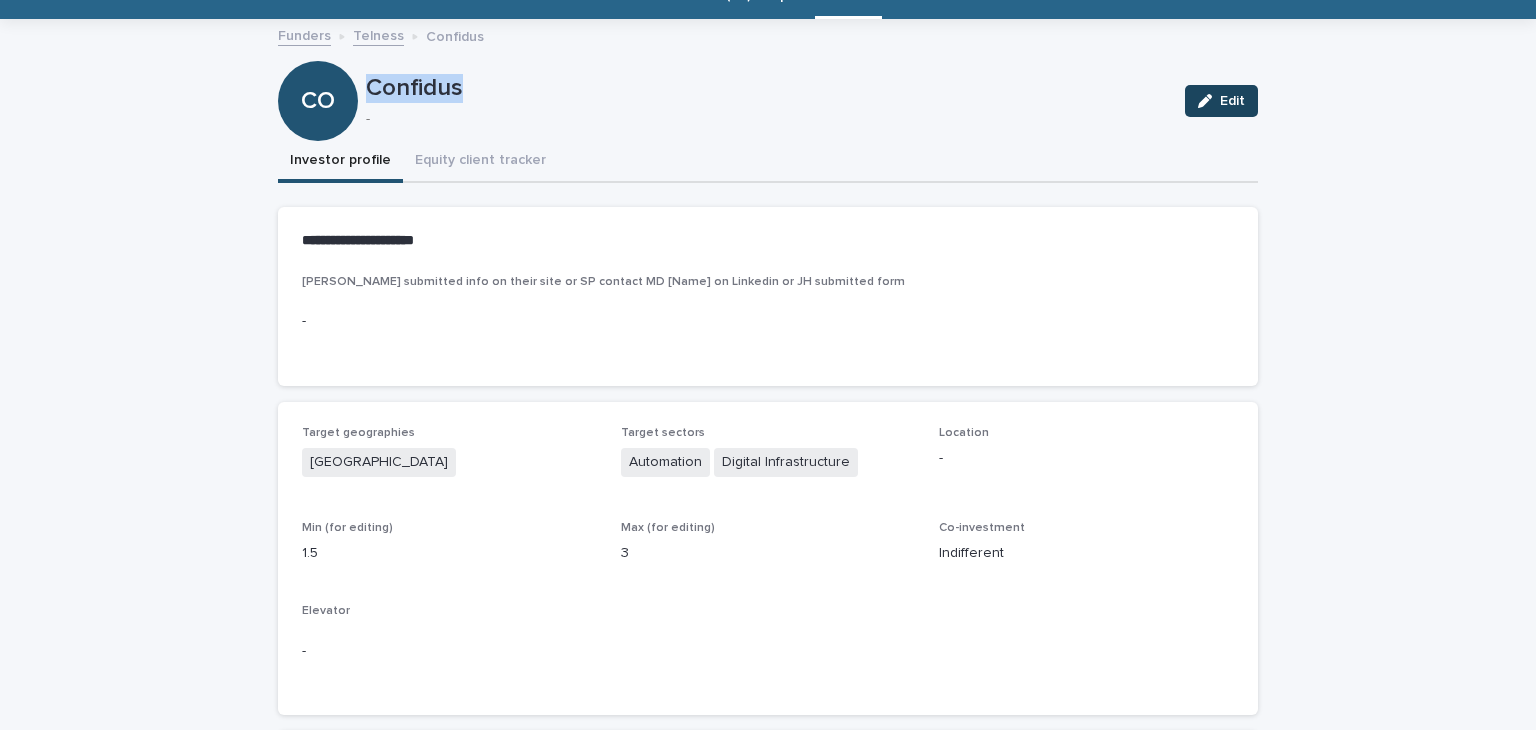 click on "Edit" at bounding box center (1221, 101) 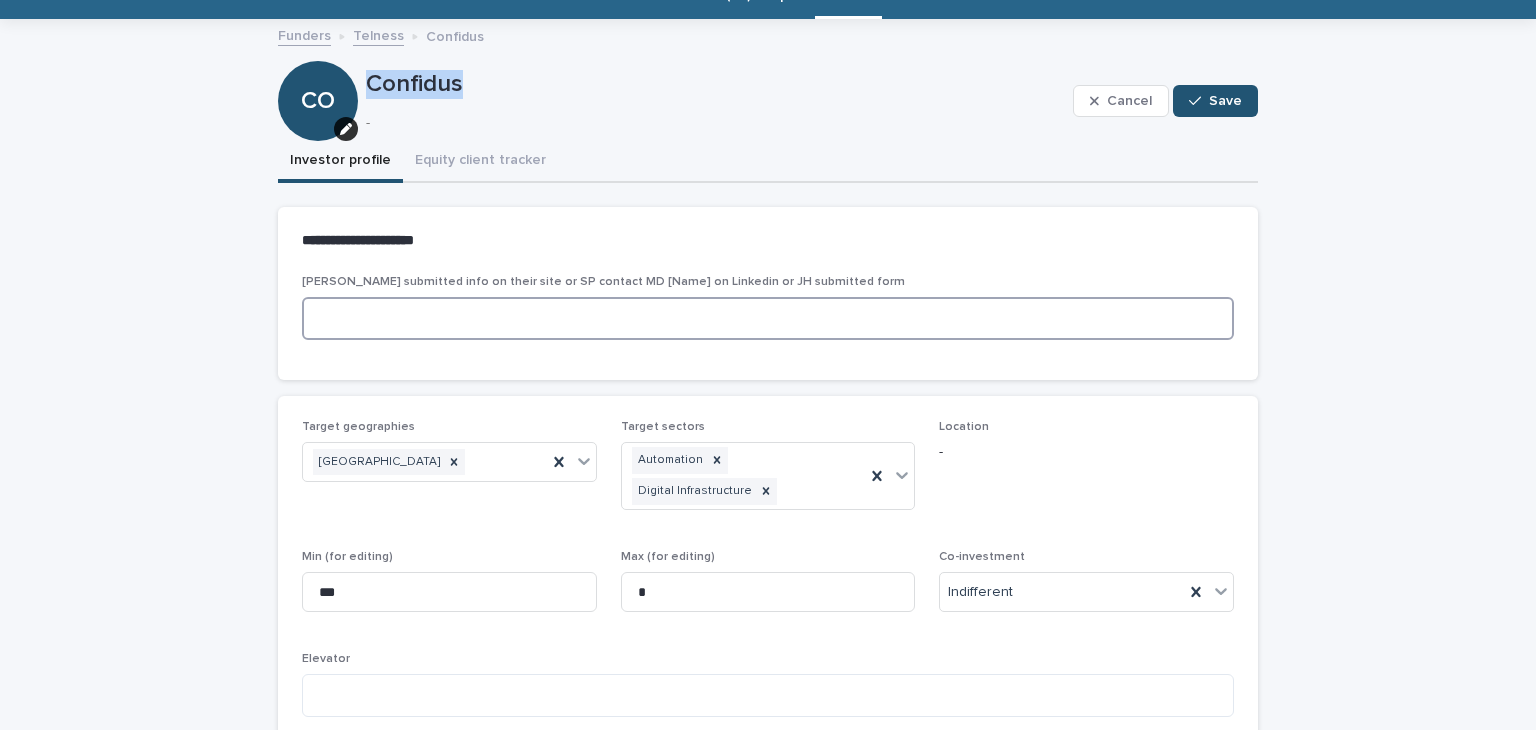 click at bounding box center [768, 318] 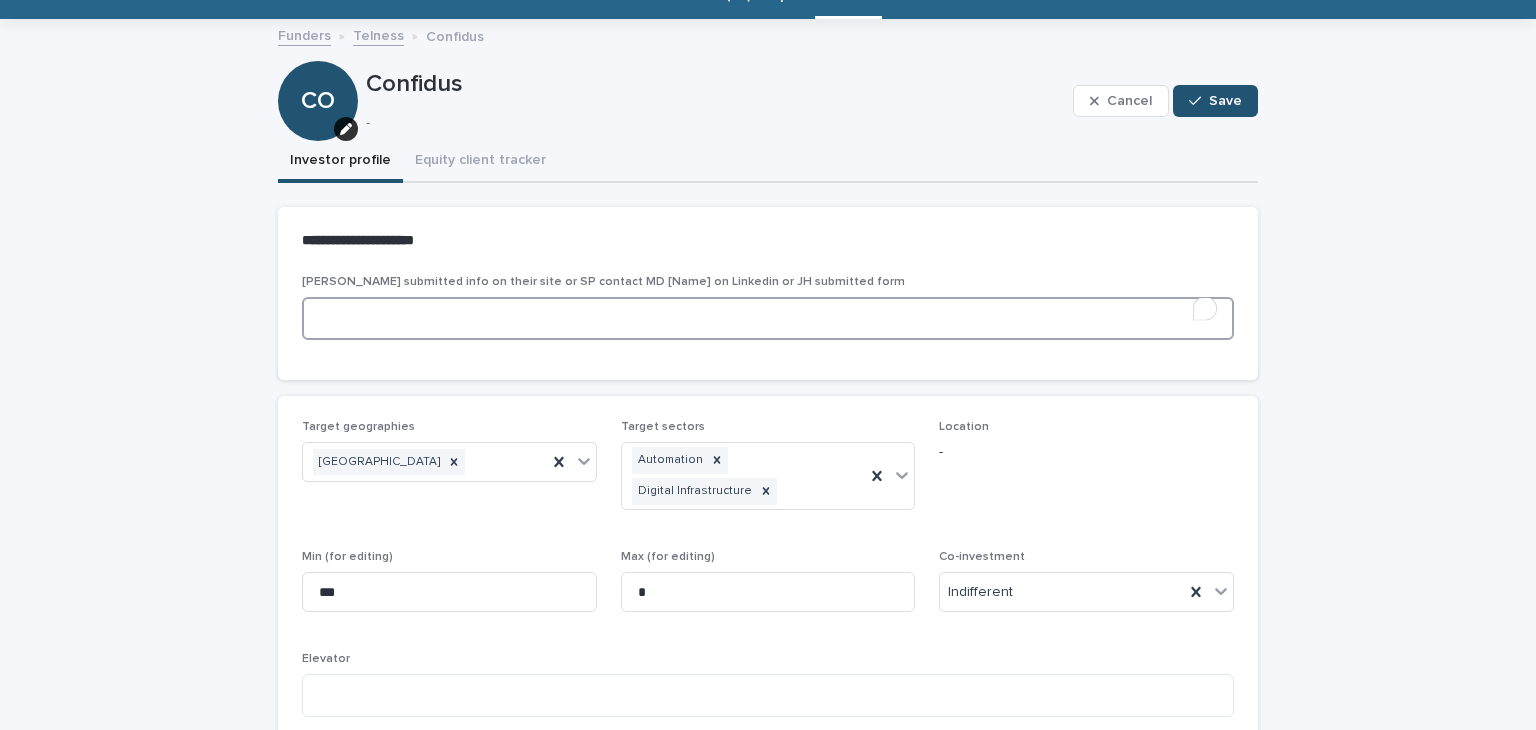 paste on "**********" 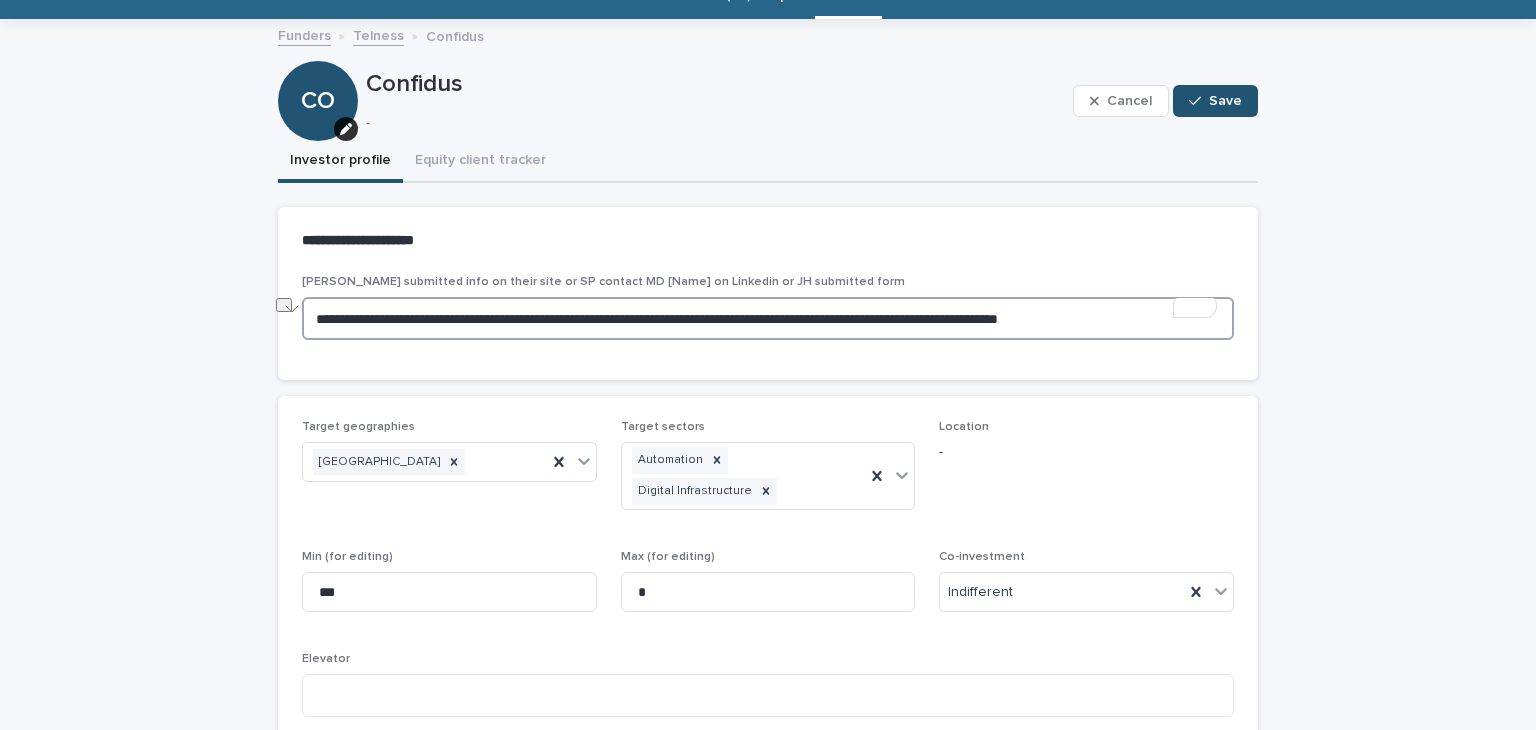drag, startPoint x: 735, startPoint y: 317, endPoint x: 636, endPoint y: 317, distance: 99 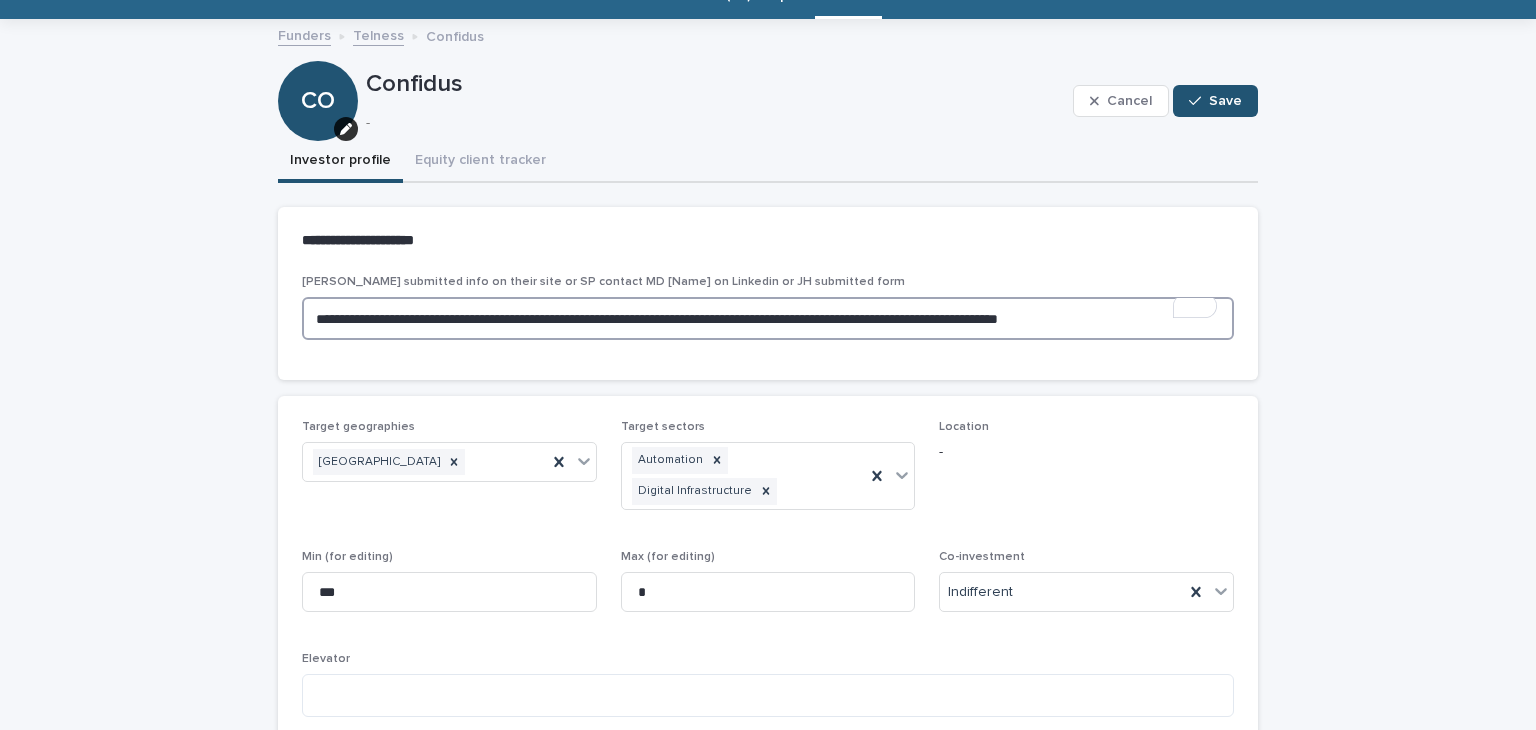 drag, startPoint x: 747, startPoint y: 313, endPoint x: 576, endPoint y: 317, distance: 171.04678 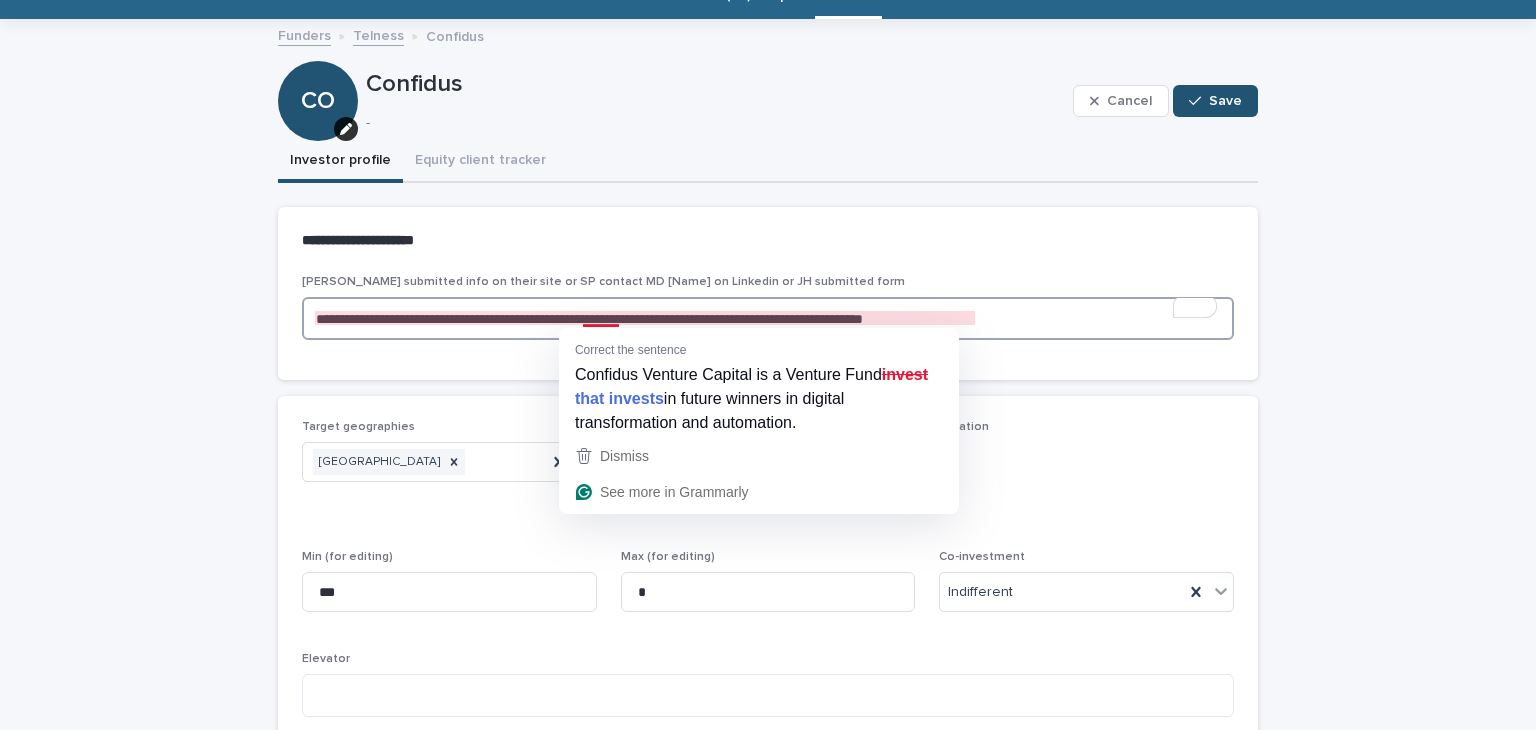 click on "**********" at bounding box center [768, 318] 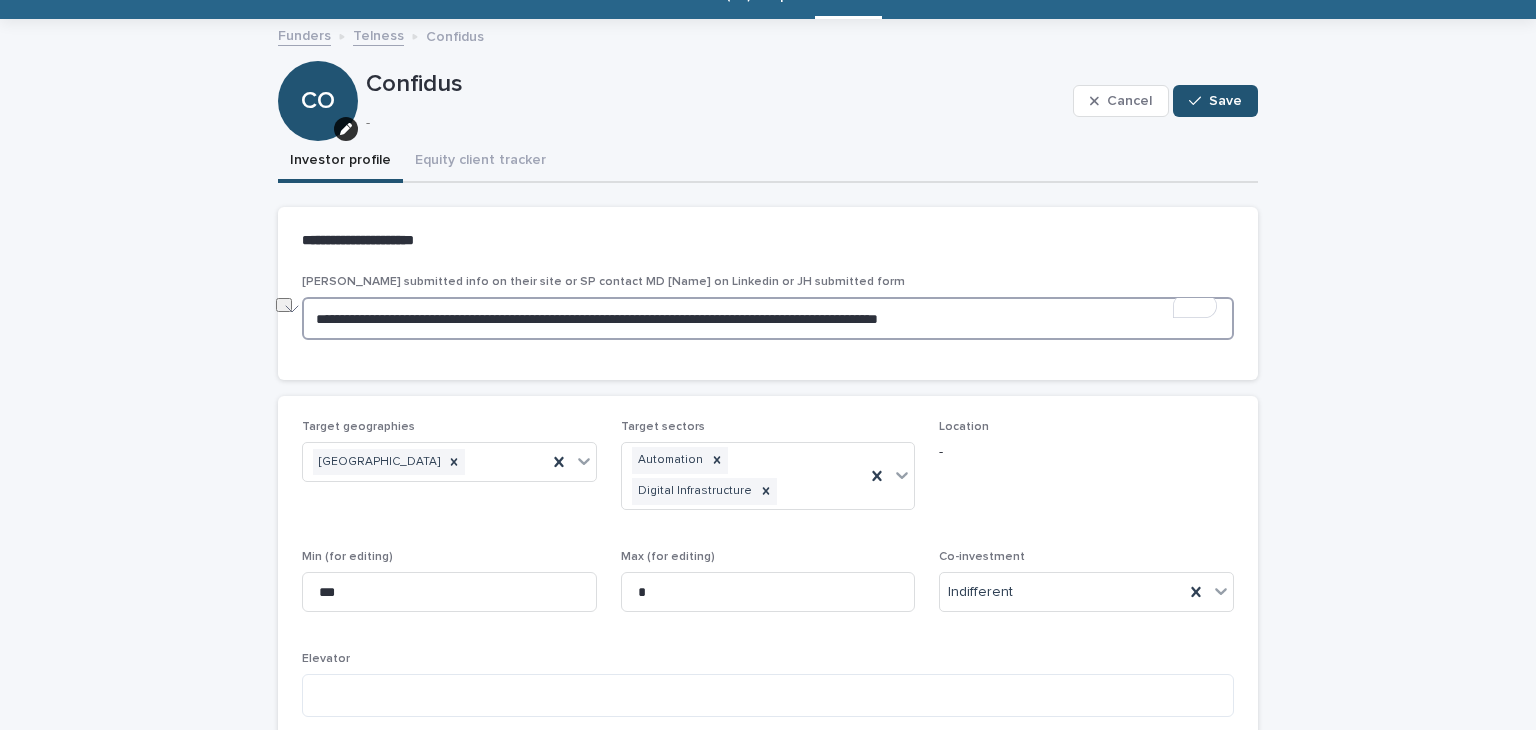 drag, startPoint x: 734, startPoint y: 315, endPoint x: 627, endPoint y: 317, distance: 107.01869 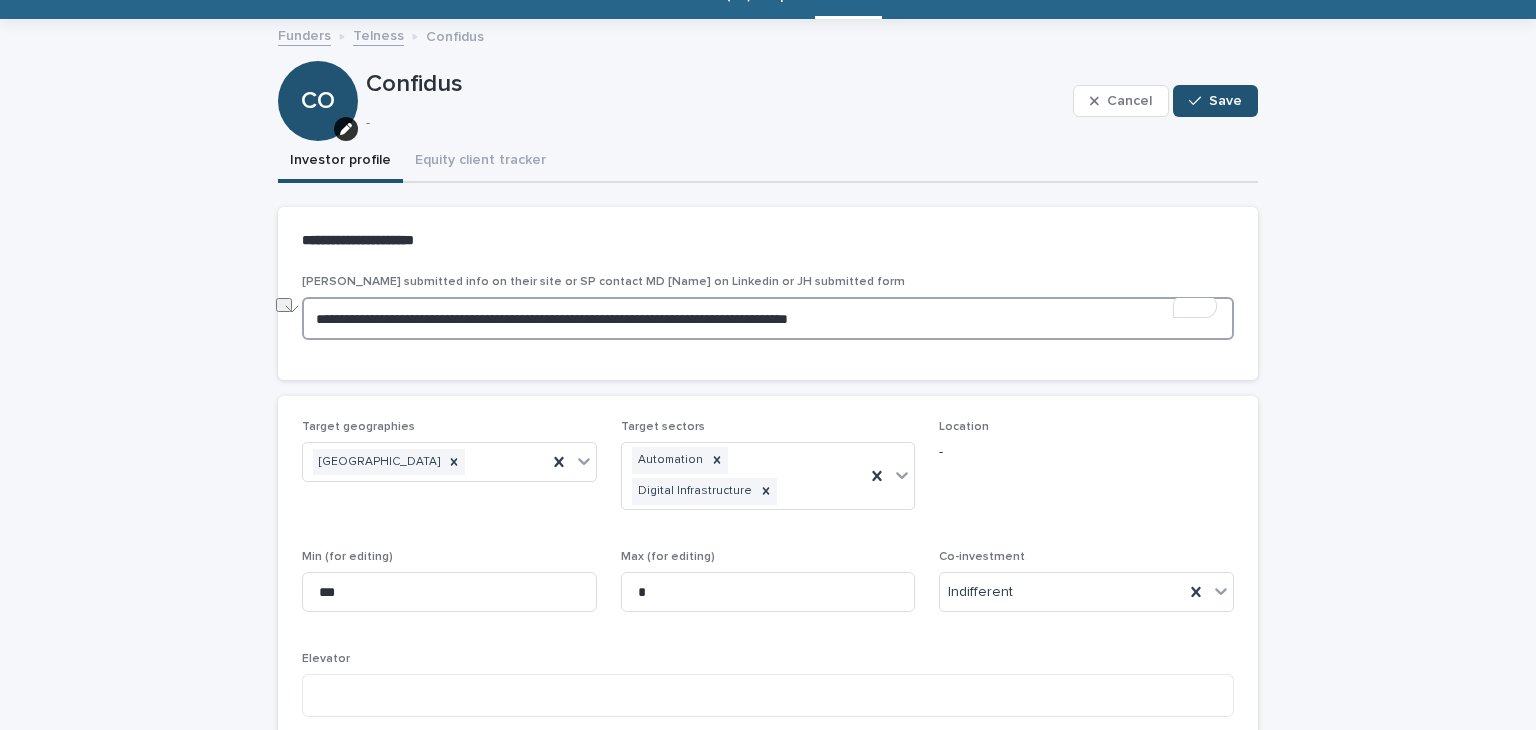 drag, startPoint x: 899, startPoint y: 324, endPoint x: 260, endPoint y: 313, distance: 639.09467 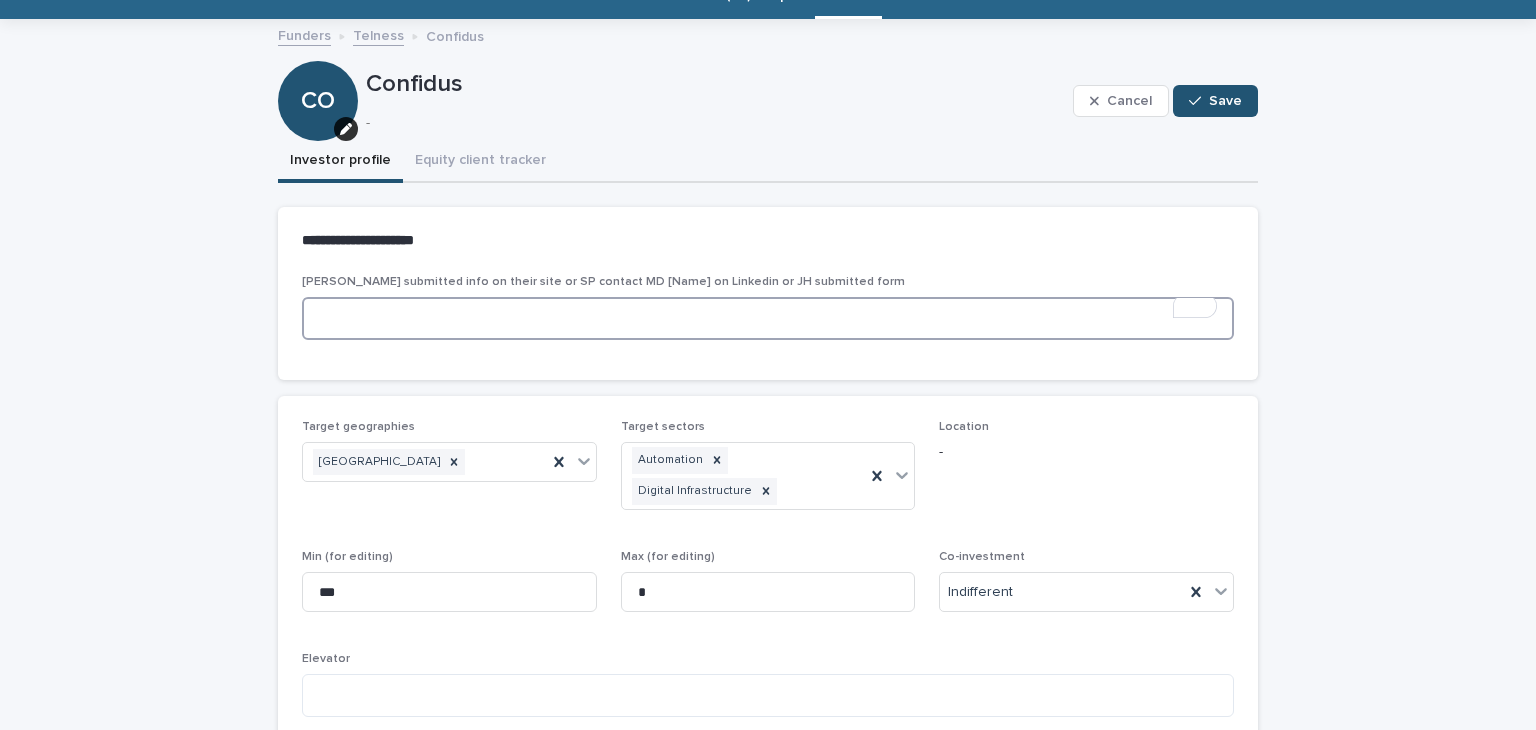 scroll, scrollTop: 370, scrollLeft: 0, axis: vertical 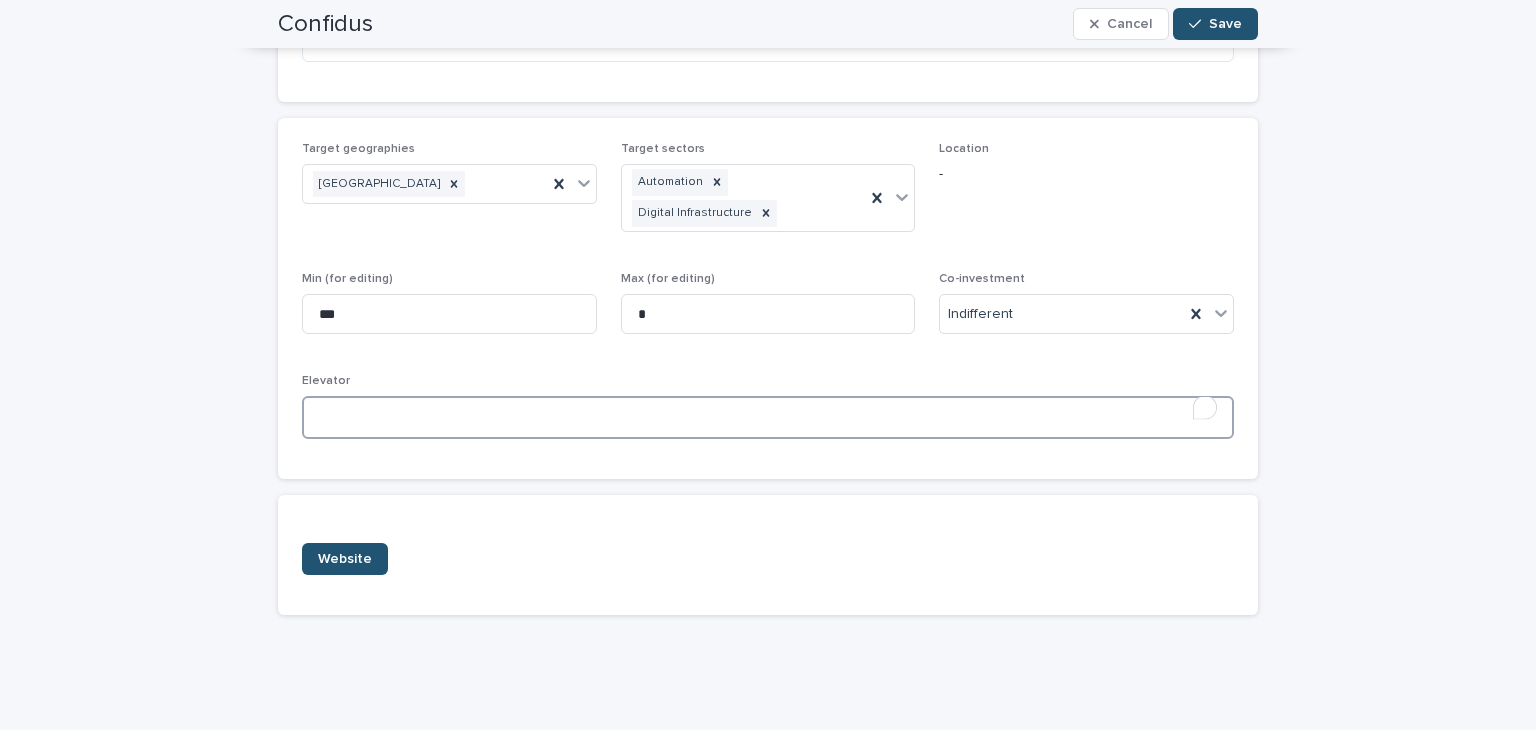 click at bounding box center (768, 417) 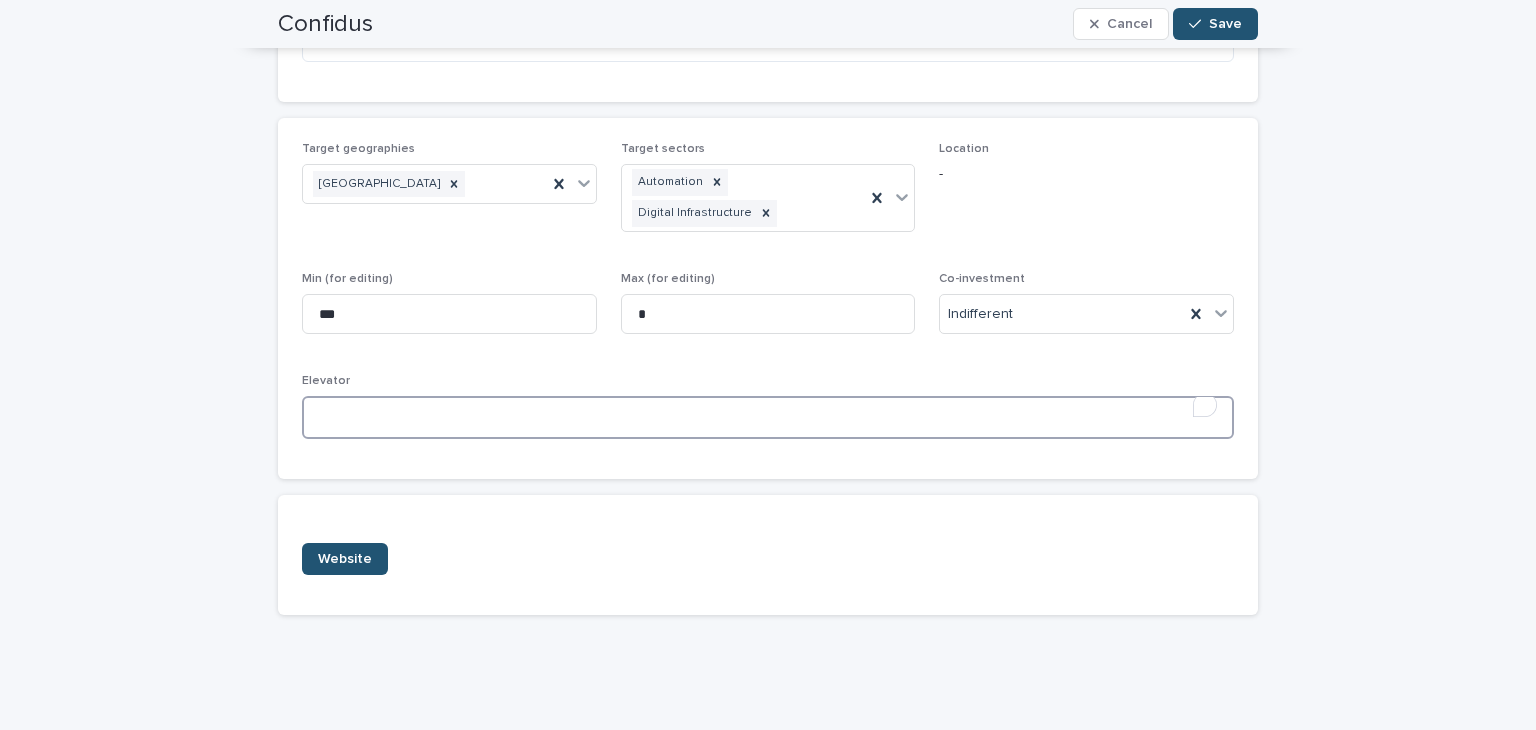 paste on "**********" 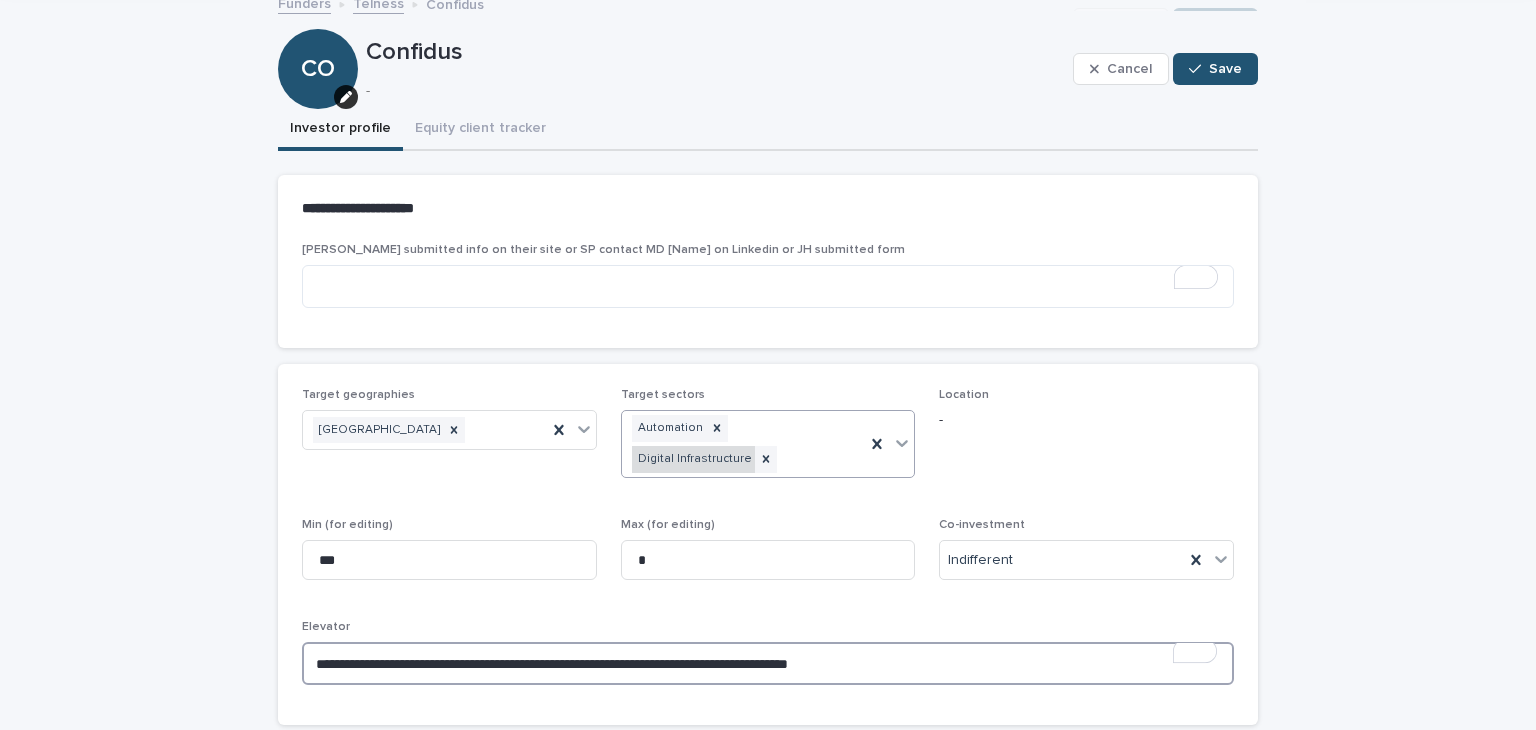 scroll, scrollTop: 110, scrollLeft: 0, axis: vertical 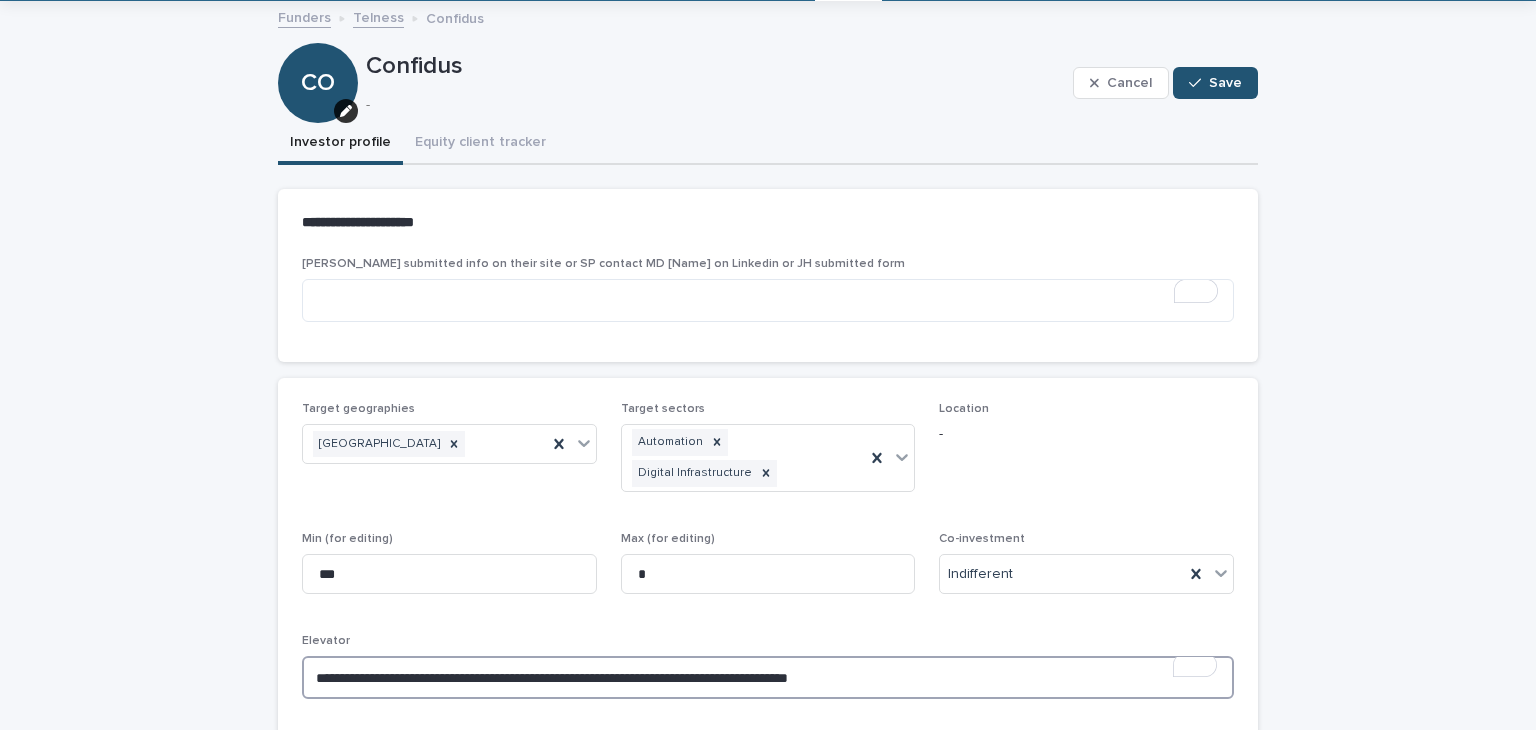 type on "**********" 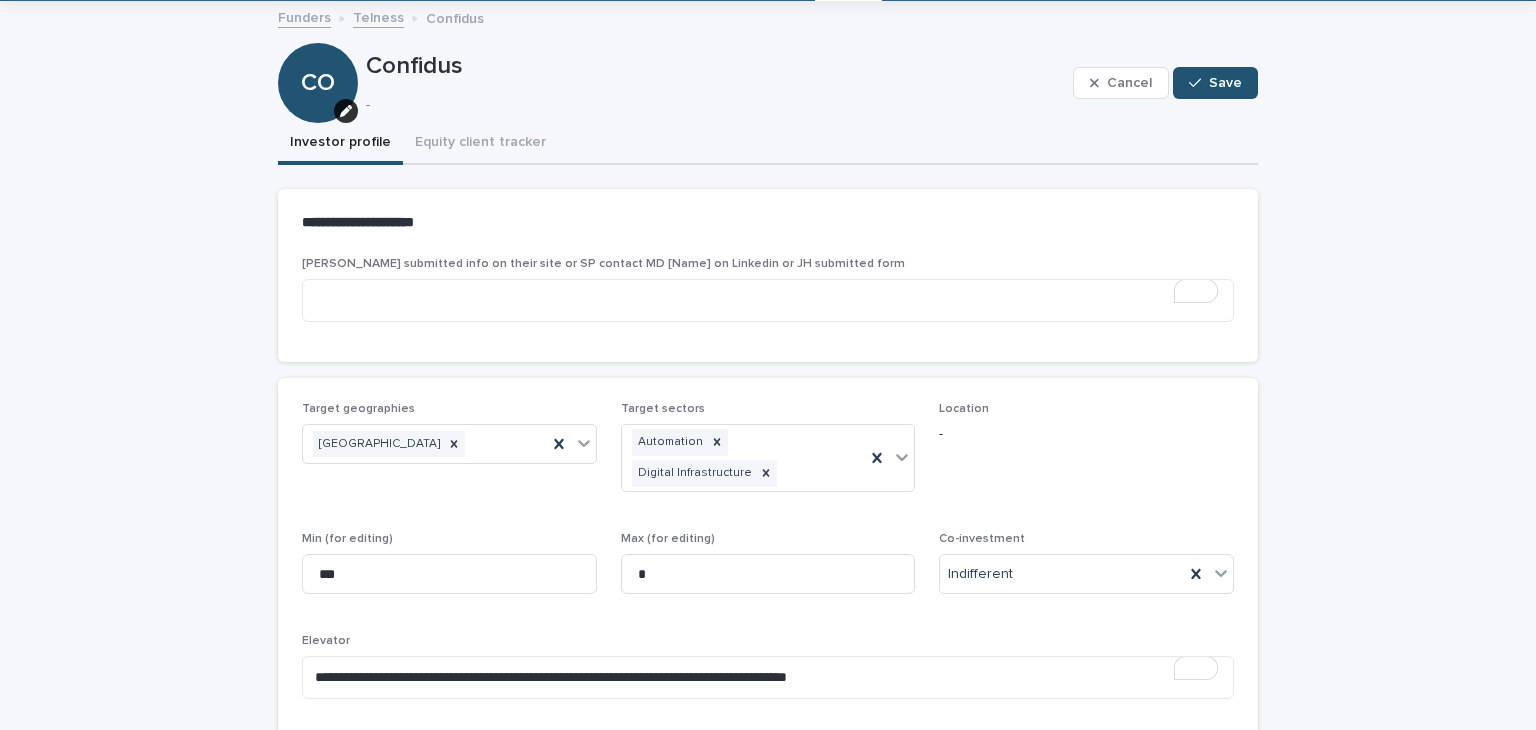 click on "**********" at bounding box center [768, 558] 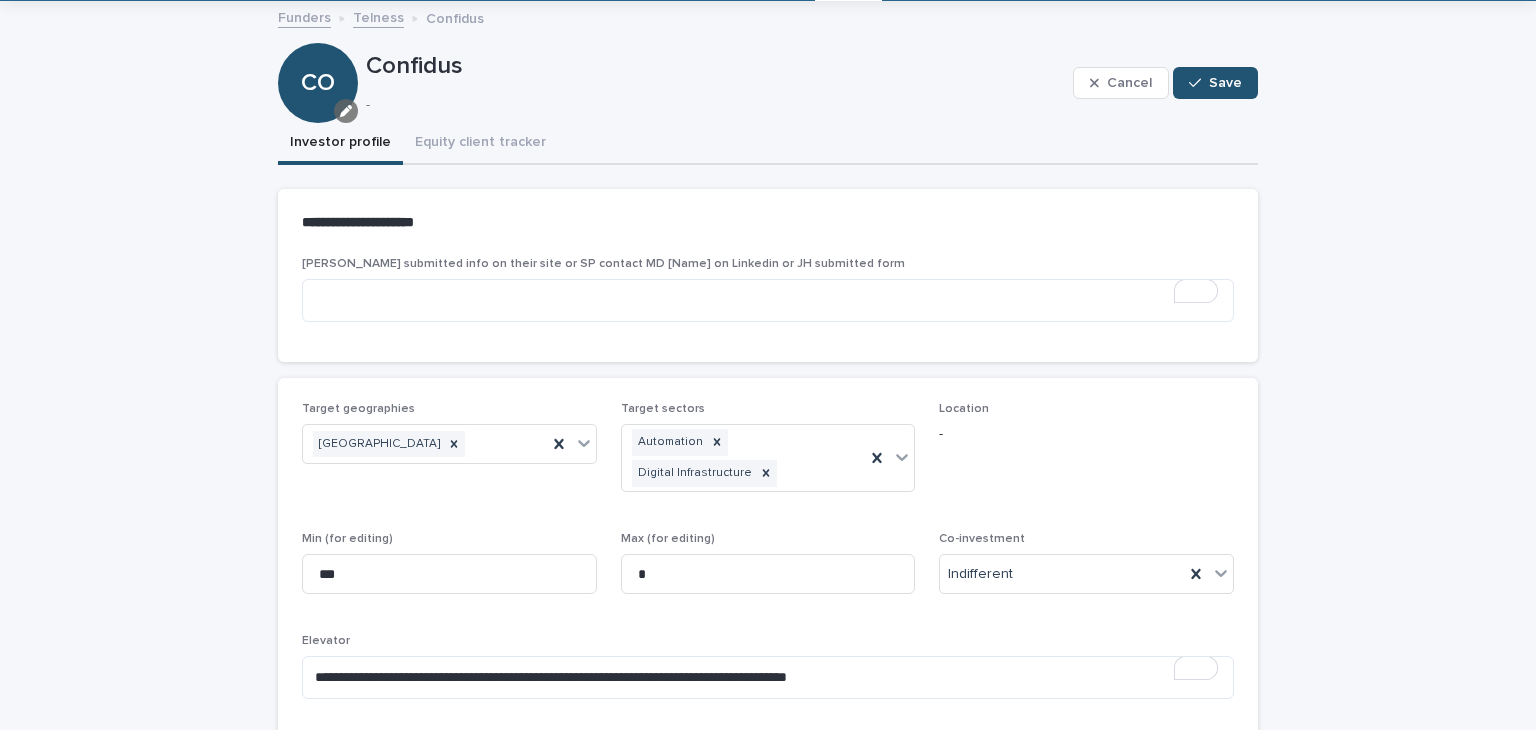click at bounding box center (346, 111) 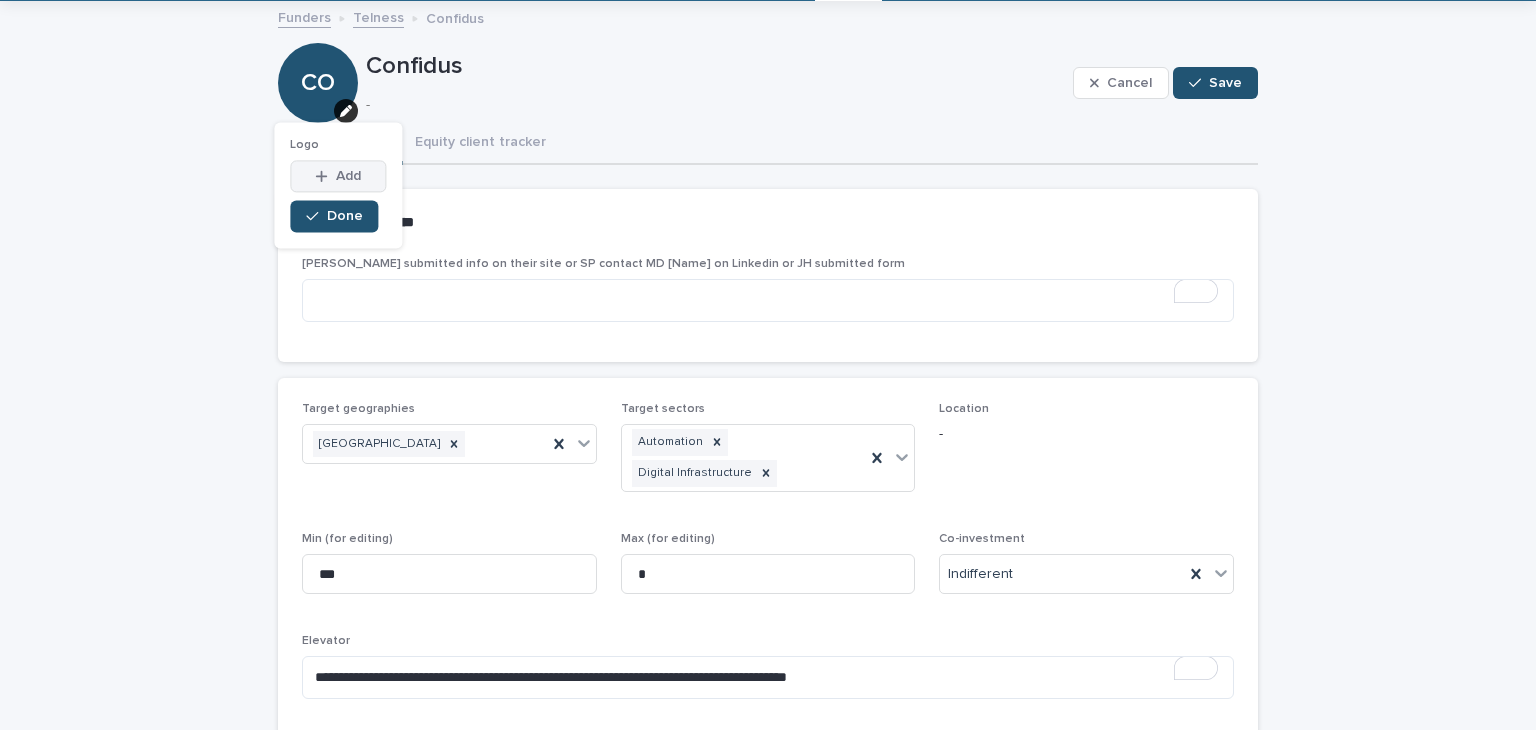 click on "Add" at bounding box center (348, 177) 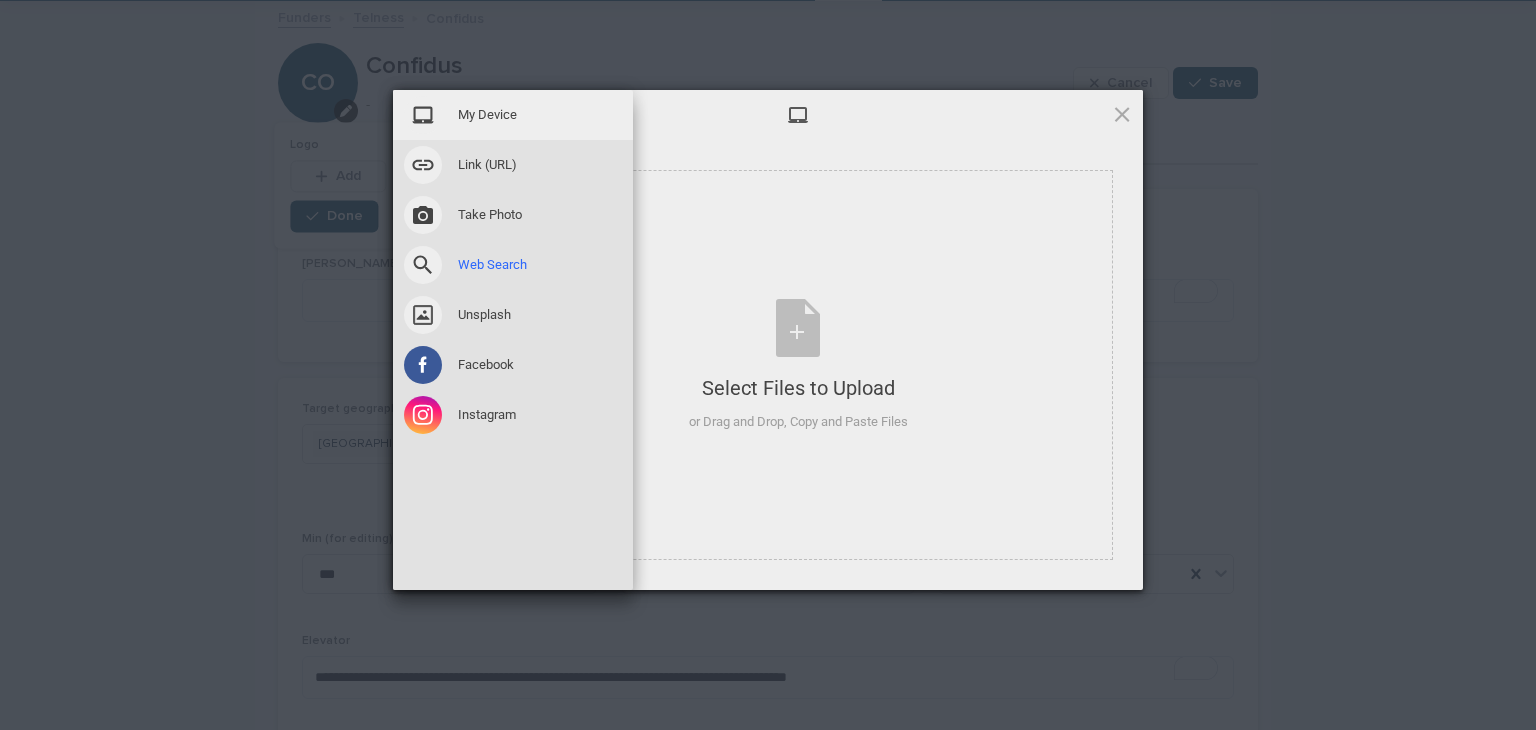 click at bounding box center (423, 265) 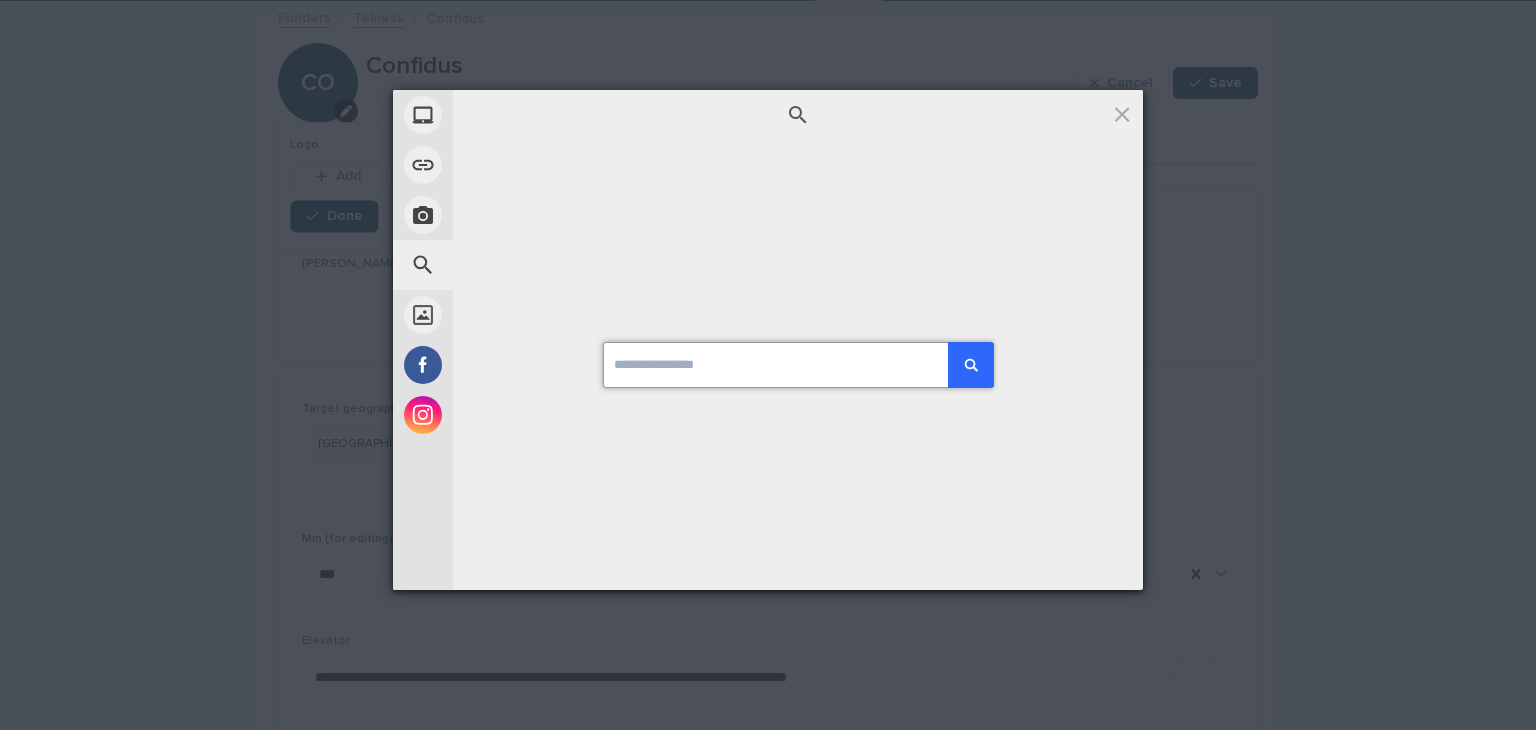 click at bounding box center [798, 365] 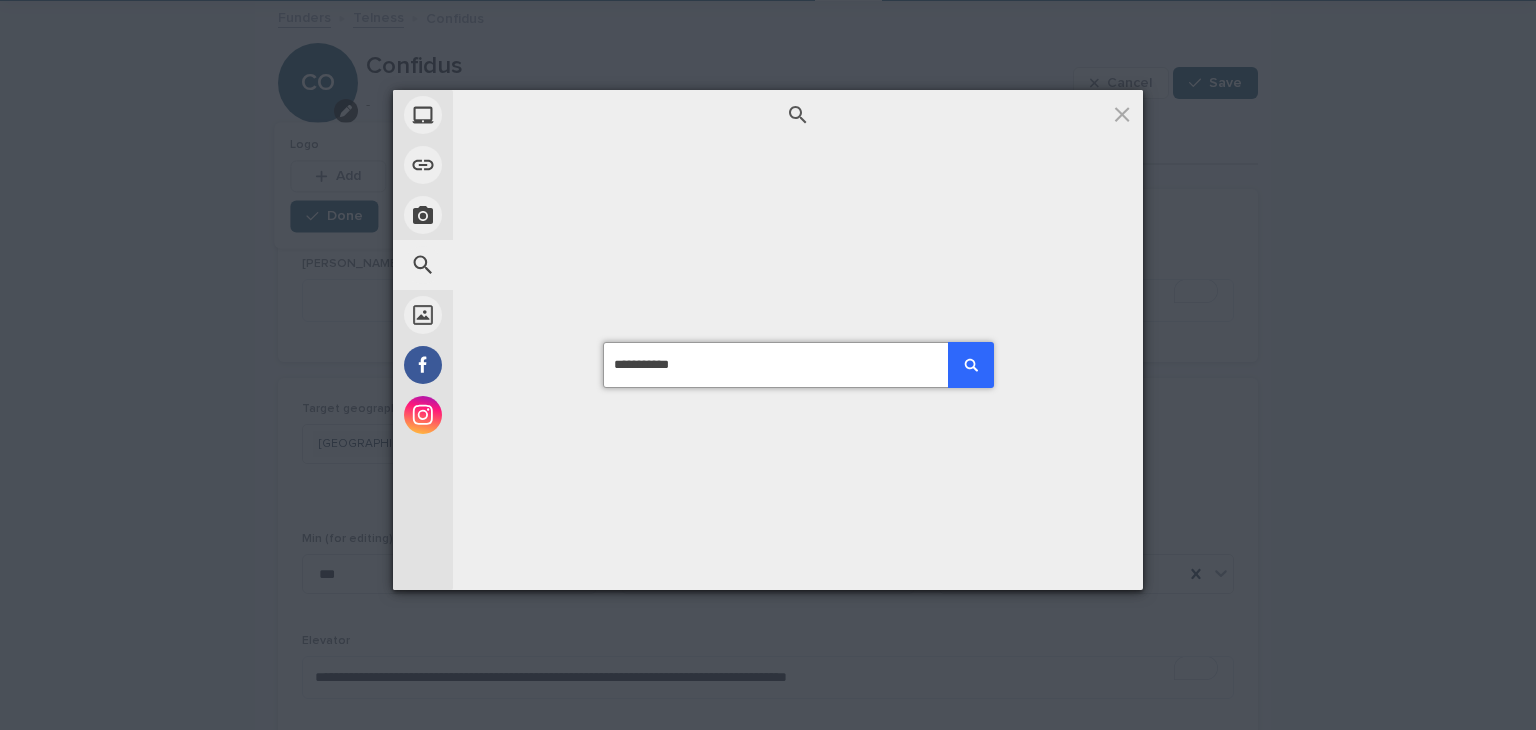 type on "**********" 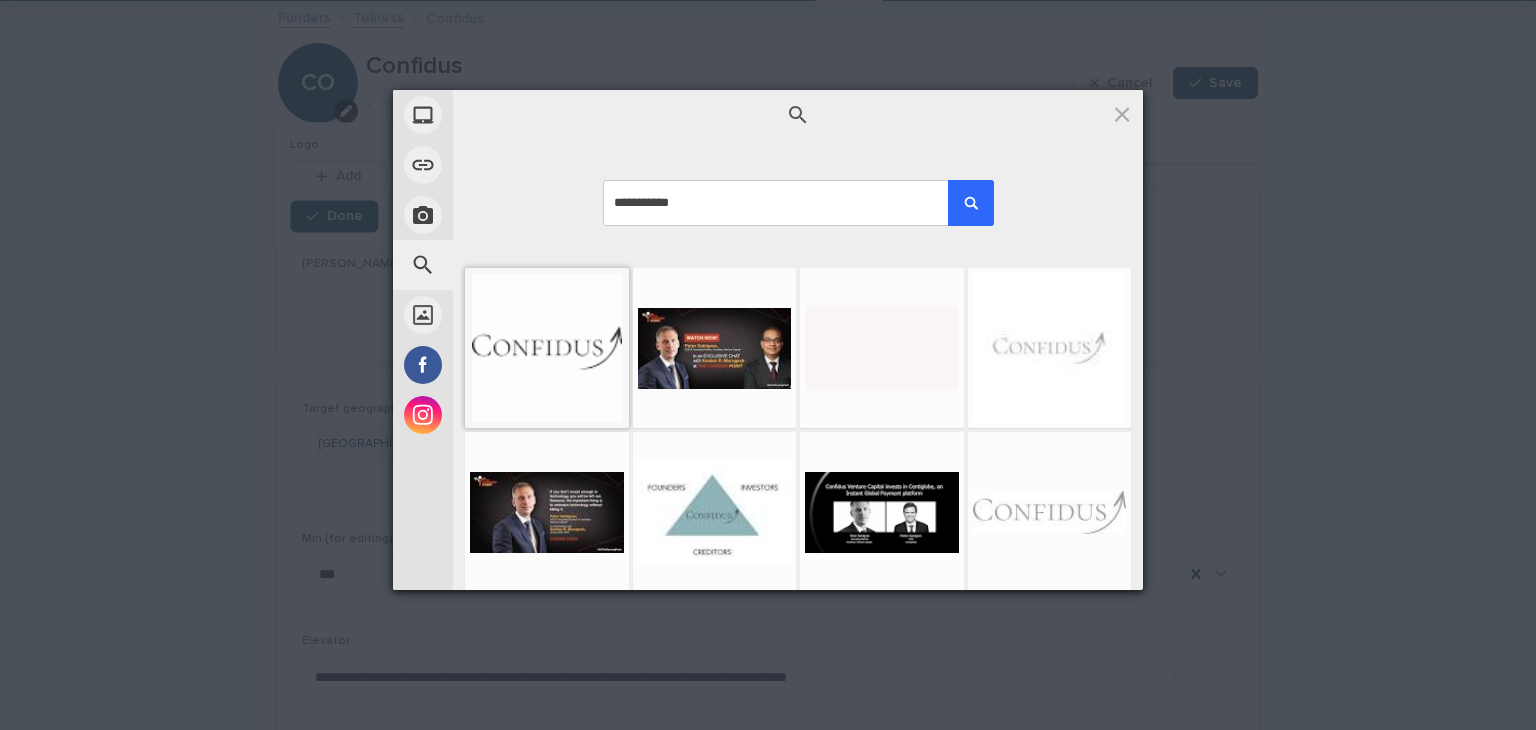 click at bounding box center (547, 348) 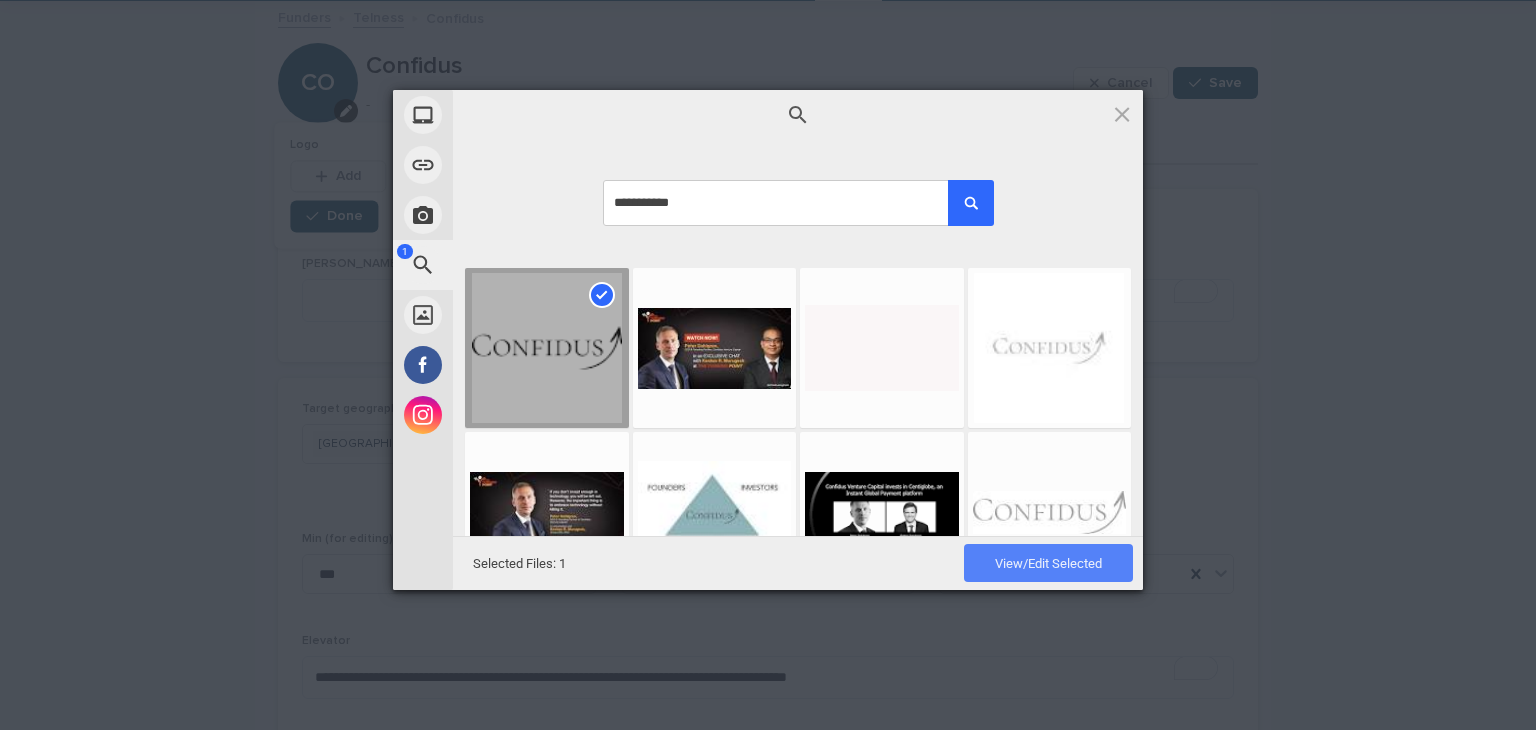 click on "View/Edit Selected" at bounding box center (1048, 563) 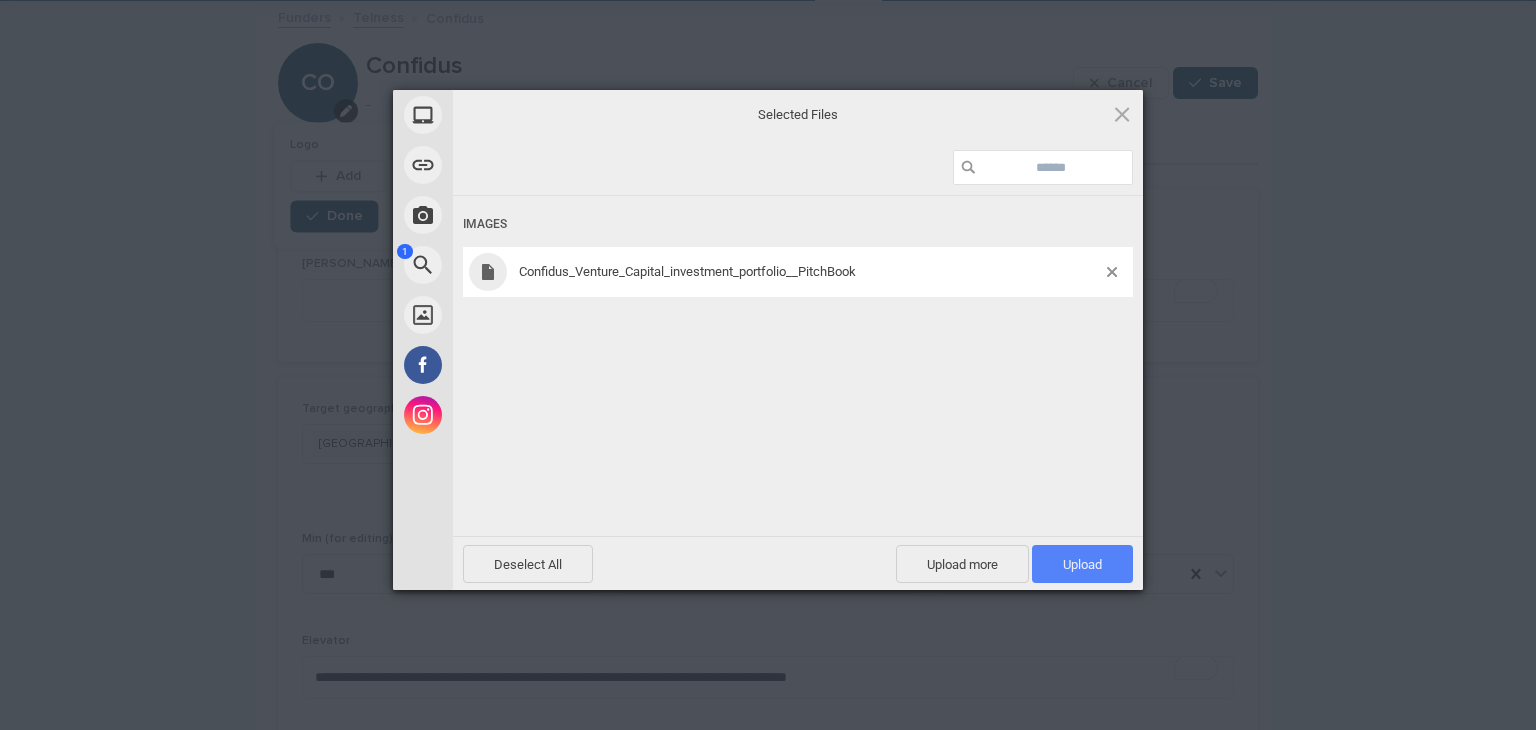 click on "Upload
1" at bounding box center (1082, 564) 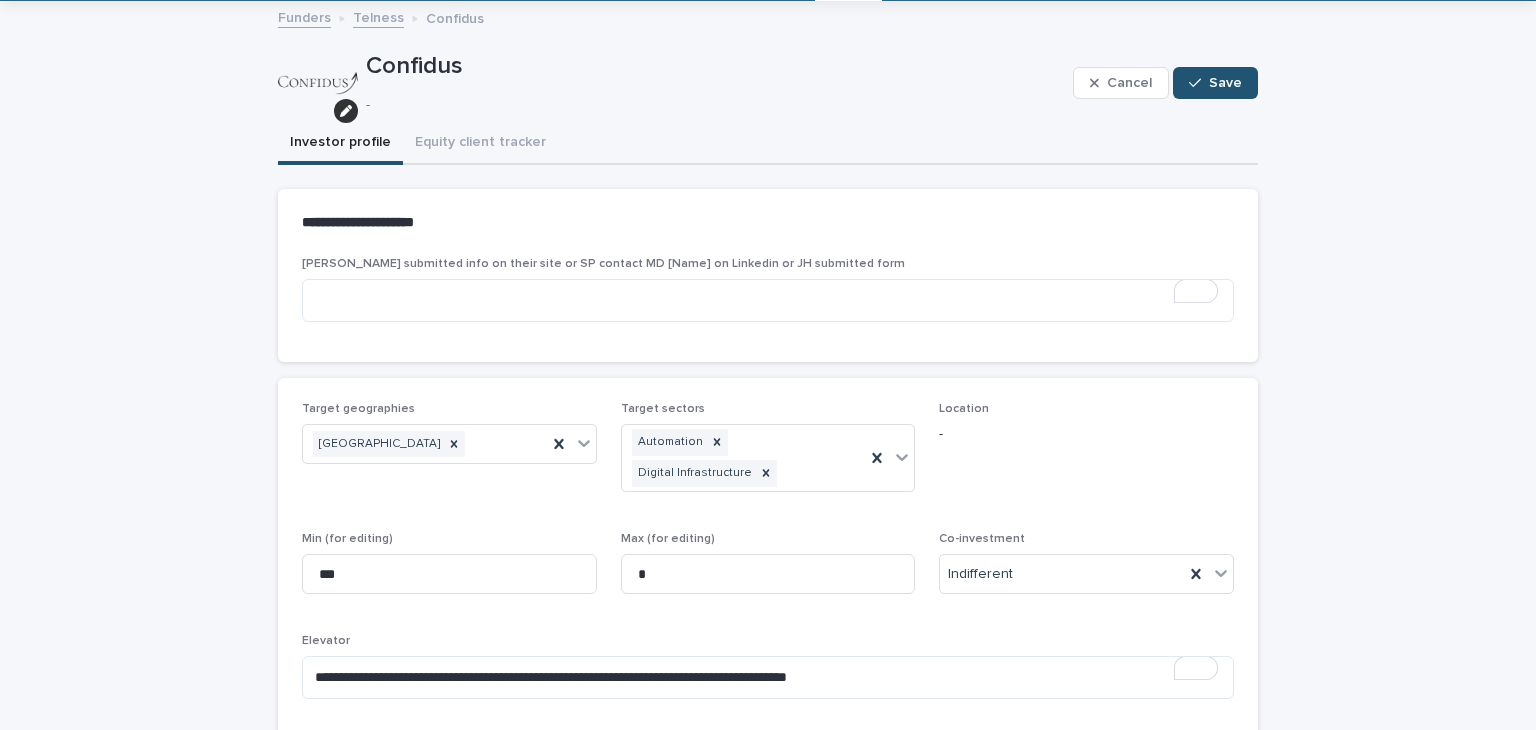 scroll, scrollTop: 370, scrollLeft: 0, axis: vertical 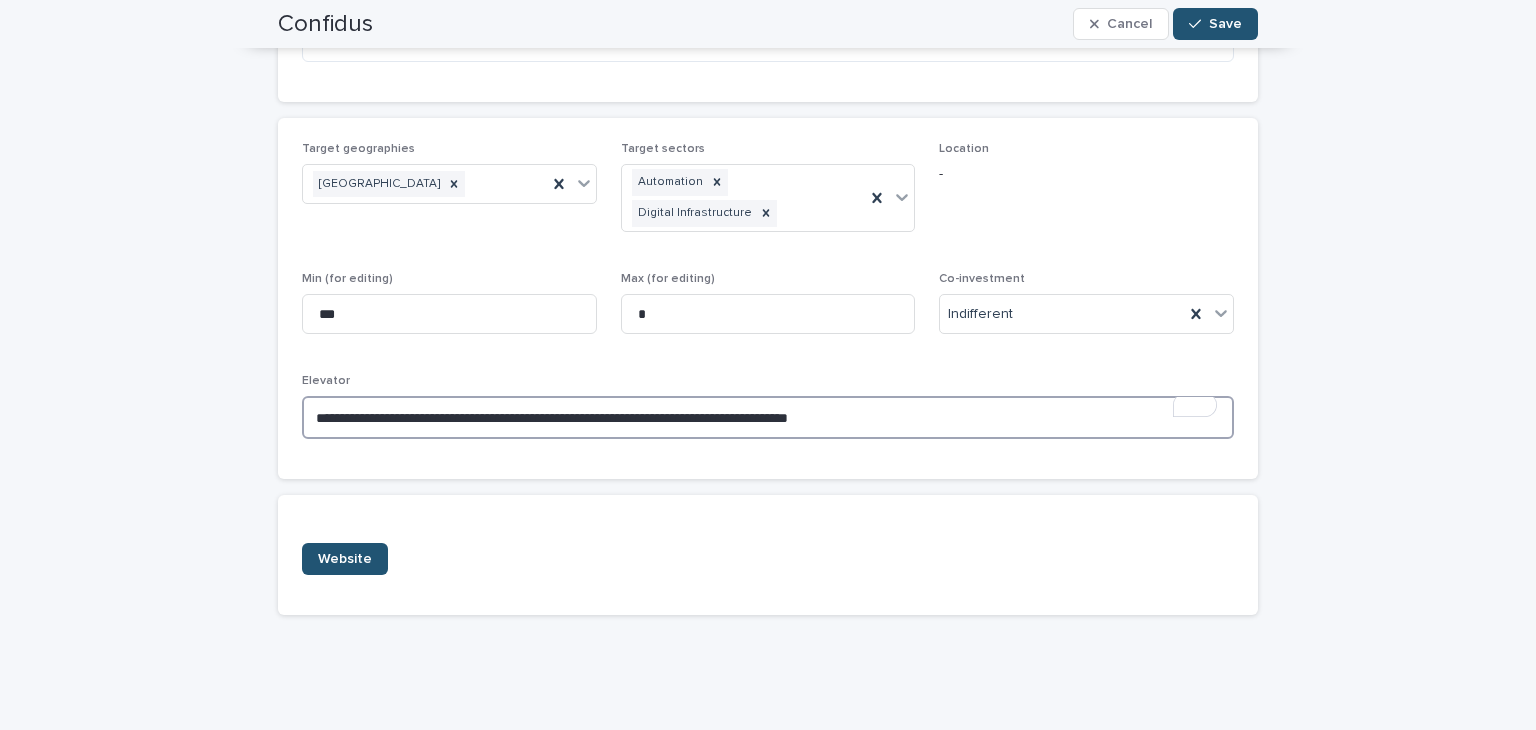 click on "**********" at bounding box center [768, 417] 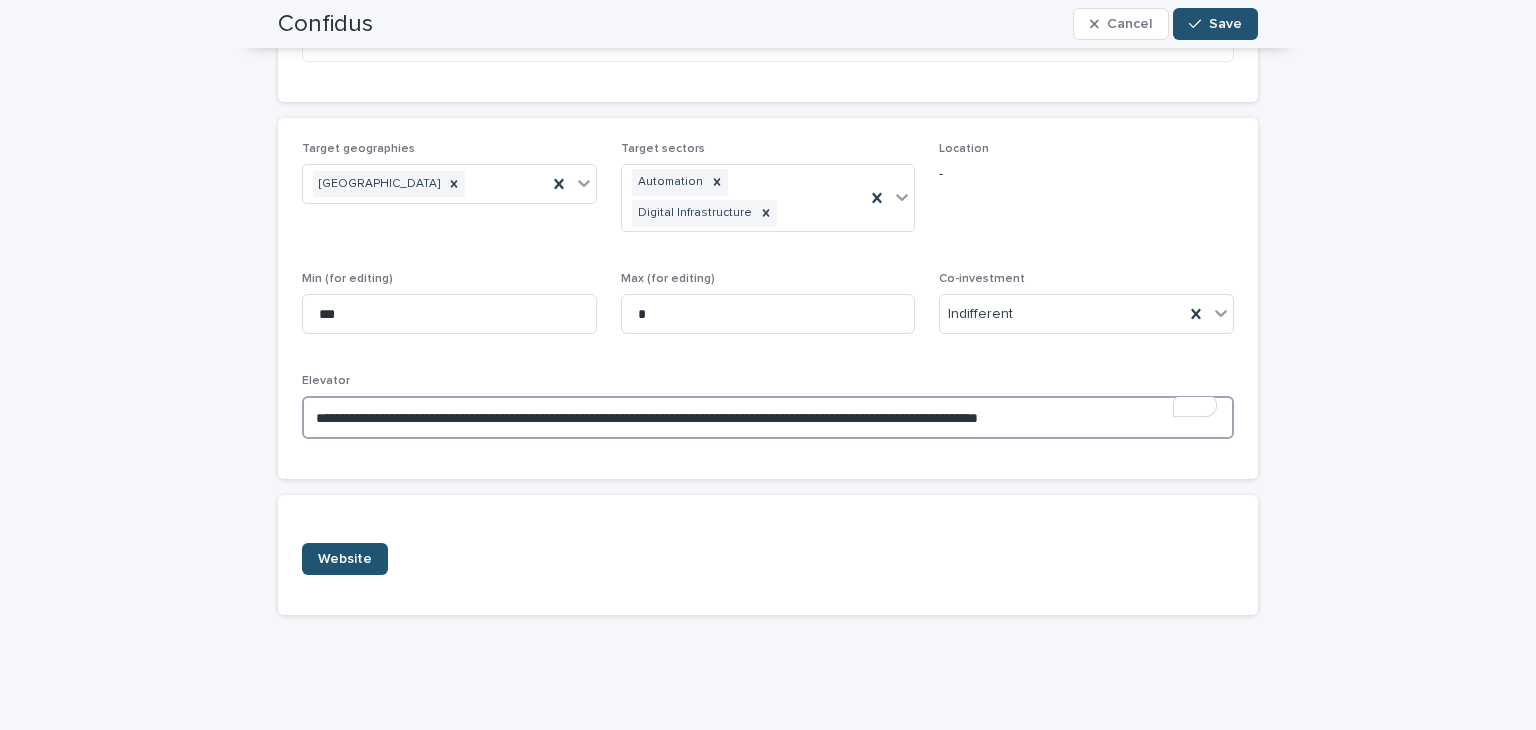 click on "**********" at bounding box center [768, 417] 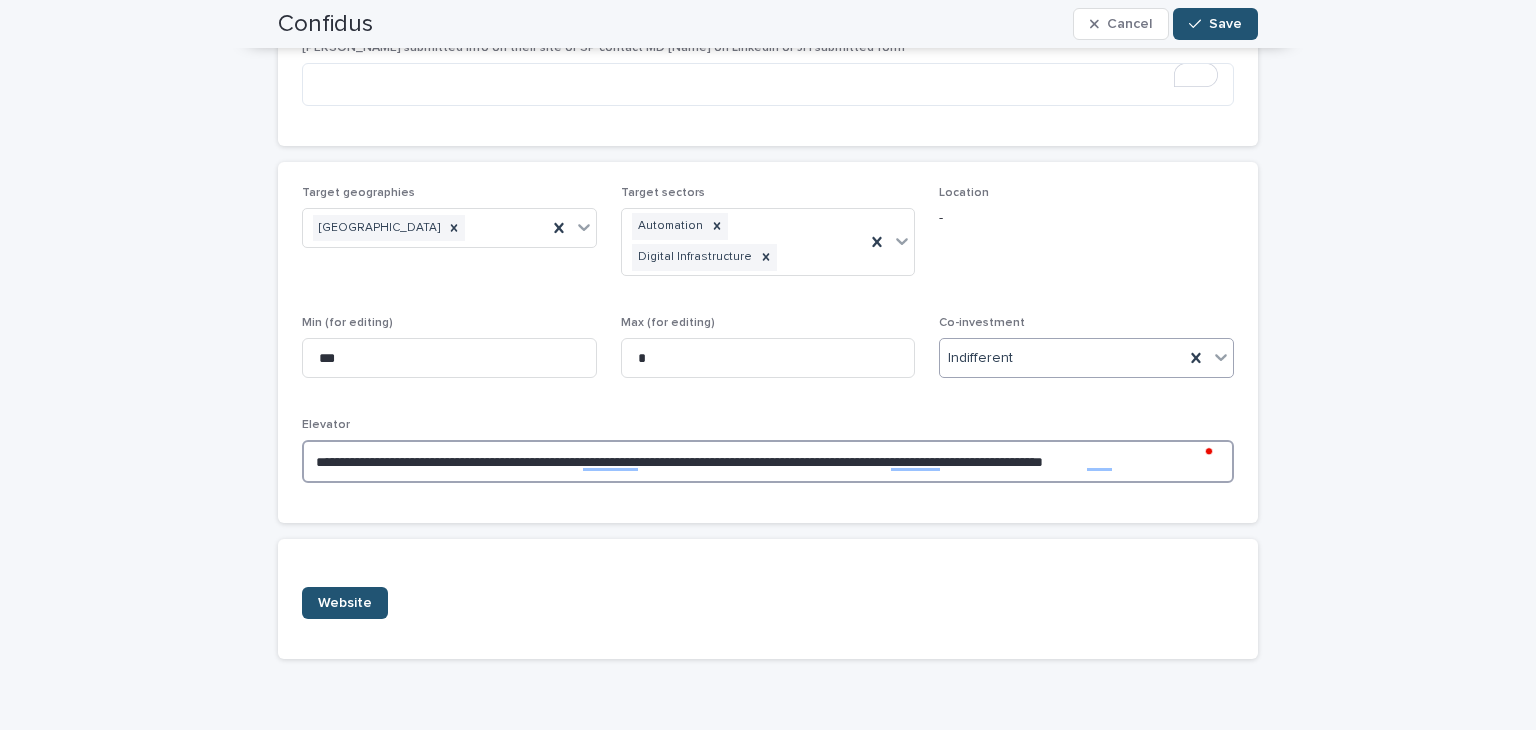 scroll, scrollTop: 324, scrollLeft: 0, axis: vertical 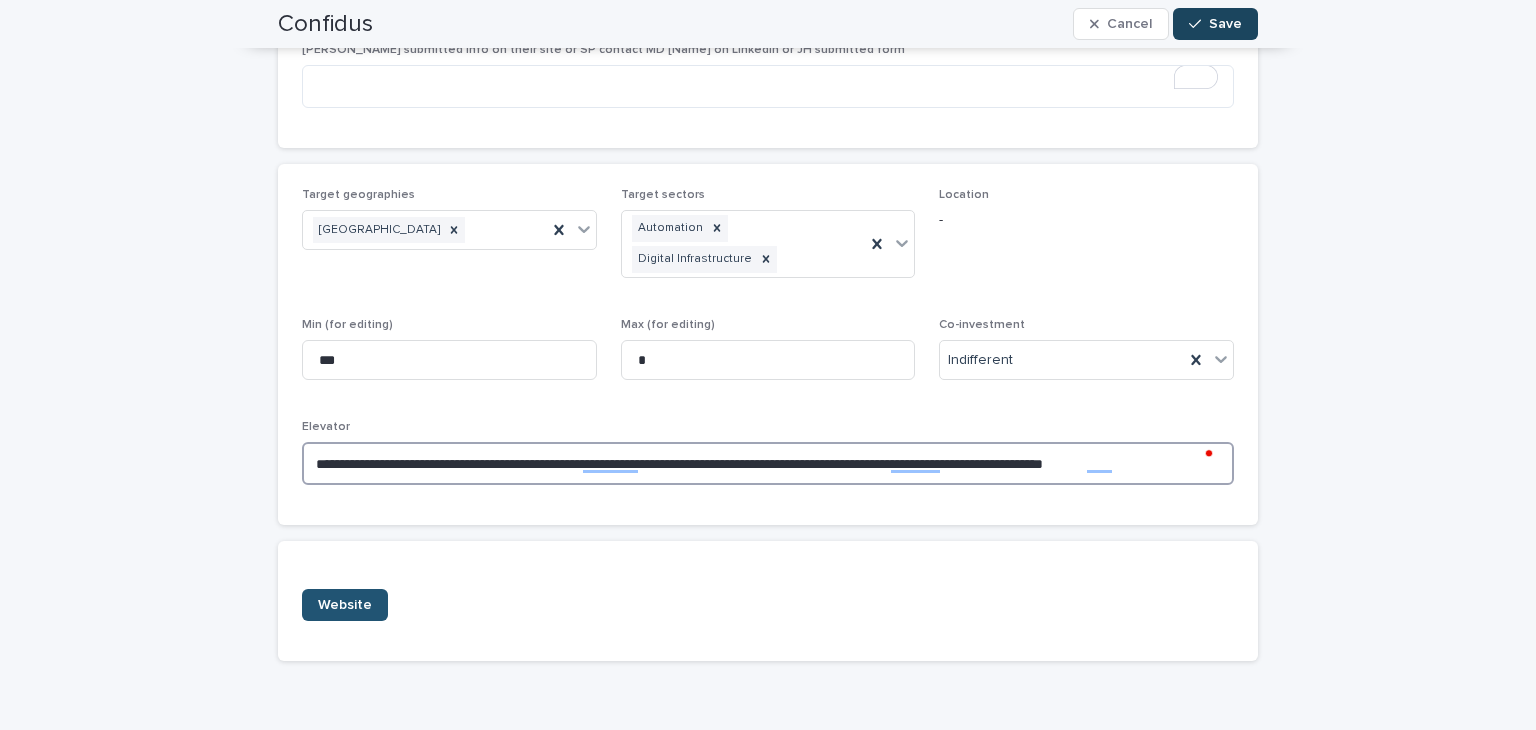 type on "**********" 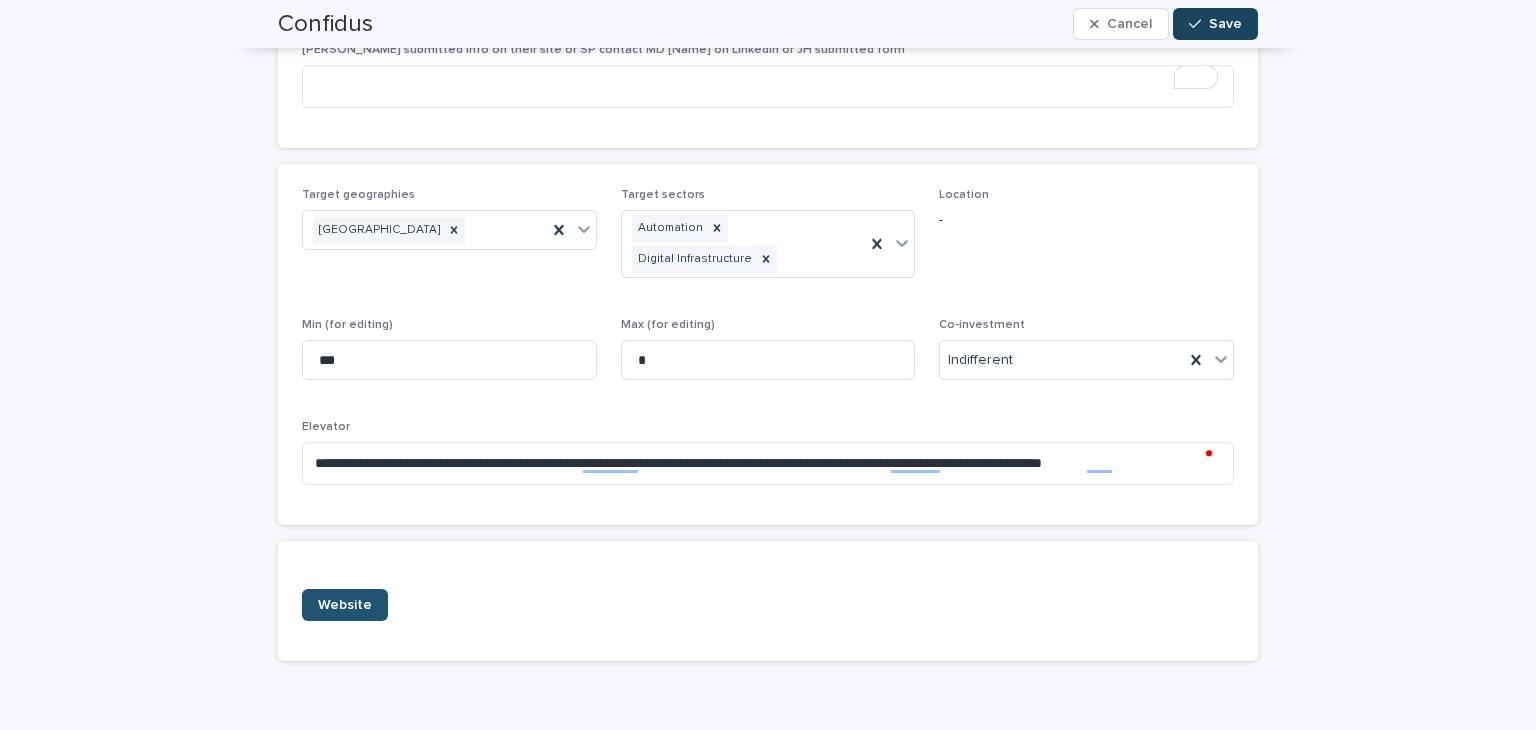 click on "Save" at bounding box center [1215, 24] 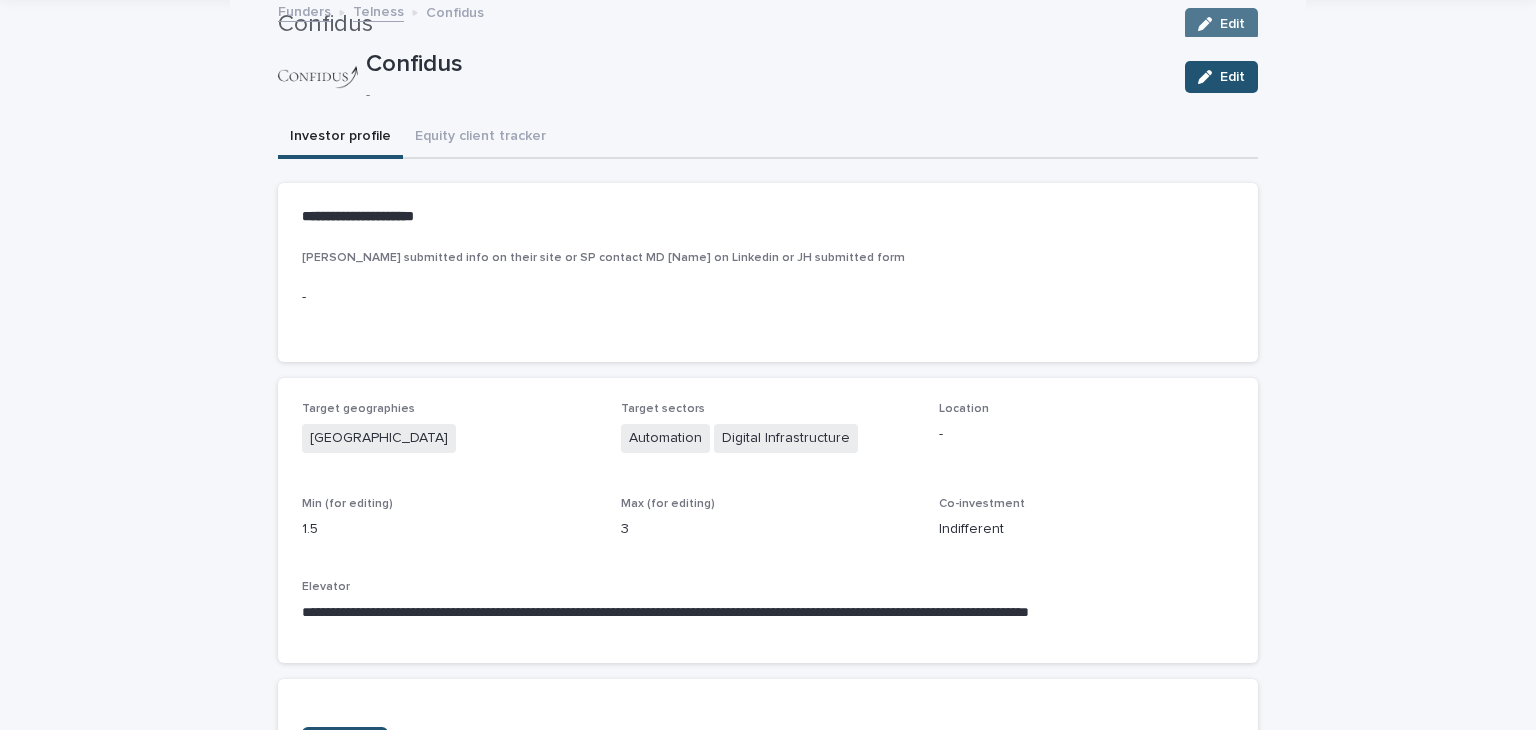 scroll, scrollTop: 99, scrollLeft: 0, axis: vertical 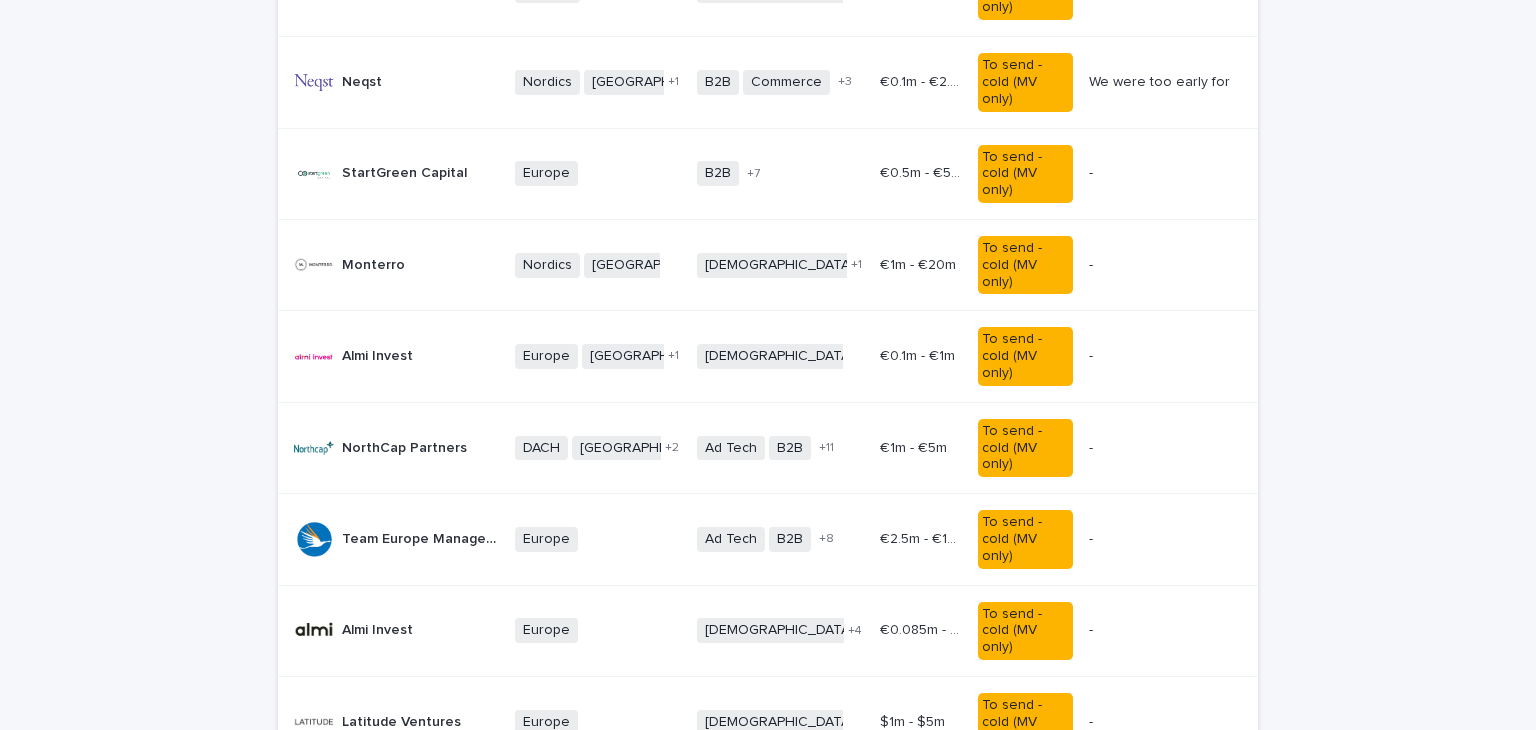 click on "Flat Capital" at bounding box center [381, 903] 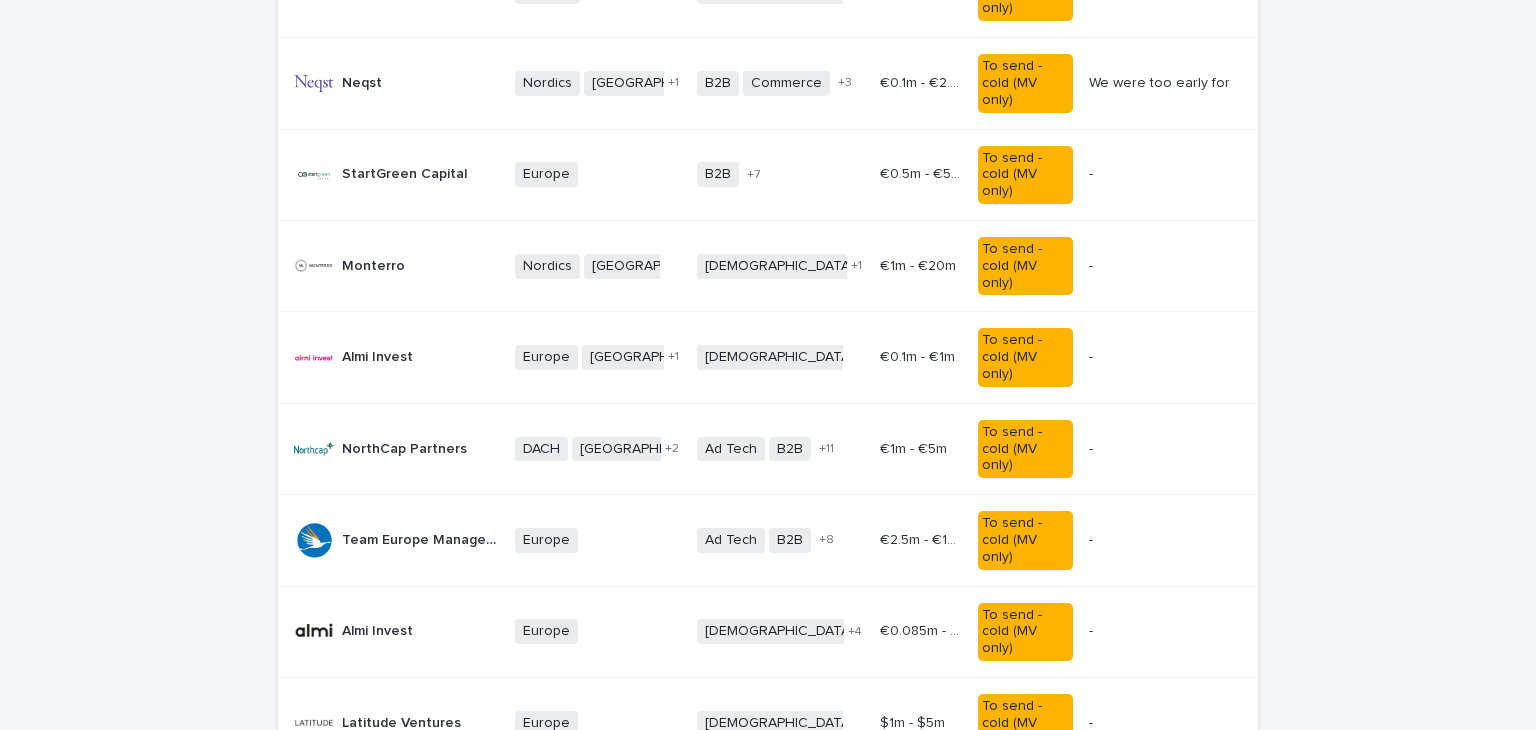 click on "Confidus Confidus" at bounding box center (392, 814) 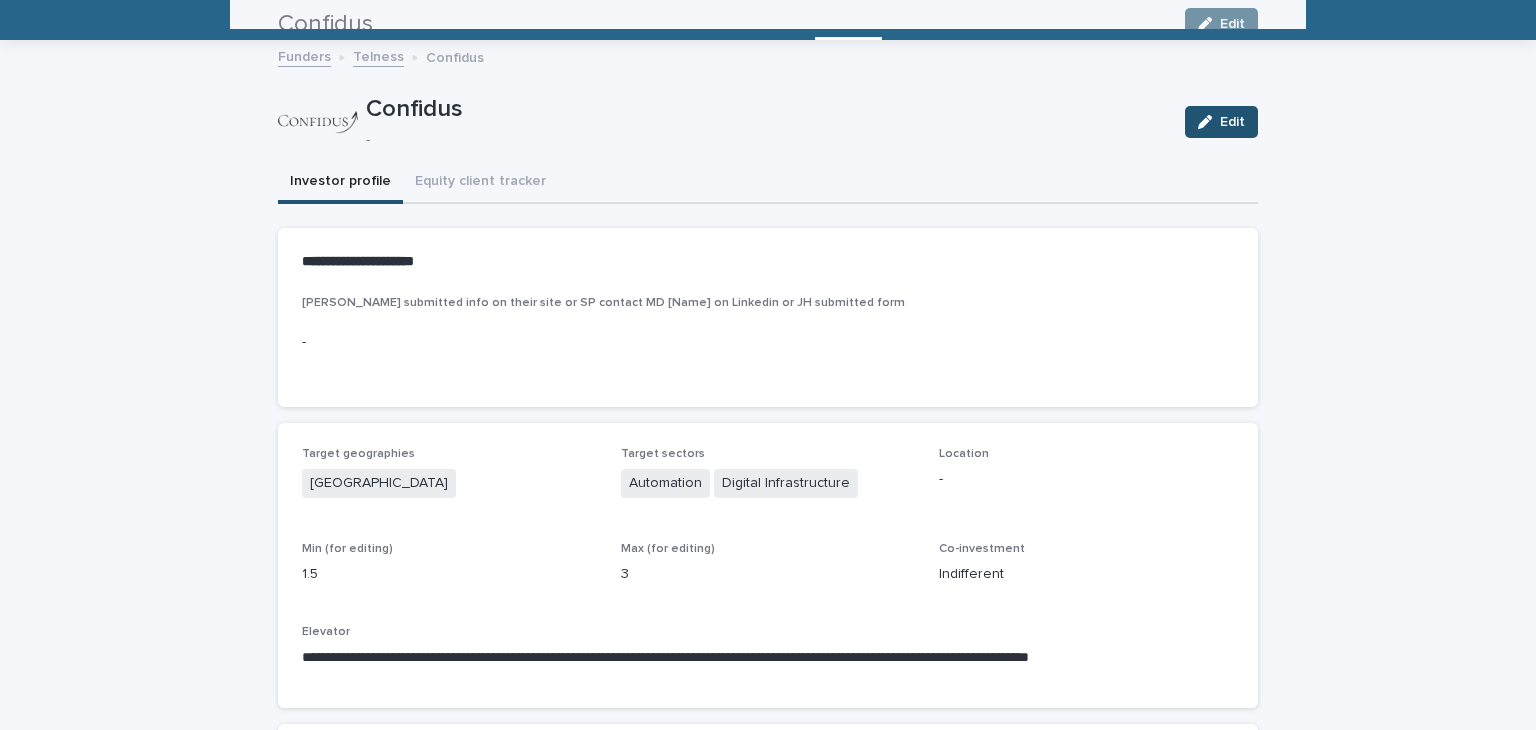 scroll, scrollTop: 64, scrollLeft: 0, axis: vertical 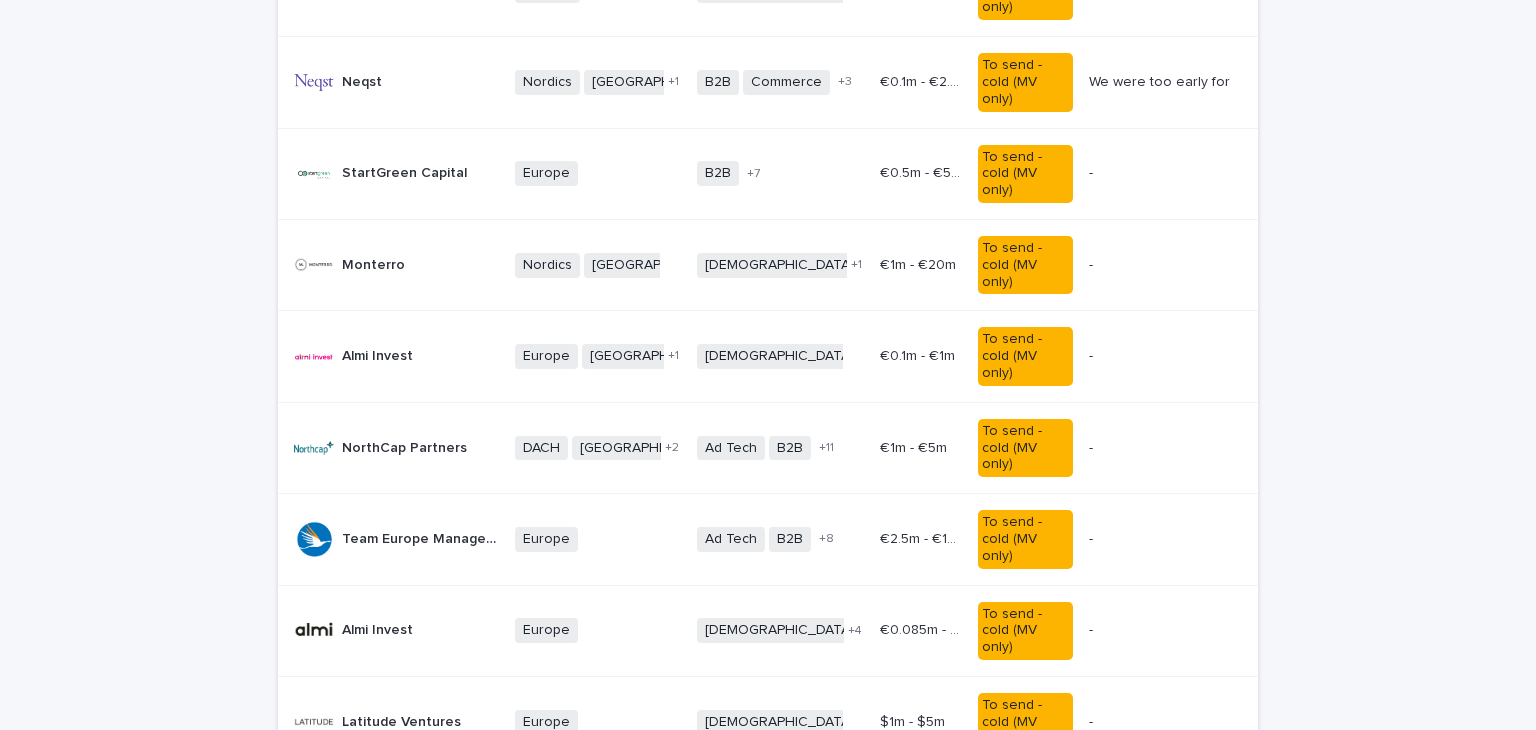 click on "Flat Capital" at bounding box center [381, 903] 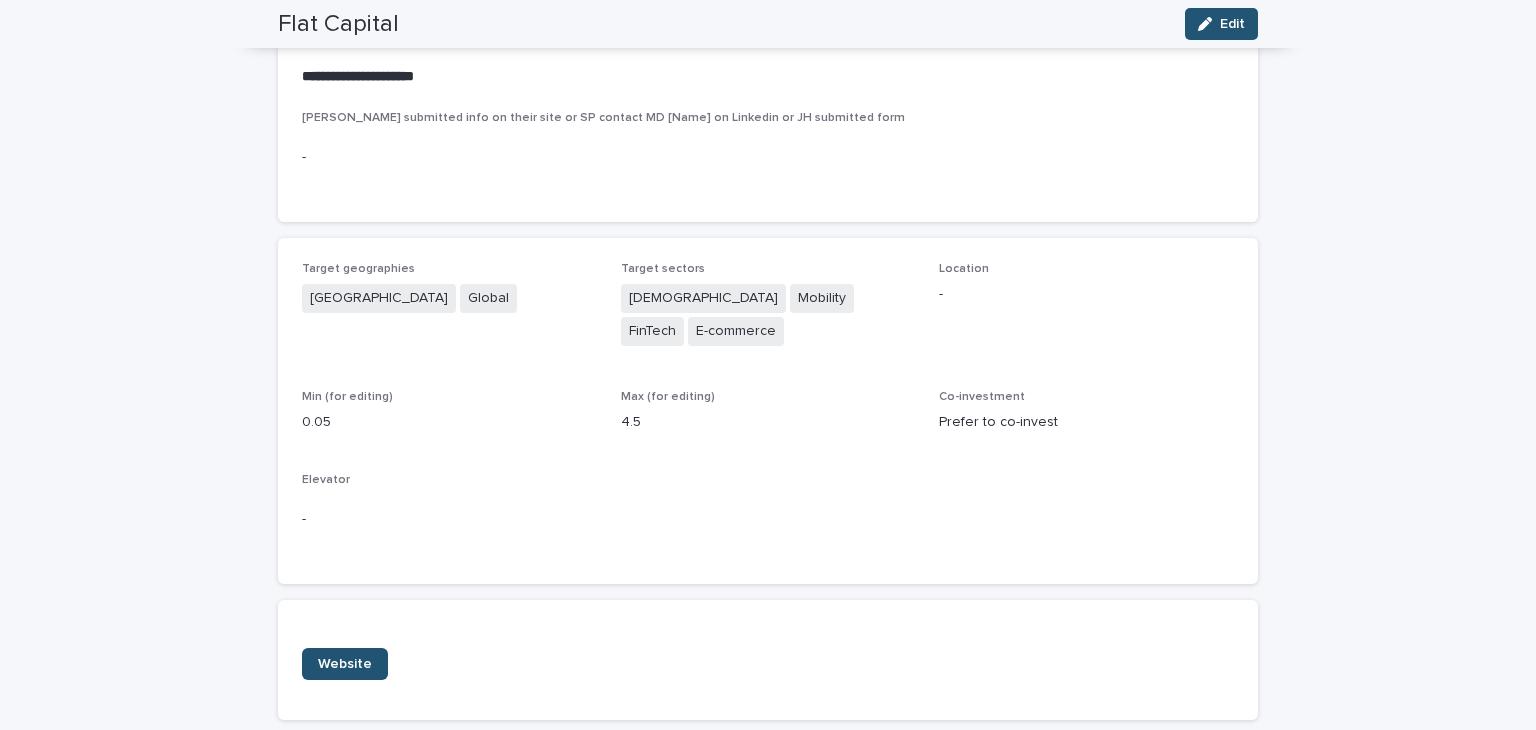 scroll, scrollTop: 64, scrollLeft: 0, axis: vertical 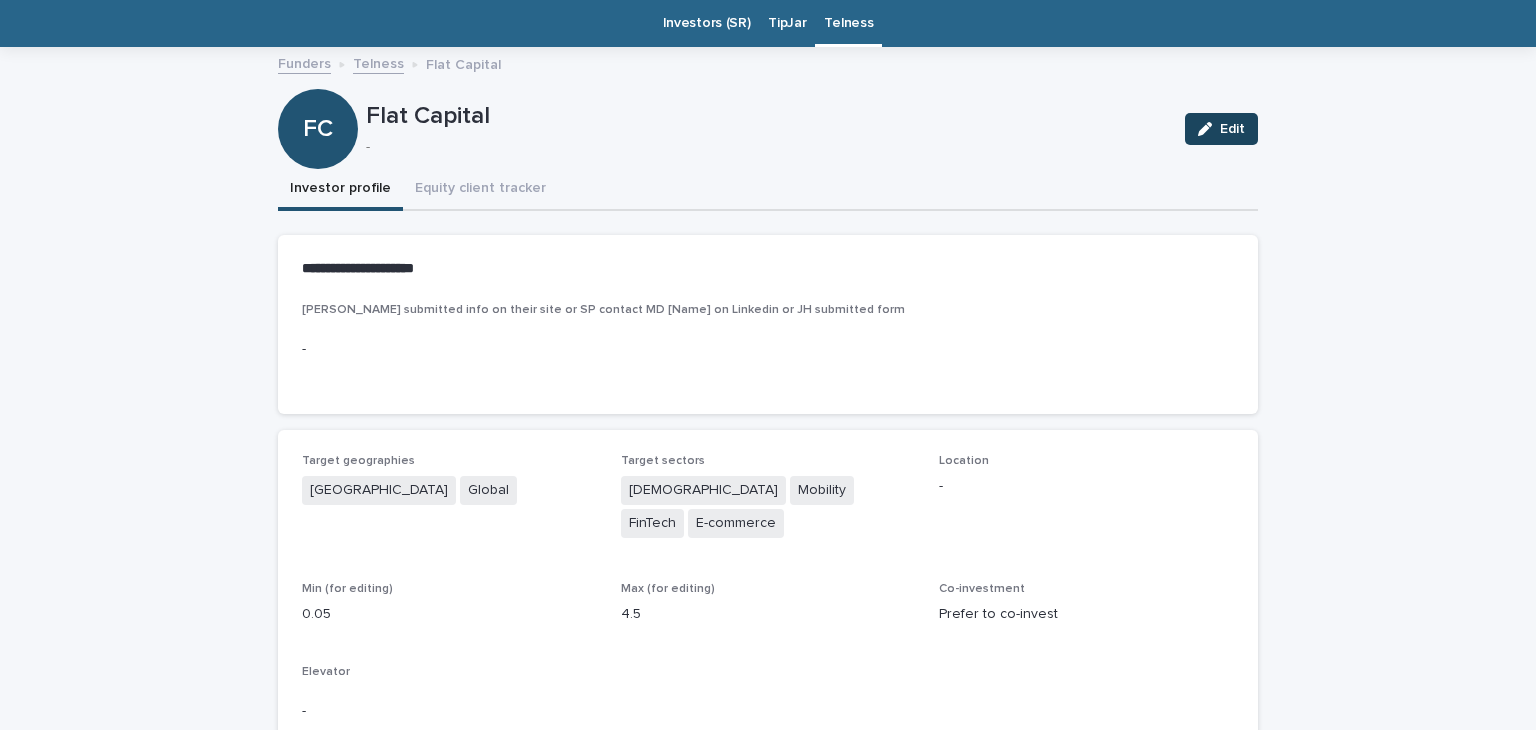 click 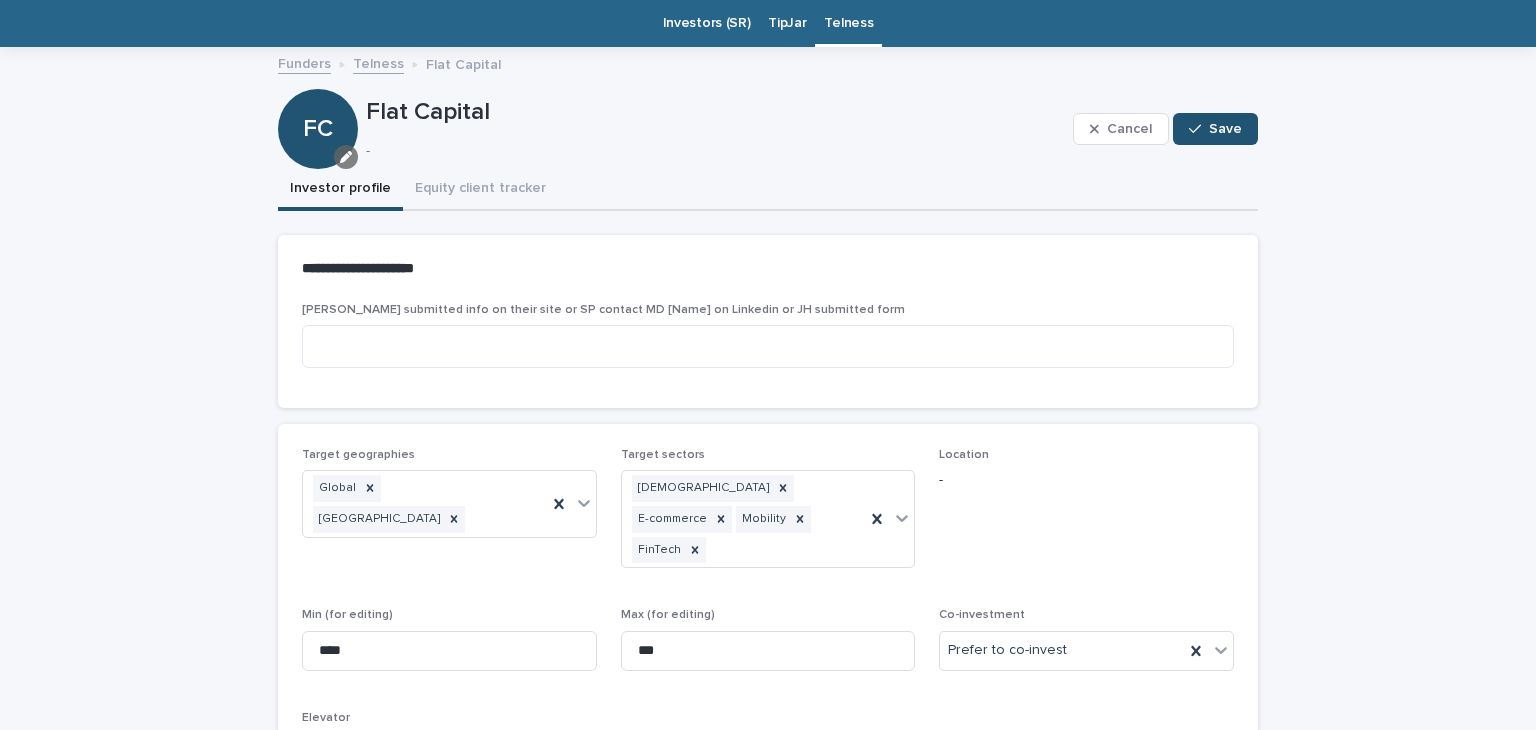 click at bounding box center [346, 157] 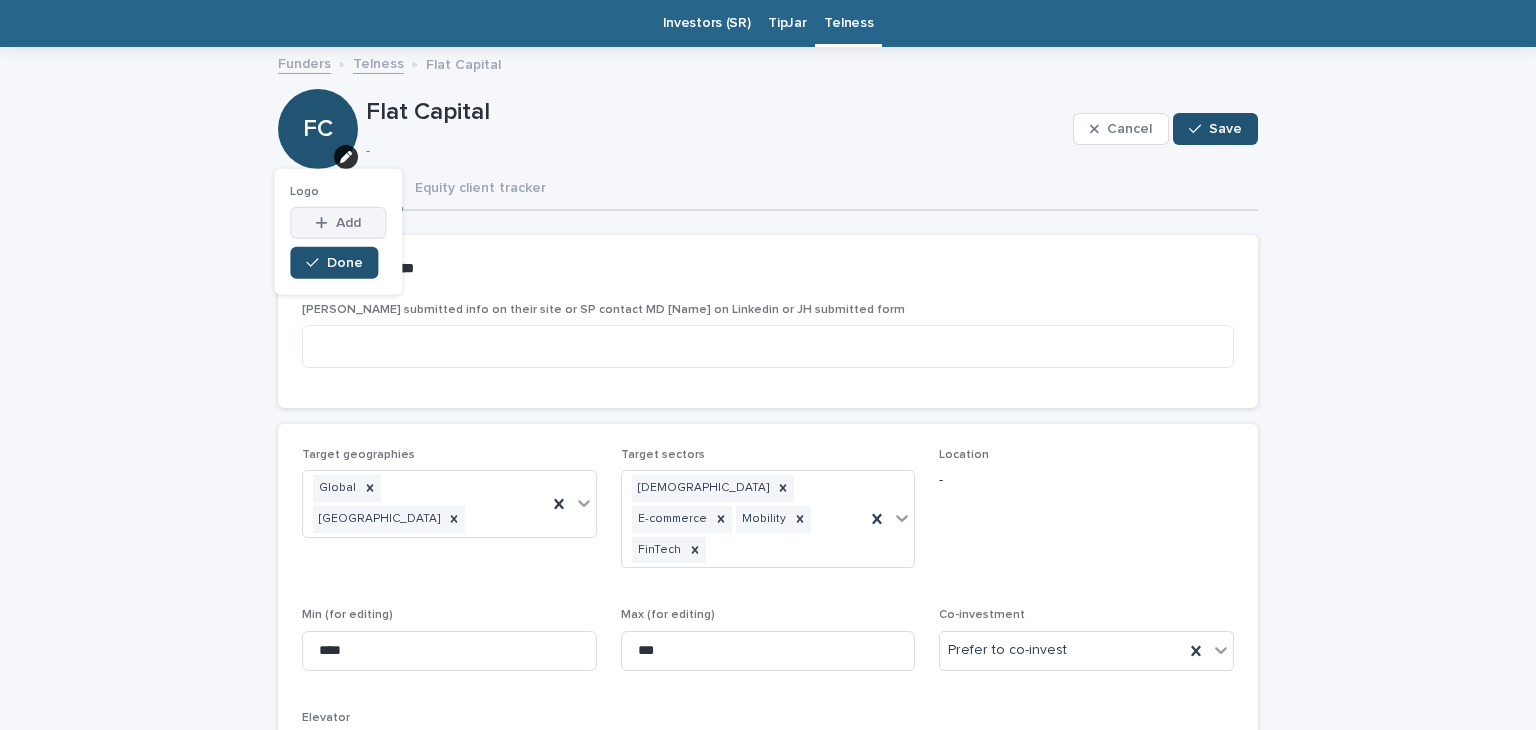 click at bounding box center (326, 223) 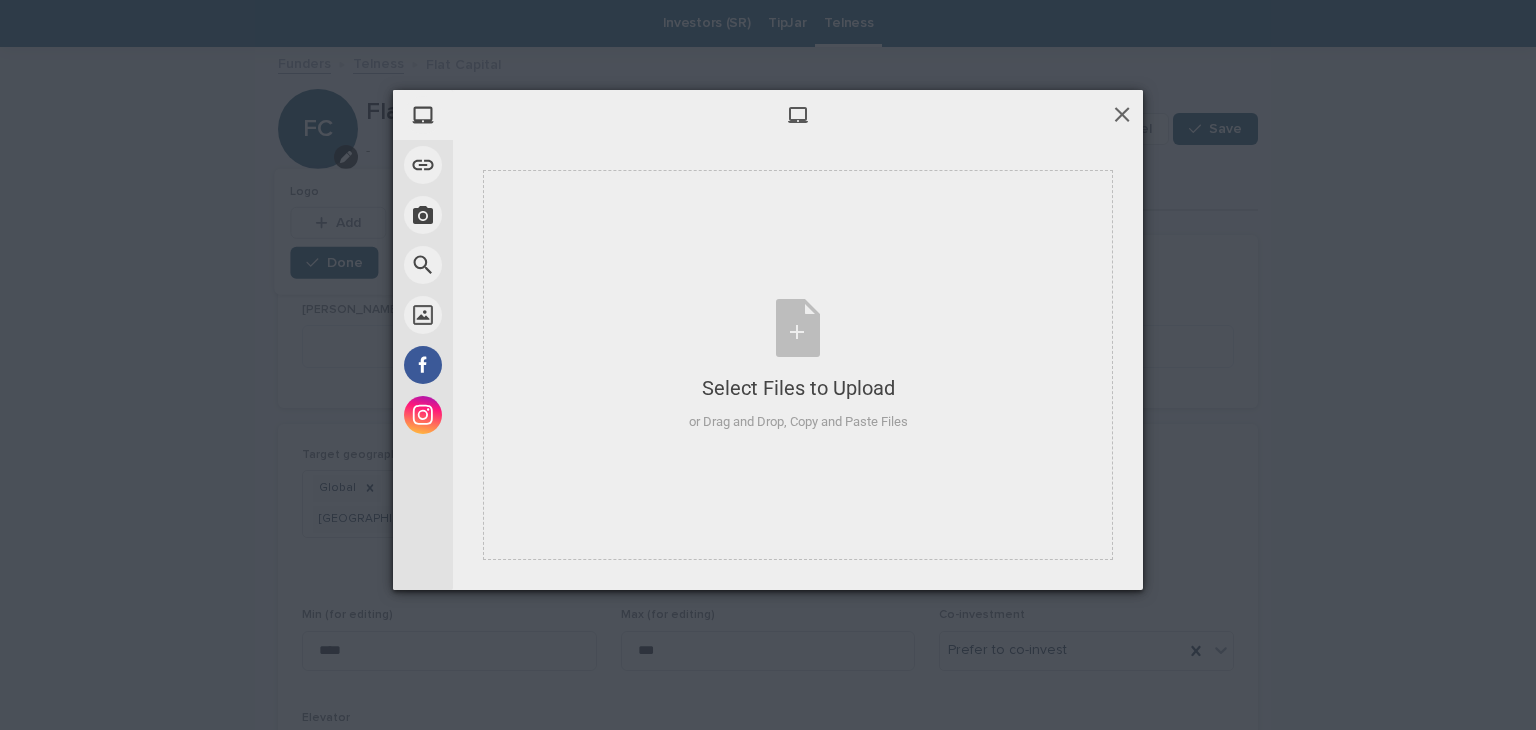 click at bounding box center [1122, 114] 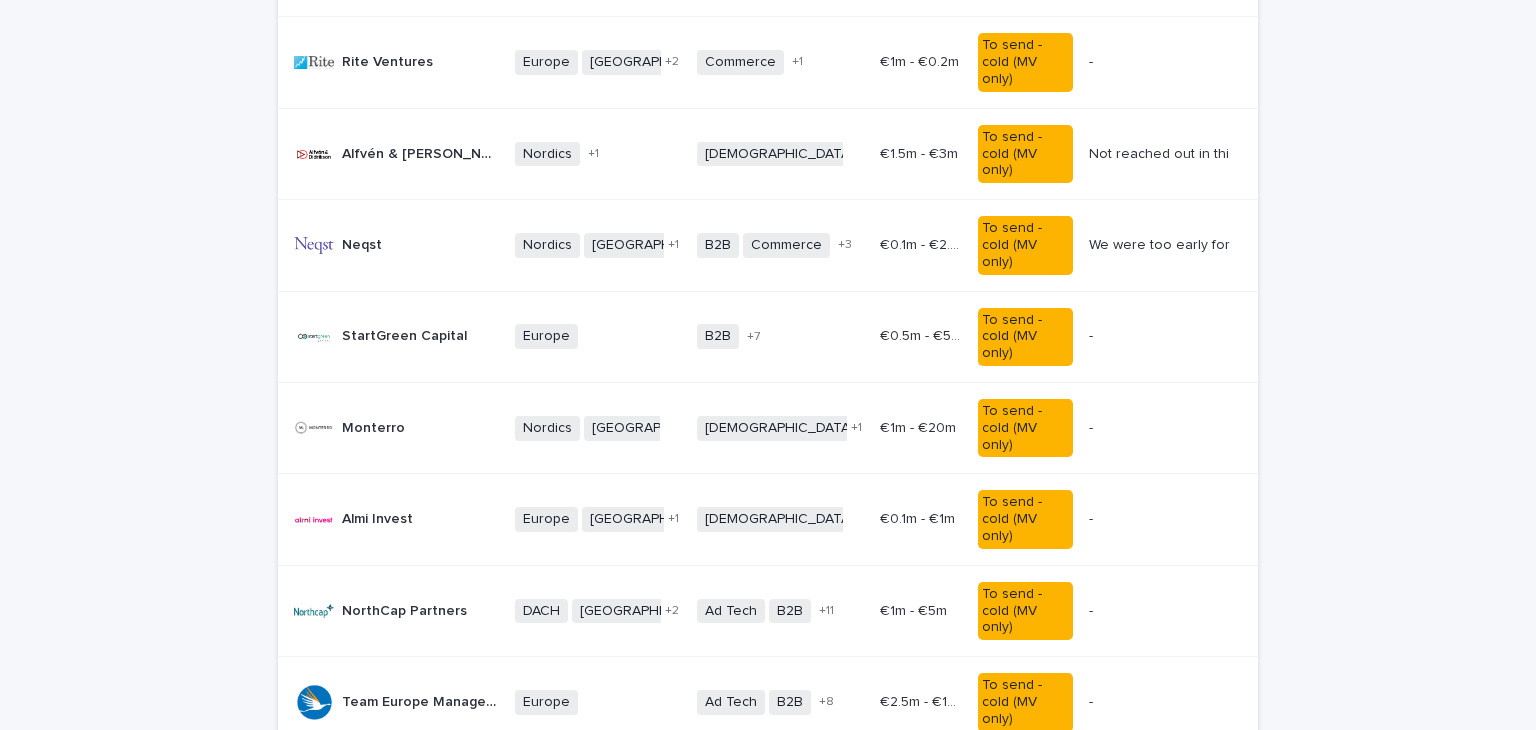 scroll, scrollTop: 1443, scrollLeft: 0, axis: vertical 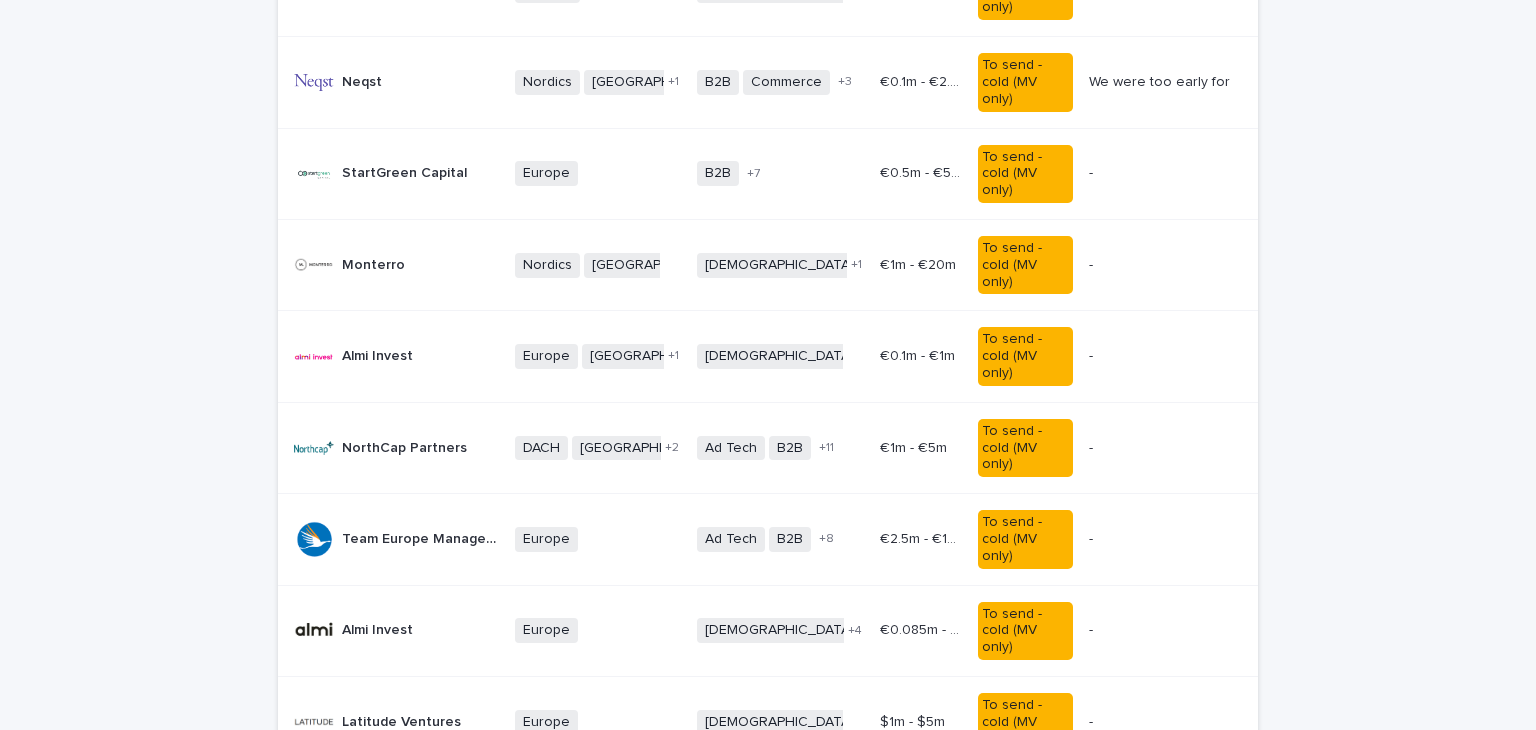 click on "Confidus Confidus" at bounding box center [396, 814] 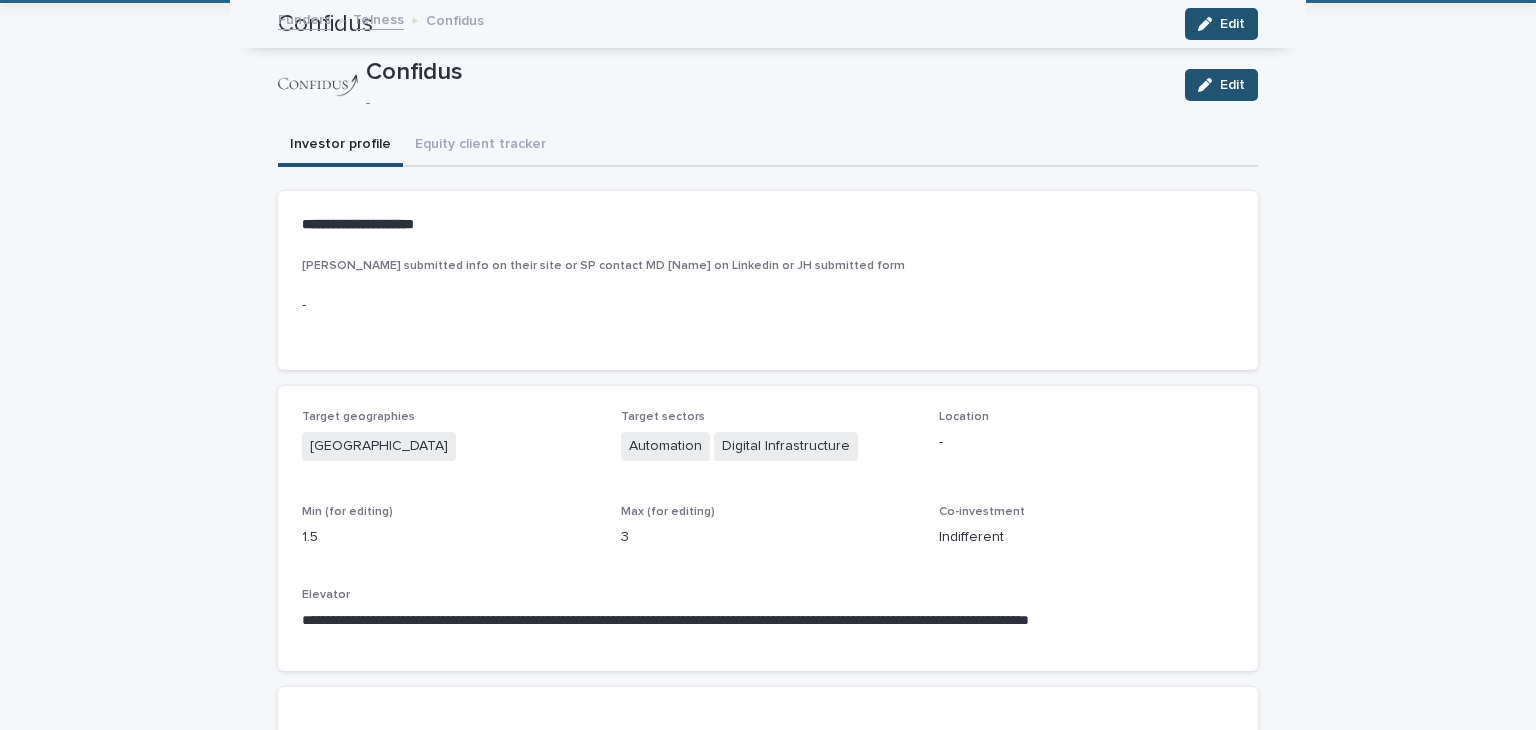 scroll, scrollTop: 64, scrollLeft: 0, axis: vertical 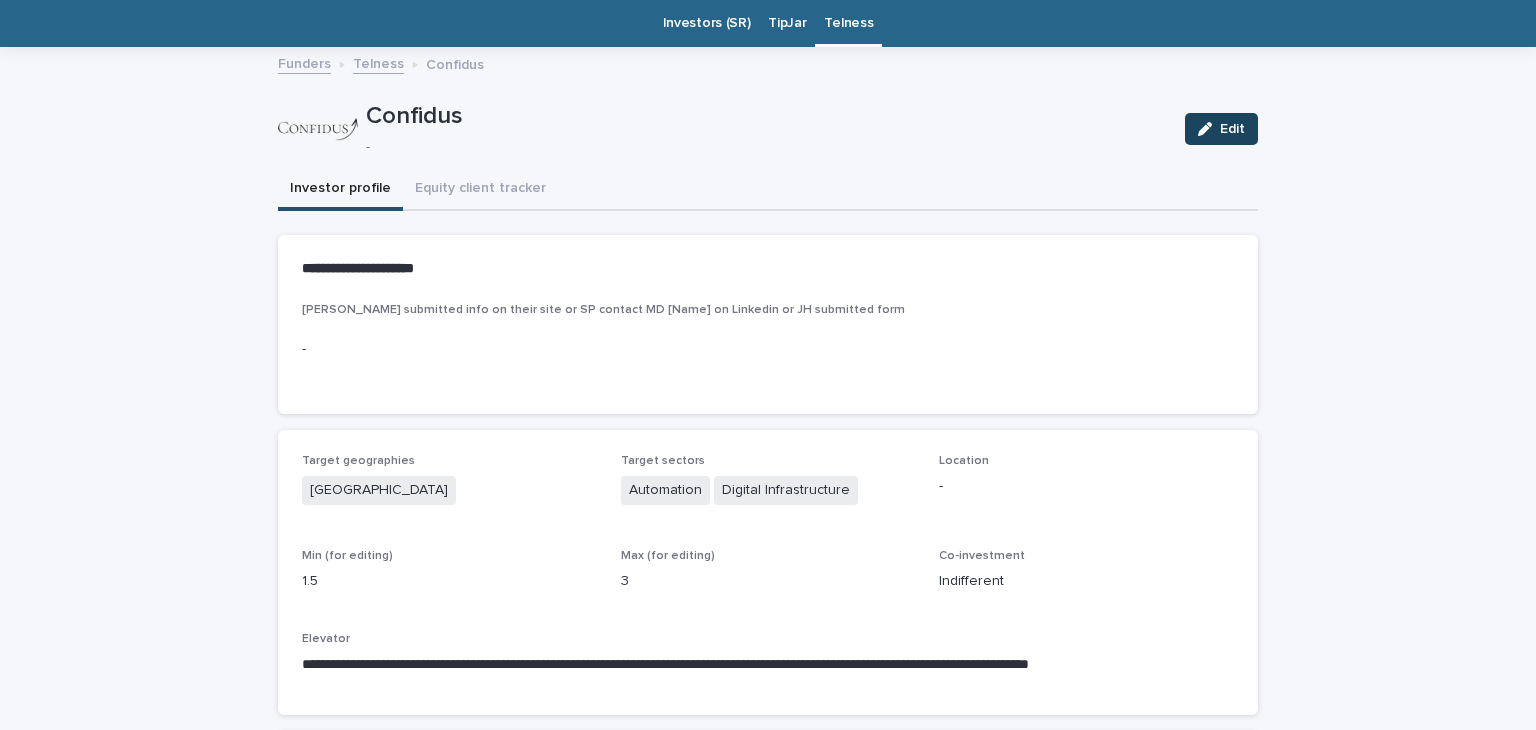 click on "Edit" at bounding box center [1232, 129] 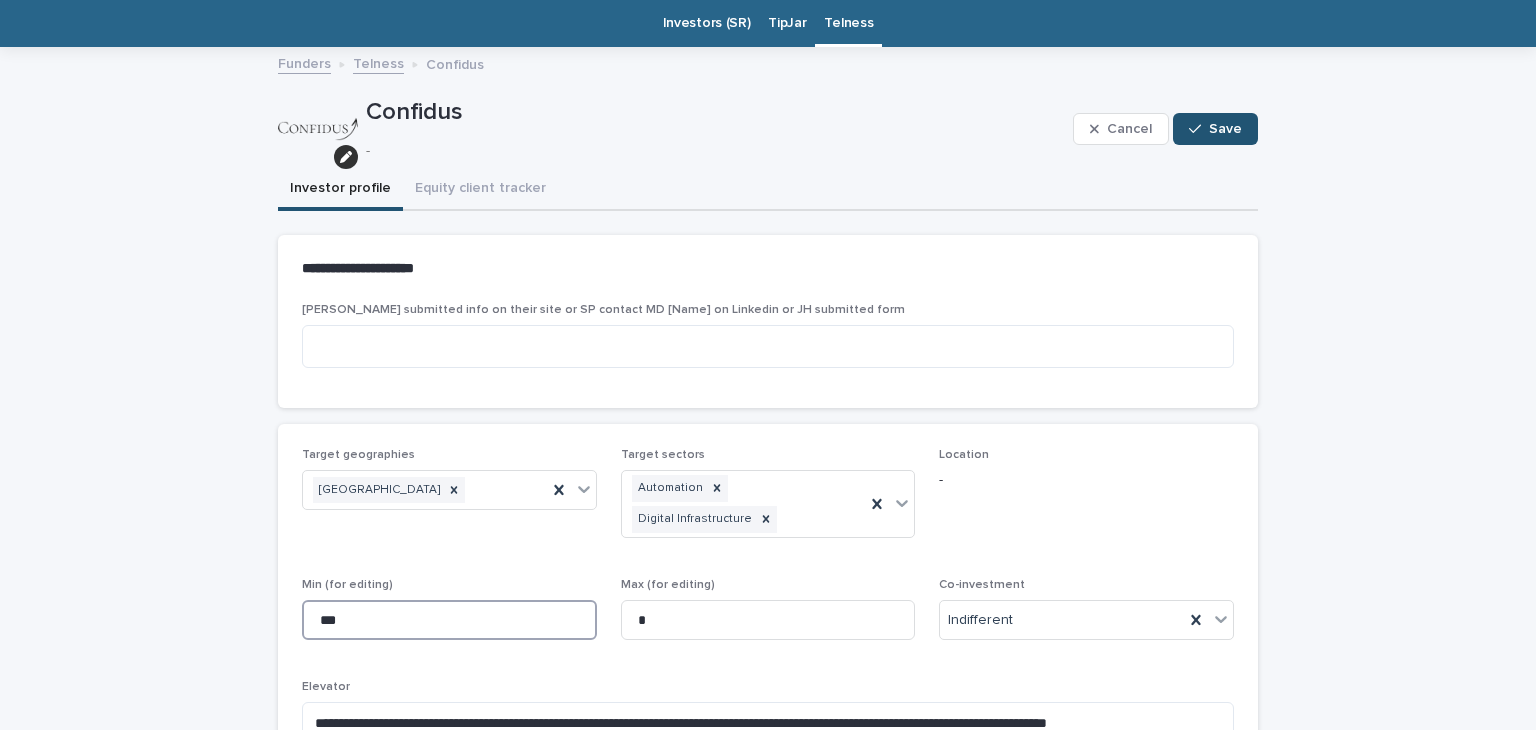 drag, startPoint x: 343, startPoint y: 617, endPoint x: 259, endPoint y: 613, distance: 84.095184 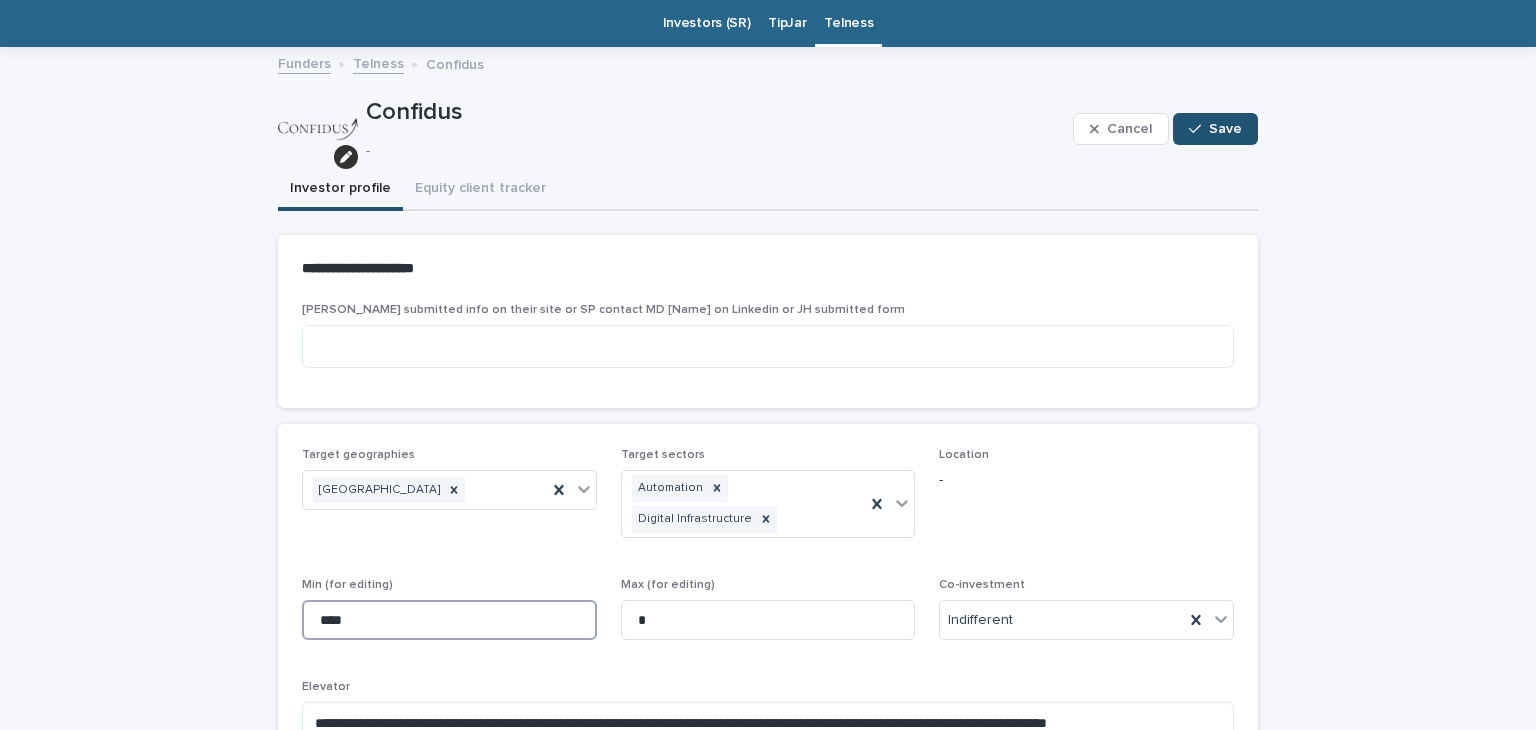 drag, startPoint x: 357, startPoint y: 614, endPoint x: 275, endPoint y: 617, distance: 82.05486 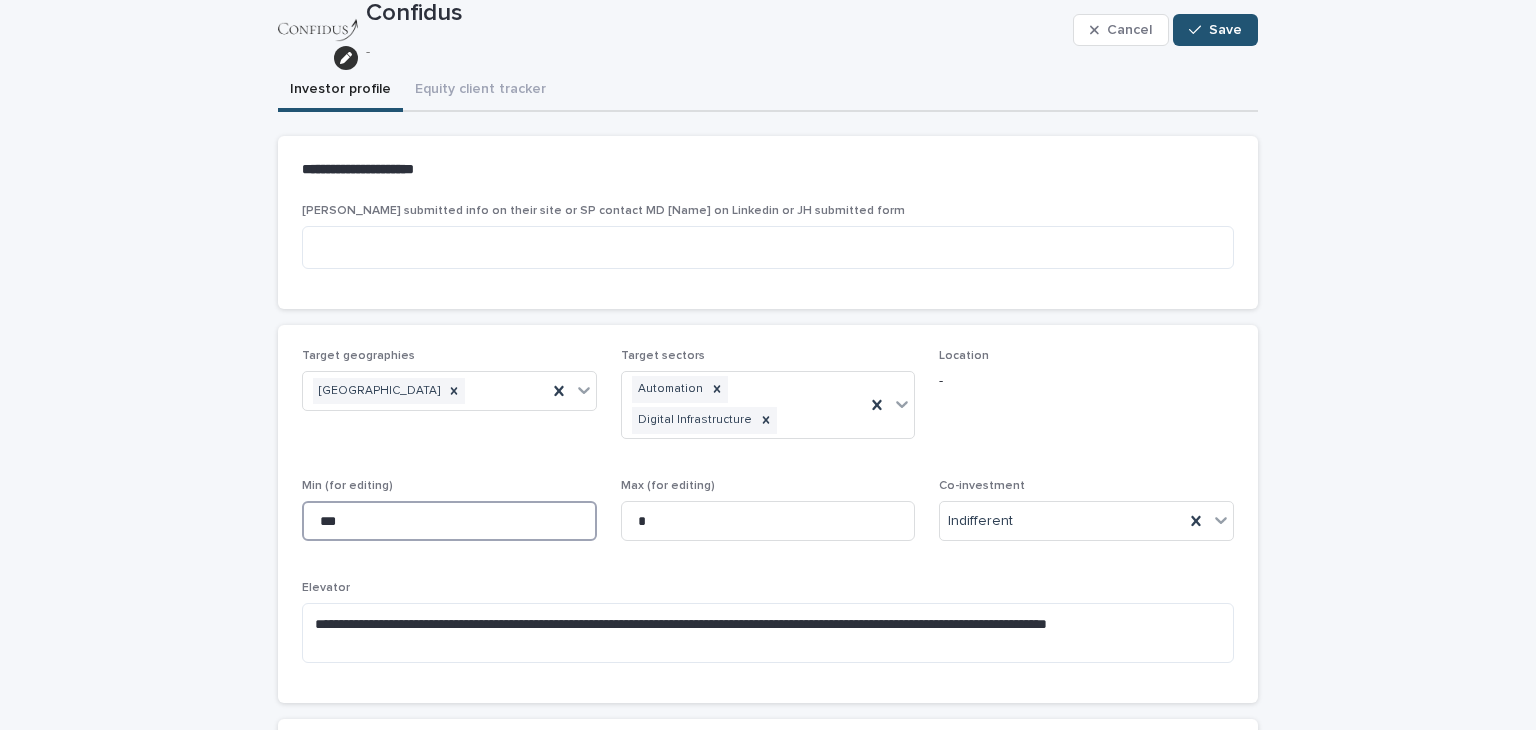 scroll, scrollTop: 168, scrollLeft: 0, axis: vertical 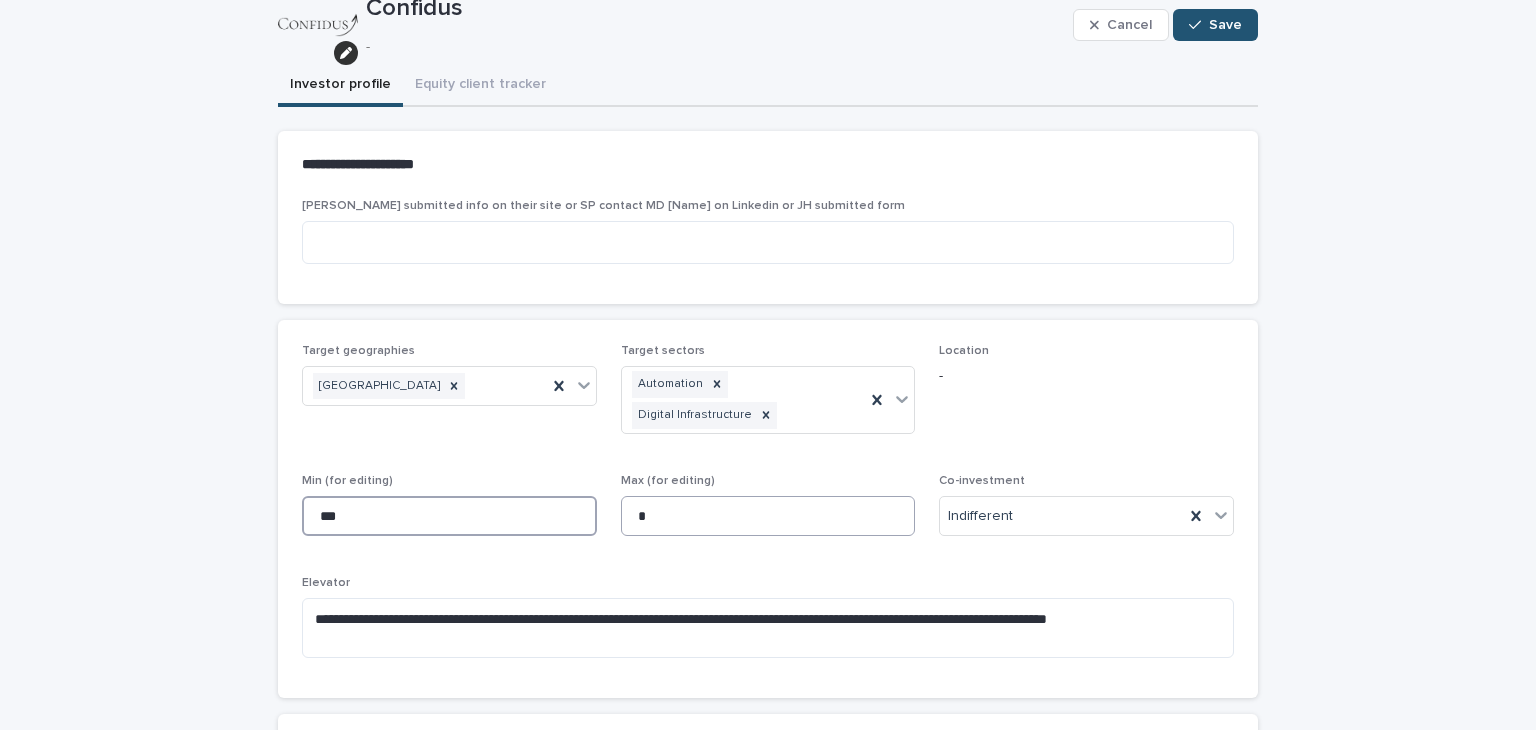type on "***" 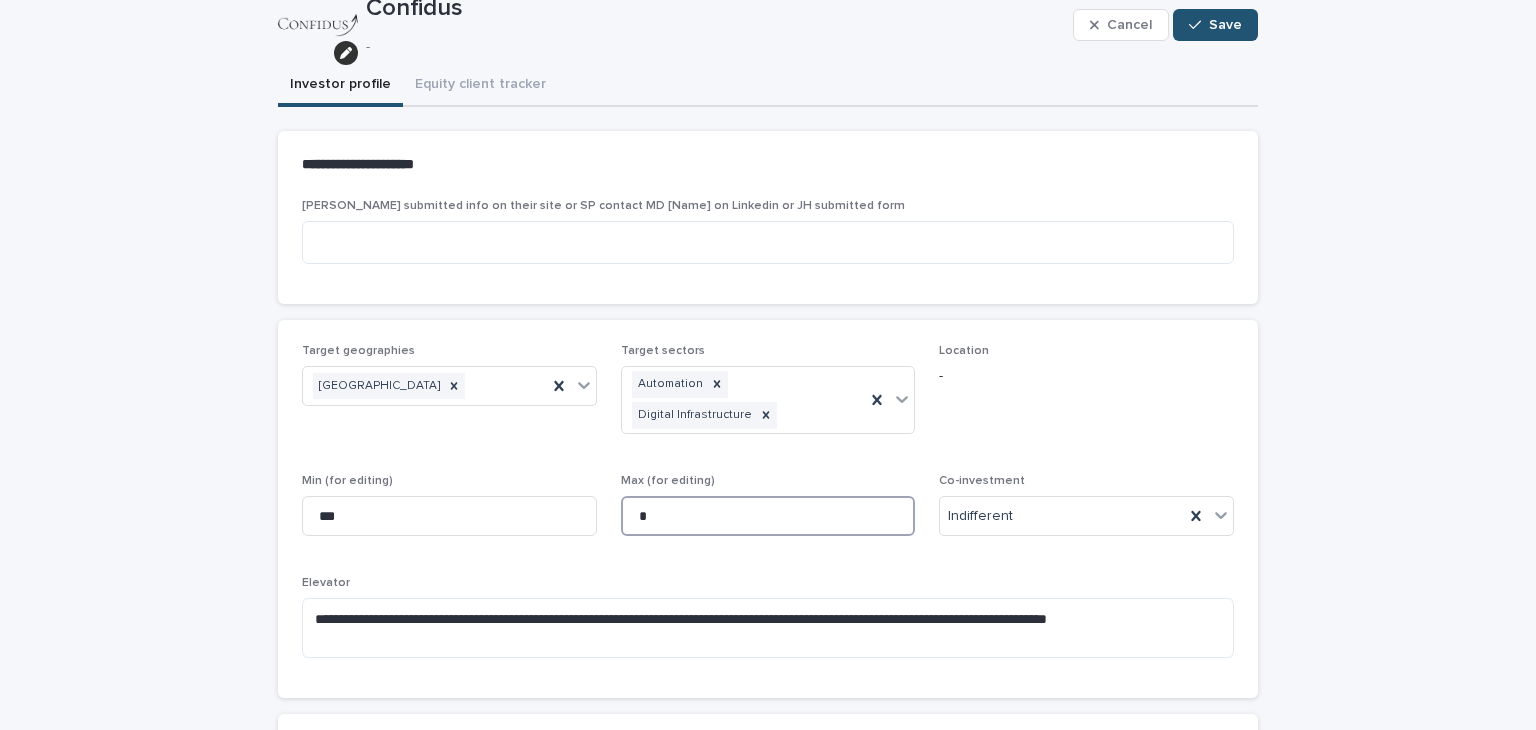 click on "*" at bounding box center (768, 516) 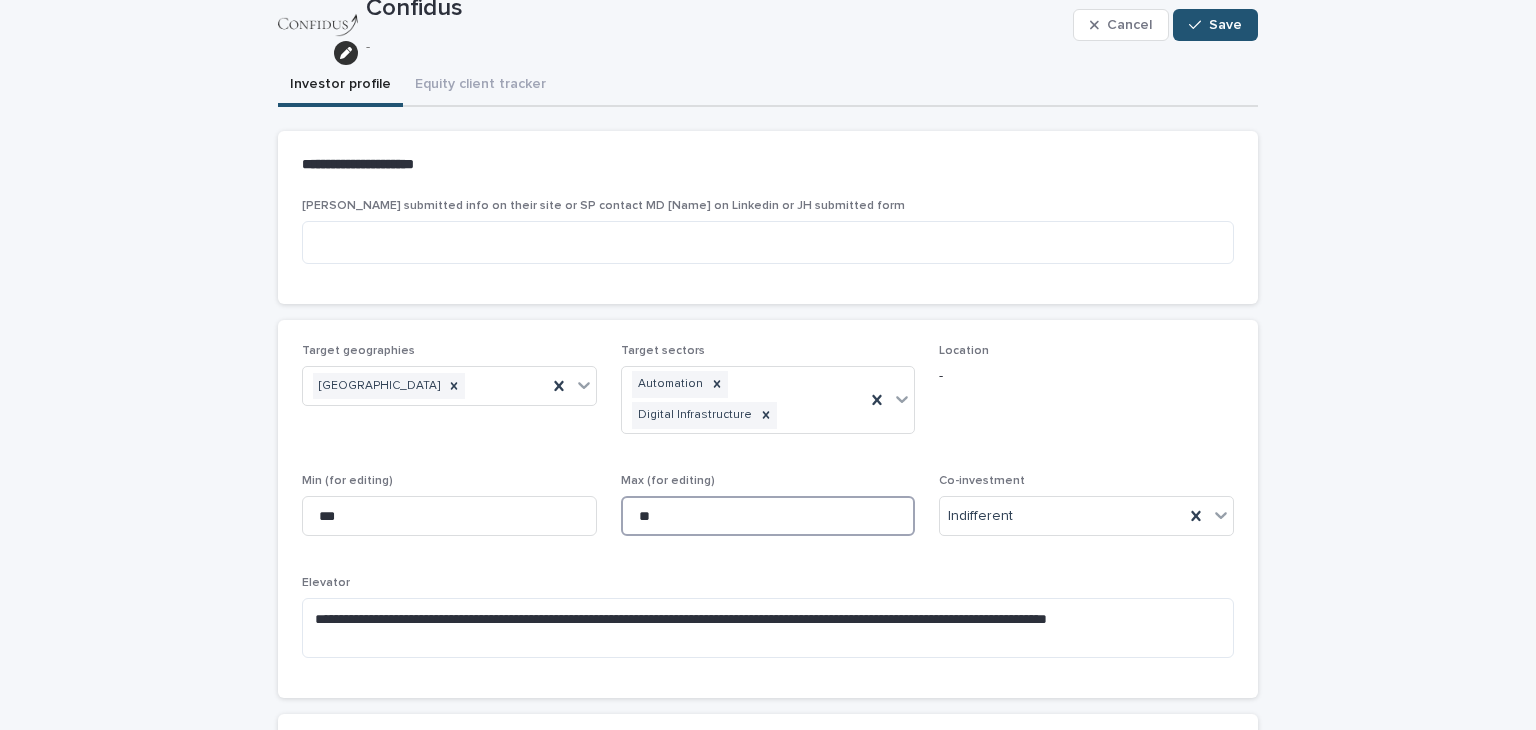 type on "*" 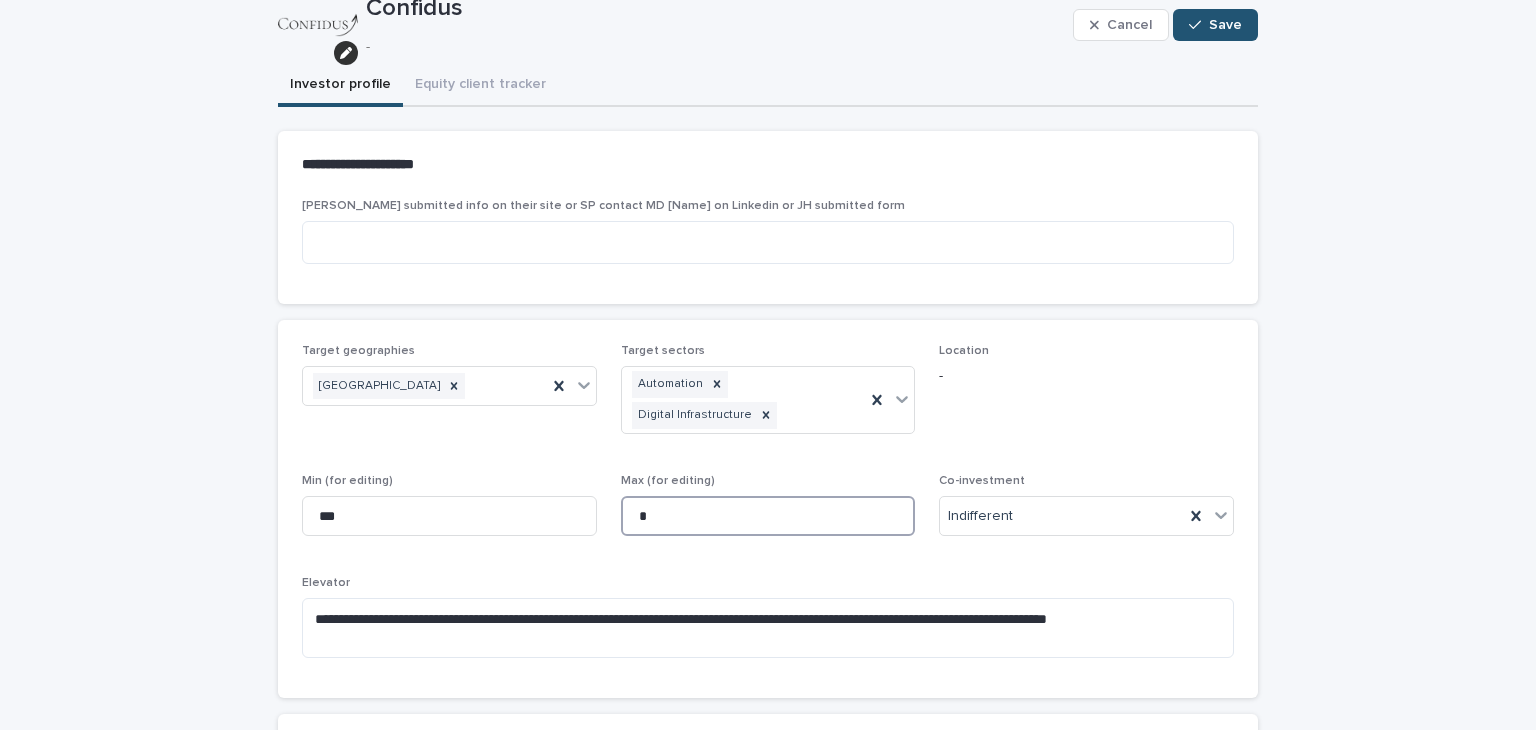 type on "*" 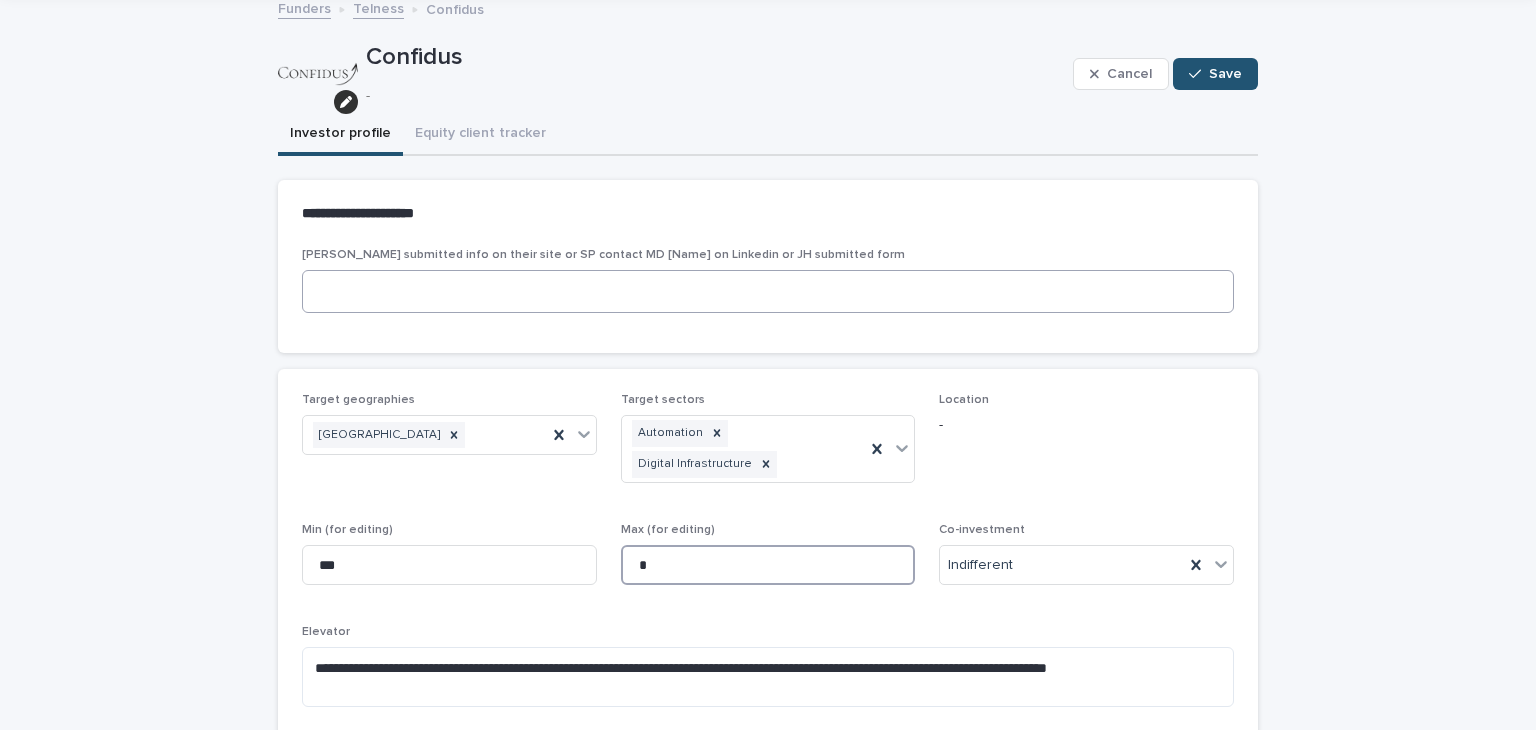 scroll, scrollTop: 116, scrollLeft: 0, axis: vertical 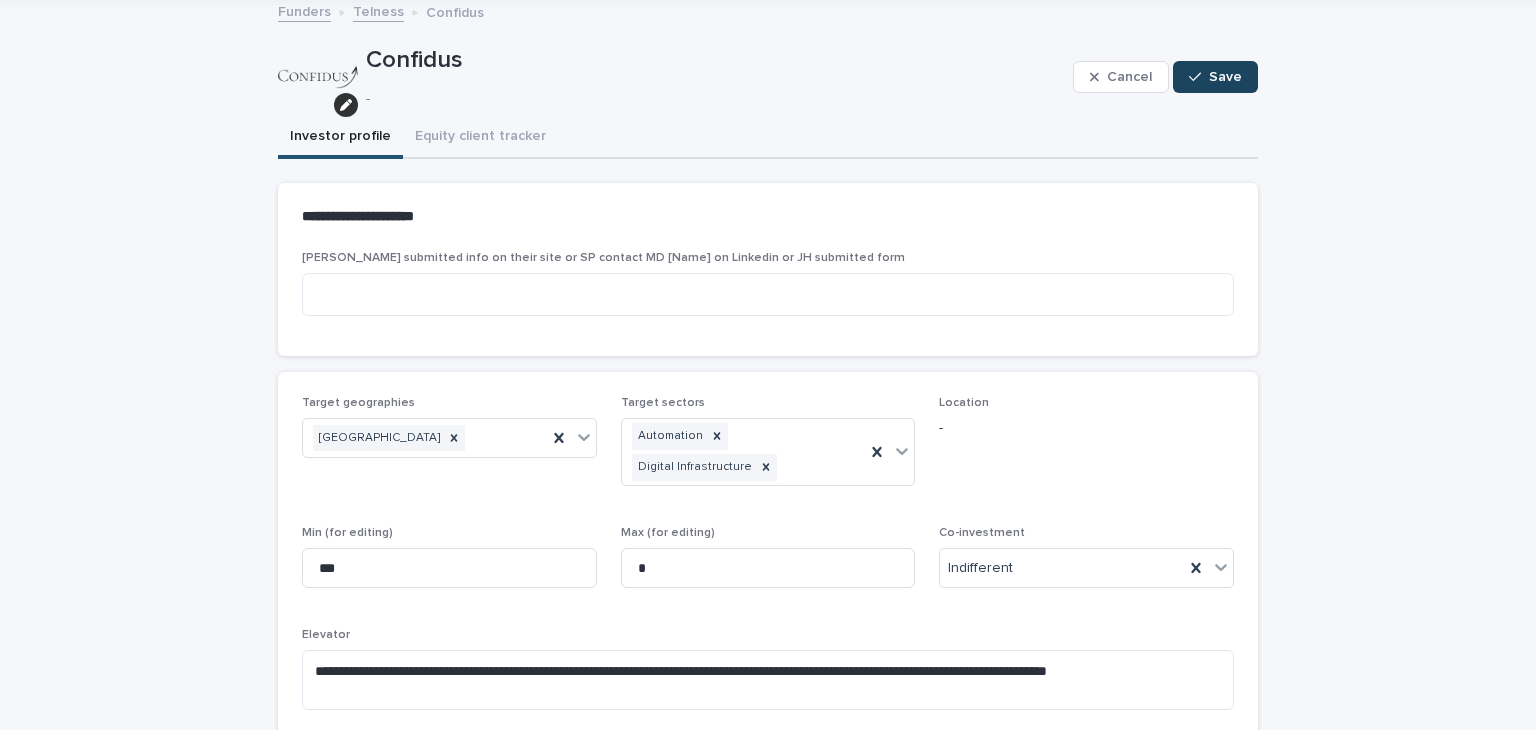 click on "Save" at bounding box center (1225, 77) 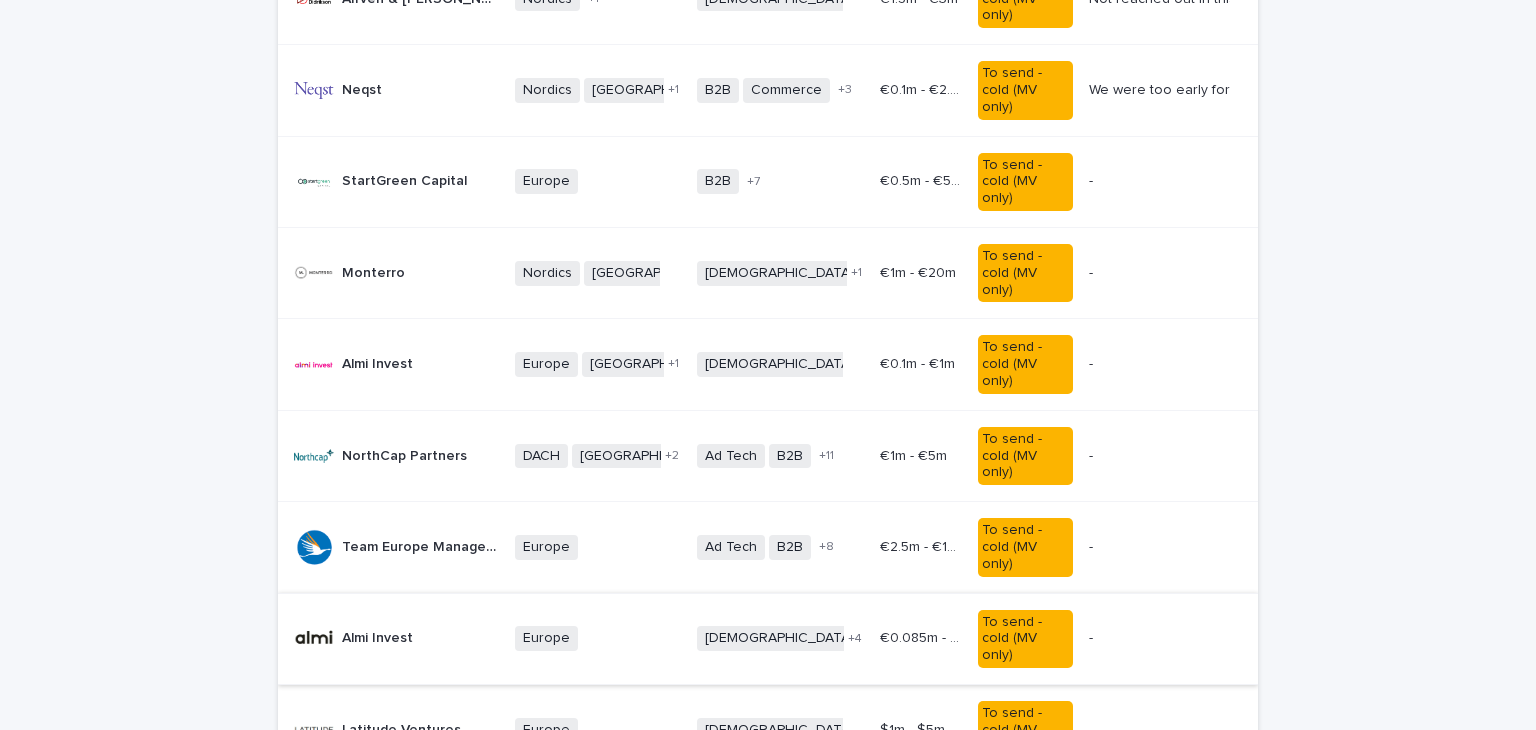 scroll, scrollTop: 1436, scrollLeft: 0, axis: vertical 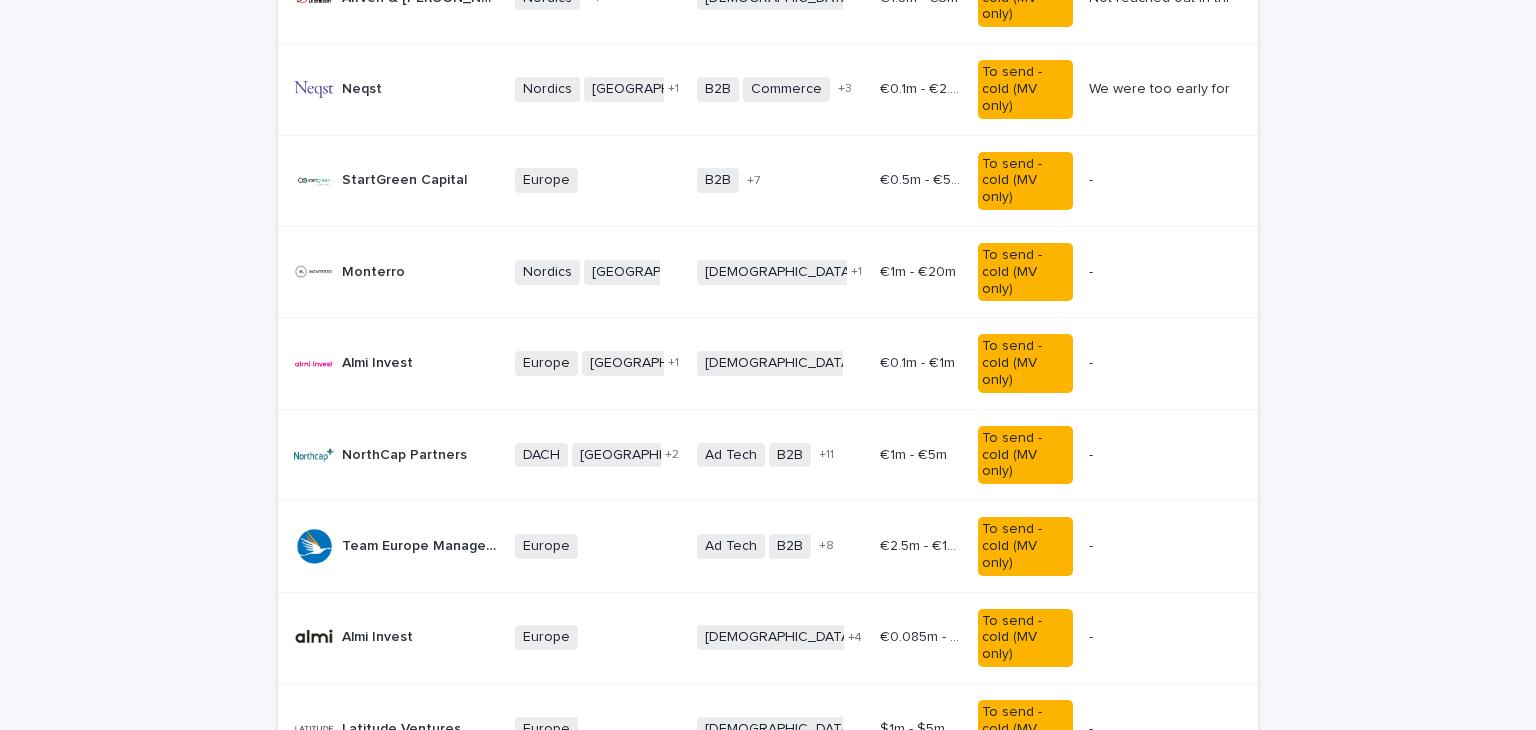 click on "€0.085m - €0.85m €0.085m - €0.85m" at bounding box center (921, 637) 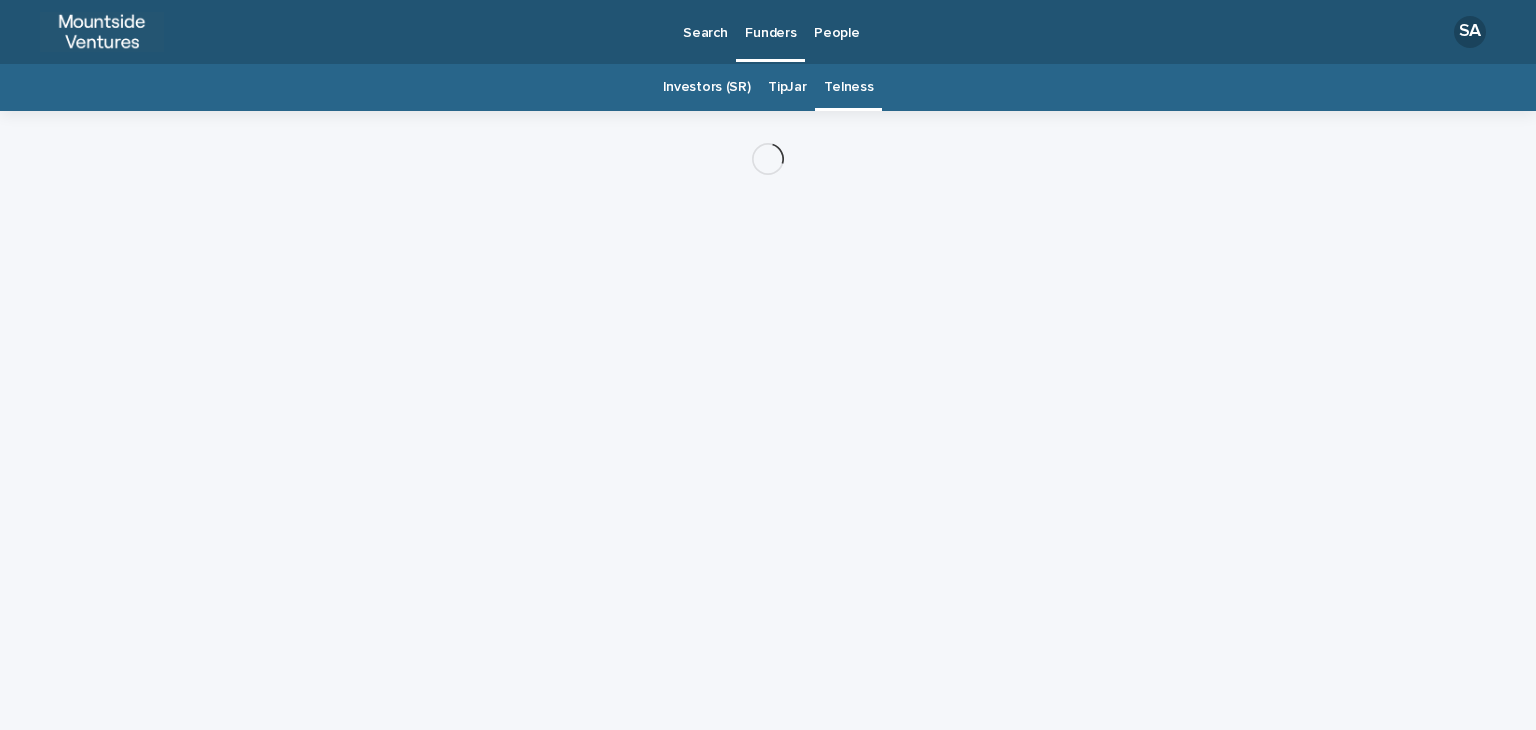 scroll, scrollTop: 0, scrollLeft: 0, axis: both 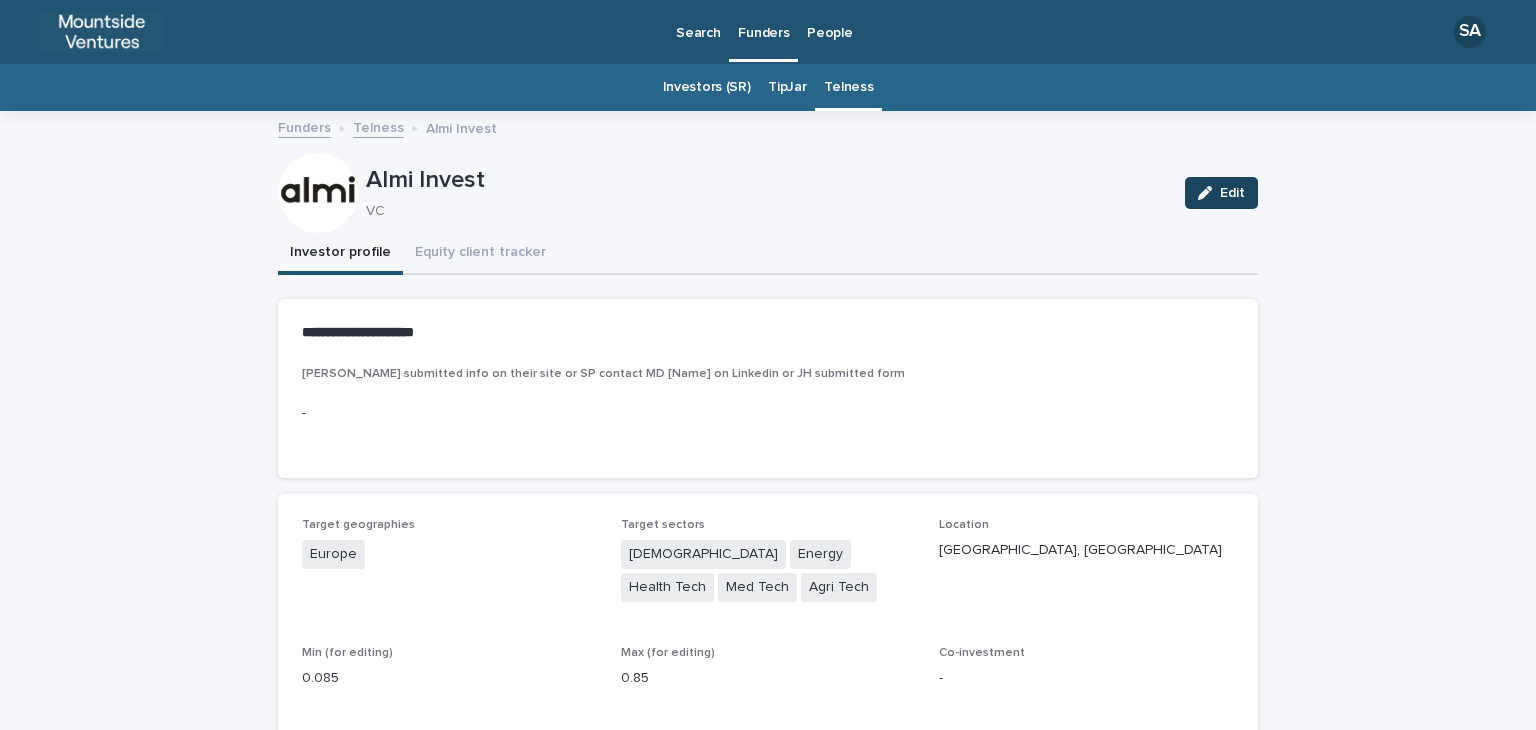 click 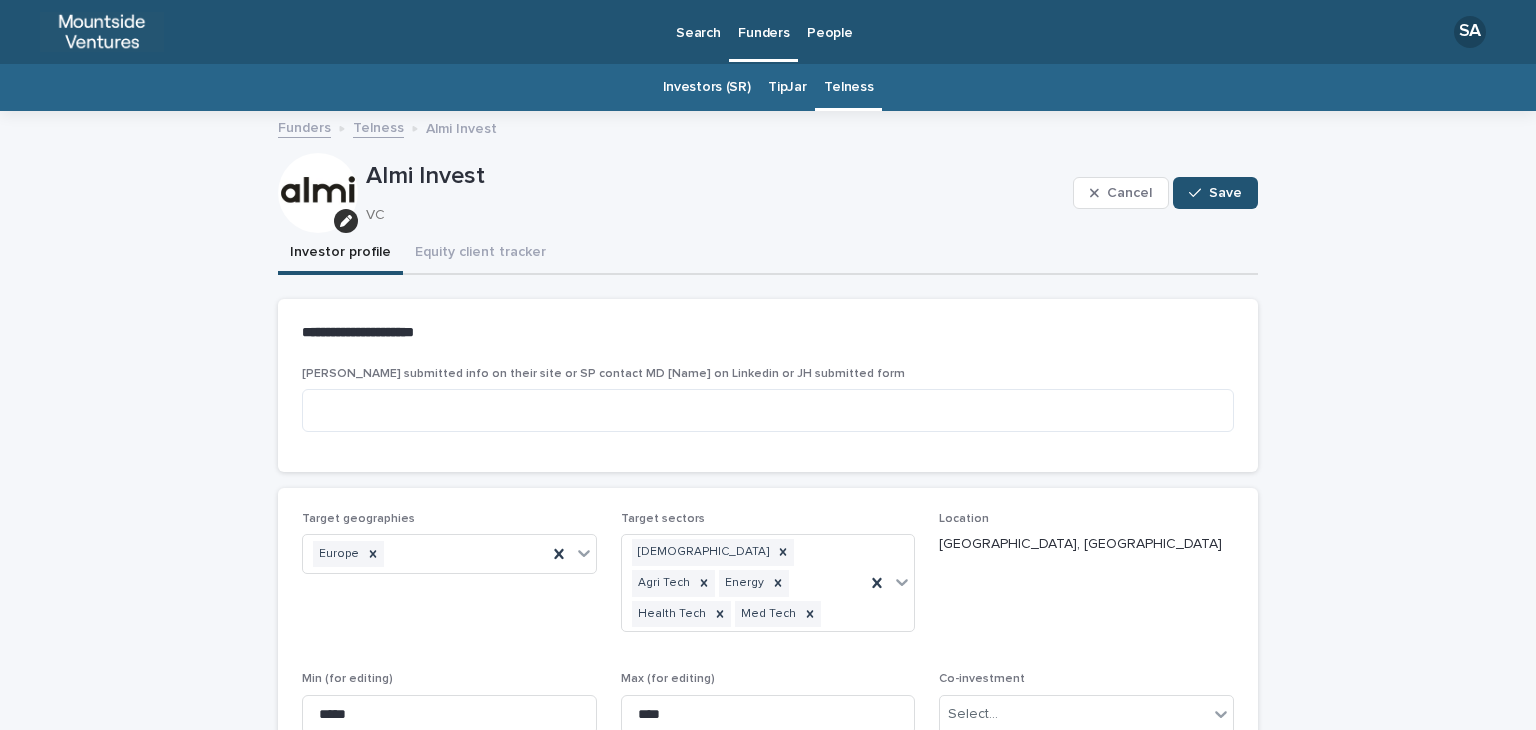 scroll, scrollTop: 112, scrollLeft: 0, axis: vertical 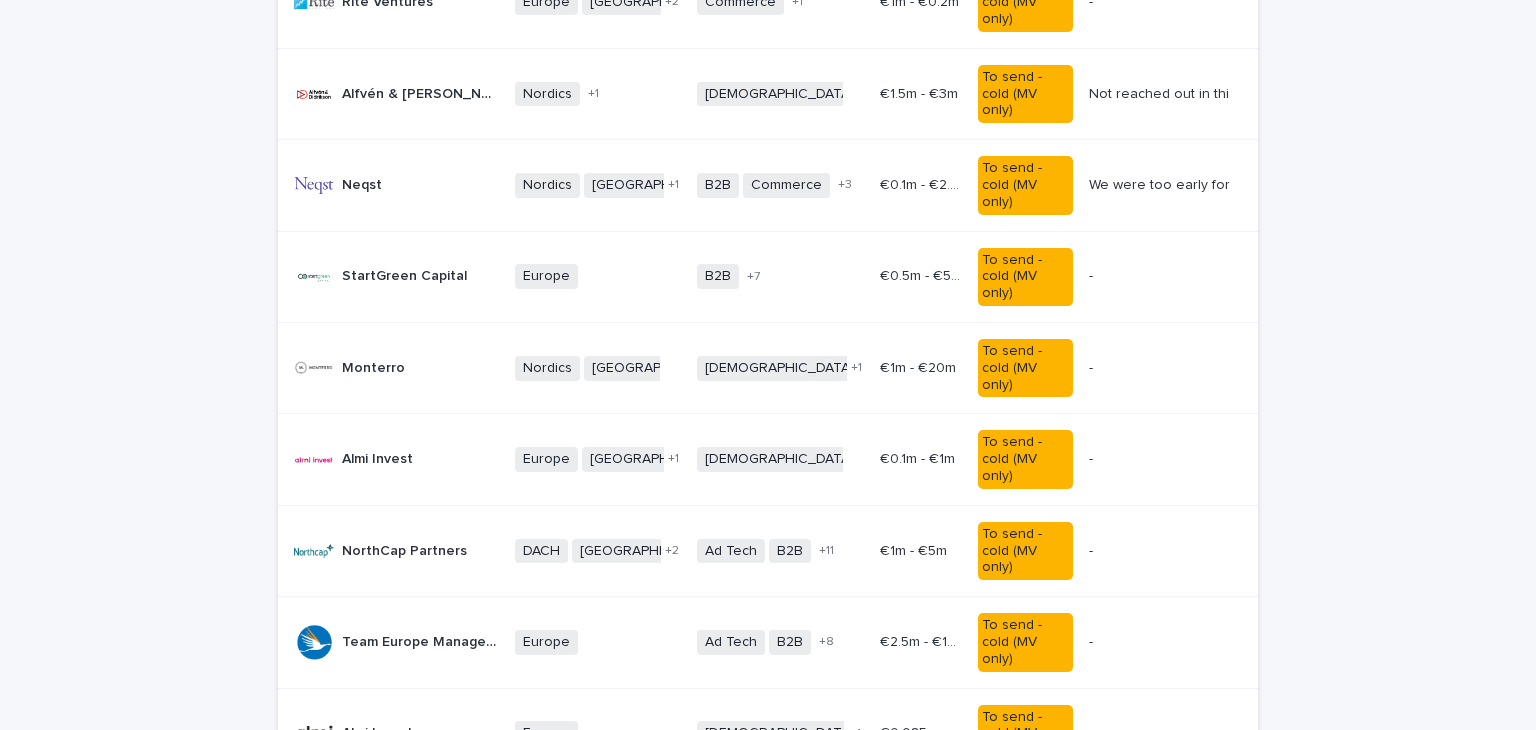 click on "+ 1" at bounding box center (827, 916) 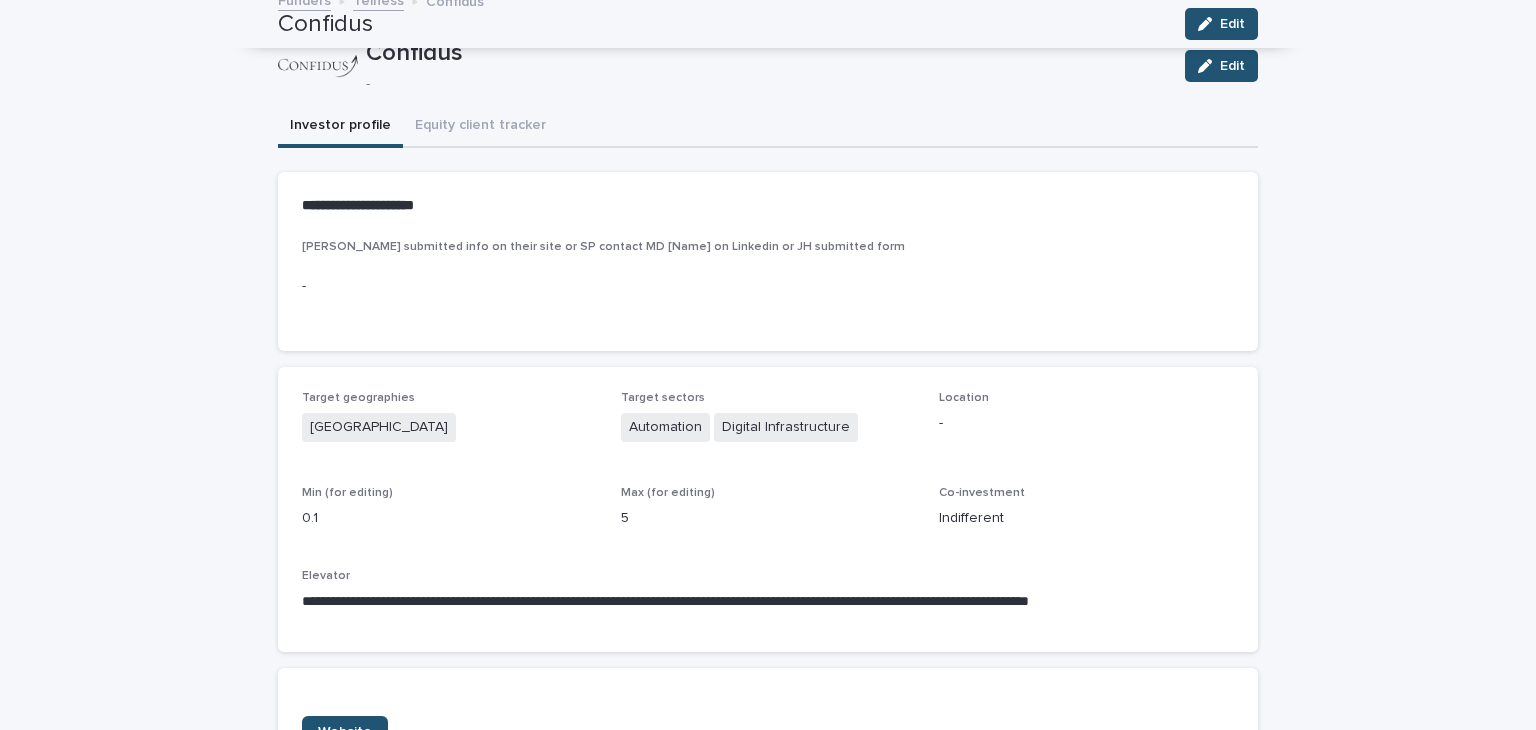 scroll, scrollTop: 64, scrollLeft: 0, axis: vertical 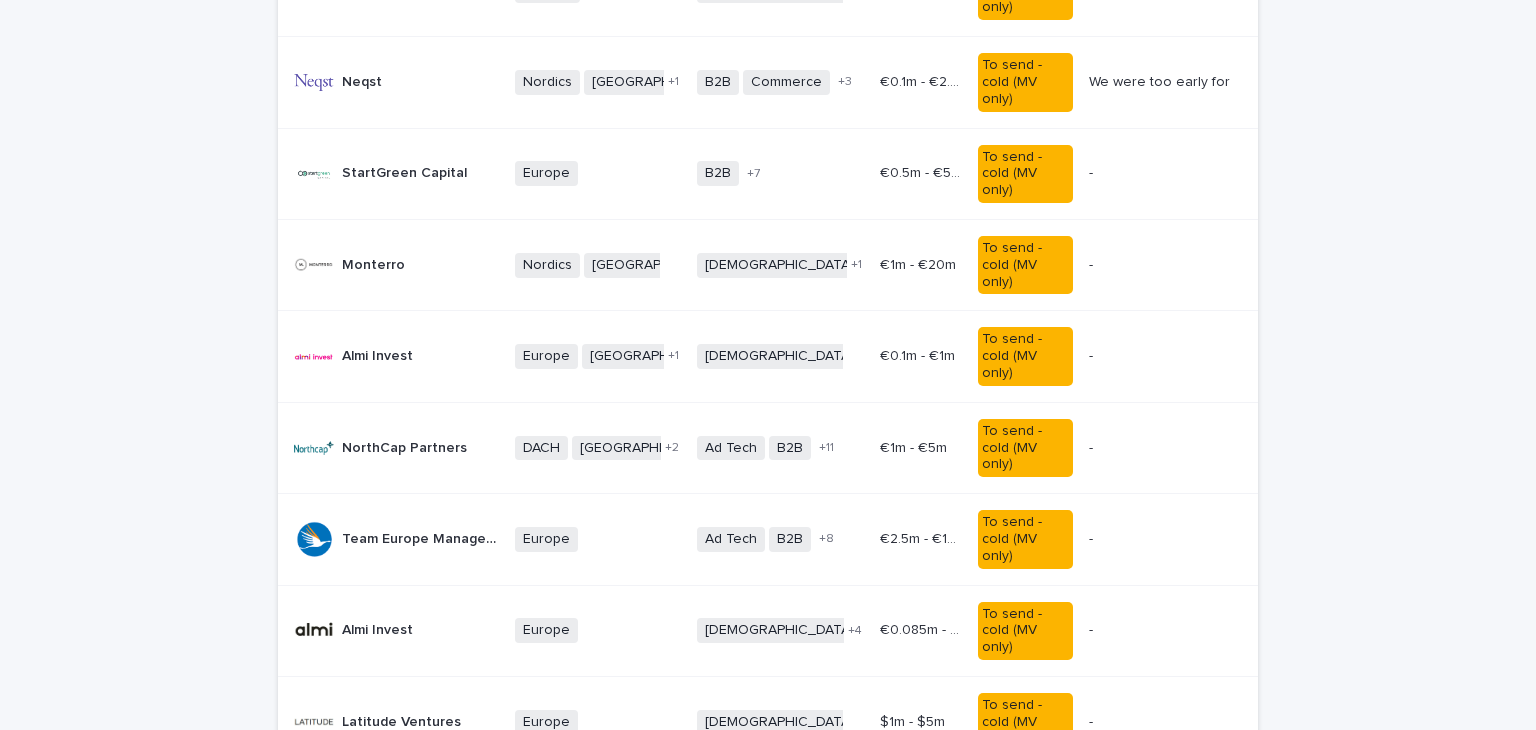 click on "Flat Capital" at bounding box center (381, 903) 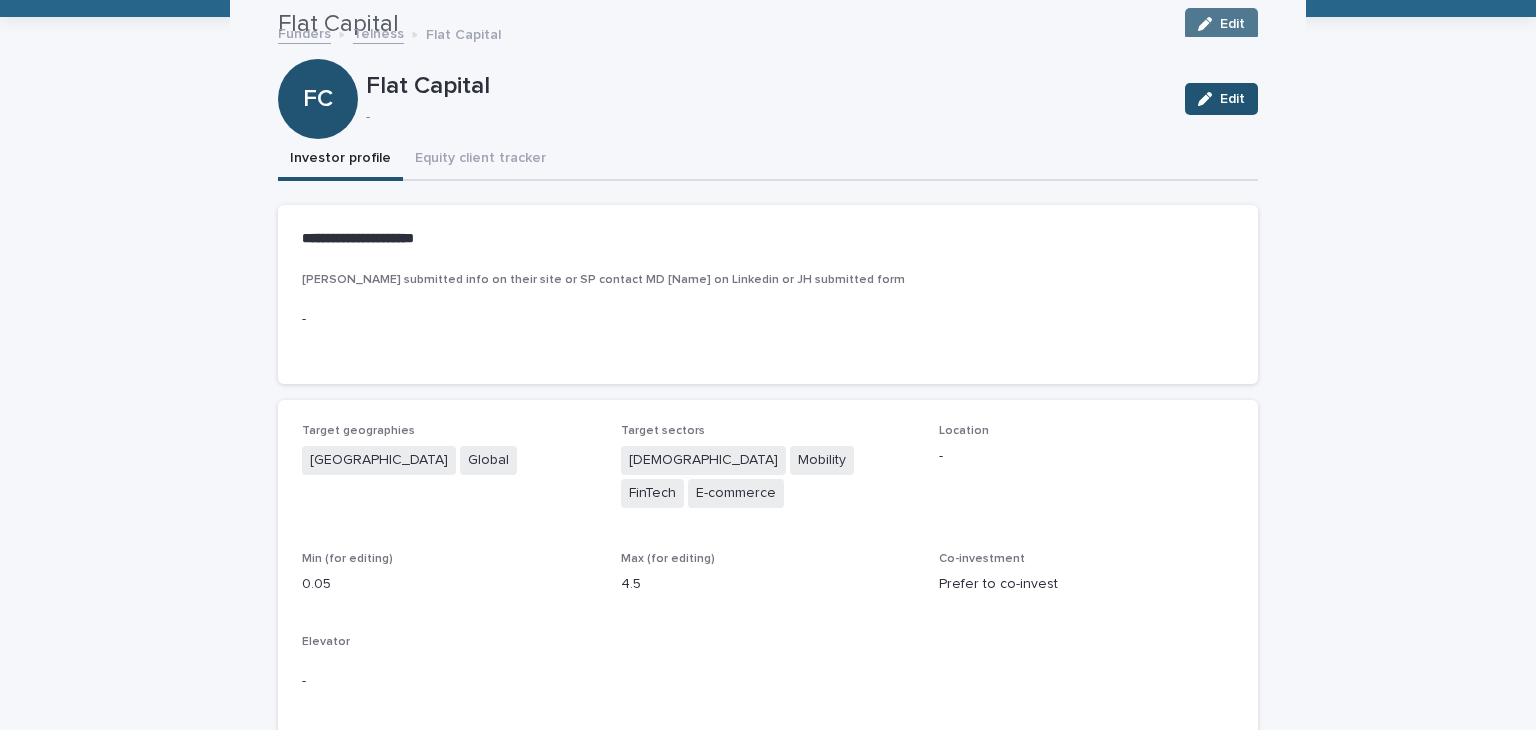 scroll, scrollTop: 64, scrollLeft: 0, axis: vertical 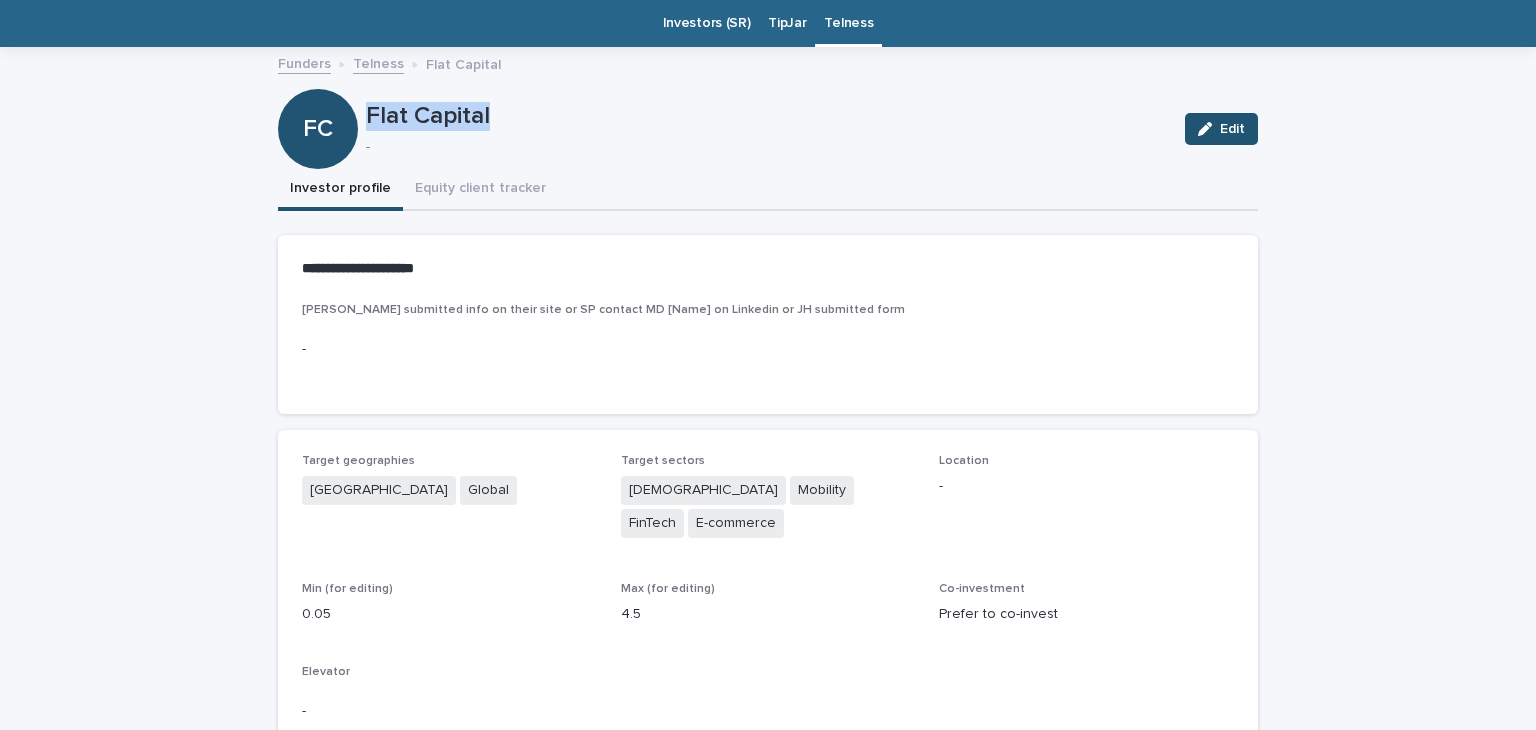 drag, startPoint x: 498, startPoint y: 103, endPoint x: 360, endPoint y: 123, distance: 139.44174 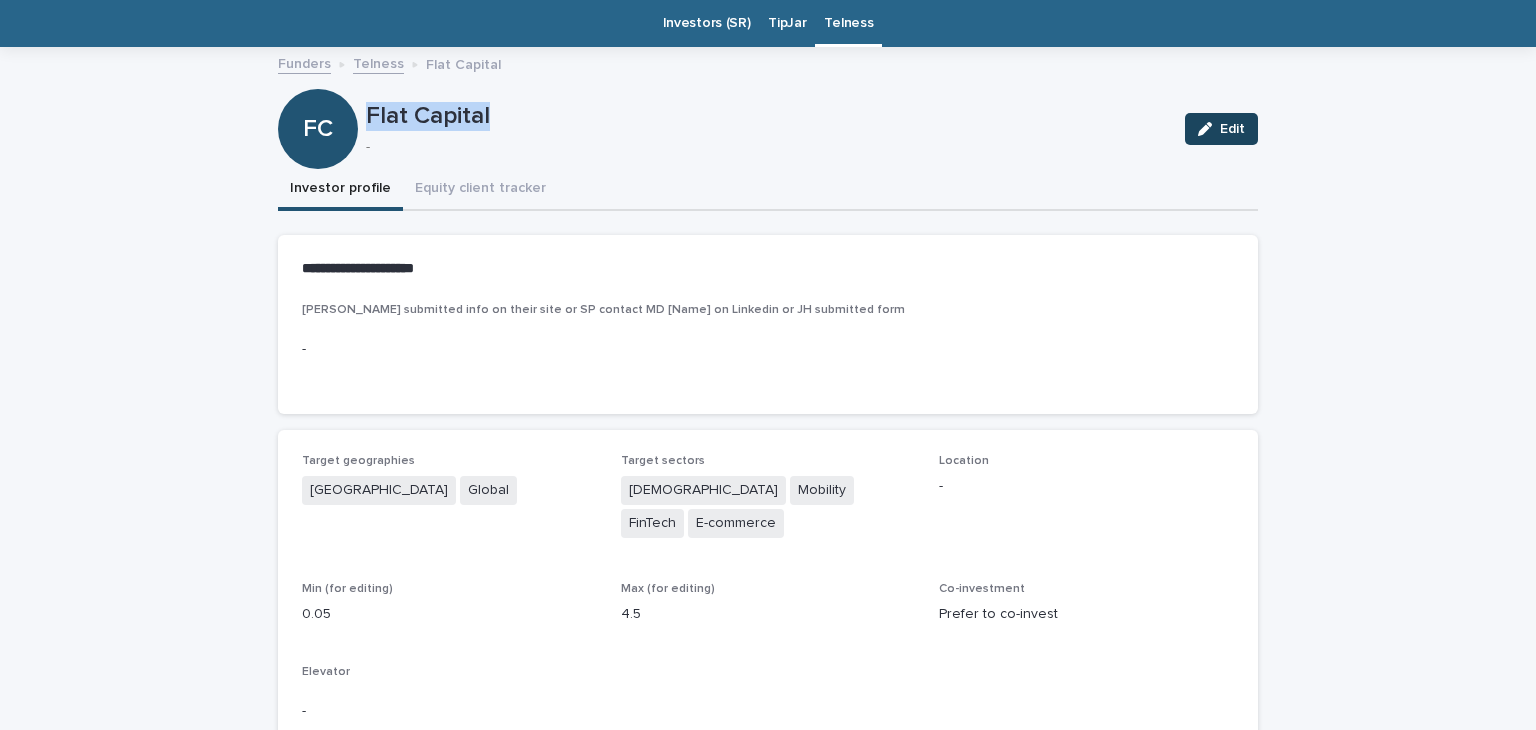 click on "Edit" at bounding box center [1221, 129] 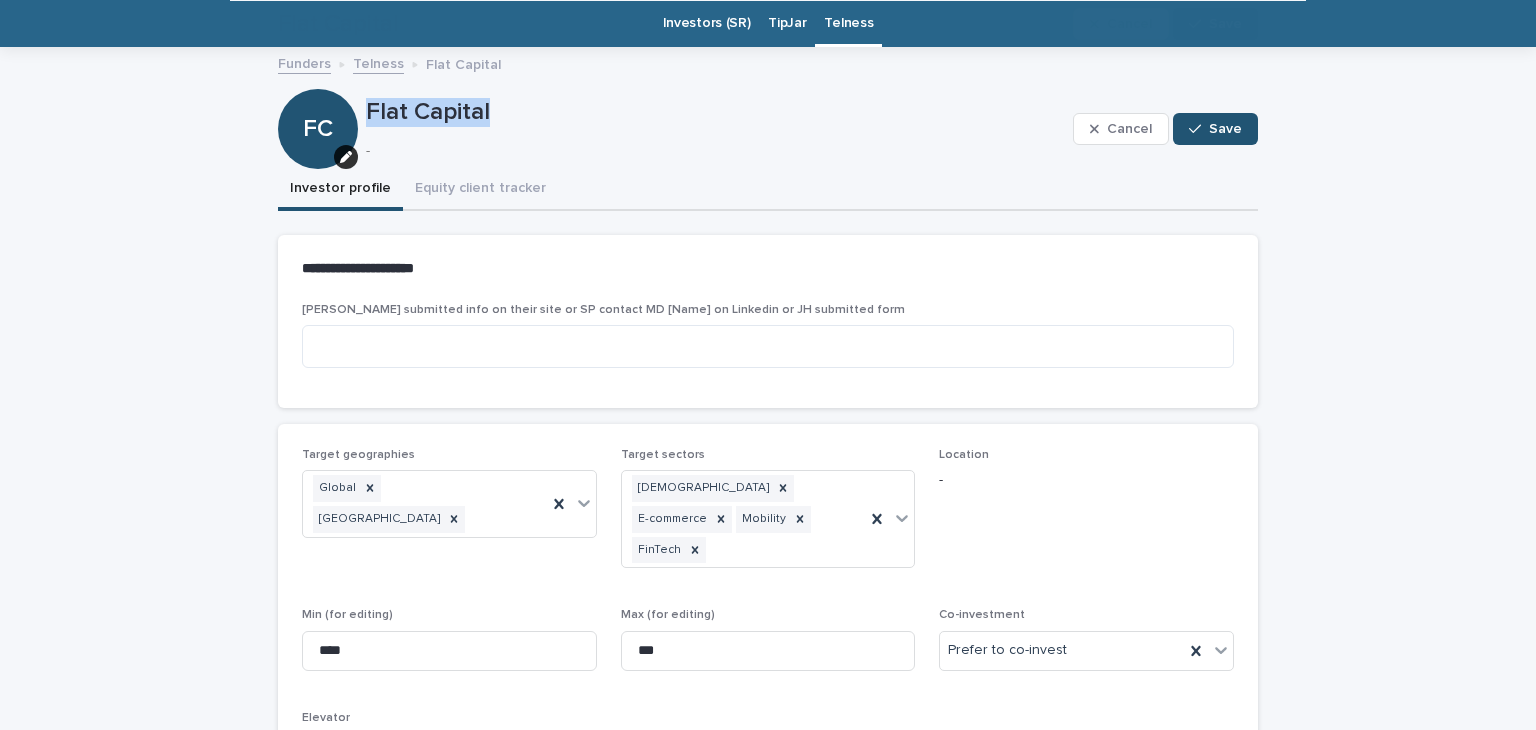 scroll, scrollTop: 370, scrollLeft: 0, axis: vertical 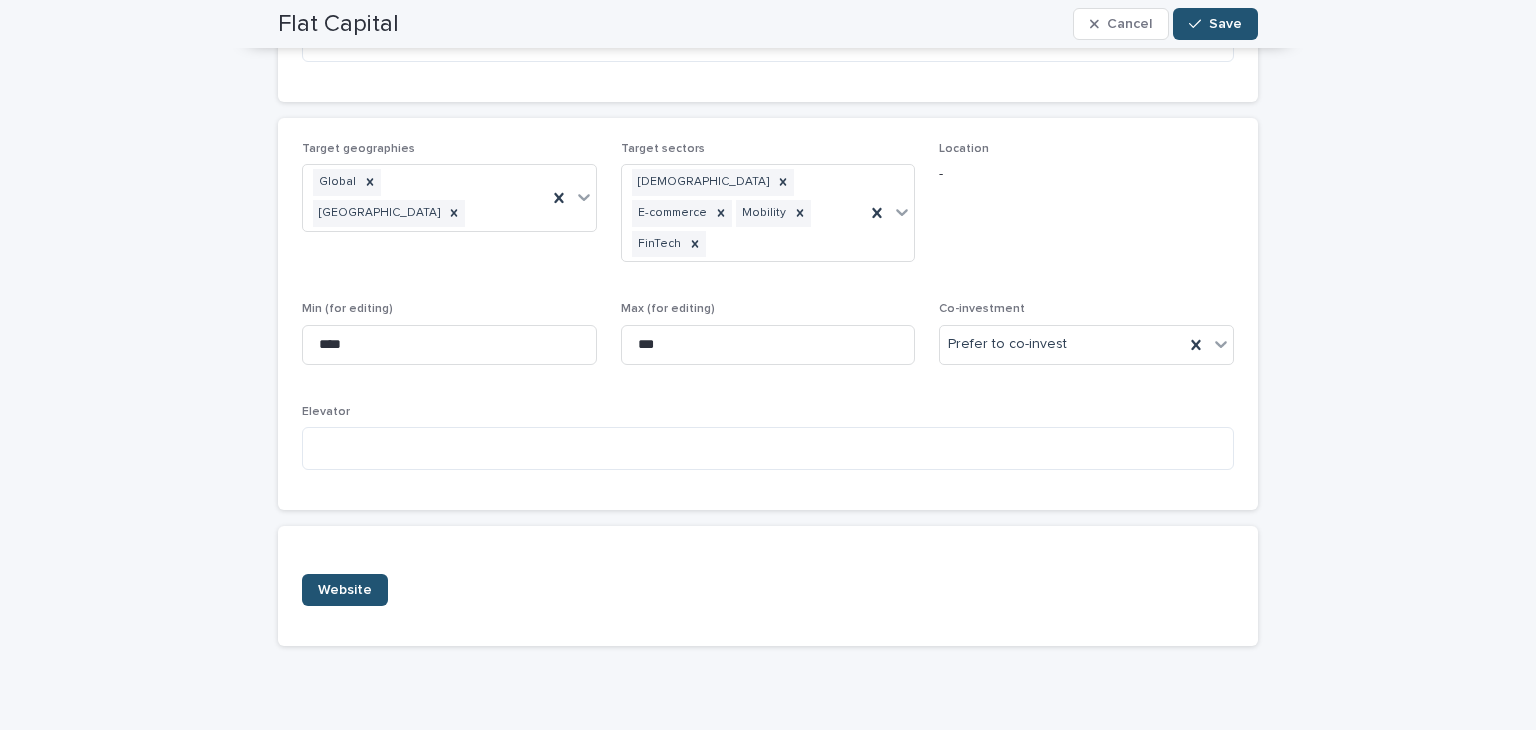 click on "Elevator" at bounding box center (768, 445) 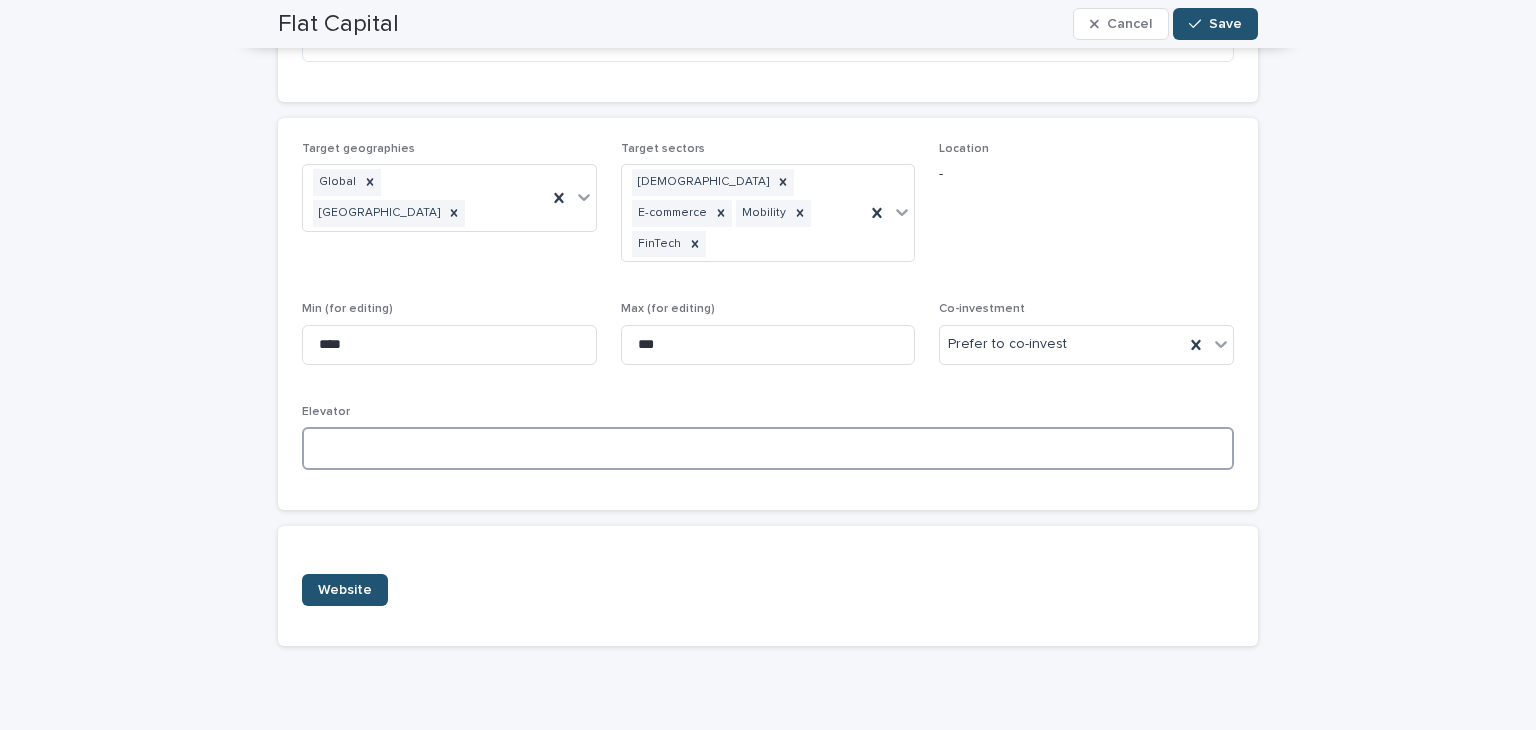 click at bounding box center (768, 448) 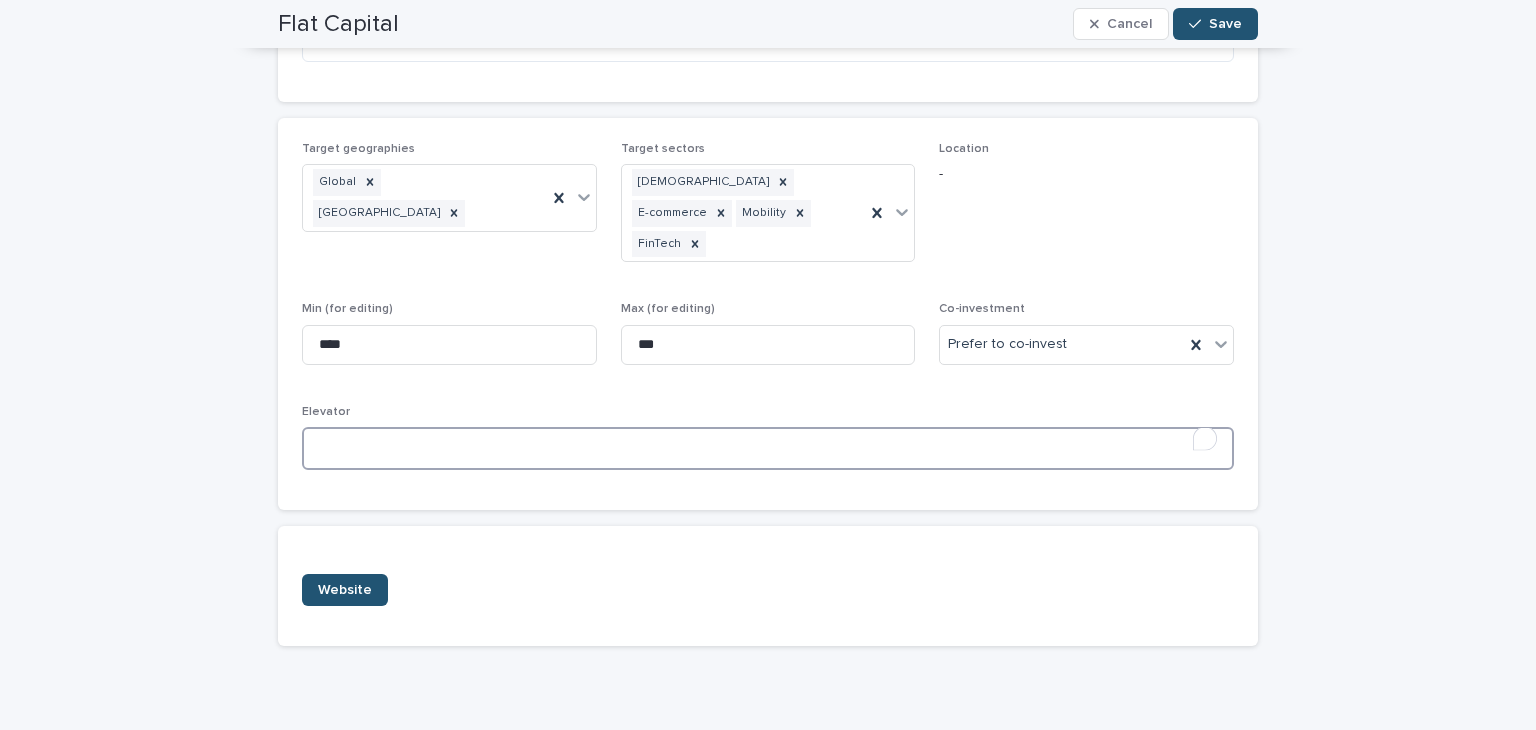paste on "**********" 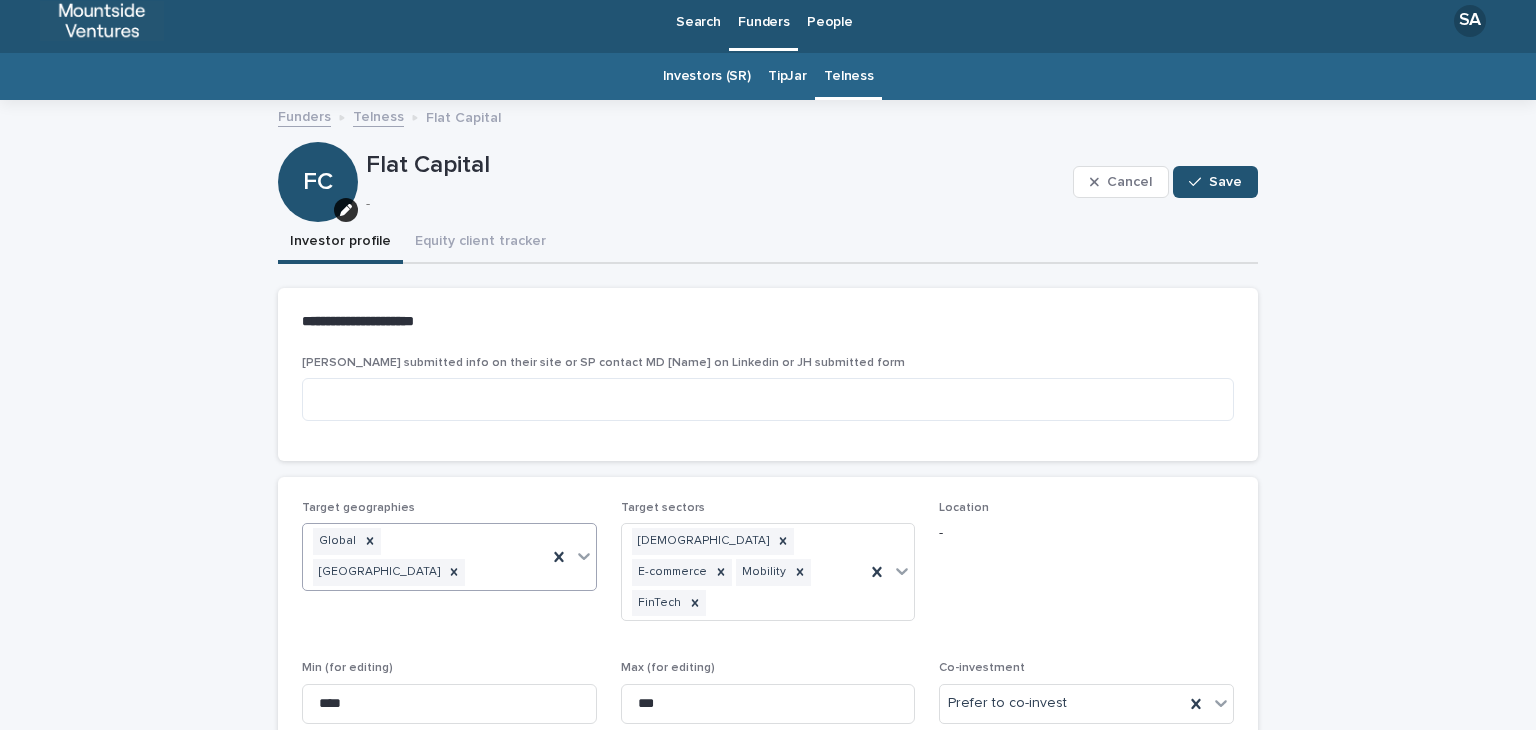 scroll, scrollTop: 228, scrollLeft: 0, axis: vertical 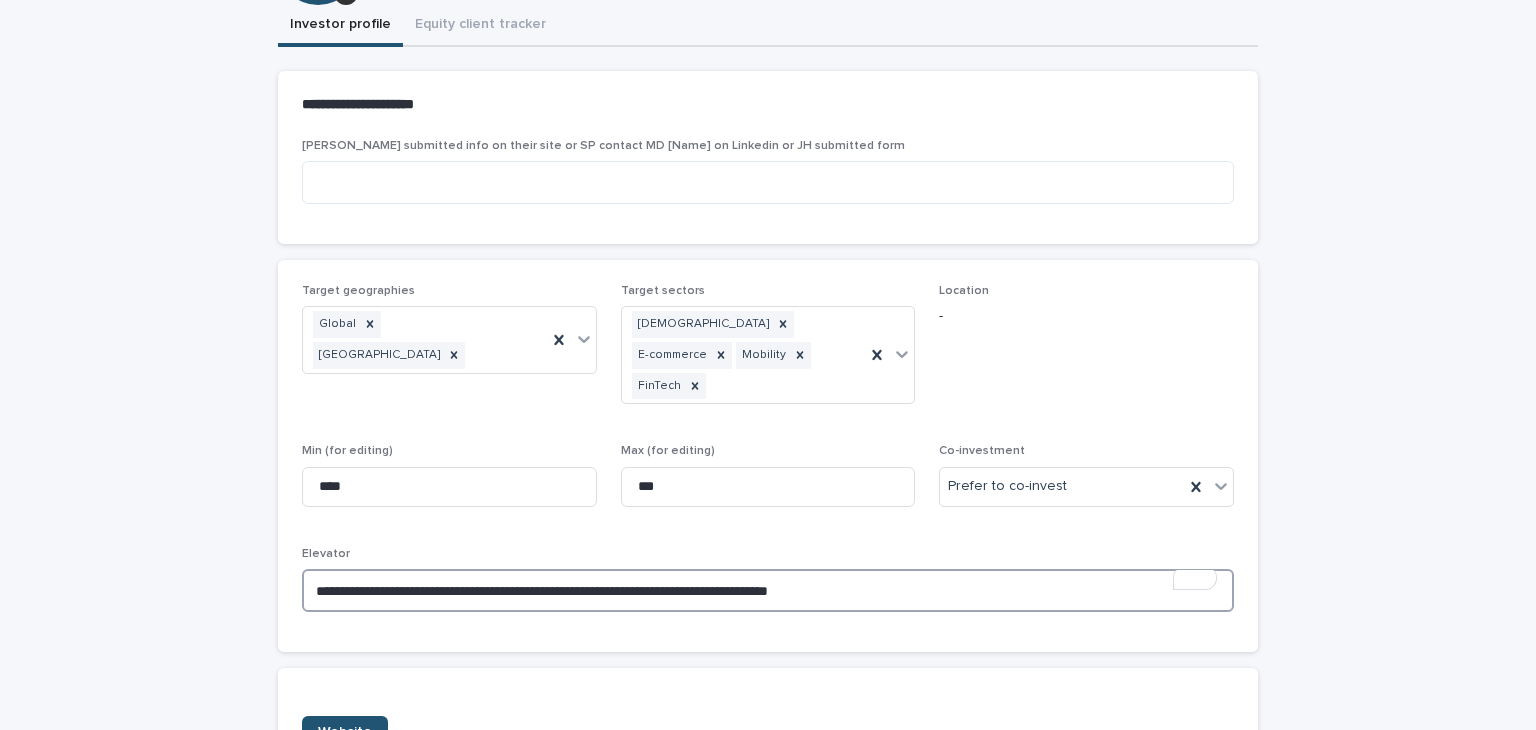 drag, startPoint x: 324, startPoint y: 557, endPoint x: 260, endPoint y: 557, distance: 64 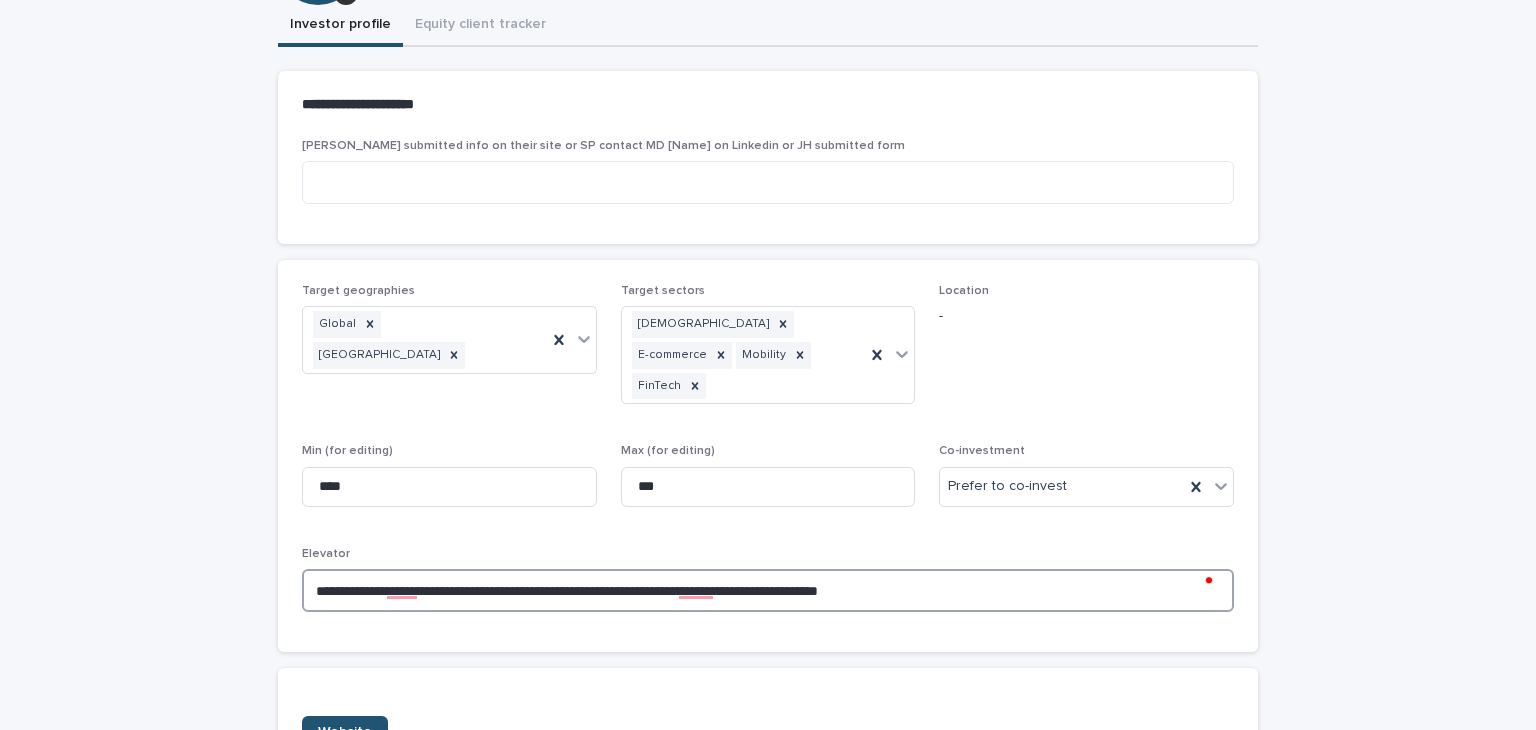 type on "**********" 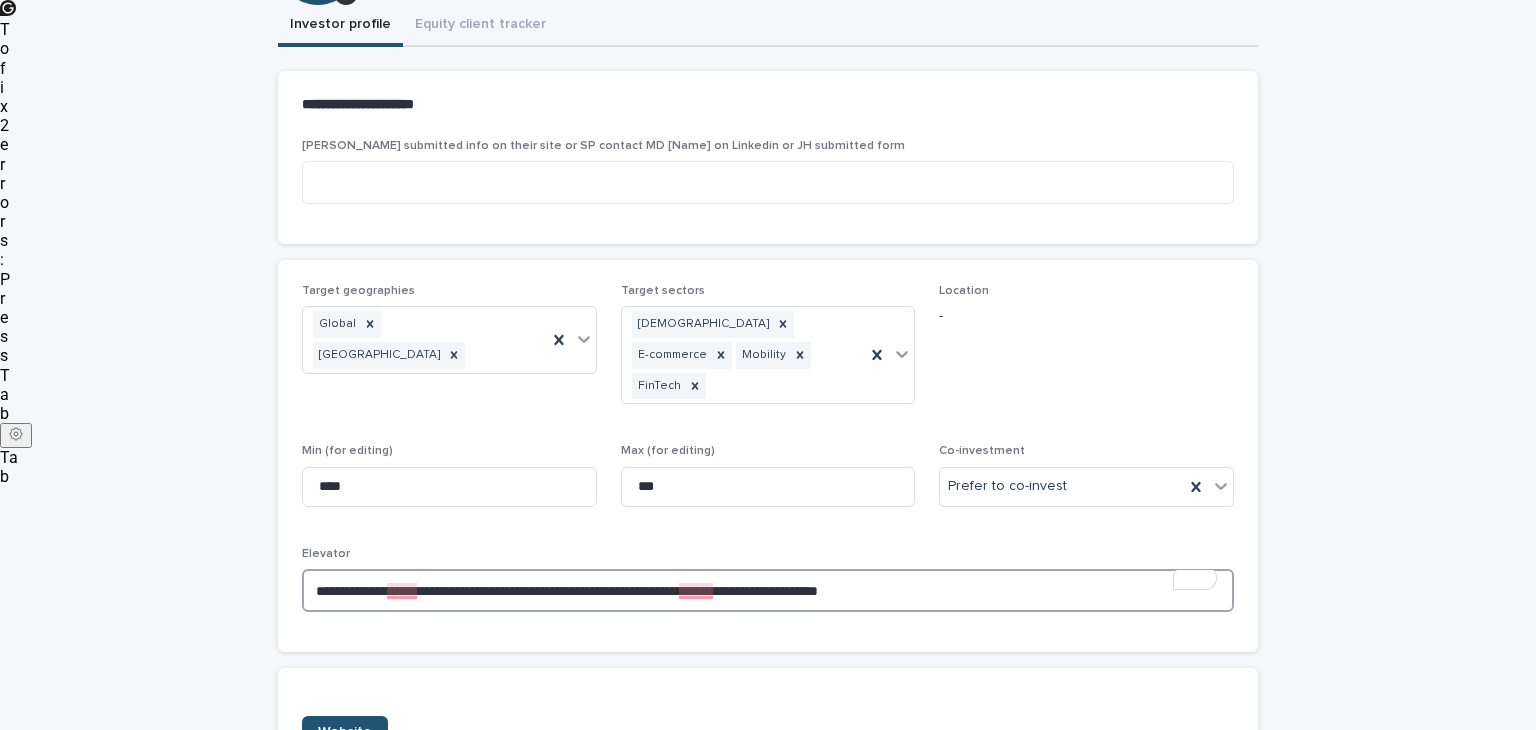 scroll, scrollTop: 41, scrollLeft: 0, axis: vertical 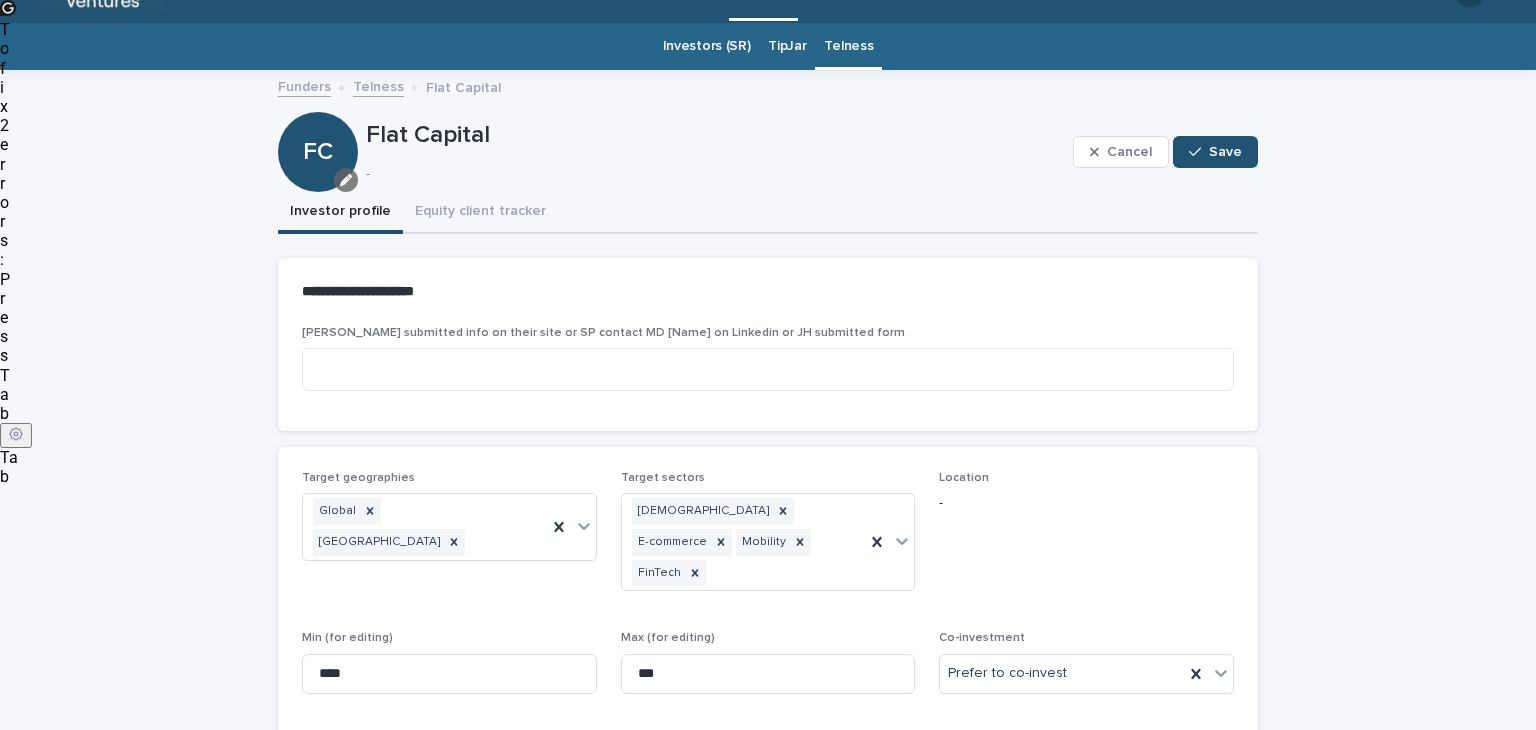 click at bounding box center (346, 180) 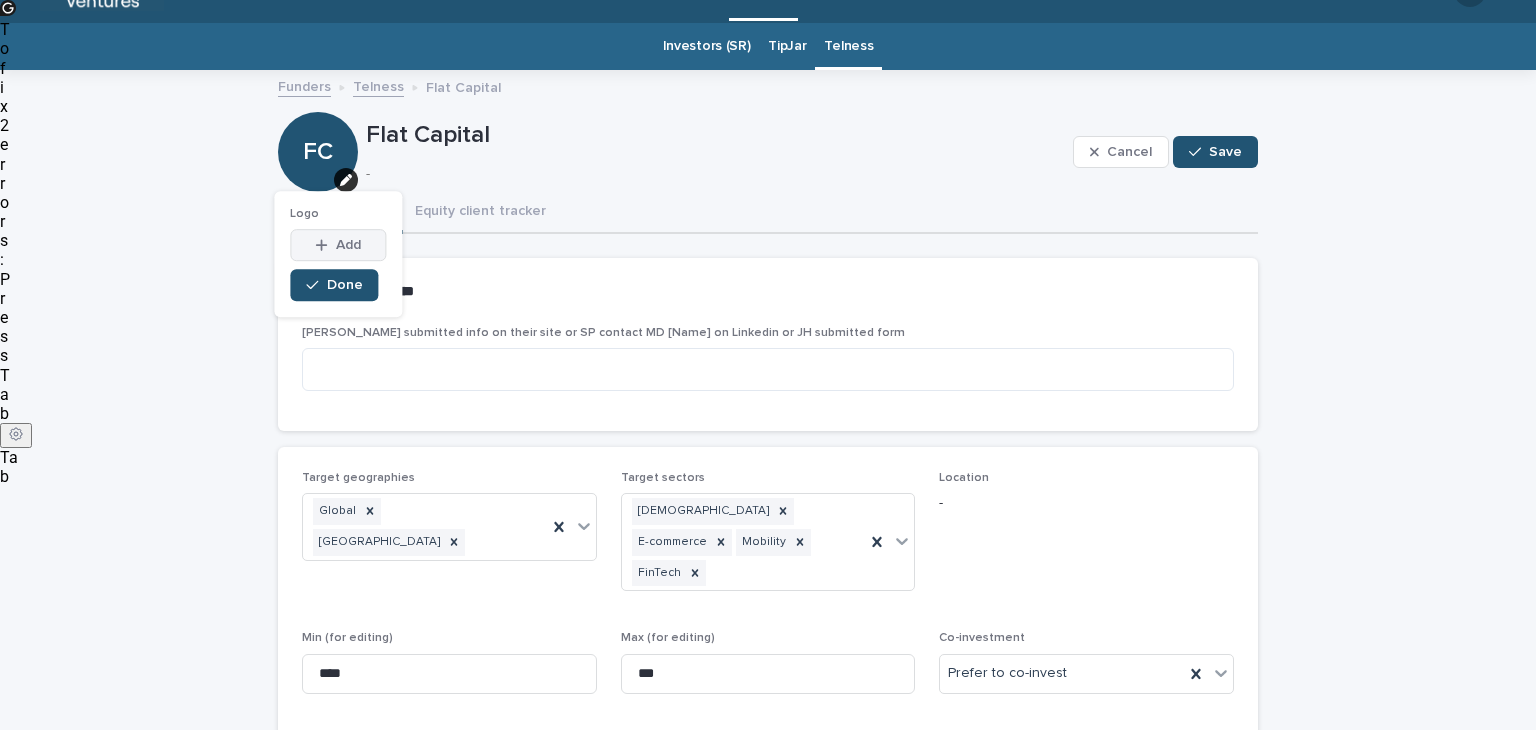 click on "Add" at bounding box center (348, 246) 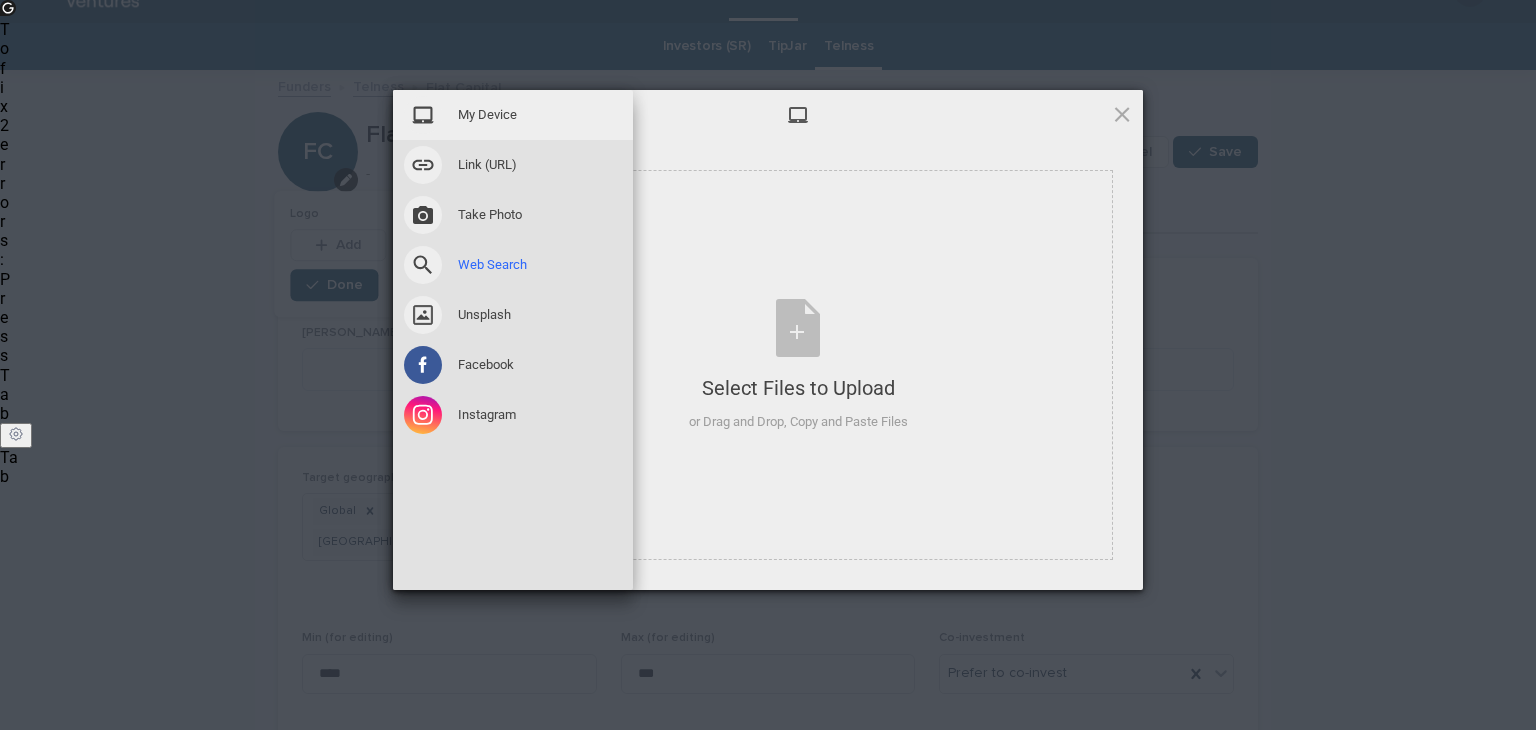 click on "Web Search" at bounding box center (492, 265) 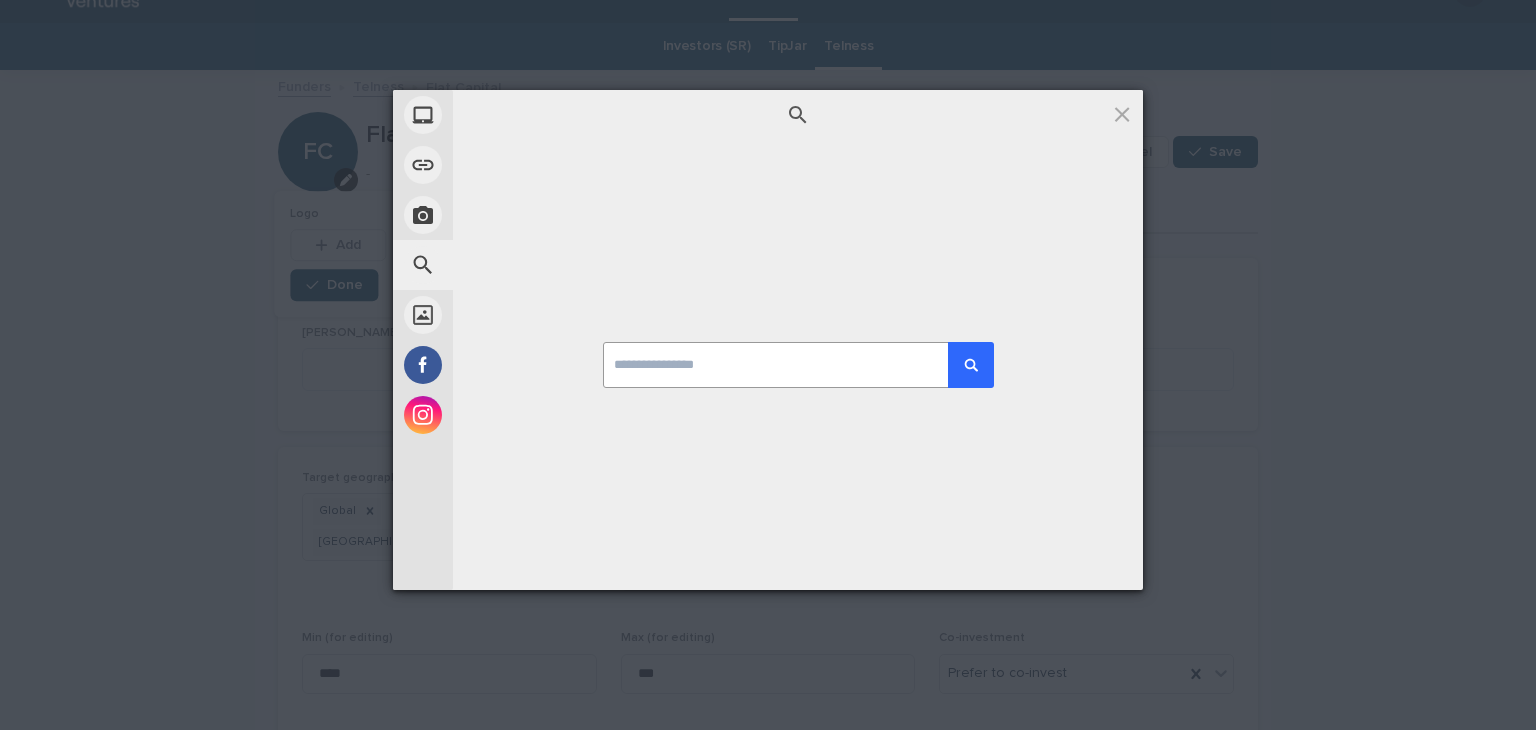 click at bounding box center (798, 365) 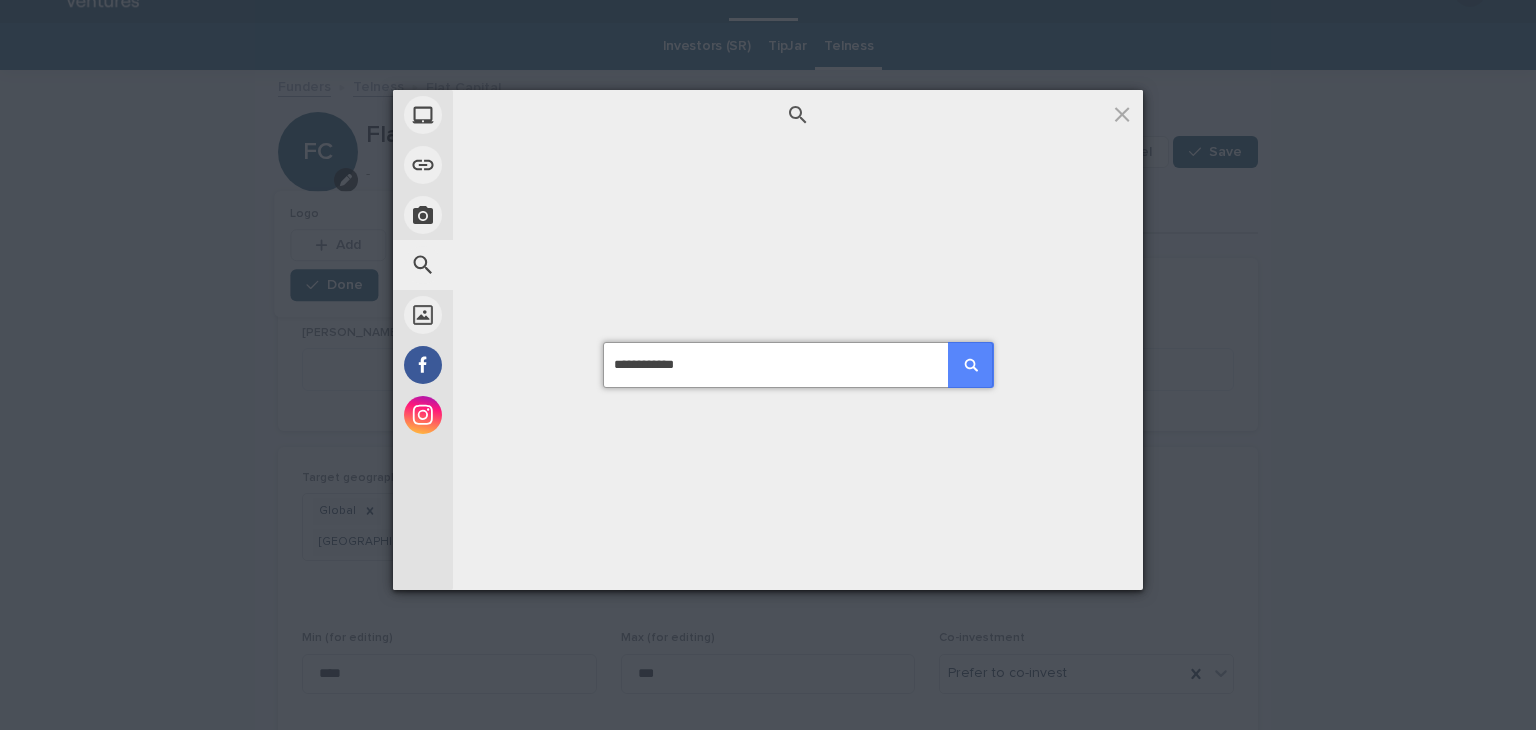 type on "**********" 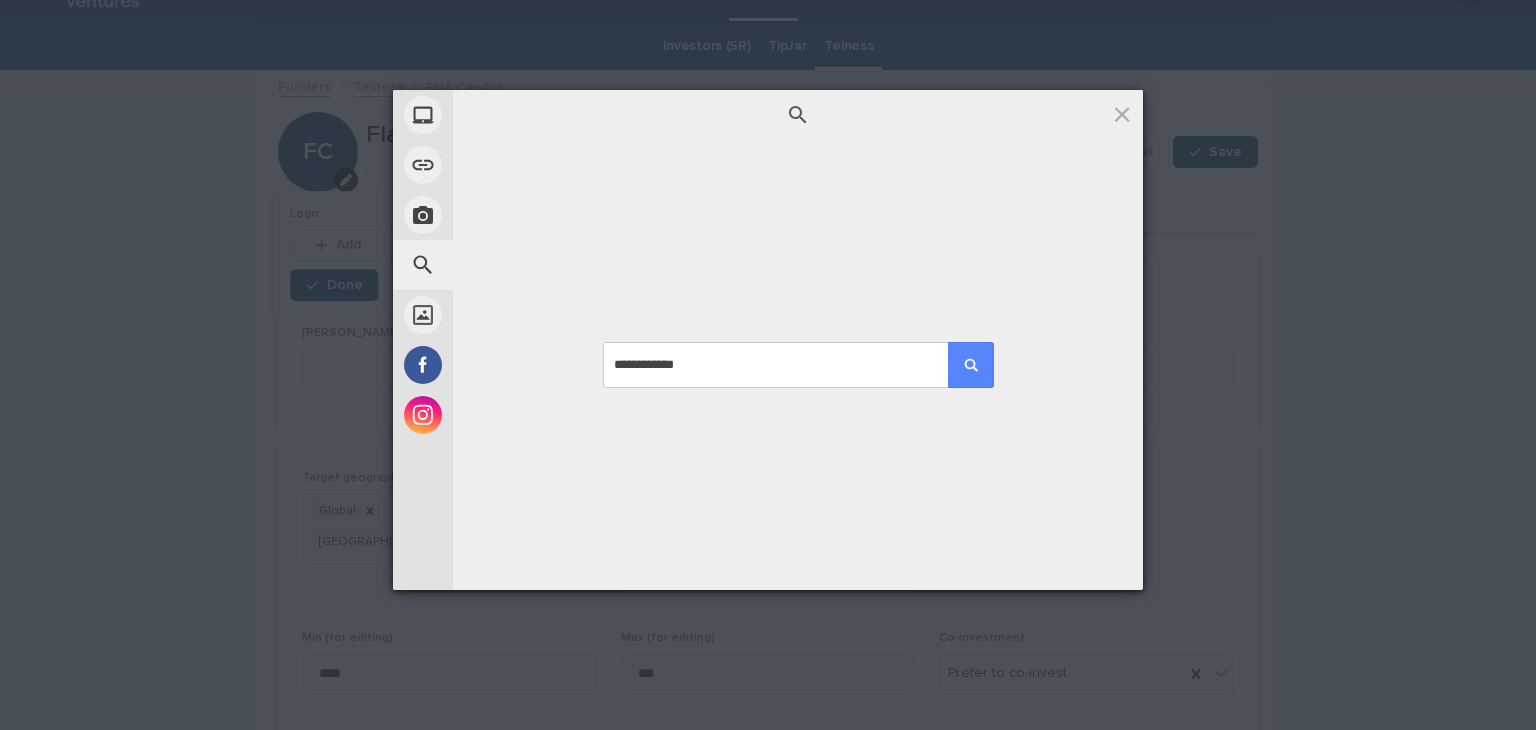 click at bounding box center (971, 365) 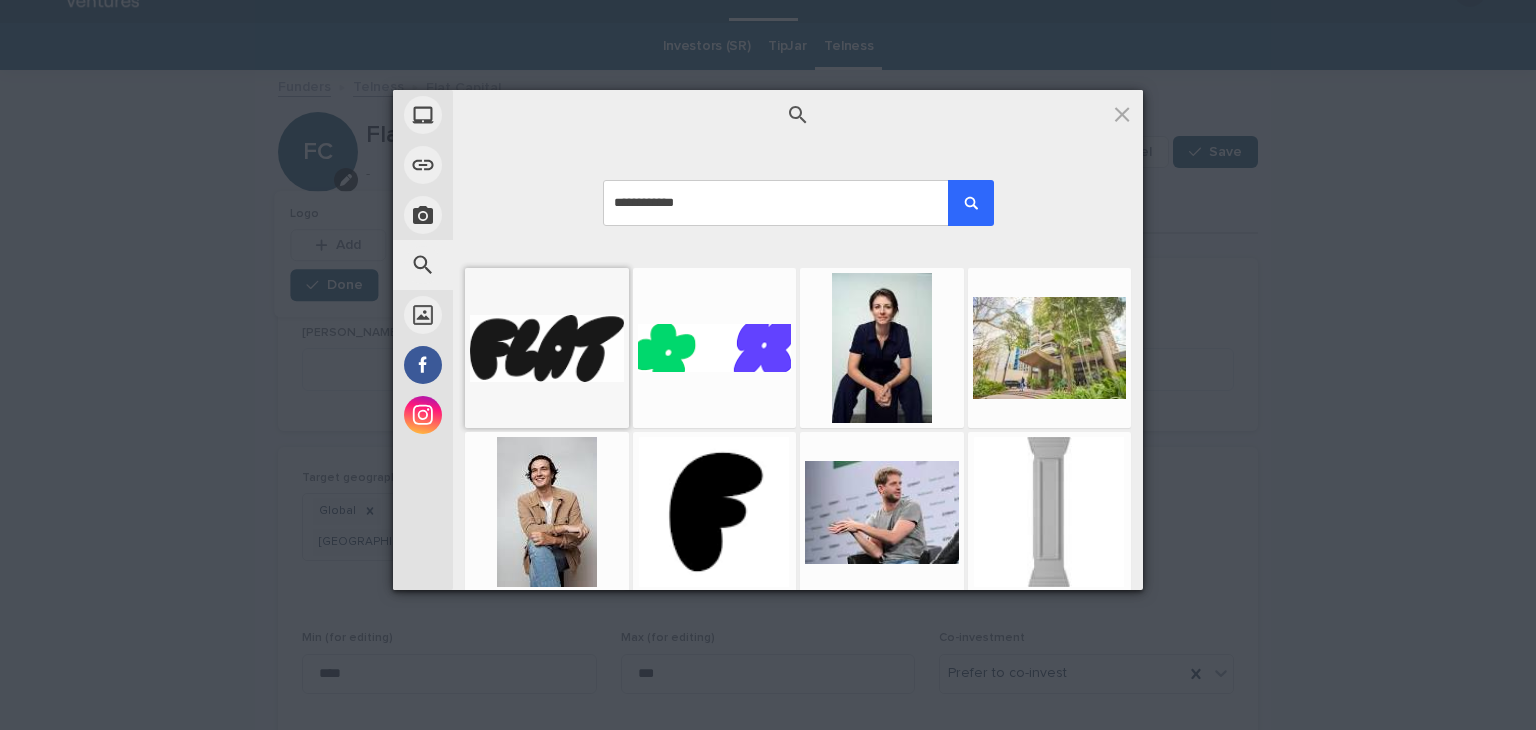 click at bounding box center (547, 348) 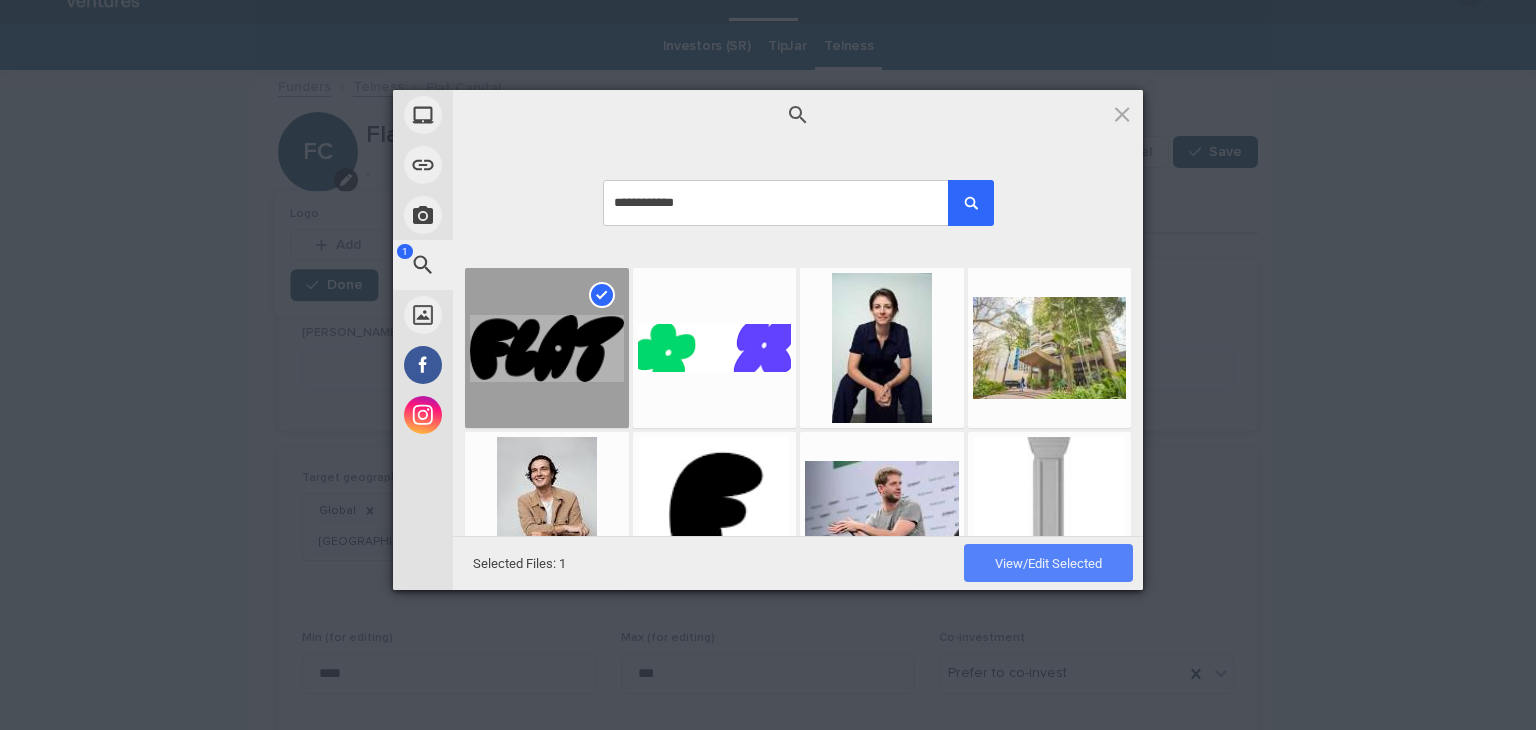 click on "View/Edit Selected" at bounding box center (1048, 563) 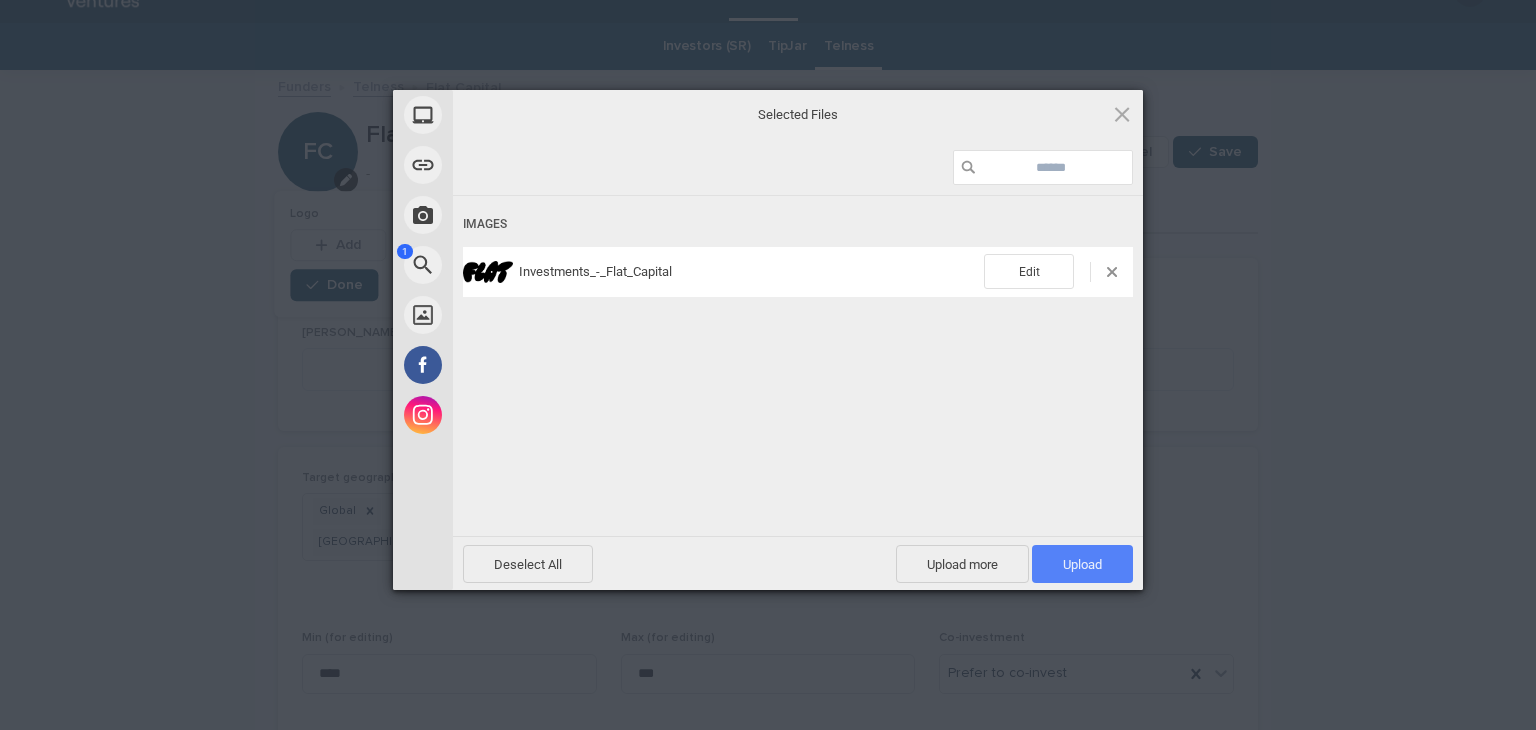 click on "Upload
1" at bounding box center [1082, 564] 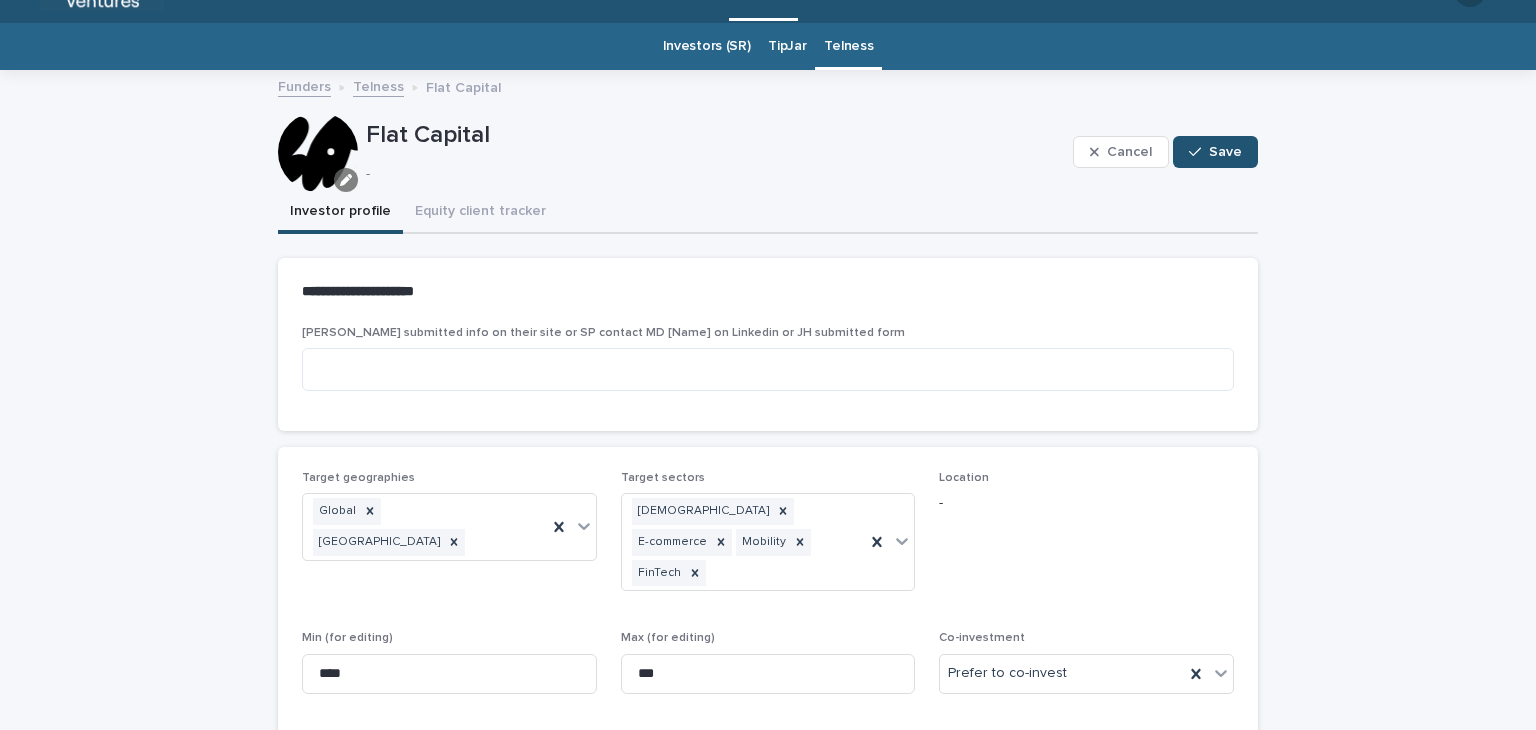 click 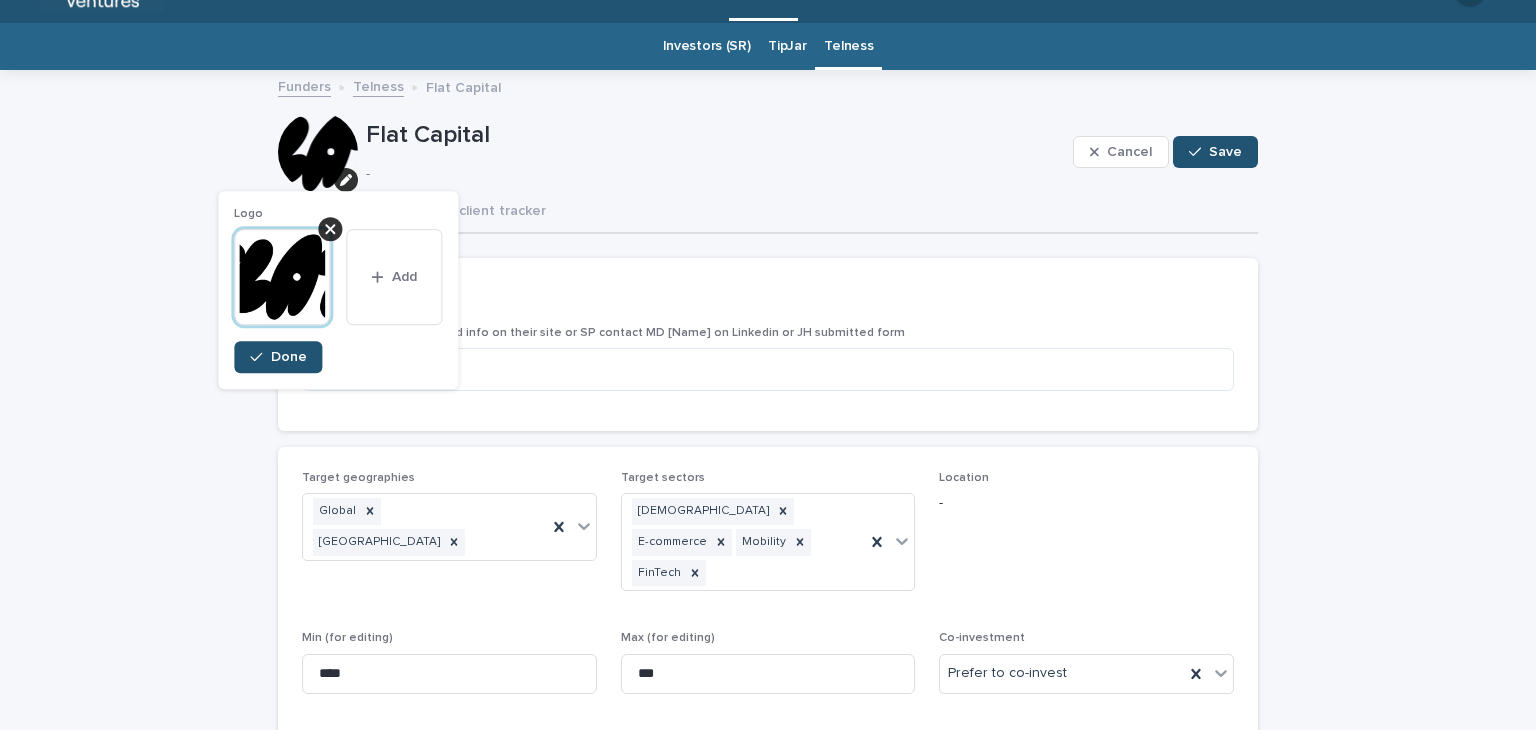 click at bounding box center [282, 278] 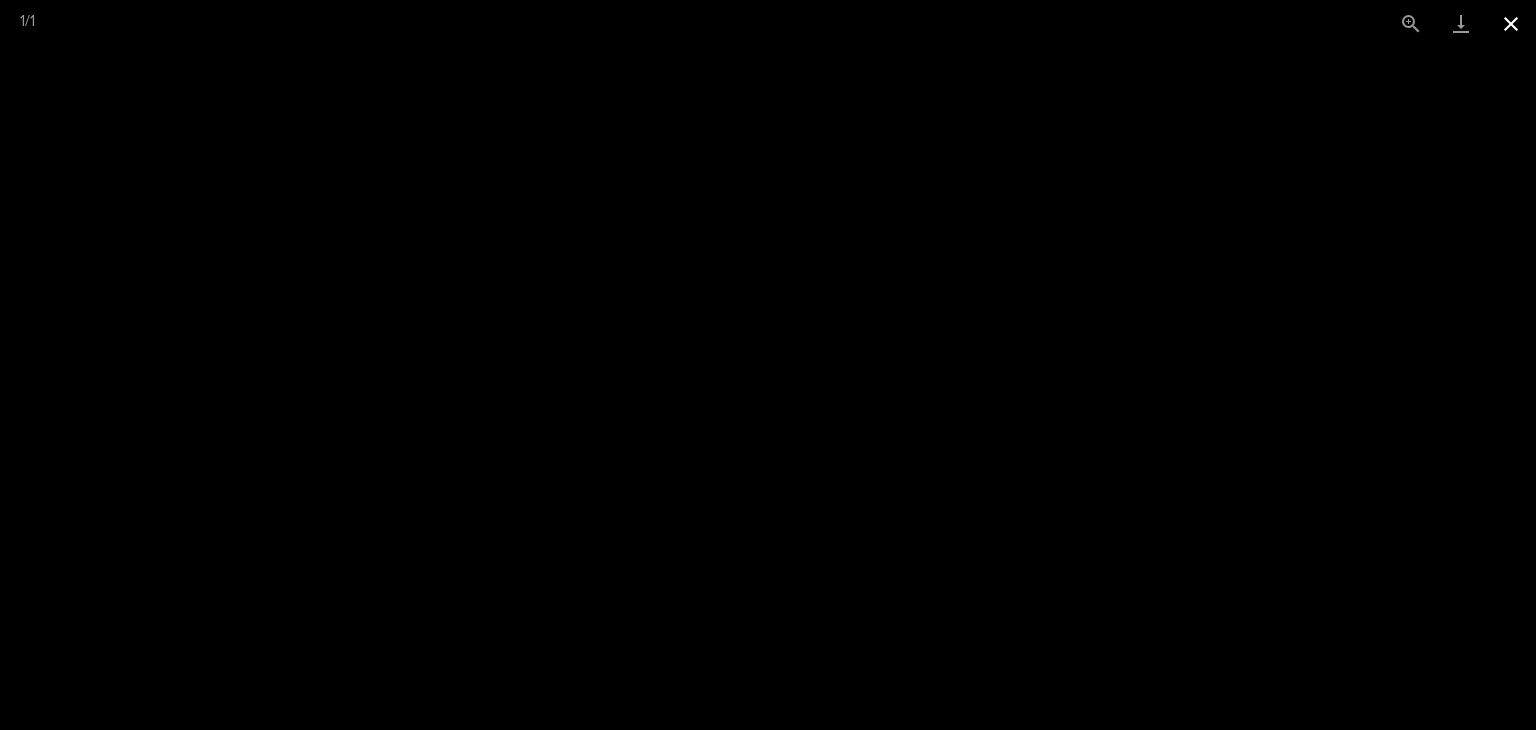 click at bounding box center (1511, 23) 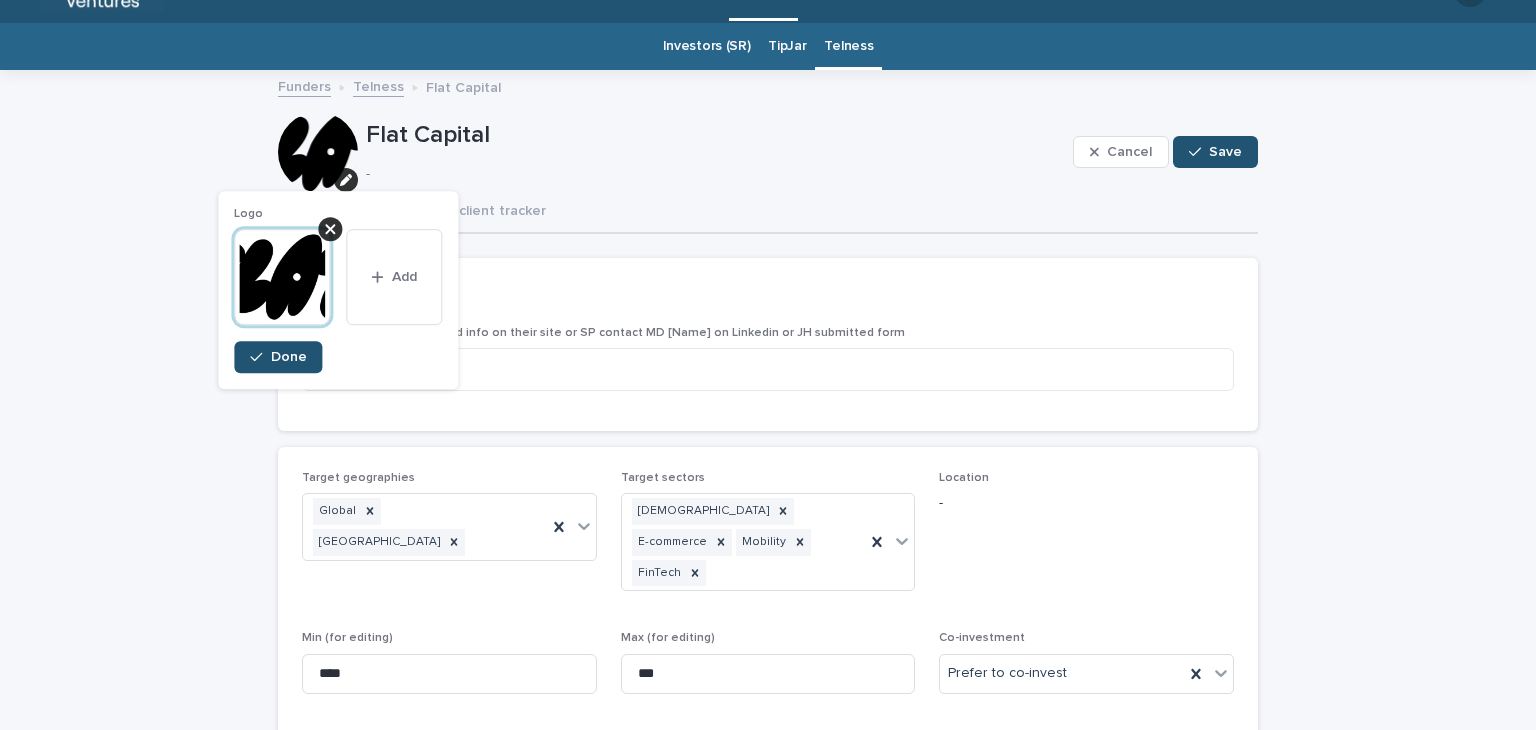 click on "Flat Capital -" at bounding box center (715, 152) 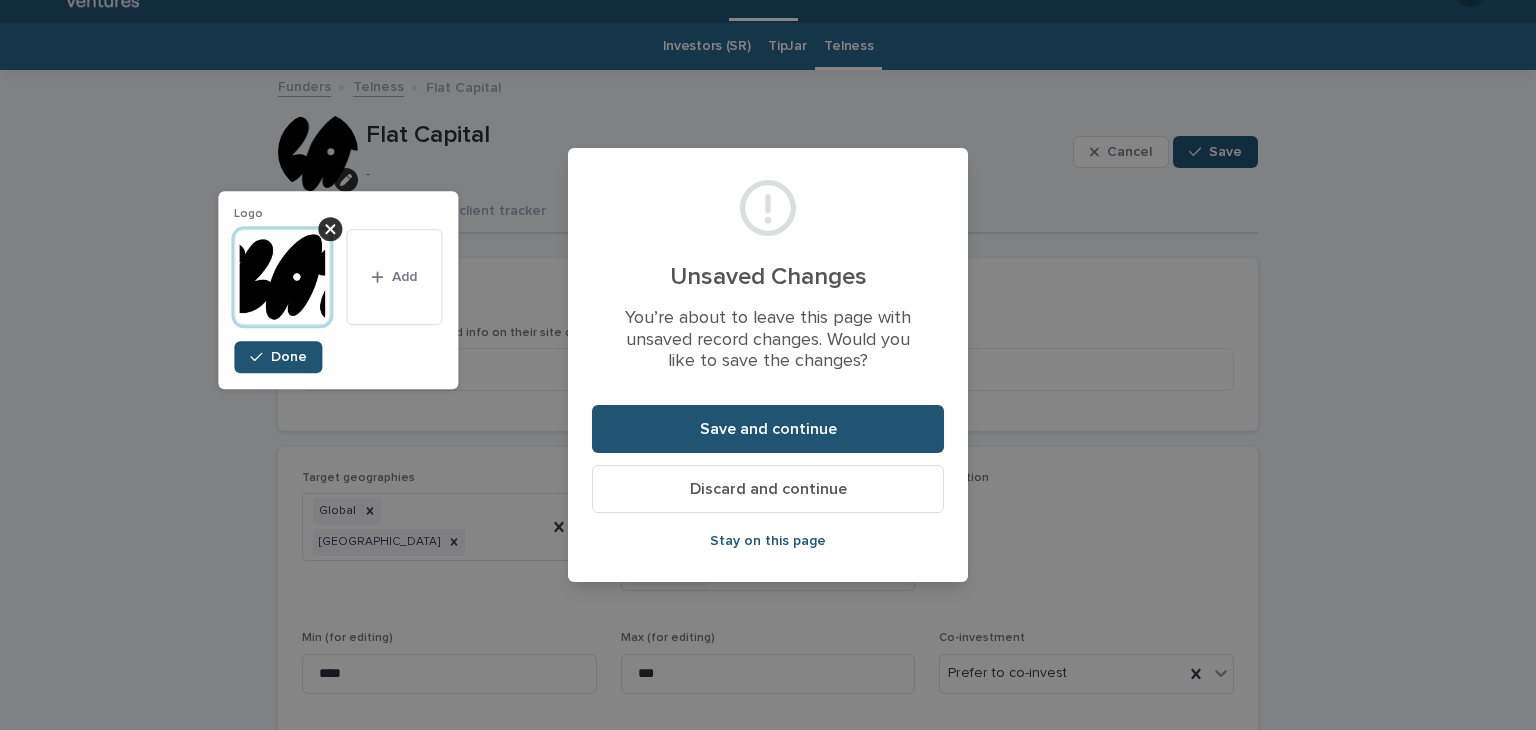 click on "Stay on this page" at bounding box center (768, 541) 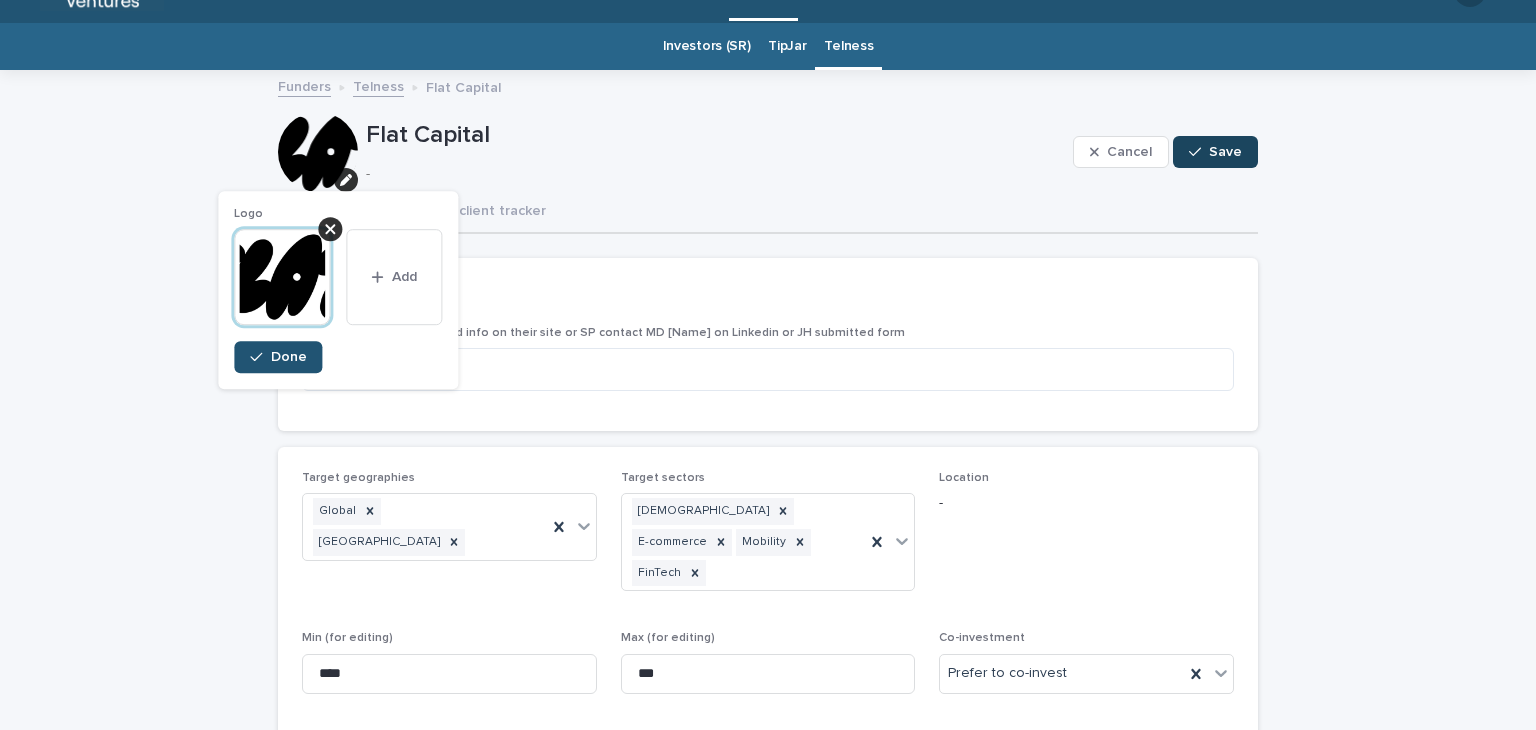 click on "Save" at bounding box center [1225, 152] 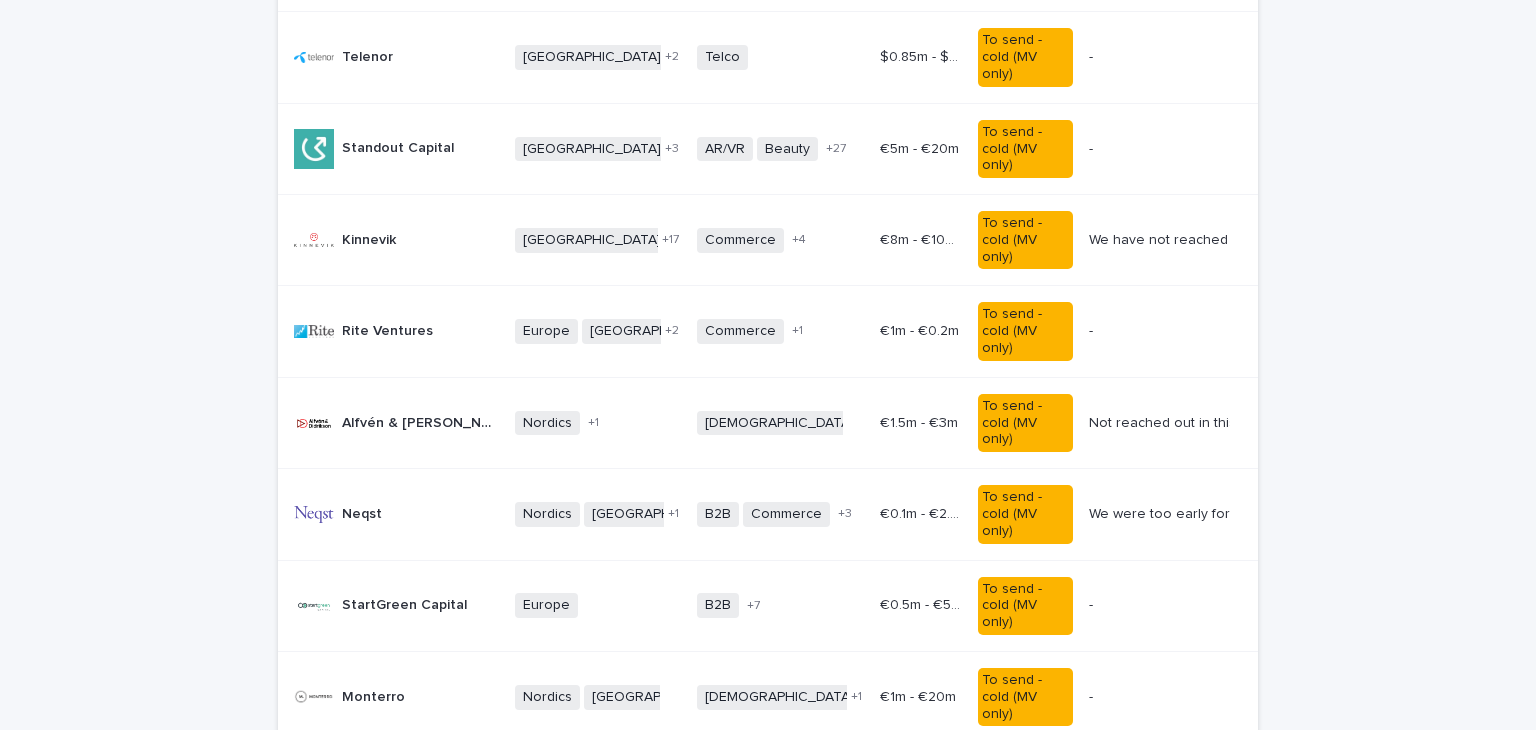 scroll, scrollTop: 1443, scrollLeft: 0, axis: vertical 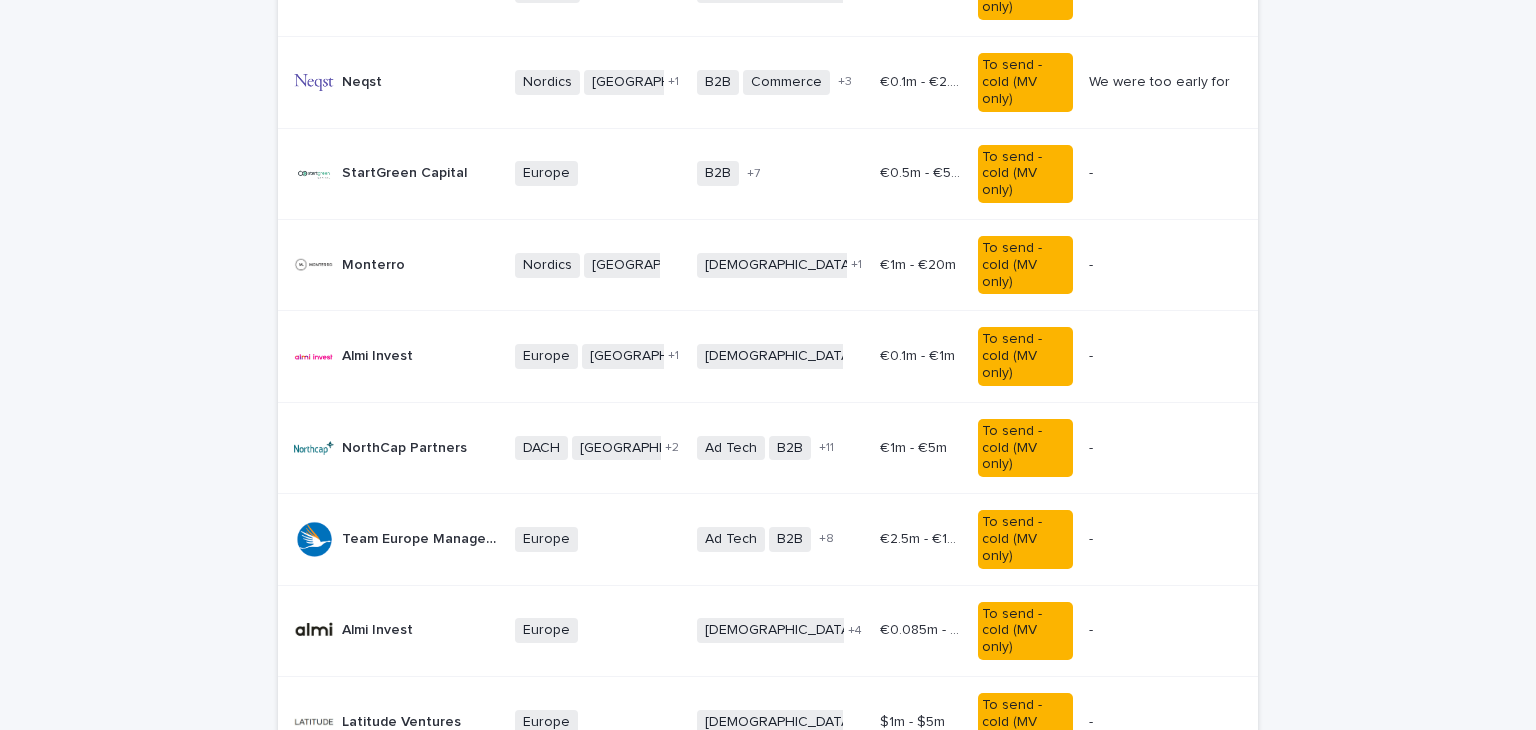 click on "Flat Capital Flat Capital" at bounding box center (379, 905) 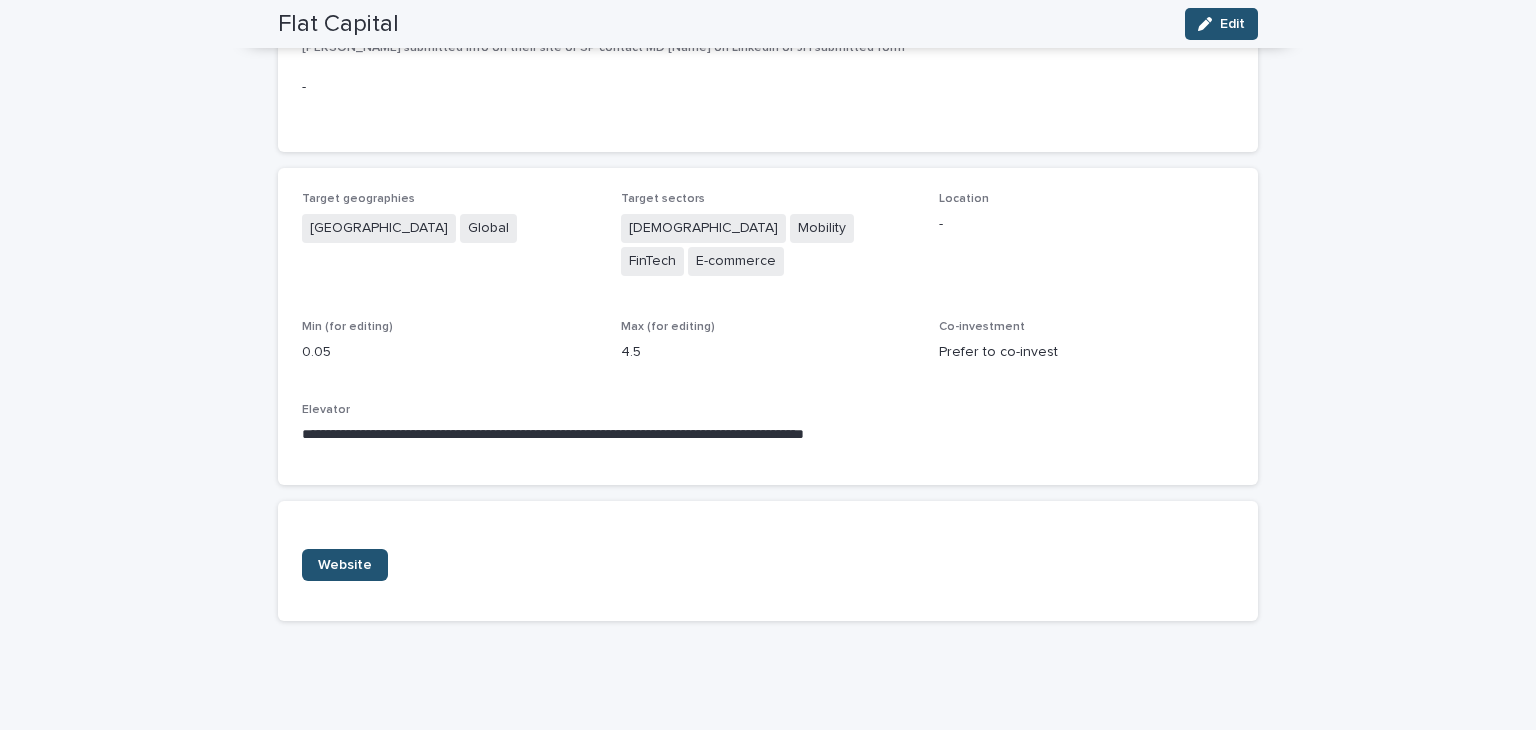 scroll, scrollTop: 64, scrollLeft: 0, axis: vertical 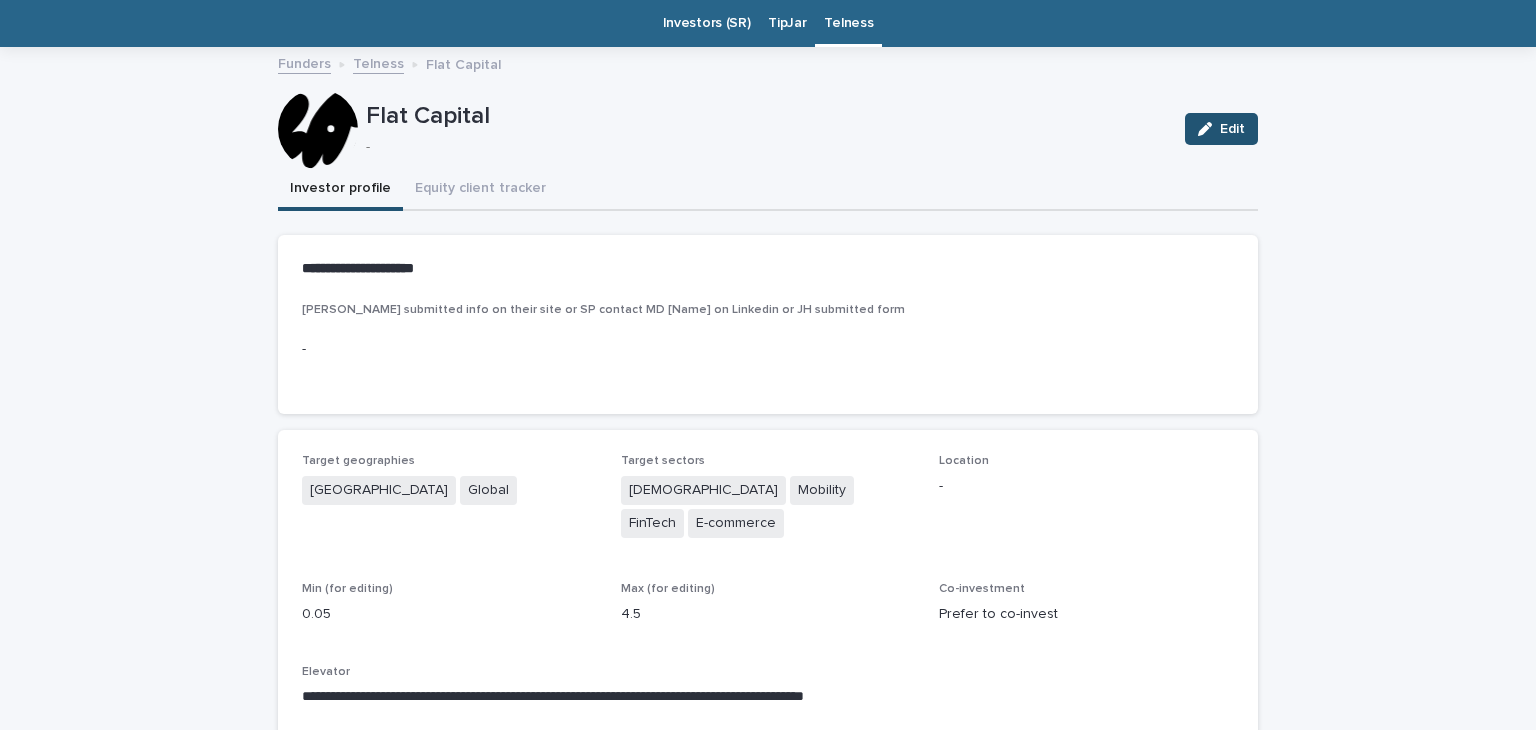 click on "Edit" at bounding box center (1217, 129) 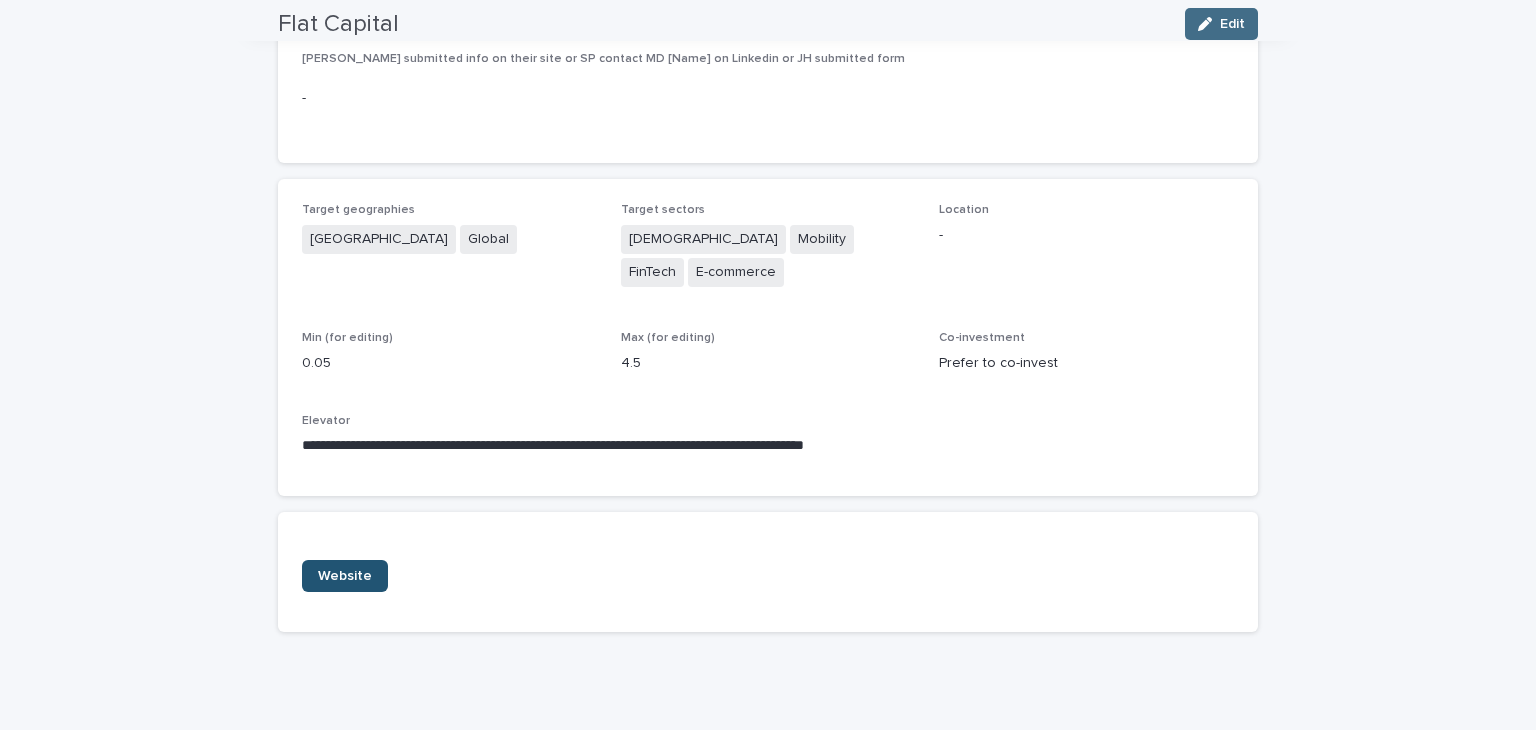 scroll, scrollTop: 316, scrollLeft: 0, axis: vertical 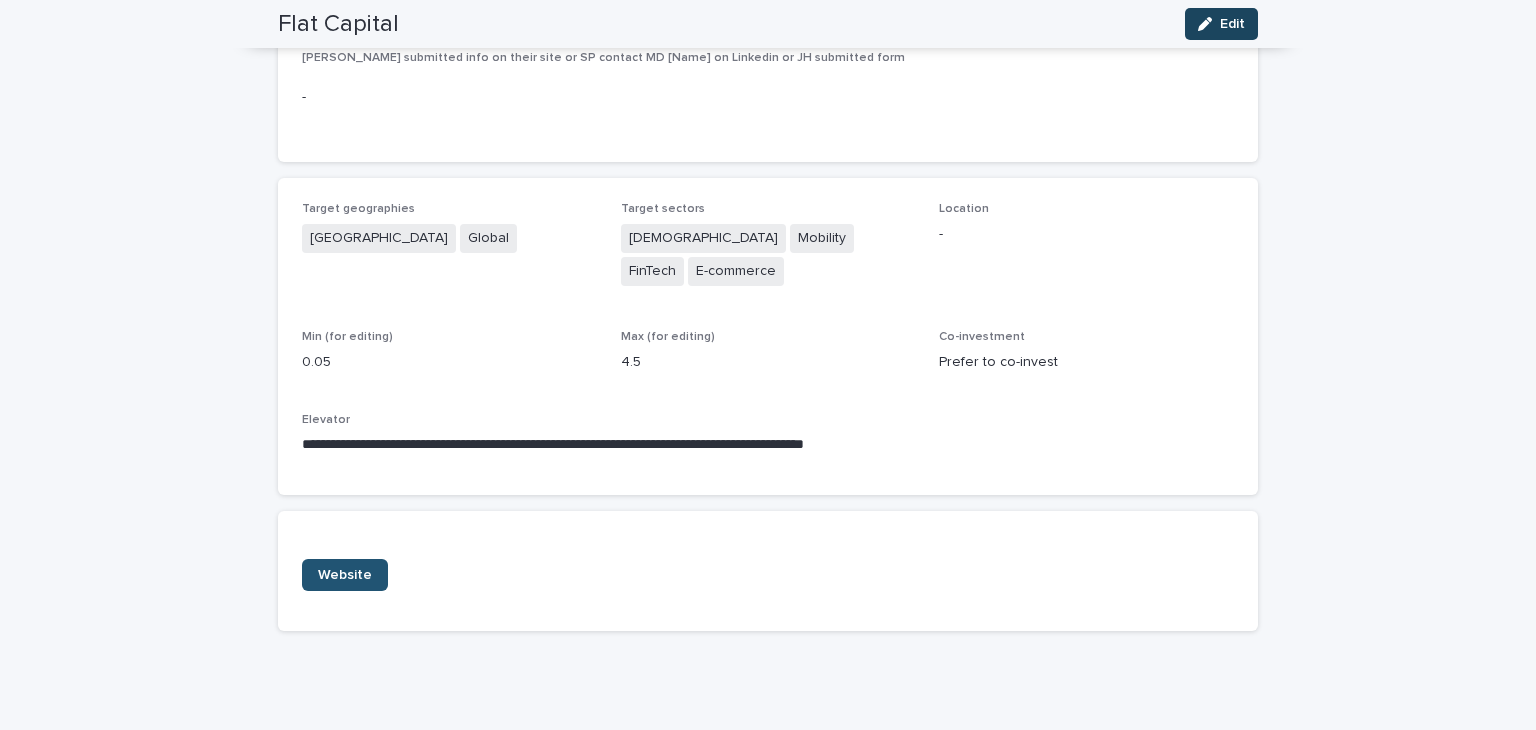 click on "Edit" at bounding box center [1221, 24] 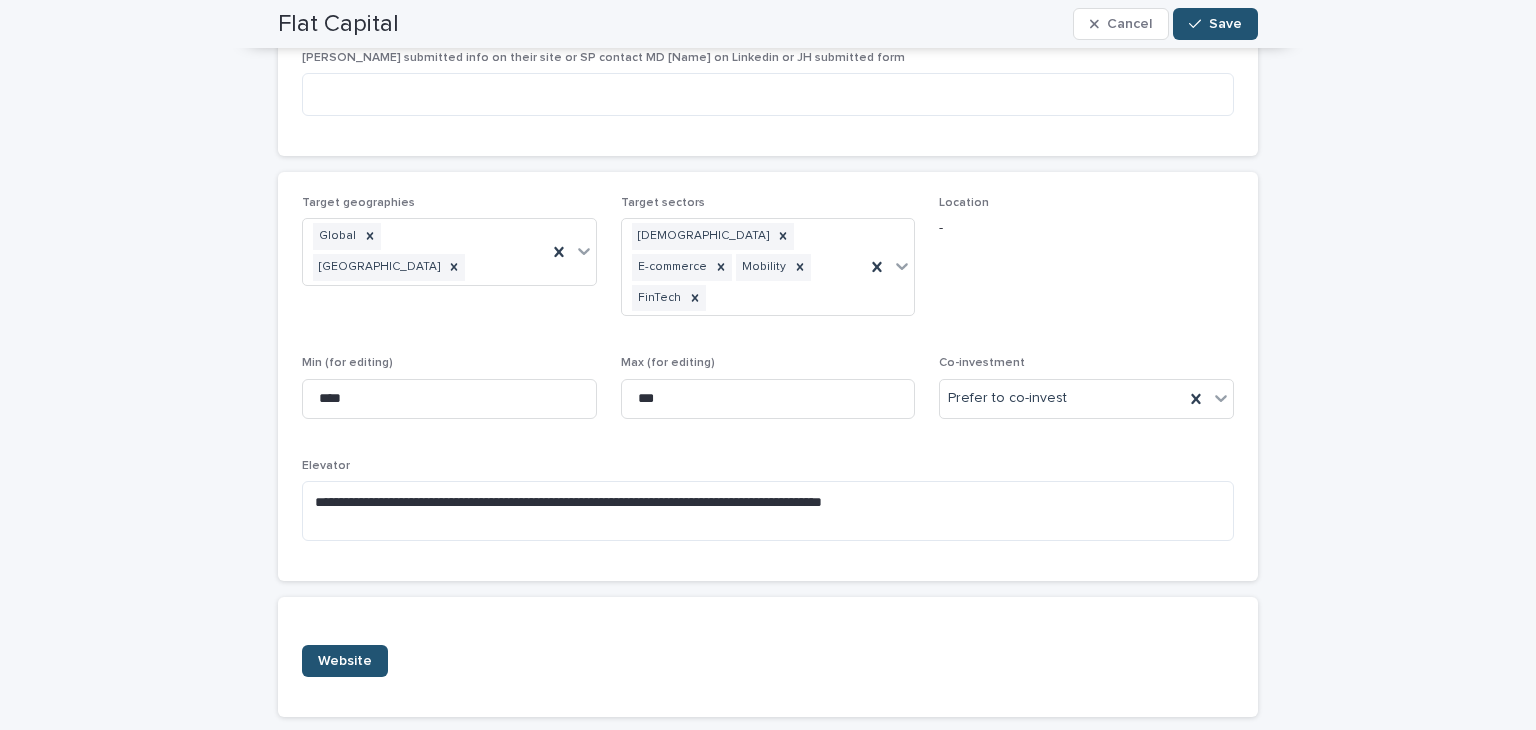 scroll, scrollTop: 335, scrollLeft: 0, axis: vertical 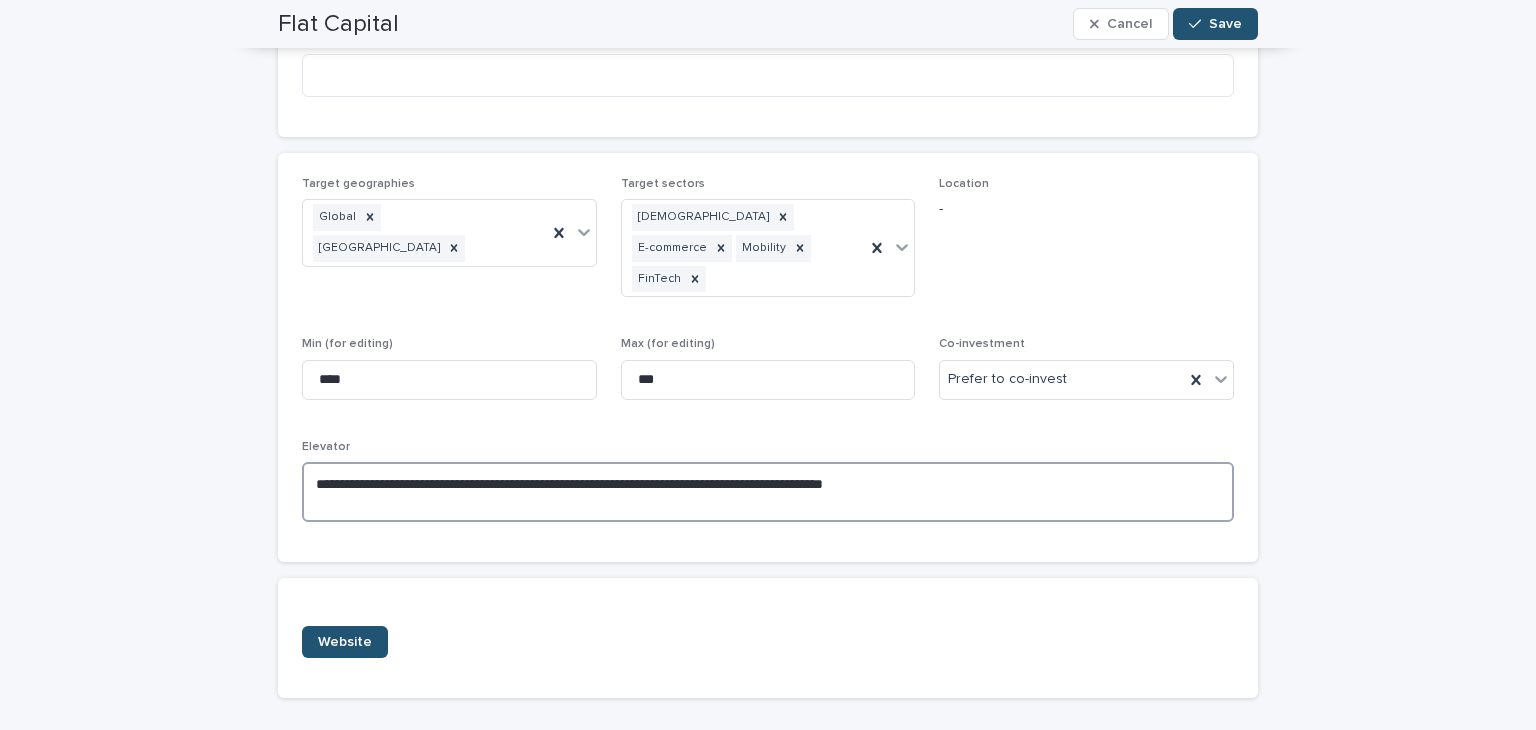 click on "**********" at bounding box center [768, 492] 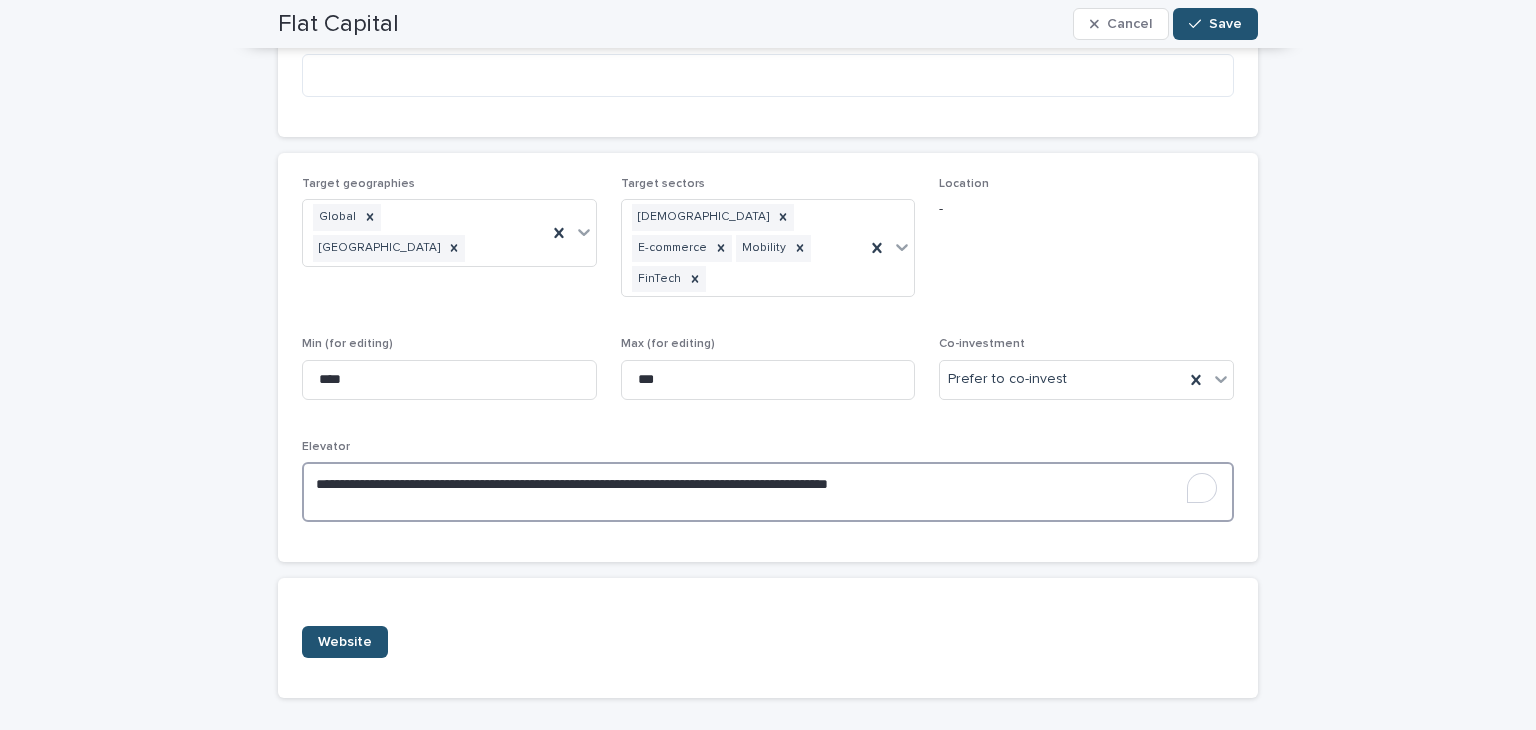type on "**********" 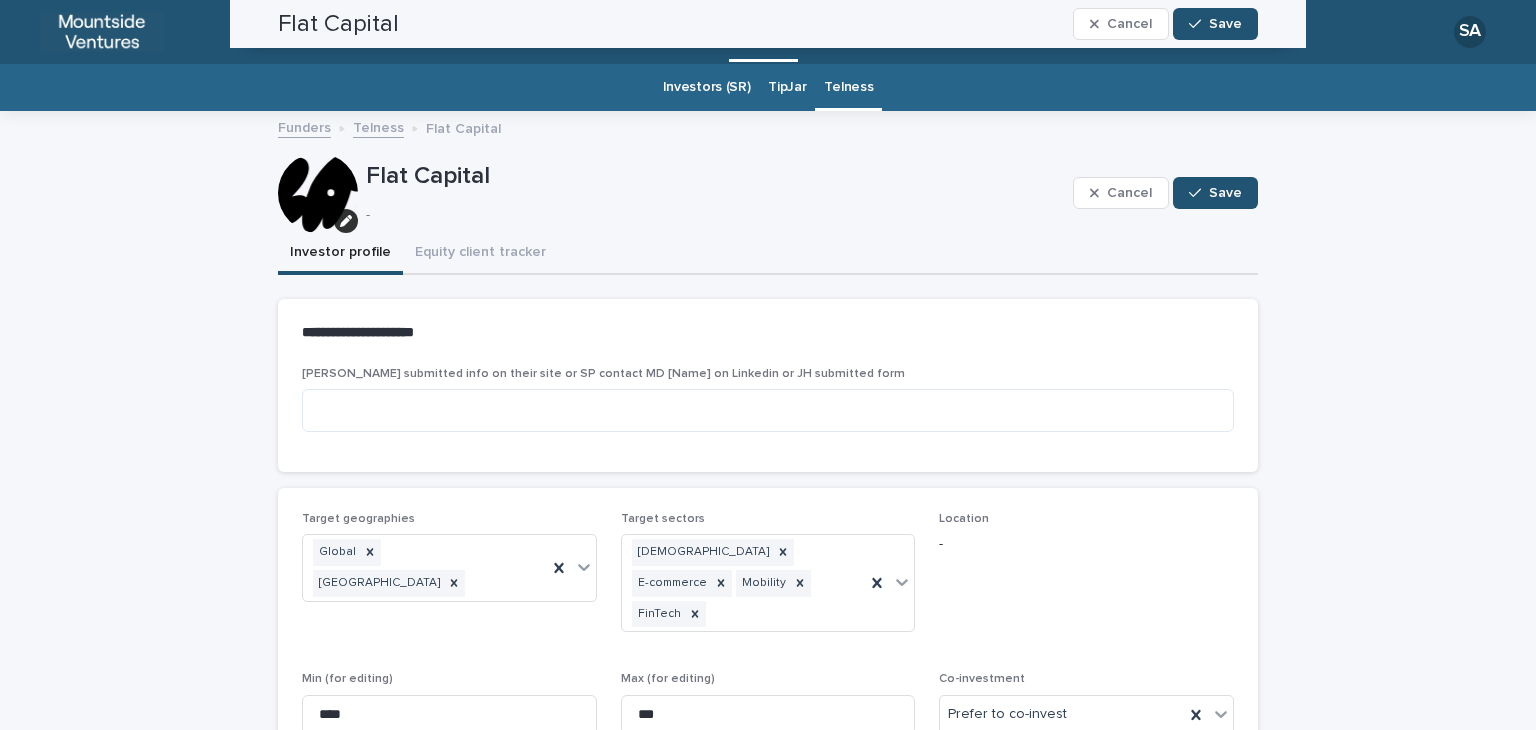 scroll, scrollTop: 0, scrollLeft: 0, axis: both 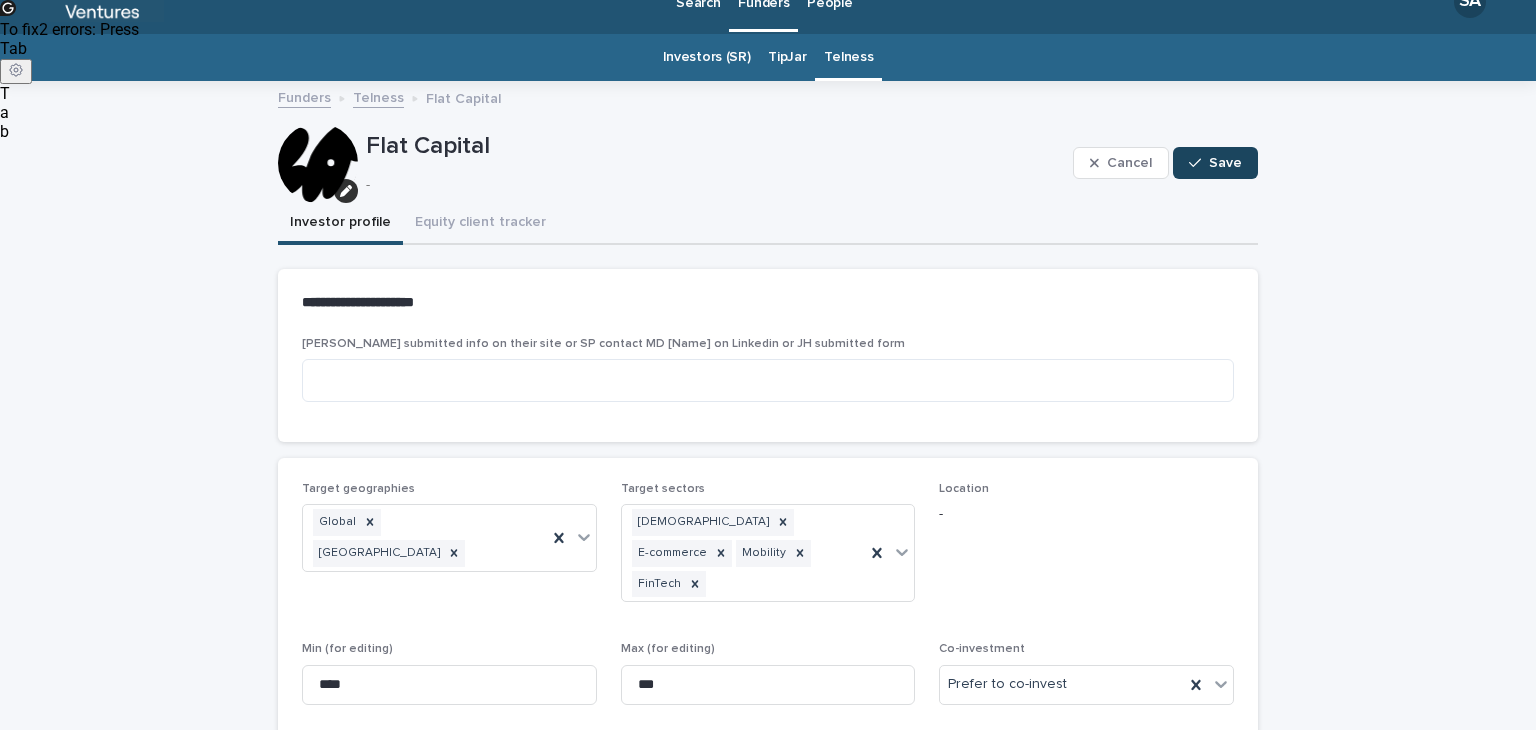 type on "**********" 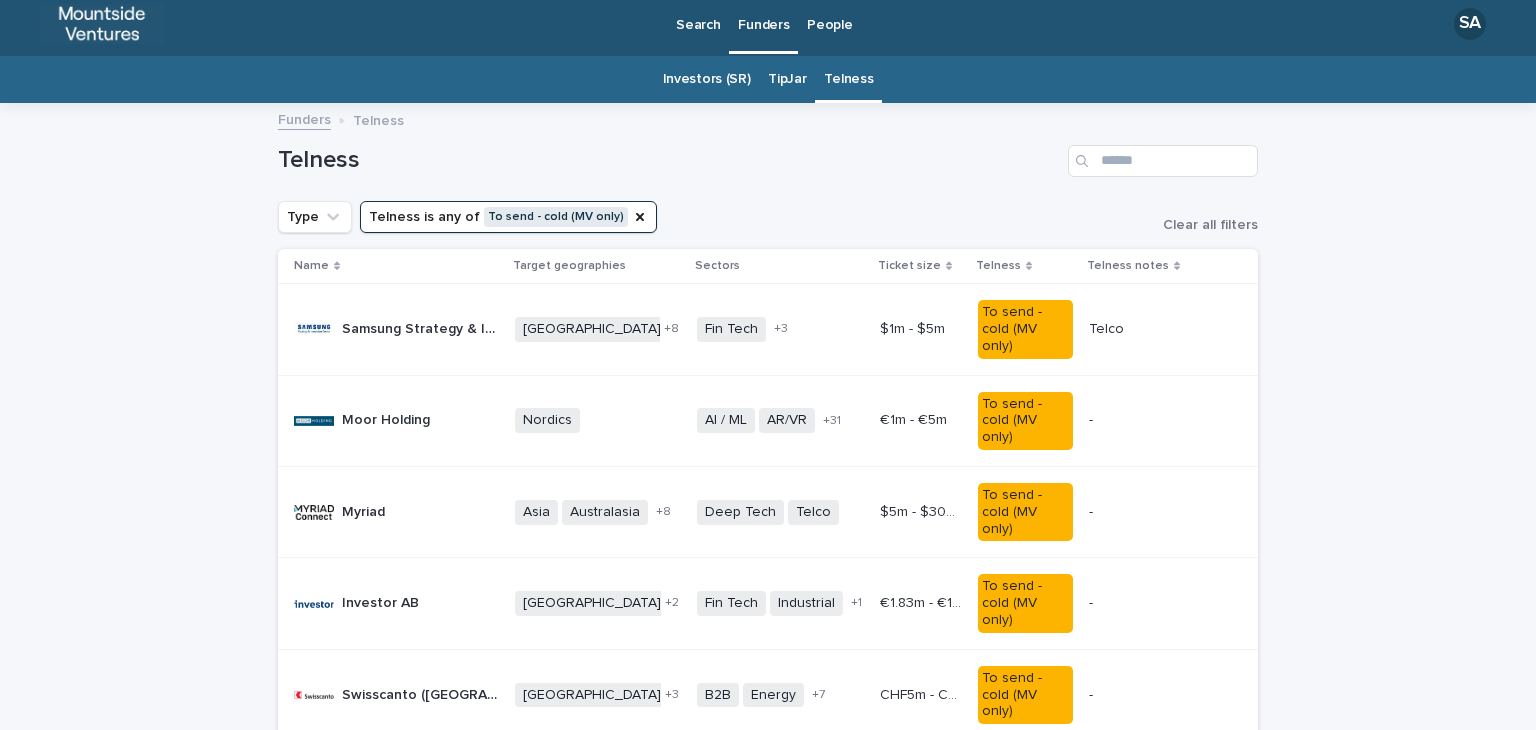 scroll, scrollTop: 0, scrollLeft: 0, axis: both 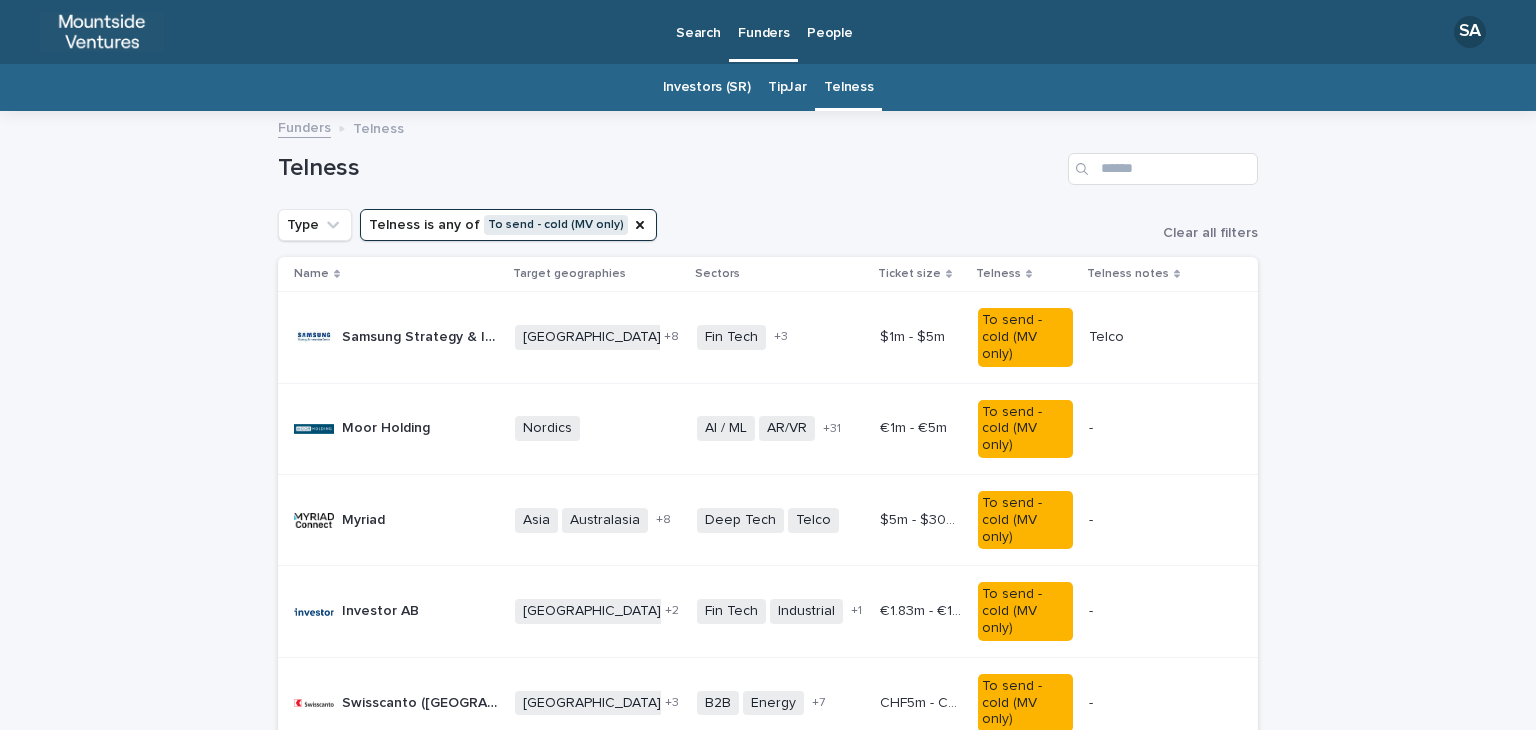 click on "Myriad Myriad" at bounding box center (363, 520) 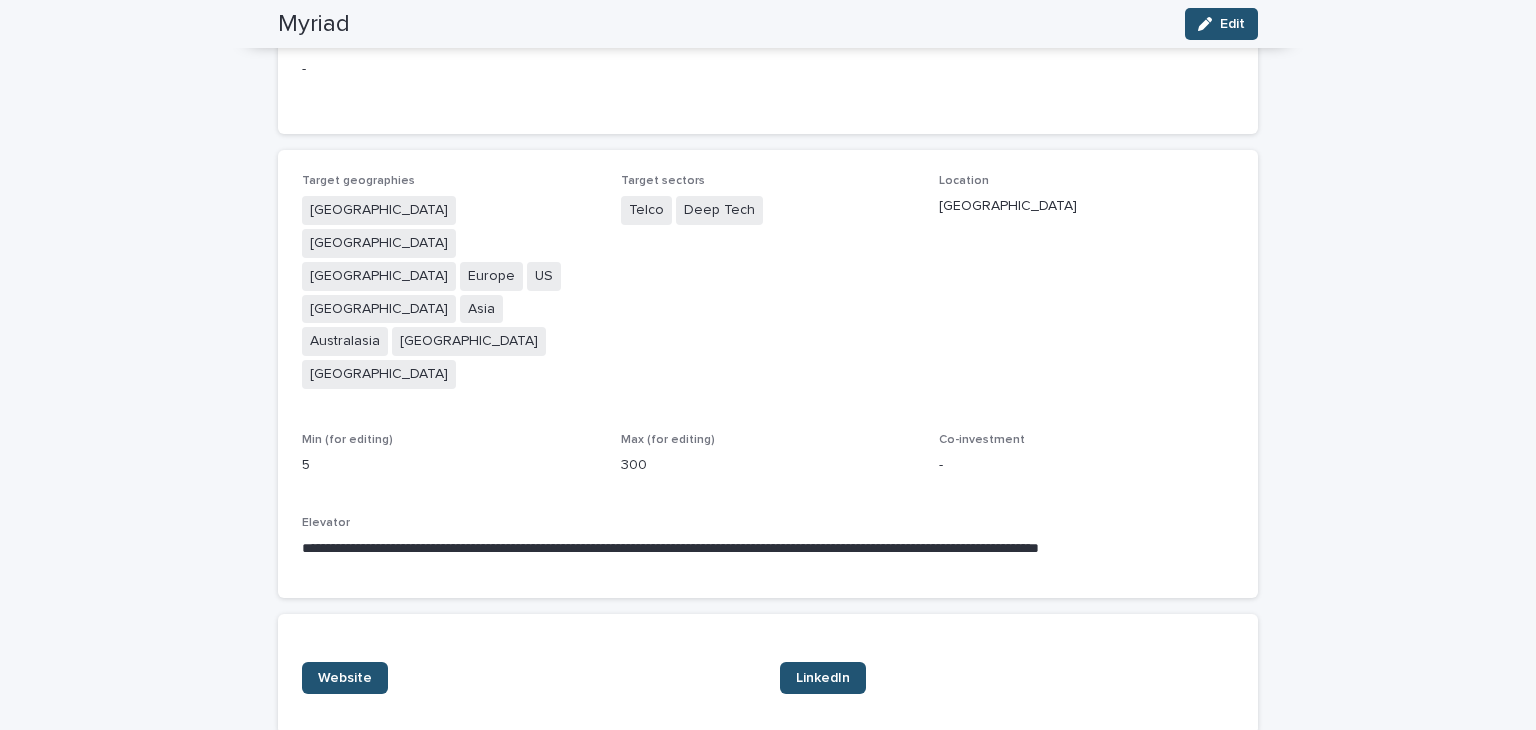 scroll, scrollTop: 0, scrollLeft: 0, axis: both 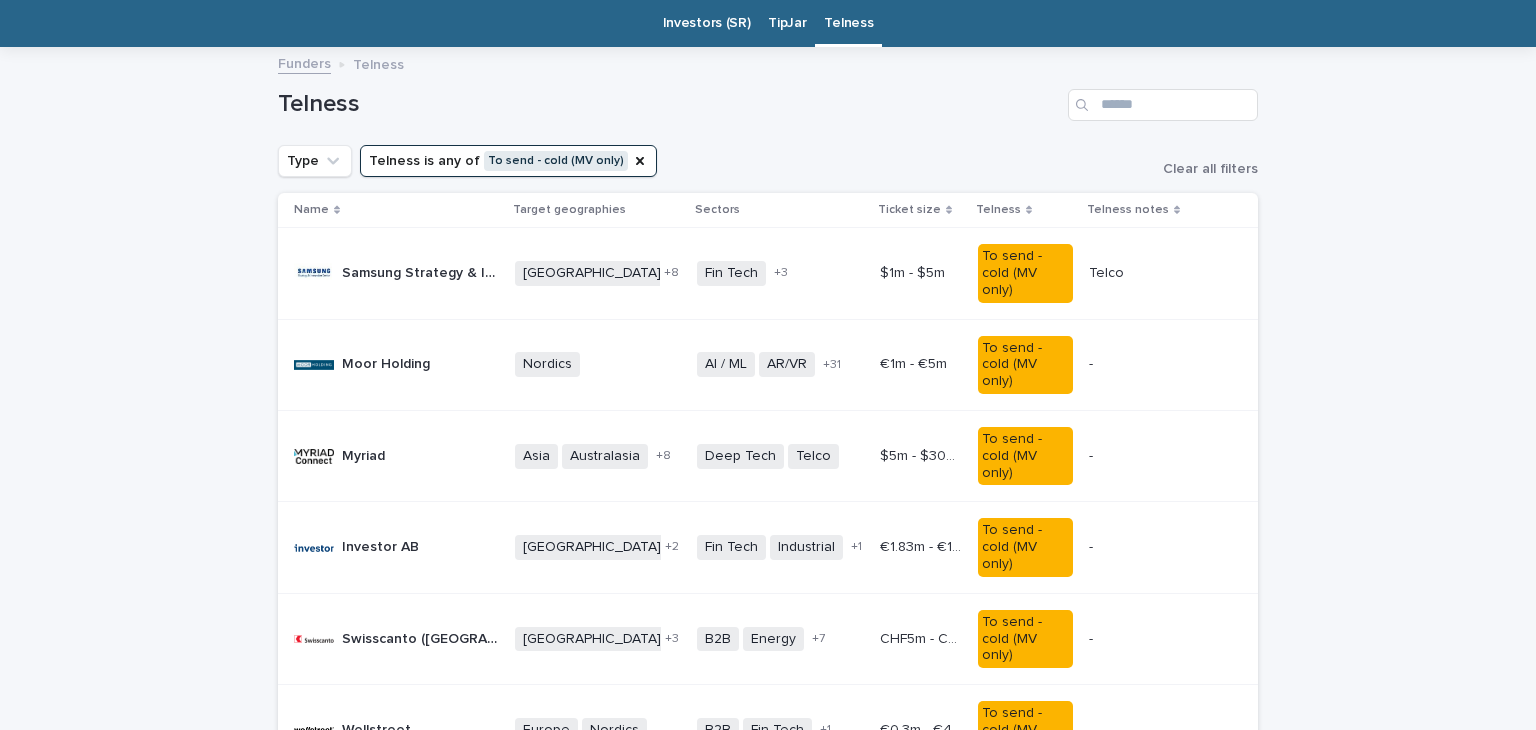 click on "Myriad Myriad" at bounding box center (396, 456) 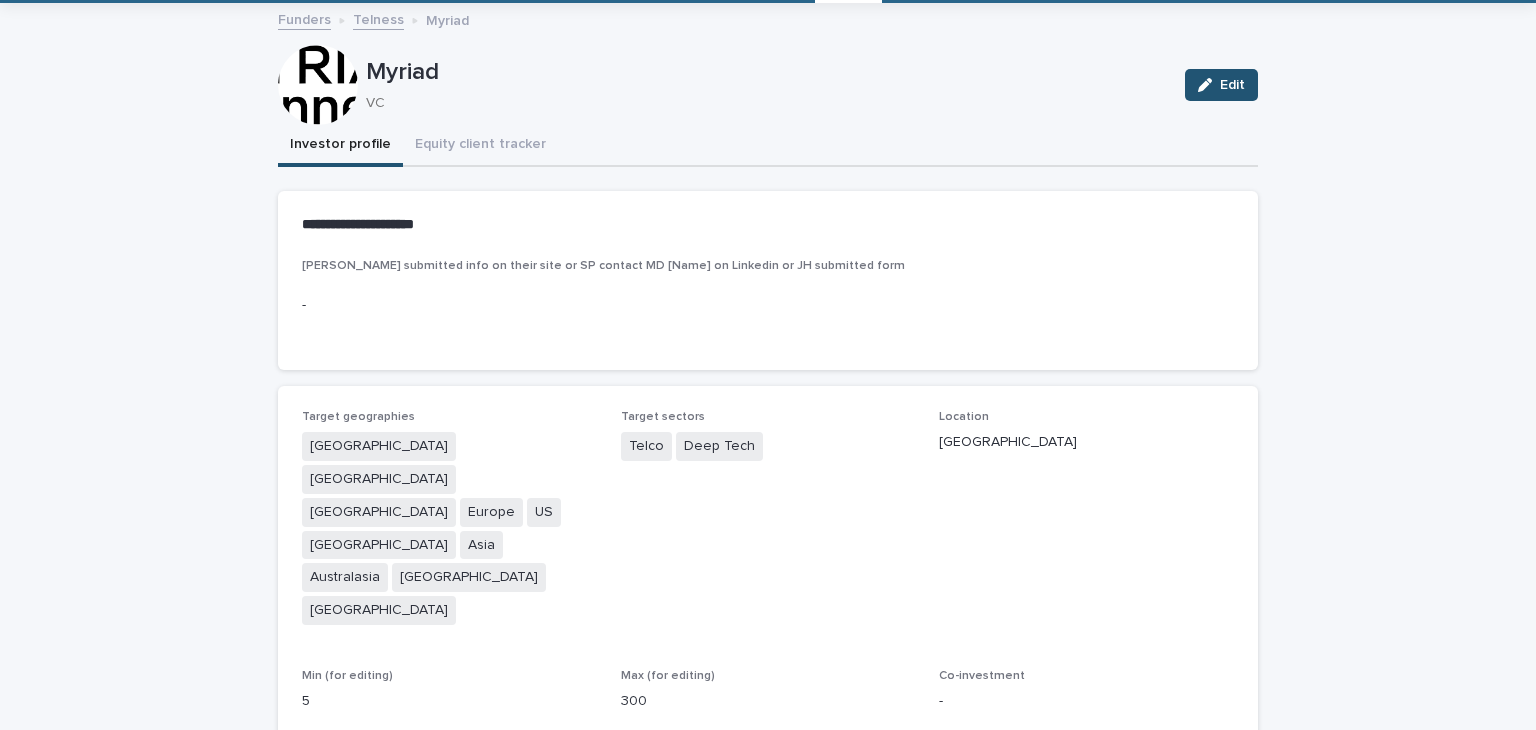 scroll, scrollTop: 108, scrollLeft: 0, axis: vertical 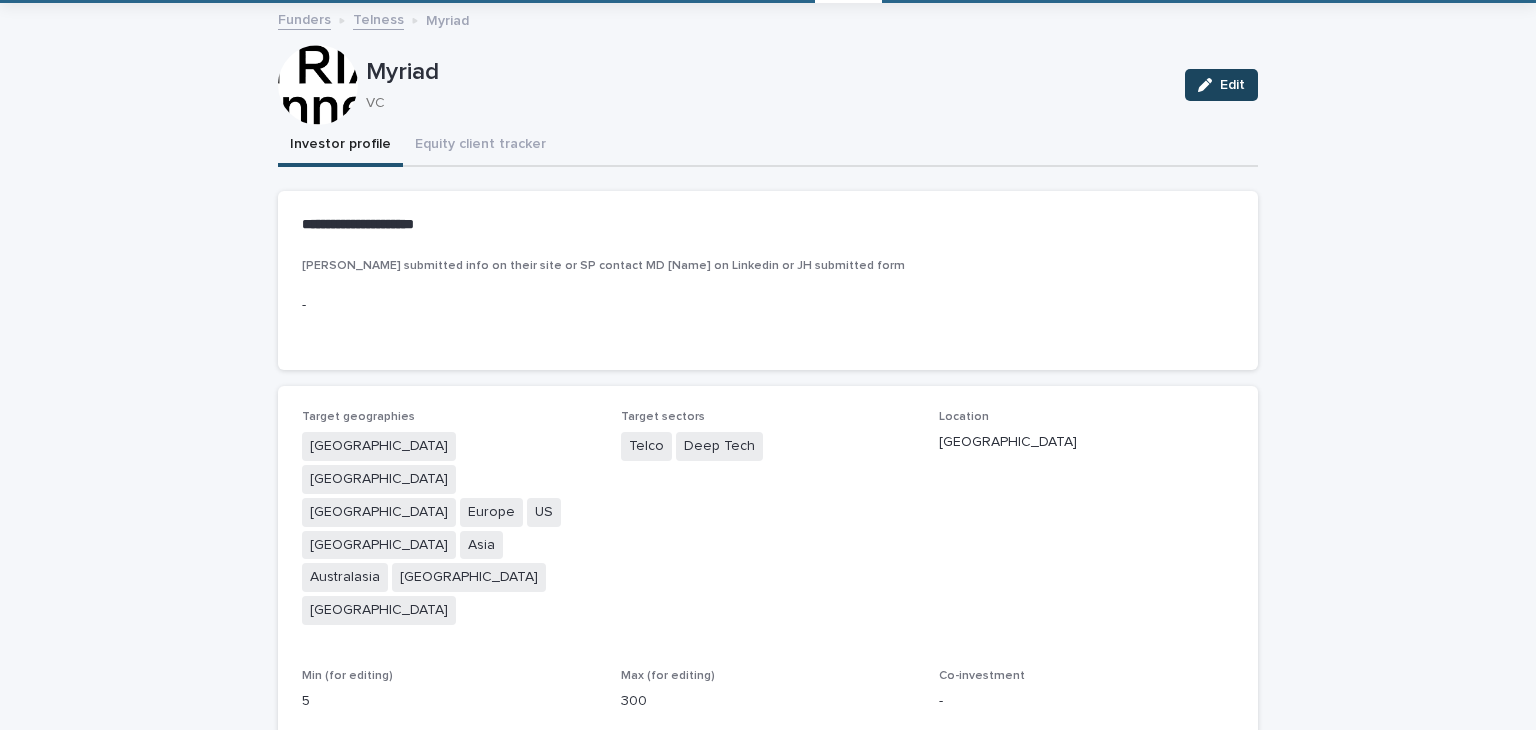 click on "Edit" at bounding box center [1221, 85] 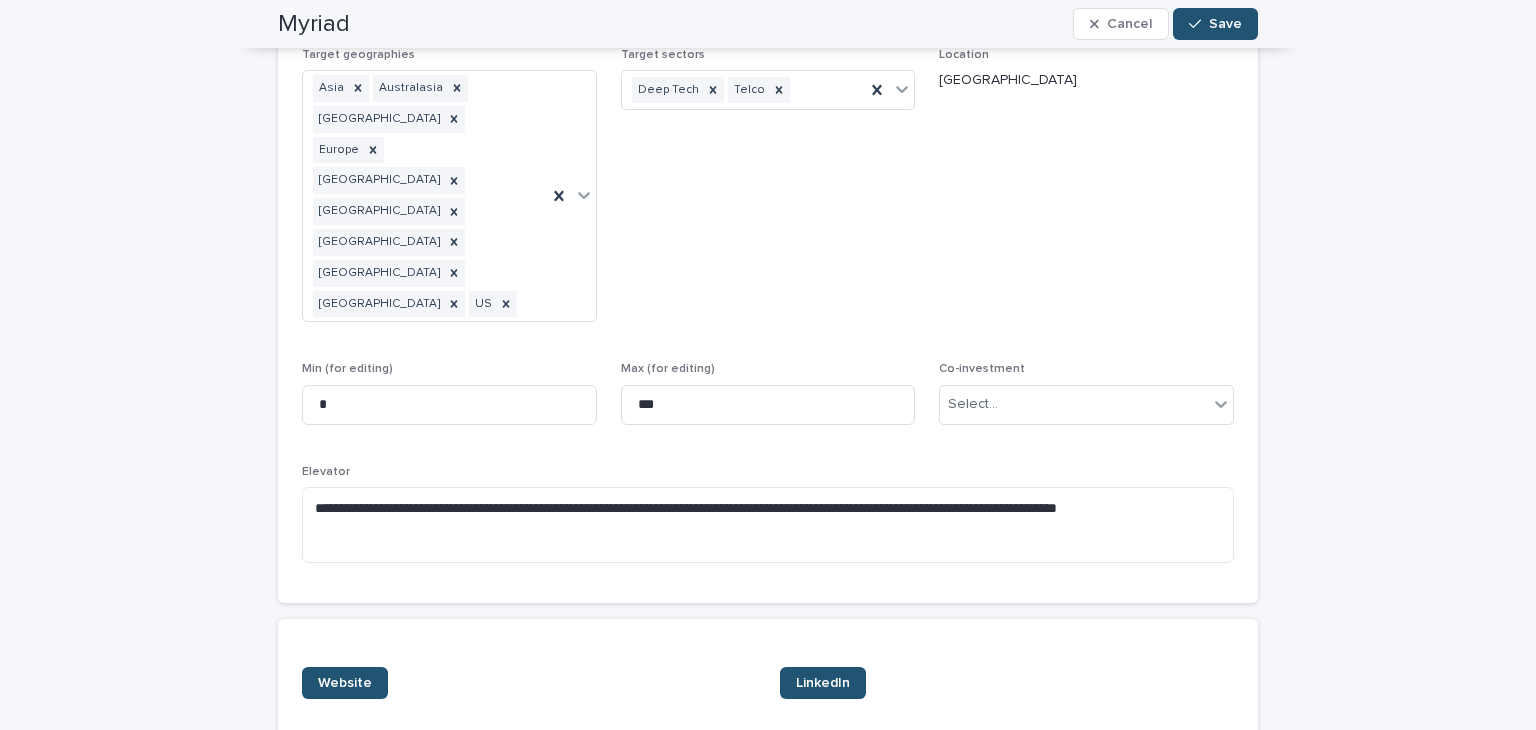 scroll, scrollTop: 0, scrollLeft: 0, axis: both 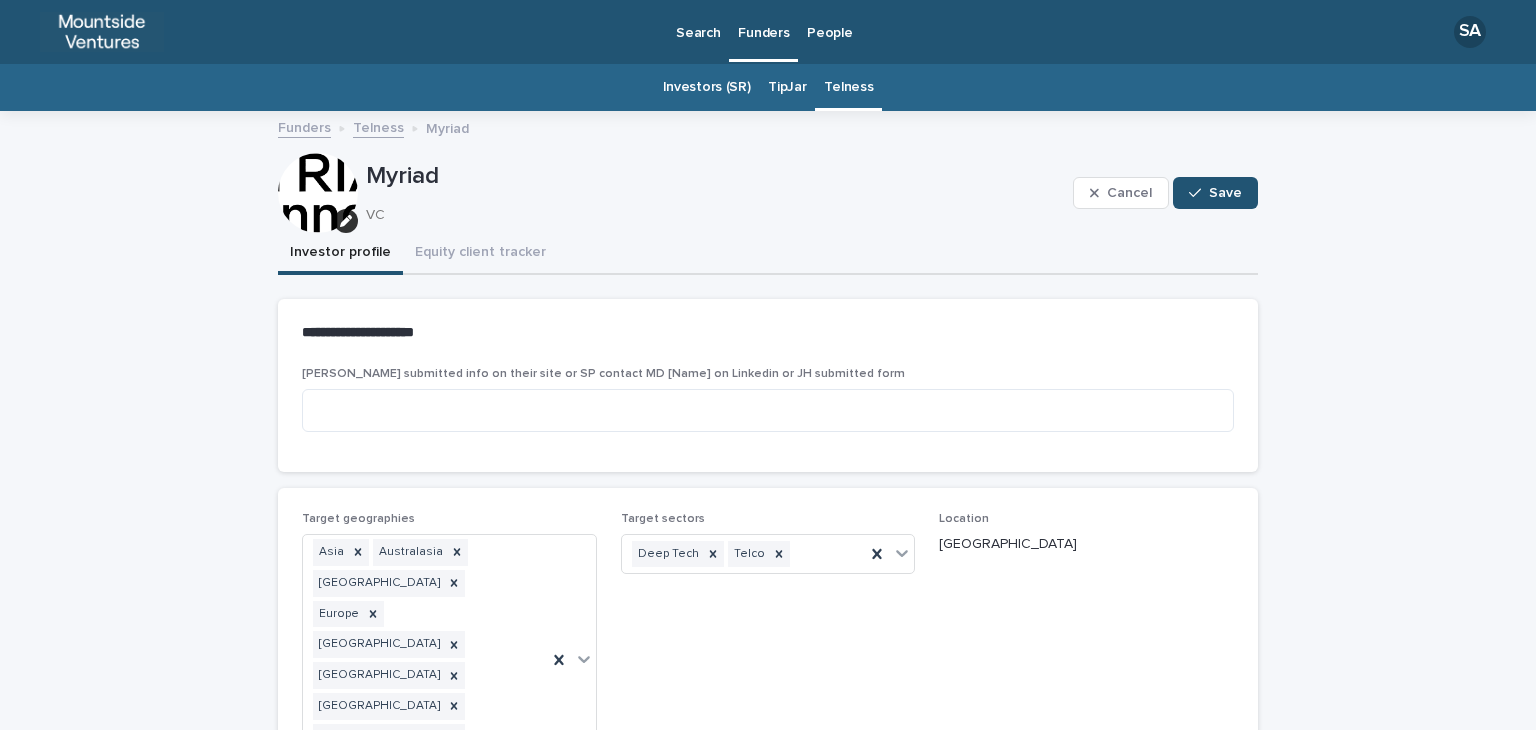 click on "Myriad VC Cancel Save" at bounding box center (768, 193) 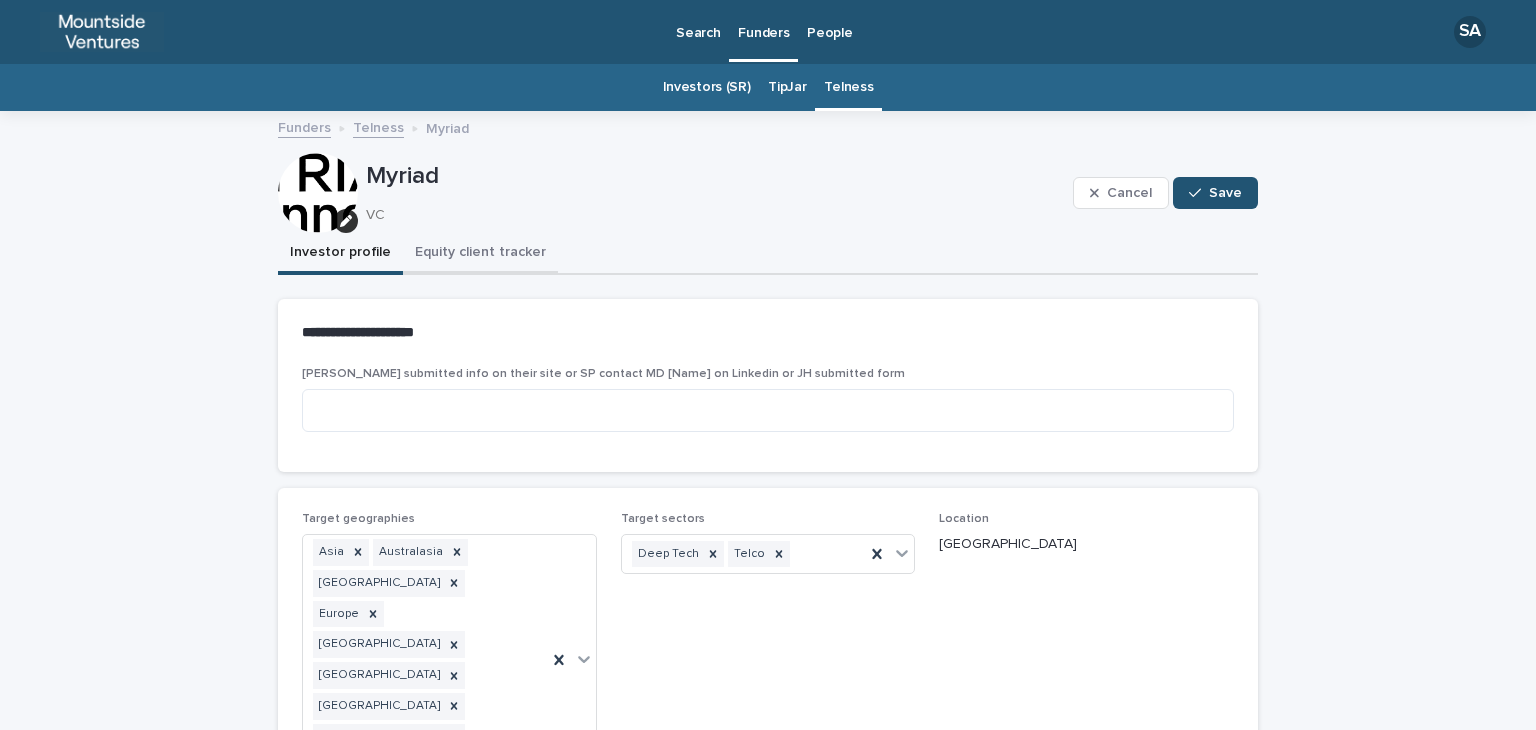 click on "Equity client tracker" at bounding box center (480, 254) 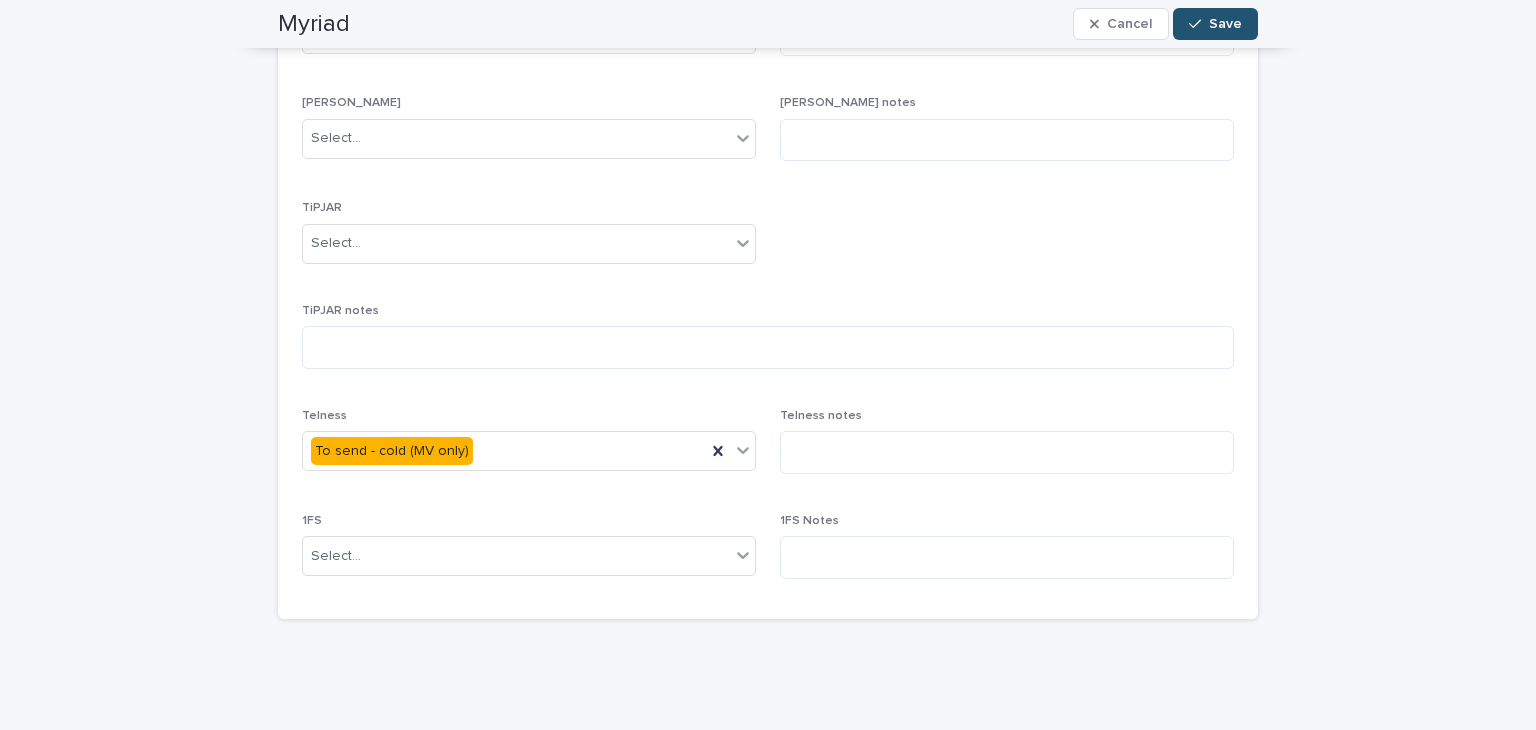 scroll, scrollTop: 1008, scrollLeft: 0, axis: vertical 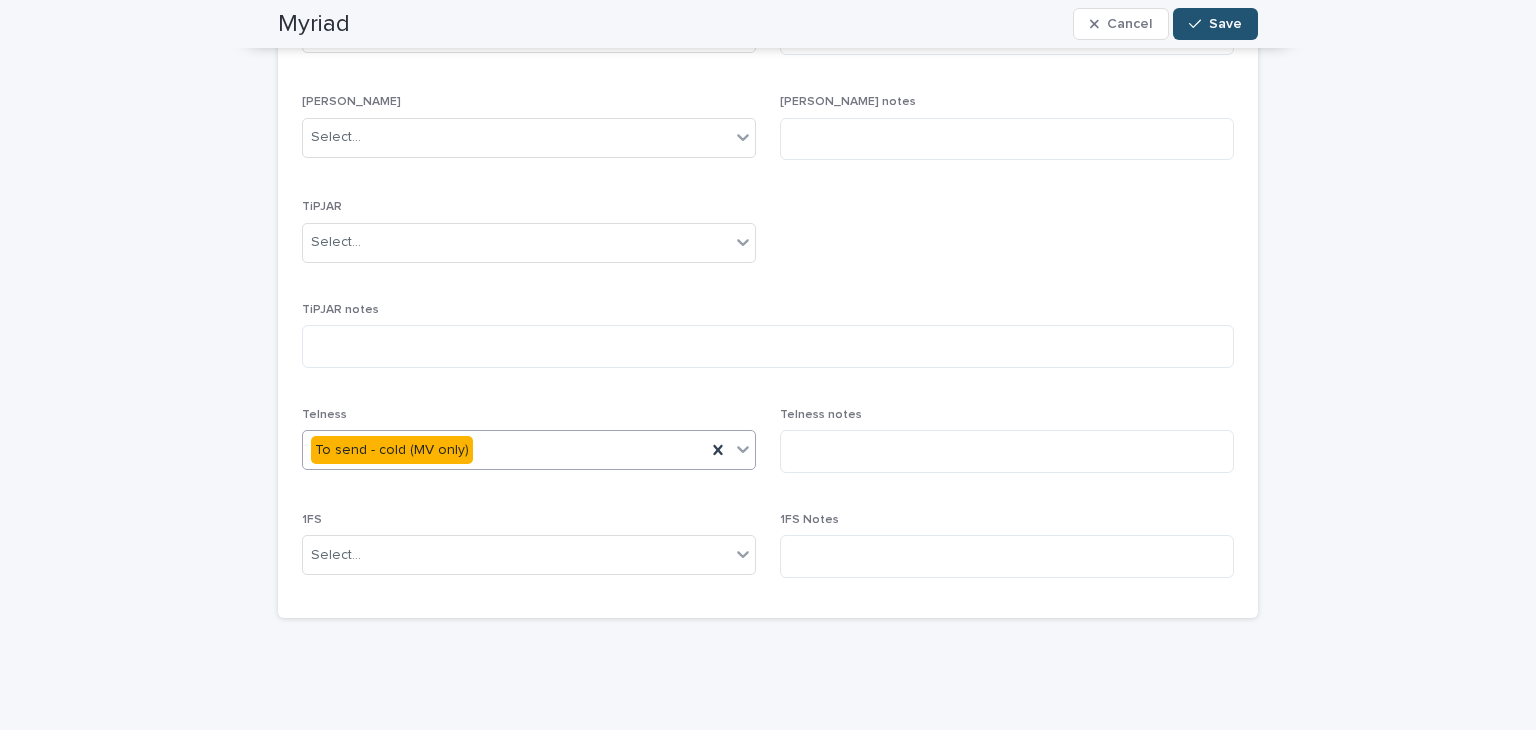 click on "To send - cold (MV only)" at bounding box center [504, 450] 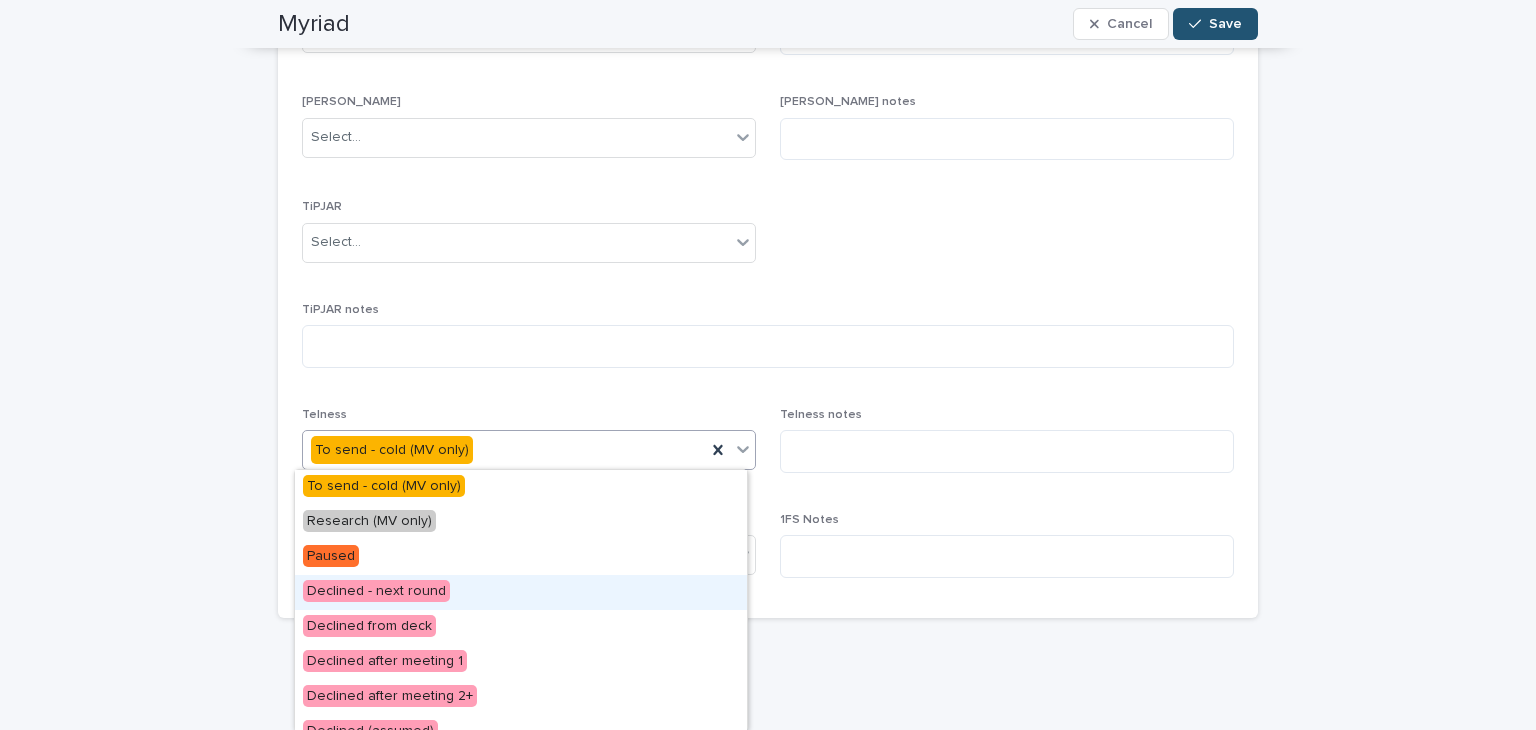 scroll, scrollTop: 579, scrollLeft: 0, axis: vertical 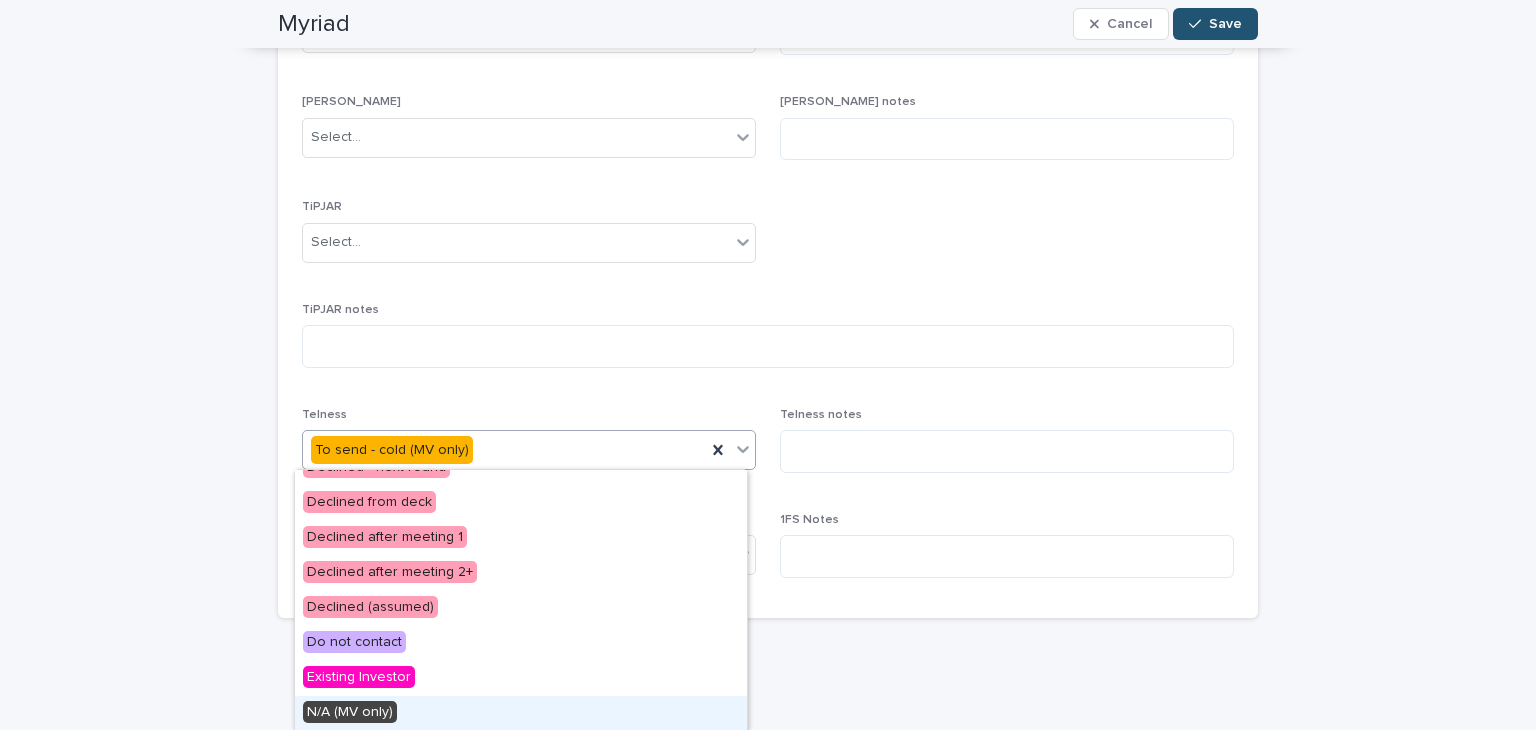 click on "N/A (MV only)" at bounding box center [521, 713] 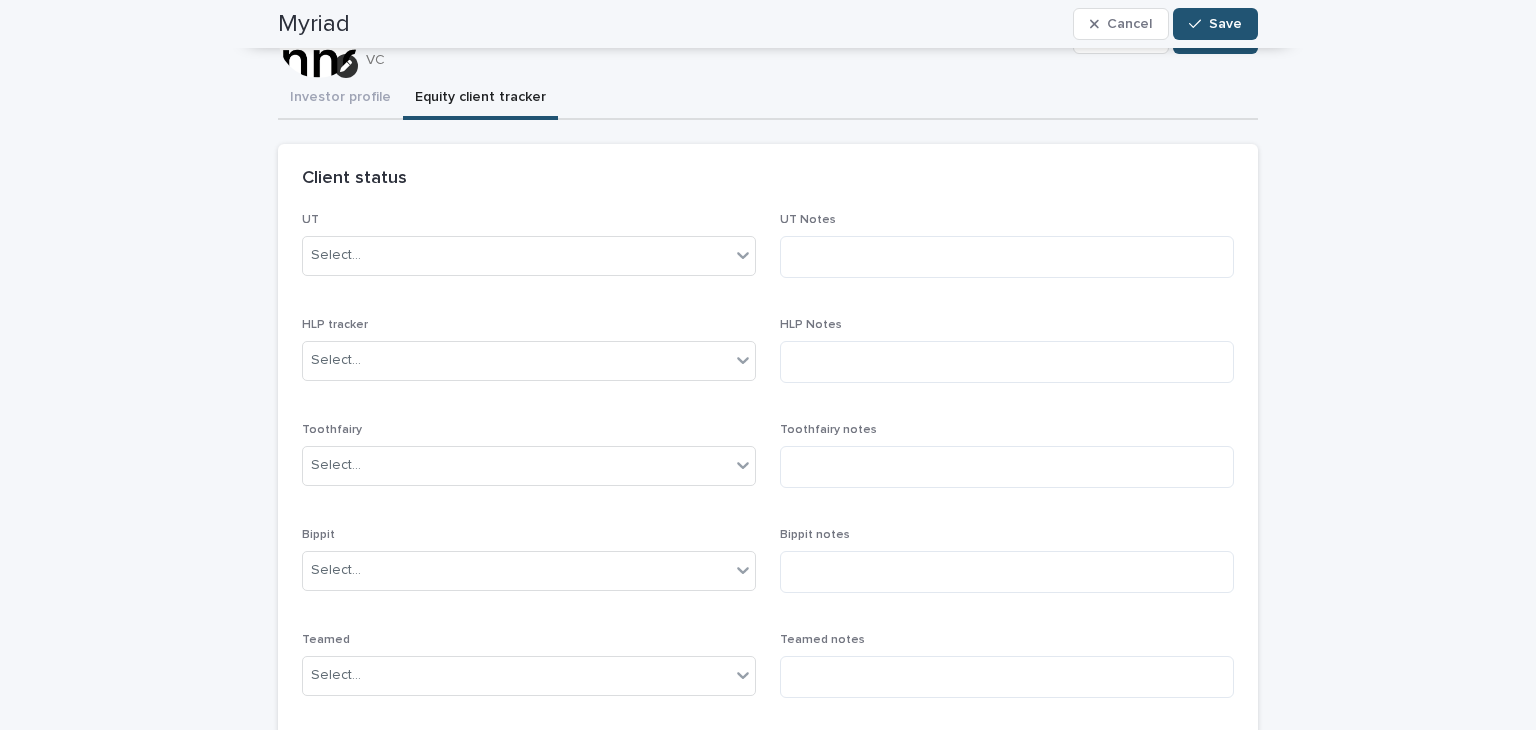 scroll, scrollTop: 95, scrollLeft: 0, axis: vertical 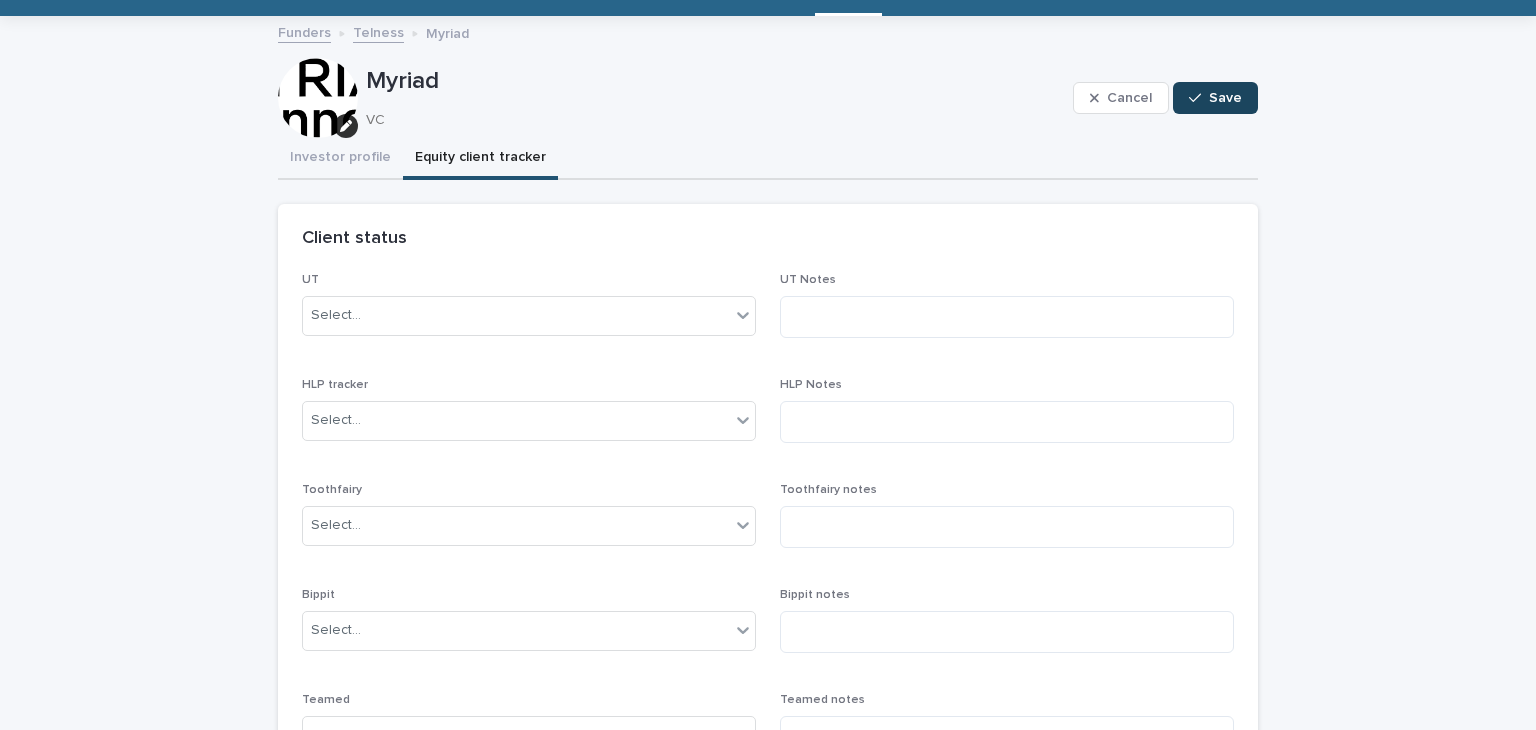 click on "Save" at bounding box center (1225, 98) 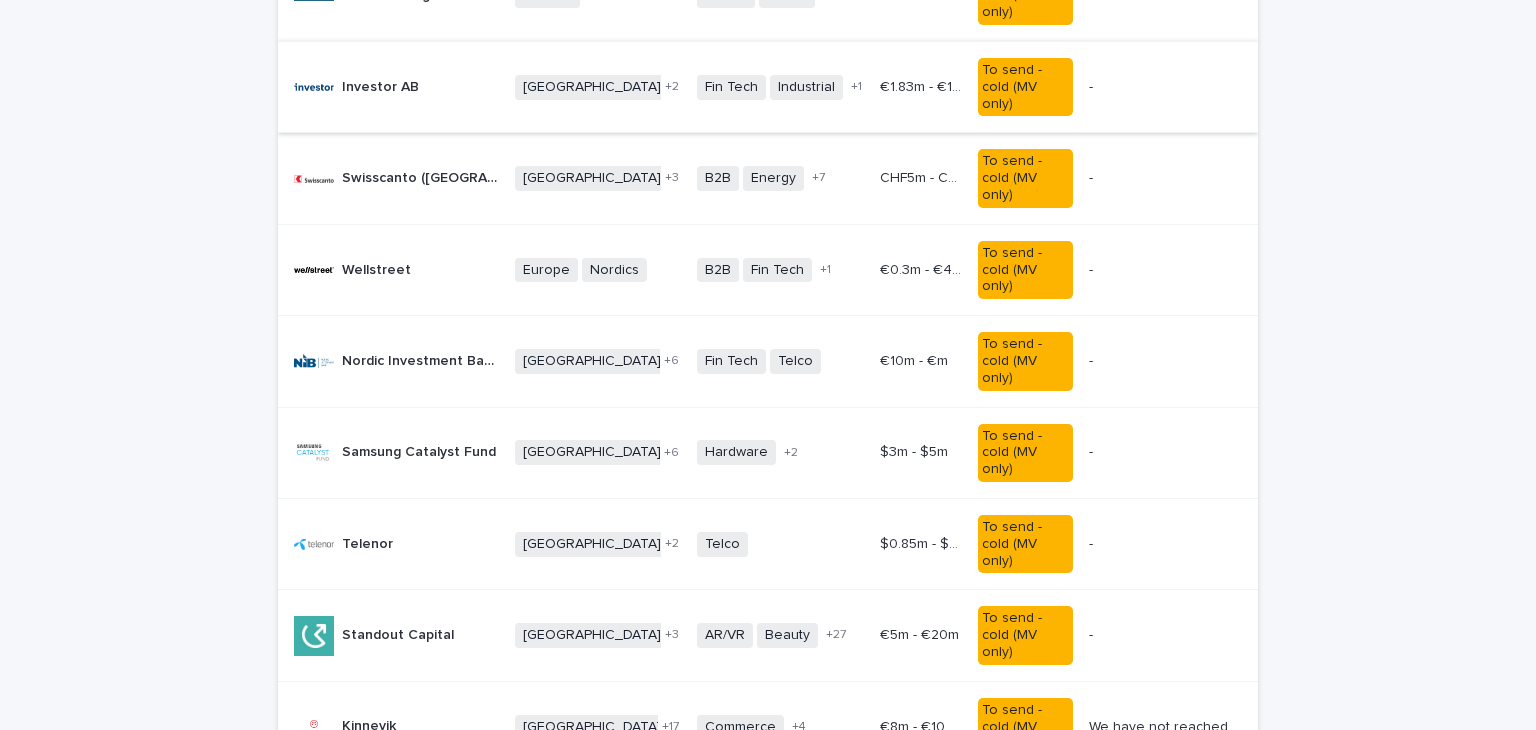 scroll, scrollTop: 0, scrollLeft: 0, axis: both 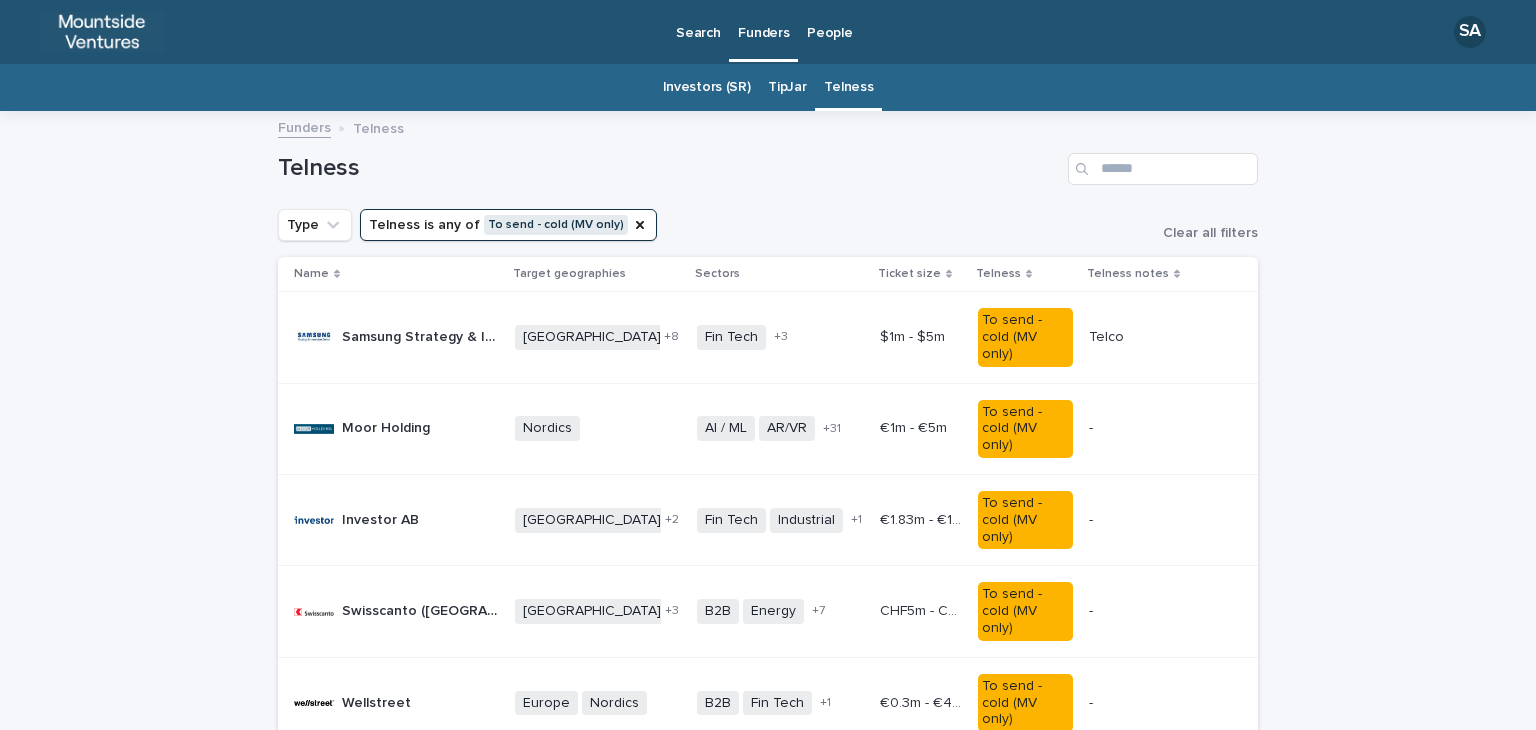 click on "Moor Holding Moor Holding" at bounding box center [386, 428] 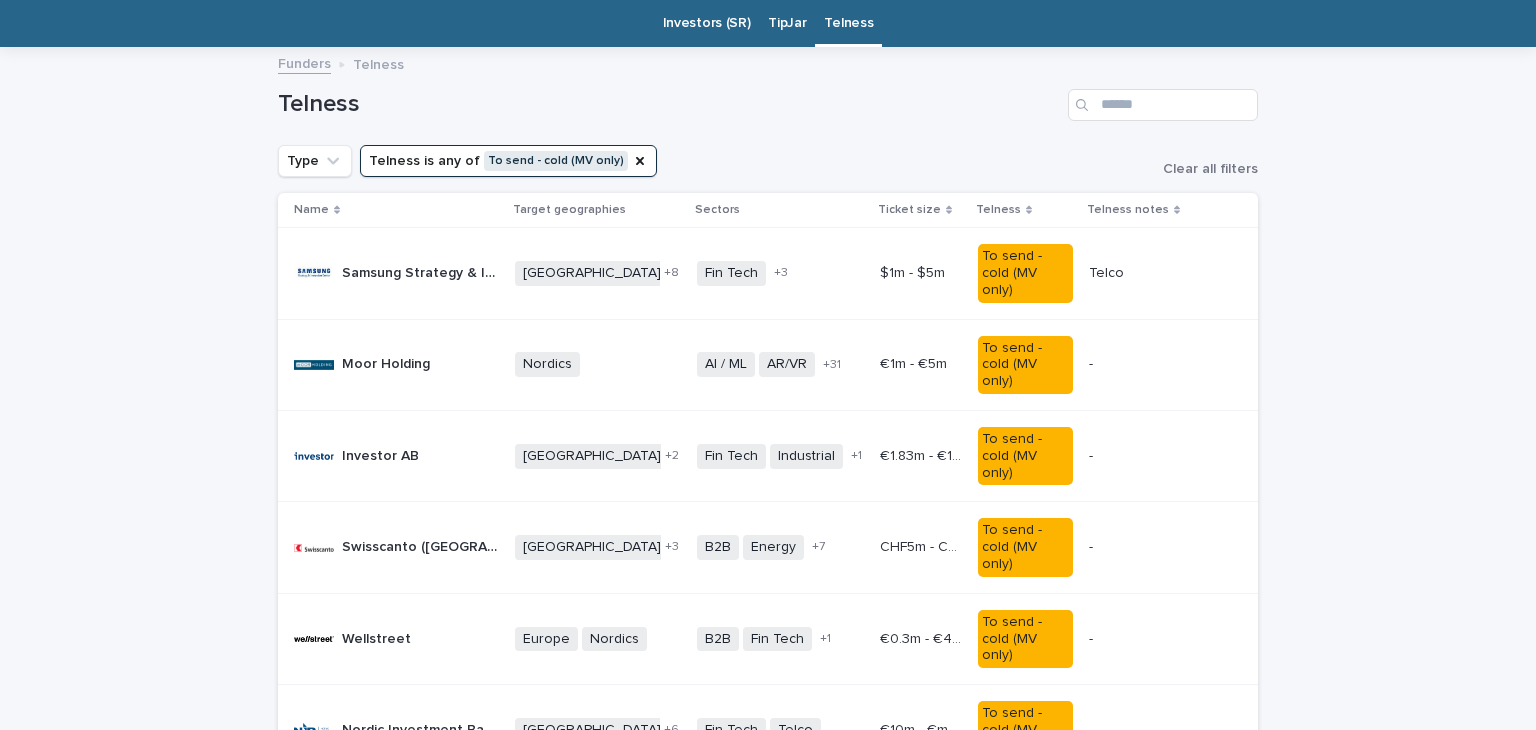 scroll, scrollTop: 1368, scrollLeft: 0, axis: vertical 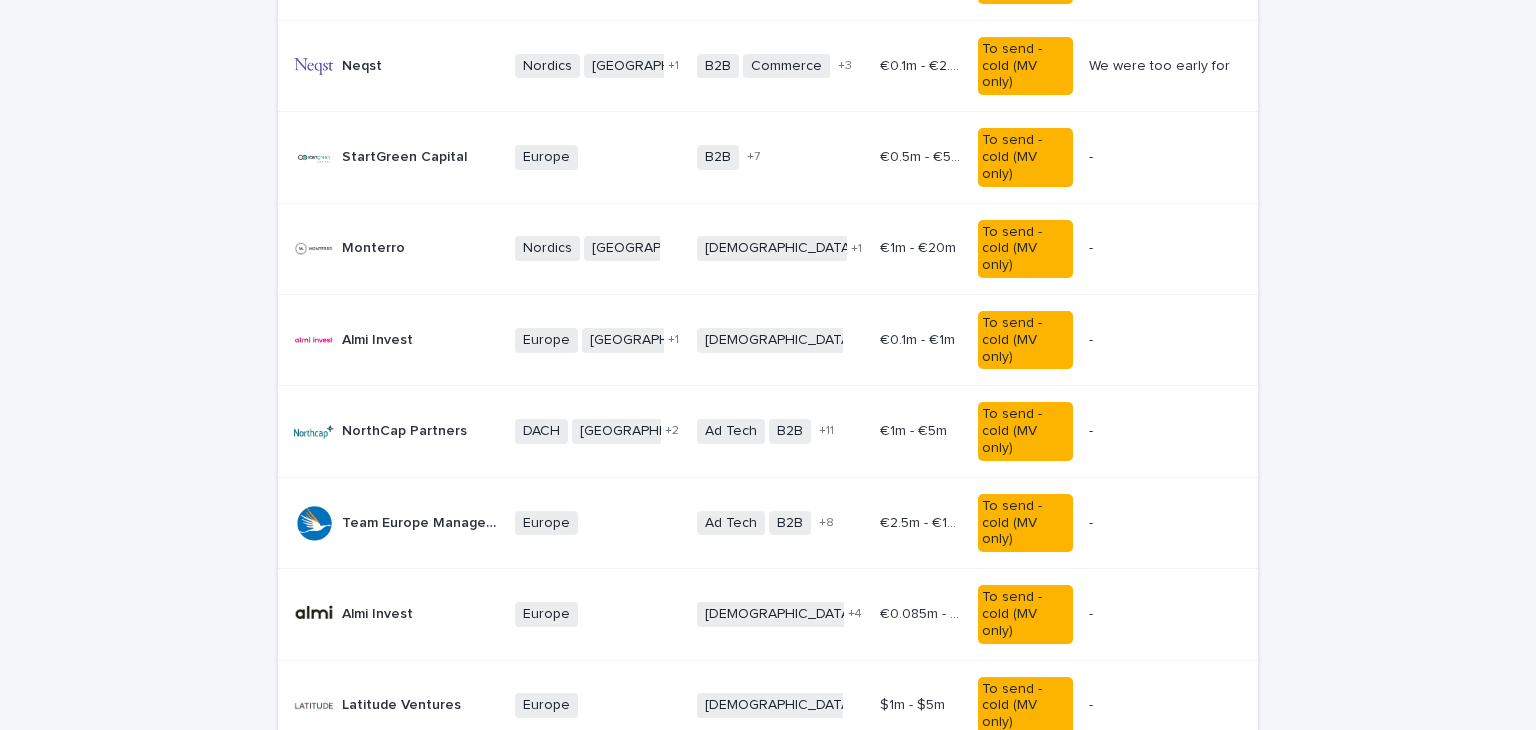 click on "Flat Capital" at bounding box center [381, 886] 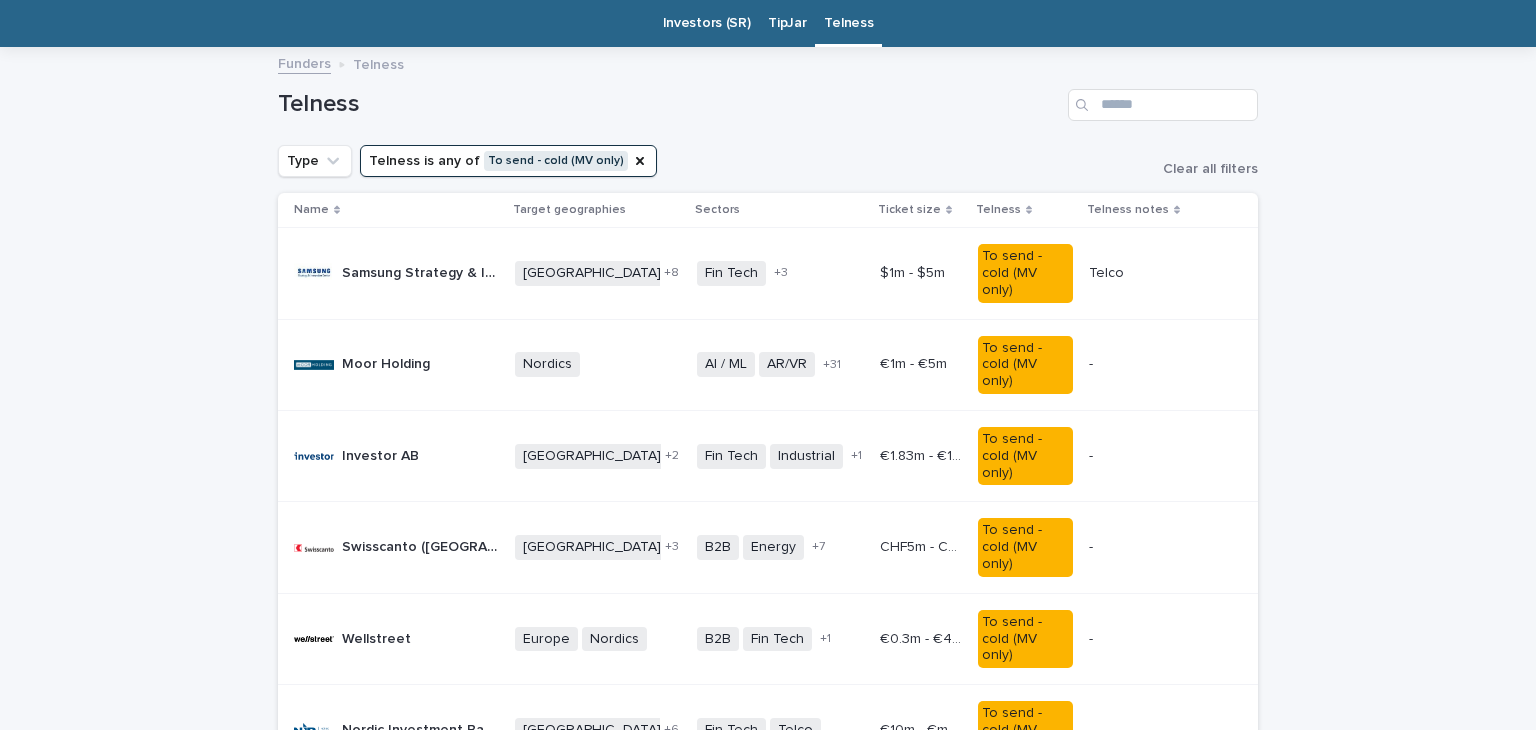 scroll, scrollTop: 0, scrollLeft: 0, axis: both 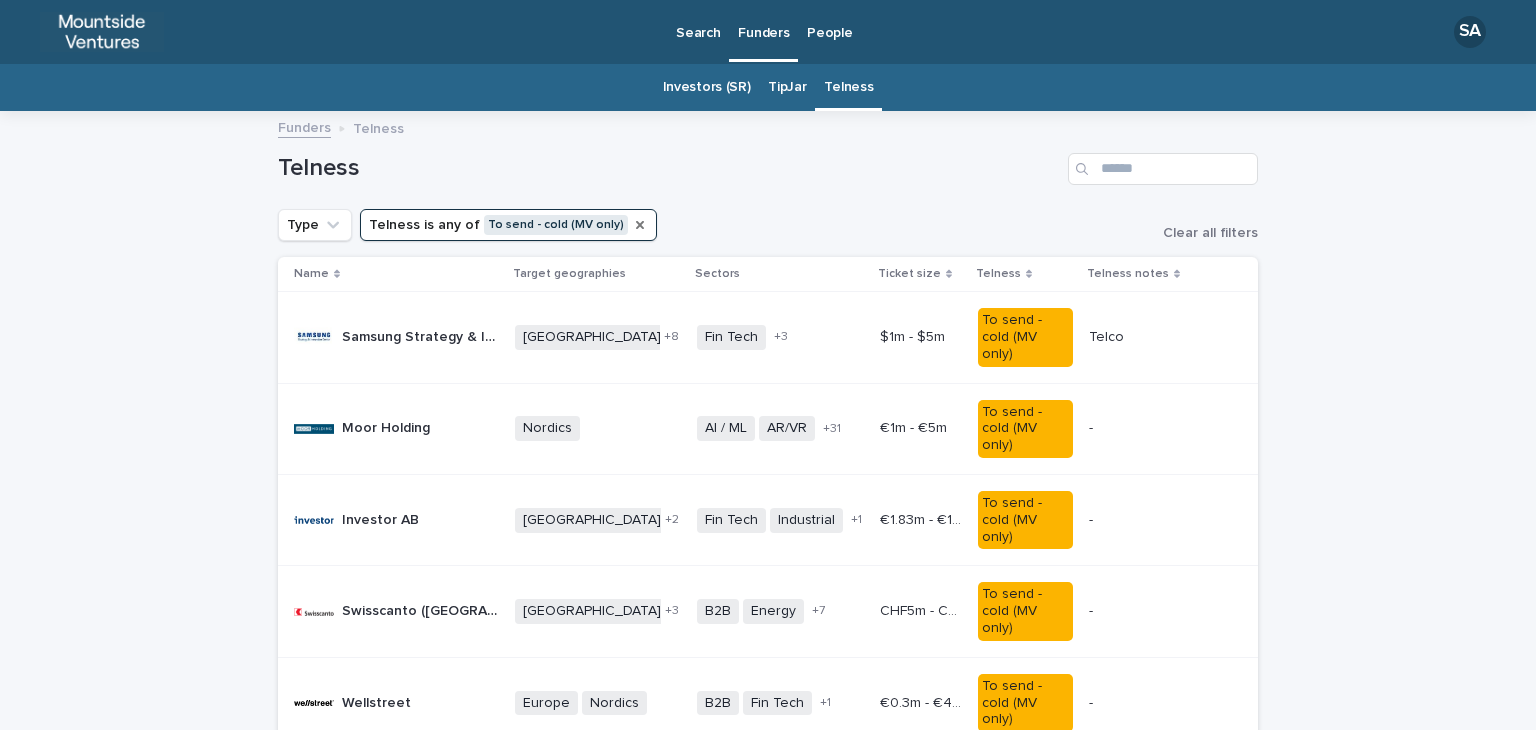 click 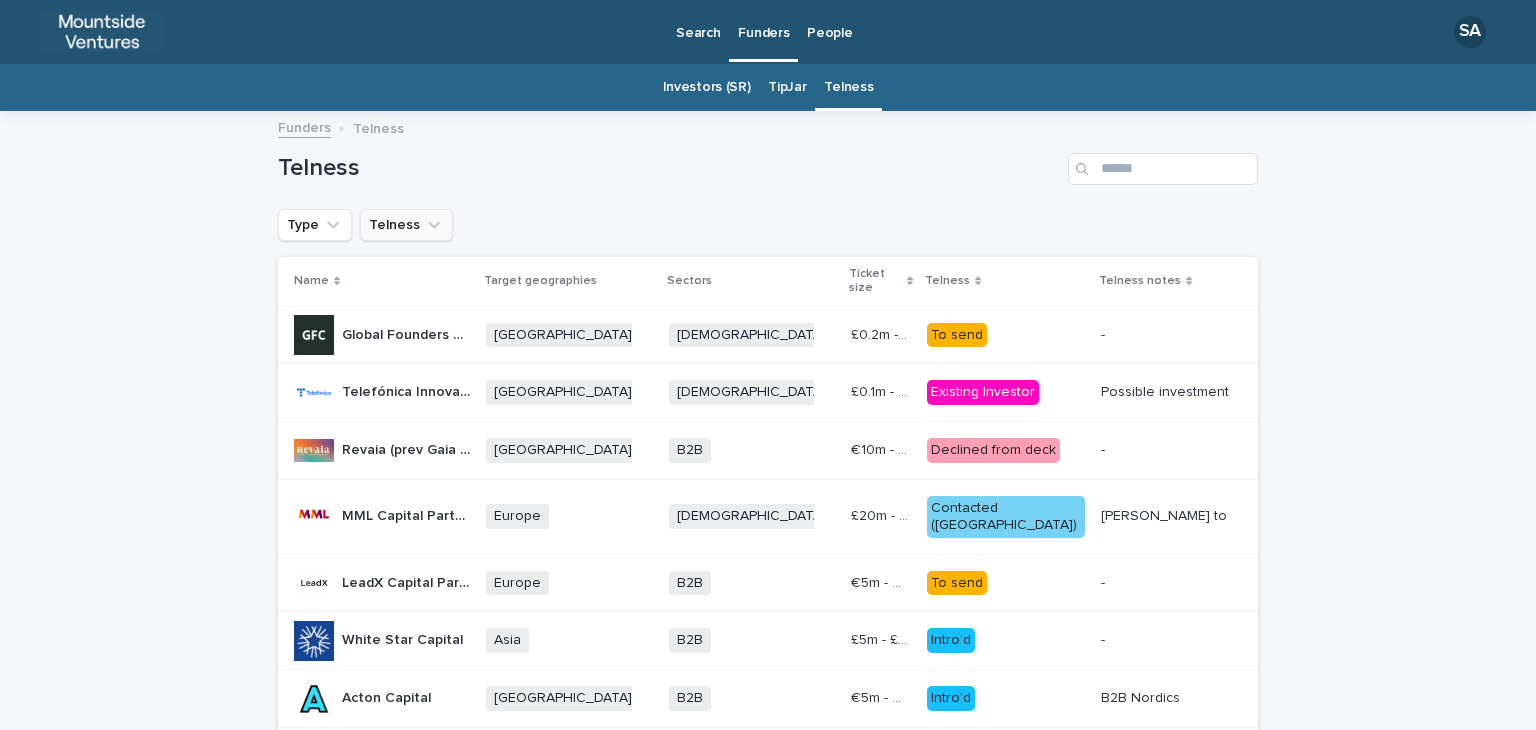 click on "Telness" at bounding box center [406, 225] 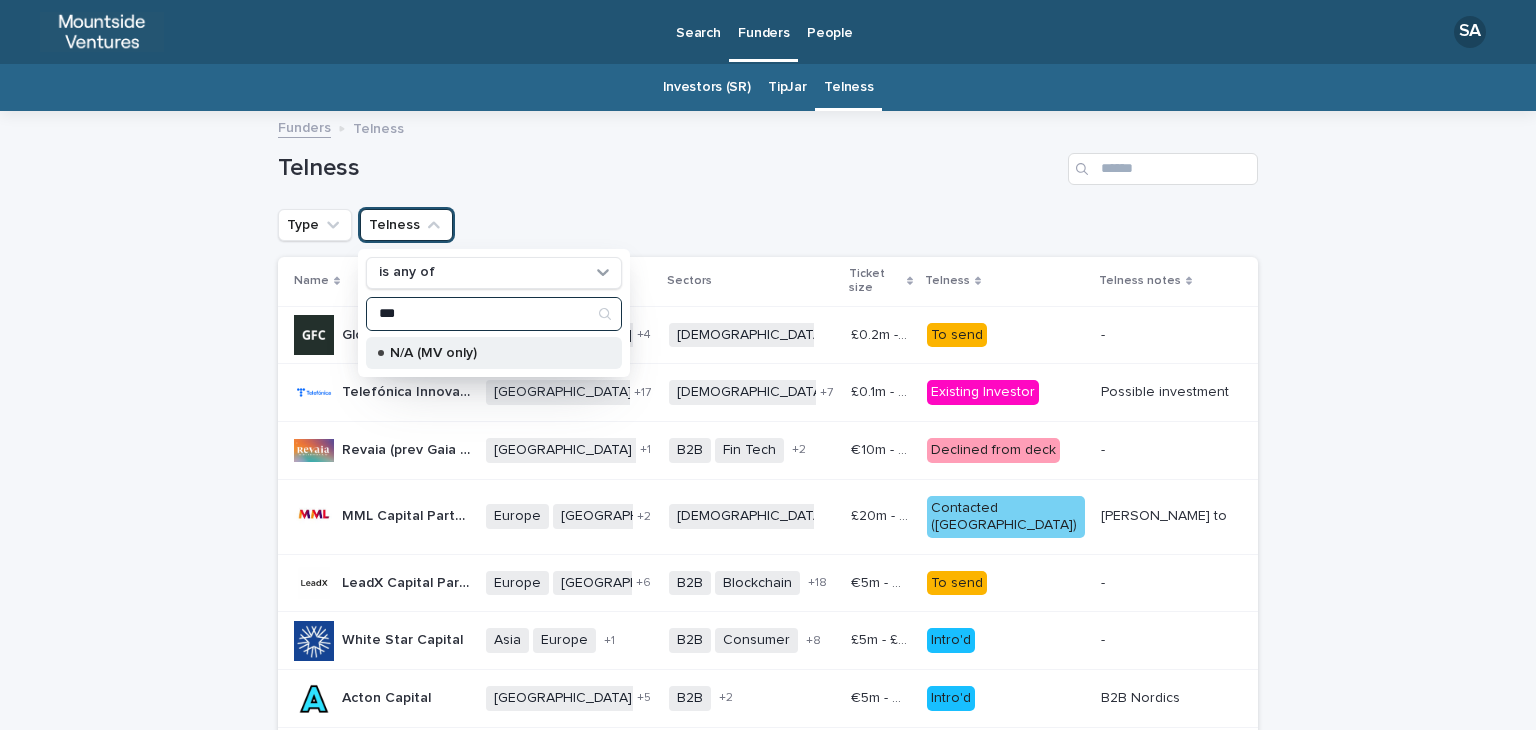 type on "***" 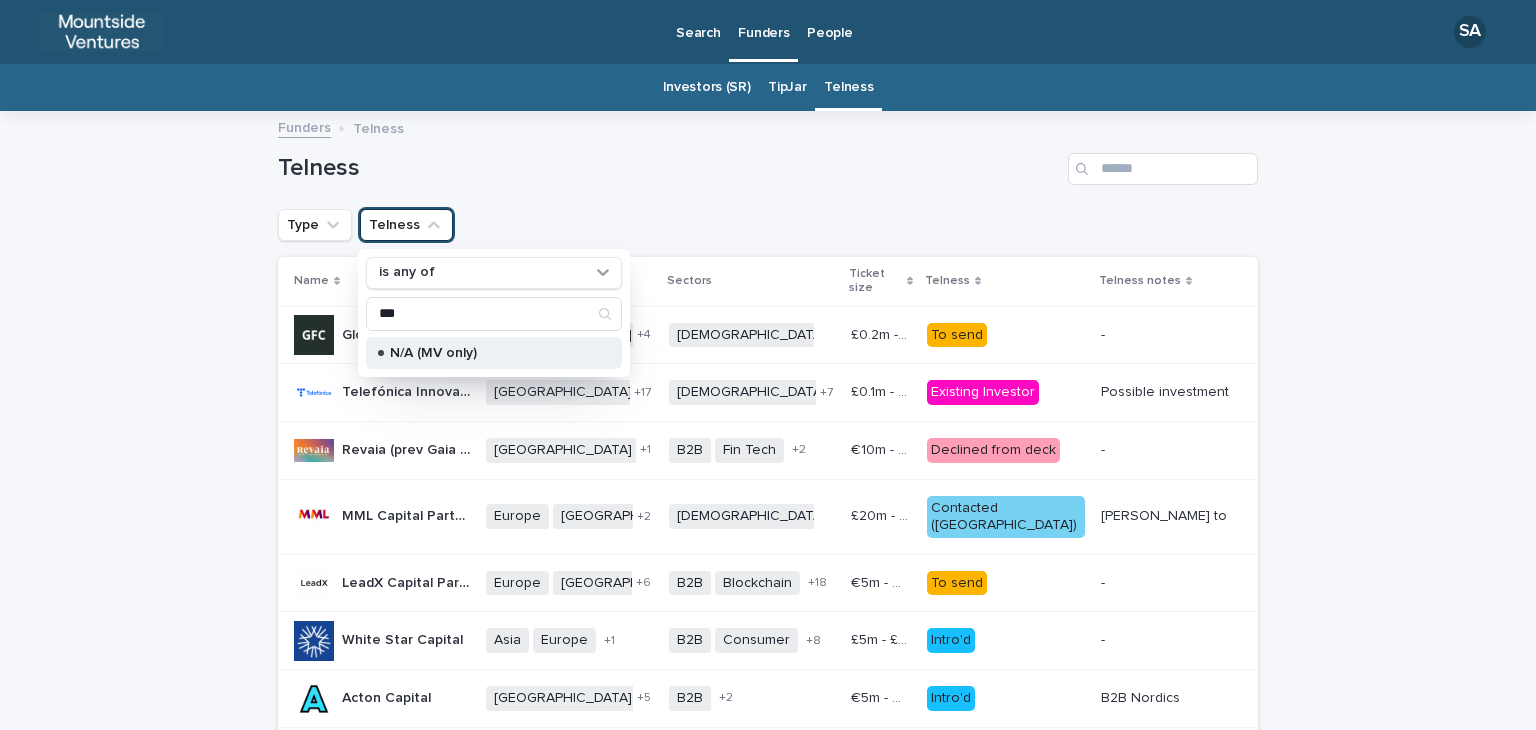 click on "N/A (MV only)" at bounding box center (490, 353) 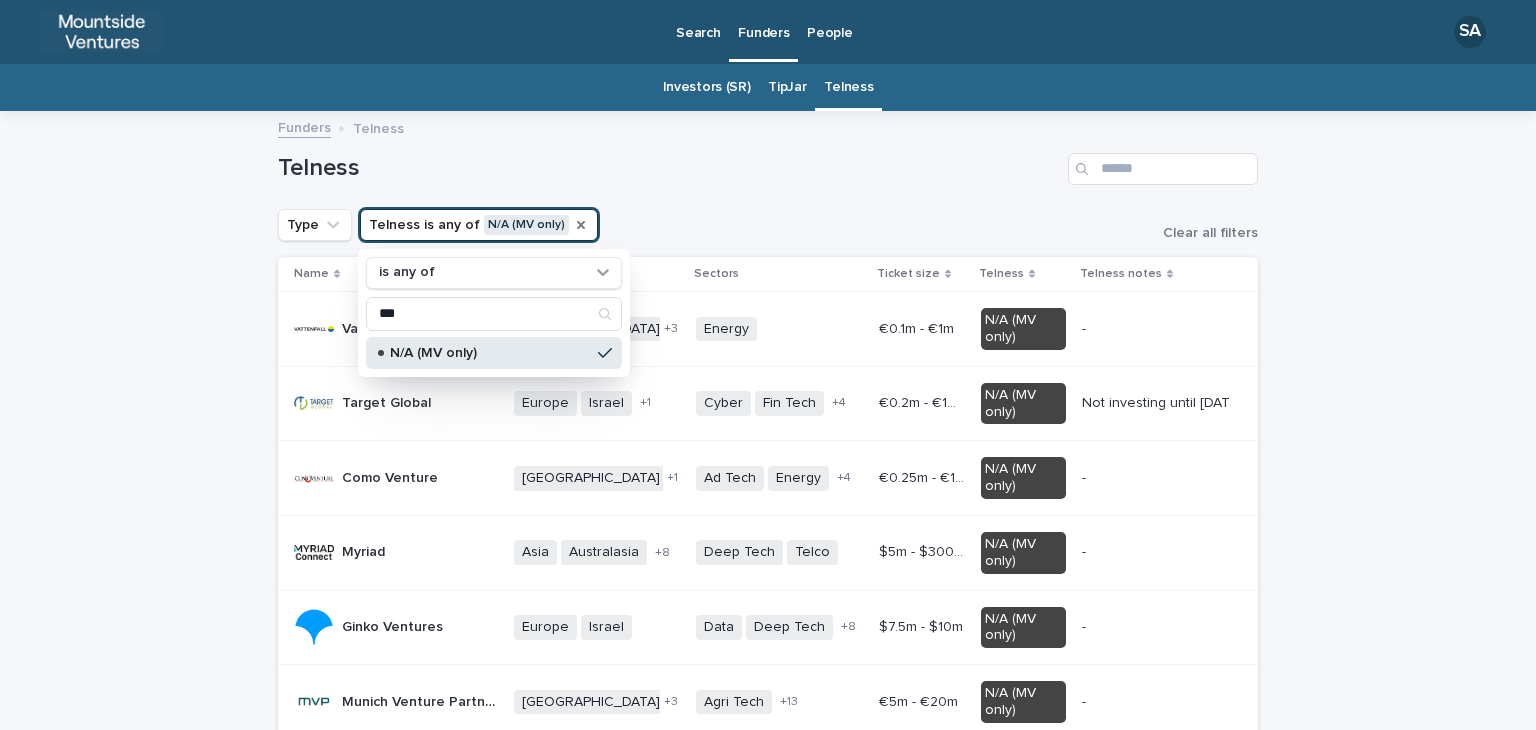 click on "Loading... Saving… Loading... Saving… Telness Type Telness is any of N/A (MV only) is any of *** N/A (MV only) Clear all filters Name Target geographies Sectors Ticket size Telness Telness notes Vattenfall AB Vattenfall AB   Denmark Germany Netherlands Sweden + 3 Energy + 0 €0.1m - €1m €0.1m - €1m   N/A (MV only) - -   Target Global Target Global   Europe Israel UK + 1 Cyber Fin Tech Marketplaces Mobility Software Transport + 4 €0.2m - €10m €0.2m - €10m   N/A (MV only) Not investing until 2026
Not investing until 2026
Como Venture Como Venture   Italy Sweden US + 1 Ad Tech Energy Mobility Robotics Semi conductors Telco + 4 €0.25m - €1m €0.25m - €1m   N/A (MV only) - -   Myriad Myriad   Asia Australasia Canada Europe Germany India Middle East North Africa Switzerland US + 8 Deep Tech Telco + 0 $5m - $300m $5m - $300m   N/A (MV only) - -   Ginko Ventures Ginko Ventures   Europe Israel + 0 Data Deep Tech Energy Fin Tech Home IoT Music Robotics Software Telco + 8   -" at bounding box center (768, 1108) 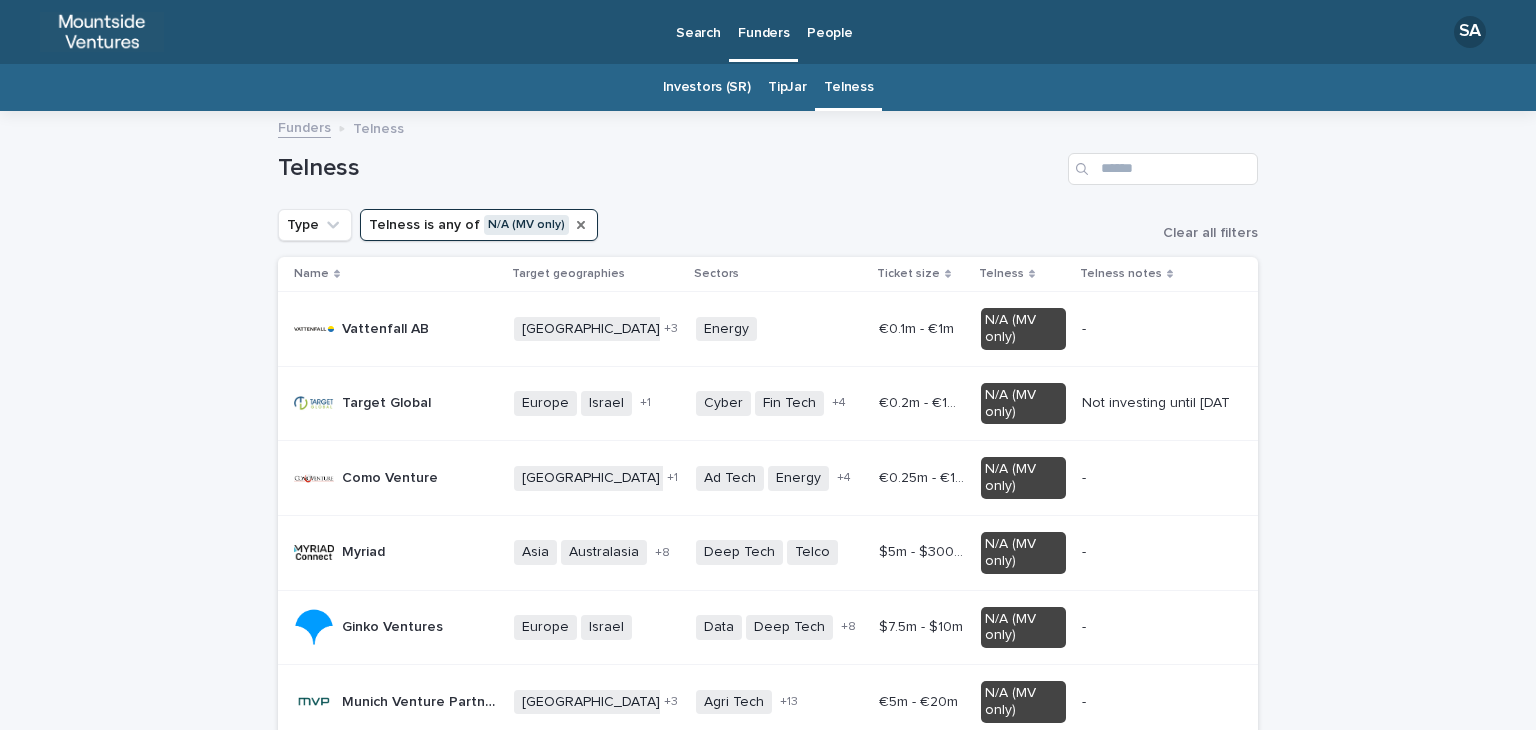 click on "Target Global Target Global" at bounding box center [386, 403] 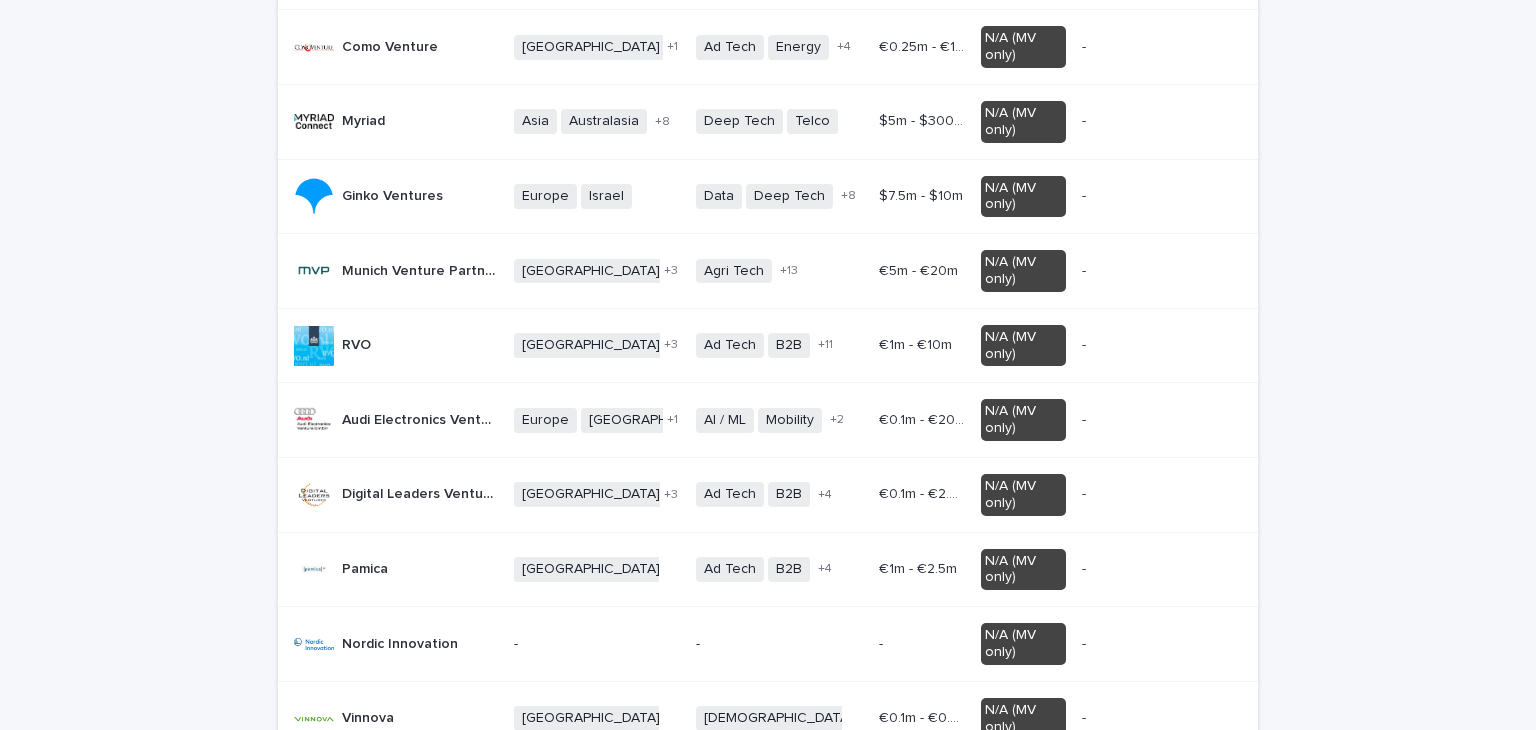 scroll, scrollTop: 430, scrollLeft: 0, axis: vertical 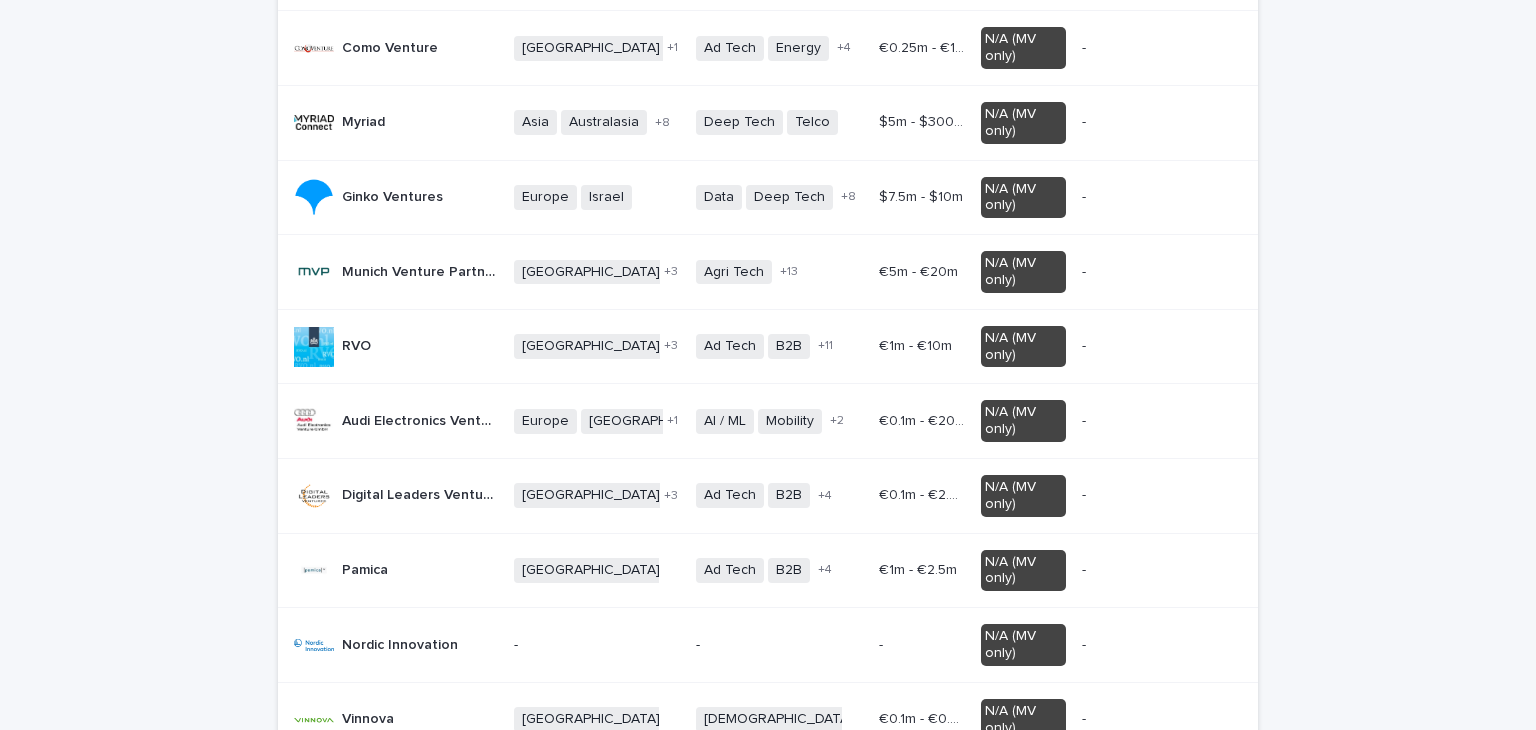 click on "Audi Electronics Venture" at bounding box center [422, 419] 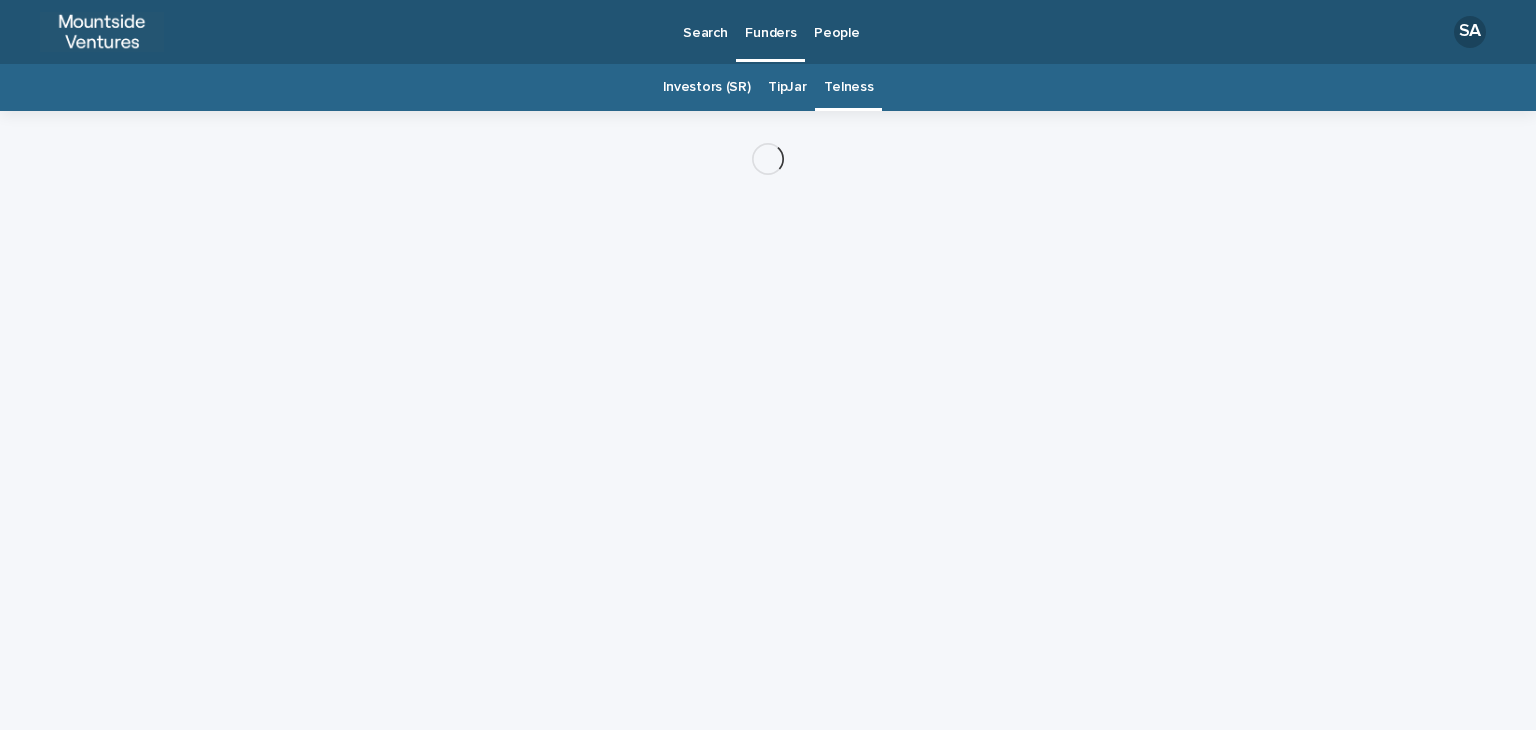 scroll, scrollTop: 0, scrollLeft: 0, axis: both 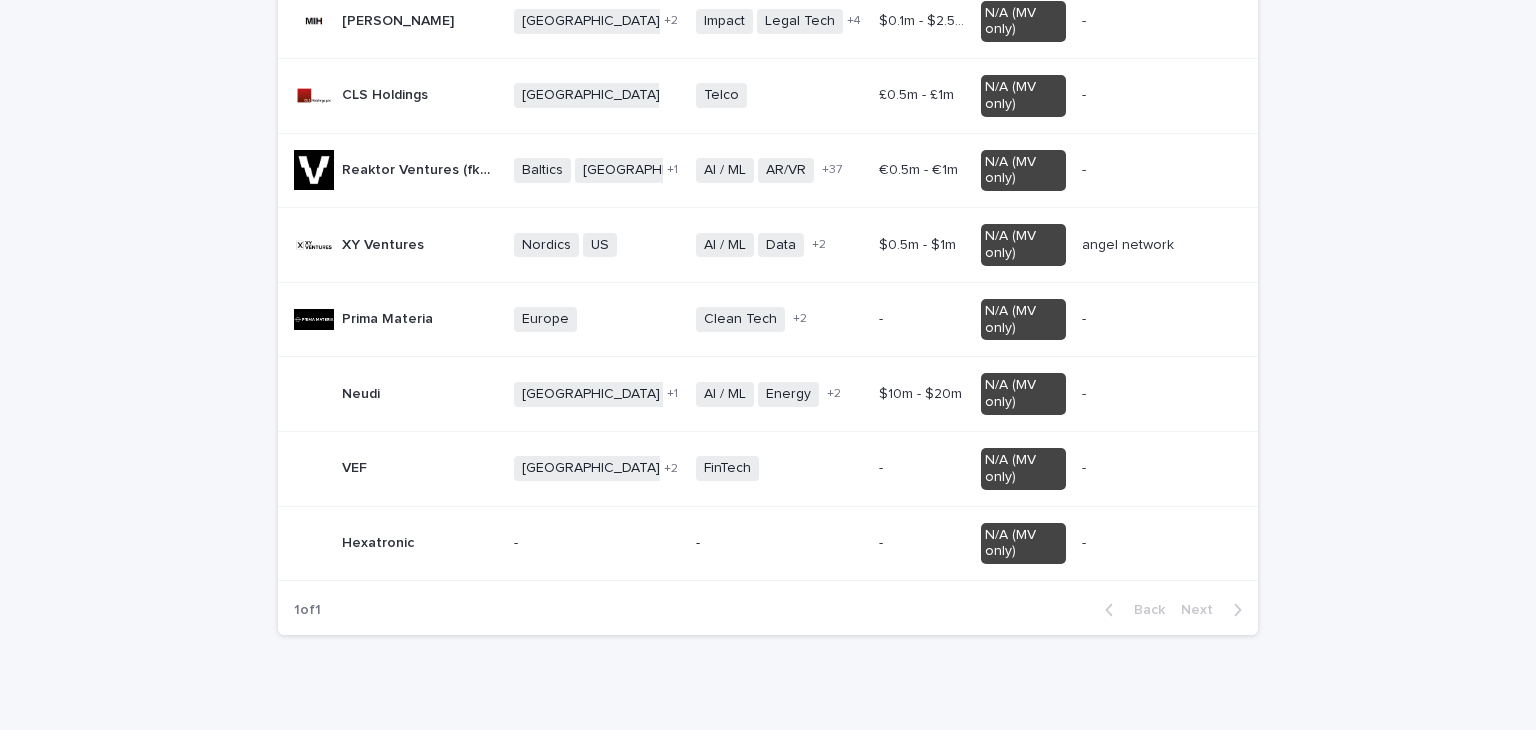 click on "Hexatronic Hexatronic" at bounding box center (392, 543) 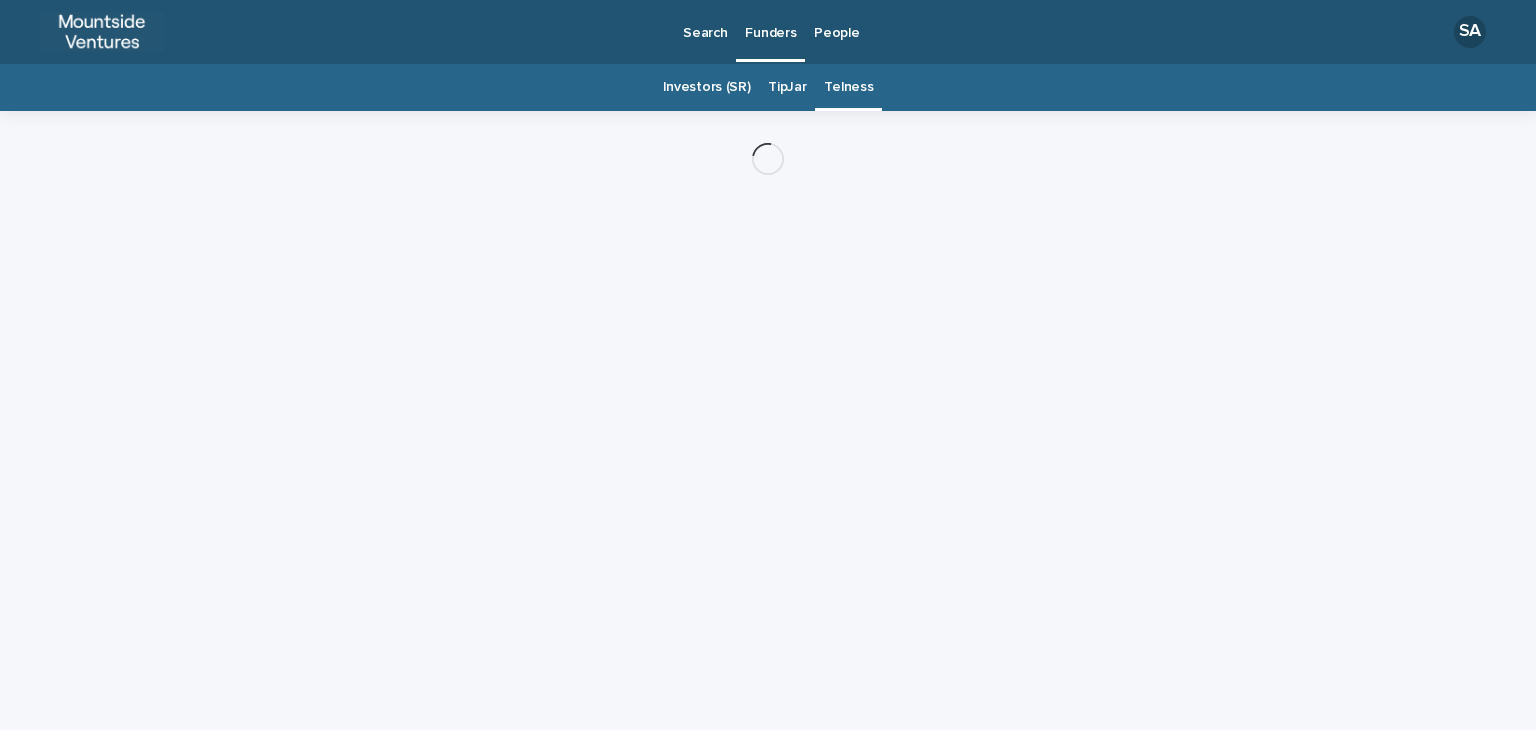 scroll, scrollTop: 0, scrollLeft: 0, axis: both 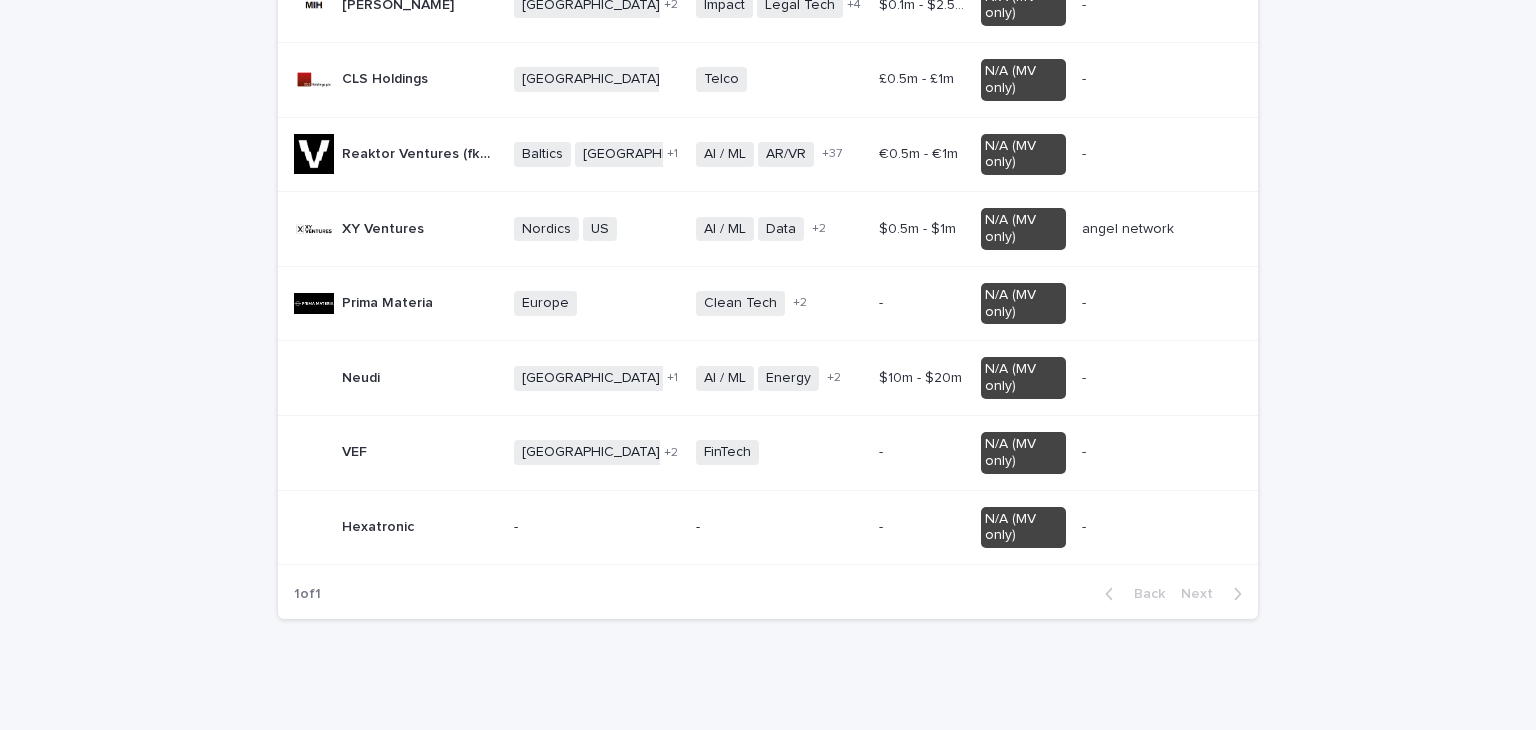 click on "Neudi Neudi" at bounding box center (396, 378) 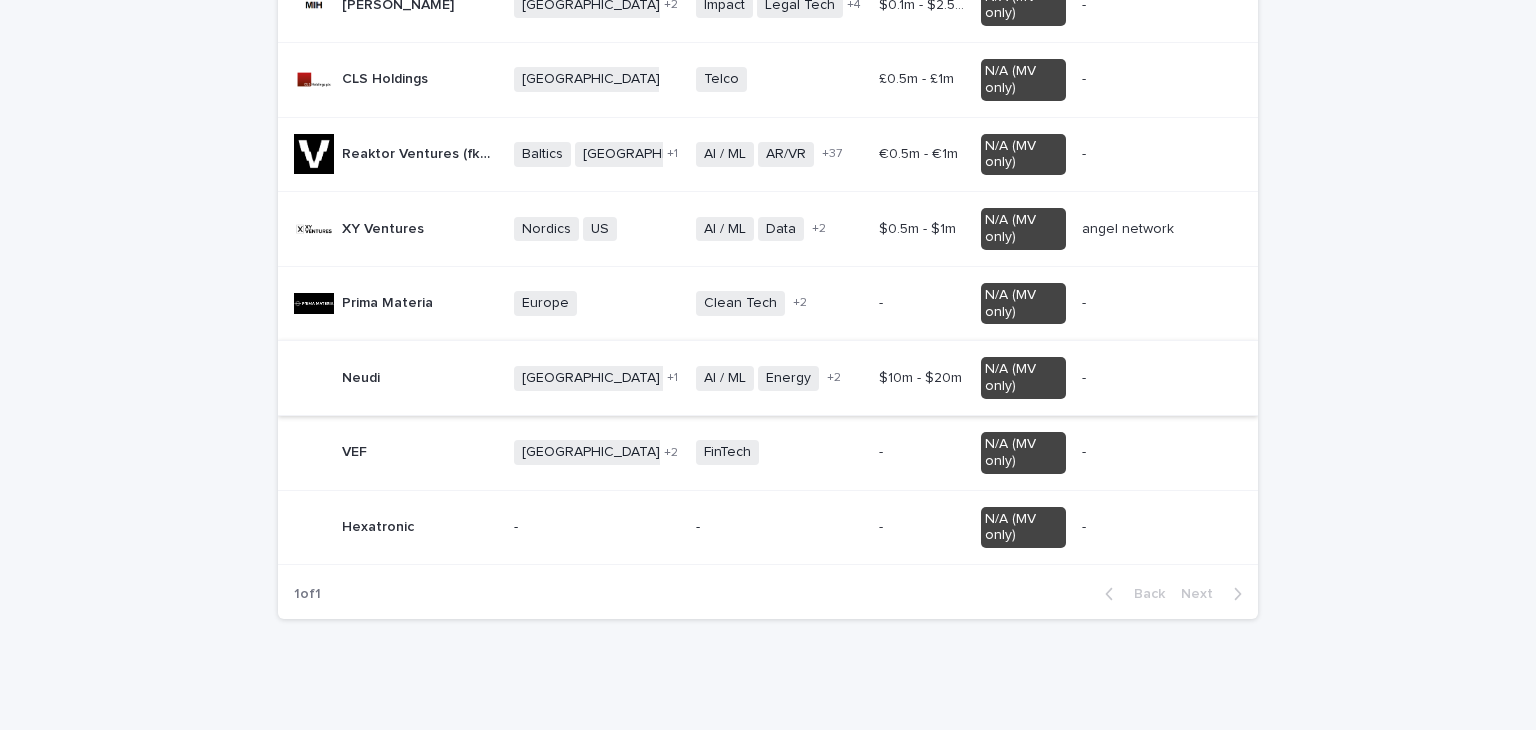 scroll, scrollTop: 0, scrollLeft: 0, axis: both 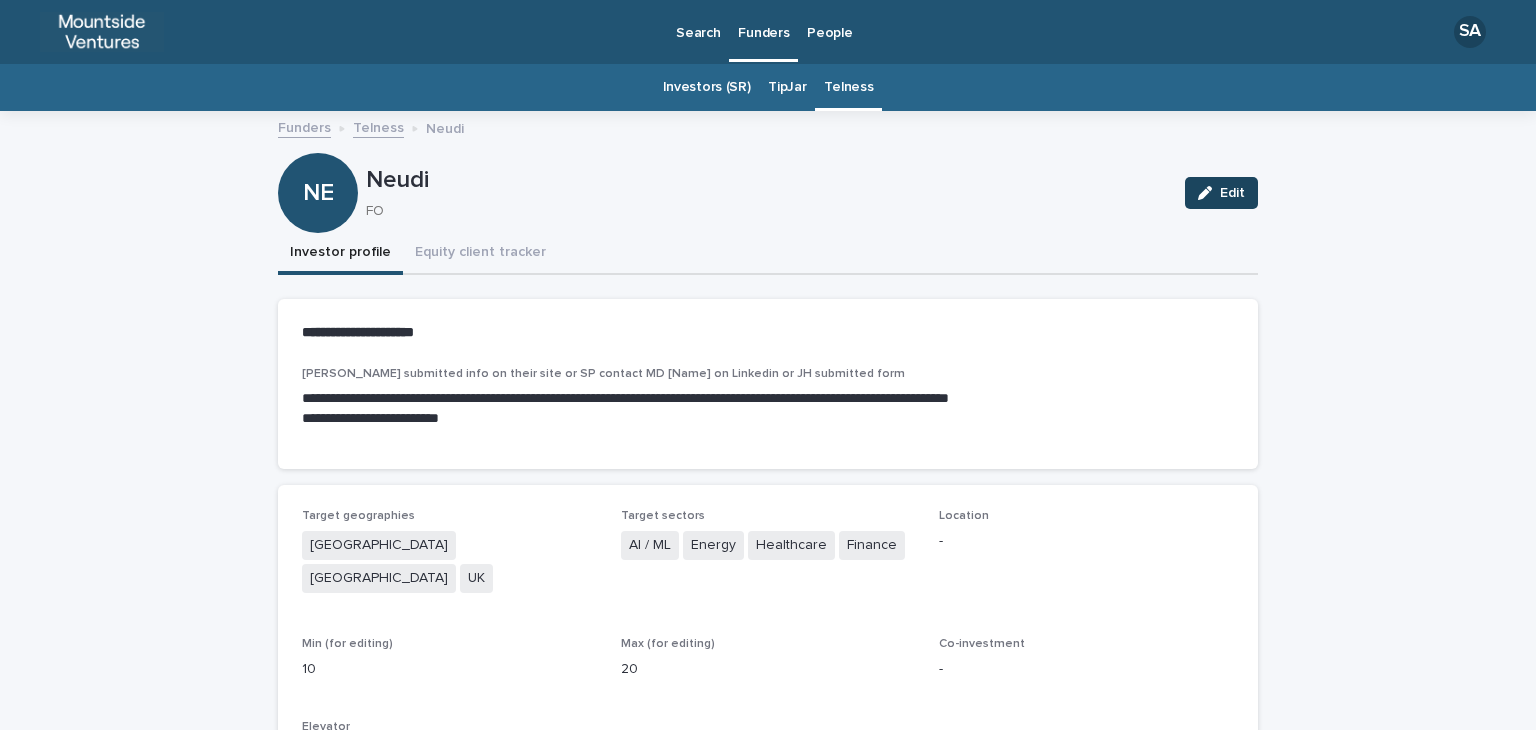 click on "Edit" at bounding box center [1232, 193] 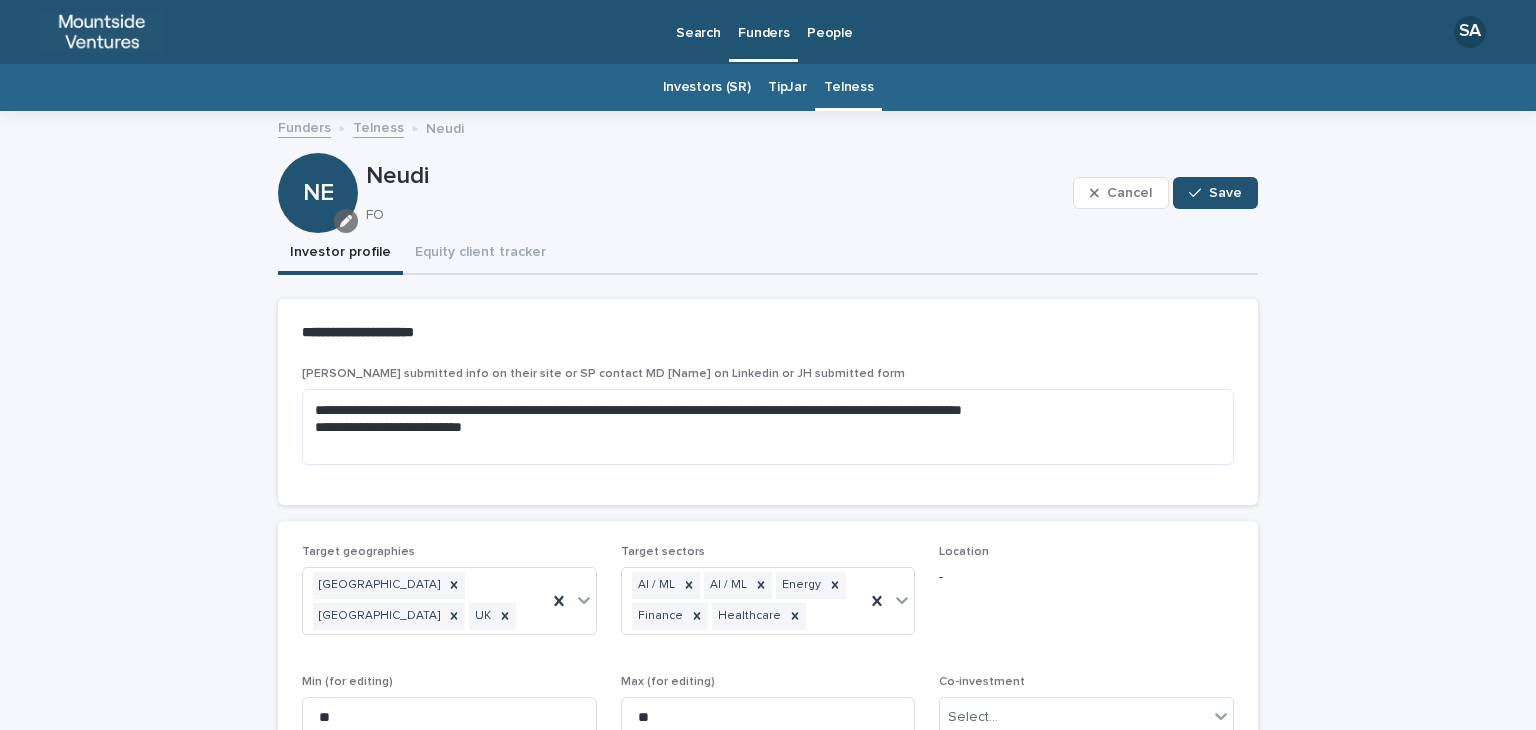 click at bounding box center [346, 221] 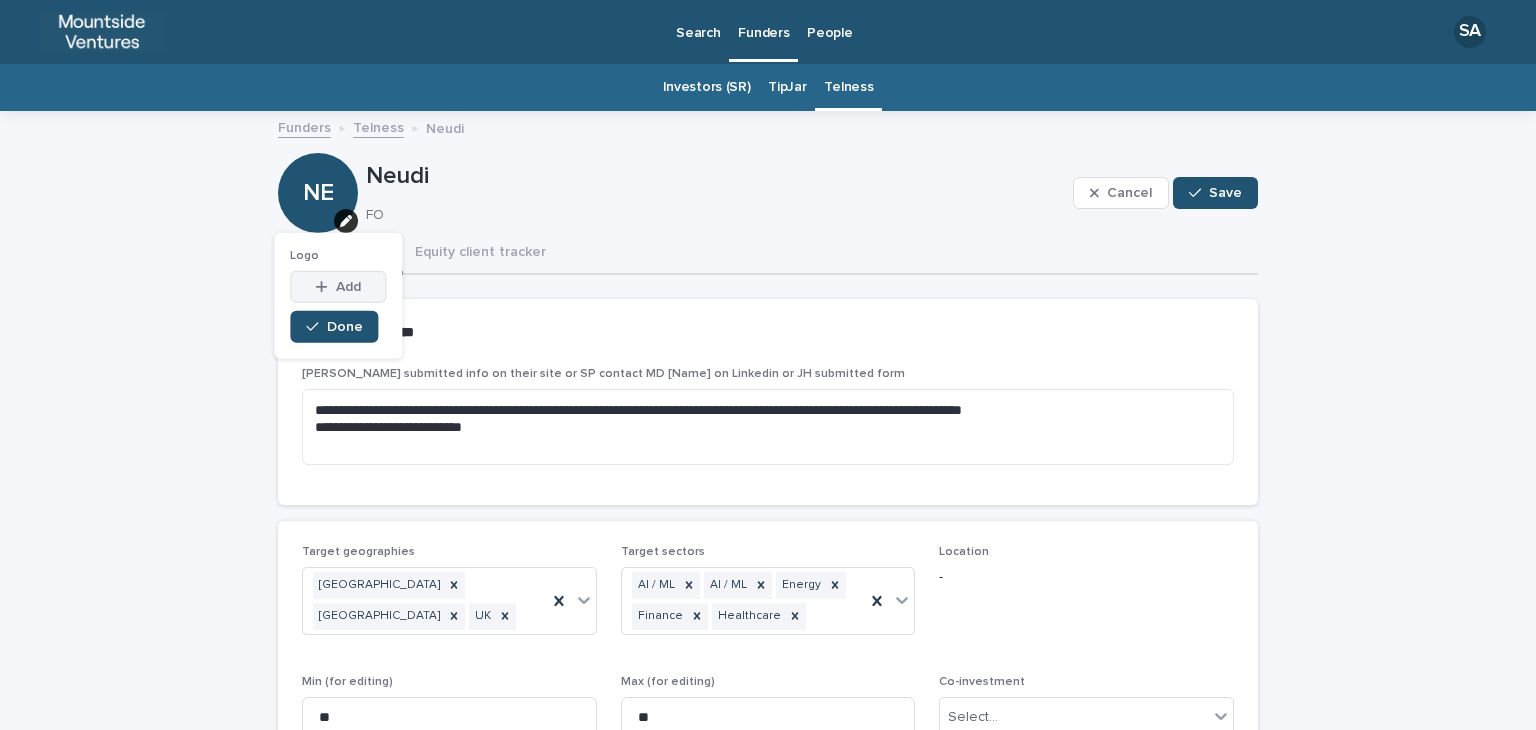 click at bounding box center [326, 287] 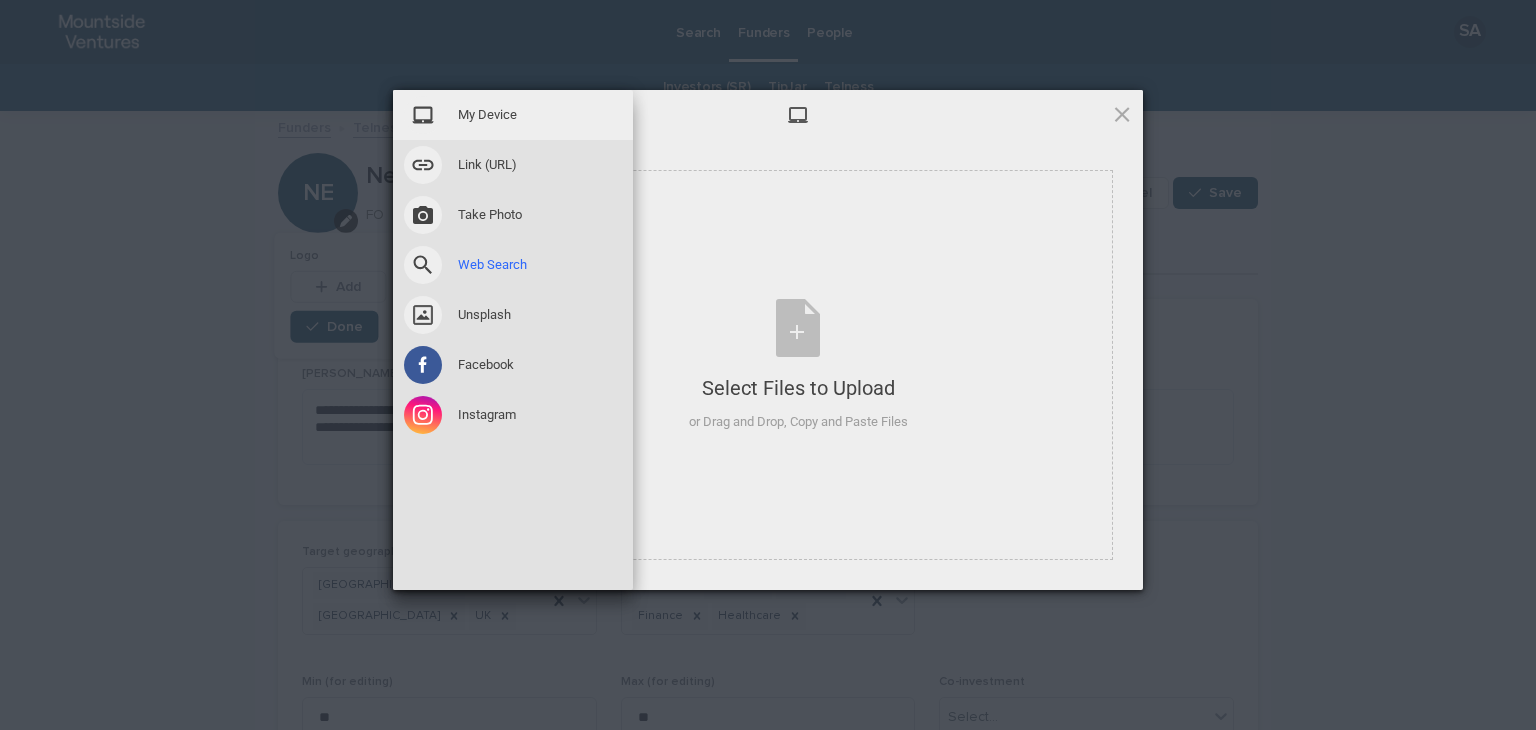 click on "Web Search" at bounding box center [492, 265] 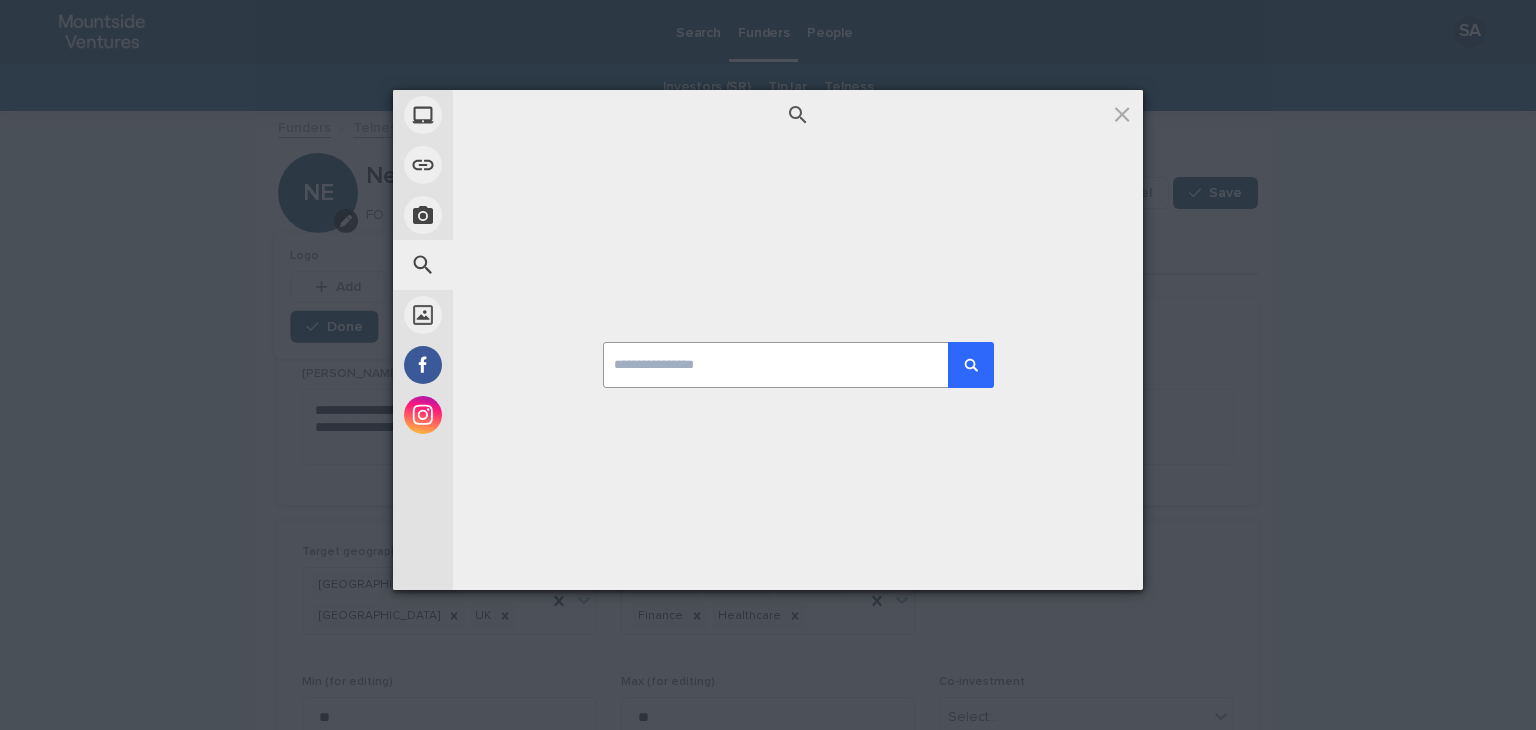 click at bounding box center (798, 365) 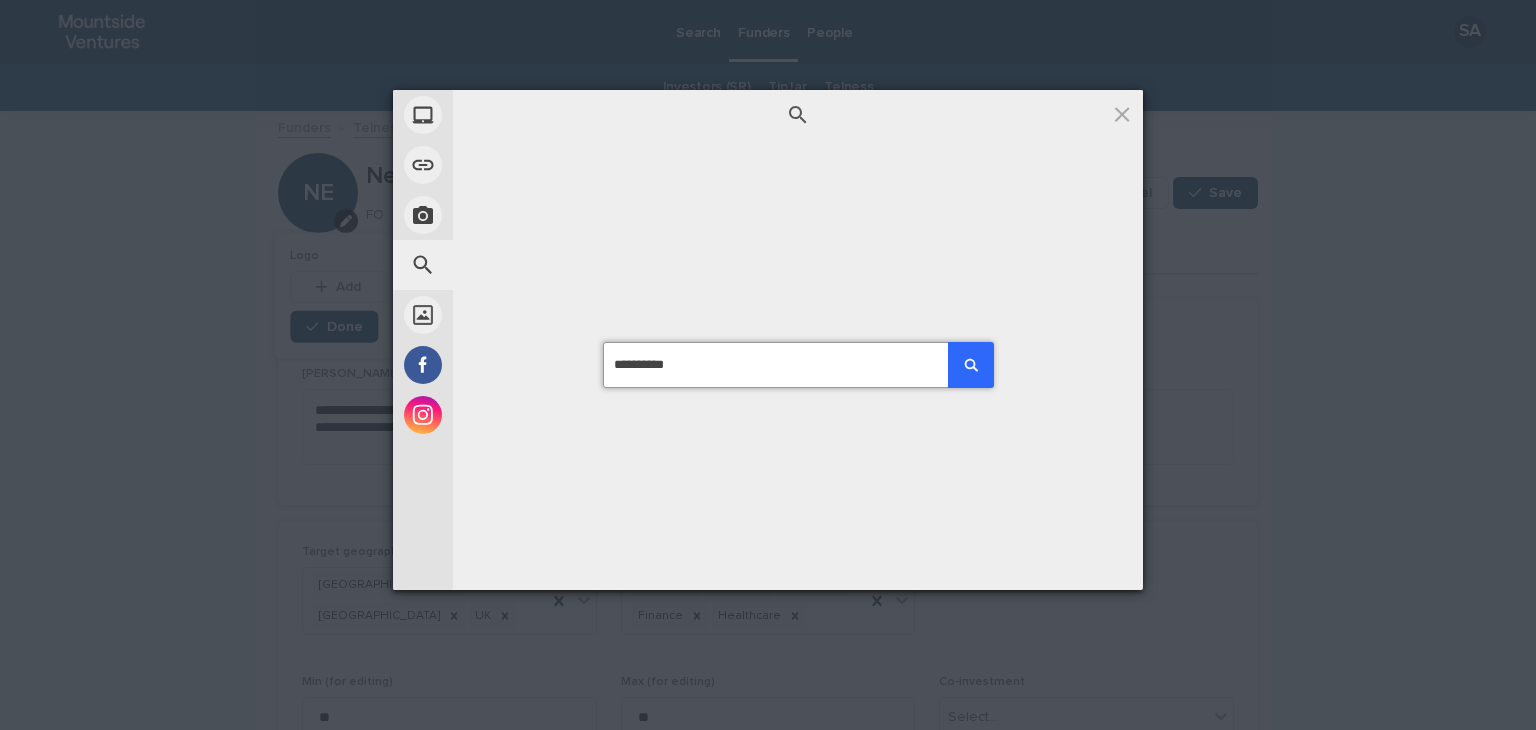 type on "**********" 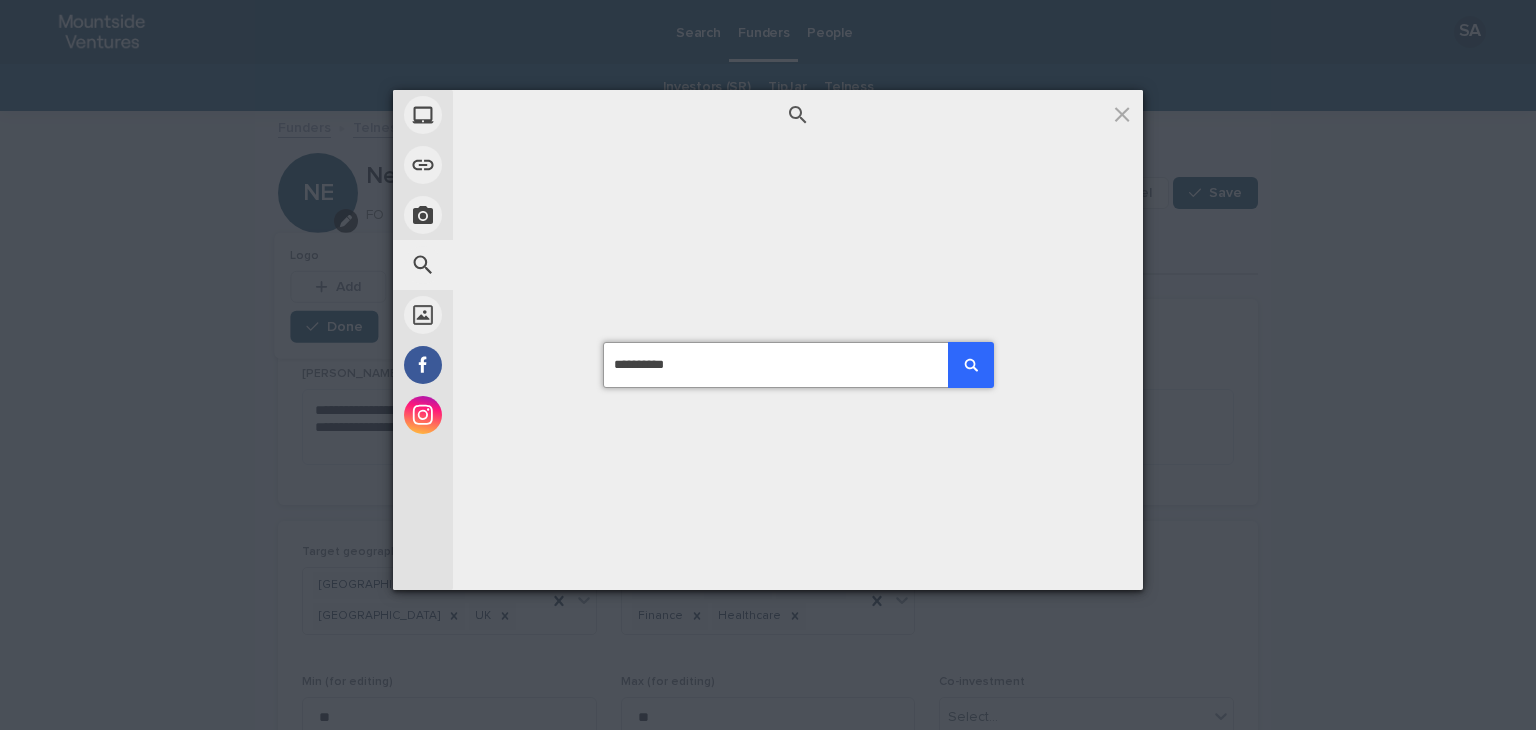 click at bounding box center [971, 365] 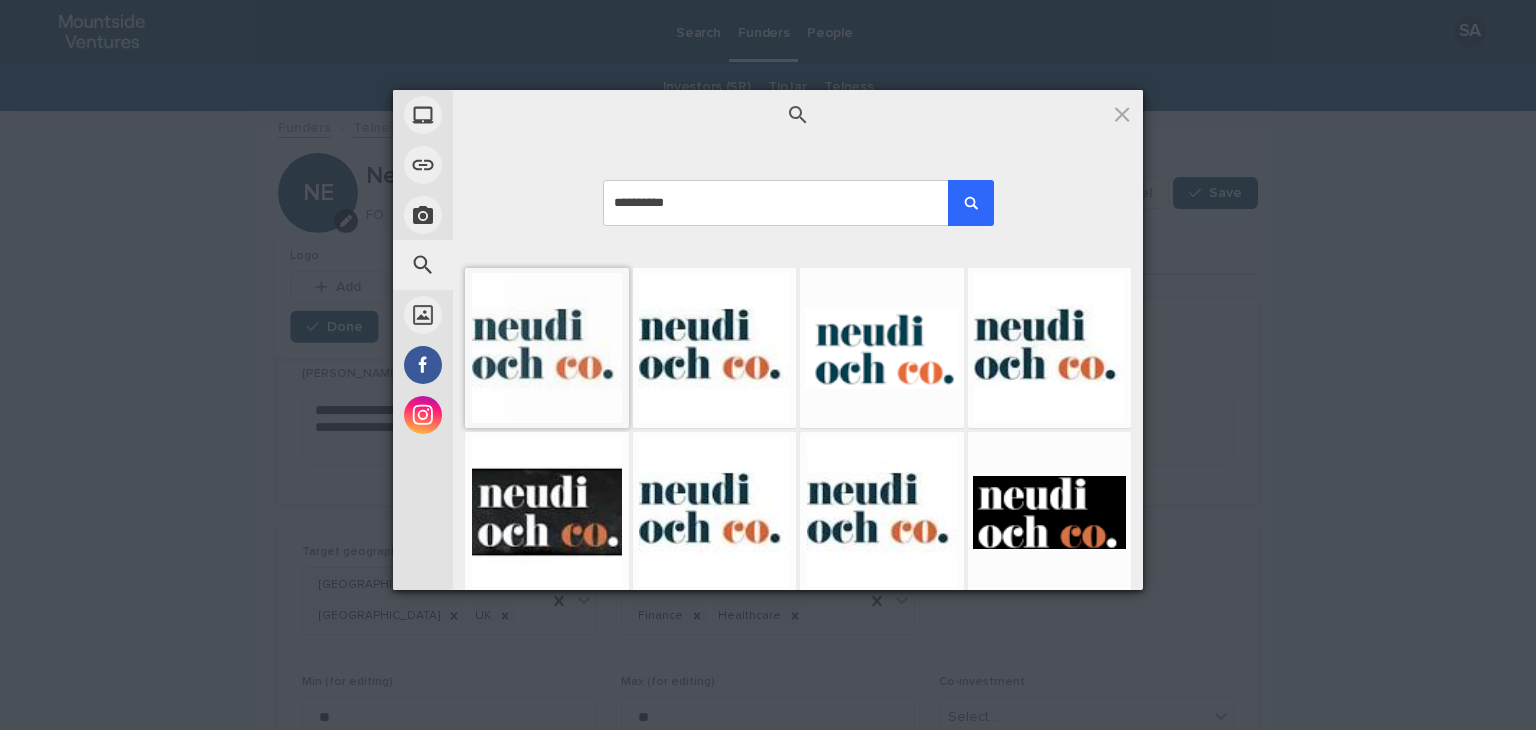 click at bounding box center [547, 348] 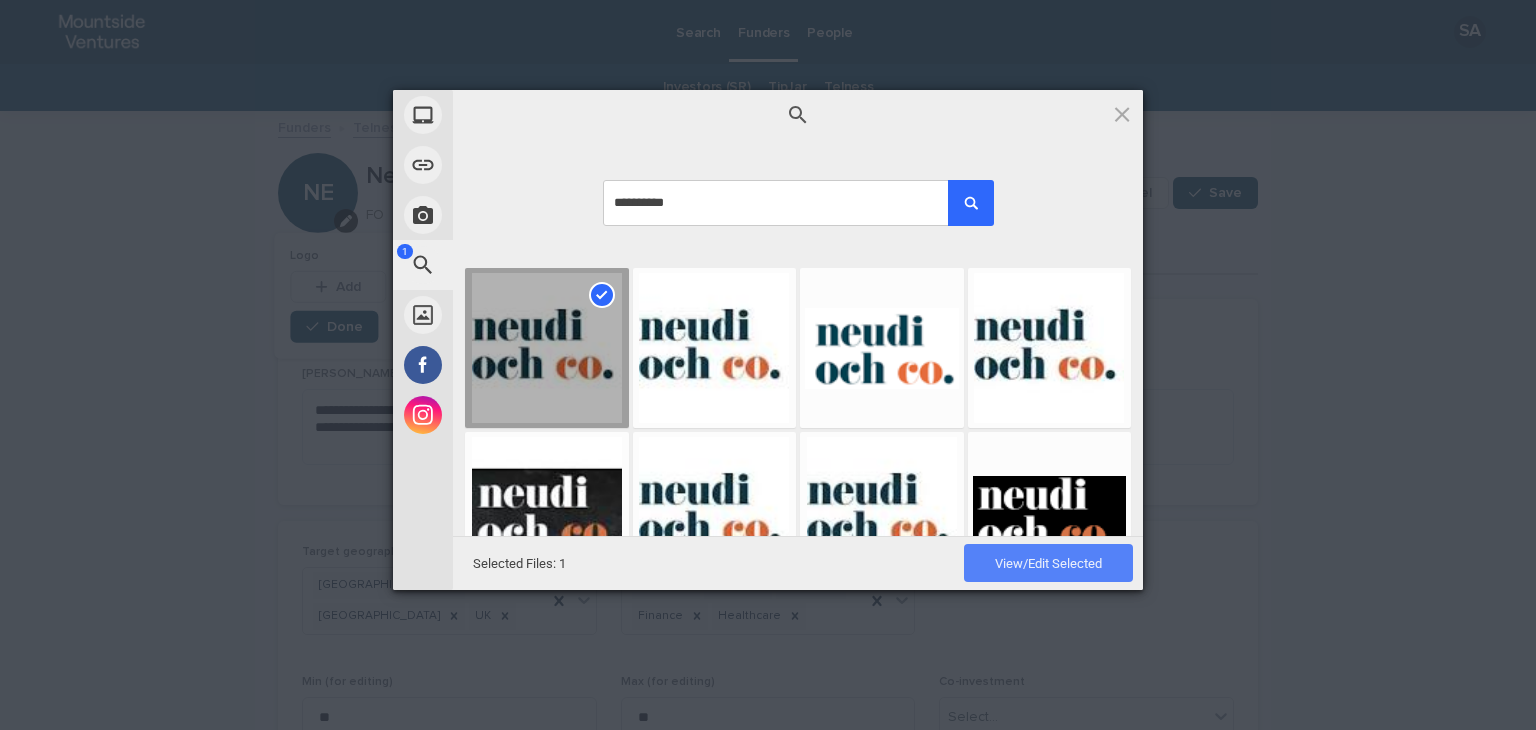 click on "View/Edit Selected" at bounding box center [1048, 563] 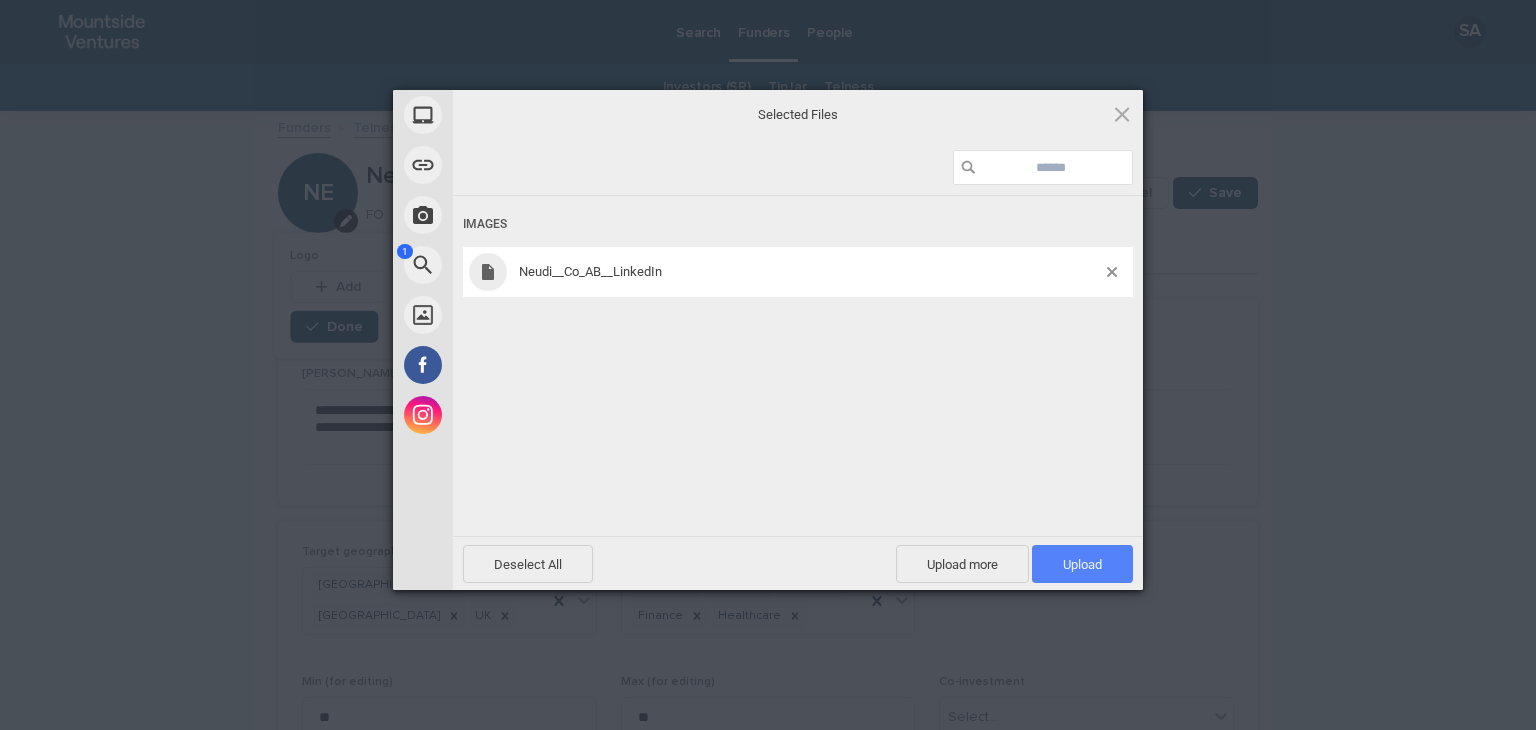 click on "Upload
1" at bounding box center [1082, 564] 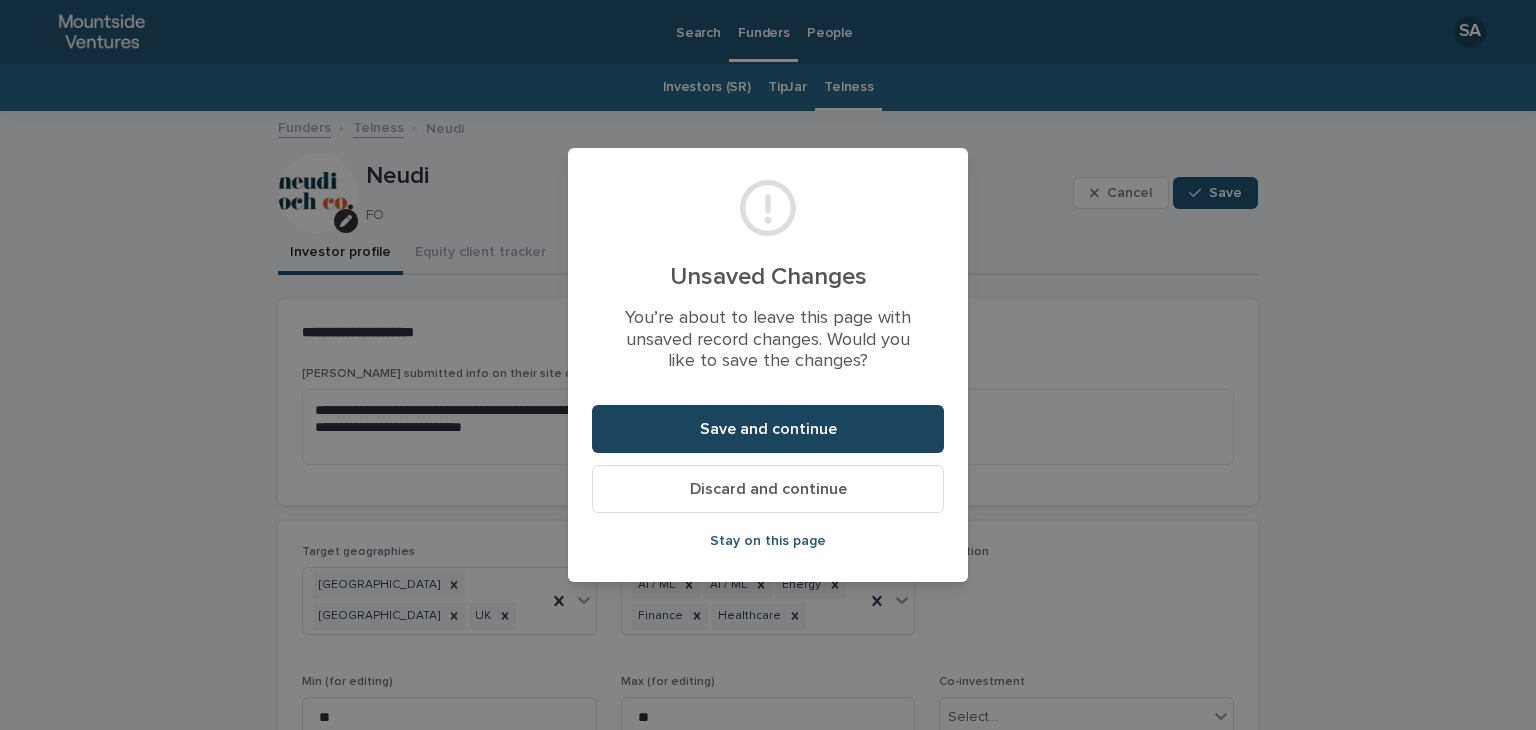 click on "Save and continue" at bounding box center [768, 429] 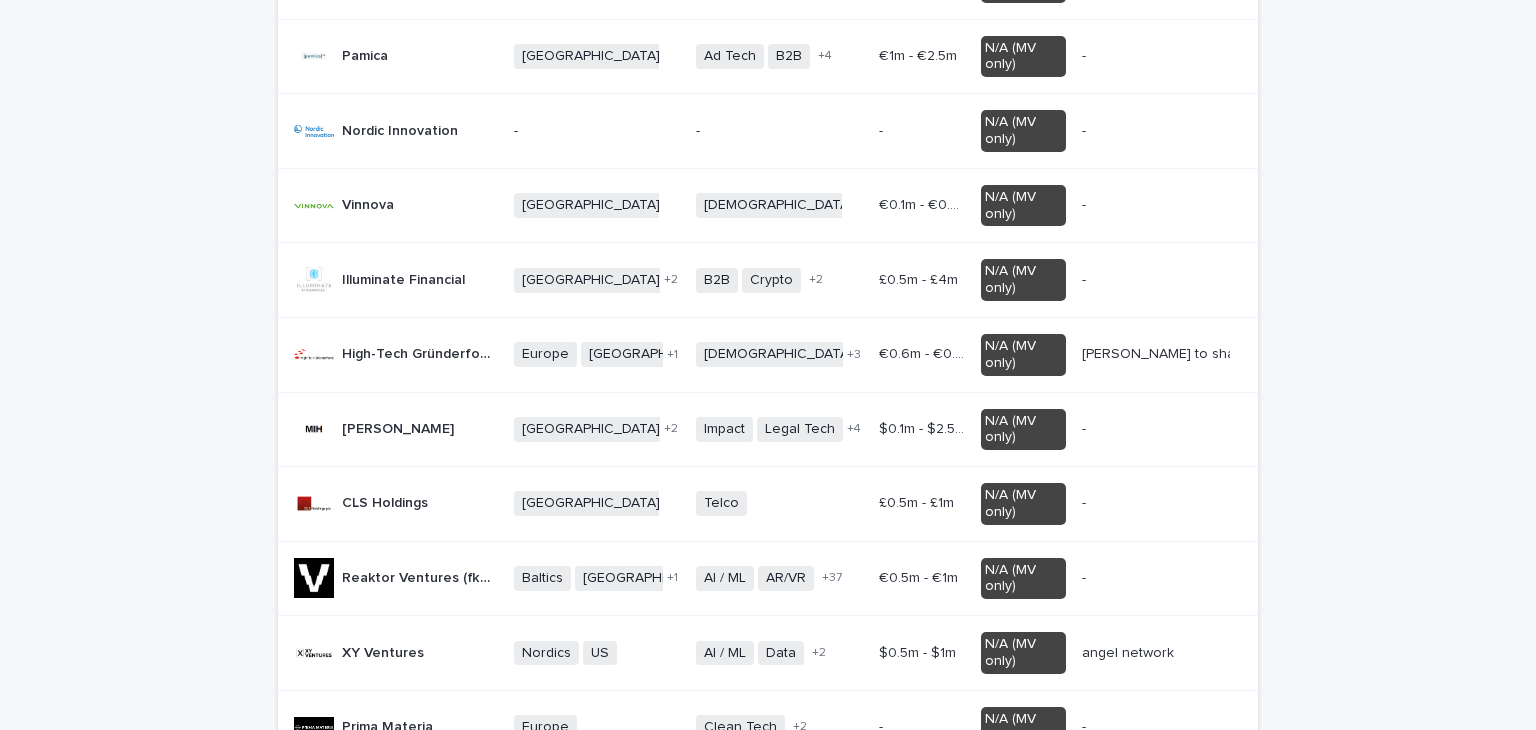 scroll, scrollTop: 1368, scrollLeft: 0, axis: vertical 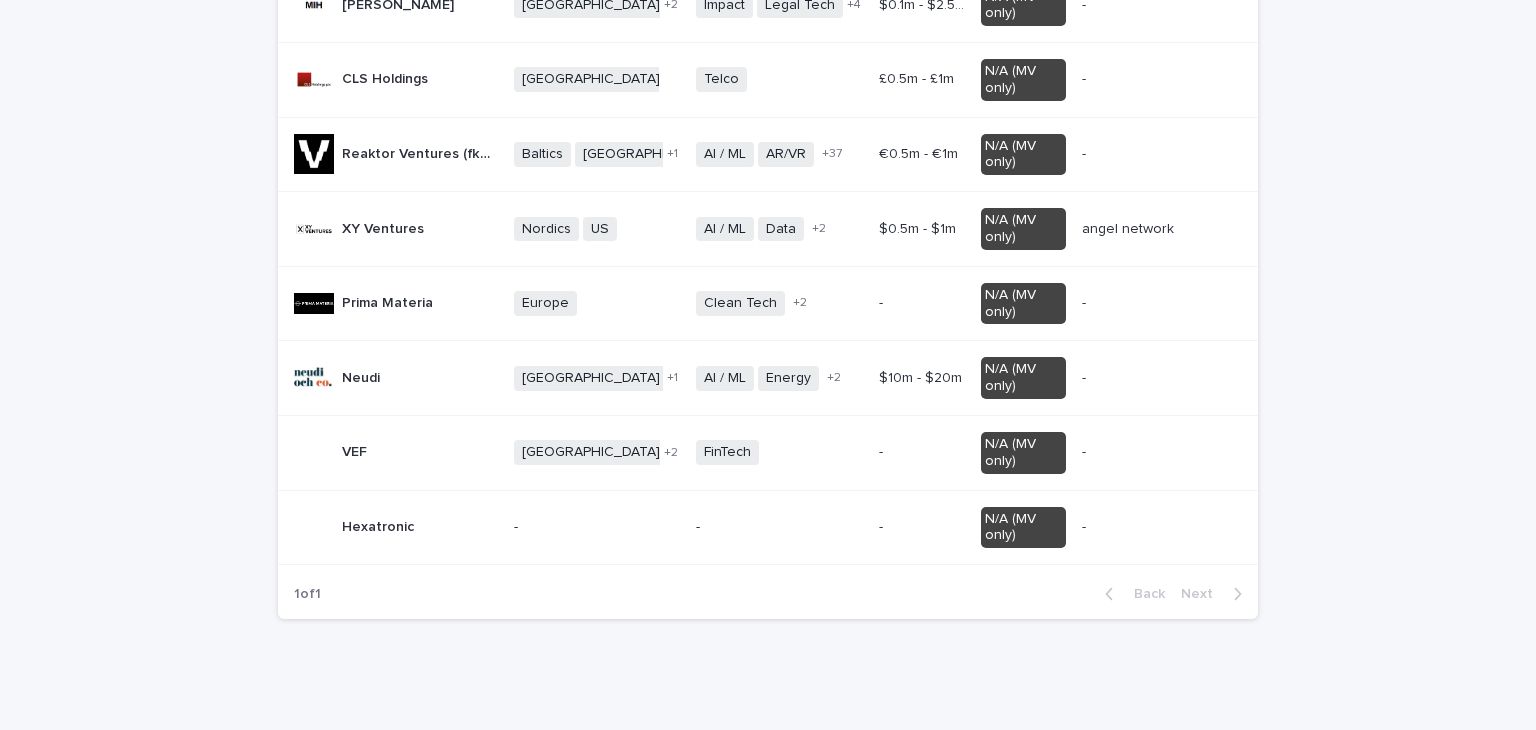 click on "VEF VEF" at bounding box center [396, 453] 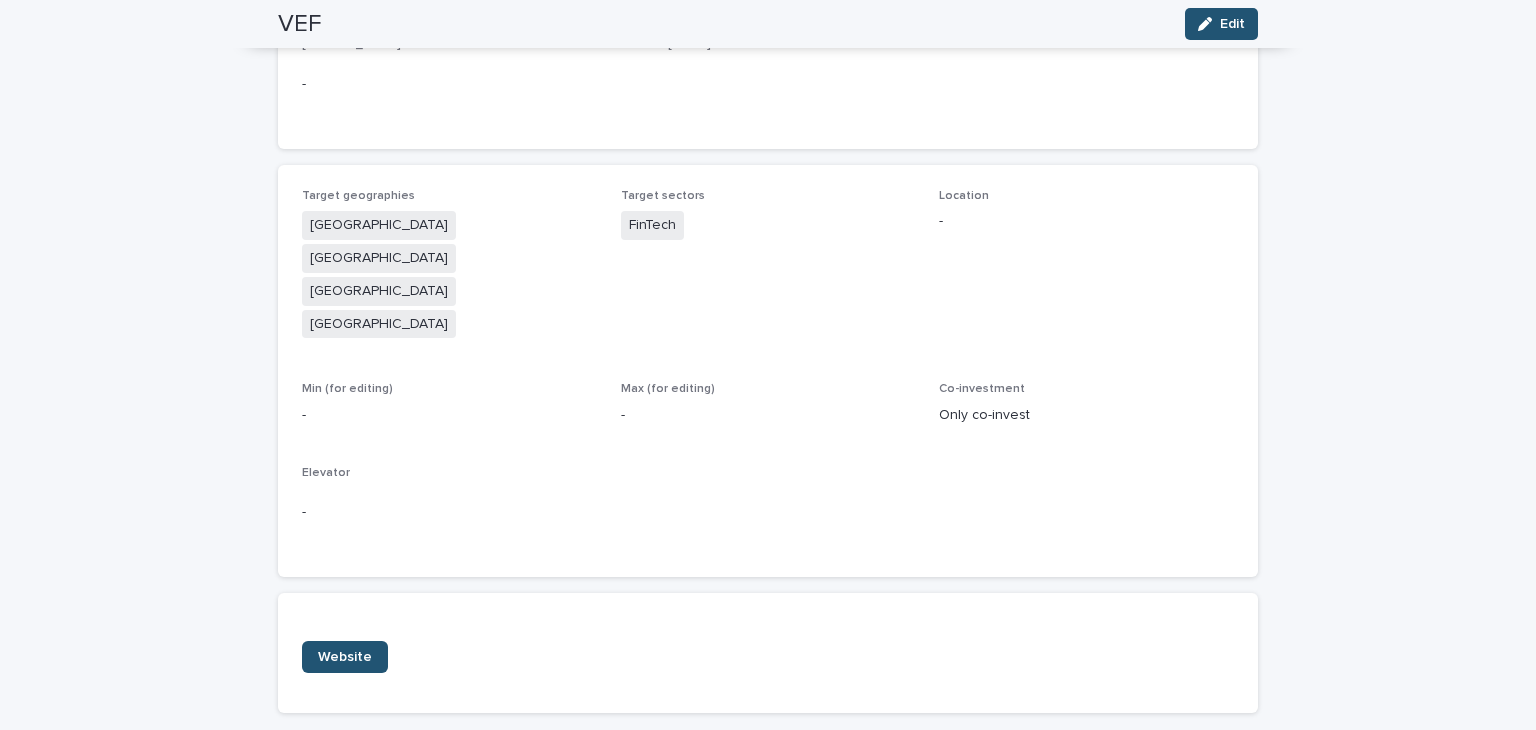scroll, scrollTop: 0, scrollLeft: 0, axis: both 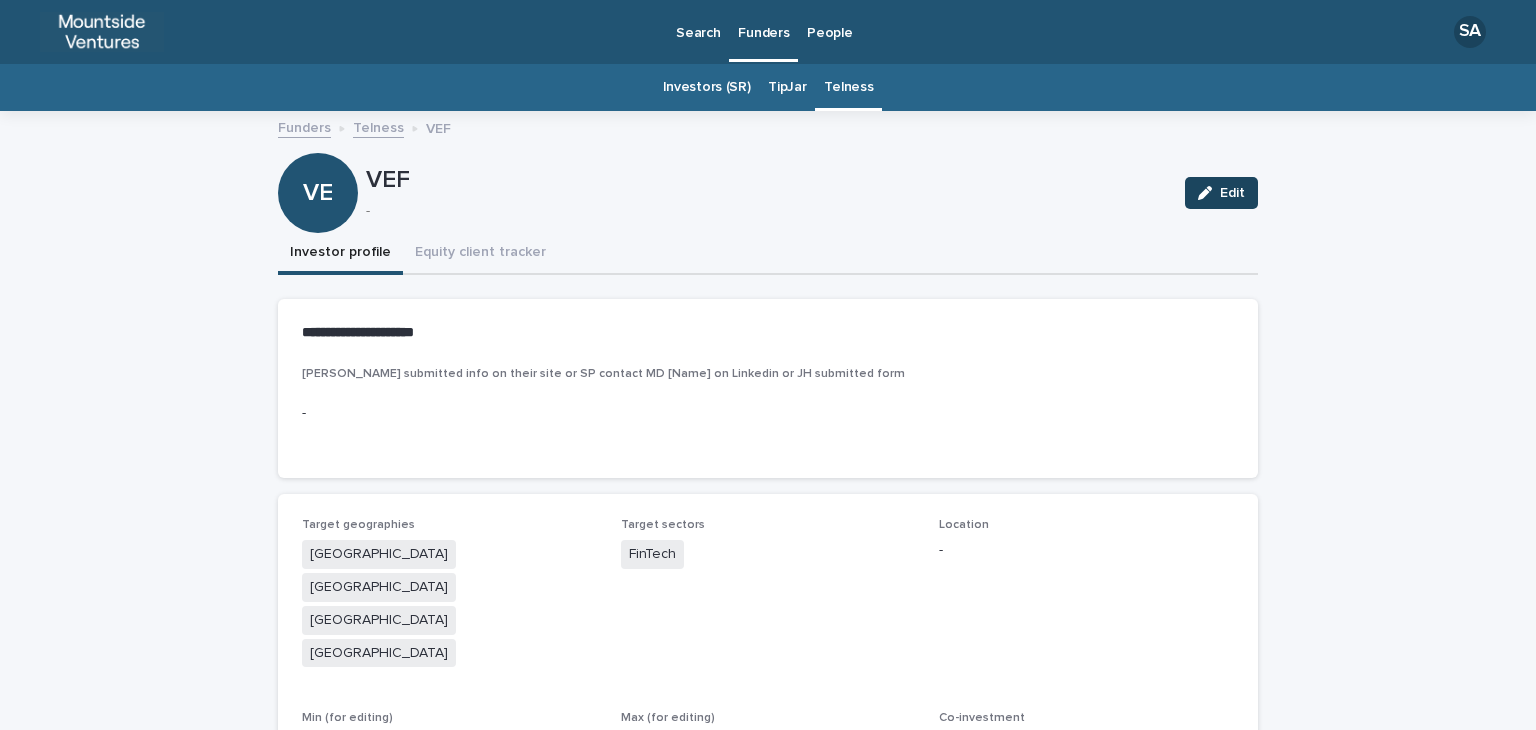 click 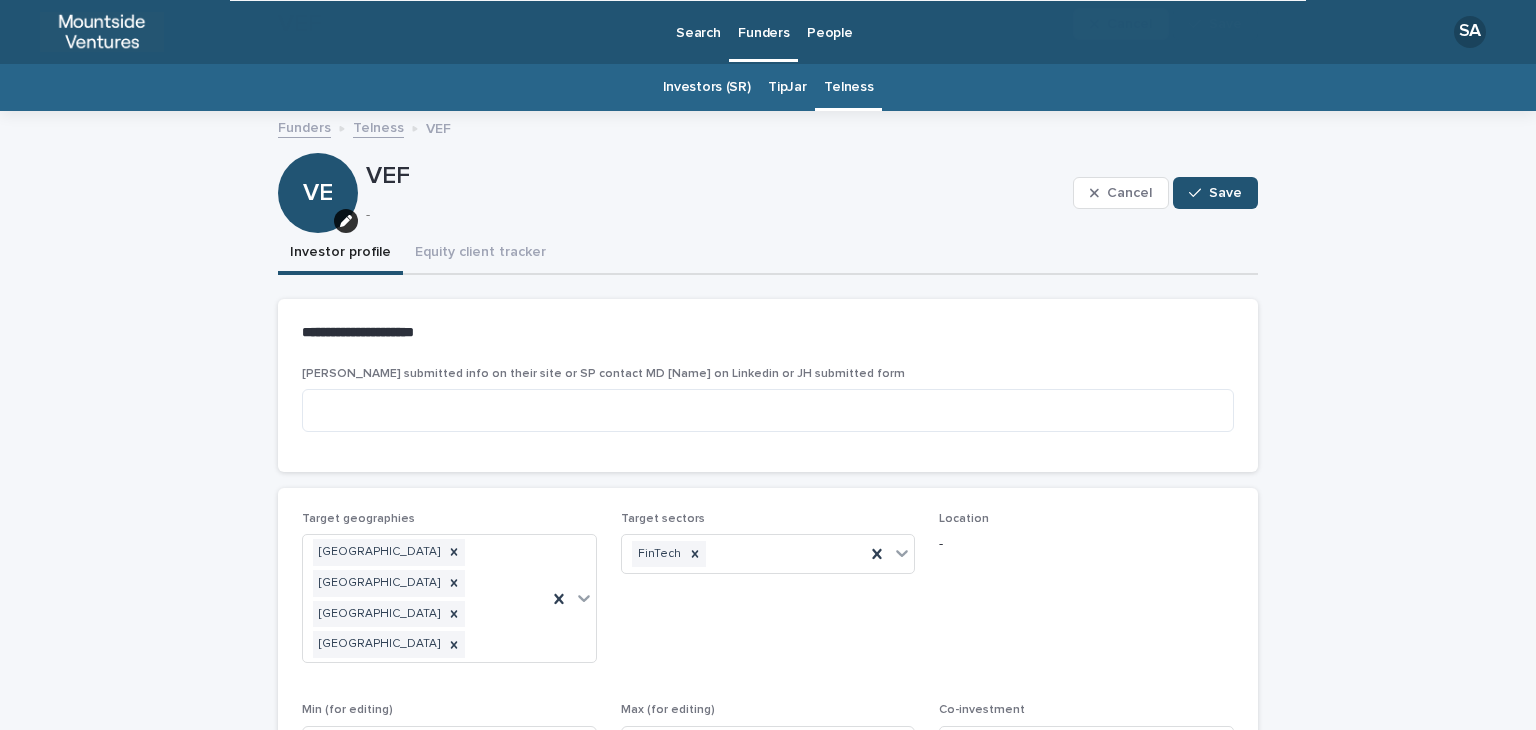 scroll, scrollTop: 370, scrollLeft: 0, axis: vertical 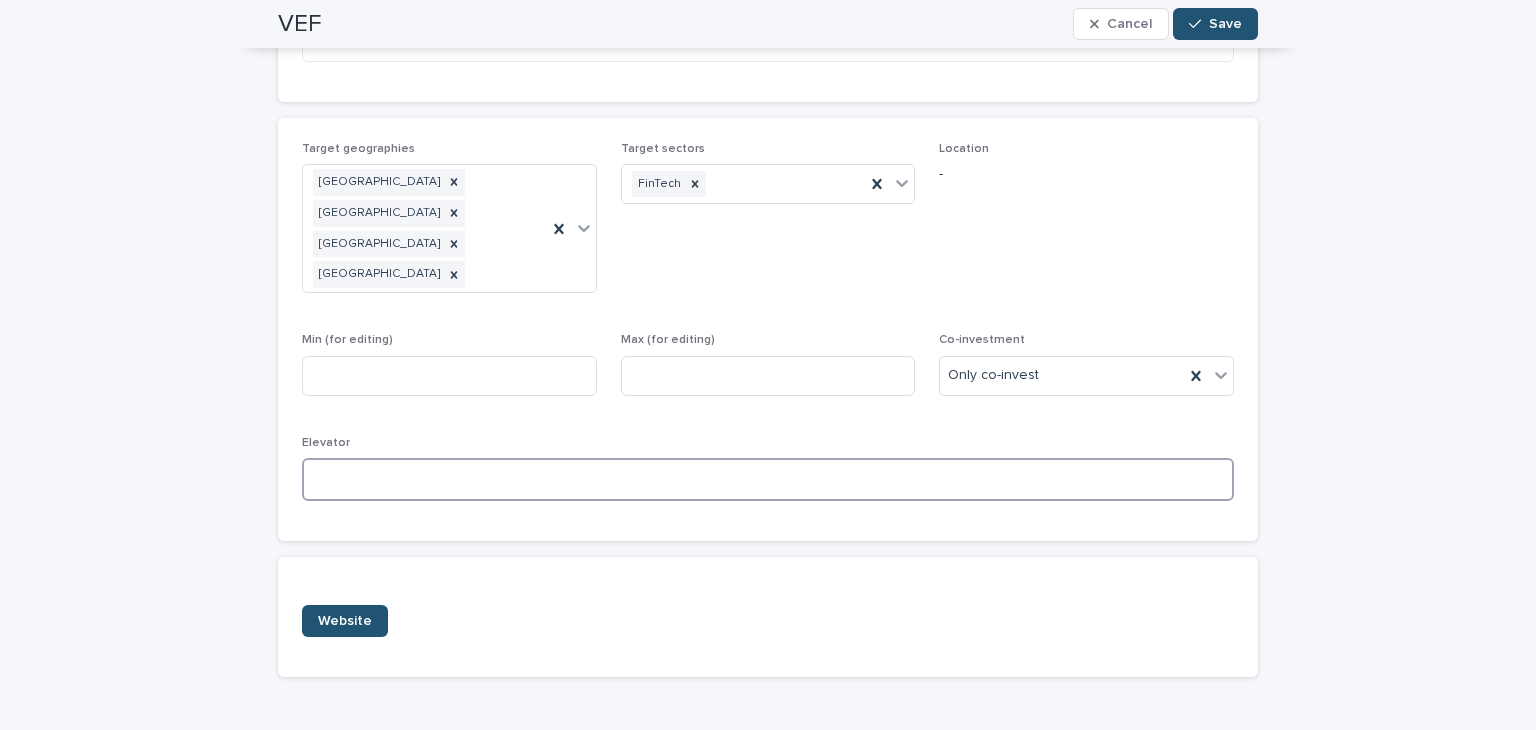 click at bounding box center [768, 479] 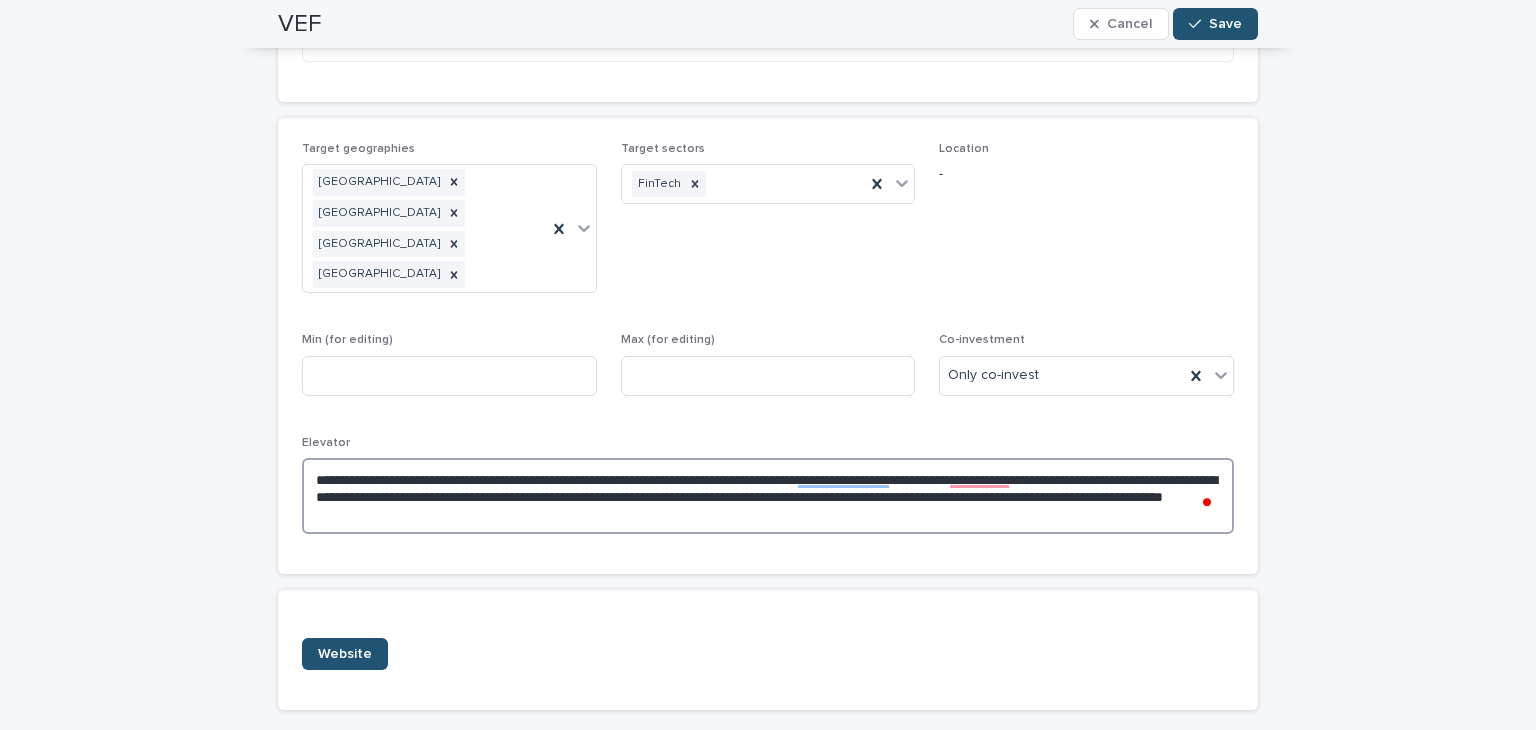 drag, startPoint x: 326, startPoint y: 416, endPoint x: 245, endPoint y: 412, distance: 81.09871 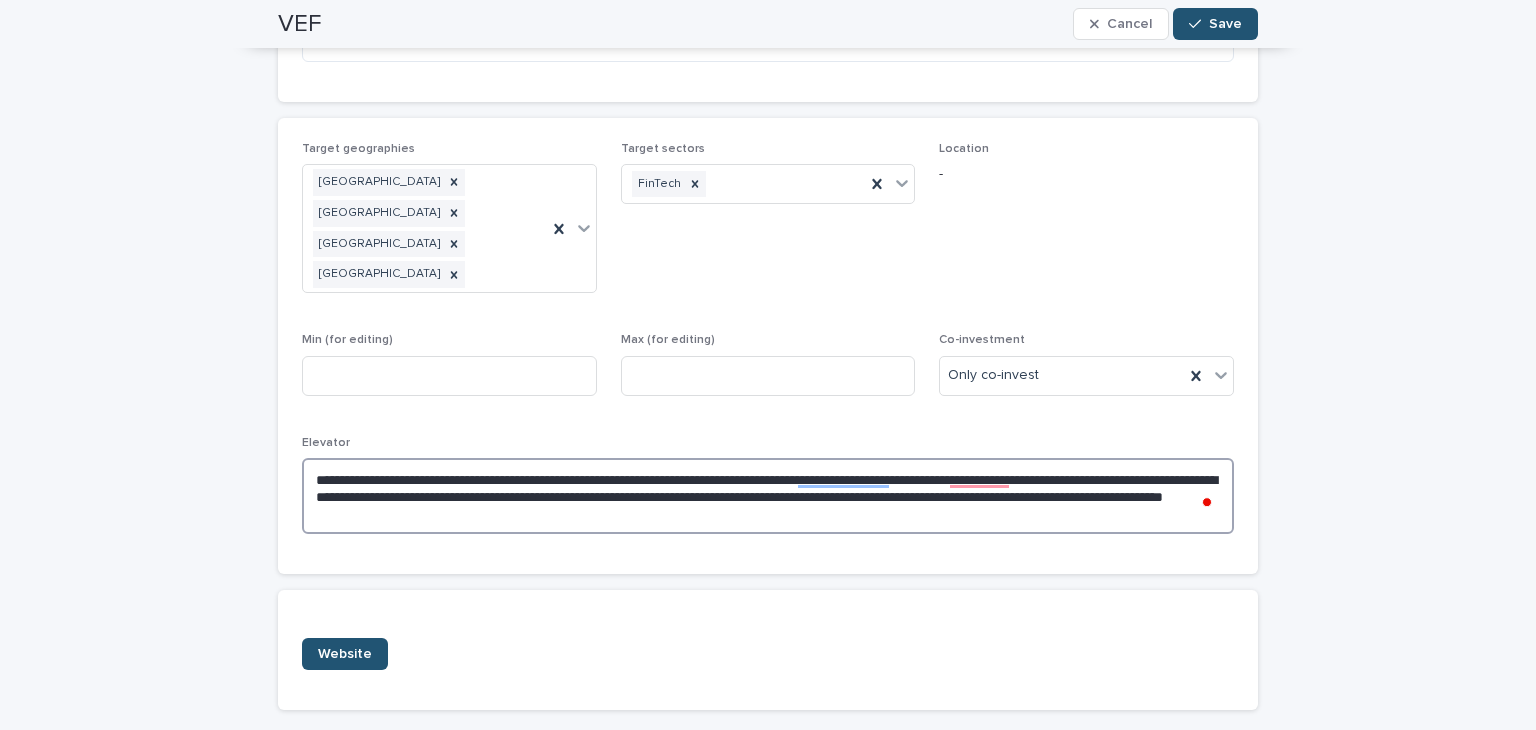 click on "**********" at bounding box center [768, 284] 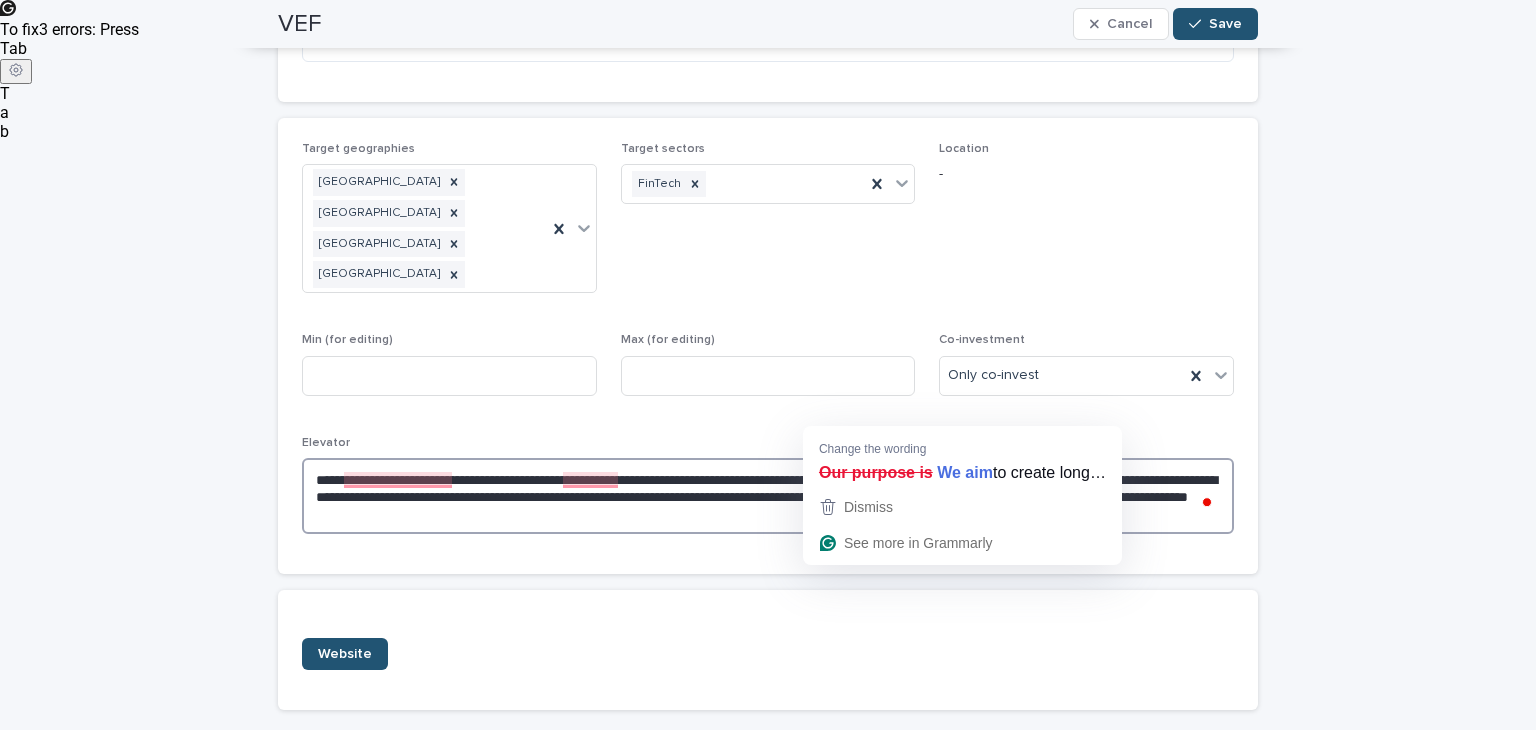 click on "**********" at bounding box center (768, 496) 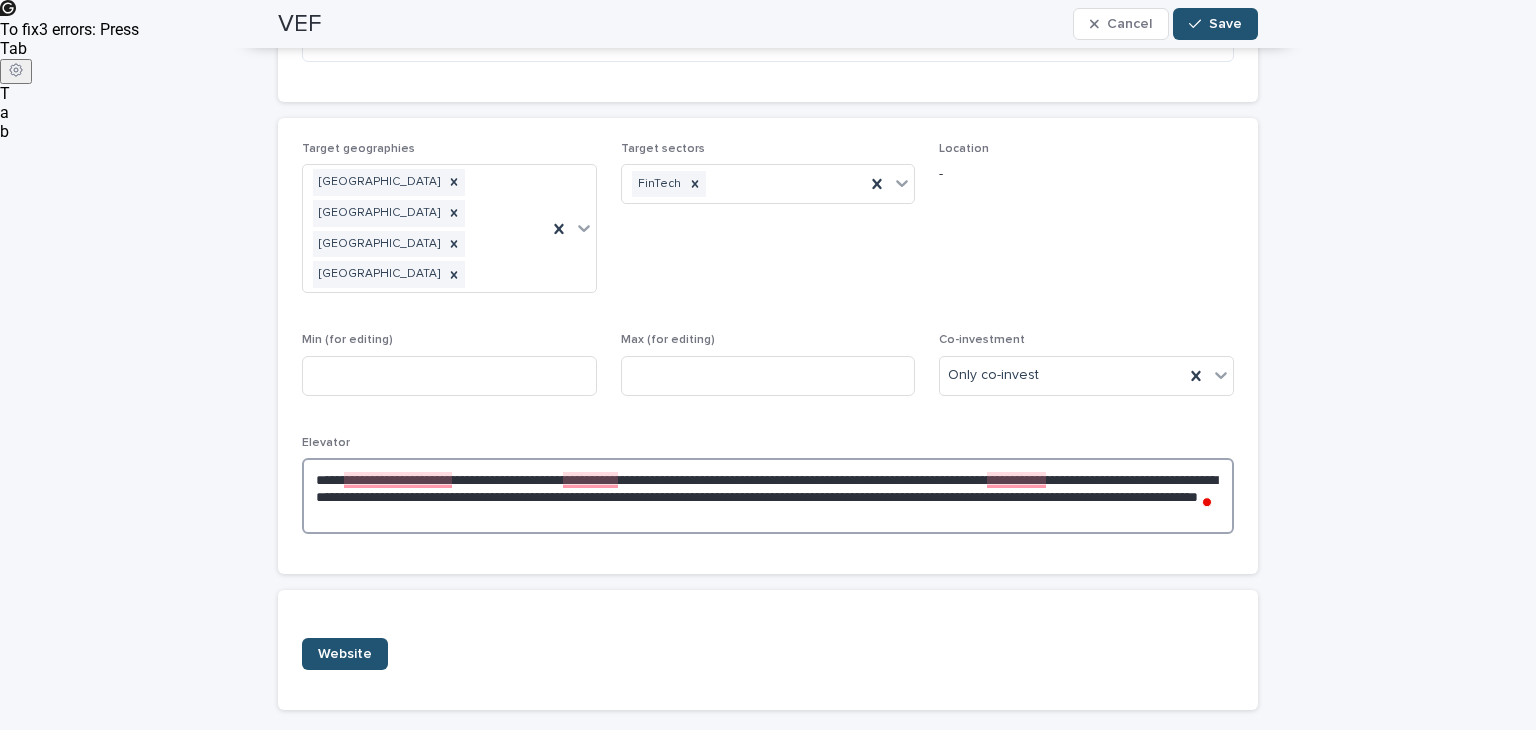 click on "**********" at bounding box center [768, 496] 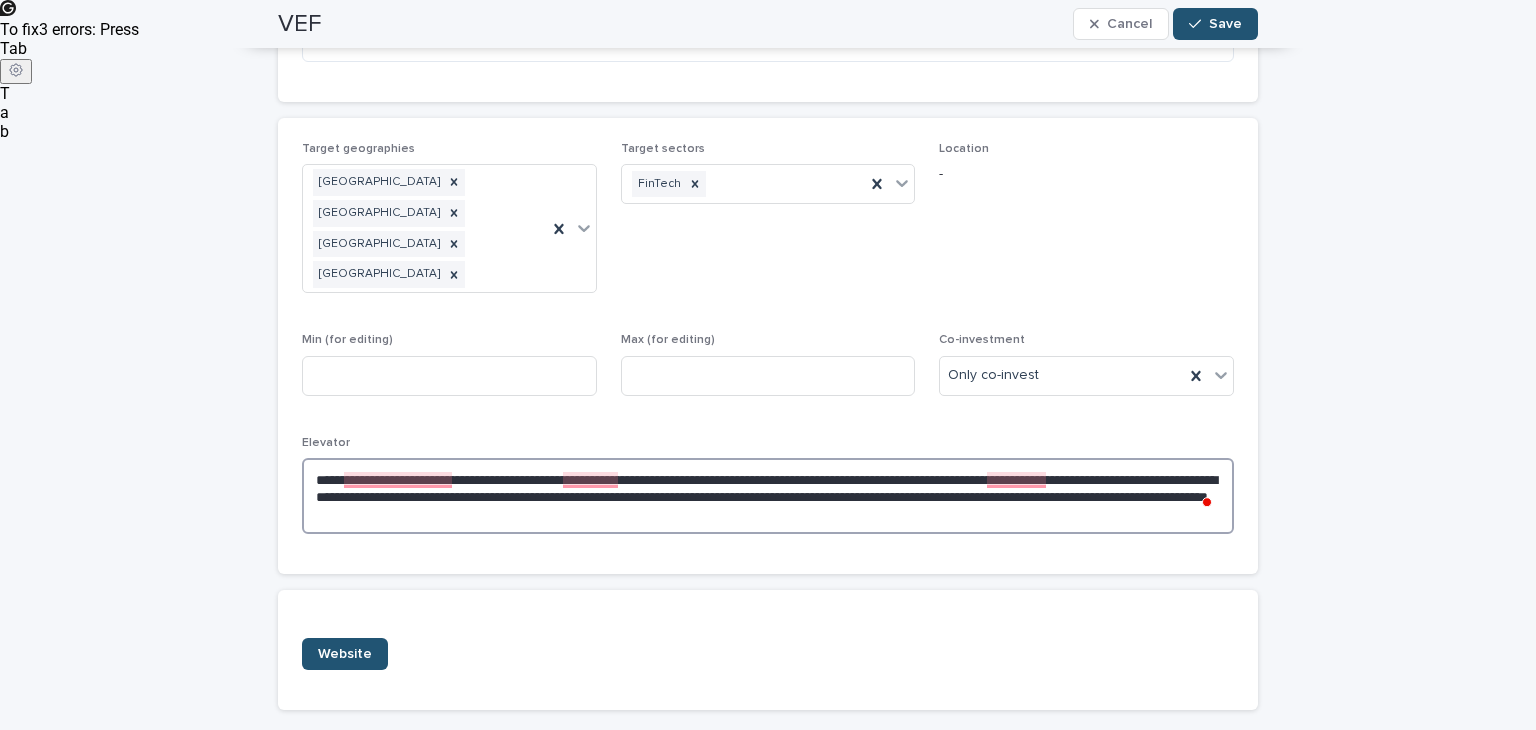 click on "**********" at bounding box center (768, 496) 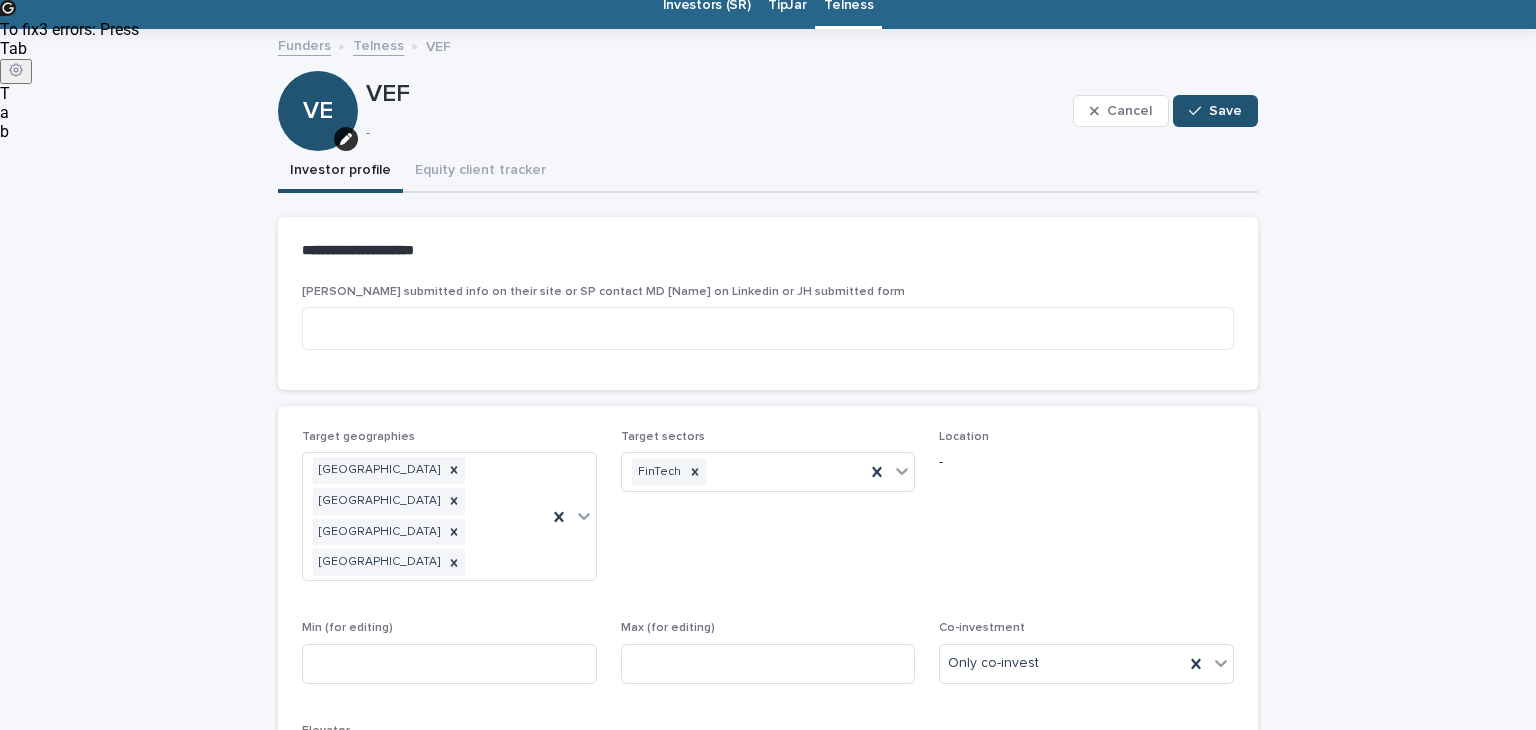 scroll, scrollTop: 75, scrollLeft: 0, axis: vertical 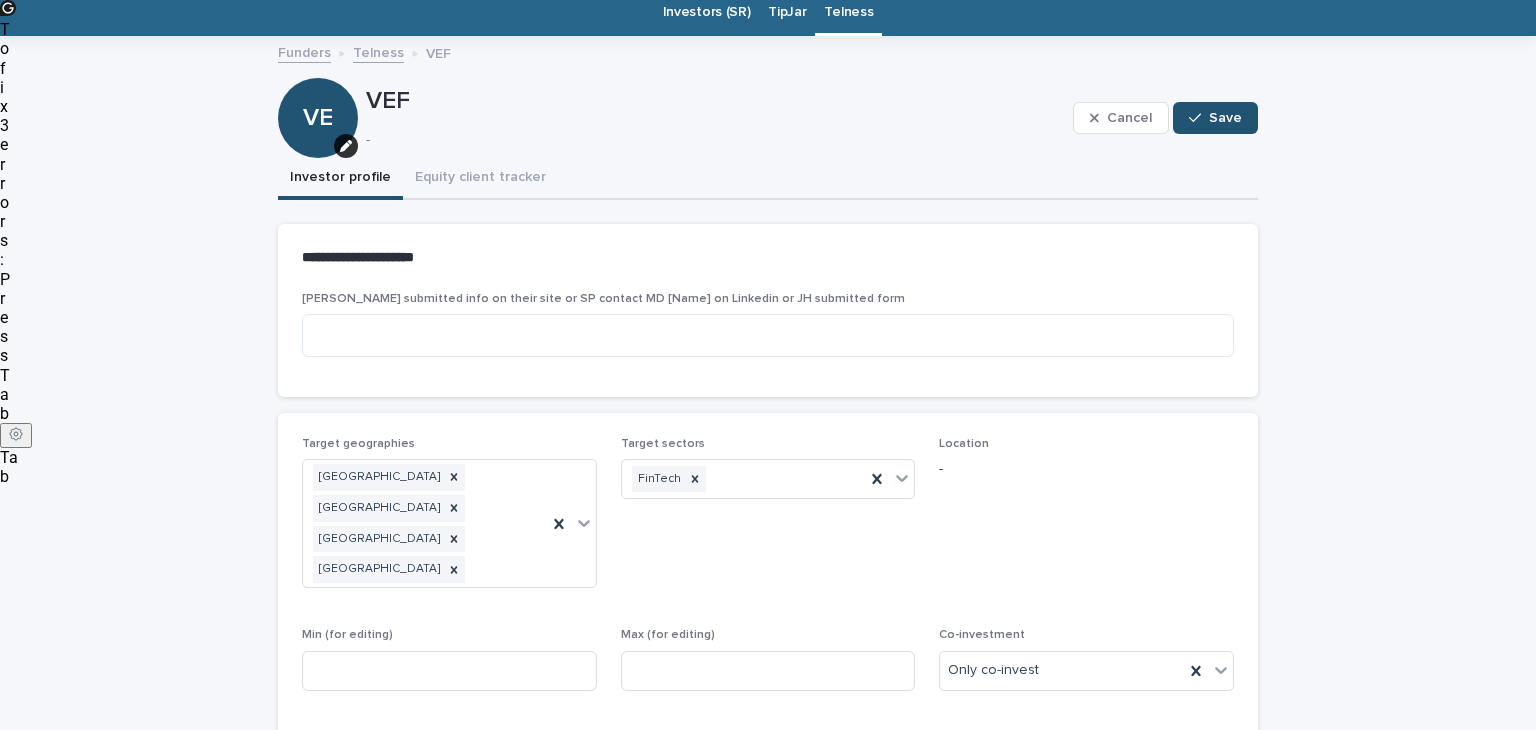 type on "**********" 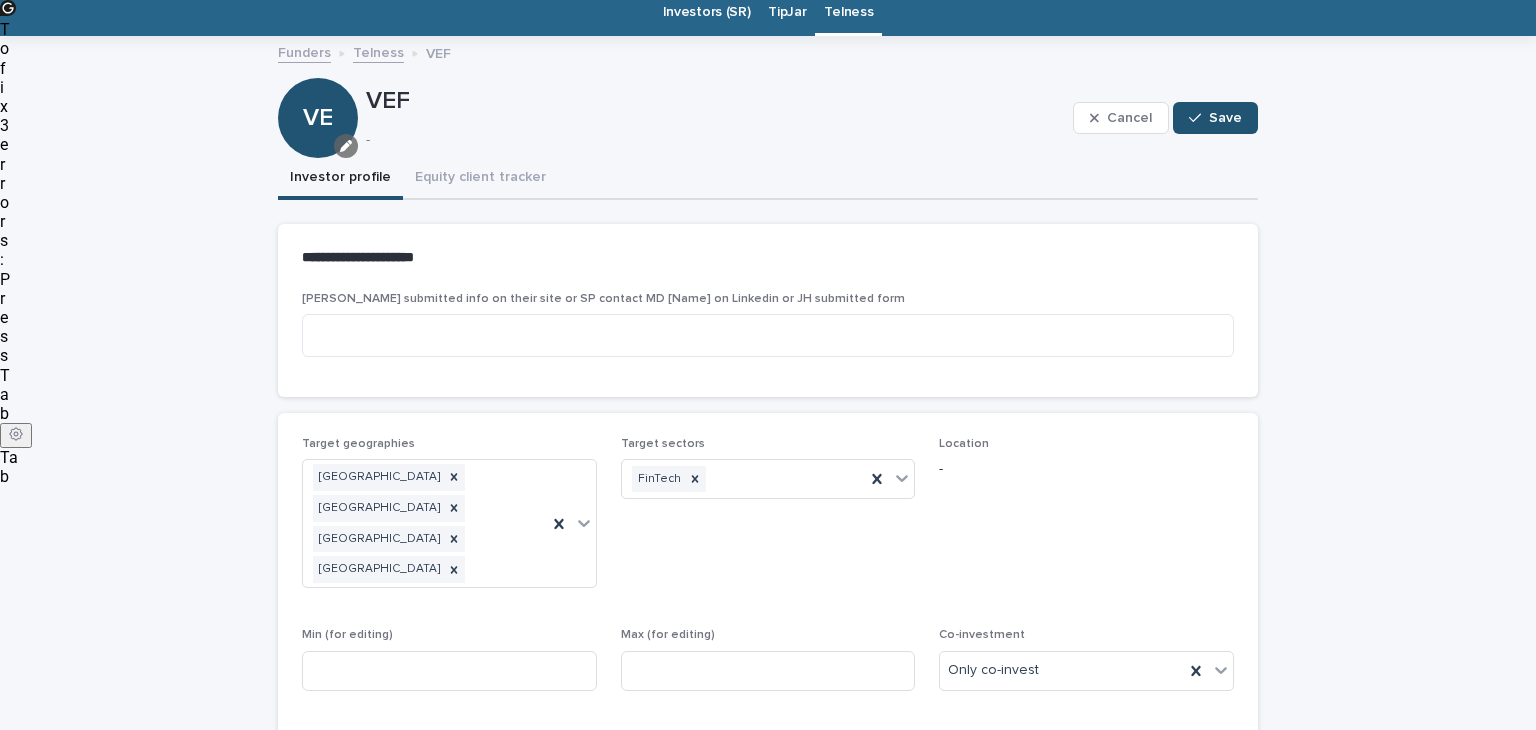 click at bounding box center (346, 146) 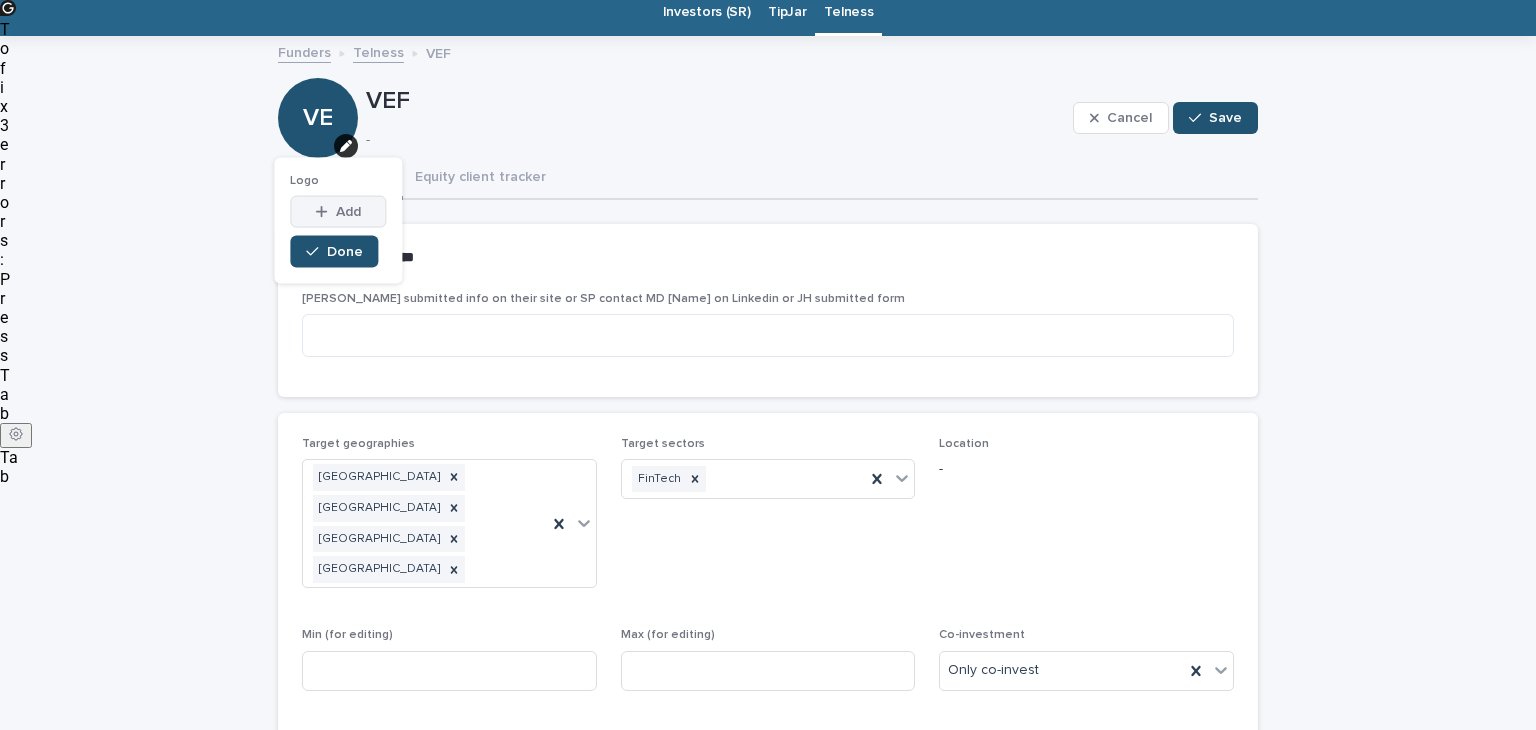 click on "Add" at bounding box center (348, 212) 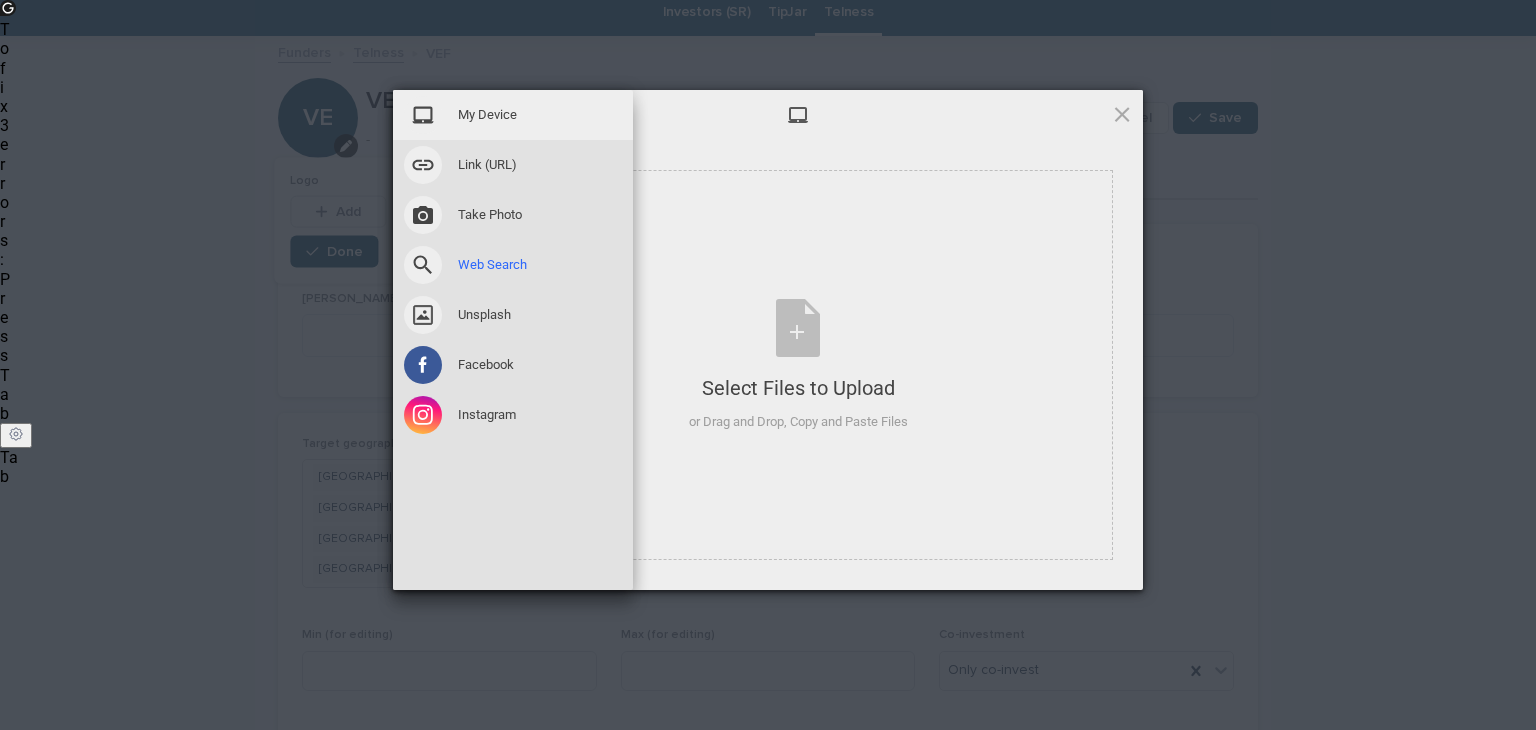 click on "Web Search" at bounding box center [513, 265] 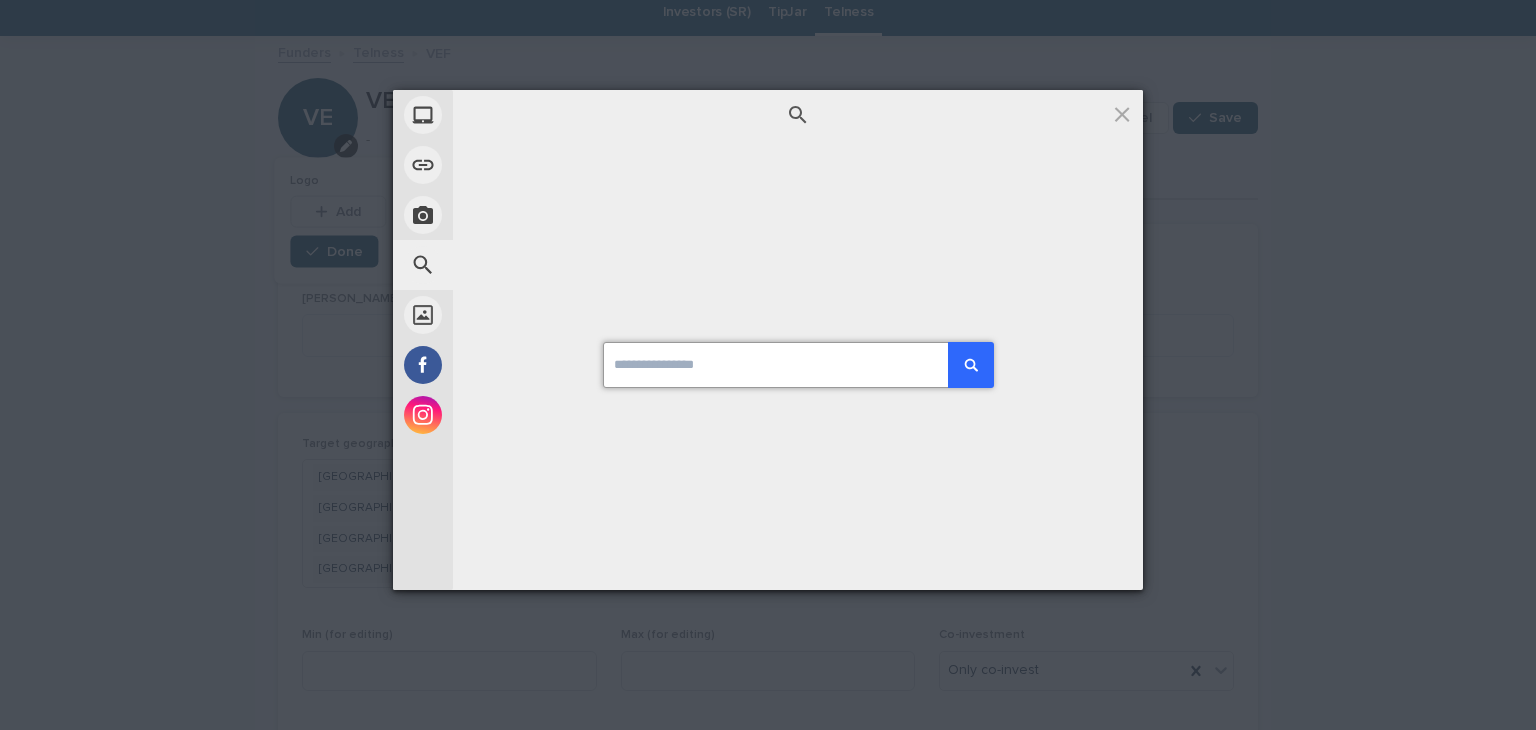 click at bounding box center [798, 365] 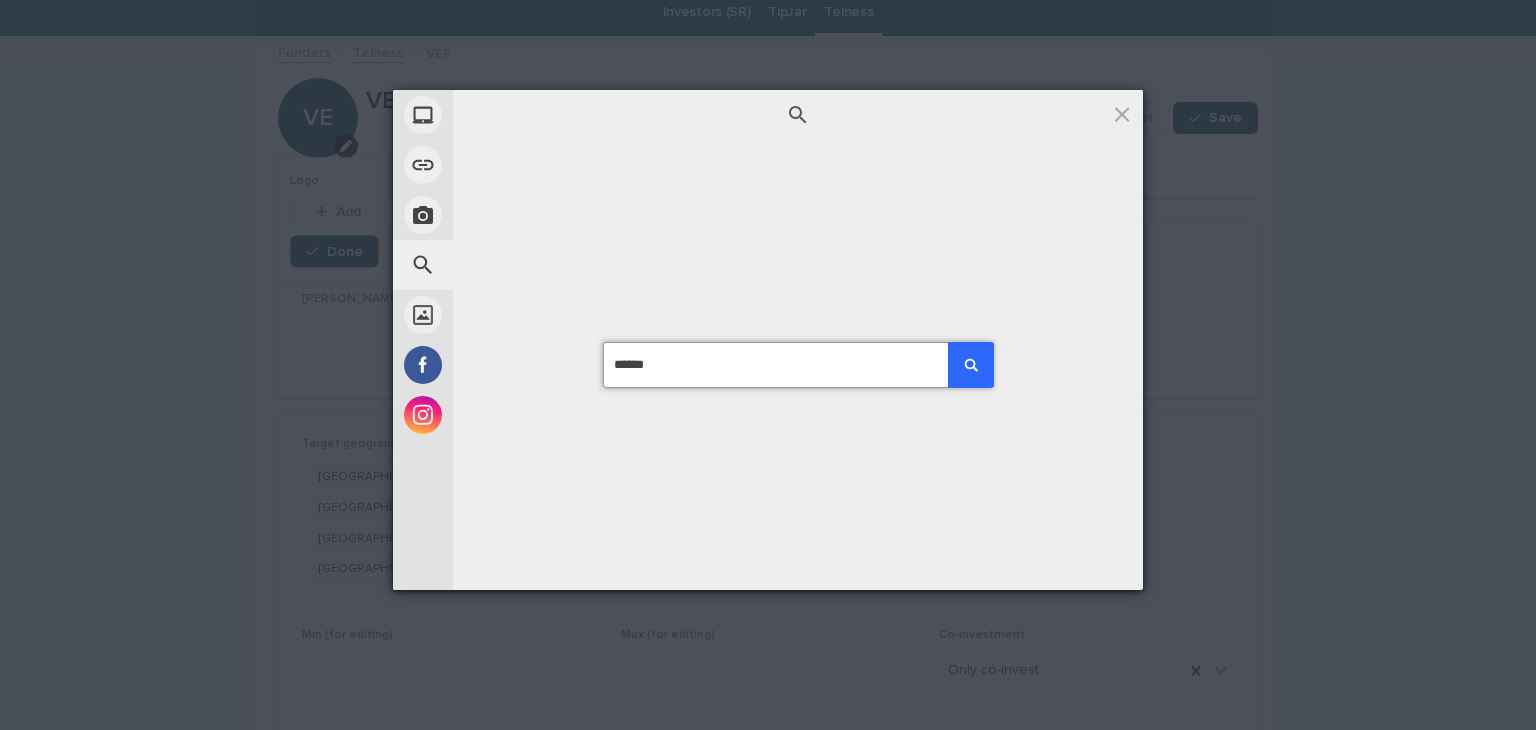 type on "******" 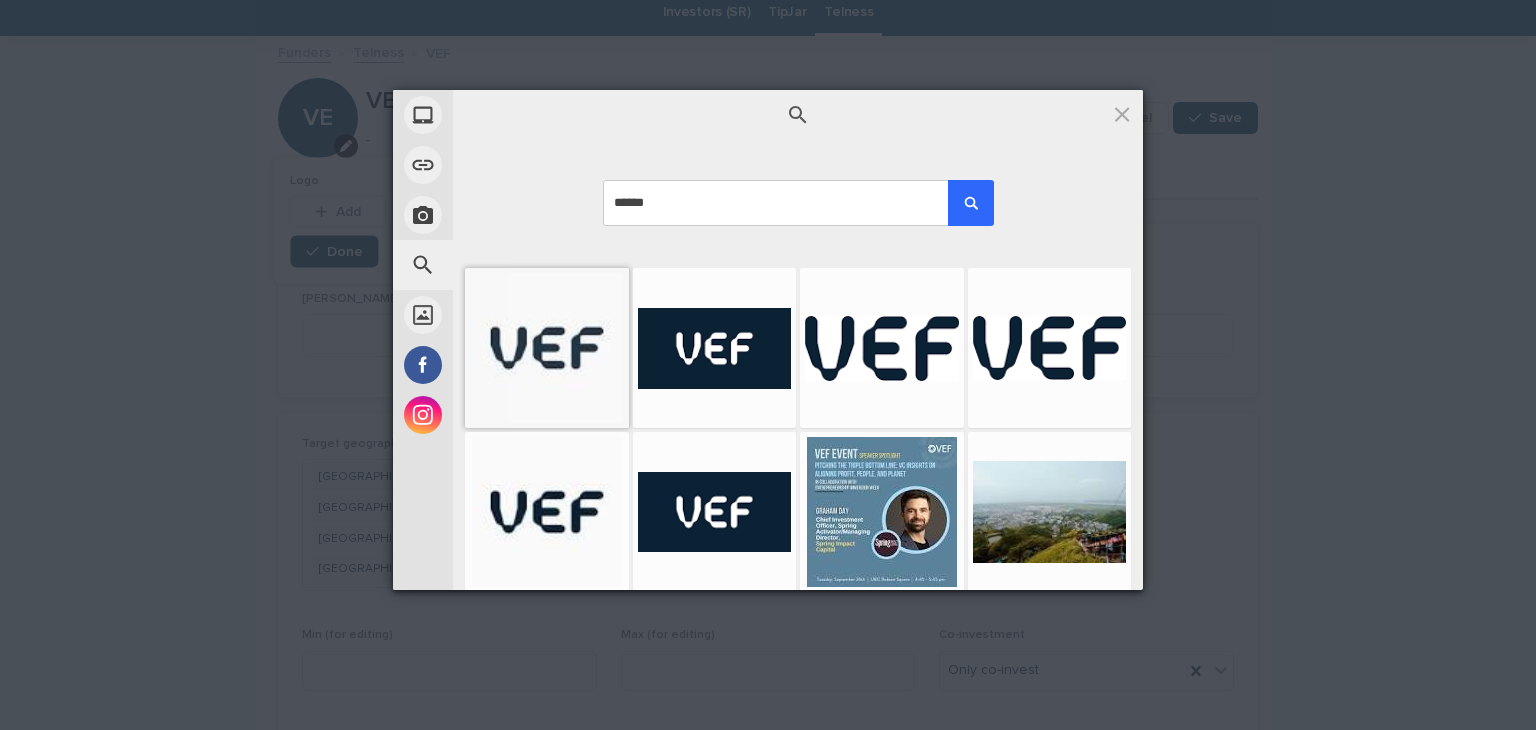 click at bounding box center [547, 348] 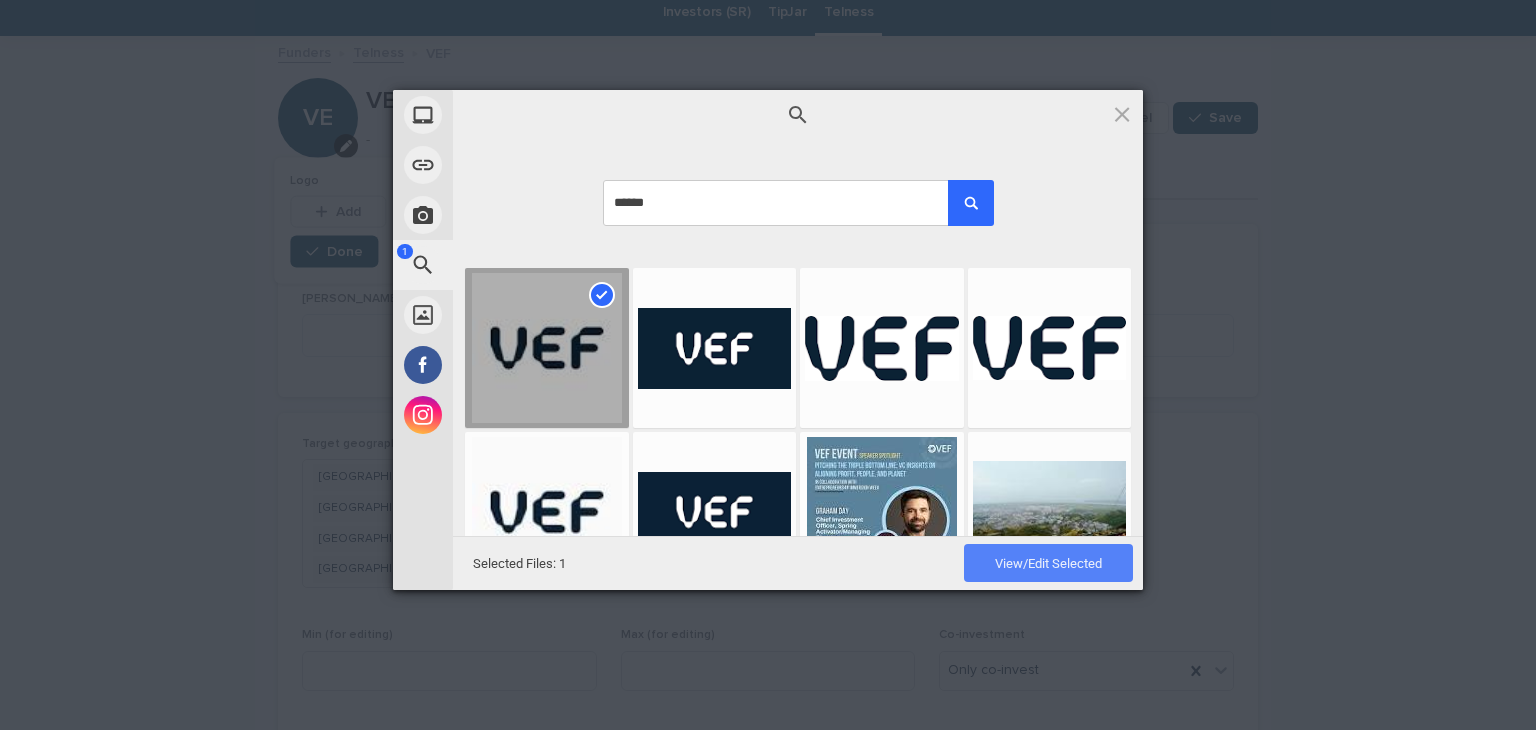 click on "View/Edit Selected" at bounding box center (1048, 563) 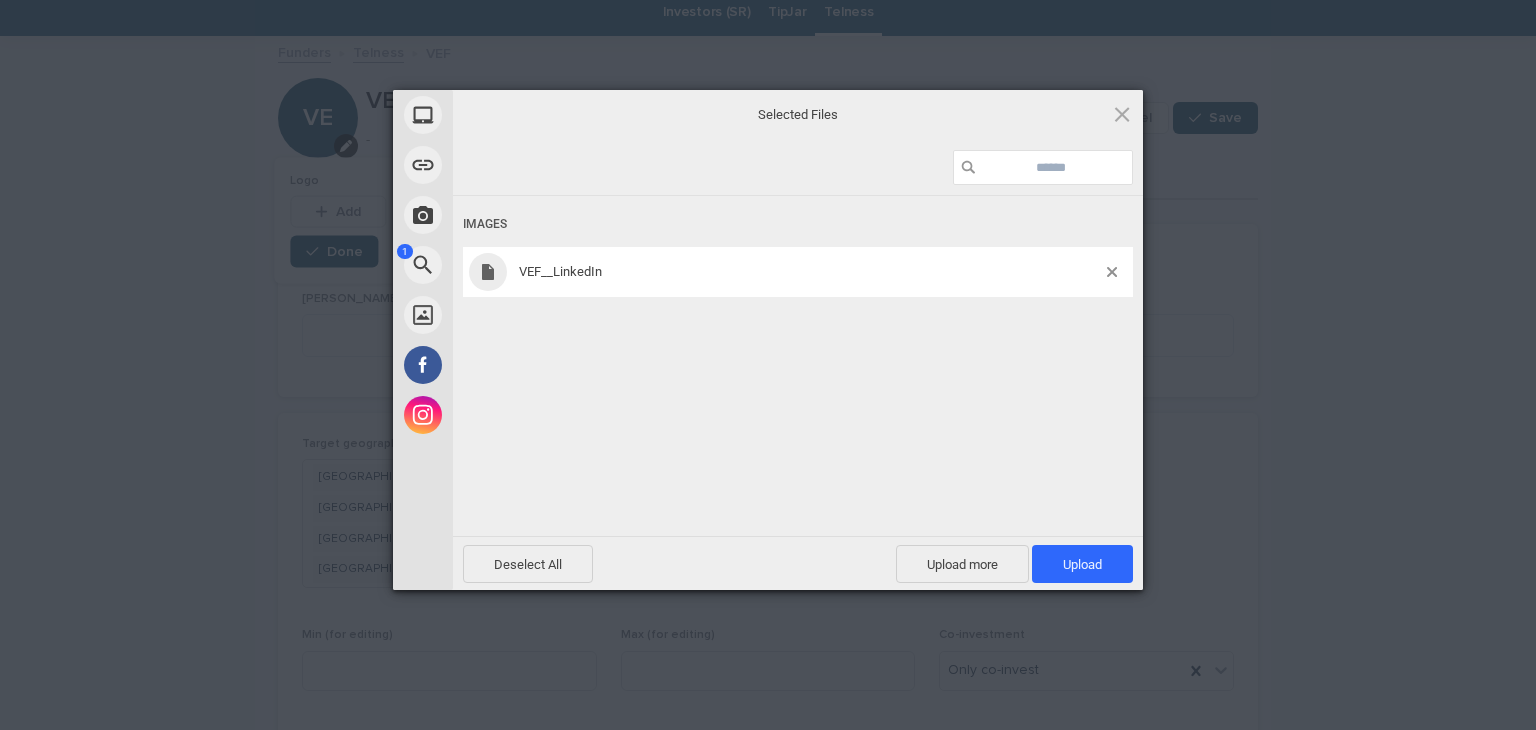 click on "Upload
1" at bounding box center (1082, 564) 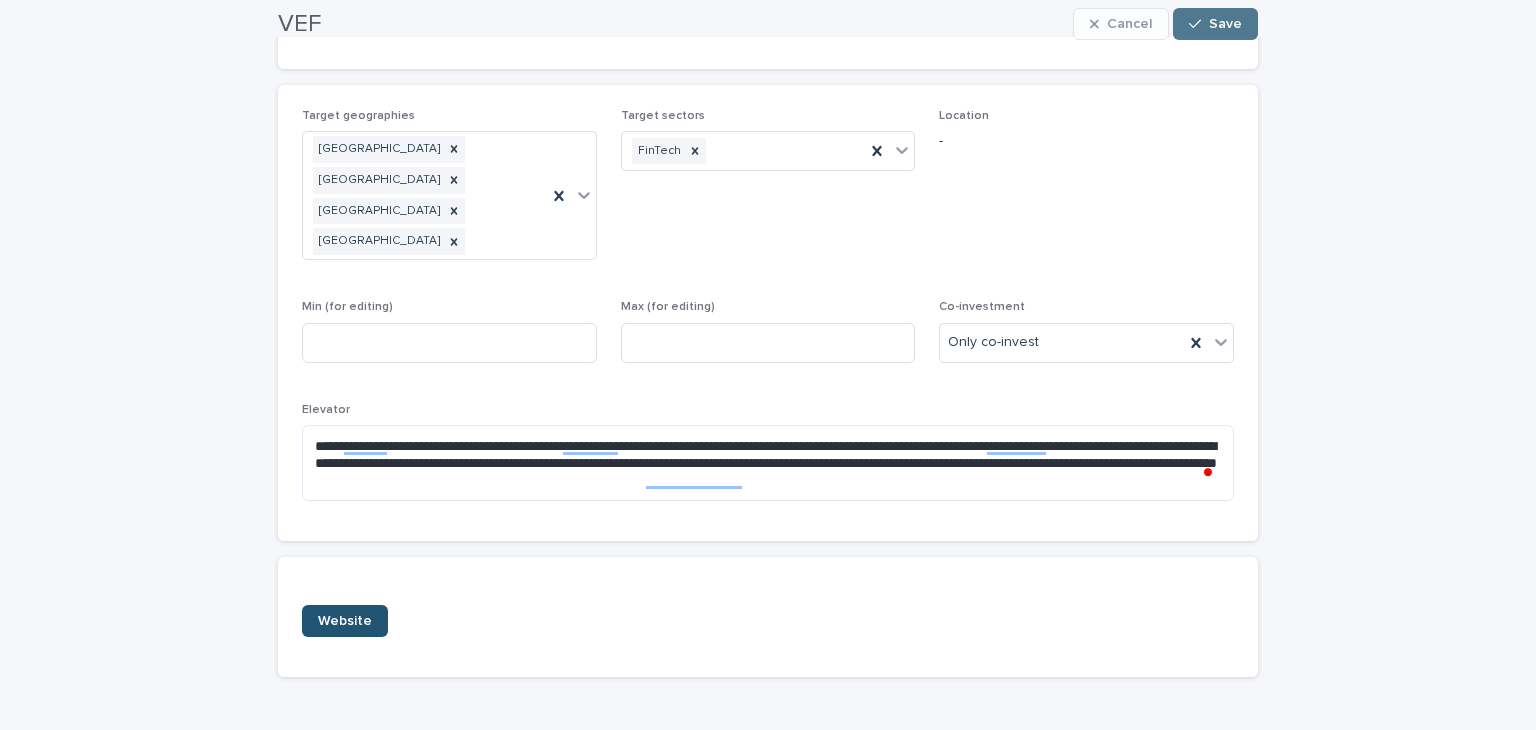 scroll, scrollTop: 0, scrollLeft: 0, axis: both 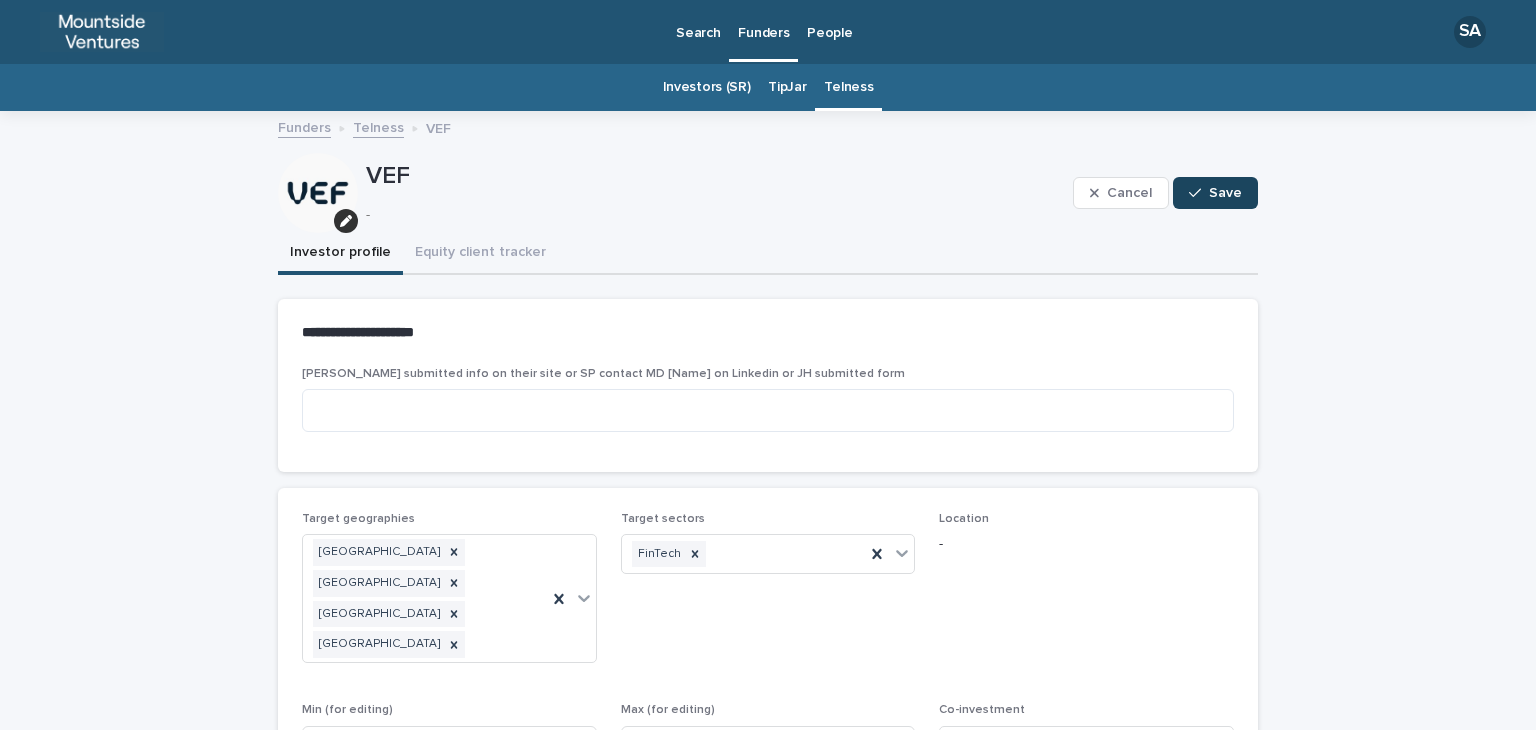 click on "Save" at bounding box center [1225, 193] 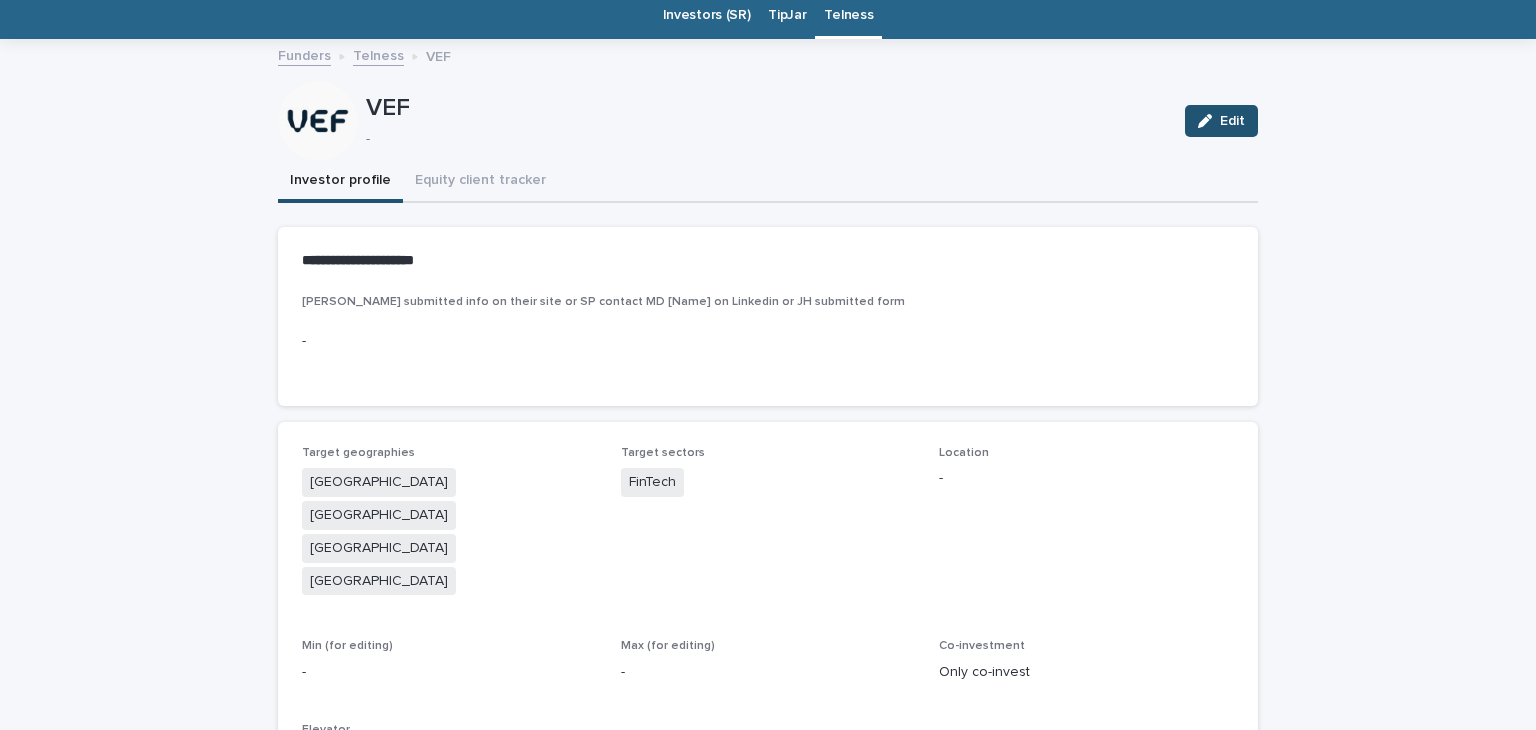 scroll, scrollTop: 0, scrollLeft: 0, axis: both 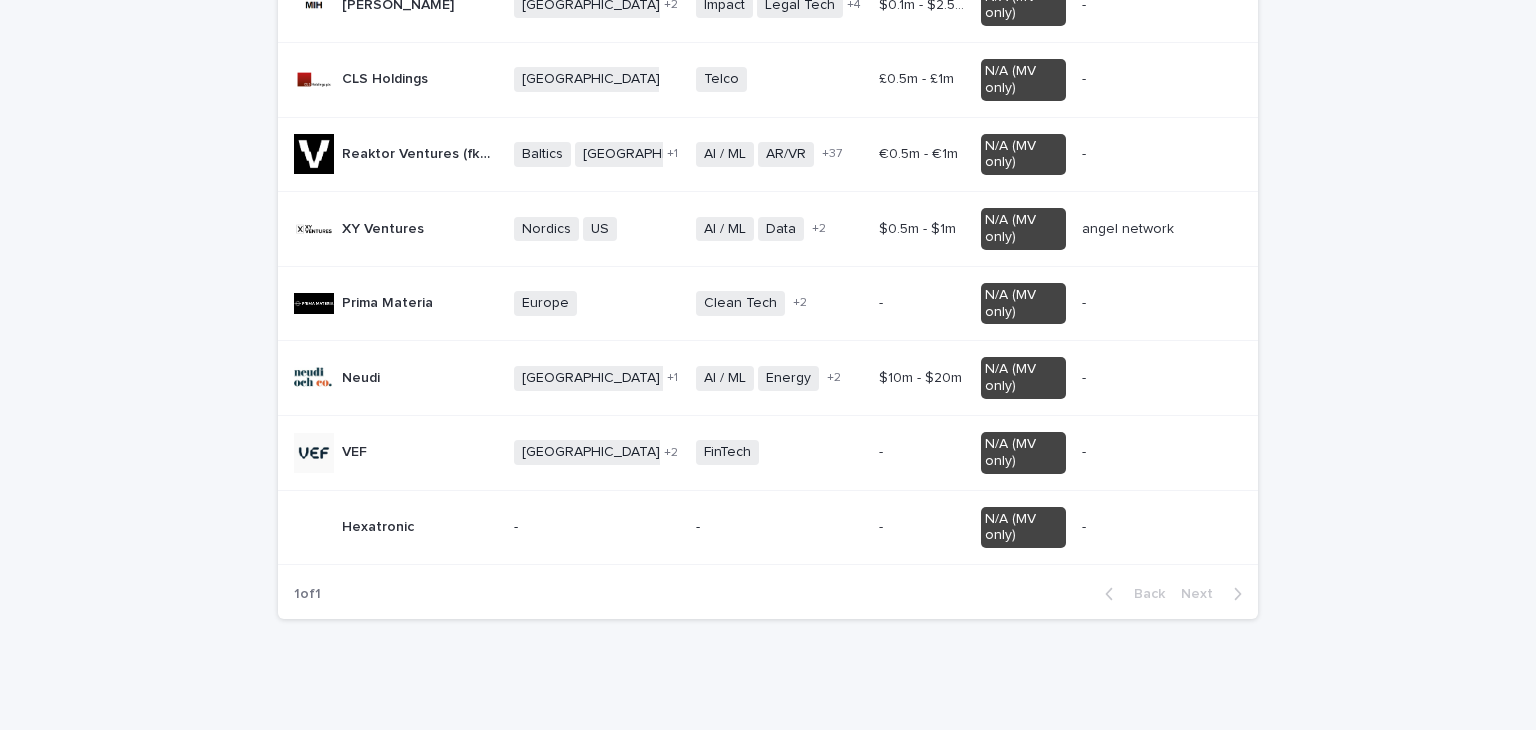 click on "Hexatronic Hexatronic" at bounding box center [396, 527] 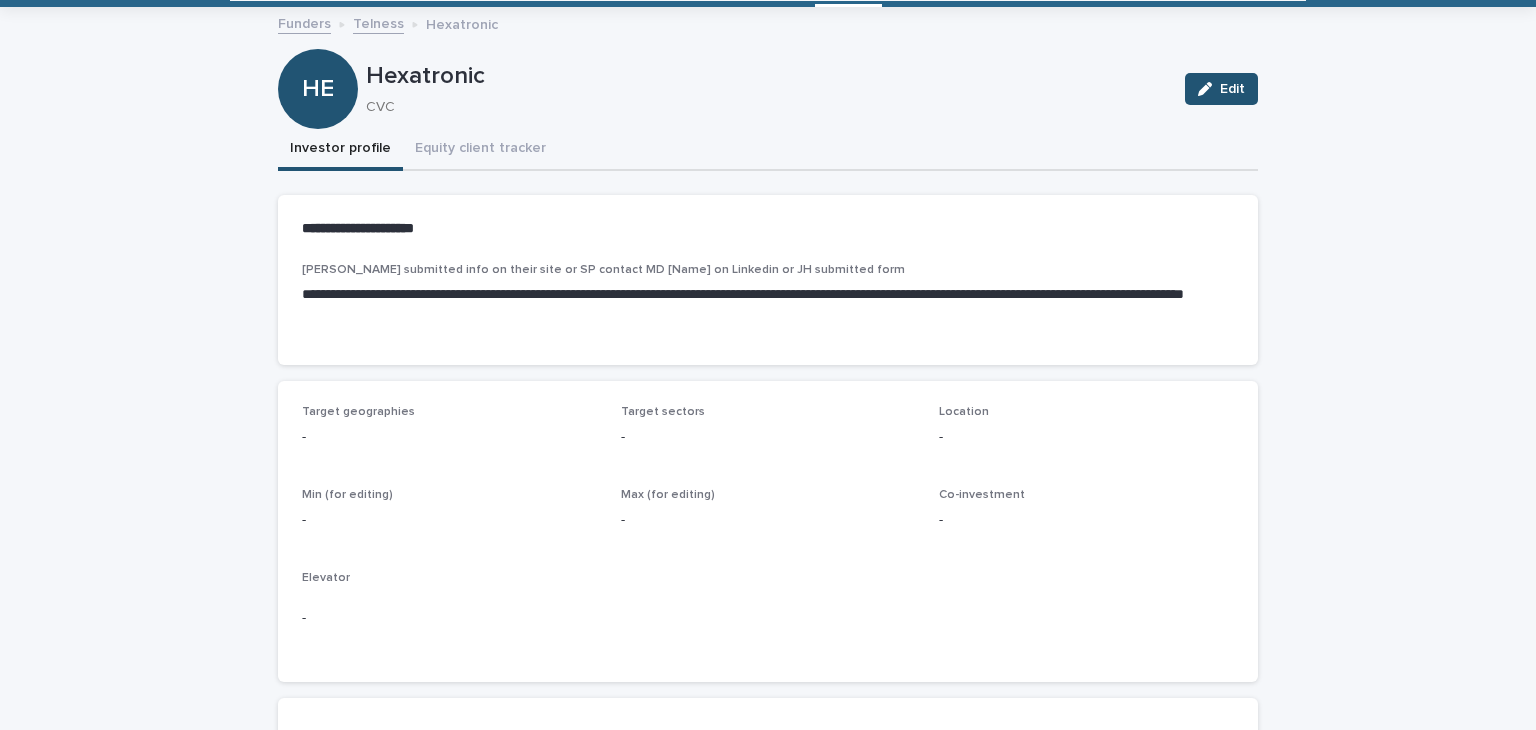 scroll, scrollTop: 106, scrollLeft: 0, axis: vertical 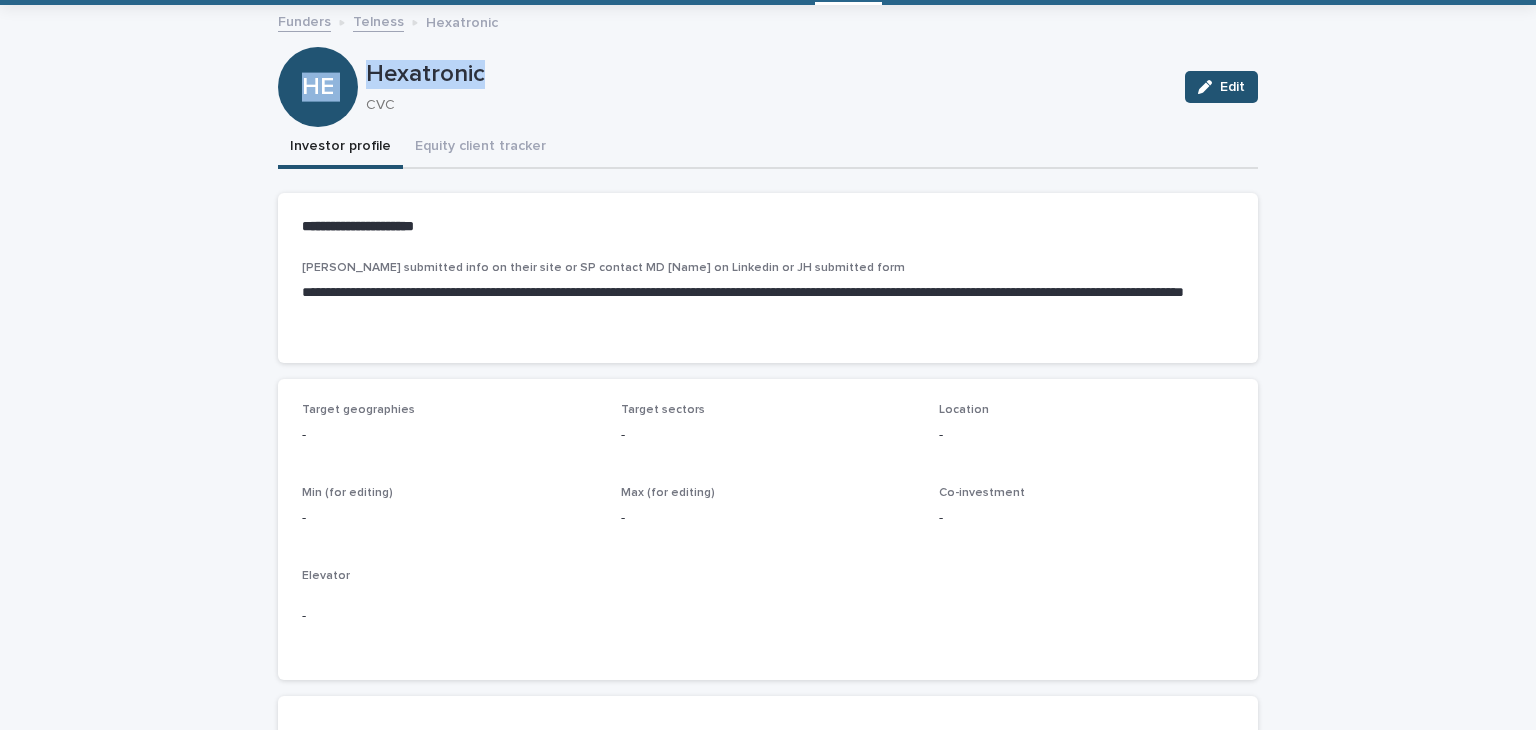 drag, startPoint x: 496, startPoint y: 77, endPoint x: 350, endPoint y: 79, distance: 146.0137 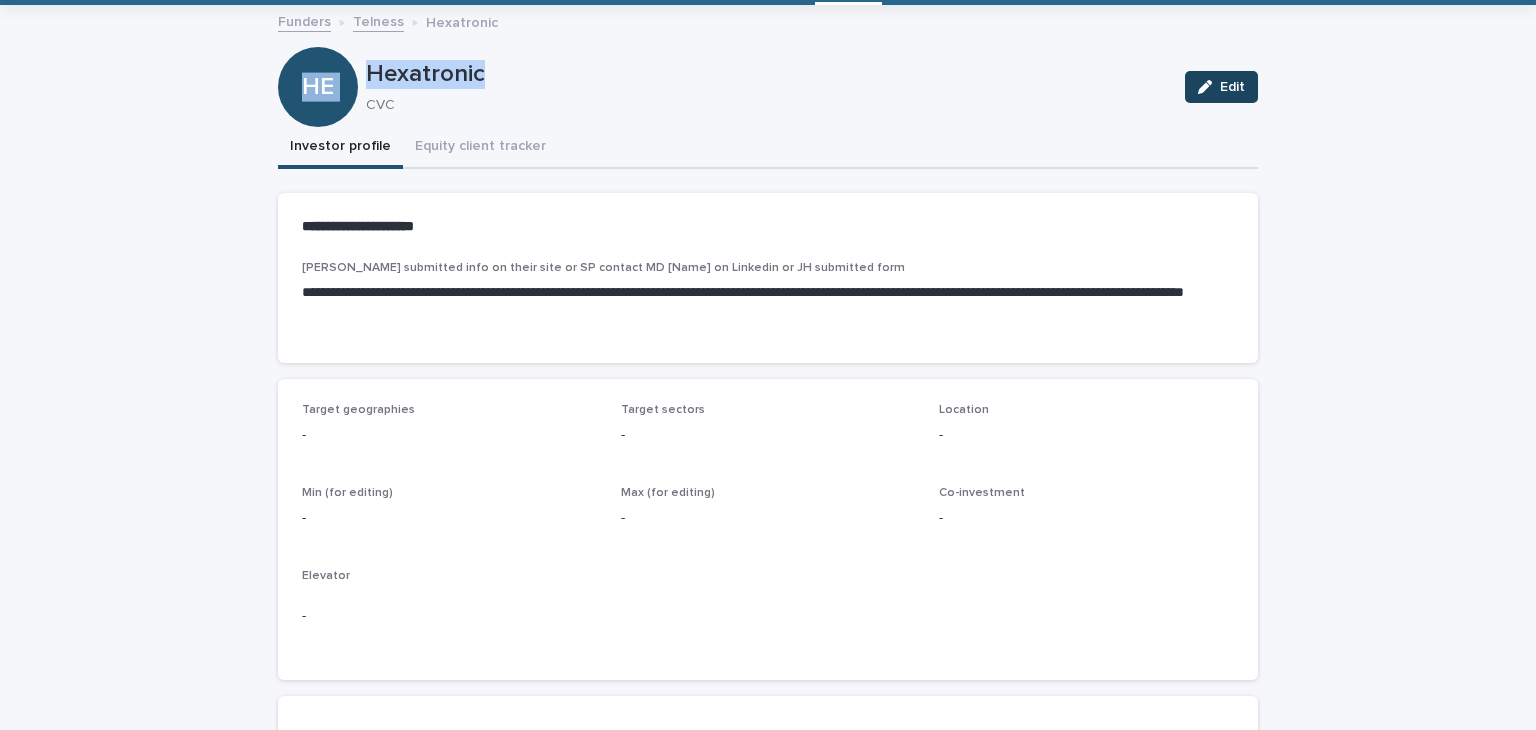 click on "Edit" at bounding box center [1221, 87] 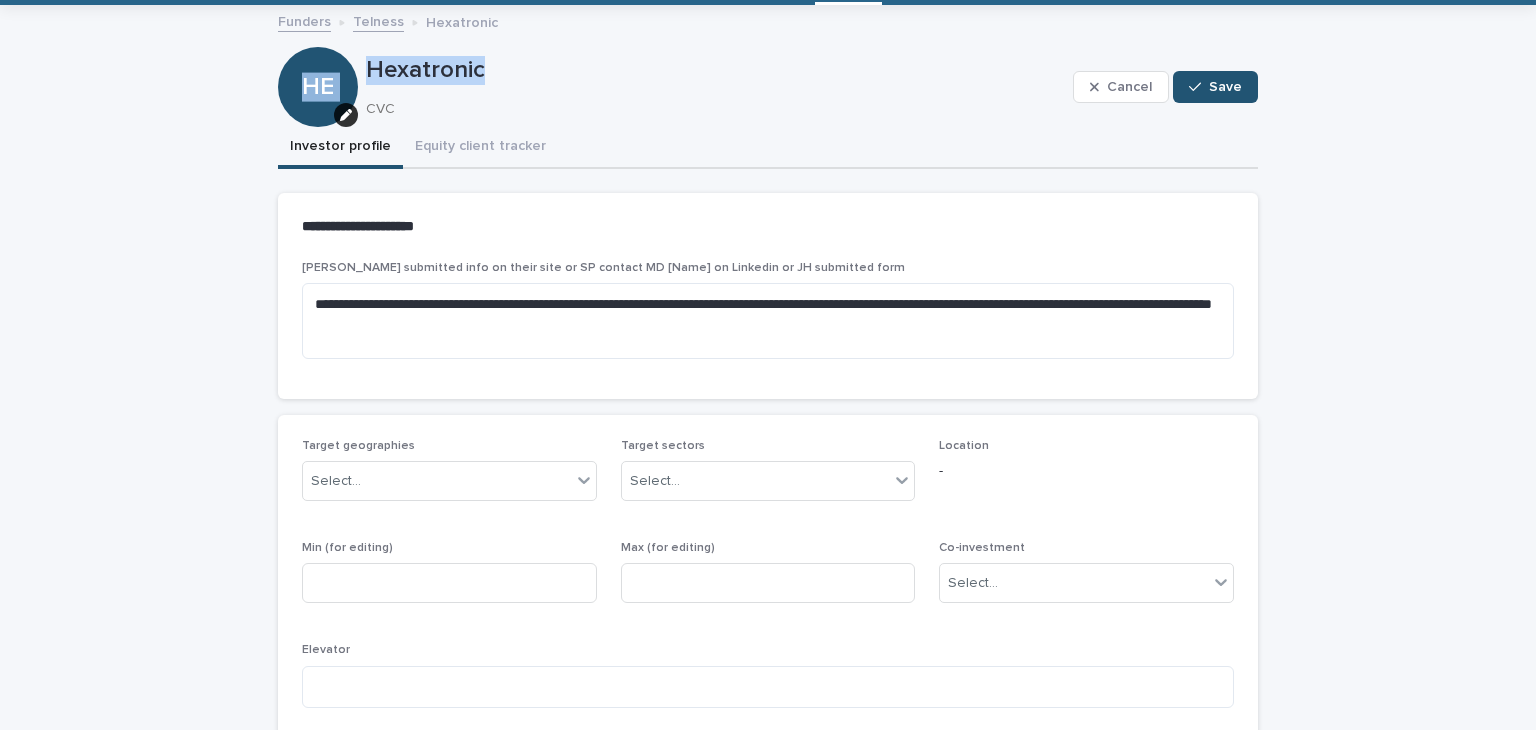 scroll, scrollTop: 376, scrollLeft: 0, axis: vertical 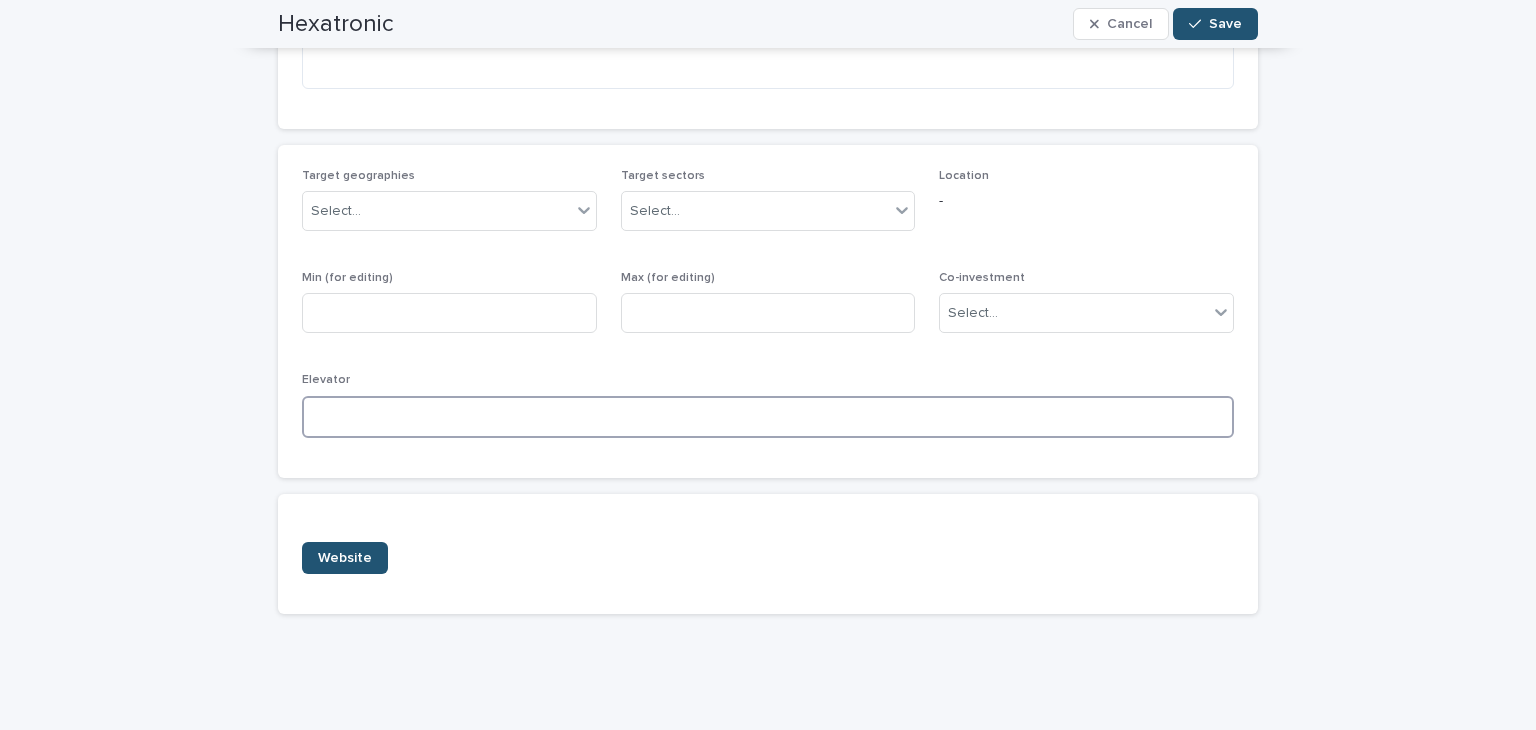 click at bounding box center (768, 417) 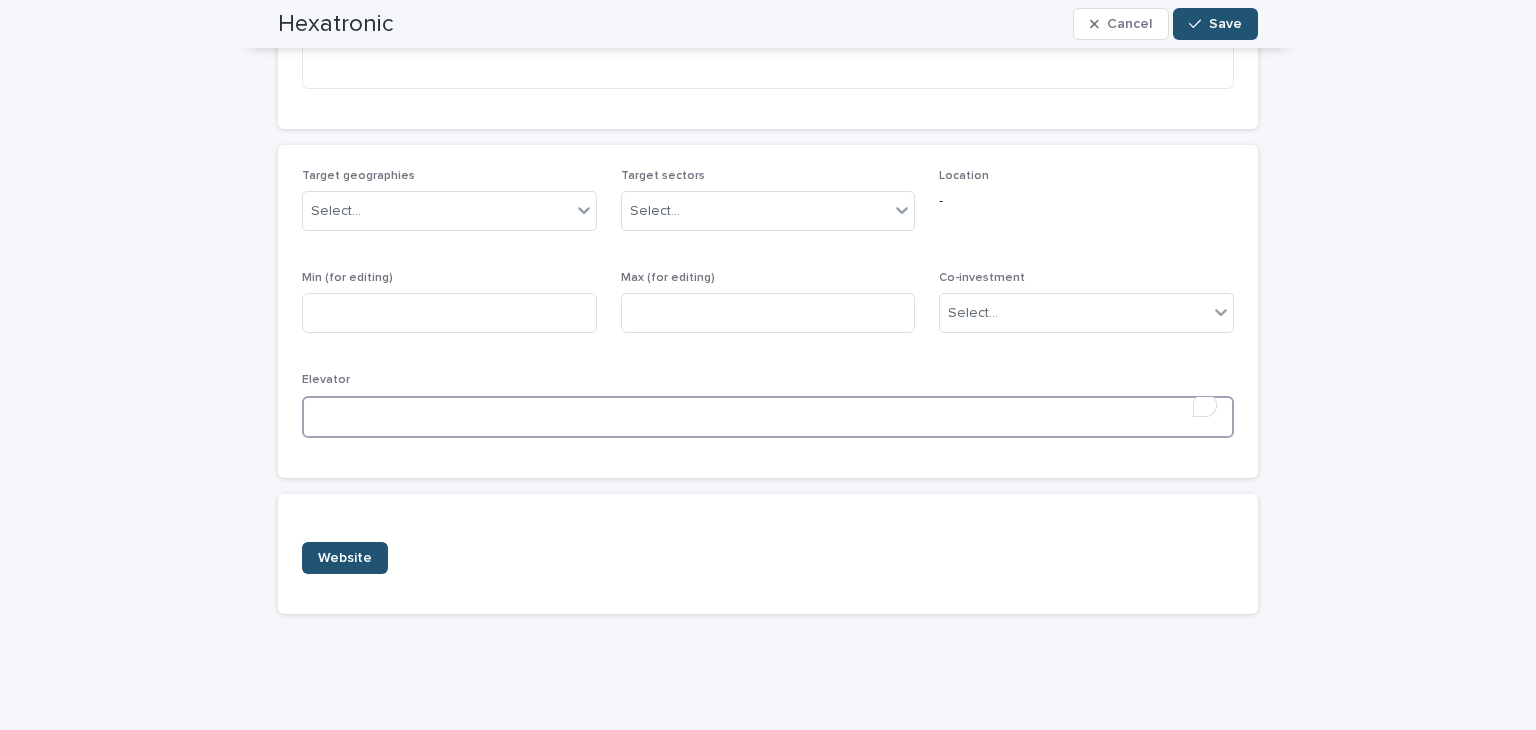 paste on "**********" 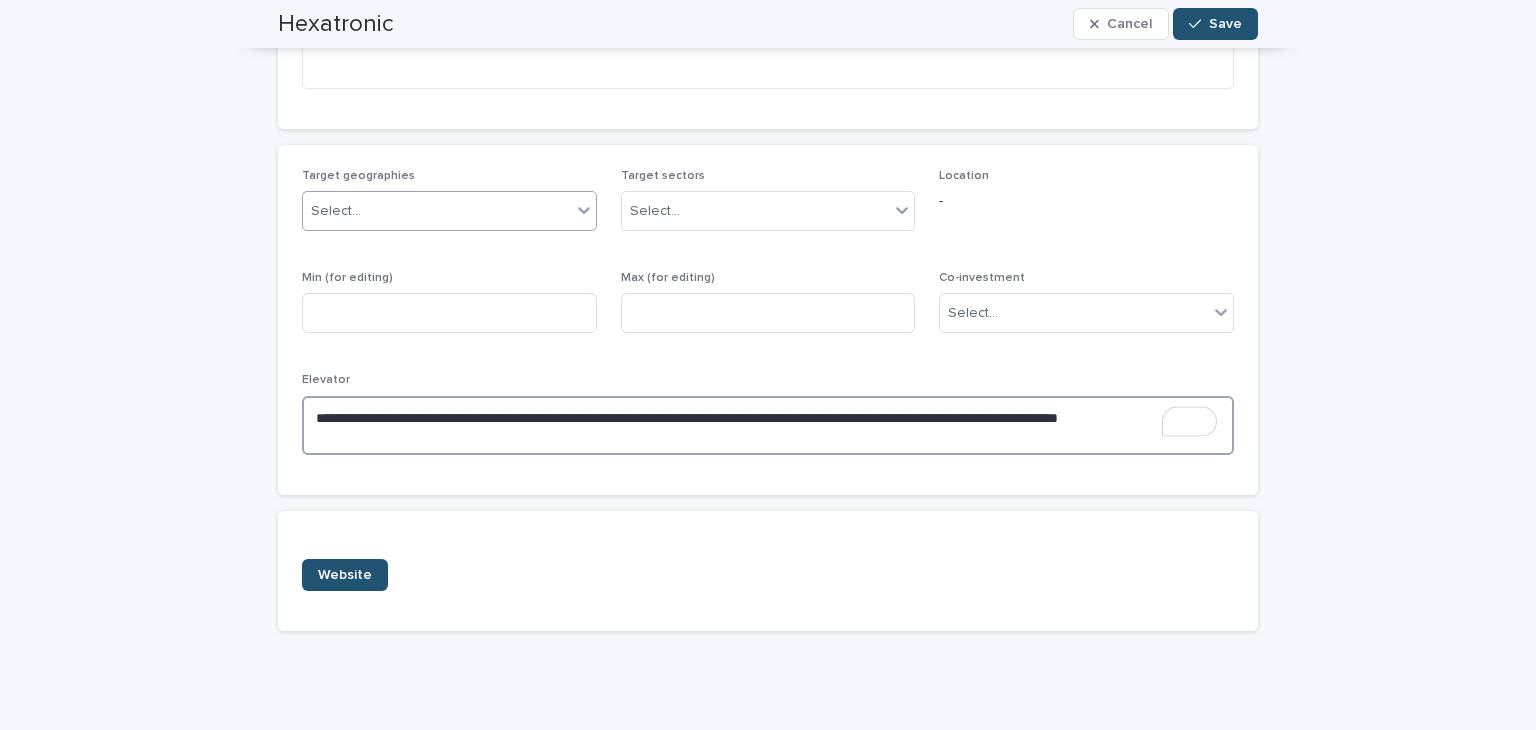 type on "**********" 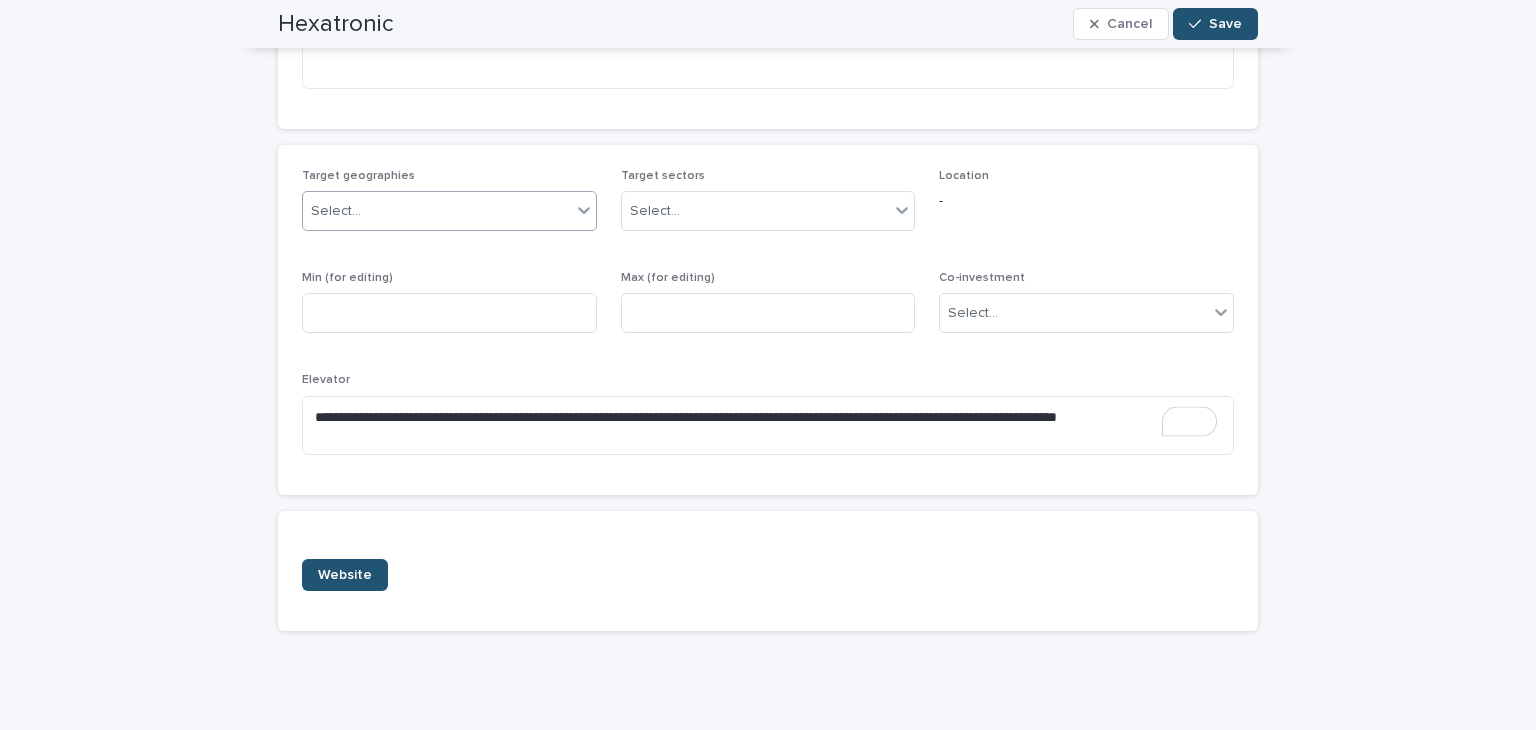 click on "Select..." at bounding box center [437, 211] 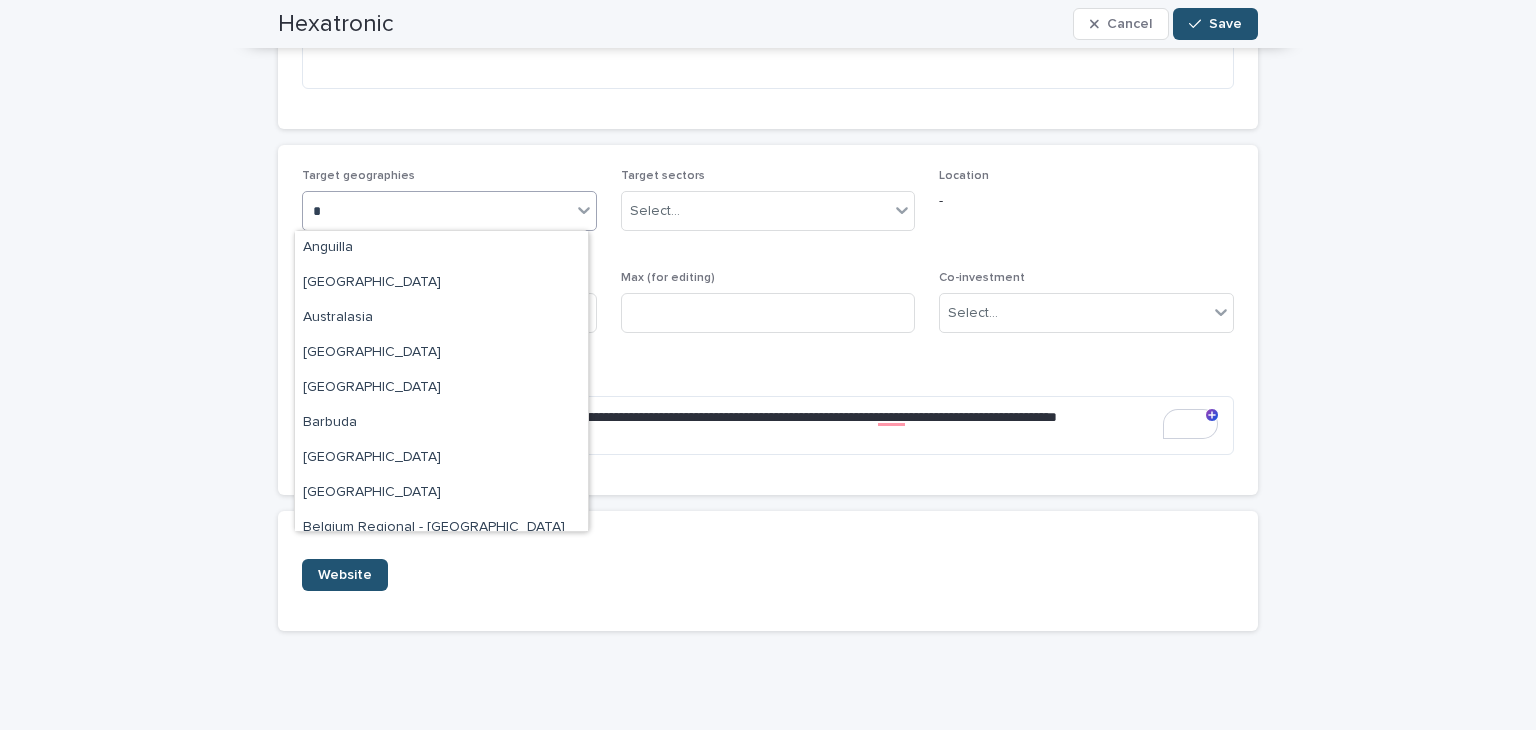 type on "**" 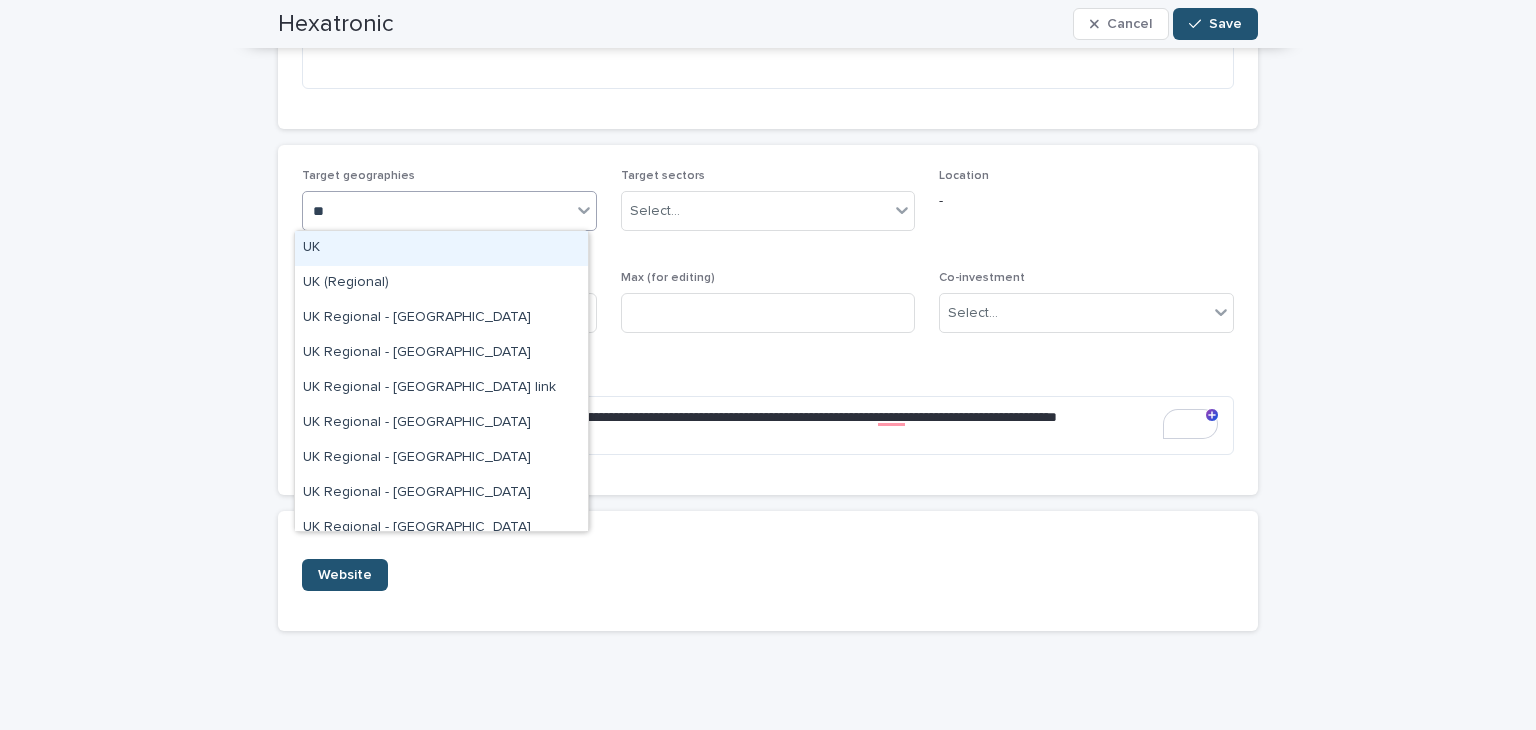 click on "UK" at bounding box center [441, 248] 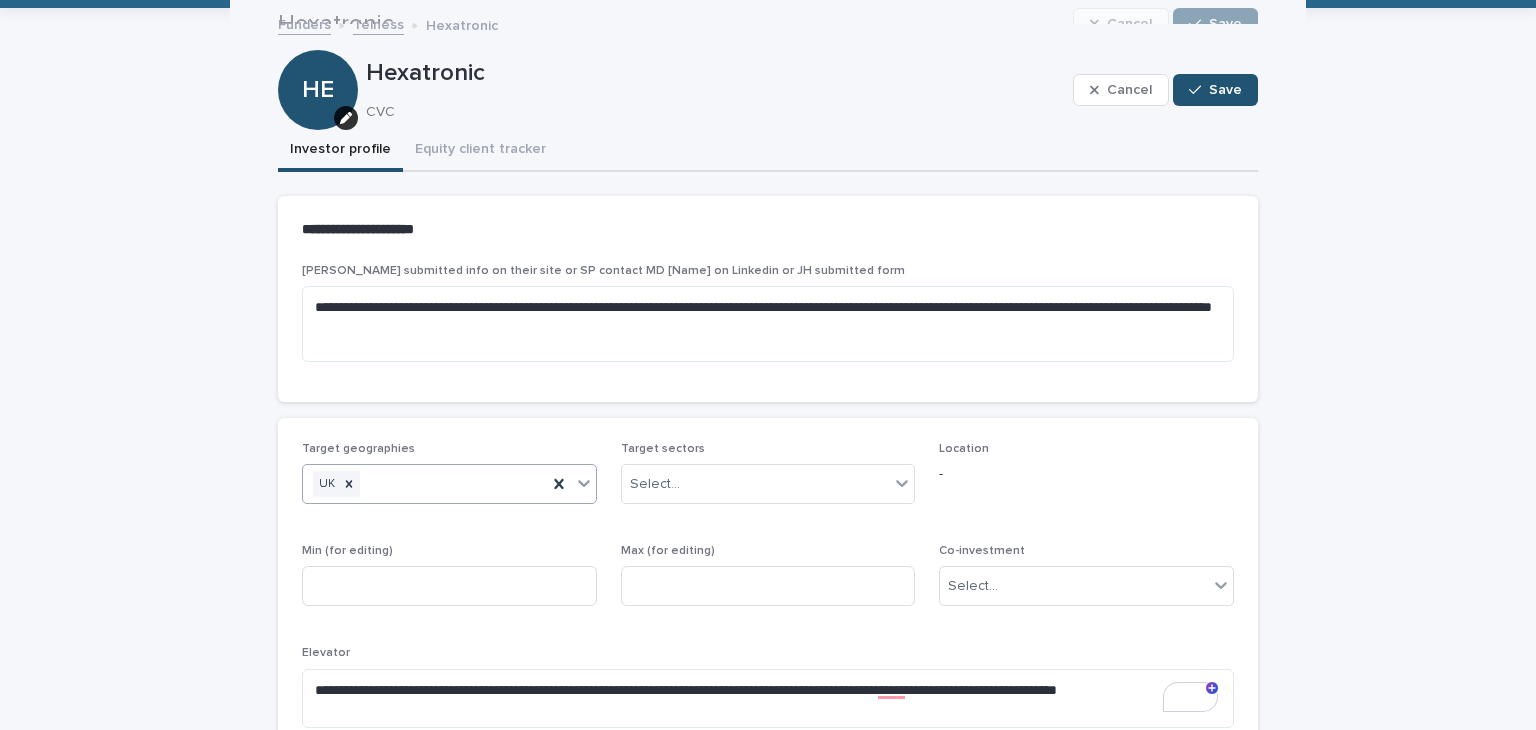 scroll, scrollTop: 102, scrollLeft: 0, axis: vertical 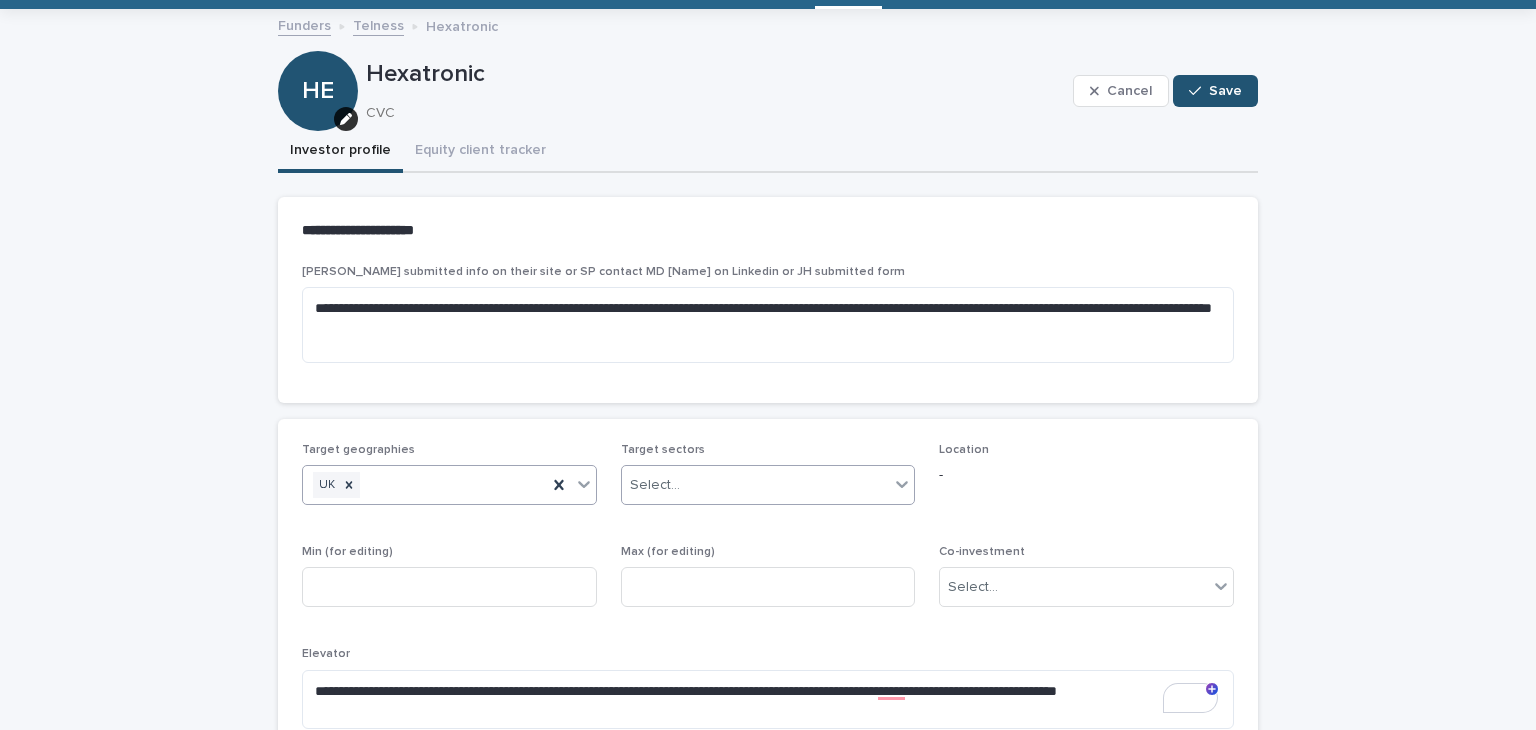 click on "Select..." at bounding box center (756, 485) 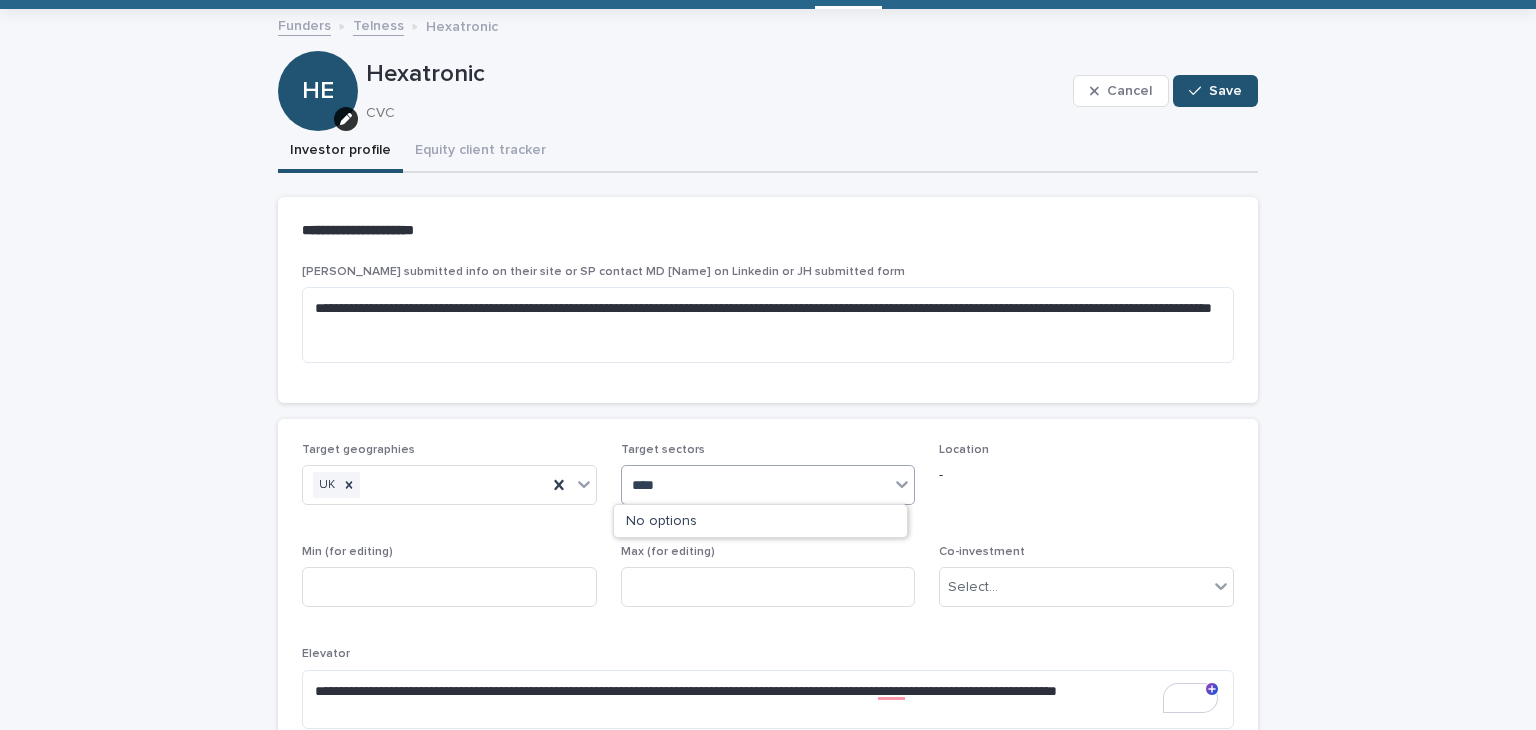 type on "***" 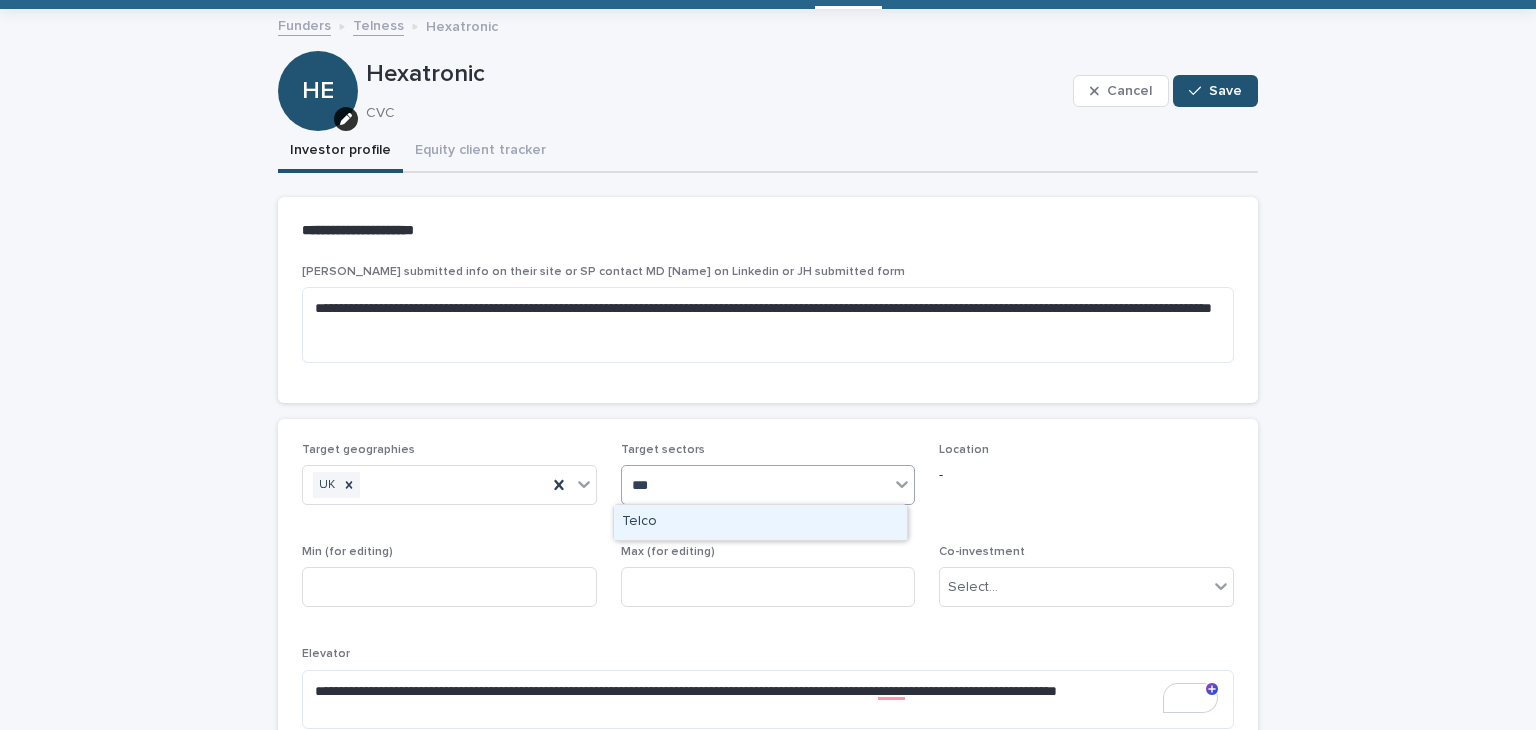 click on "Telco" at bounding box center (760, 522) 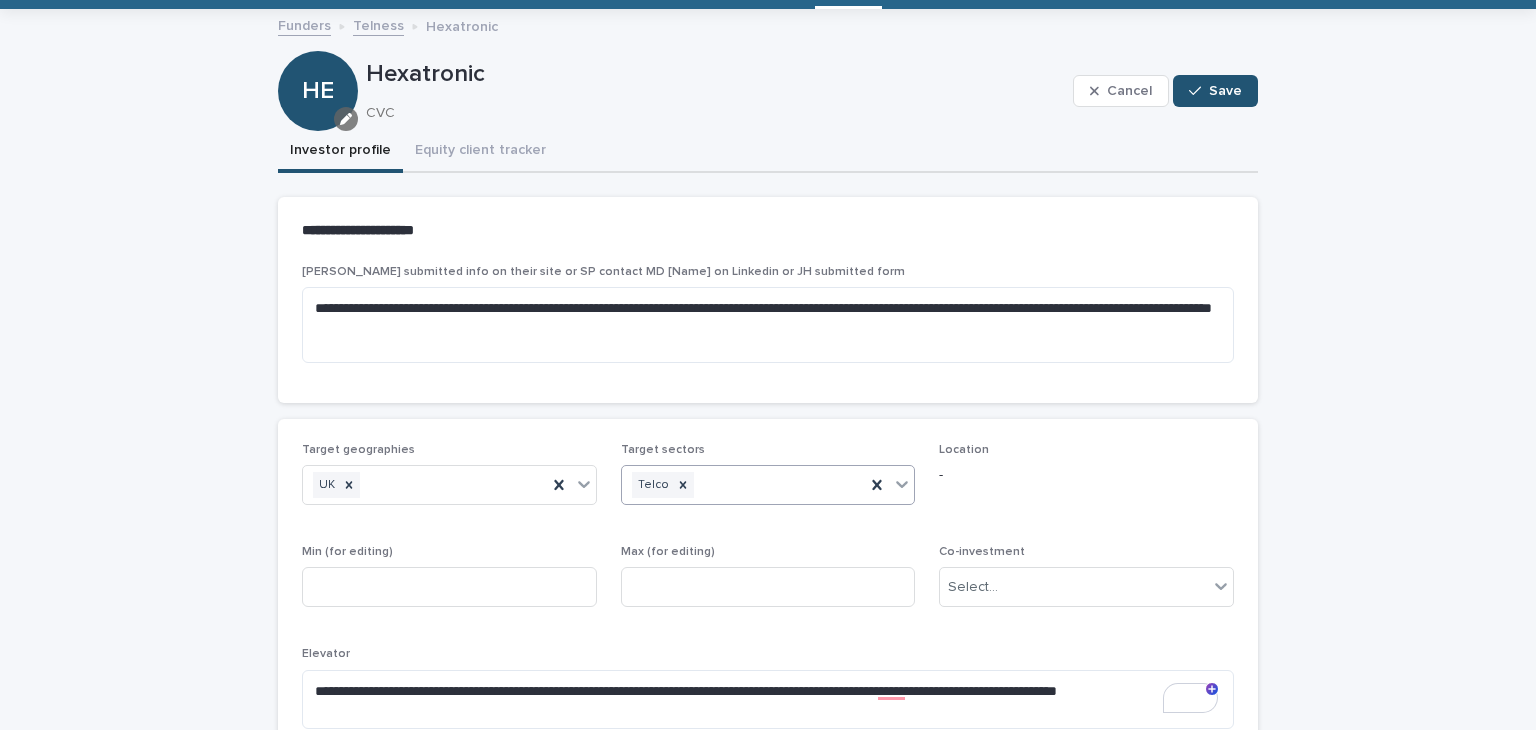 click at bounding box center (346, 119) 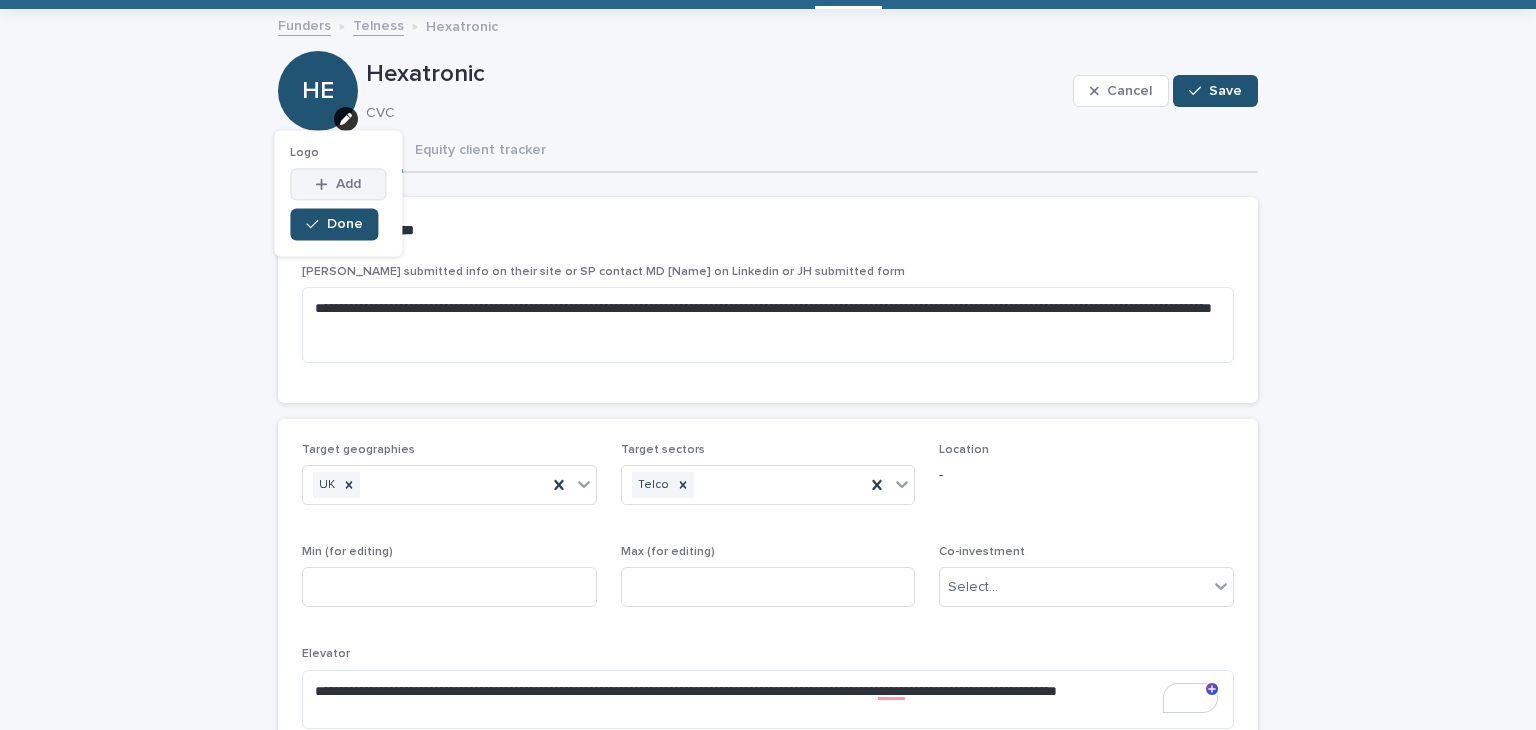 drag, startPoint x: 335, startPoint y: 224, endPoint x: 335, endPoint y: 186, distance: 38 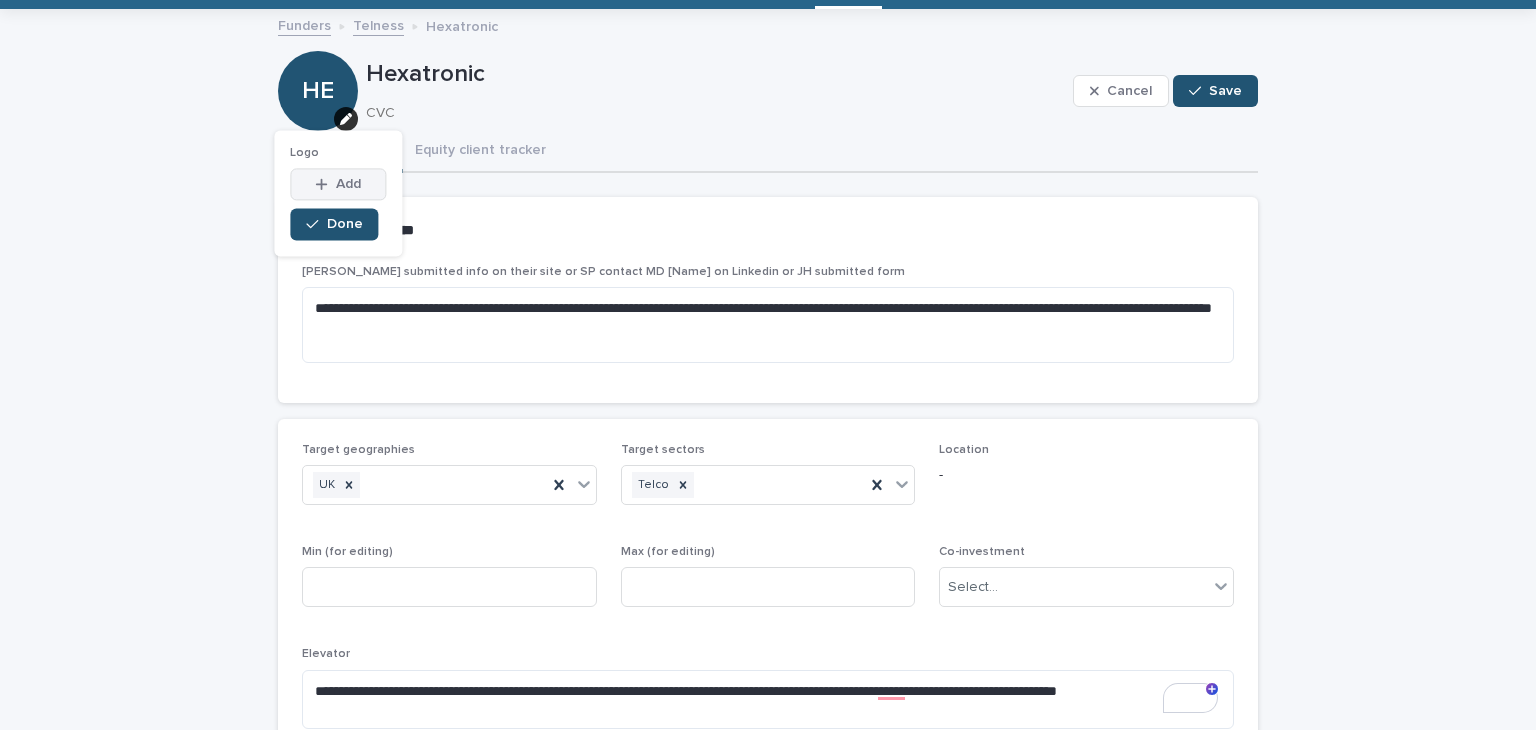 click on "Logo This file cannot be opened Download File Add Done" at bounding box center (338, 193) 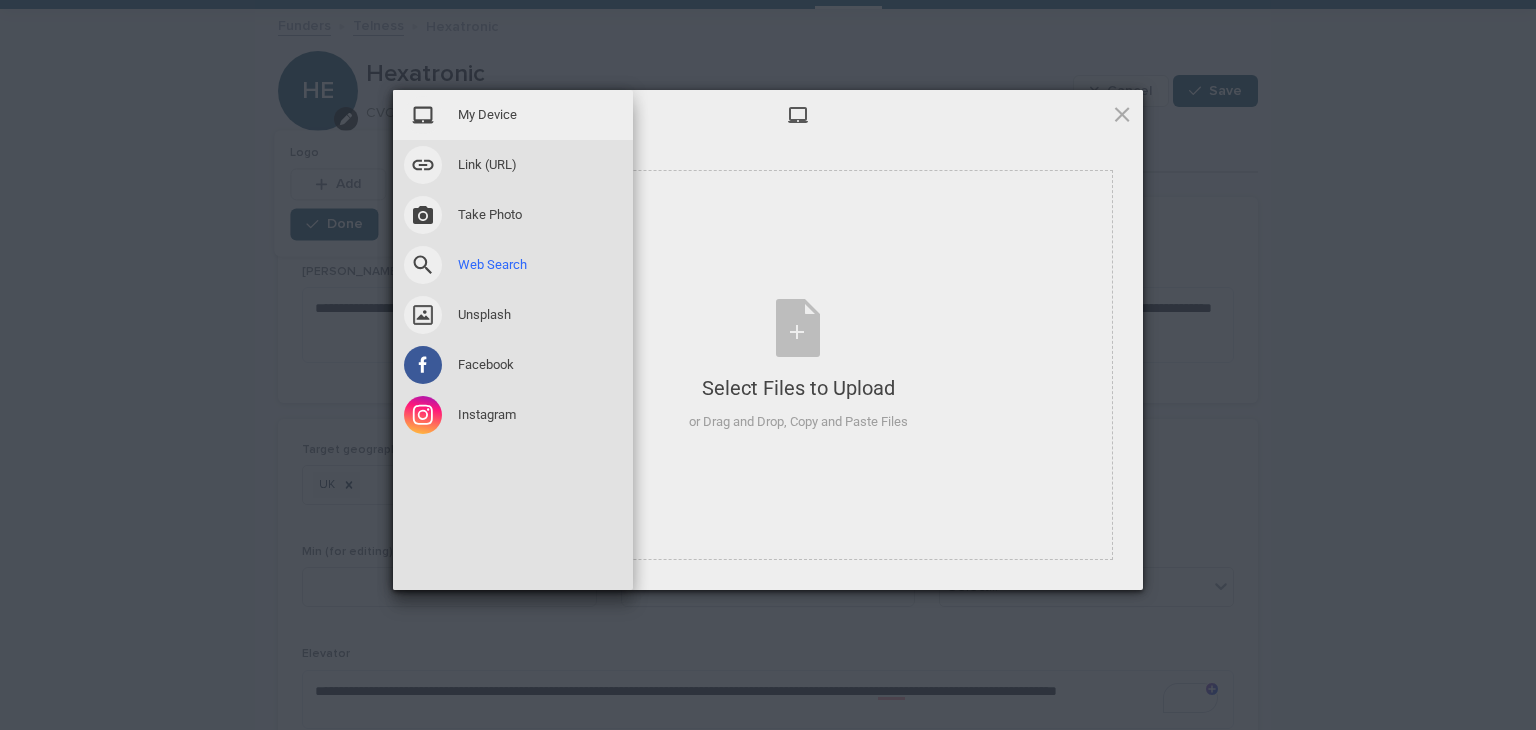 click on "Web Search" at bounding box center (513, 265) 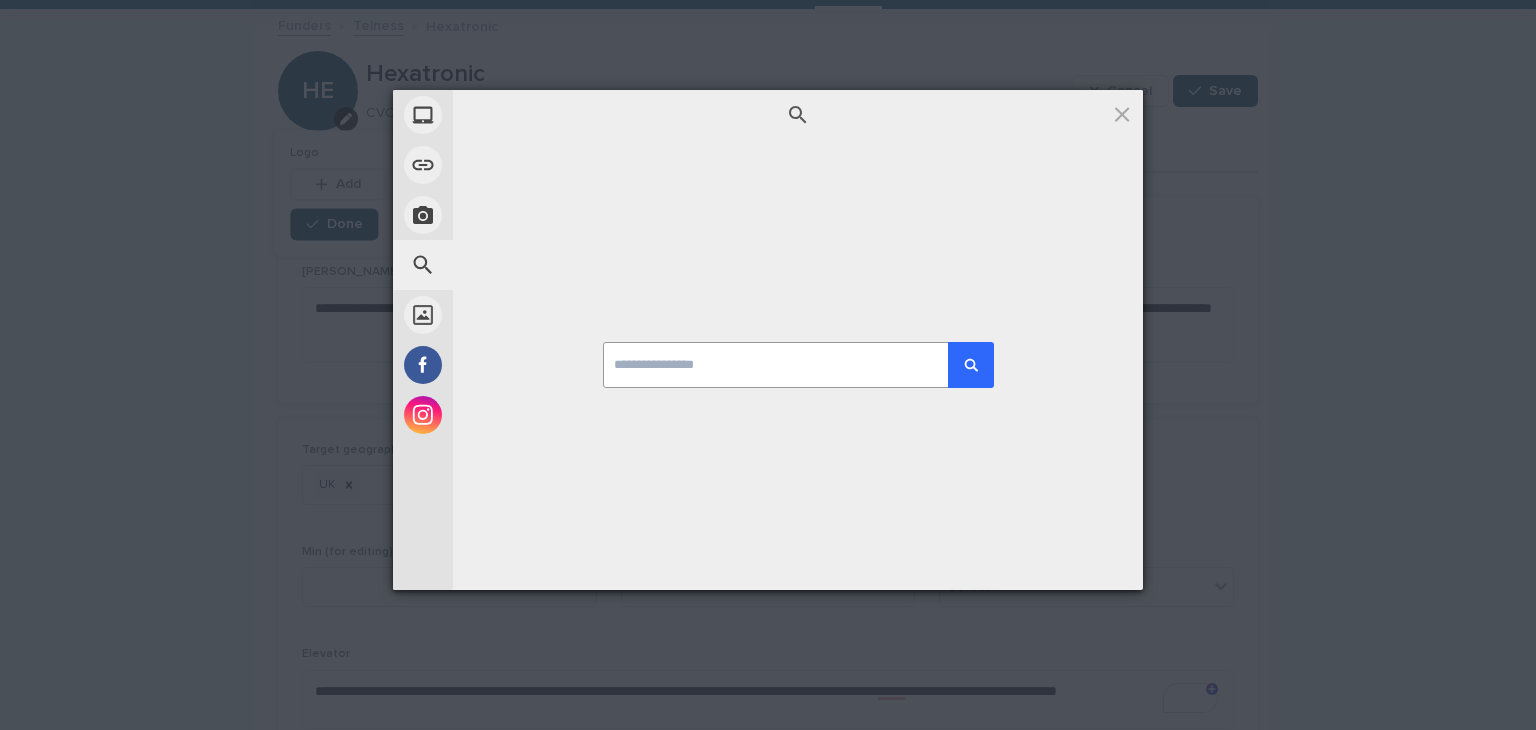 click at bounding box center (798, 365) 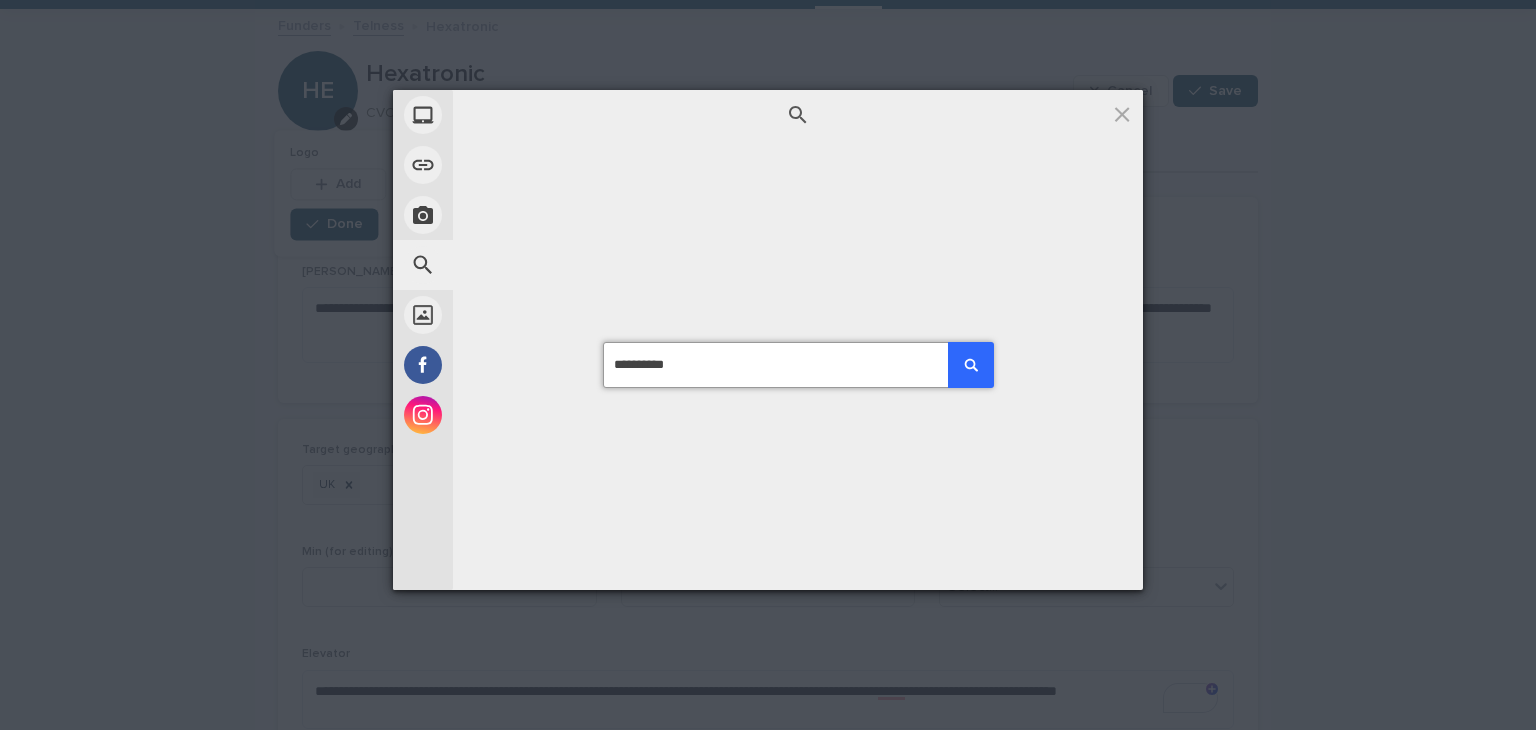 type on "**********" 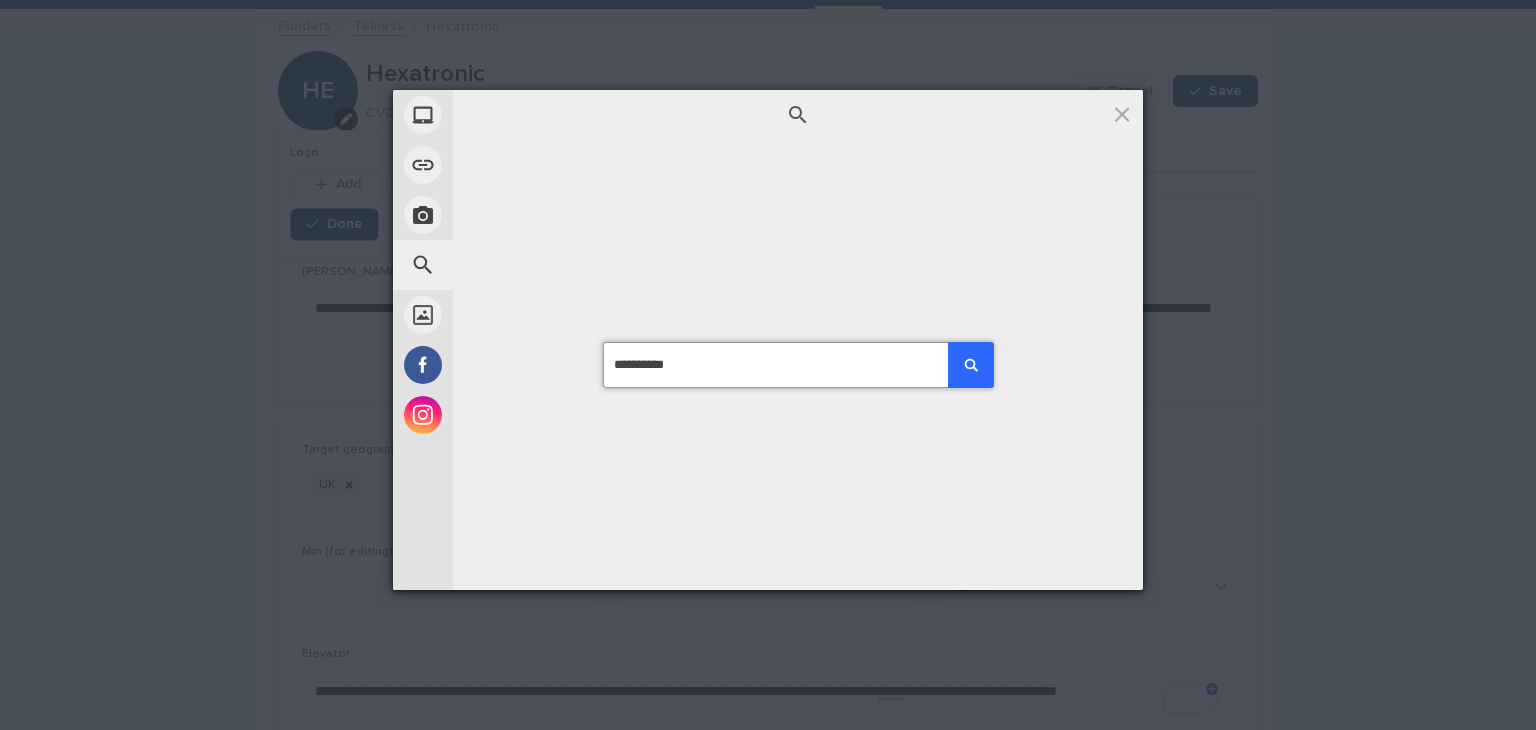 click at bounding box center [971, 365] 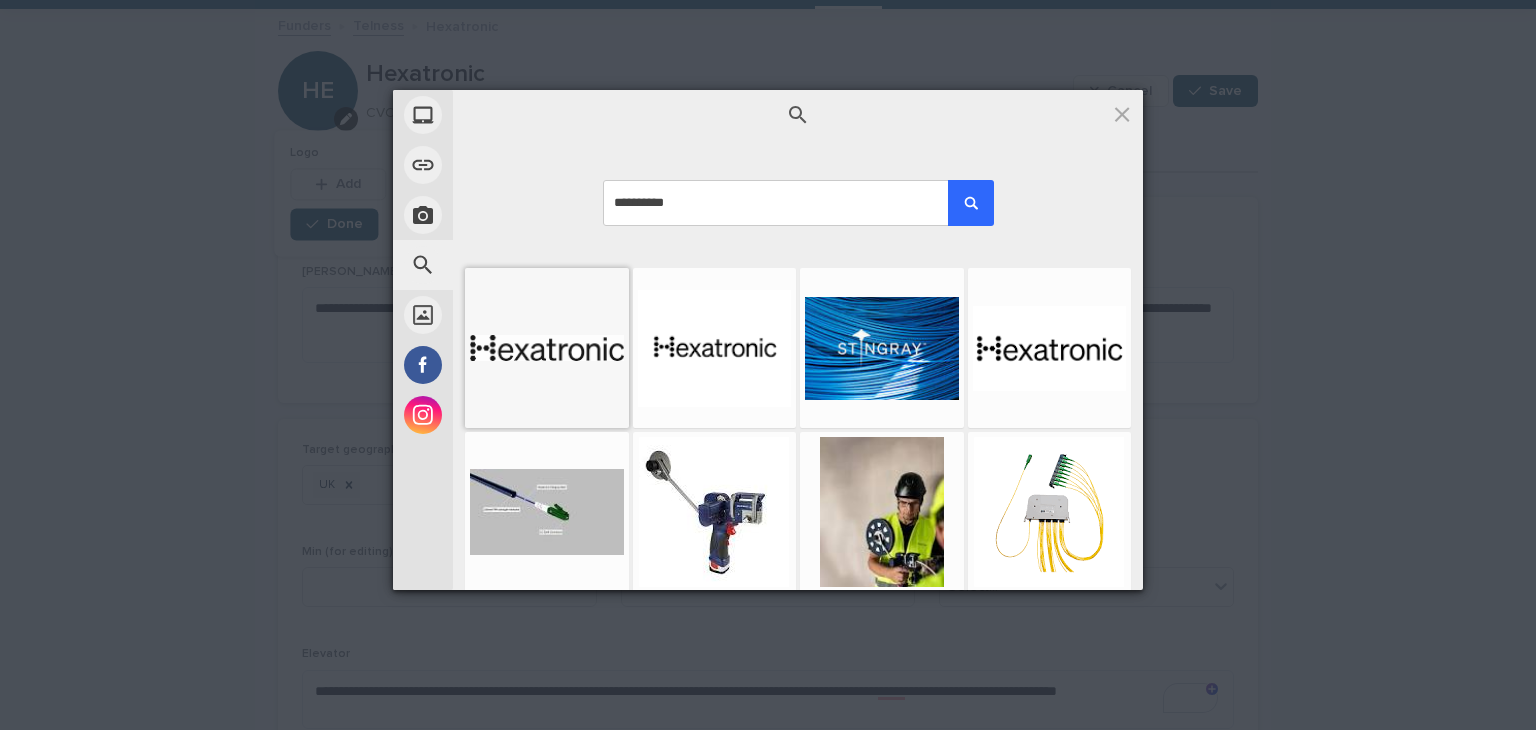 click at bounding box center (547, 348) 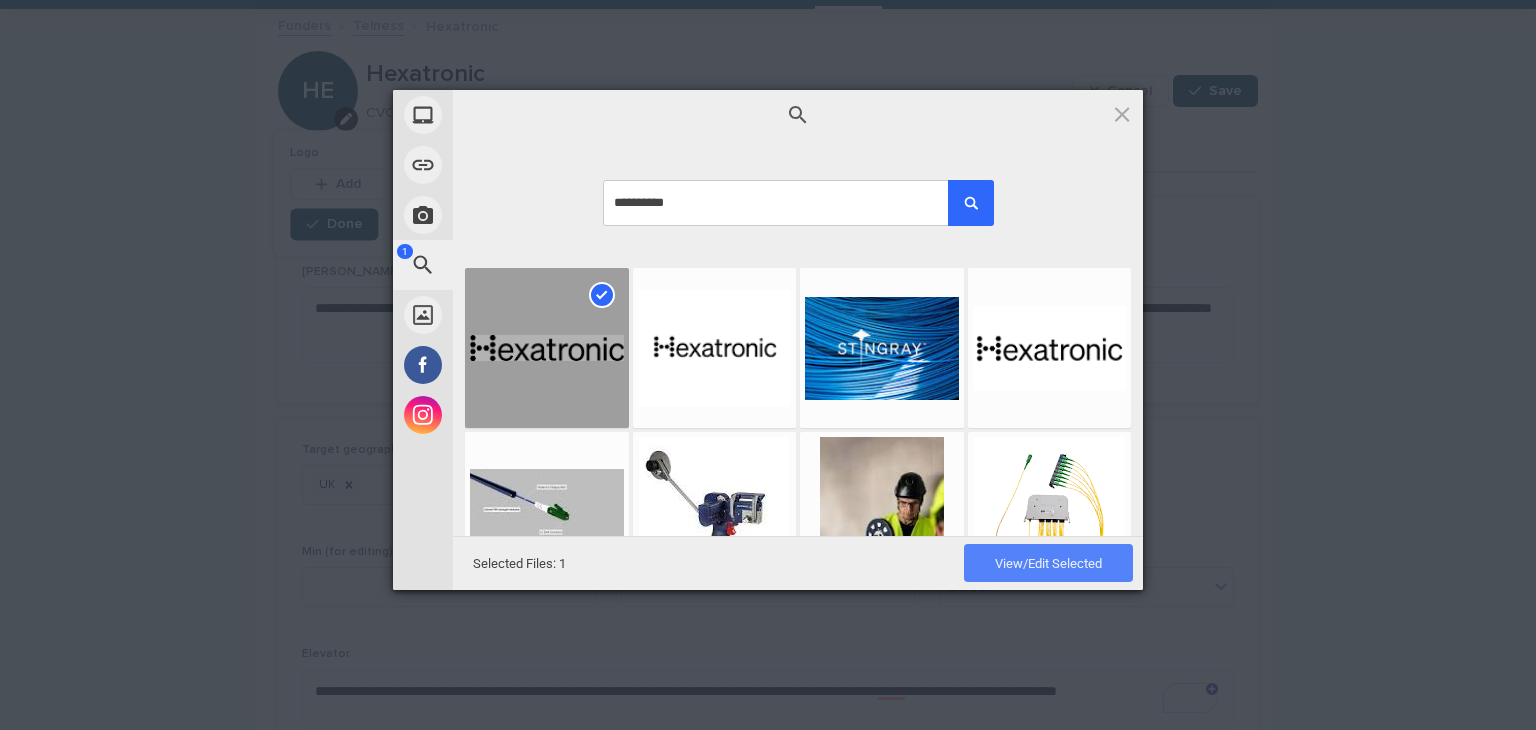 click on "View/Edit Selected" at bounding box center [1048, 563] 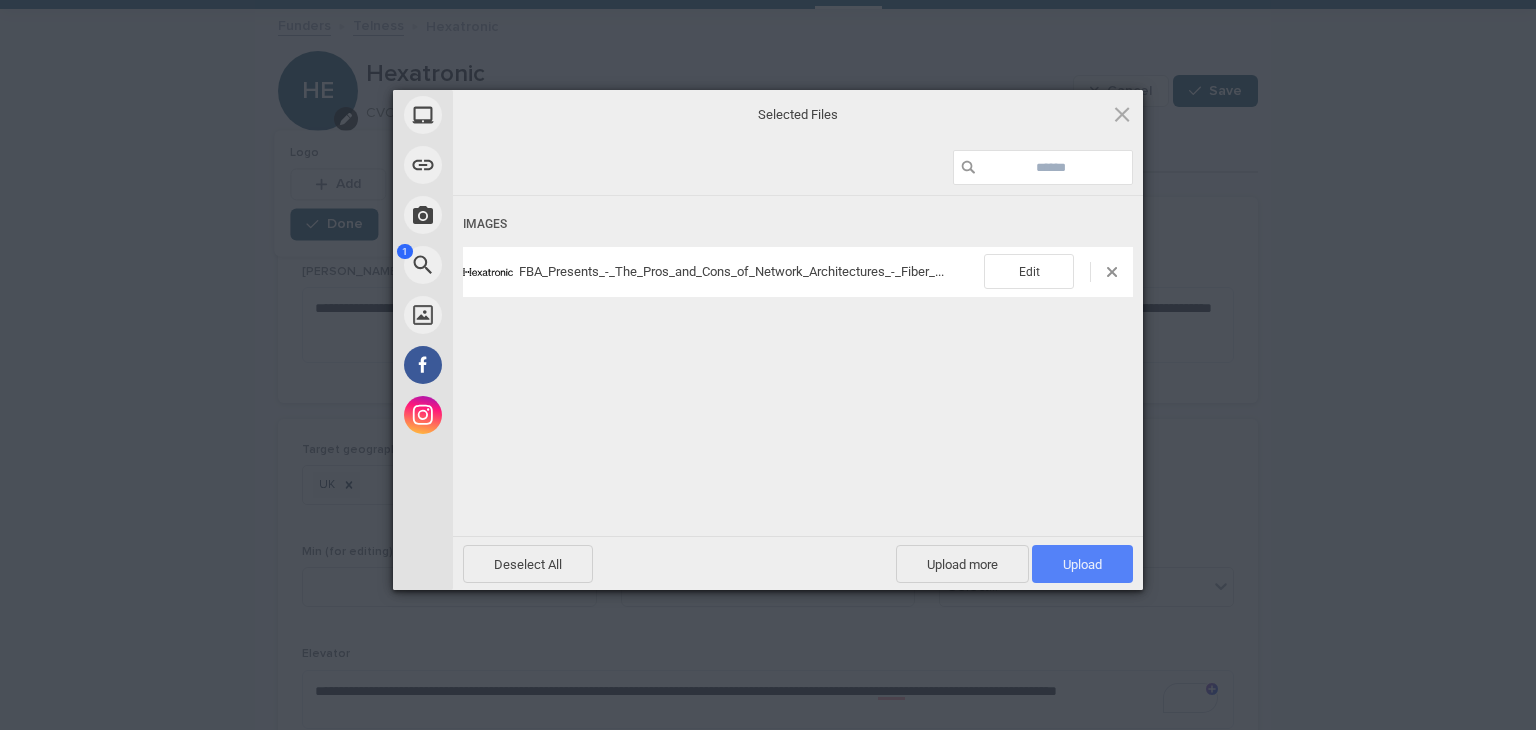 click on "Upload
1" at bounding box center (1082, 564) 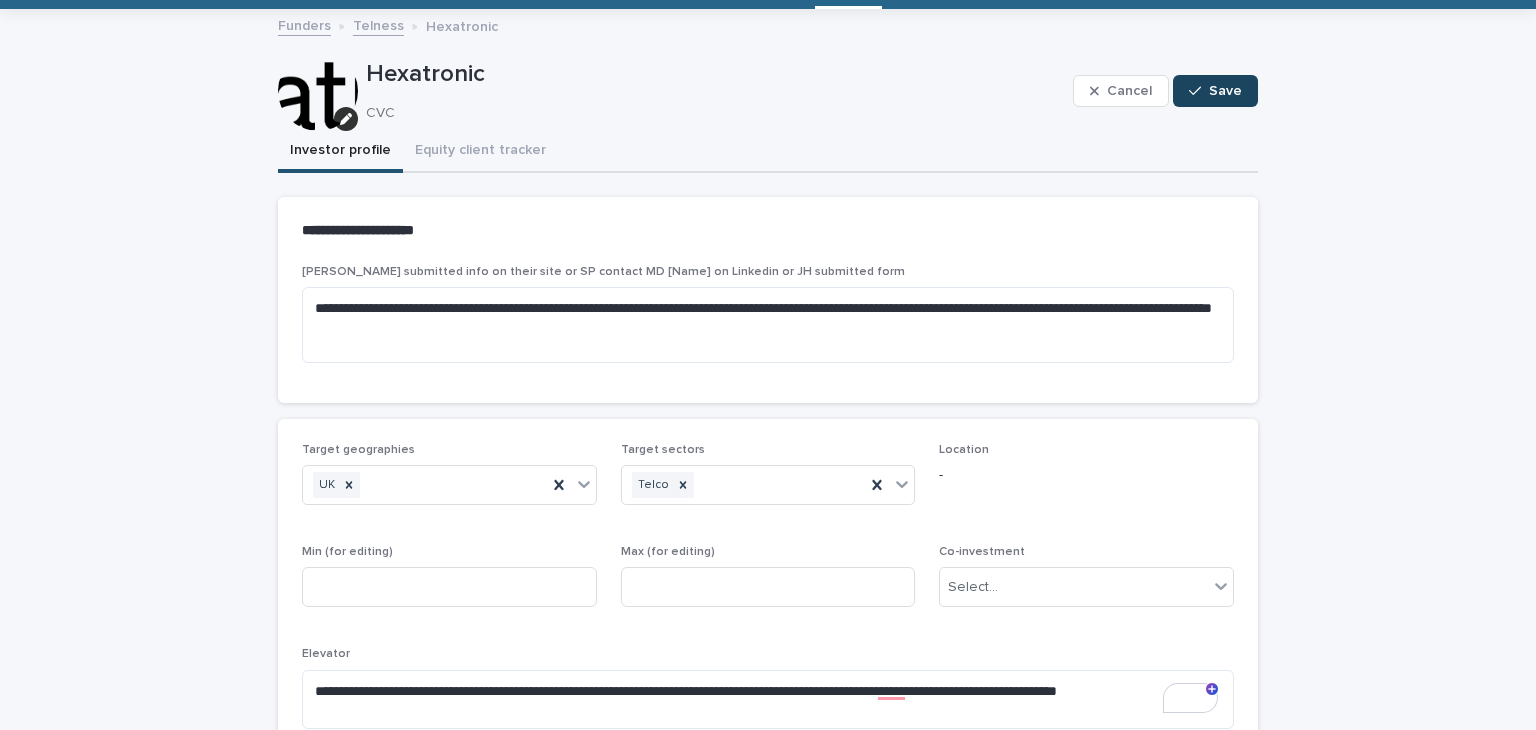 click on "Save" at bounding box center (1215, 91) 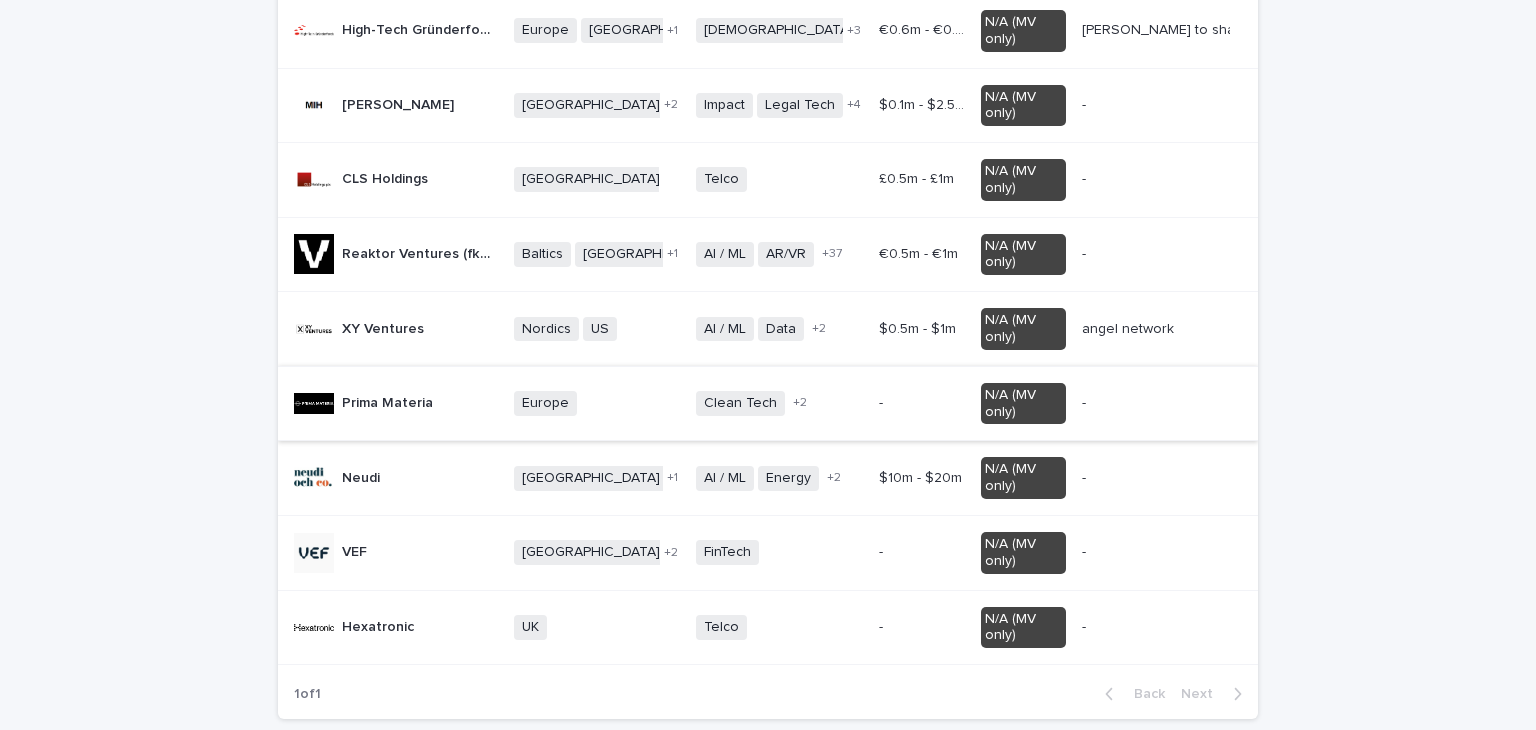 scroll, scrollTop: 1268, scrollLeft: 0, axis: vertical 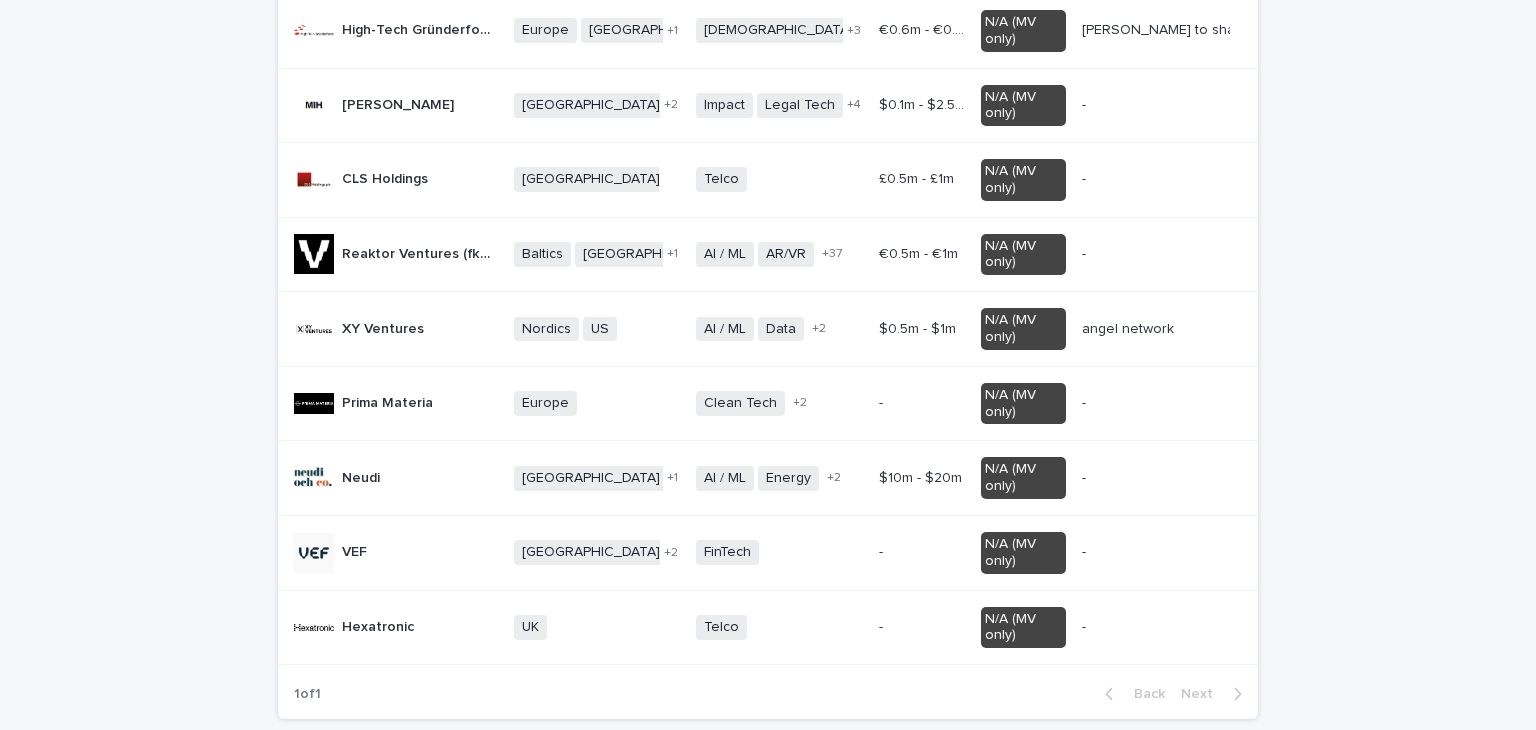 click on "Europe + 0" at bounding box center [597, 403] 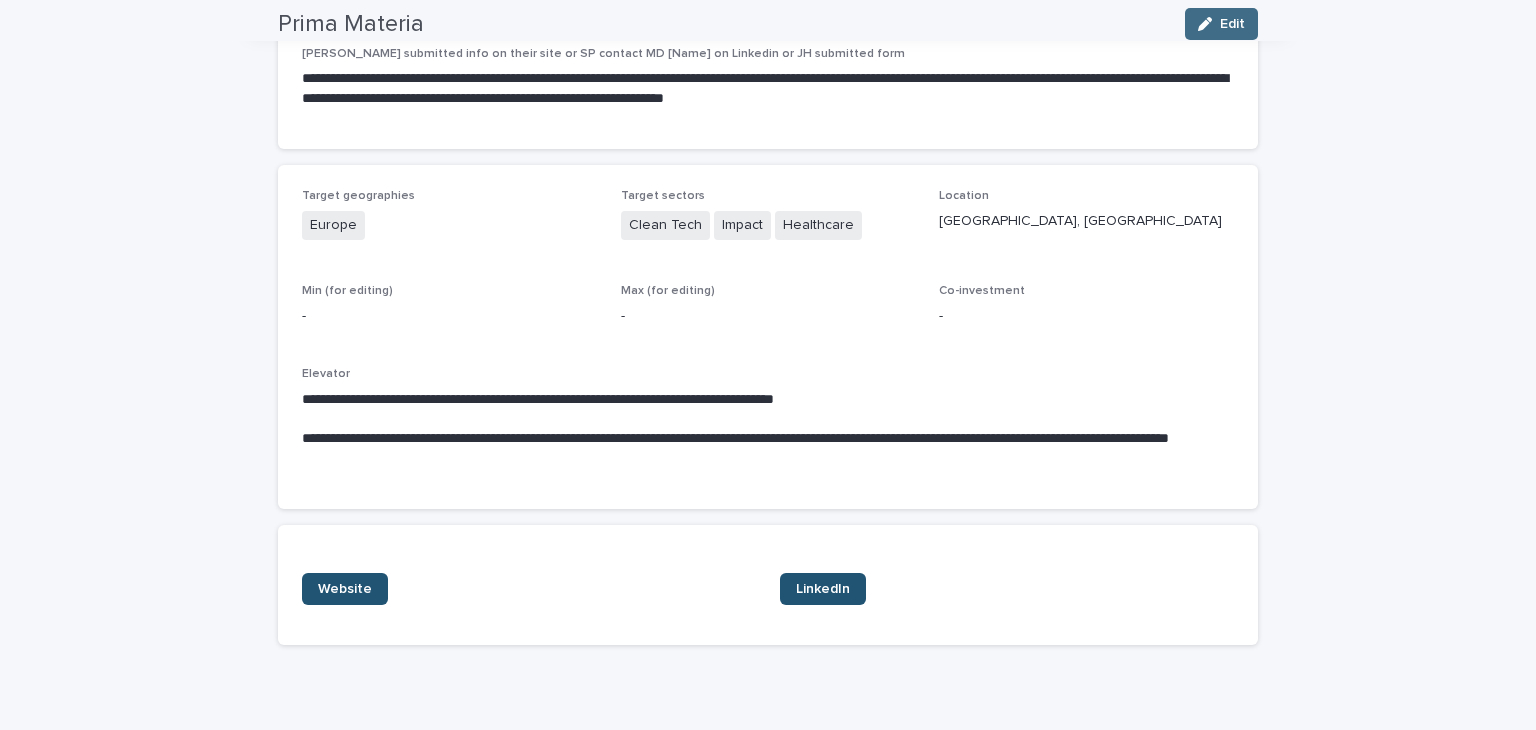 scroll, scrollTop: 320, scrollLeft: 0, axis: vertical 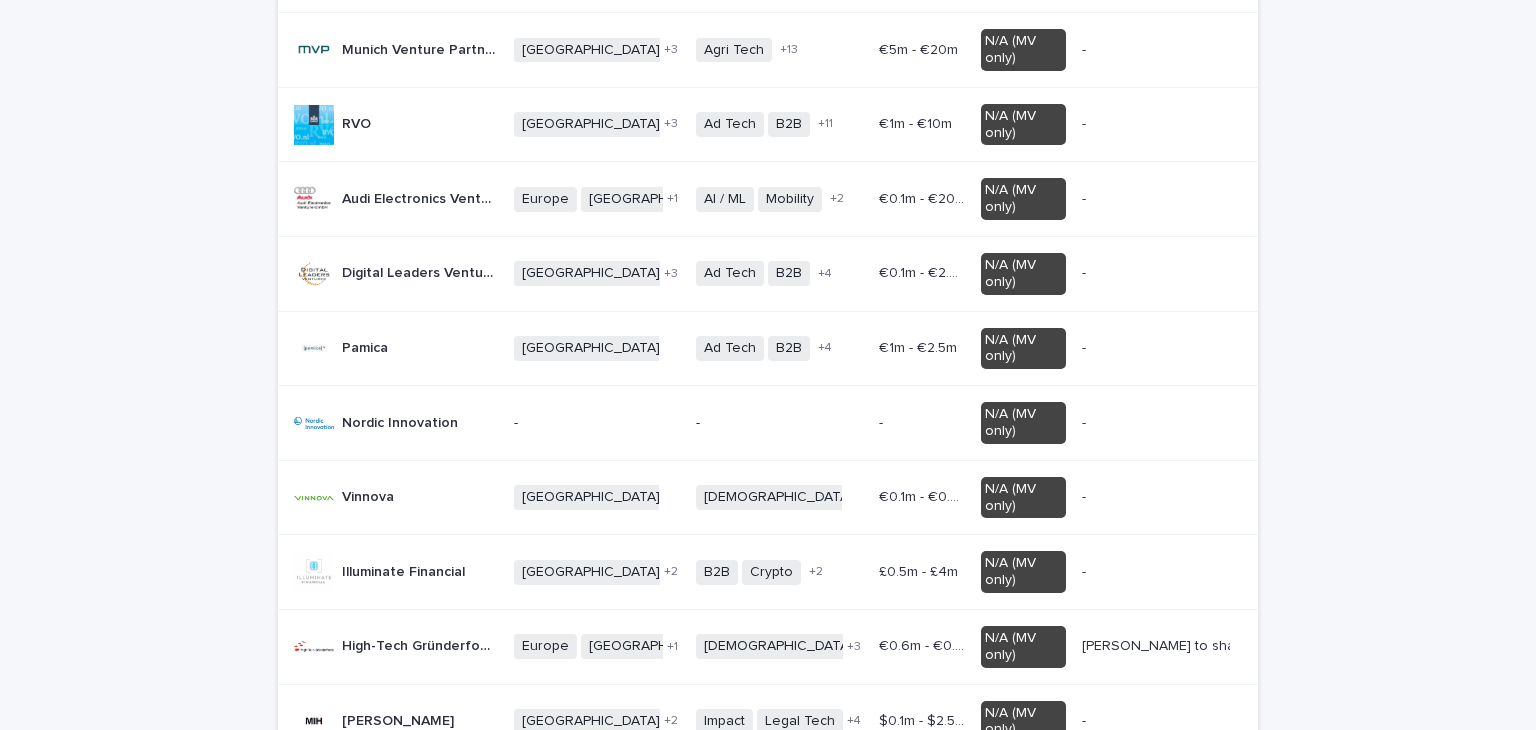 click on "-" at bounding box center [597, 423] 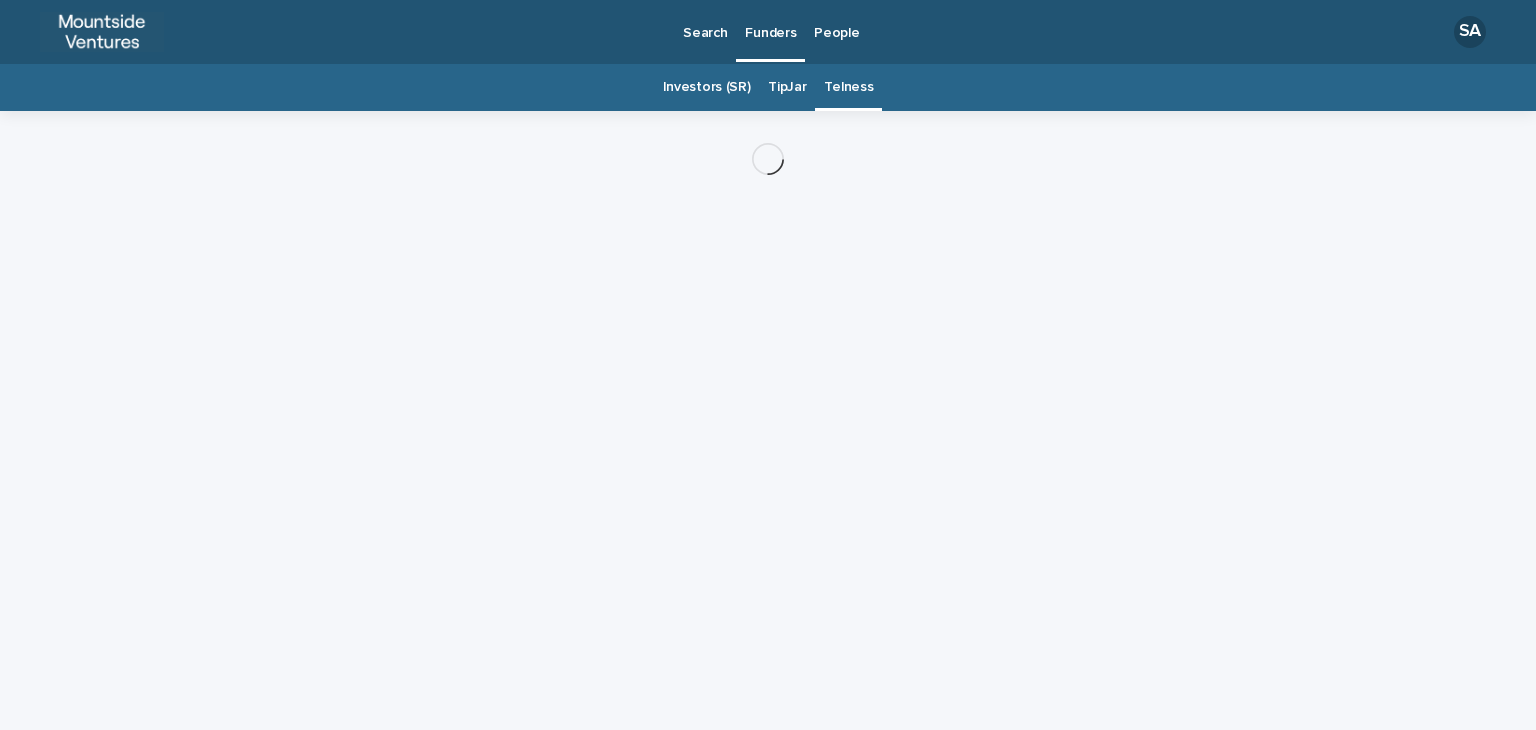 scroll, scrollTop: 0, scrollLeft: 0, axis: both 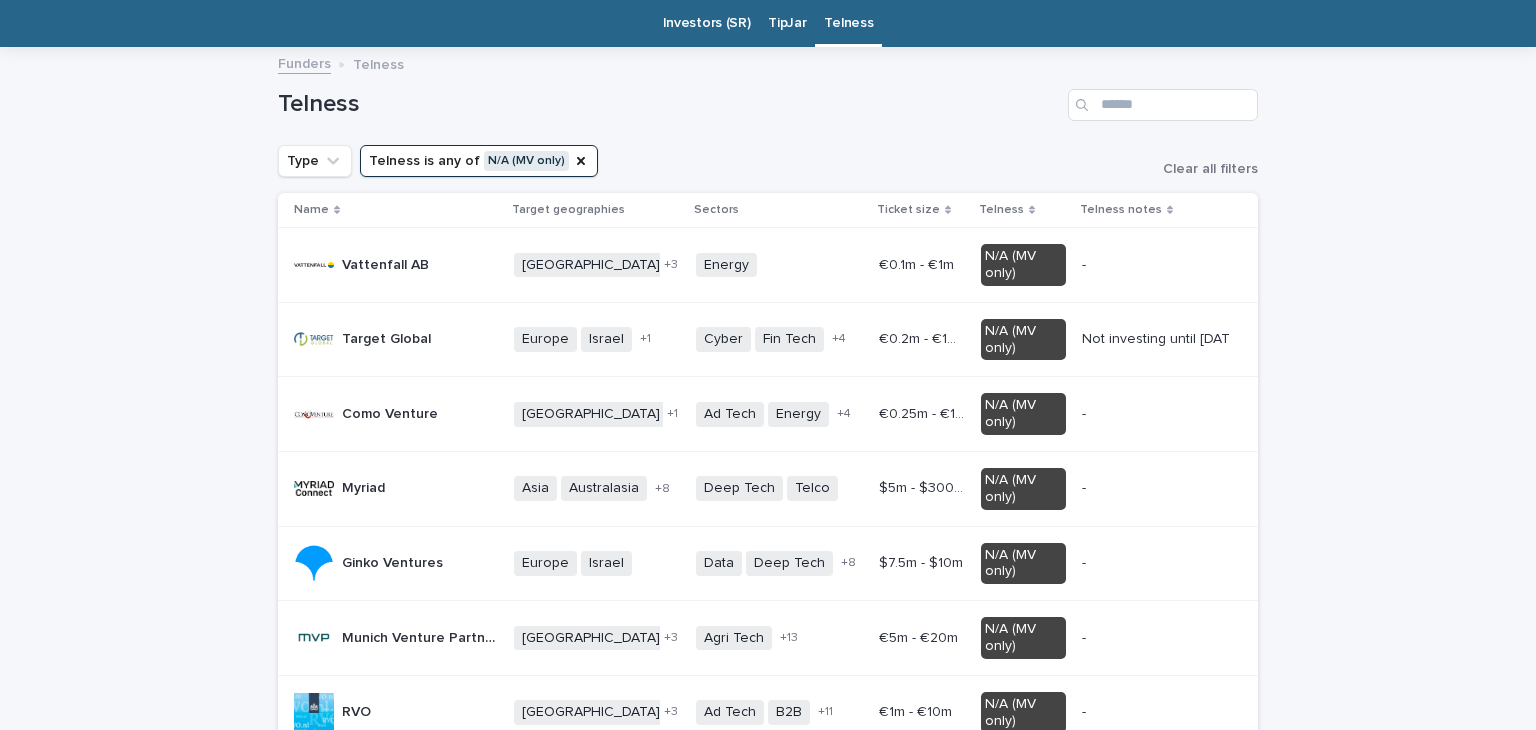 click on "Telness is any of N/A (MV only)" at bounding box center (479, 161) 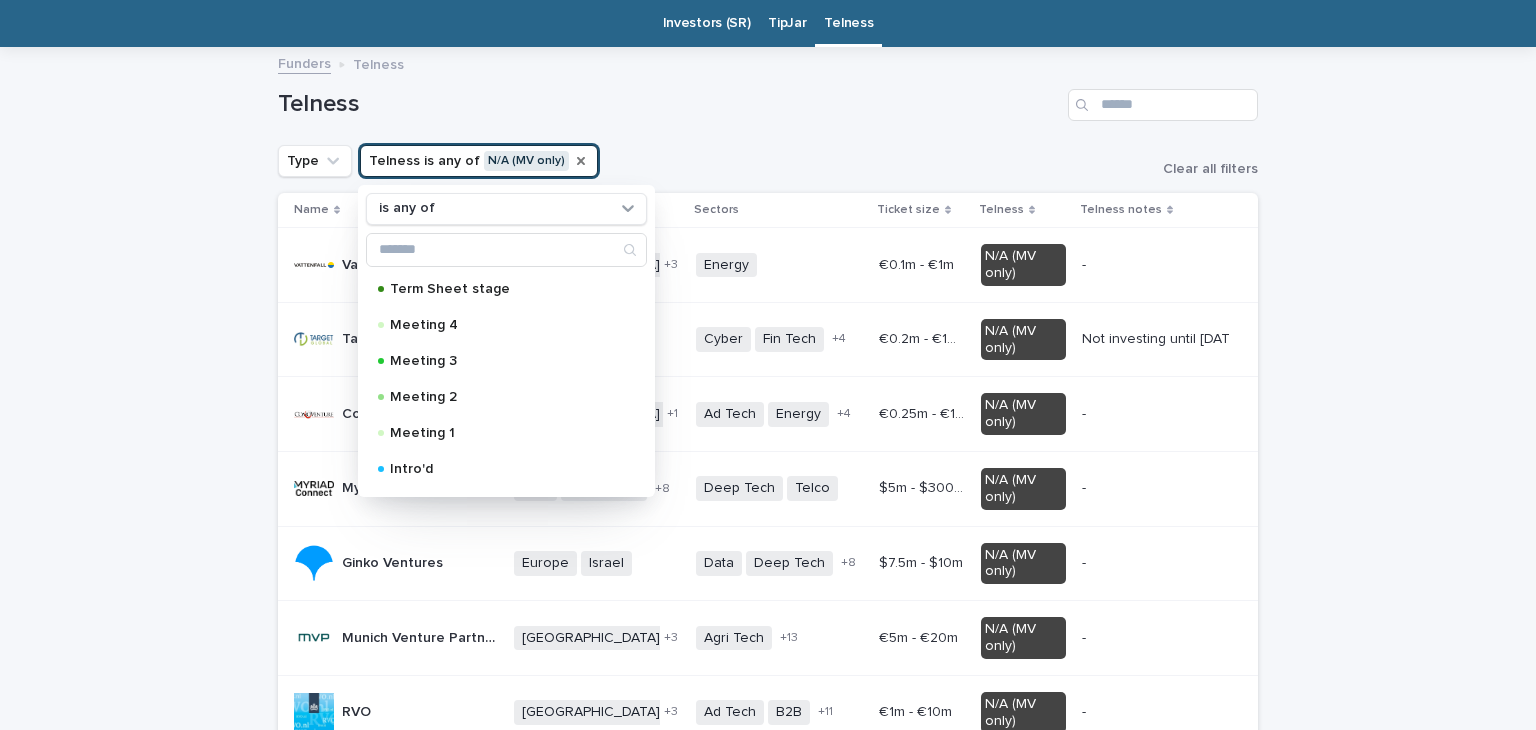 click 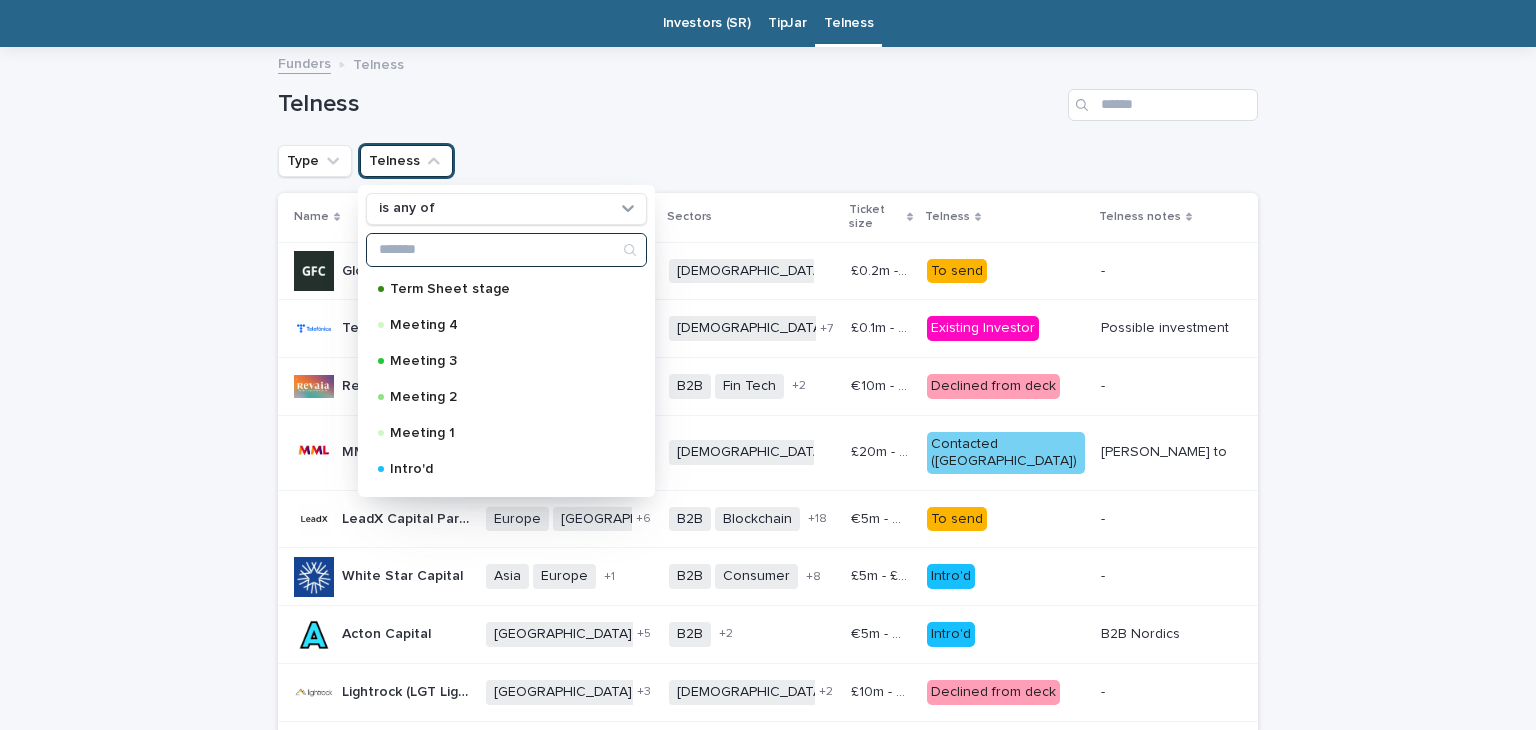 click at bounding box center (506, 250) 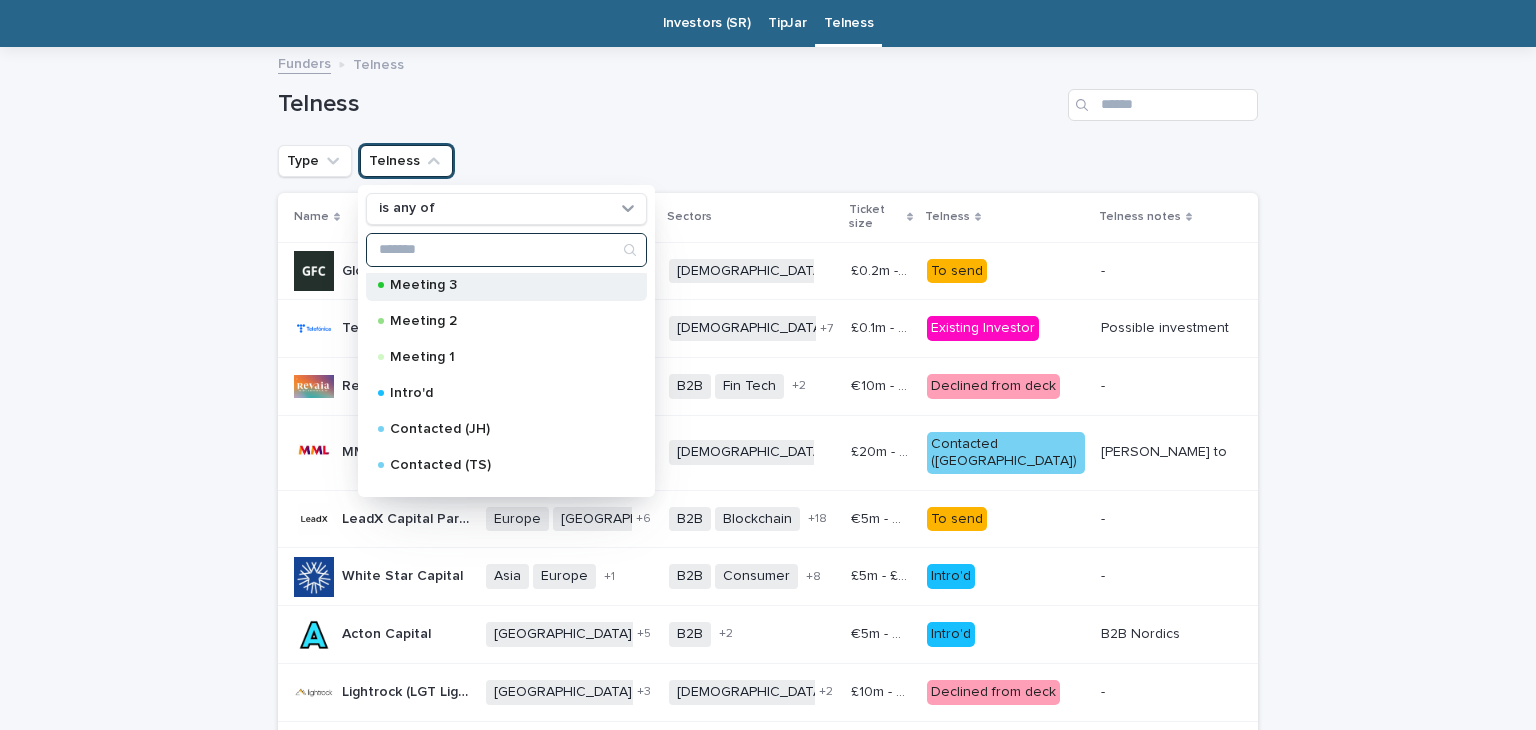 scroll, scrollTop: 0, scrollLeft: 0, axis: both 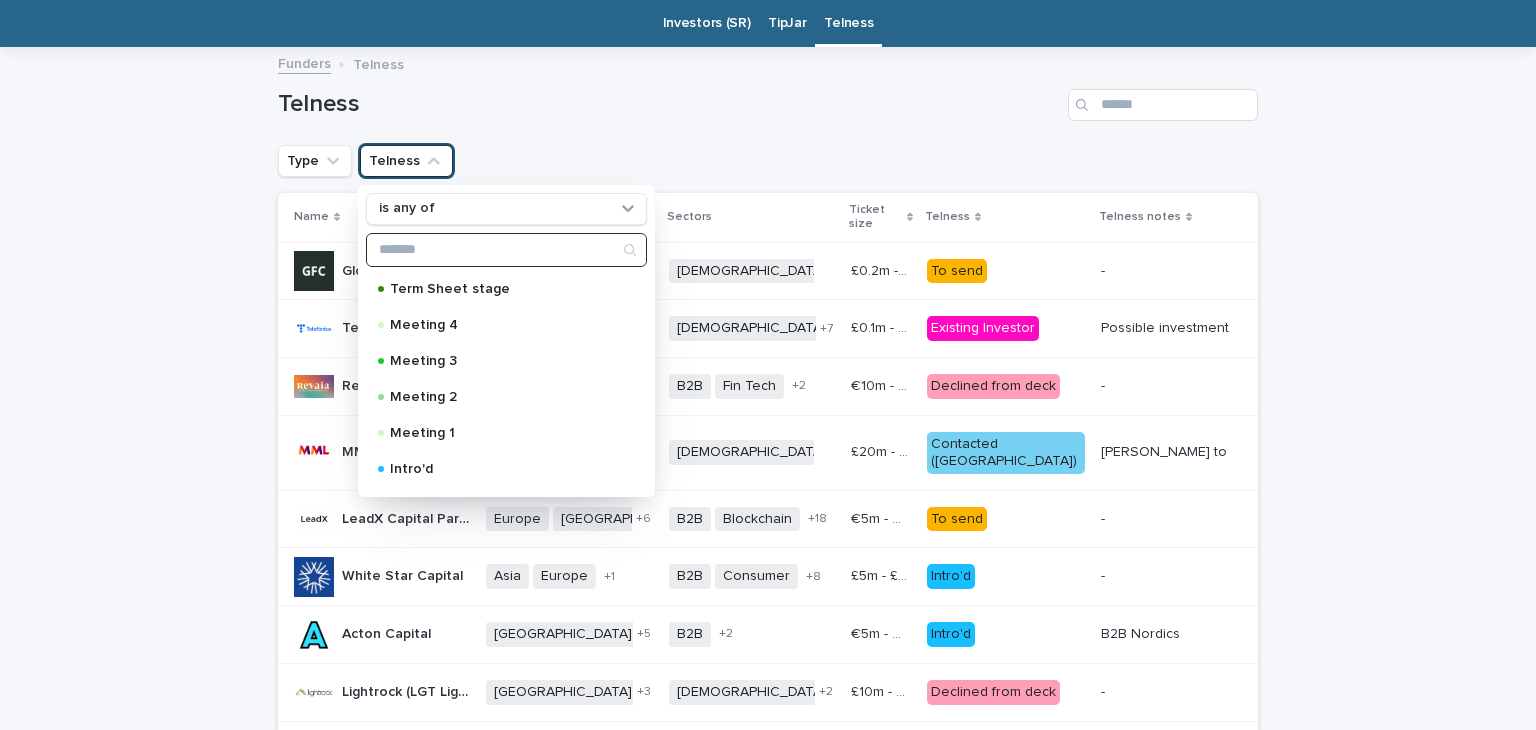 click at bounding box center [506, 250] 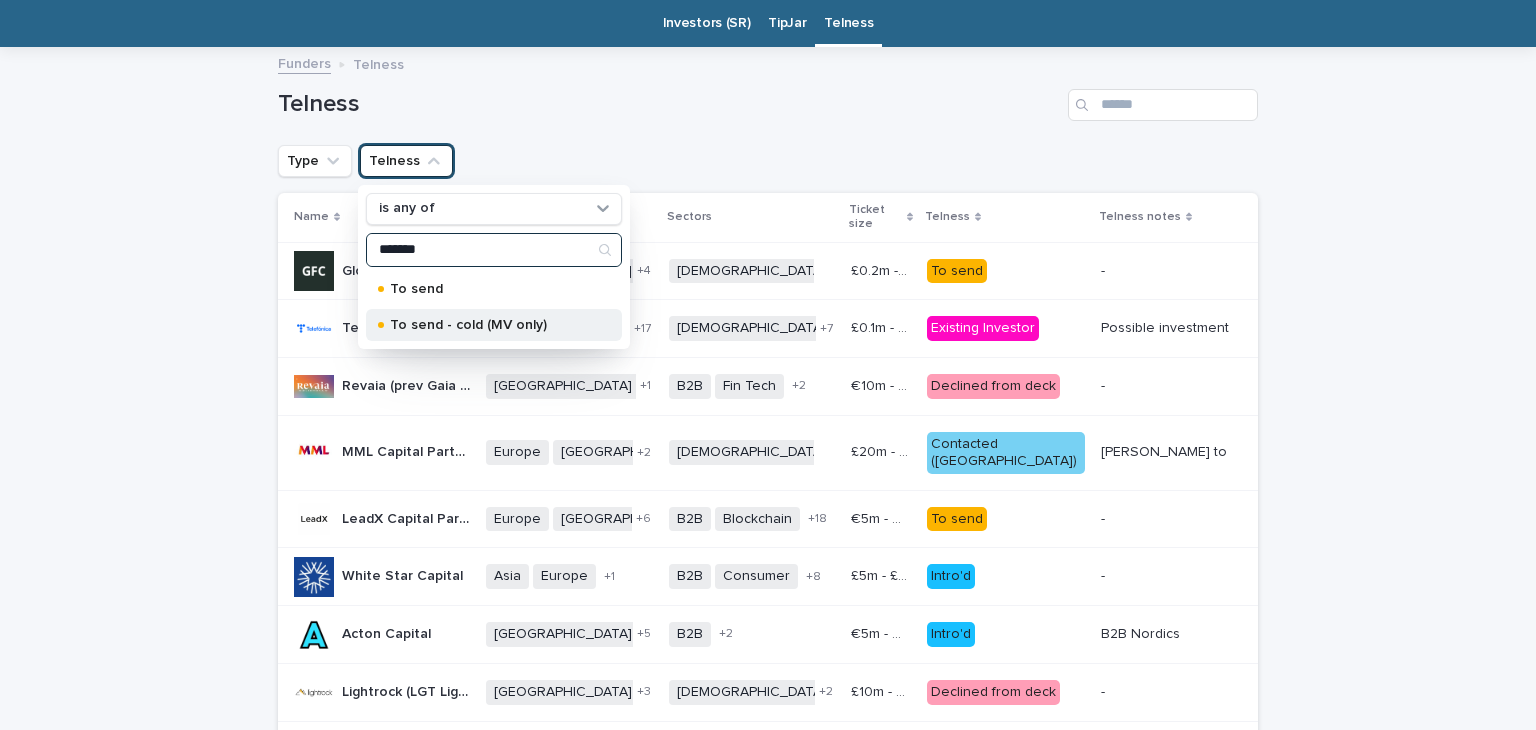 type on "*******" 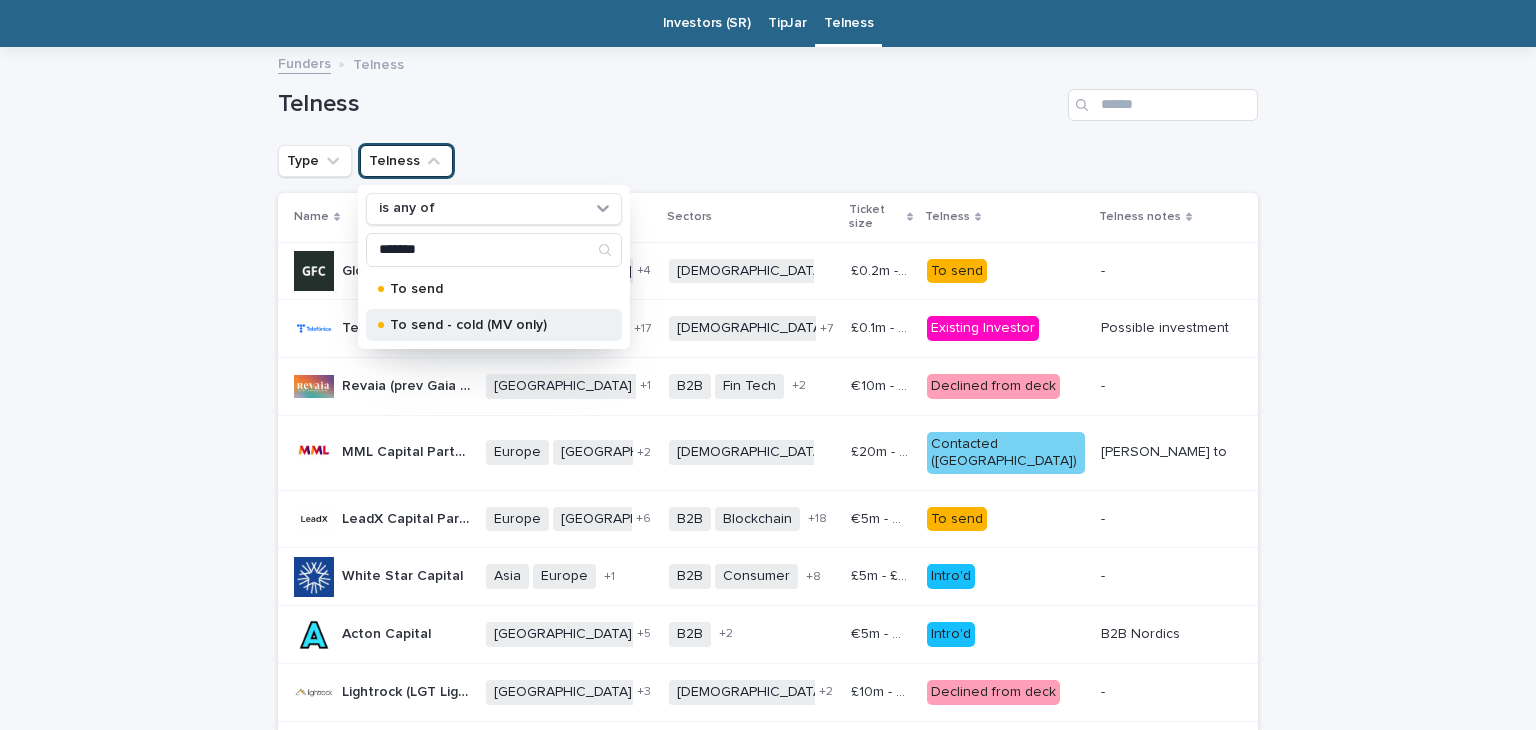 click on "To send - cold (MV only)" at bounding box center [490, 325] 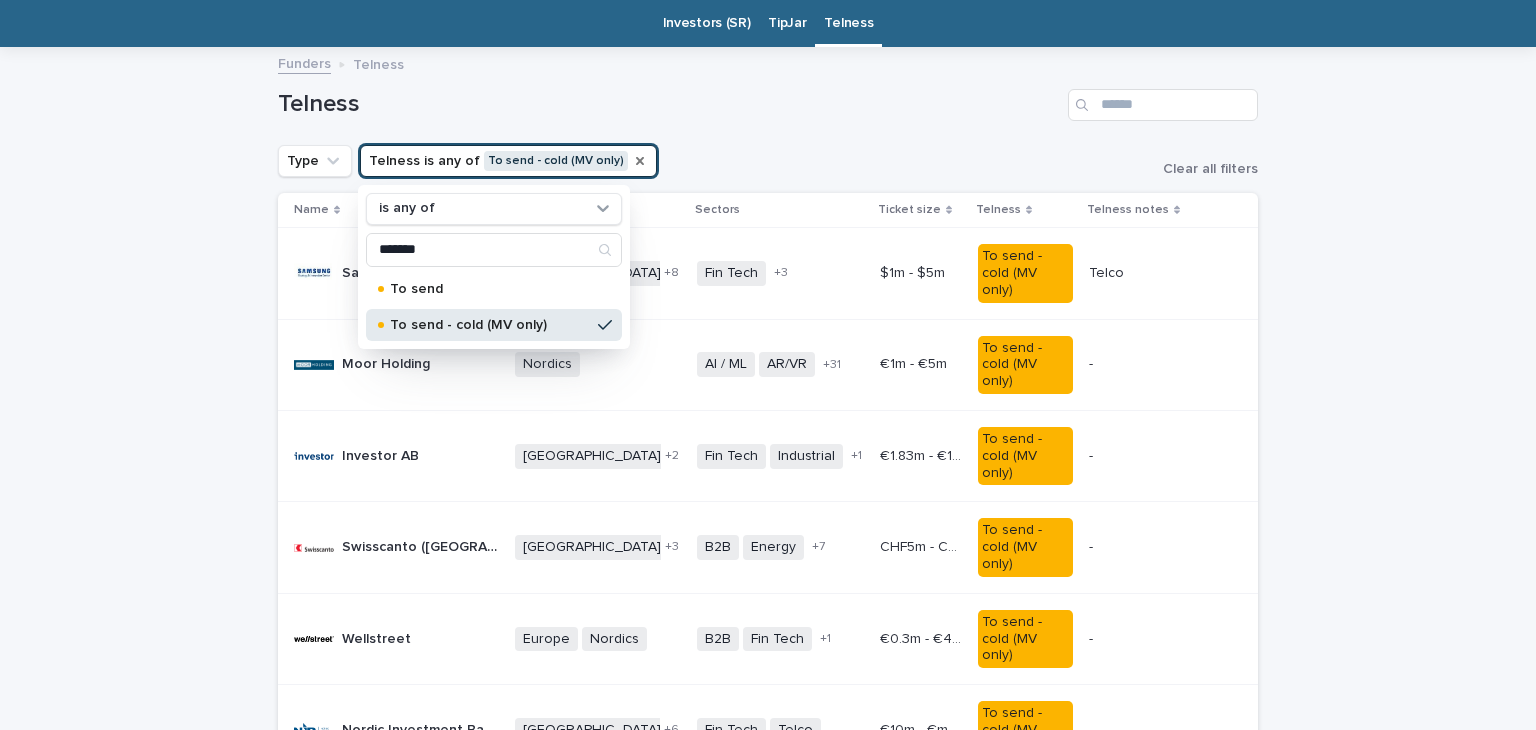 click on "Type Telness is any of To send - cold (MV only) is any of ******* To send To send - cold (MV only) Clear all filters" at bounding box center (768, 161) 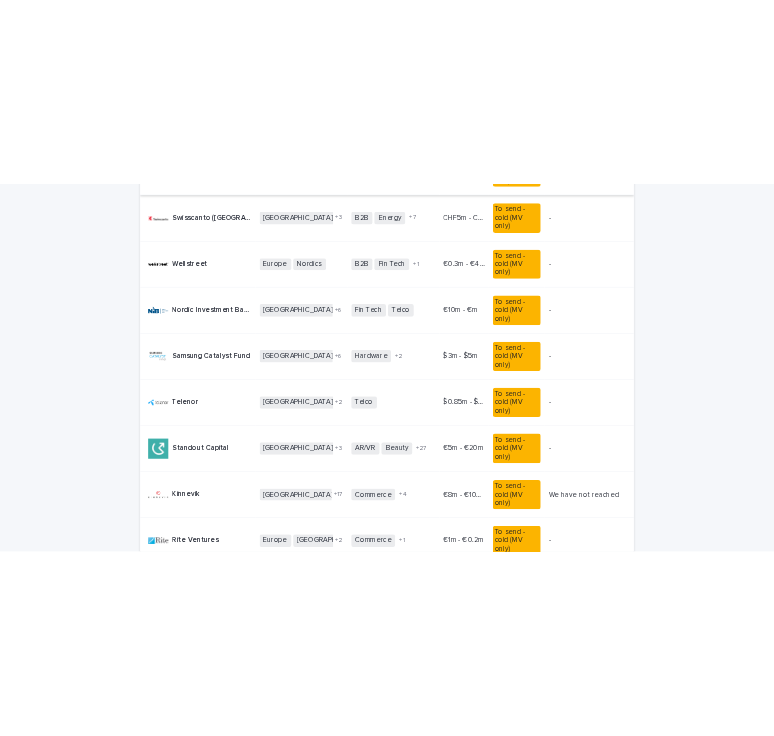 scroll, scrollTop: 0, scrollLeft: 0, axis: both 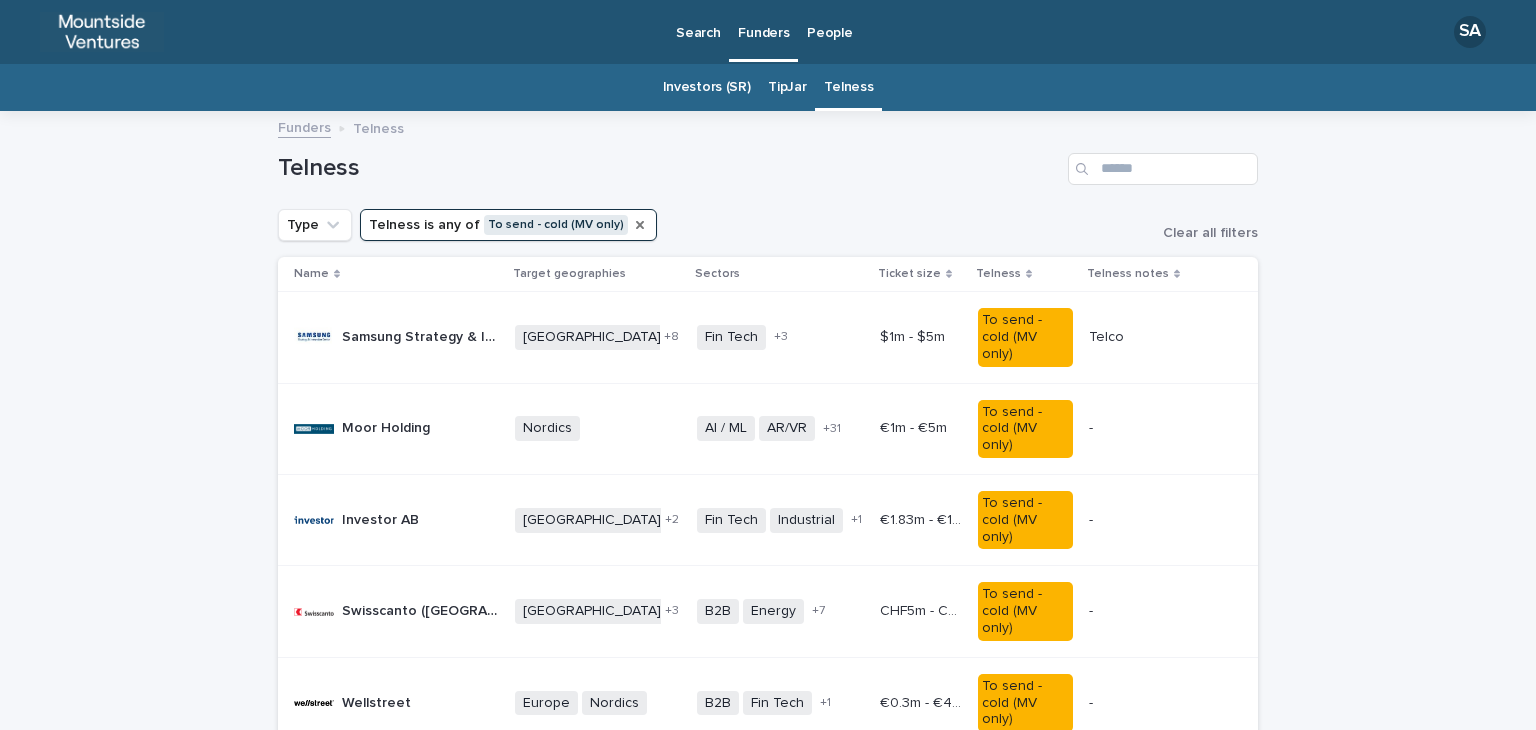 click on "Telness" at bounding box center (768, 161) 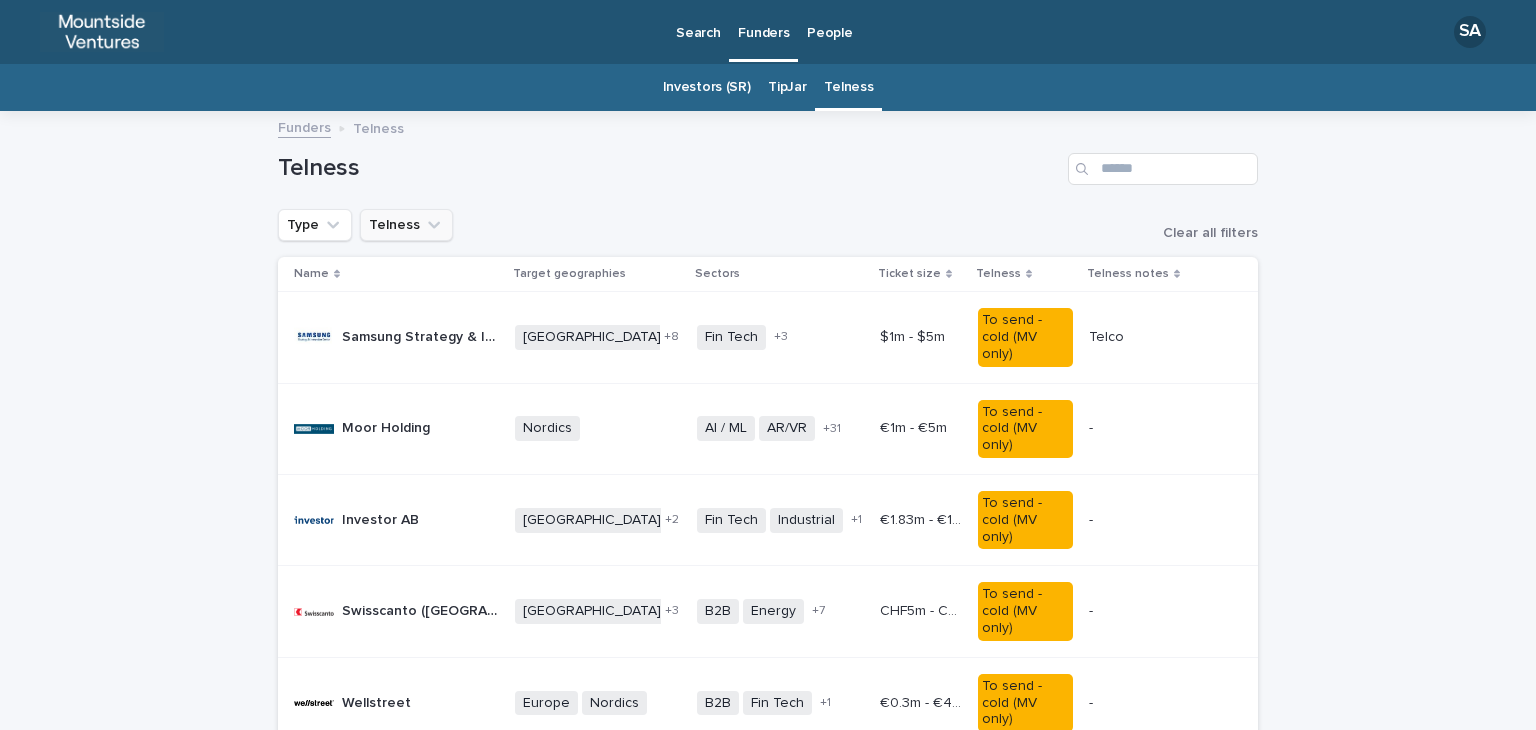 click on "Telness" at bounding box center [406, 225] 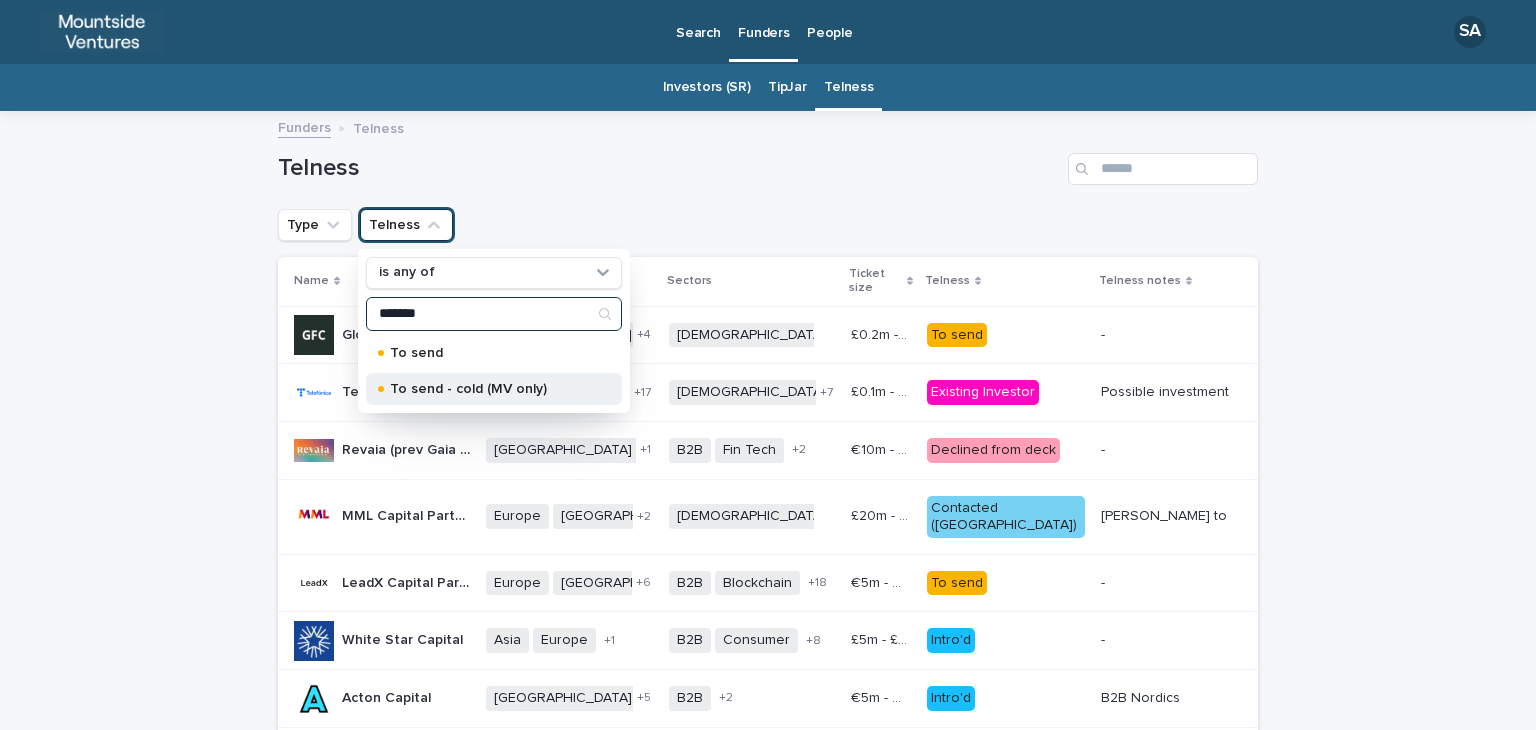 type on "*******" 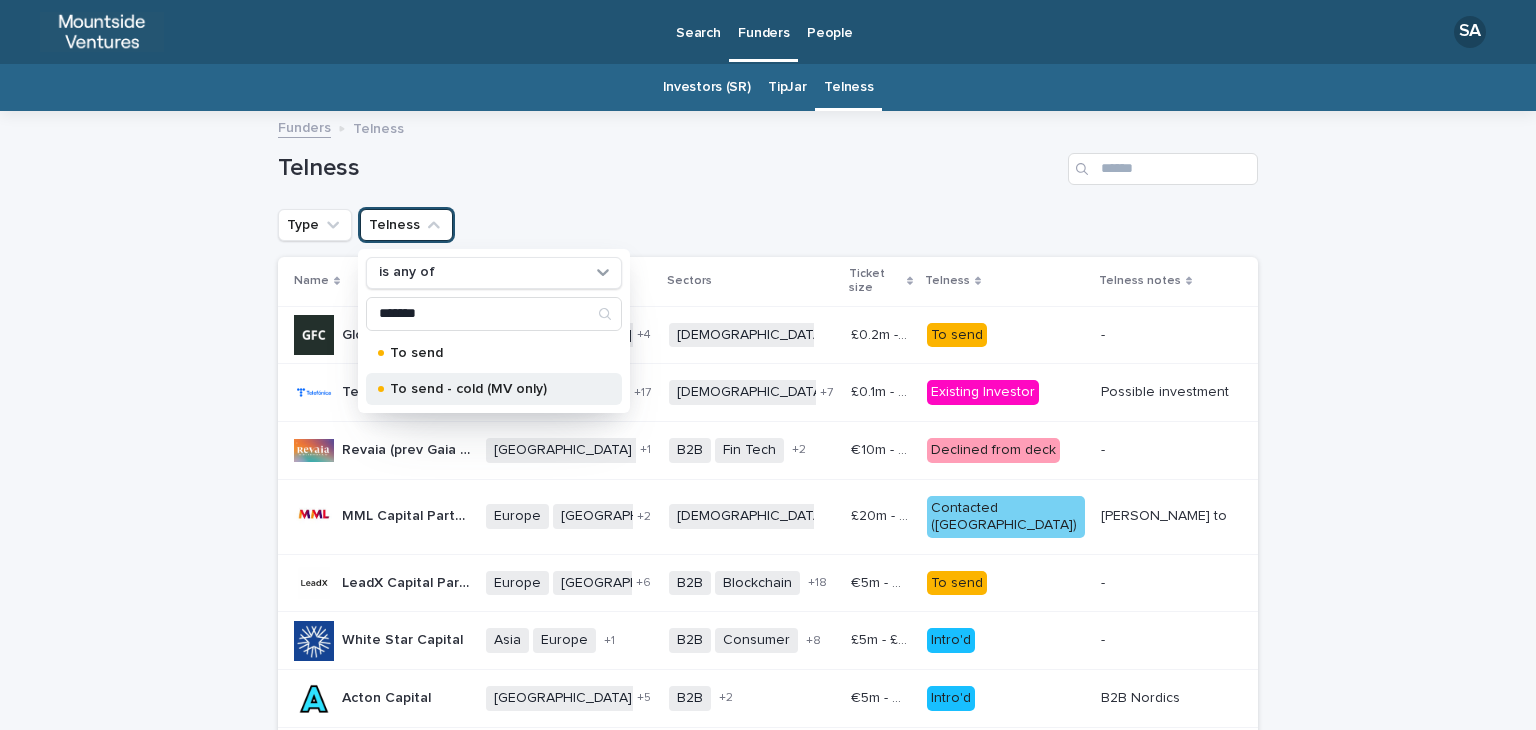 click on "To send - cold (MV only)" at bounding box center [490, 389] 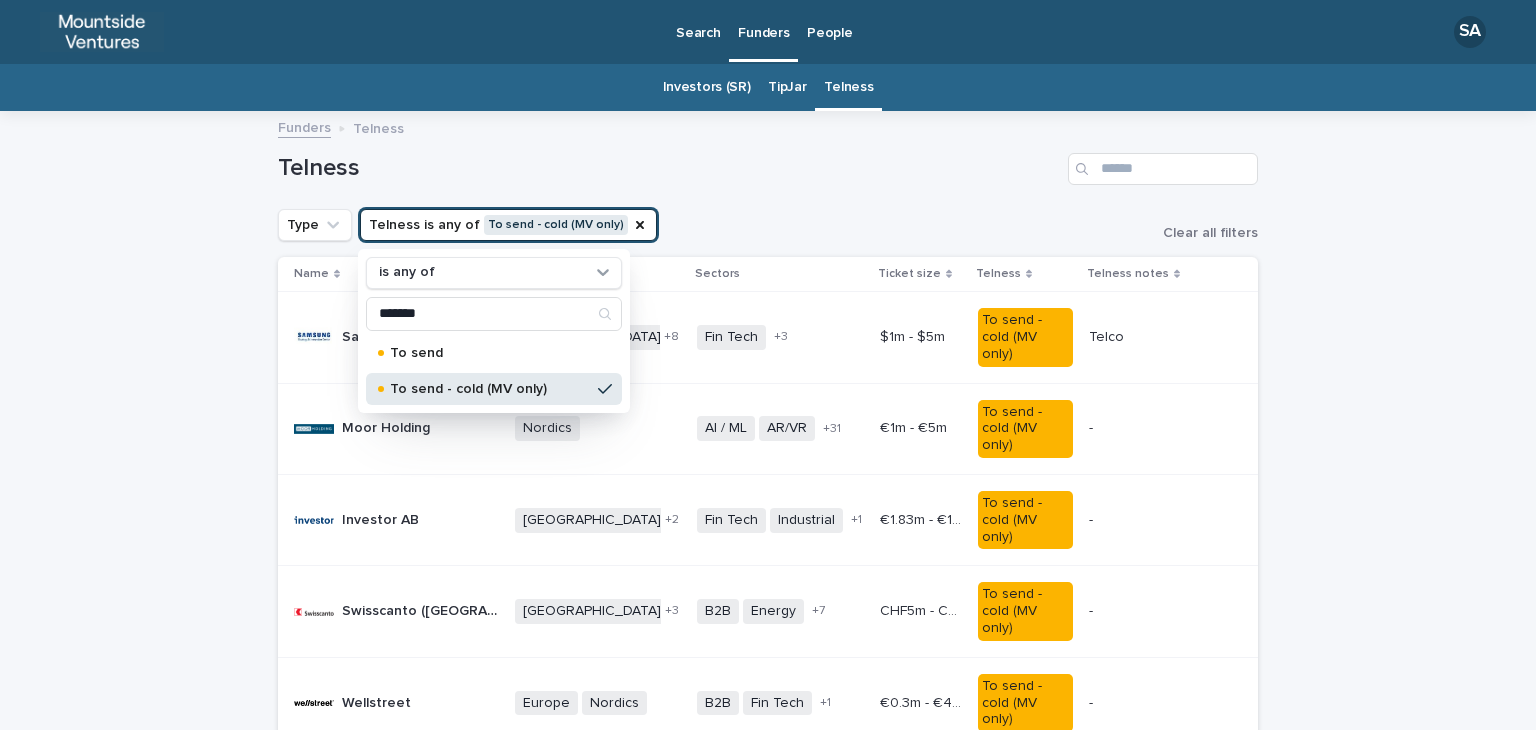 click on "Type Telness is any of To send - cold (MV only) is any of ******* To send To send - cold (MV only) Clear all filters" at bounding box center [768, 225] 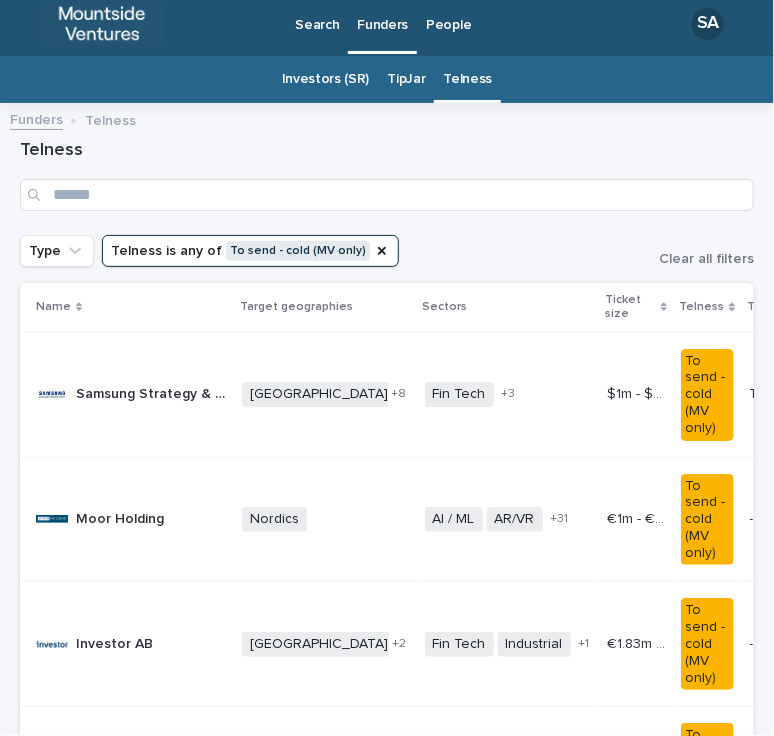 scroll, scrollTop: 4, scrollLeft: 0, axis: vertical 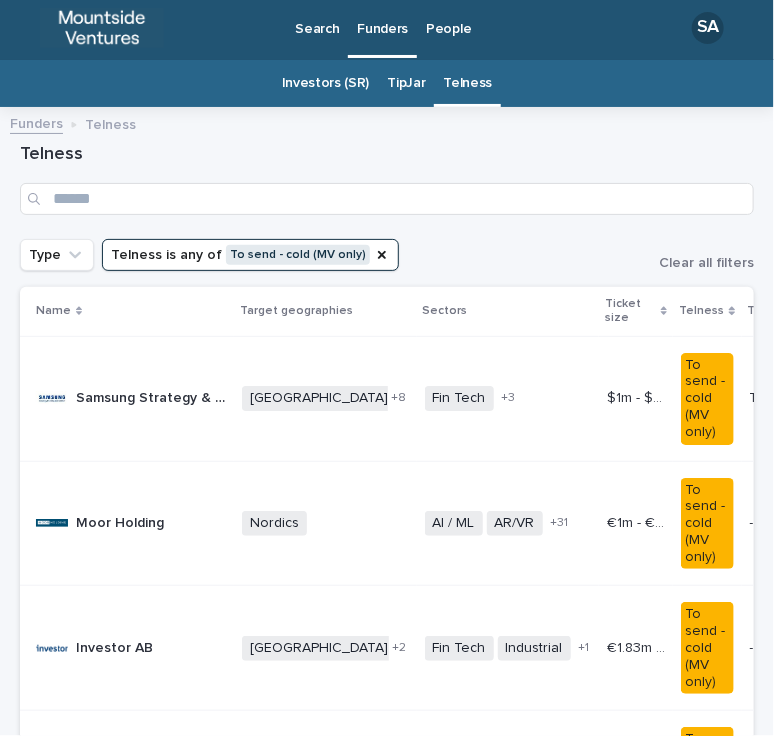 click on "Telness" at bounding box center (387, 179) 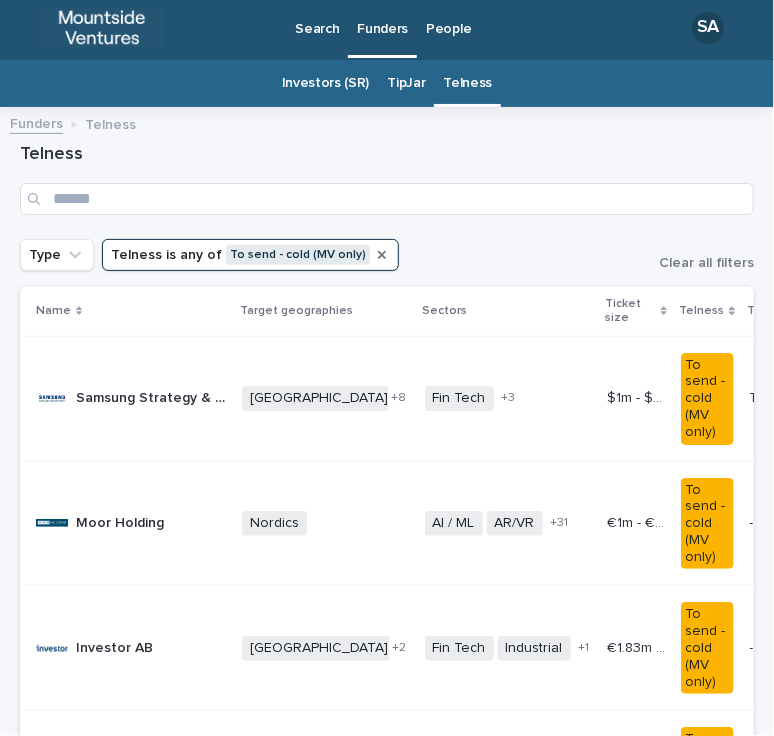 click 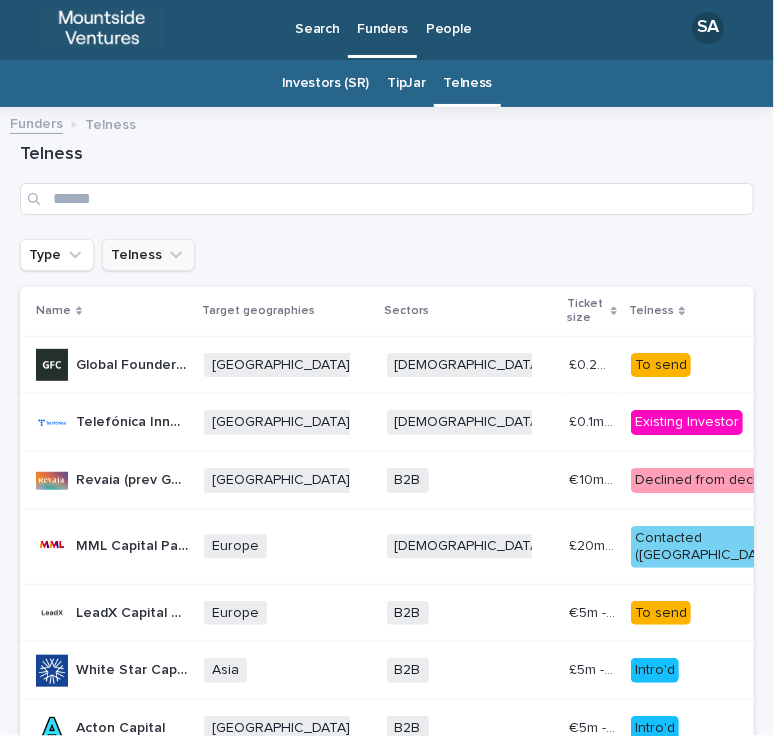 click 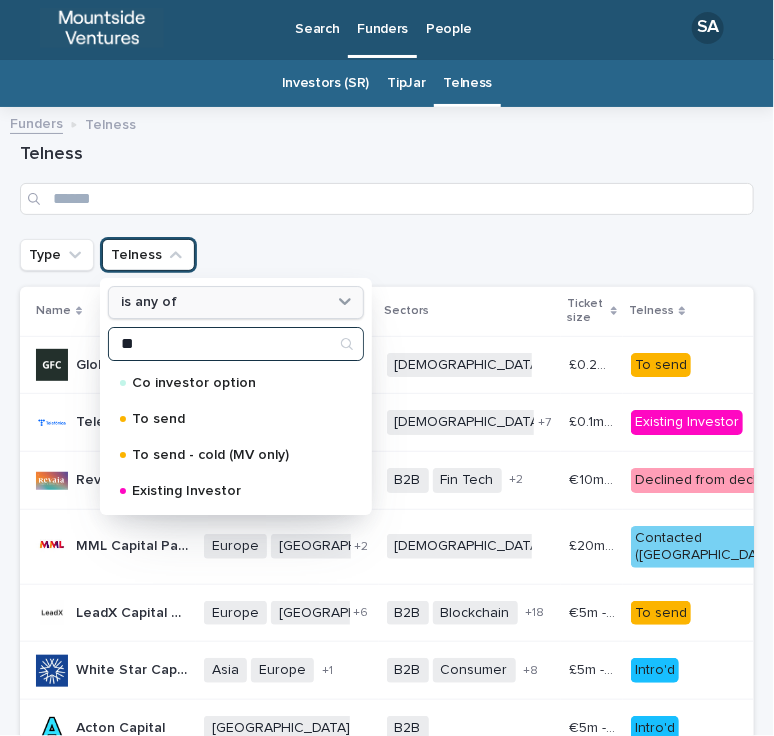 type on "*" 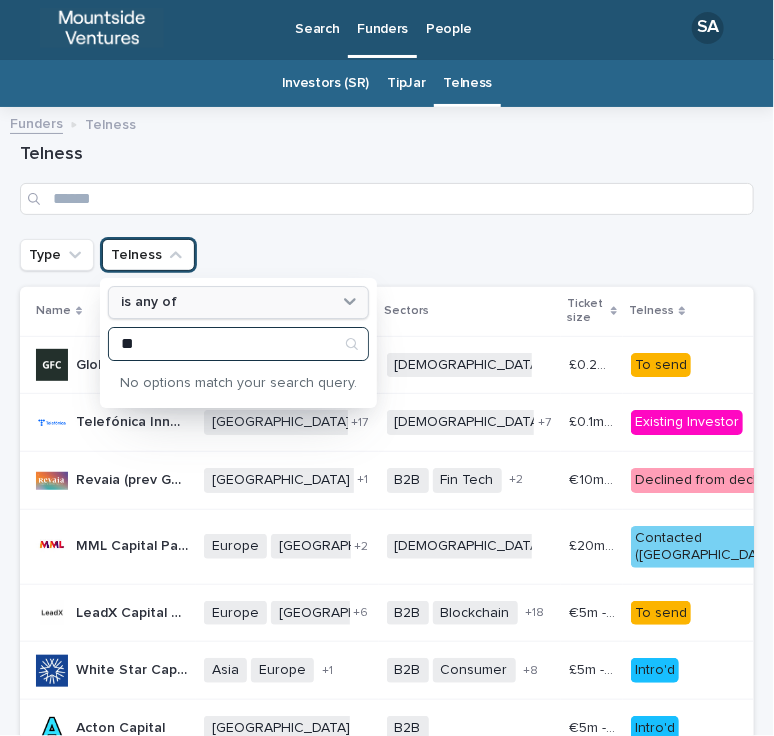type on "*" 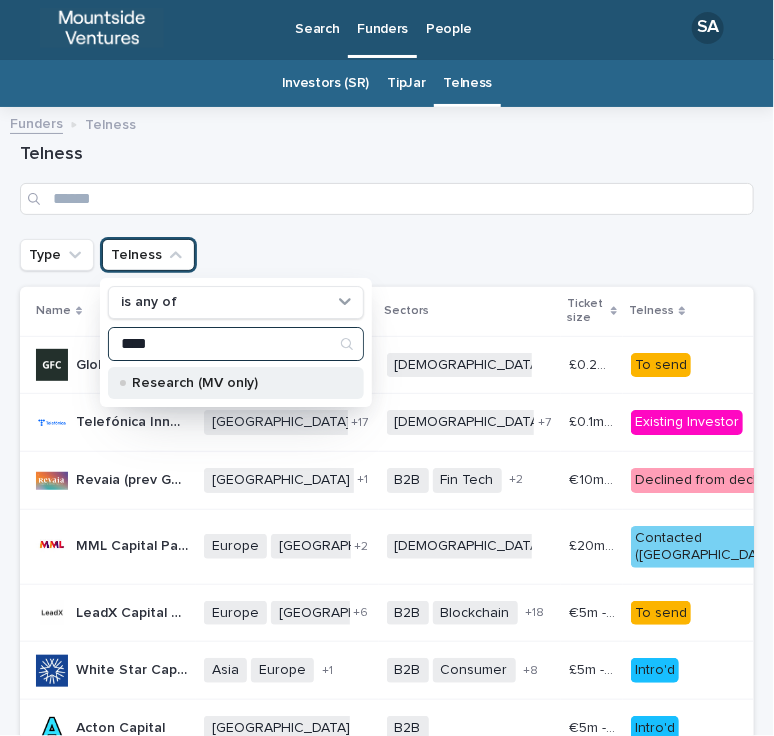 type on "****" 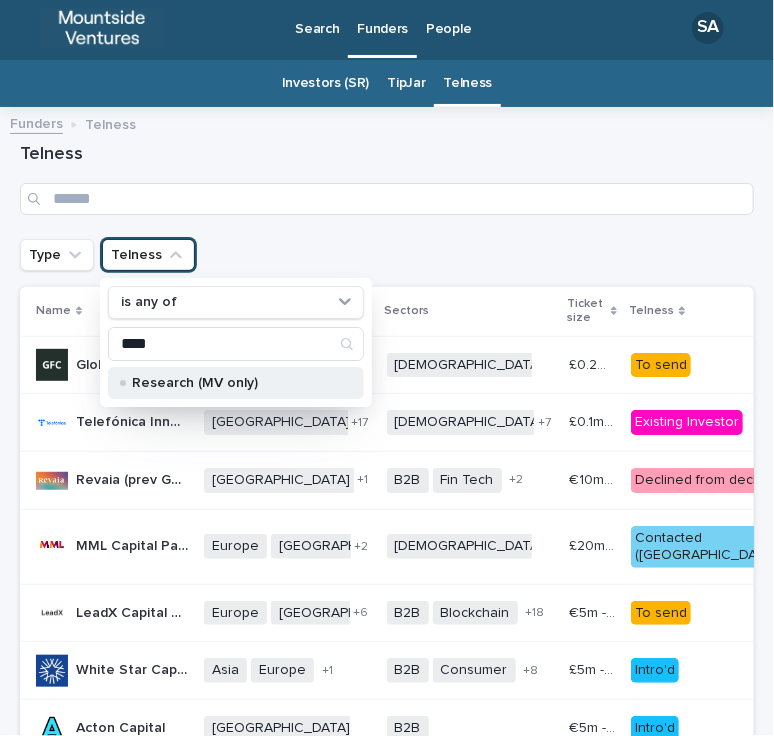 click on "Research (MV only)" at bounding box center (236, 383) 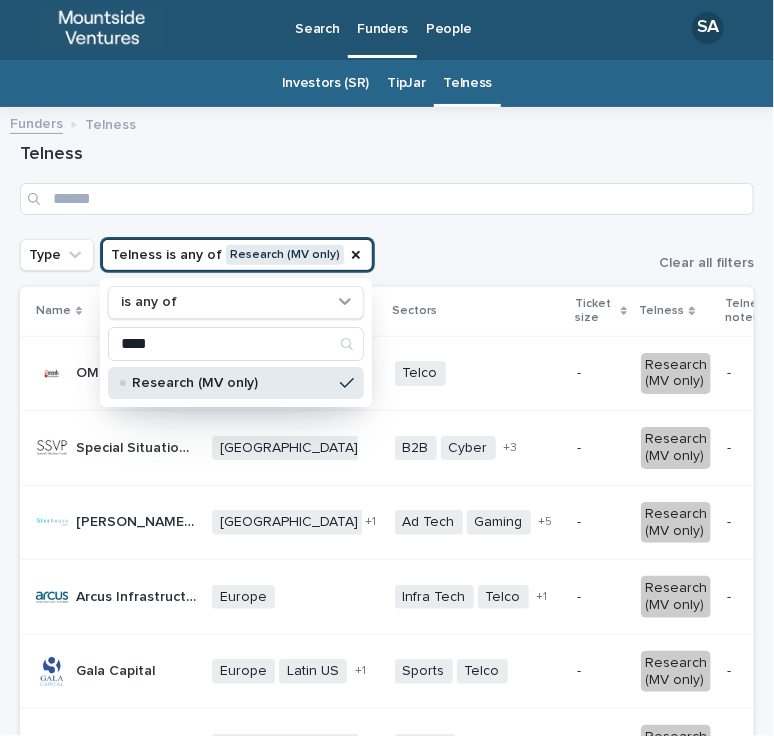 click on "Type Telness is any of Research (MV only) is any of ****  Research (MV only) Clear all filters" at bounding box center (387, 255) 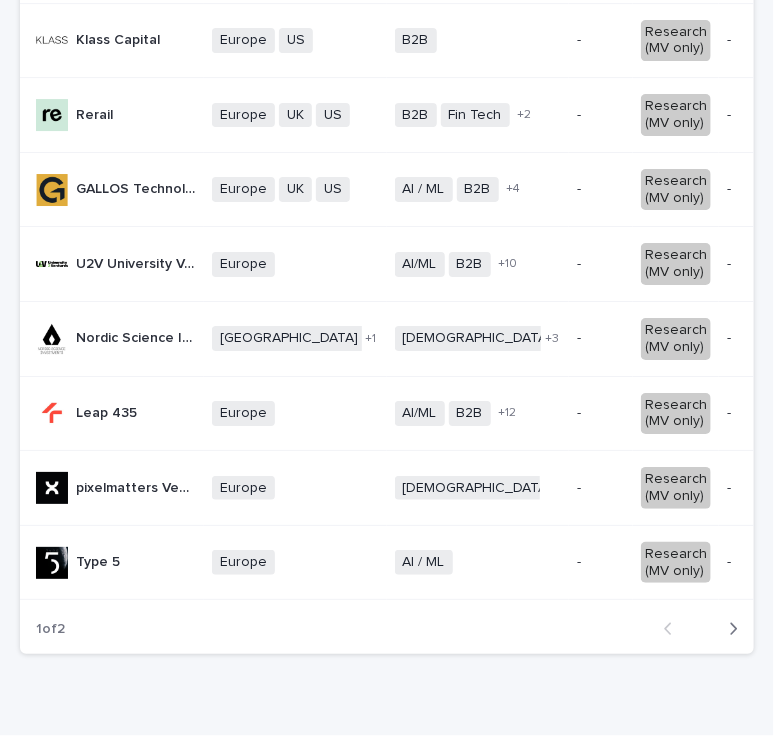 scroll, scrollTop: 2524, scrollLeft: 0, axis: vertical 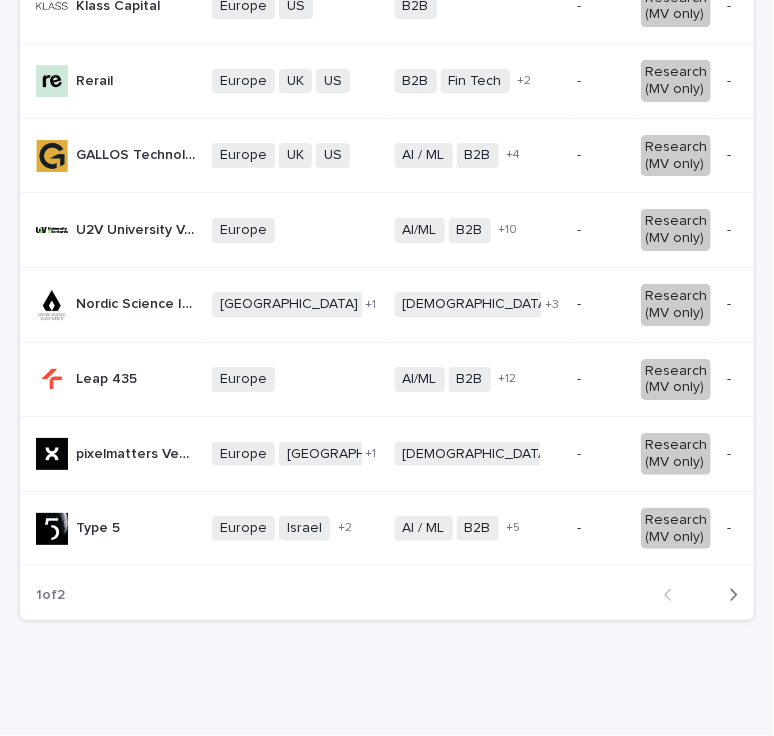 click at bounding box center (729, 595) 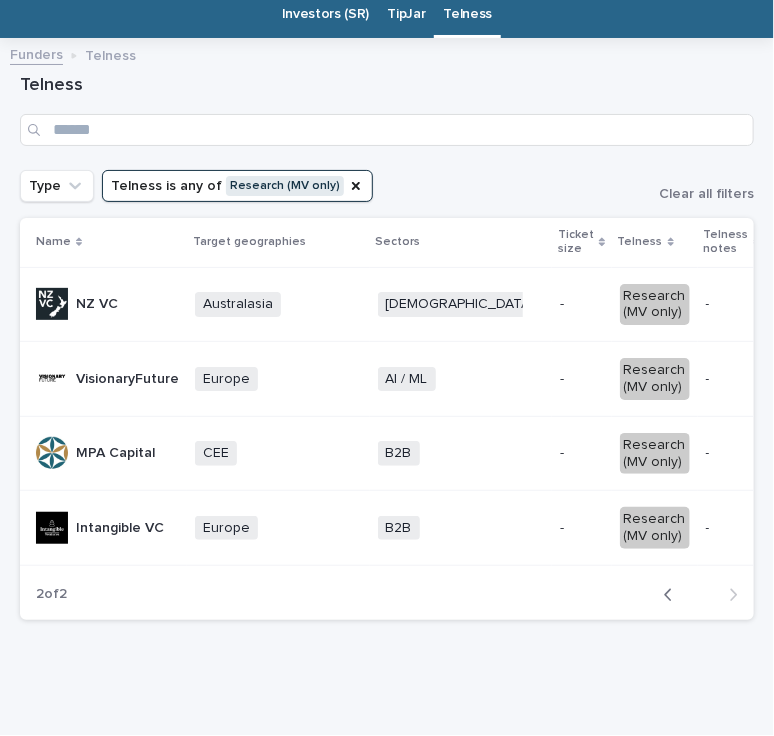 scroll, scrollTop: 71, scrollLeft: 0, axis: vertical 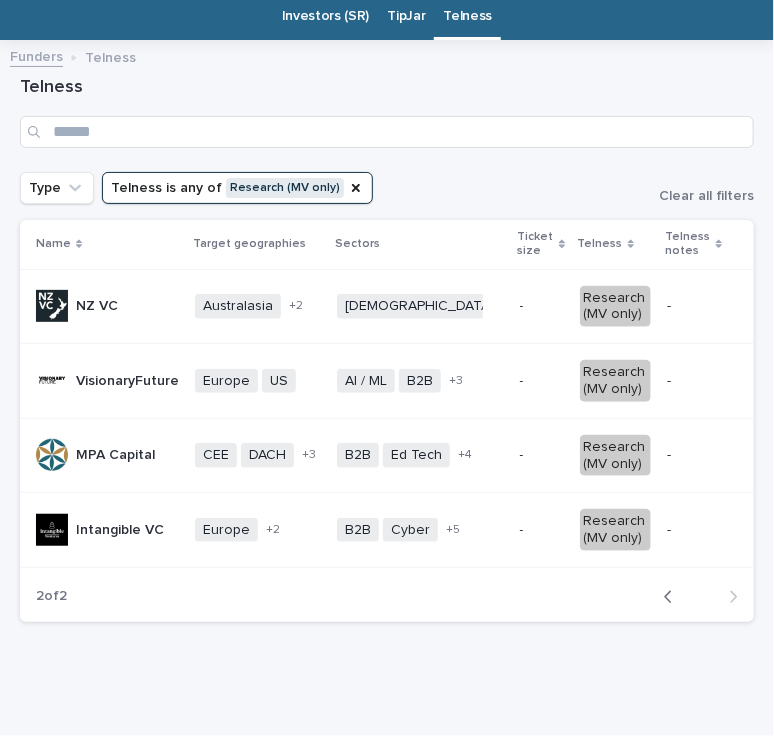 click 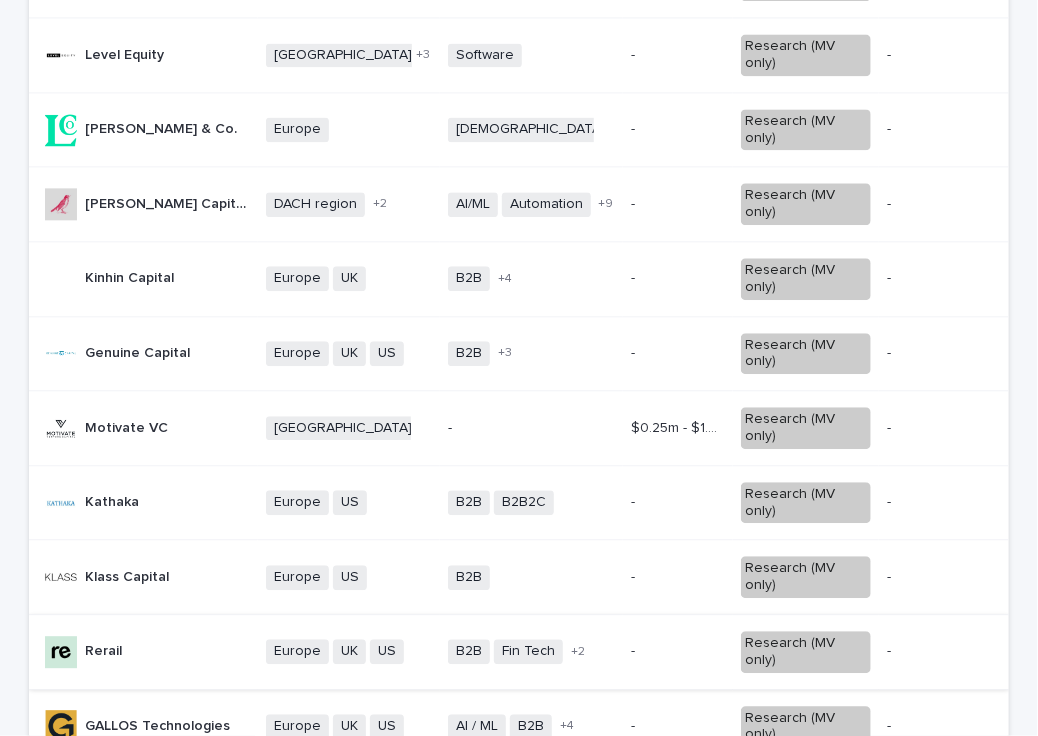 scroll, scrollTop: 1508, scrollLeft: 0, axis: vertical 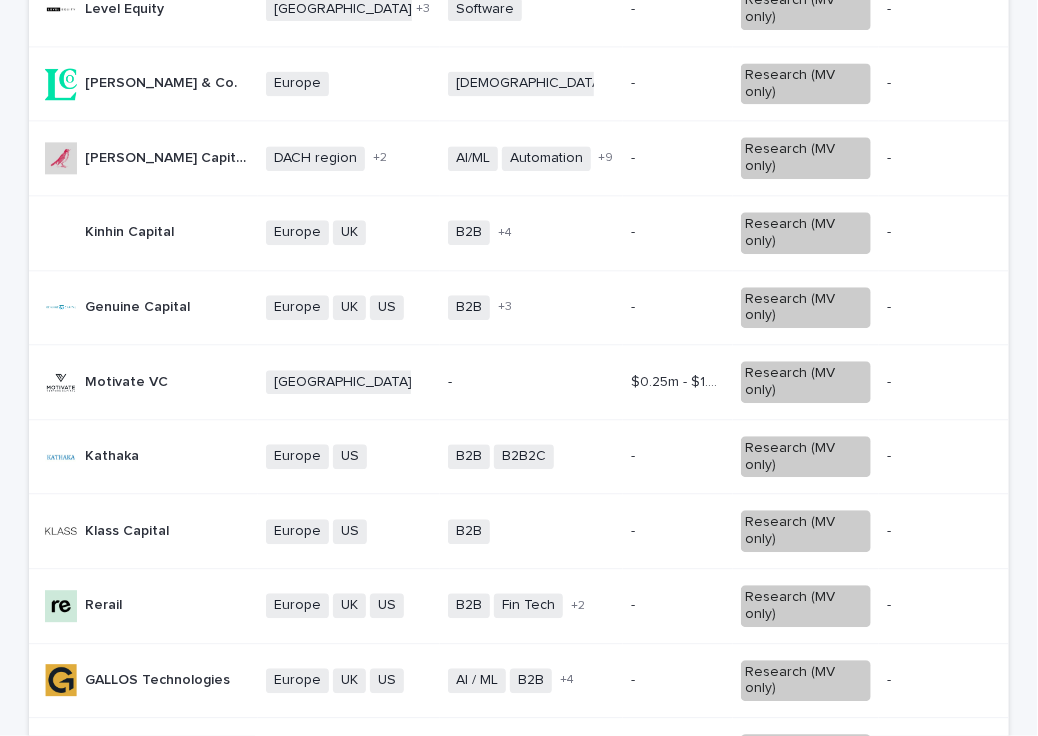 click on "Next" at bounding box center (954, 1120) 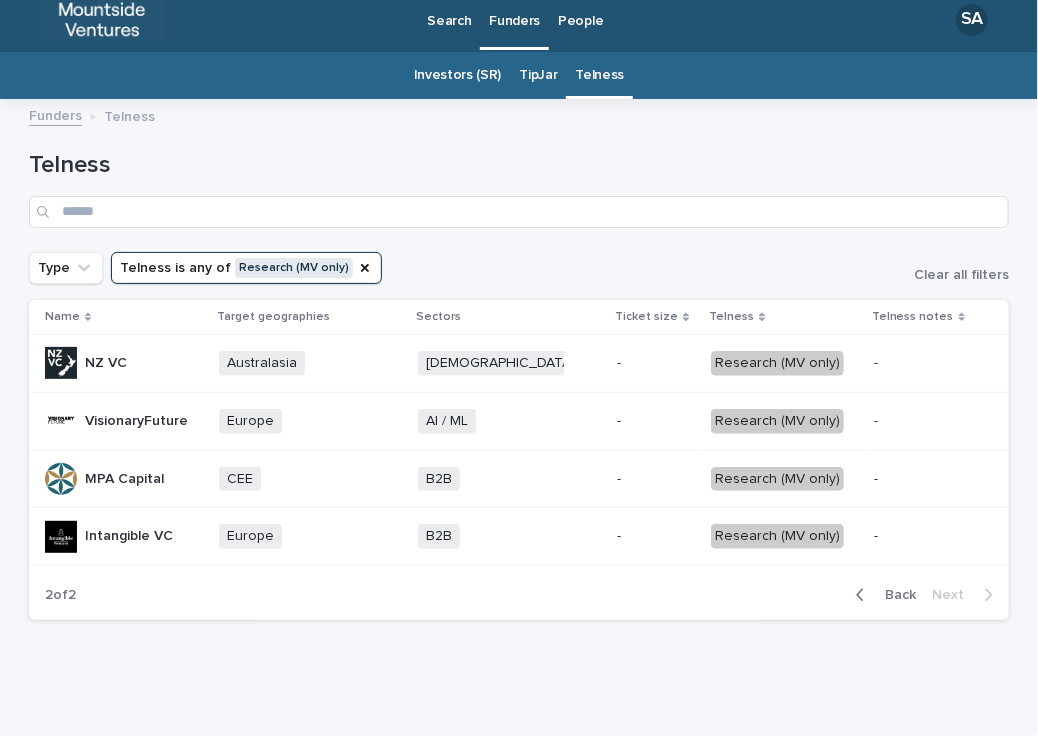 scroll, scrollTop: 10, scrollLeft: 0, axis: vertical 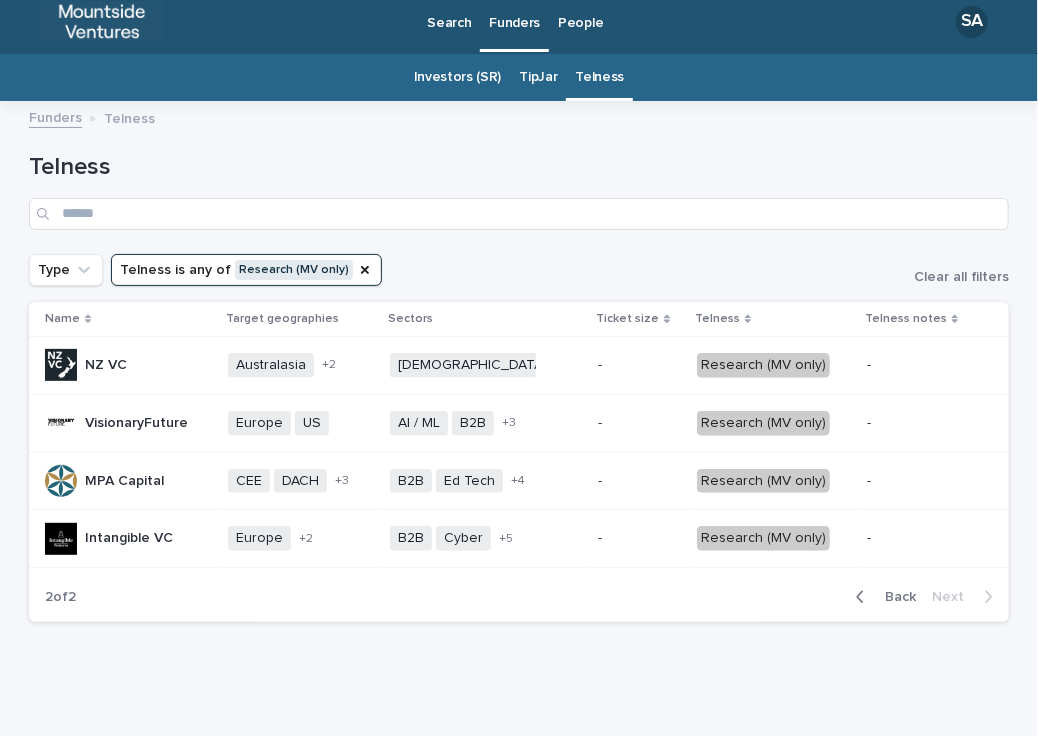 click on "Back Next" at bounding box center [924, 597] 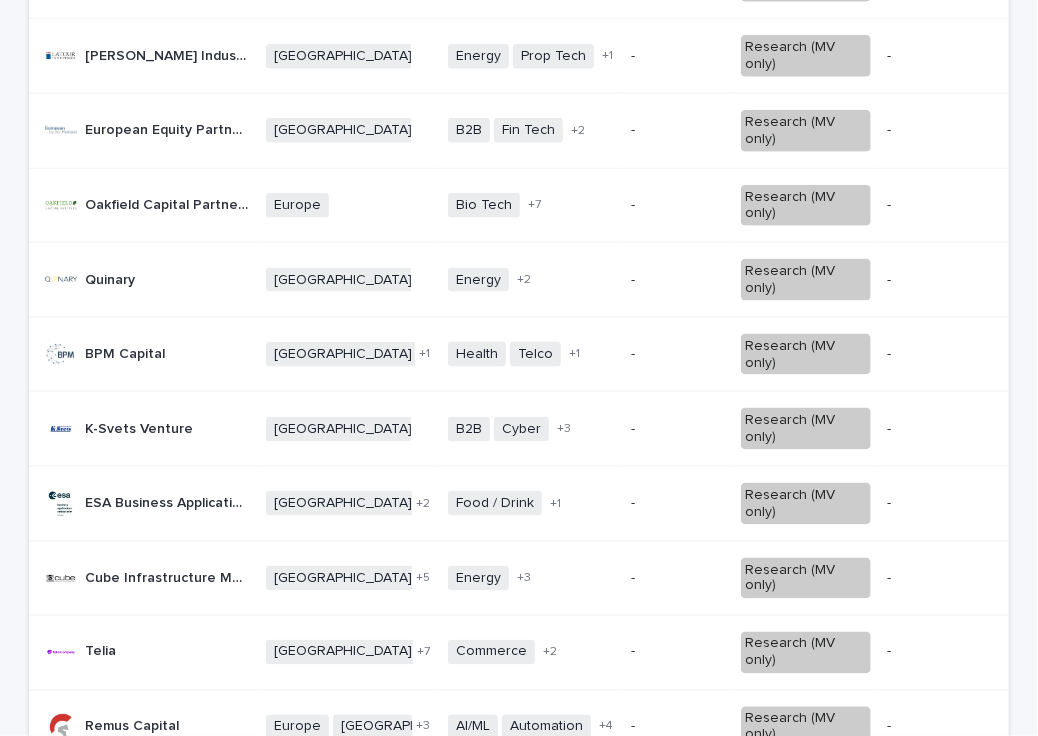 scroll, scrollTop: 150, scrollLeft: 0, axis: vertical 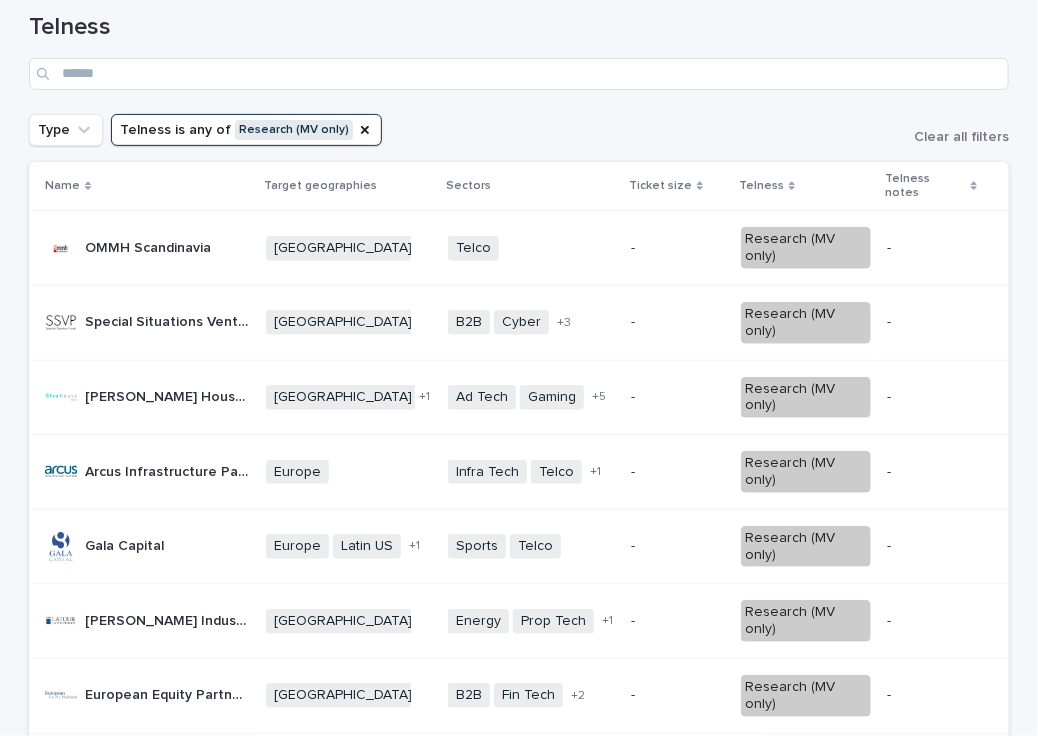 click on "Telco + 0" at bounding box center (531, 248) 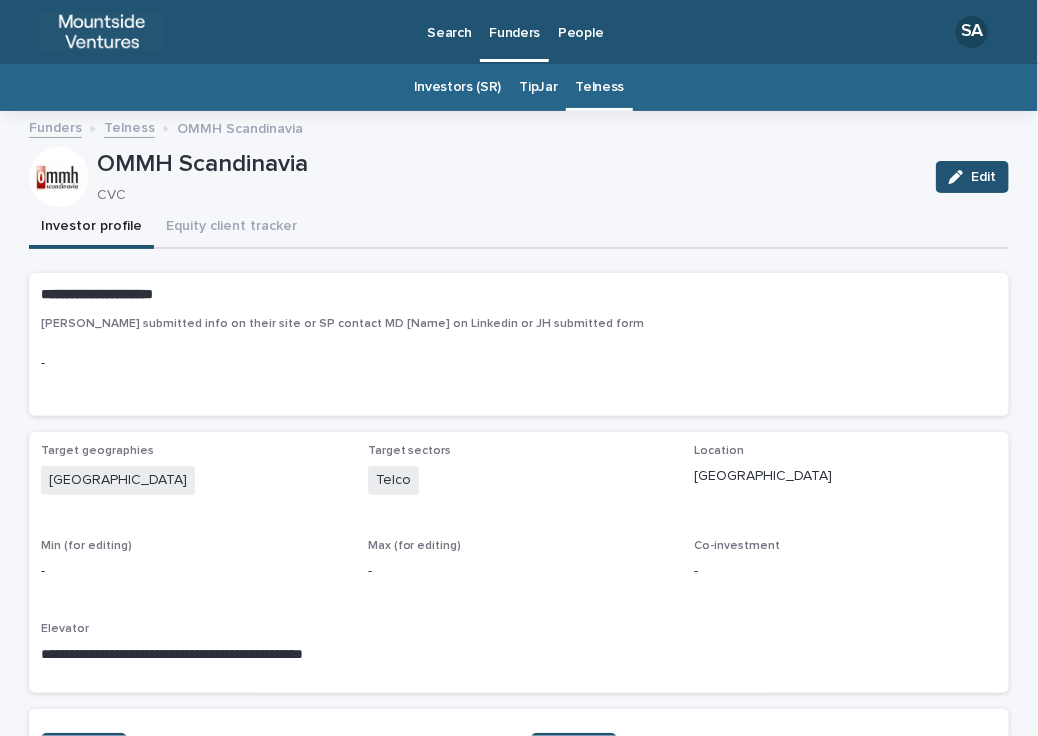 scroll, scrollTop: 172, scrollLeft: 0, axis: vertical 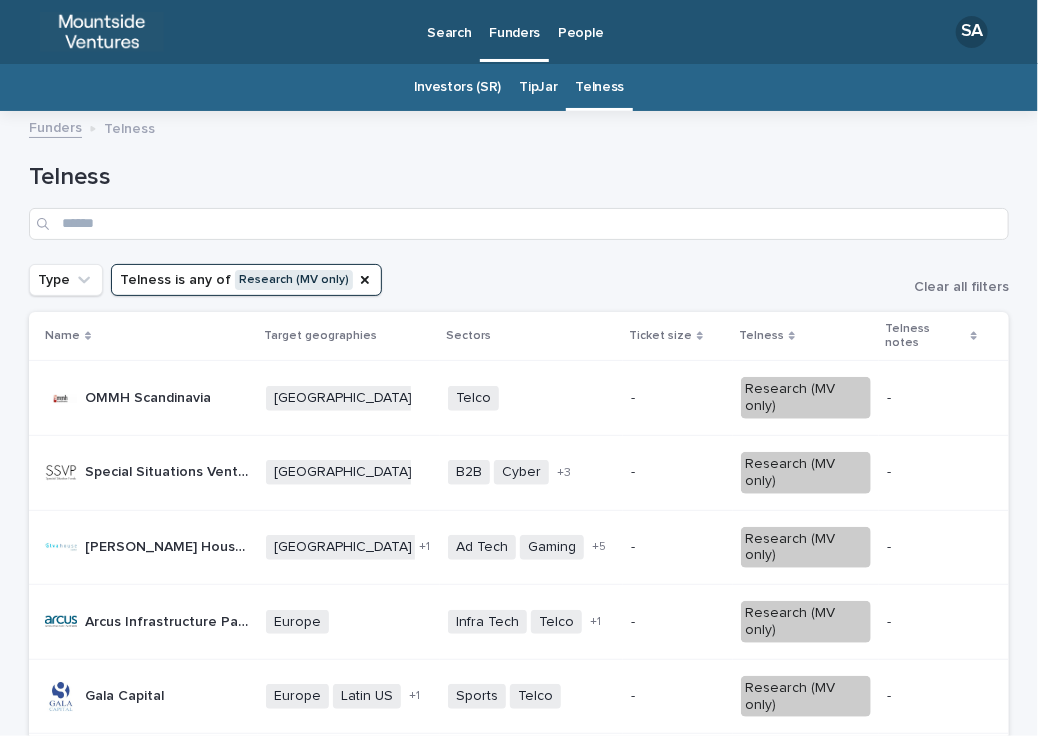 click on "Telness" at bounding box center [519, 177] 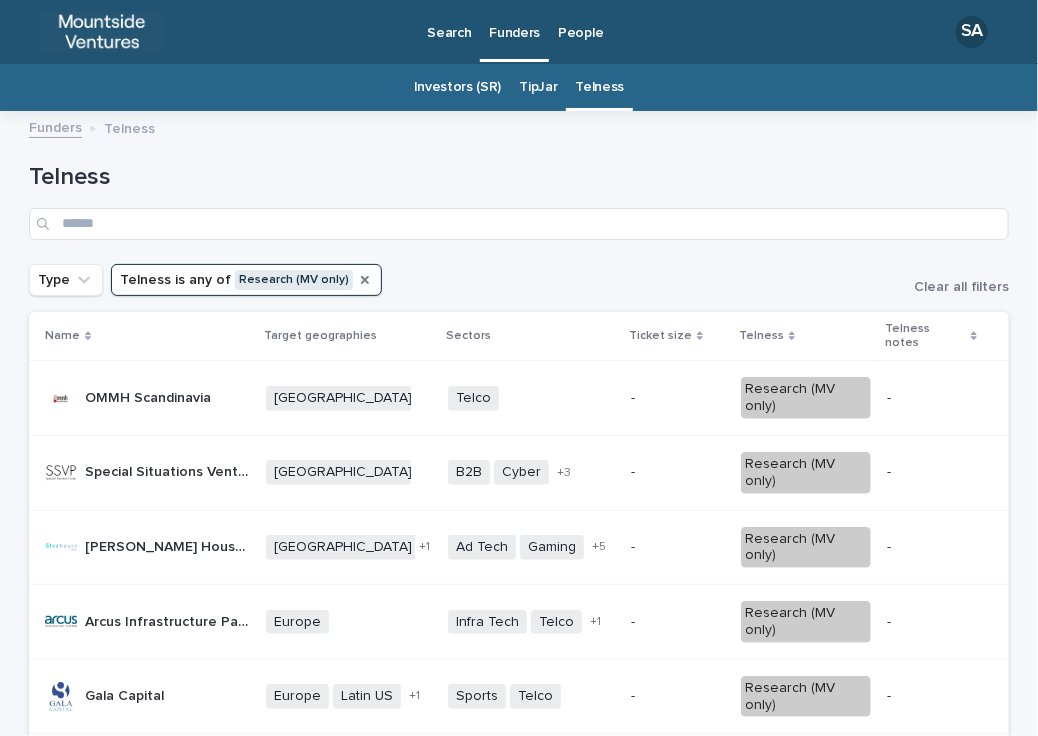 click 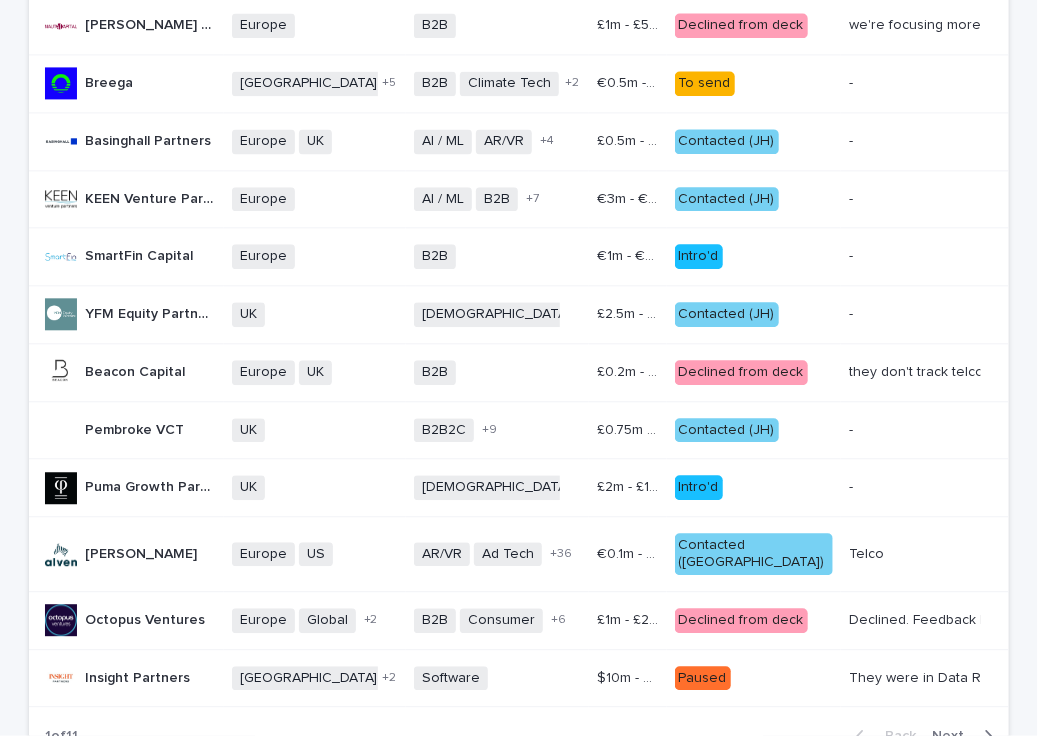scroll, scrollTop: 1456, scrollLeft: 0, axis: vertical 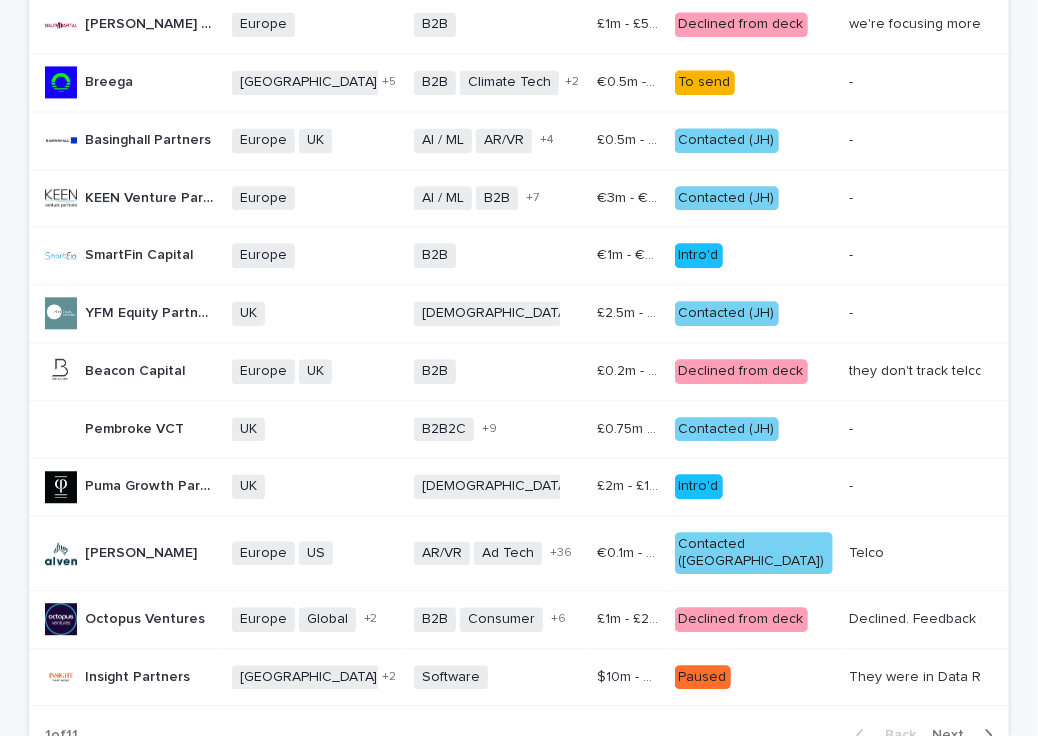 click on "Next" at bounding box center (966, 735) 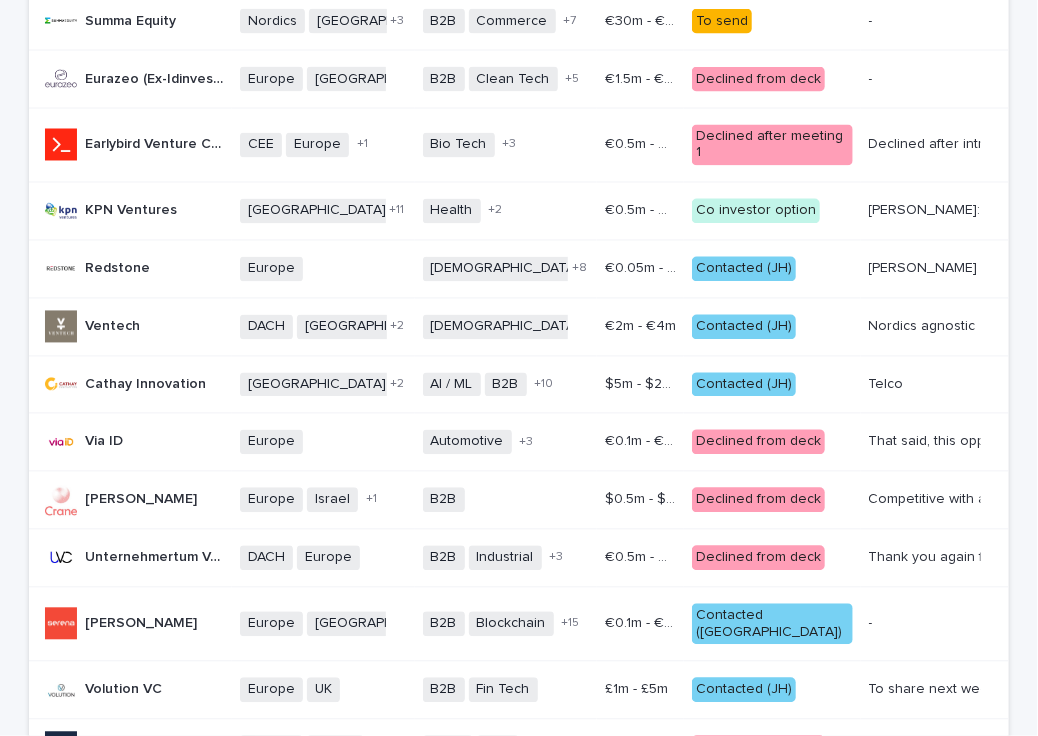scroll, scrollTop: 1524, scrollLeft: 0, axis: vertical 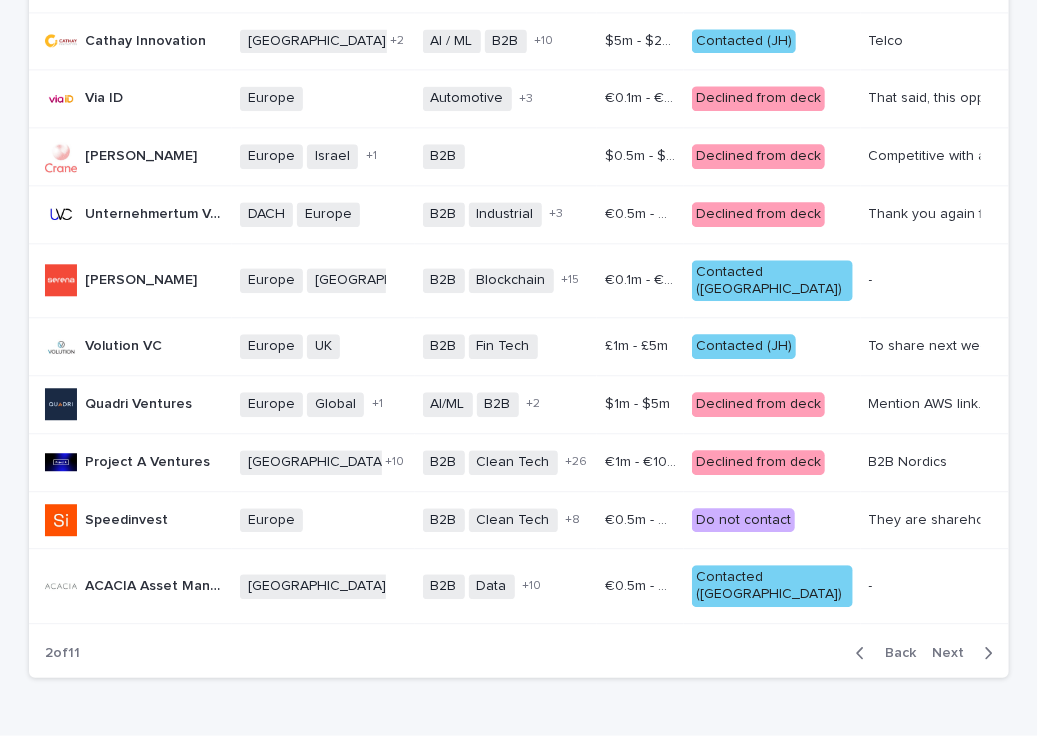 click on "Next" at bounding box center [954, 653] 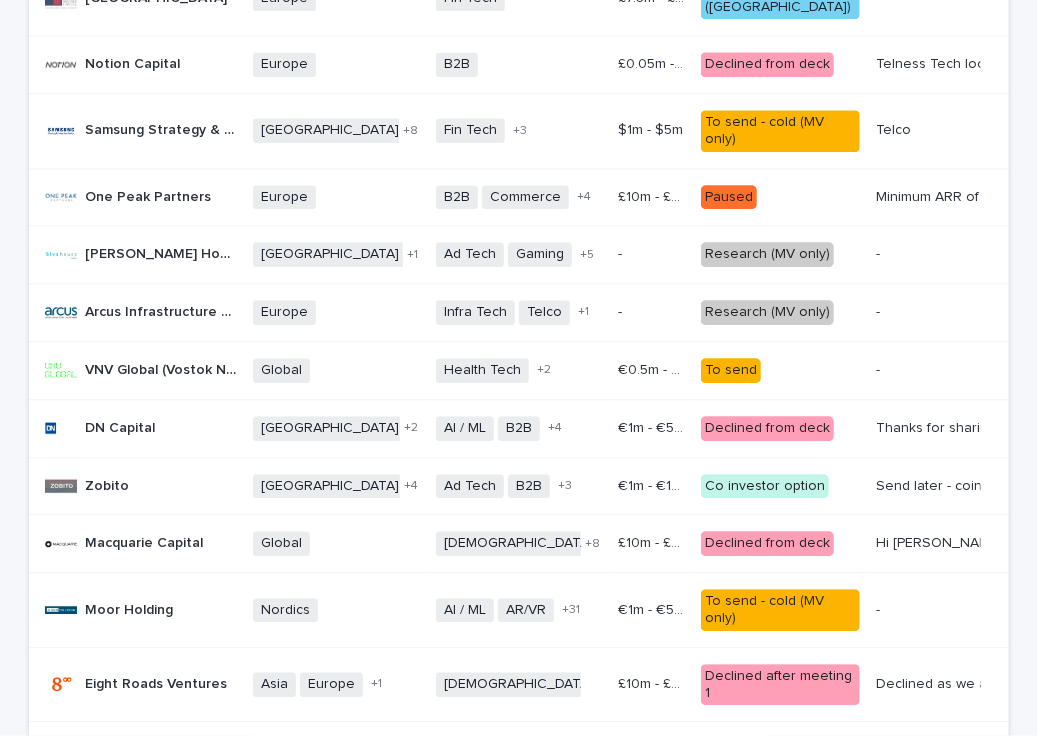 click on "Back" at bounding box center (894, 751) 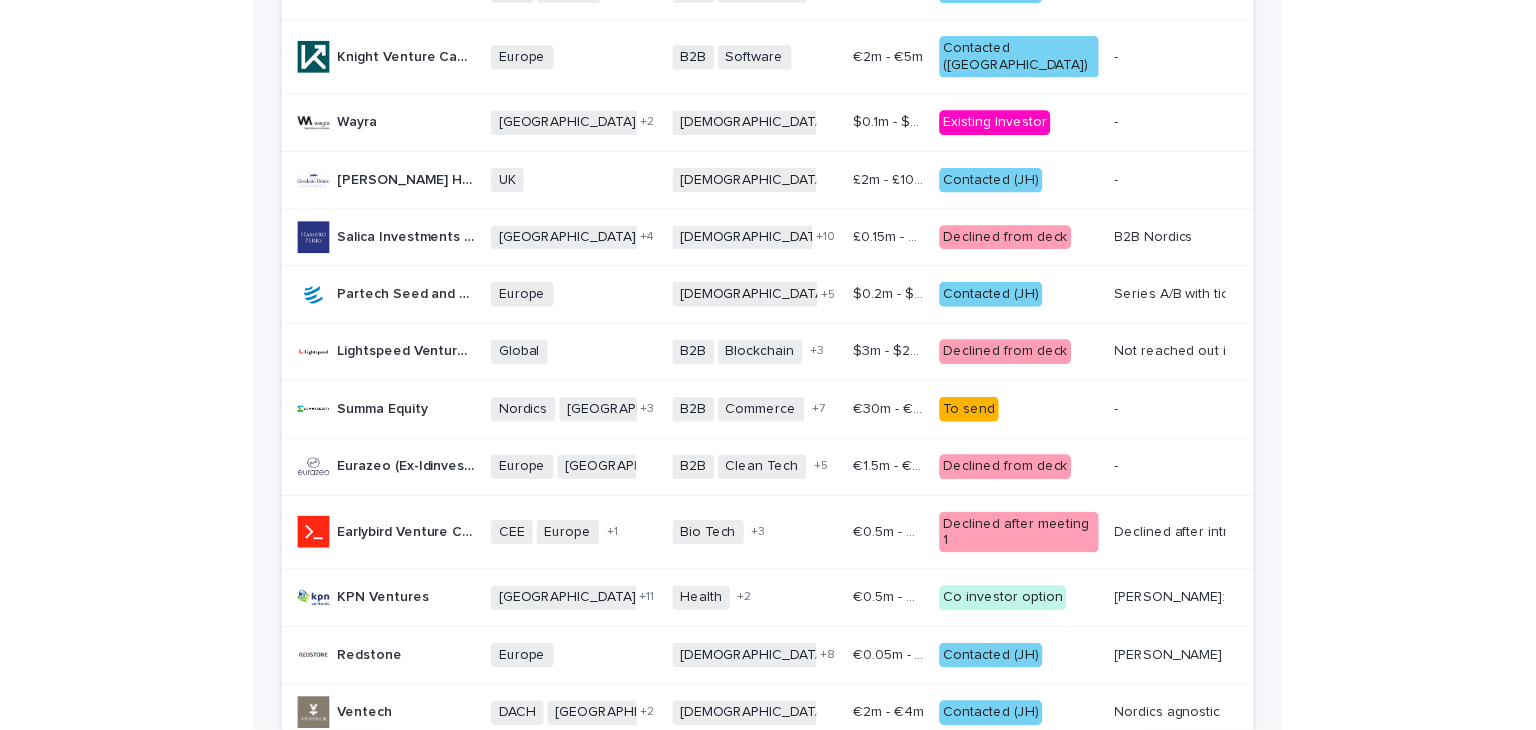 scroll, scrollTop: 0, scrollLeft: 0, axis: both 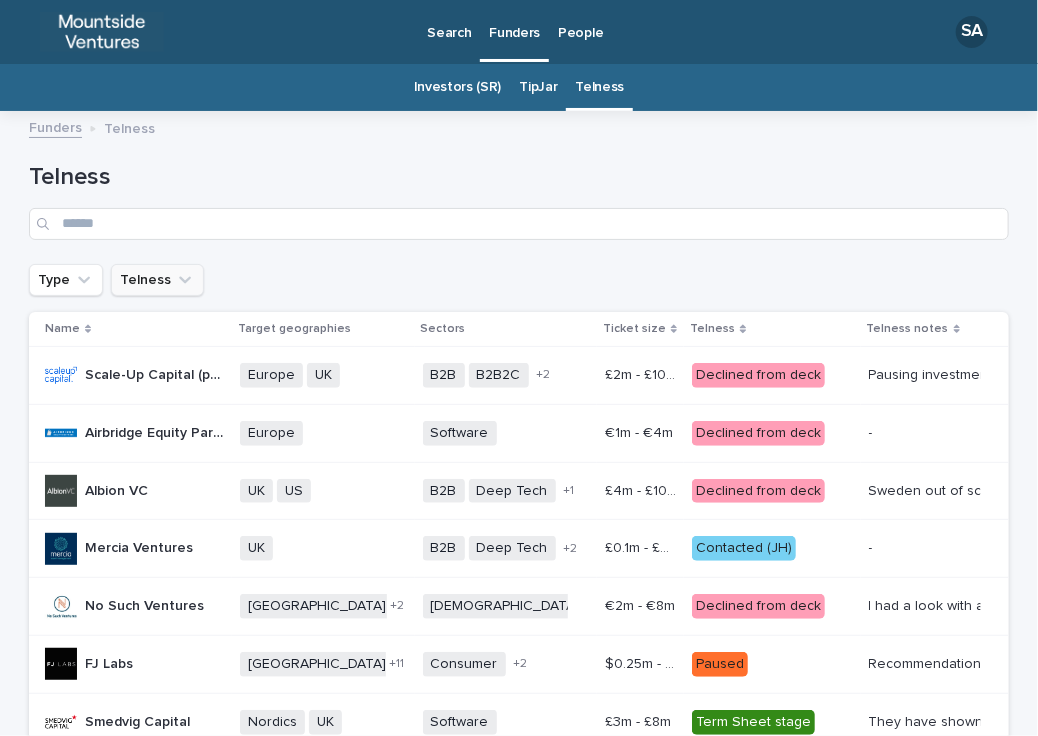 click on "Investors (SR)" at bounding box center [458, 87] 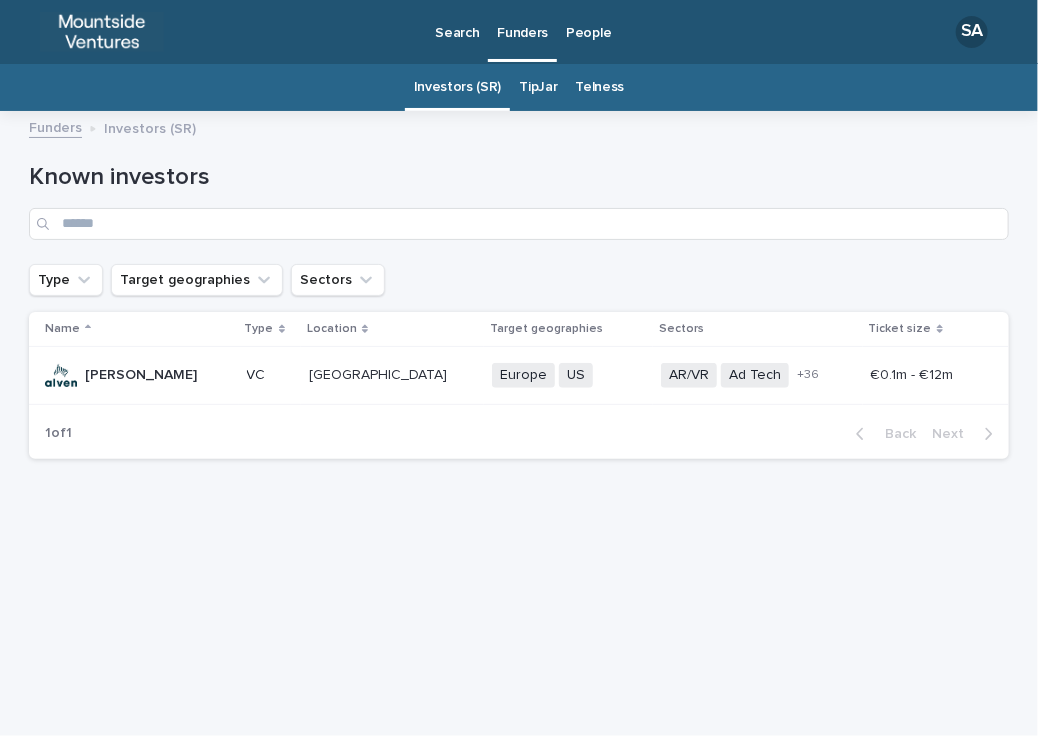 click on "Telness" at bounding box center (599, 87) 